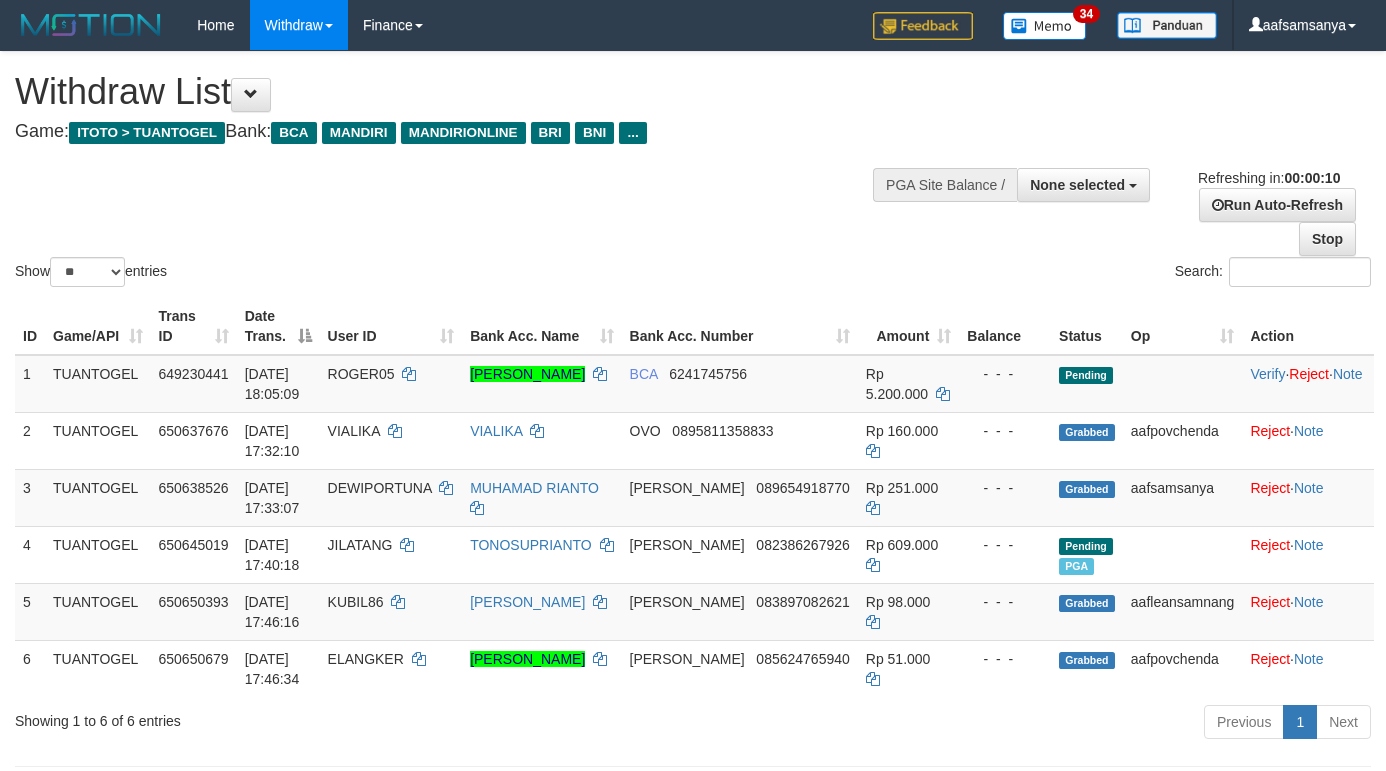 select 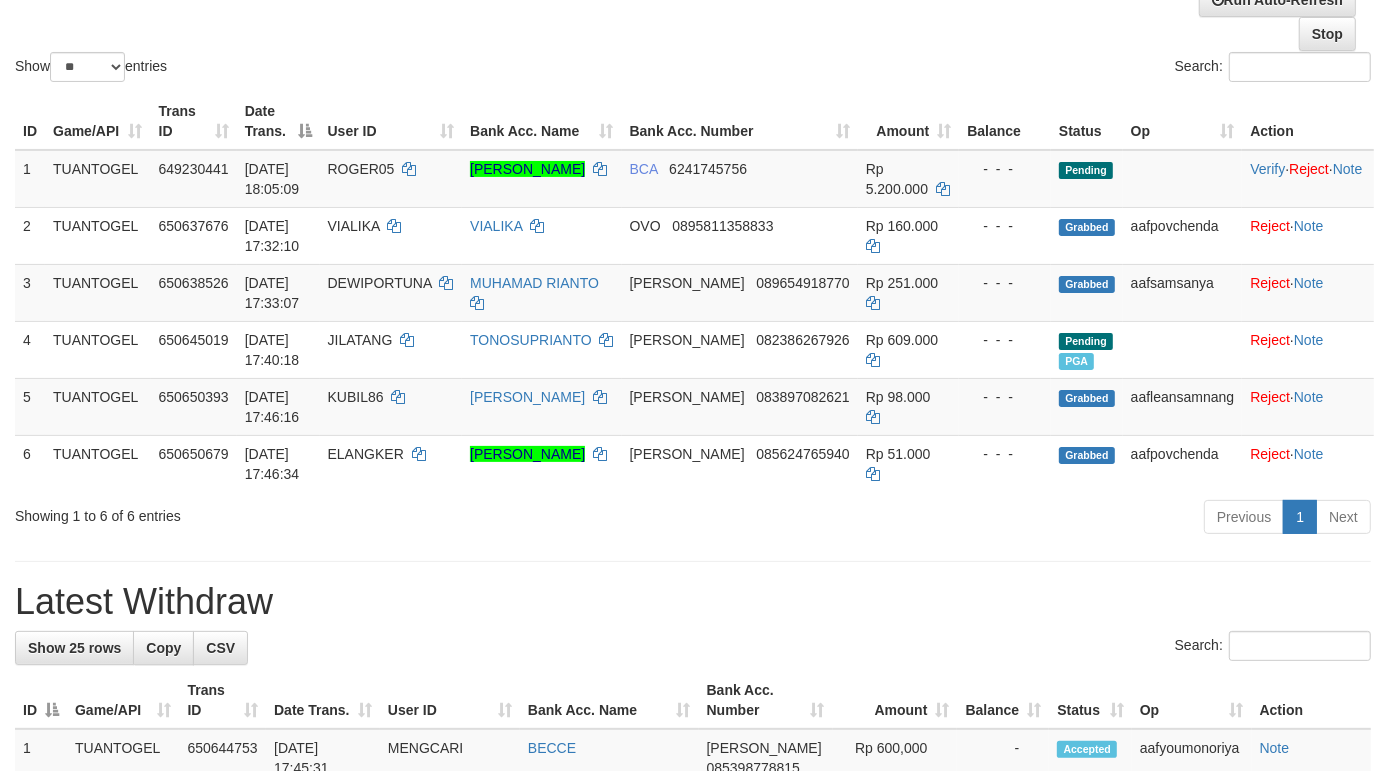 drag, startPoint x: 0, startPoint y: 0, endPoint x: 1002, endPoint y: 551, distance: 1143.5056 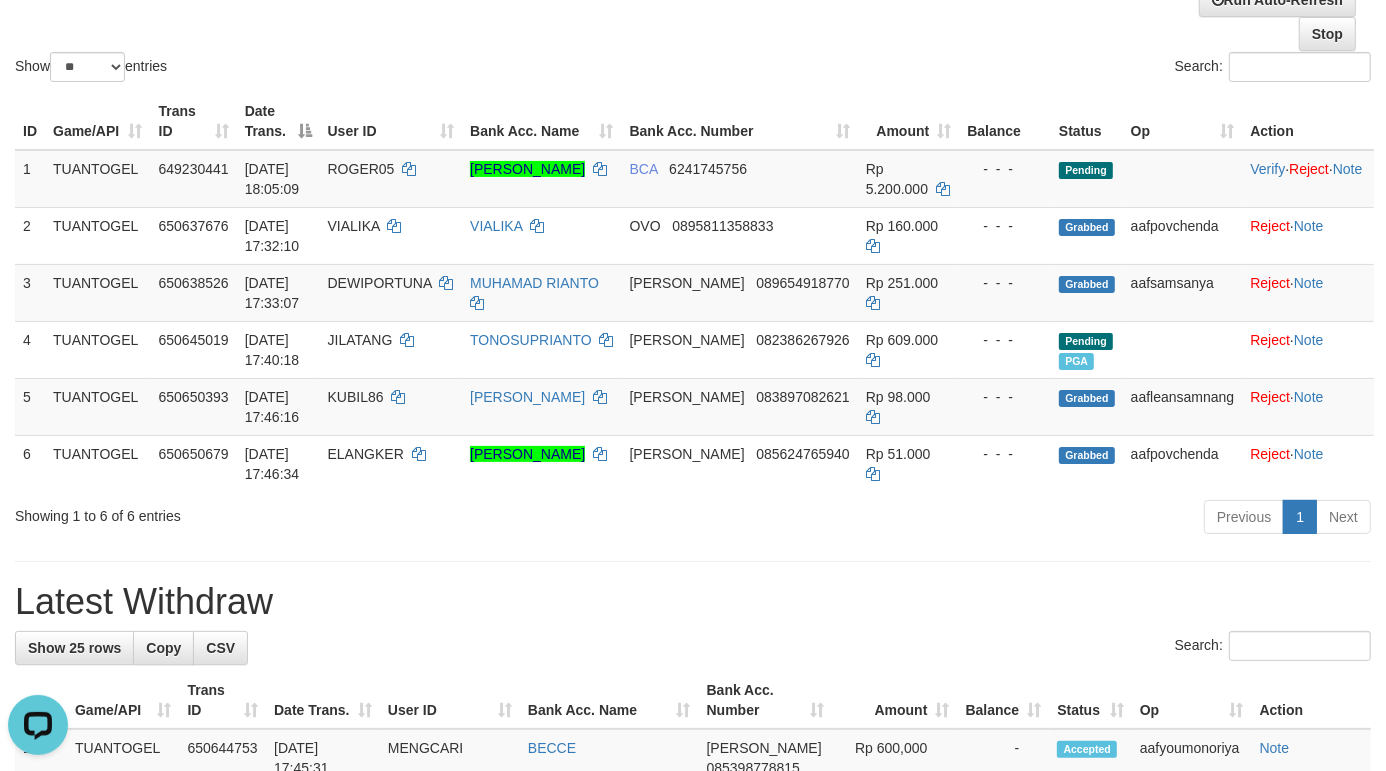 scroll, scrollTop: 0, scrollLeft: 0, axis: both 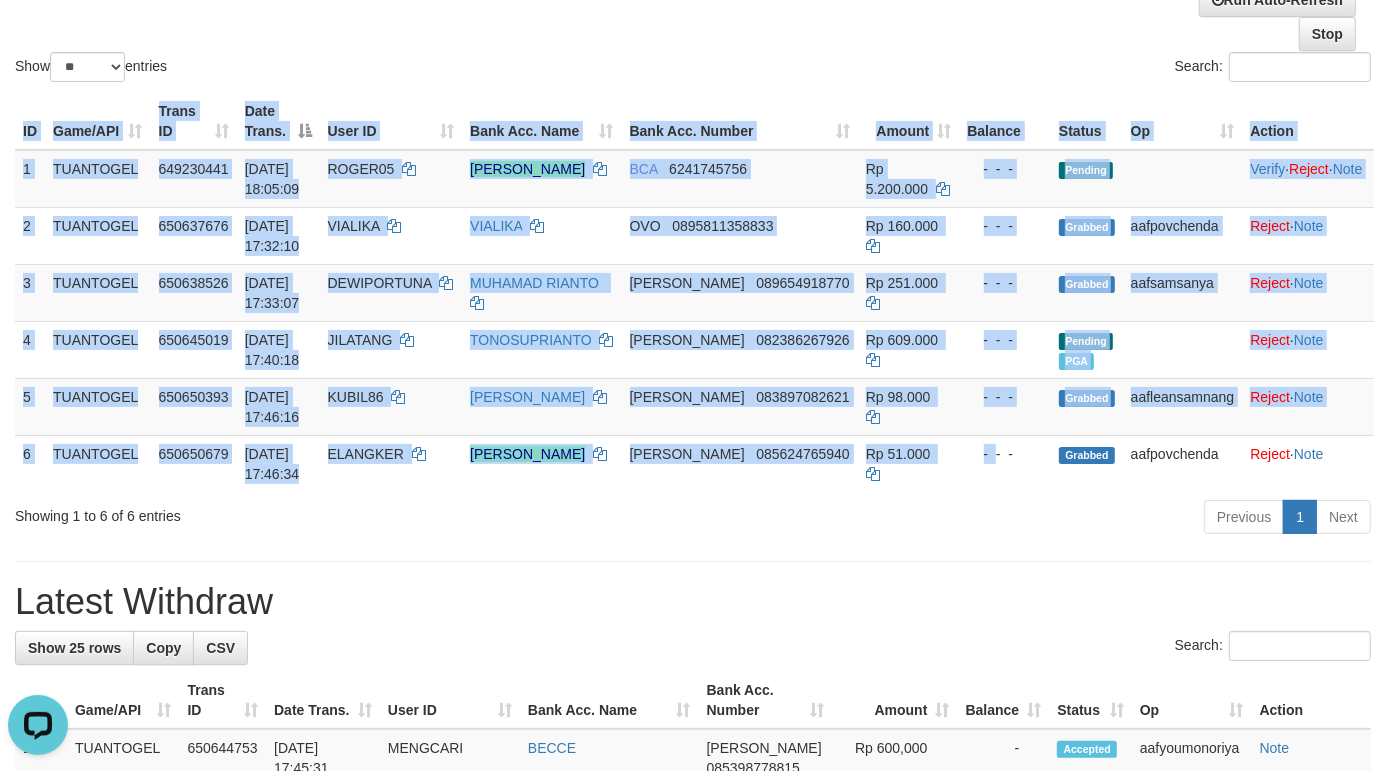 click on "ID Game/API Trans ID Date Trans. User ID Bank Acc. Name Bank Acc. Number Amount Balance Status Op Action
1 TUANTOGEL 649230441 12/07/2025 18:05:09 ROGER05    SARIPUDDIN SIREGRR    BCA     6241745756 Rp 5.200.000    -  -  - Pending Verify    ·   Reject ·    Note 2 TUANTOGEL 650637676 13/07/2025 17:32:10 VIALIKA    VIALIKA    OVO     0895811358833 Rp 160.000    -  -  - Grabbed aafpovchenda Reject ·    Note 3 TUANTOGEL 650638526 13/07/2025 17:33:07 DEWIPORTUNA    MUHAMAD RIANTO    DANA     089654918770 Rp 251.000    -  -  - Grabbed aafsamsanya Reject ·    Note 4 TUANTOGEL 650645019 13/07/2025 17:40:18 JILATANG    TONOSUPRIANTO    DANA     082386267926 Rp 609.000    -  -  - Pending   PGA Reject ·    Note 5 TUANTOGEL 650650393 13/07/2025 17:46:16 KUBIL86    DIDI RIYADI    DANA     083897082621 Rp 98.000    -  -  - Grabbed aafleansamnang Reject ·    Note 6 TUANTOGEL 650650679 13/07/2025 17:46:34 ELANGKER" at bounding box center (693, 292) 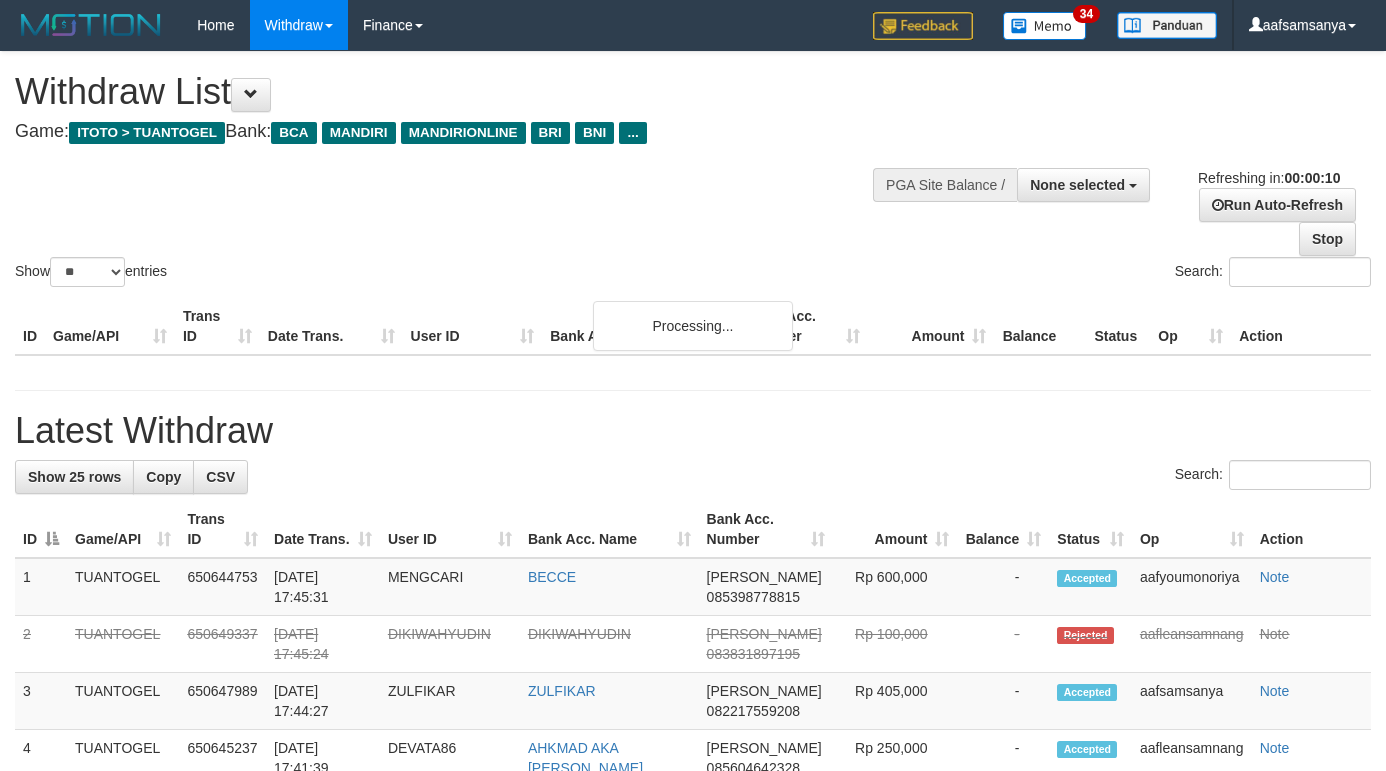 select 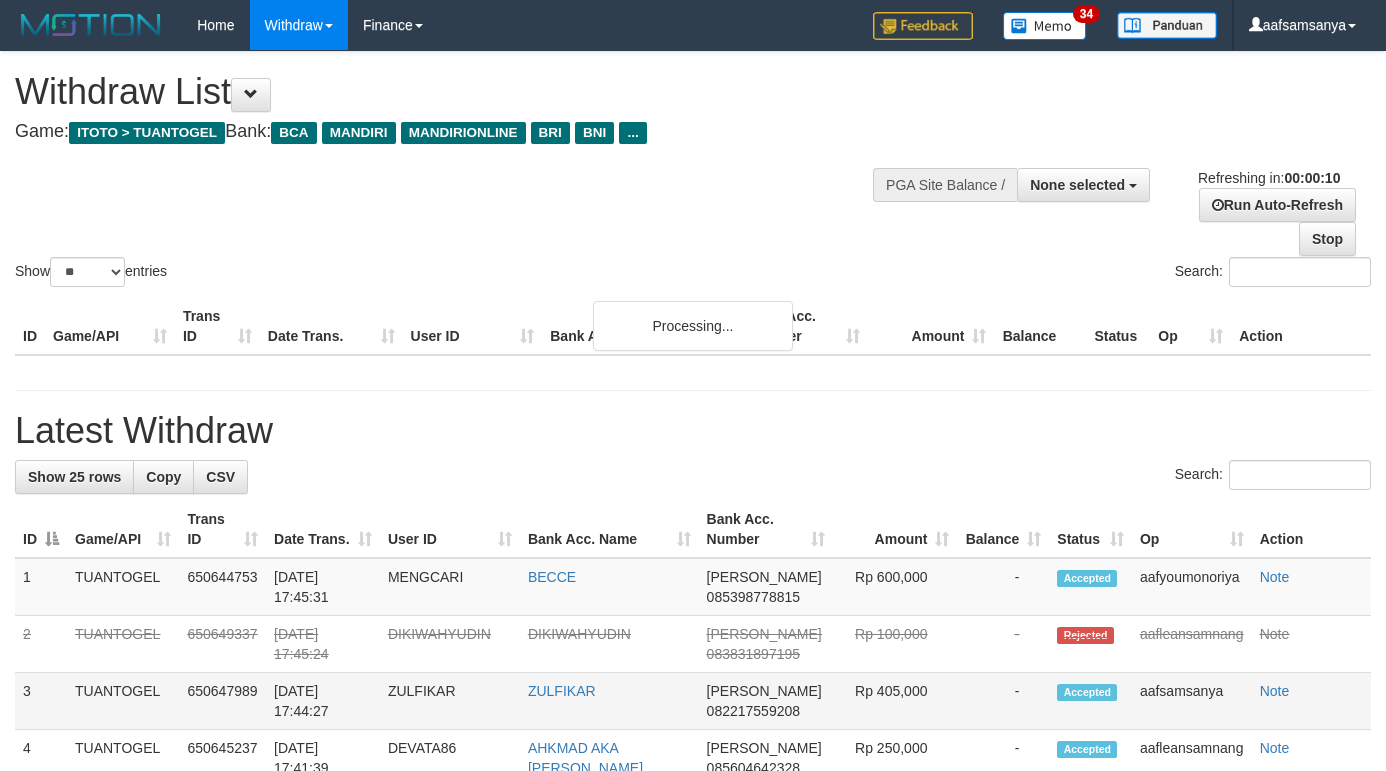 scroll, scrollTop: 205, scrollLeft: 0, axis: vertical 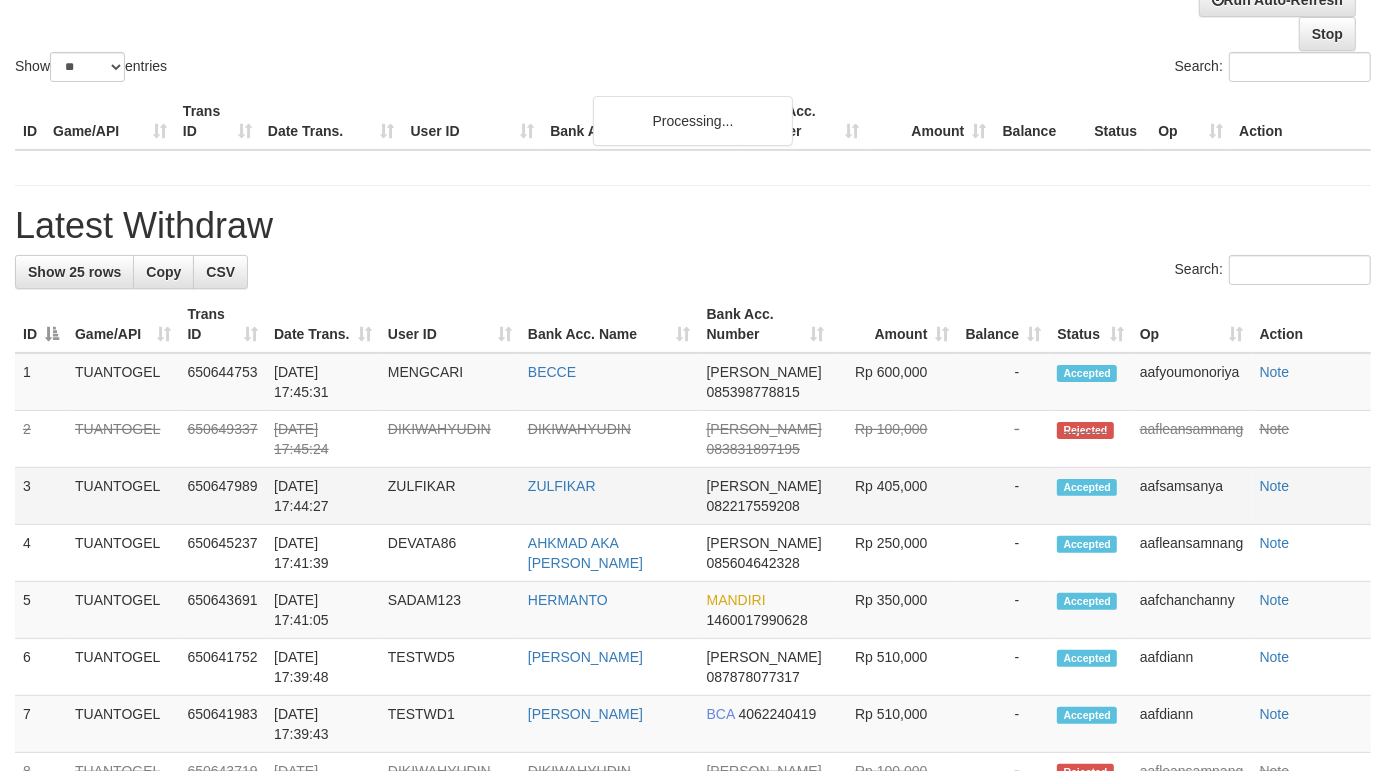click on "-" at bounding box center [1003, 553] 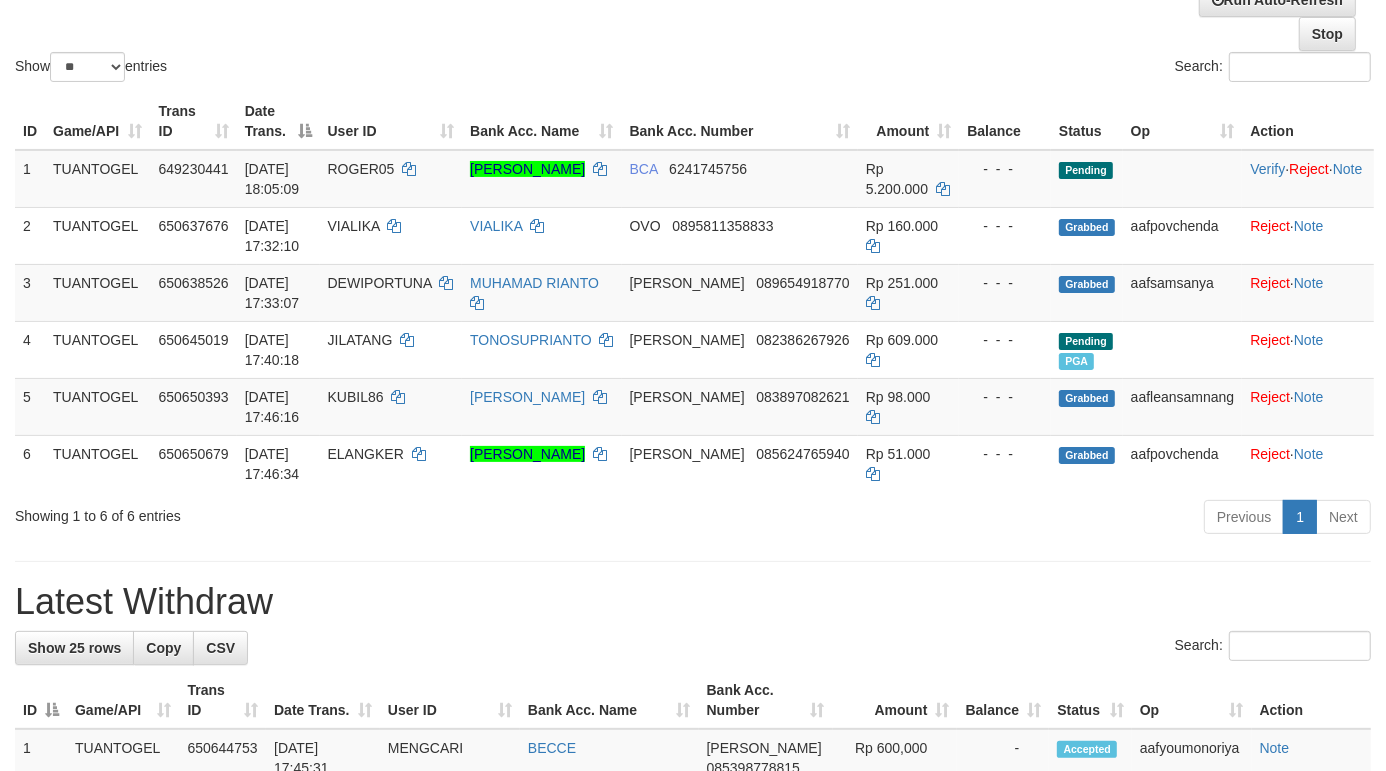 drag, startPoint x: 862, startPoint y: 532, endPoint x: 1392, endPoint y: 471, distance: 533.49884 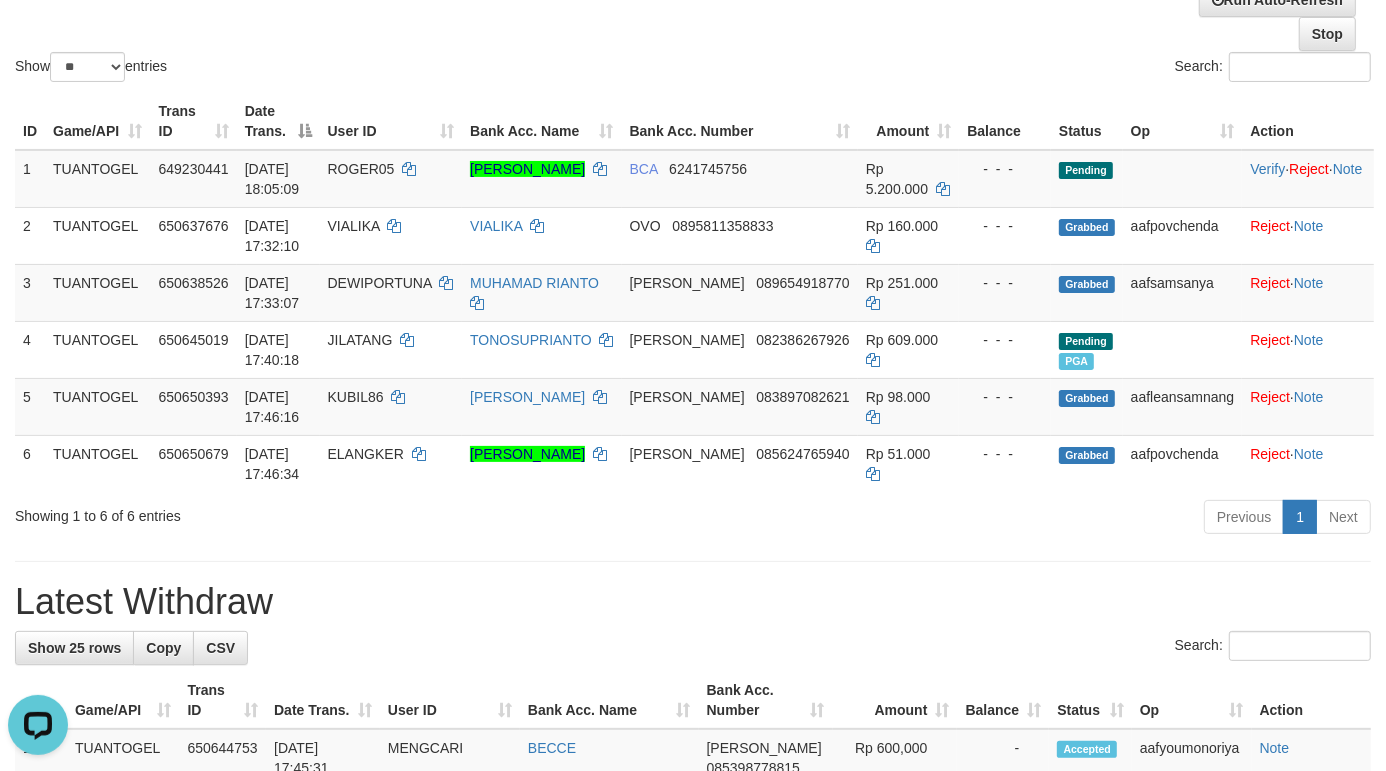 scroll, scrollTop: 0, scrollLeft: 0, axis: both 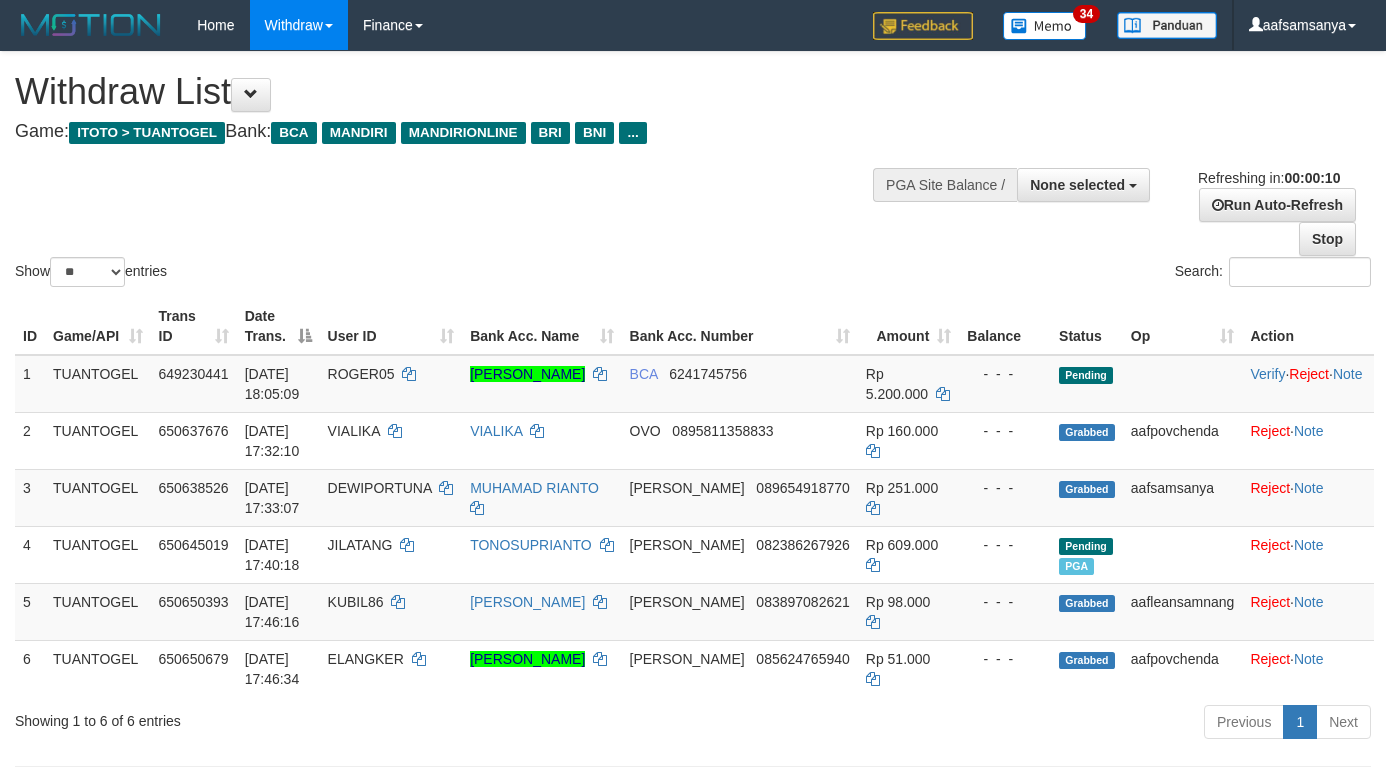 select 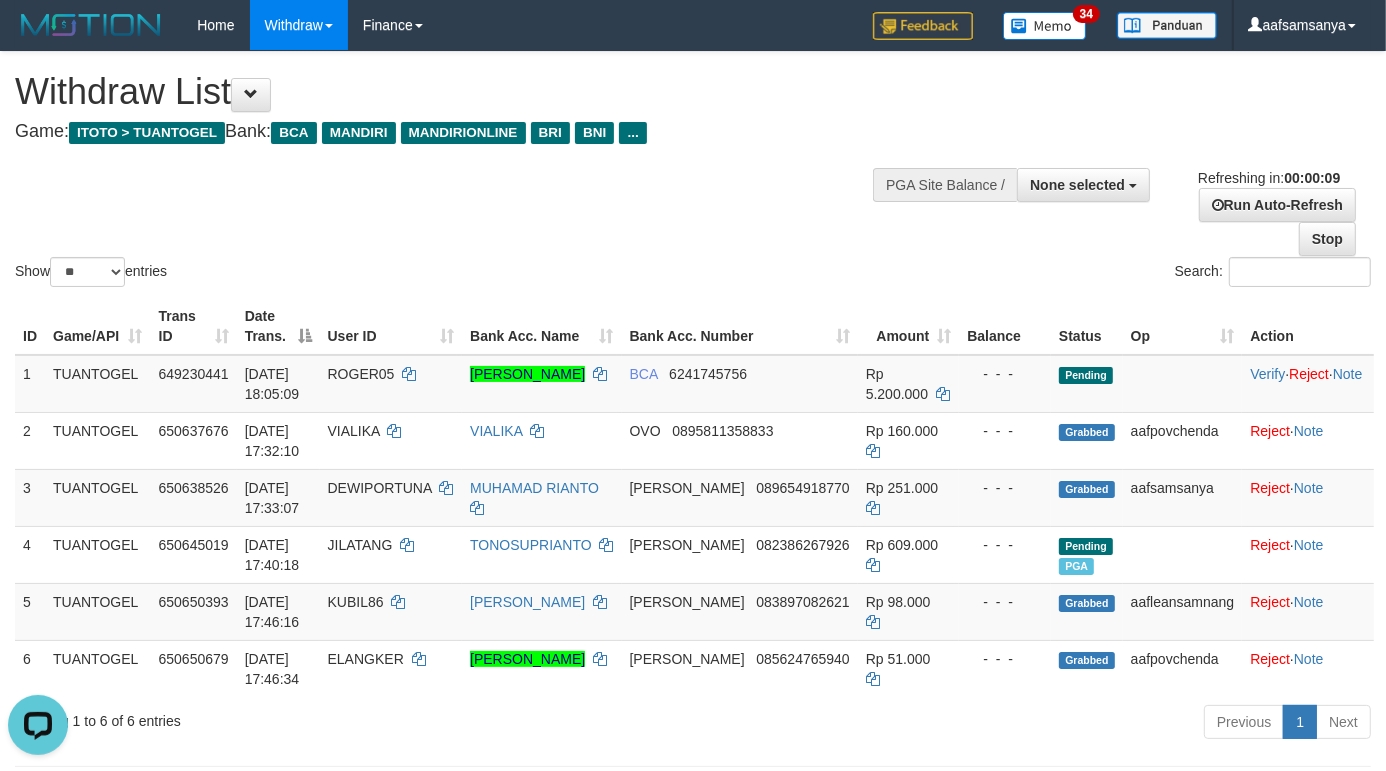 scroll, scrollTop: 0, scrollLeft: 0, axis: both 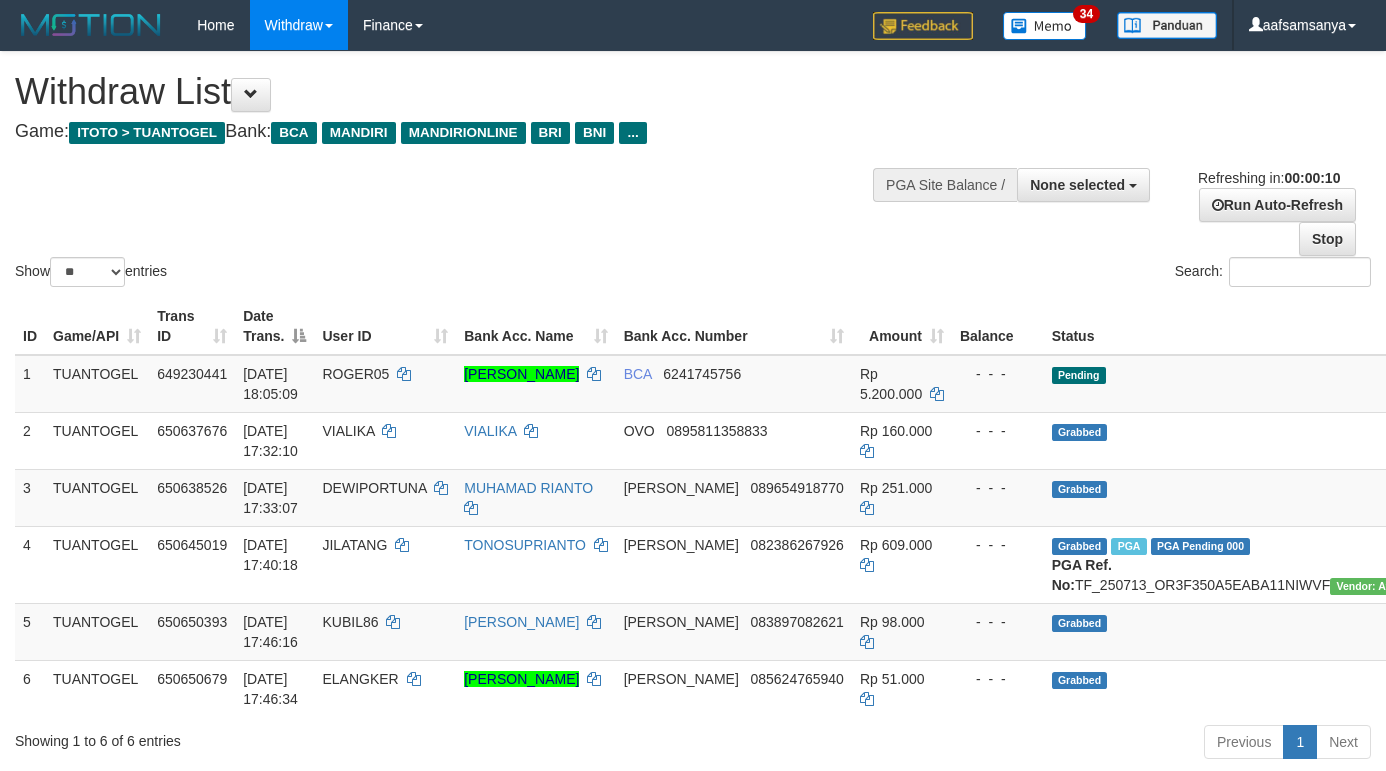 select 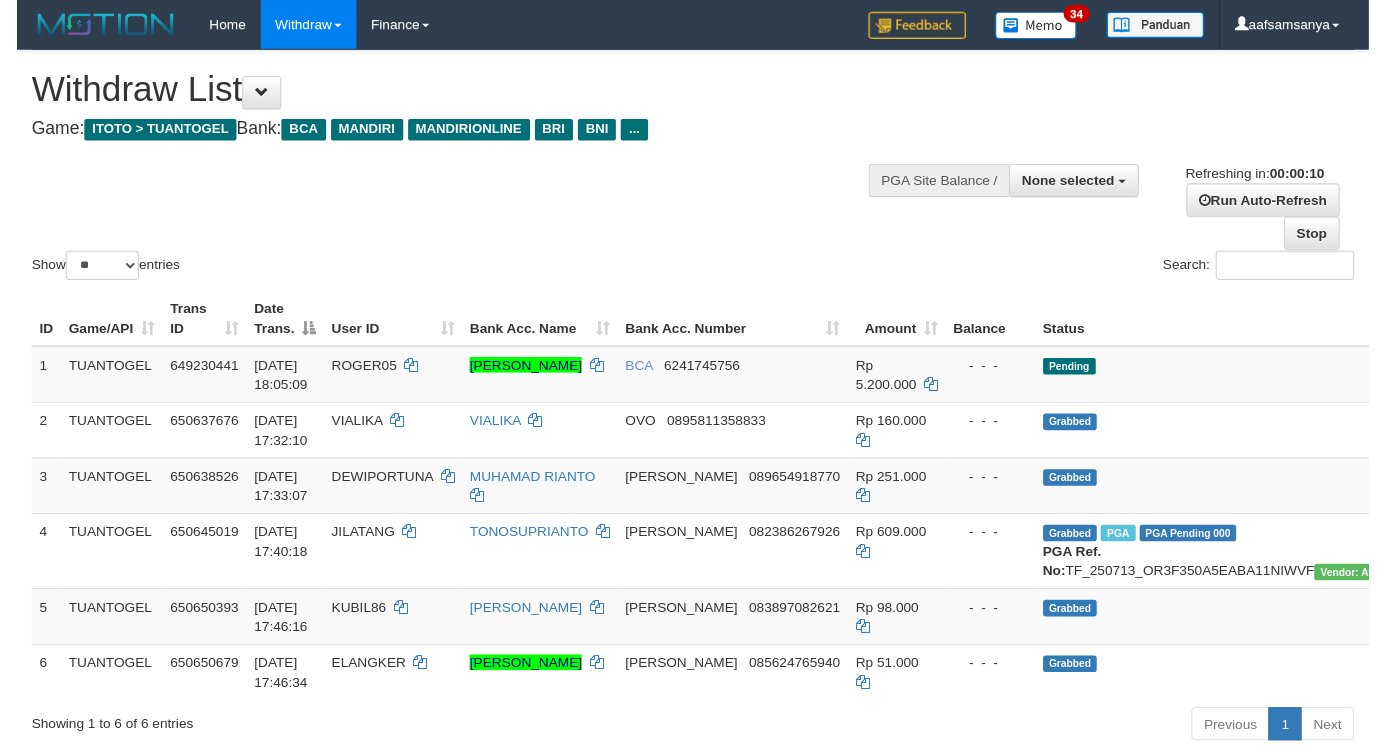 scroll, scrollTop: 0, scrollLeft: 0, axis: both 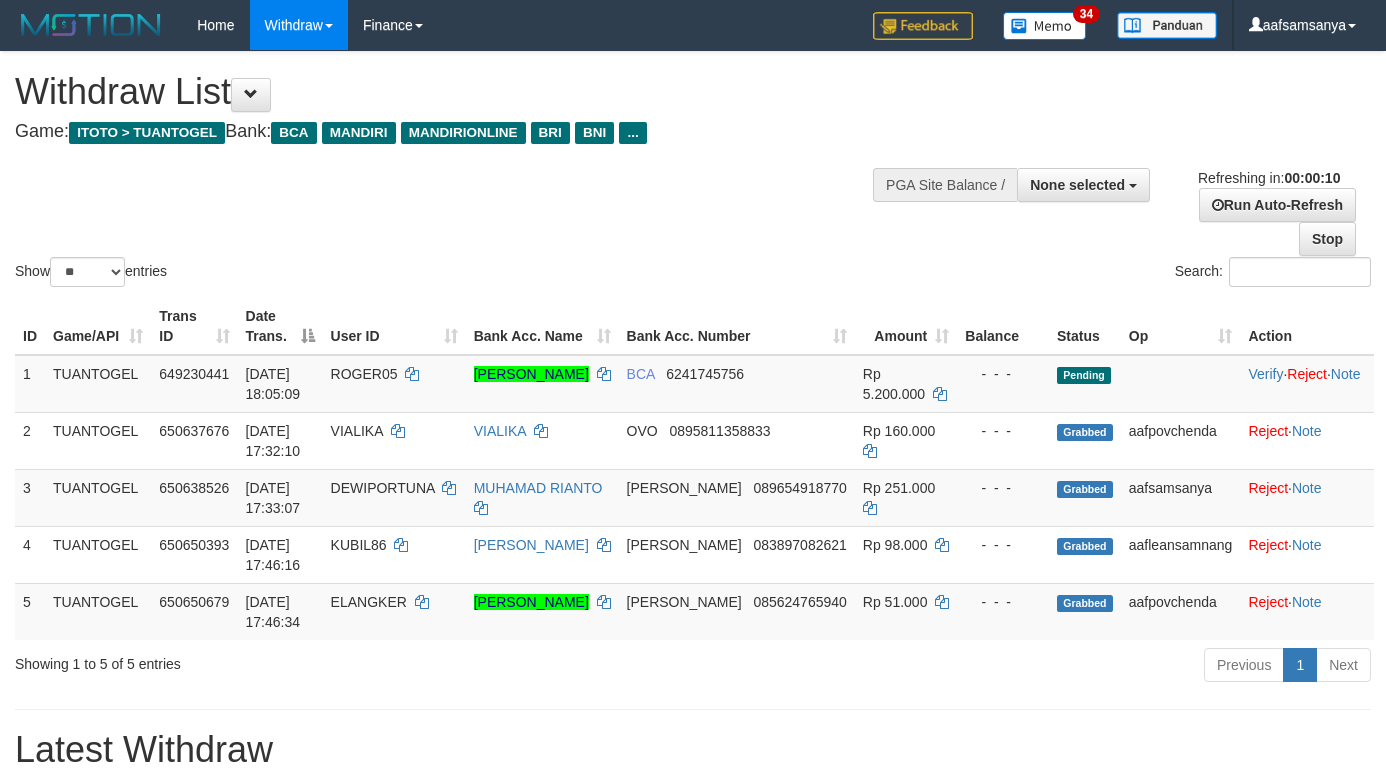 select 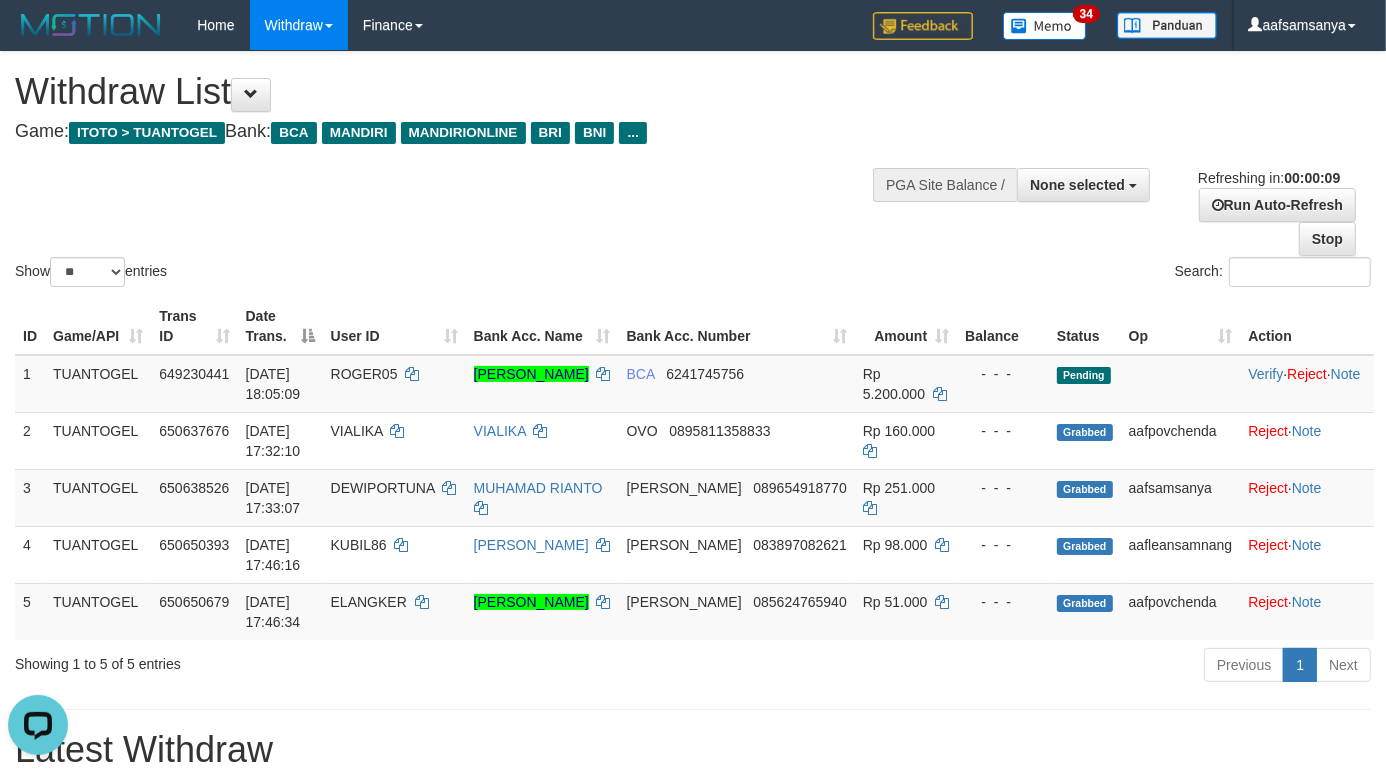 scroll, scrollTop: 0, scrollLeft: 0, axis: both 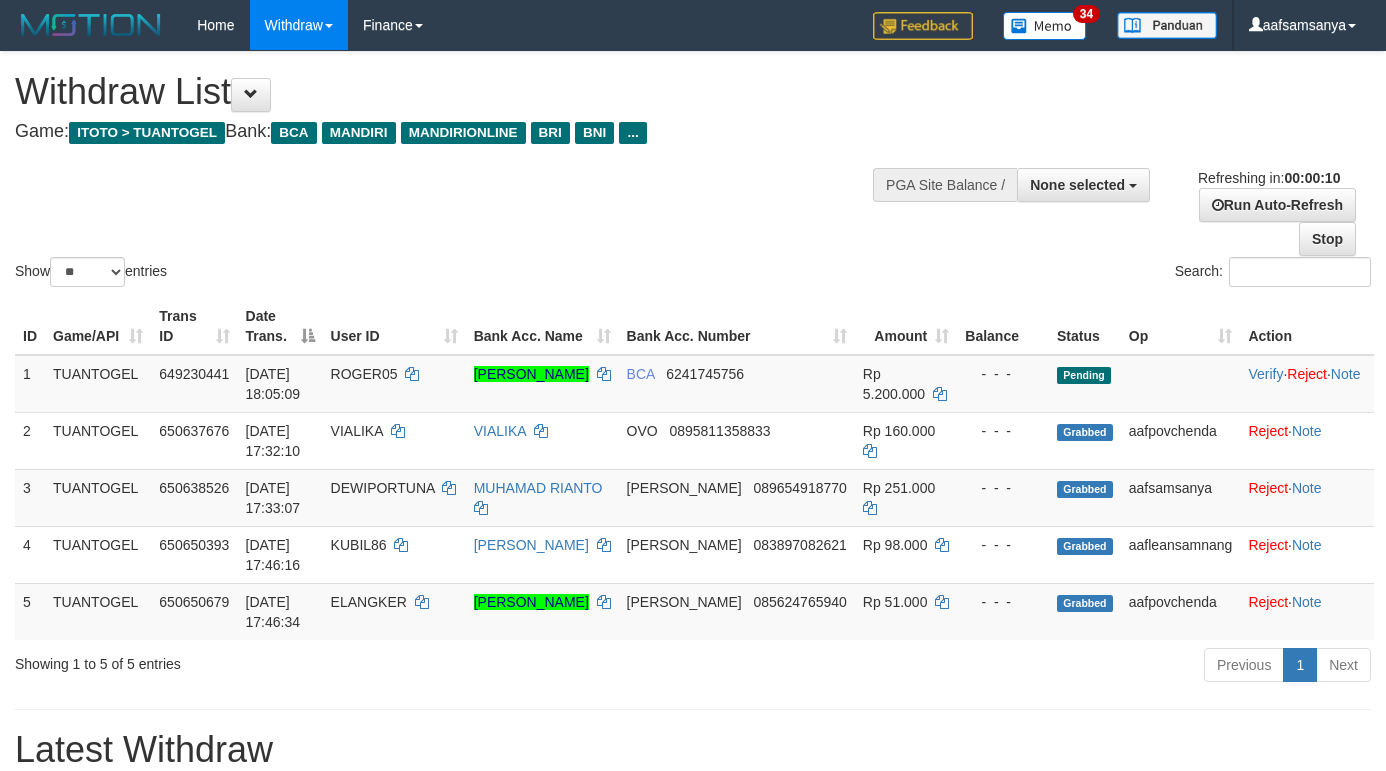 select 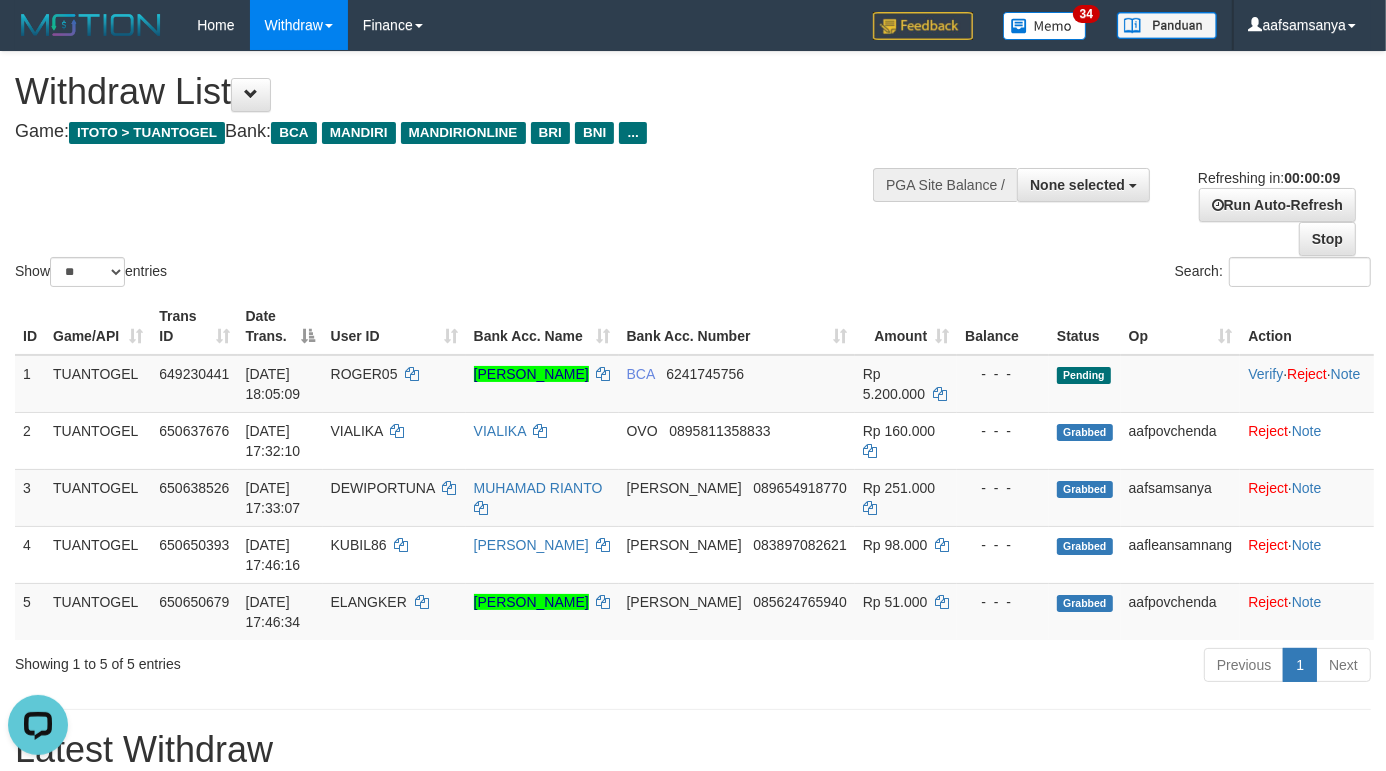 scroll, scrollTop: 0, scrollLeft: 0, axis: both 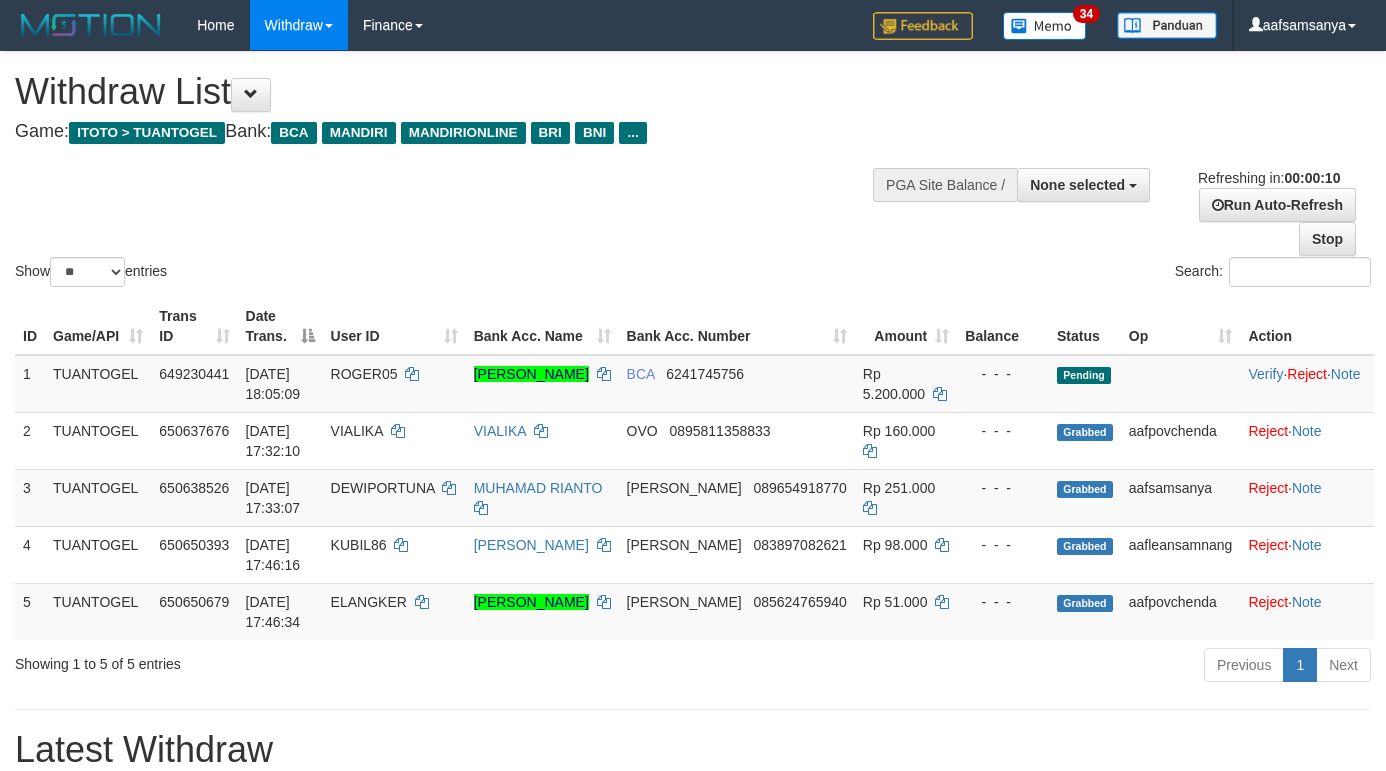 select 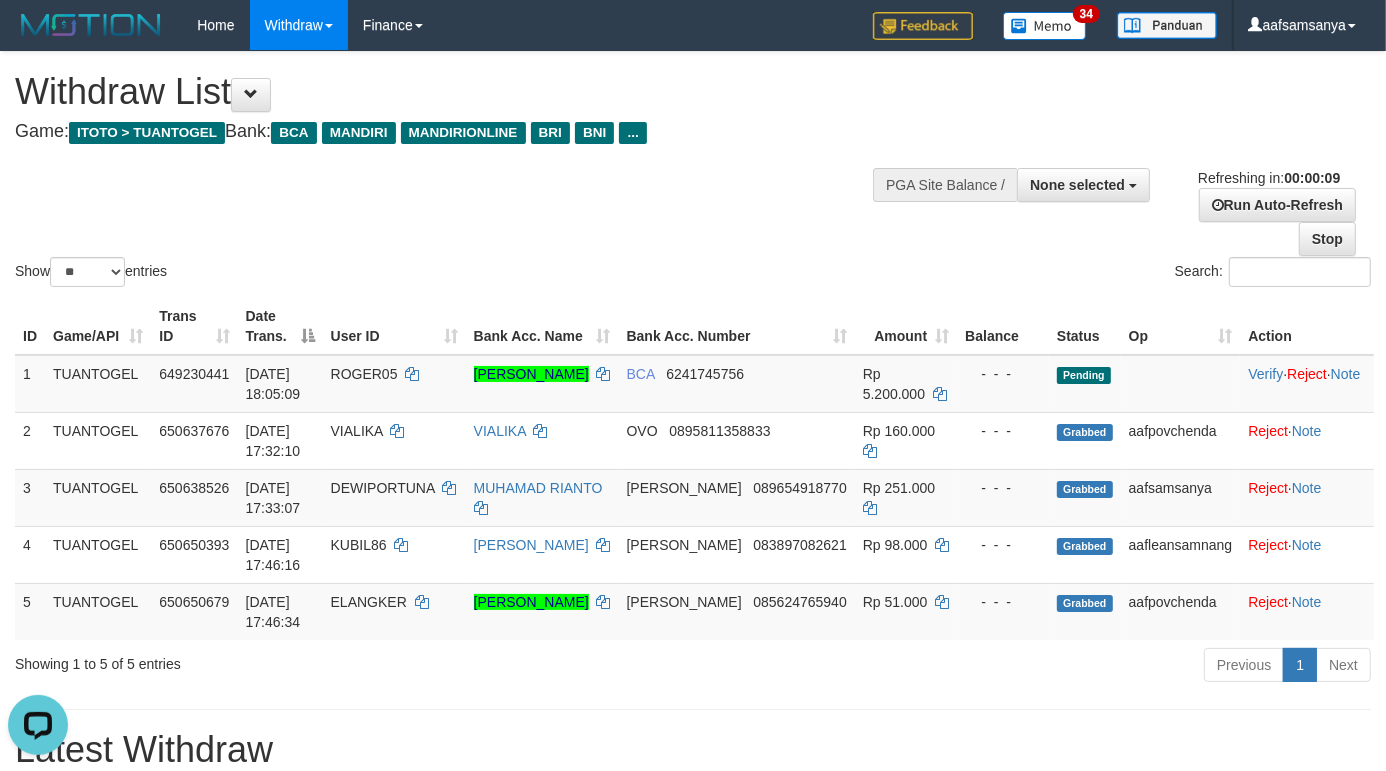scroll, scrollTop: 0, scrollLeft: 0, axis: both 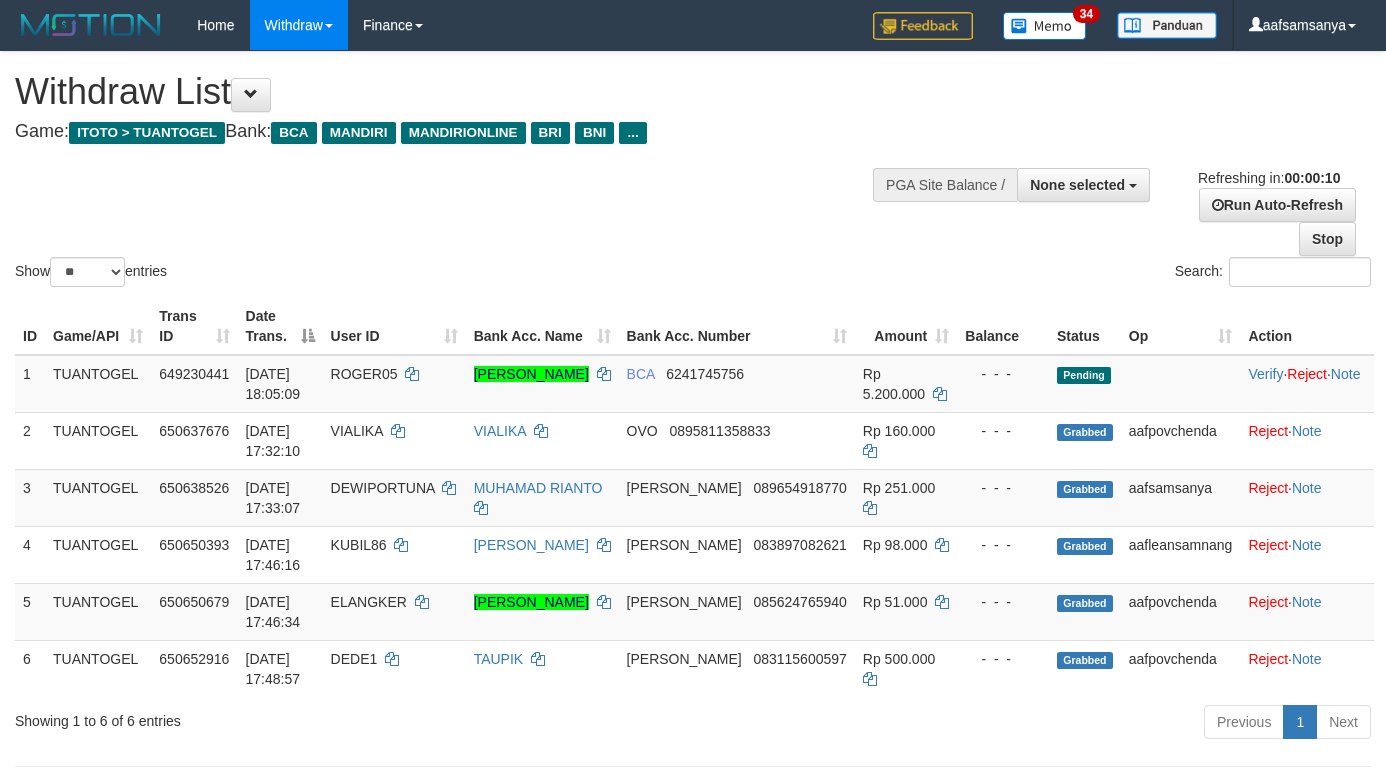 select 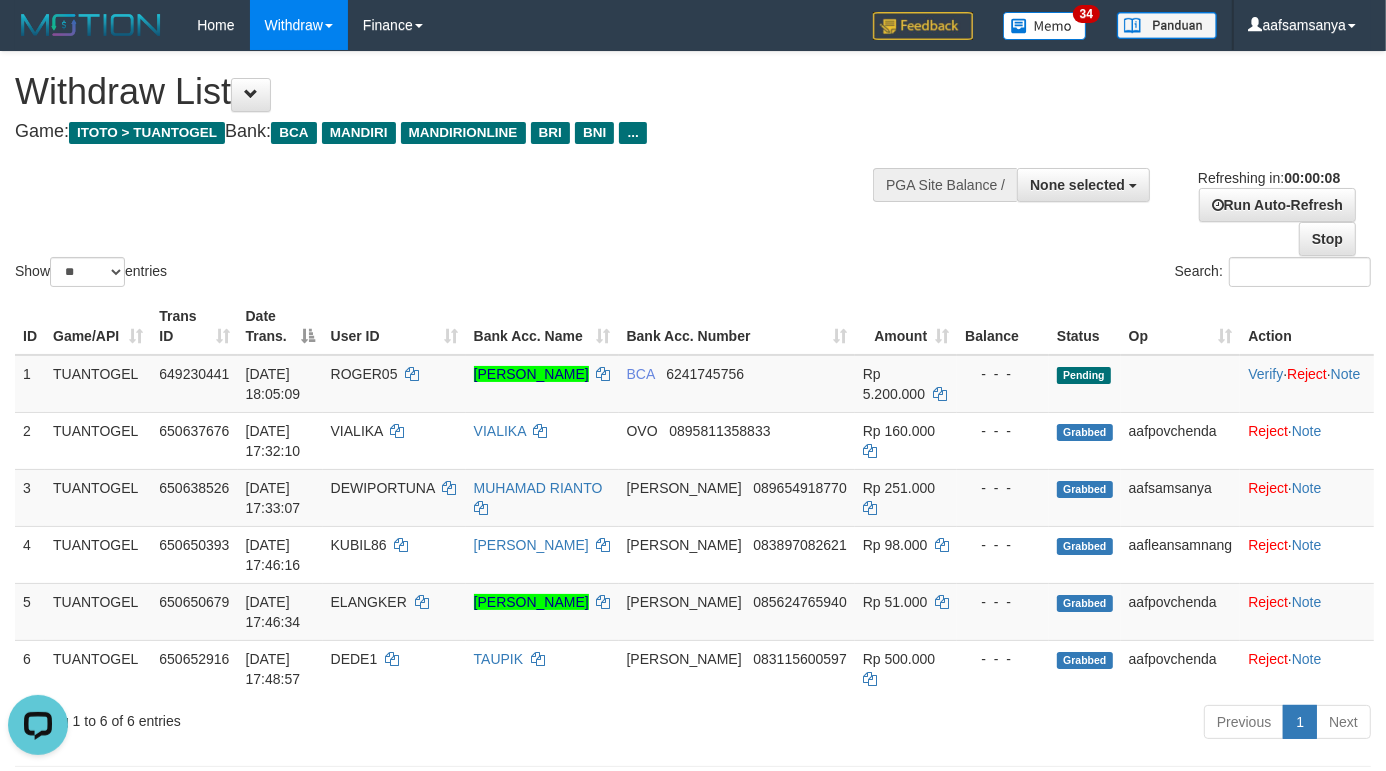 scroll, scrollTop: 0, scrollLeft: 0, axis: both 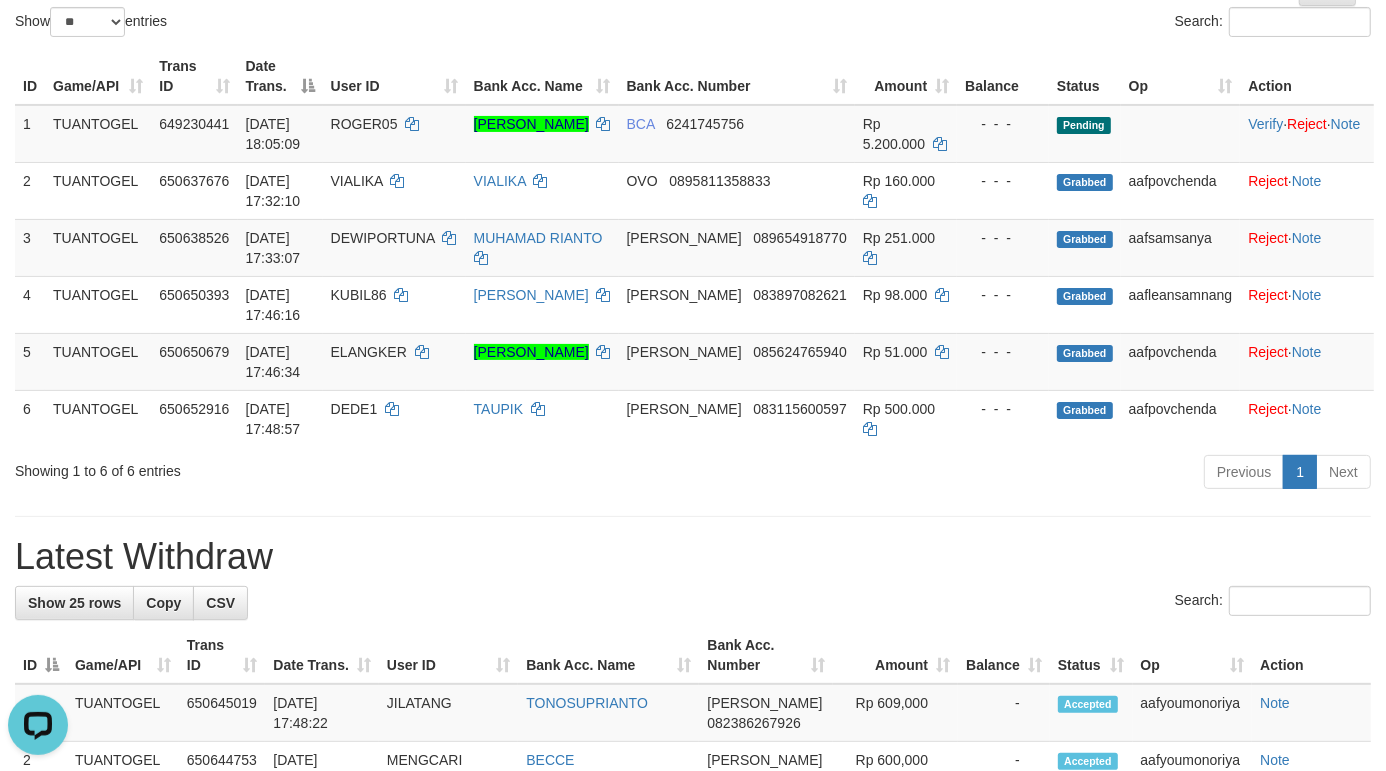 click on "Latest Withdraw" at bounding box center (693, 557) 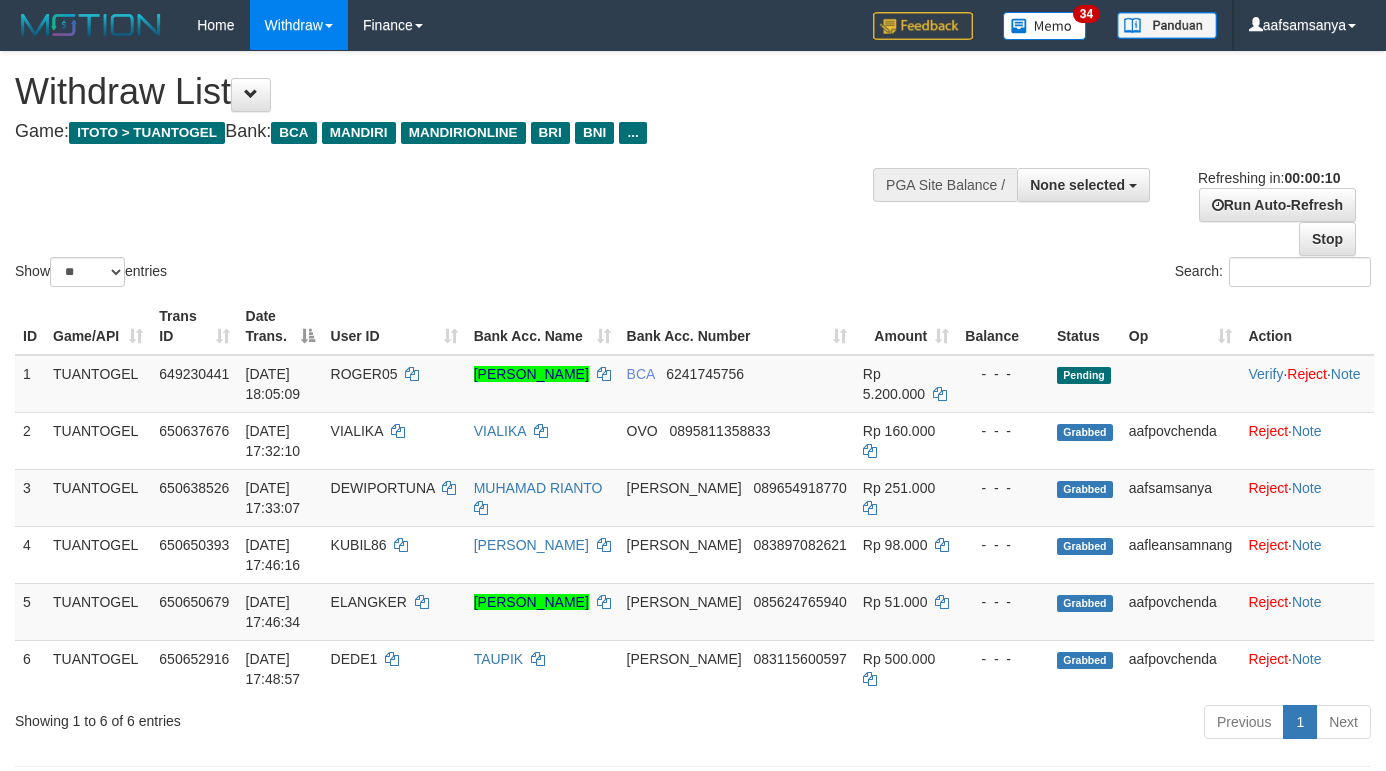 select 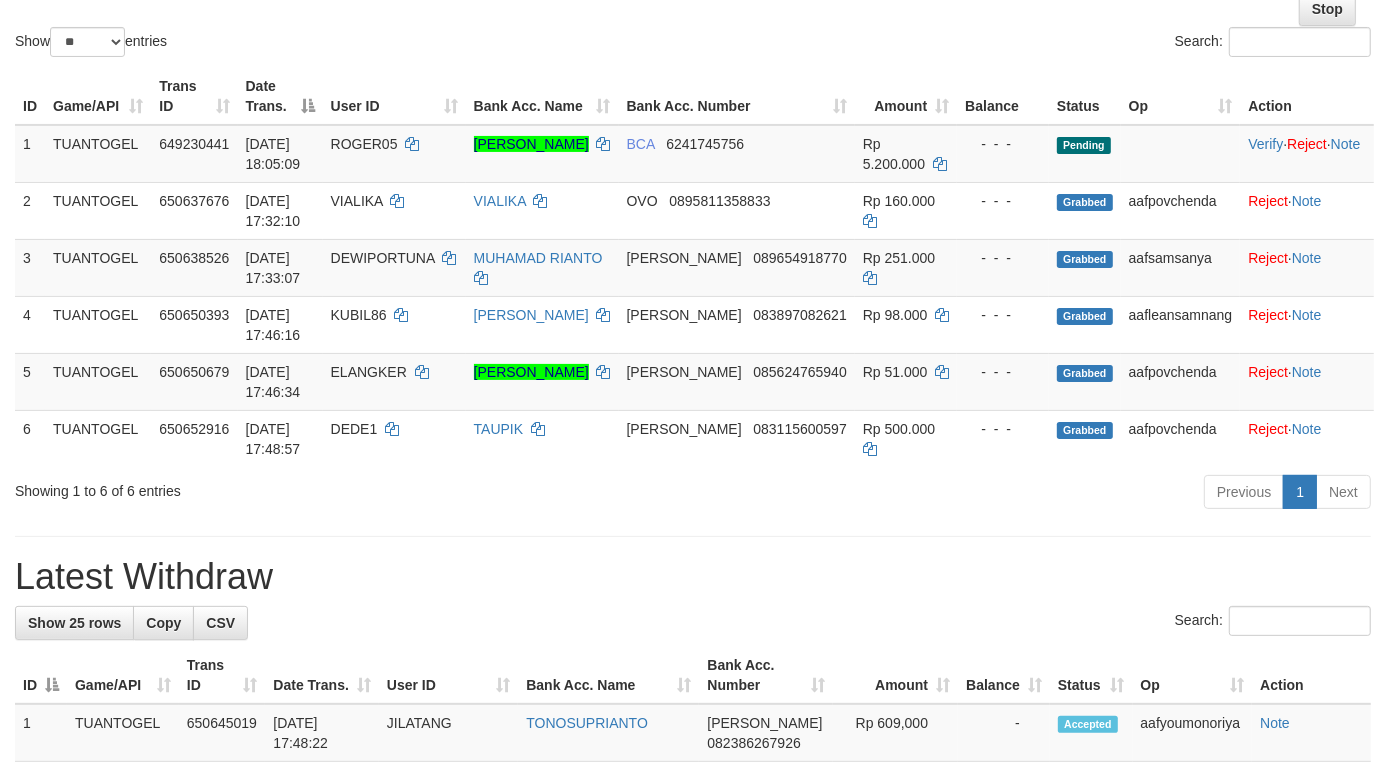 click on "**********" at bounding box center (693, 1042) 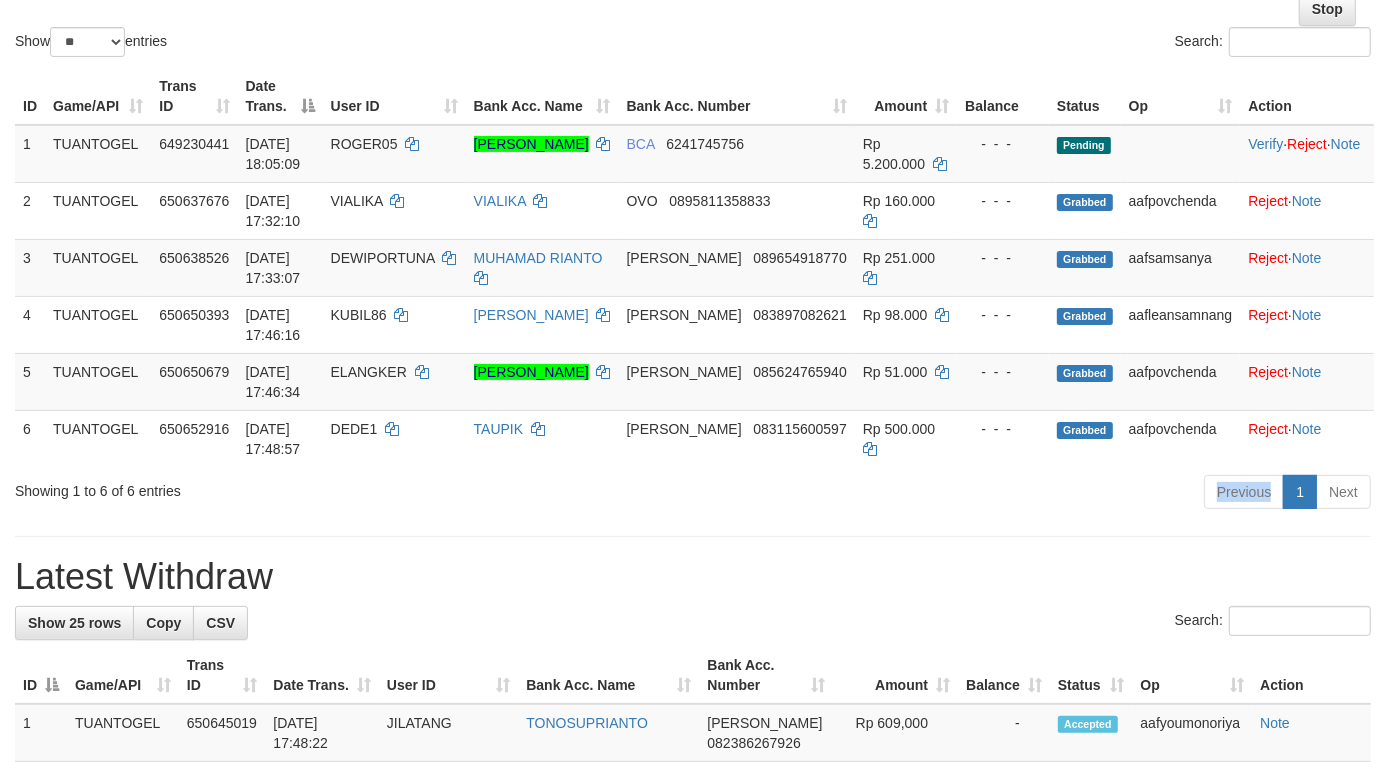 click on "Previous 1 Next" at bounding box center [982, 494] 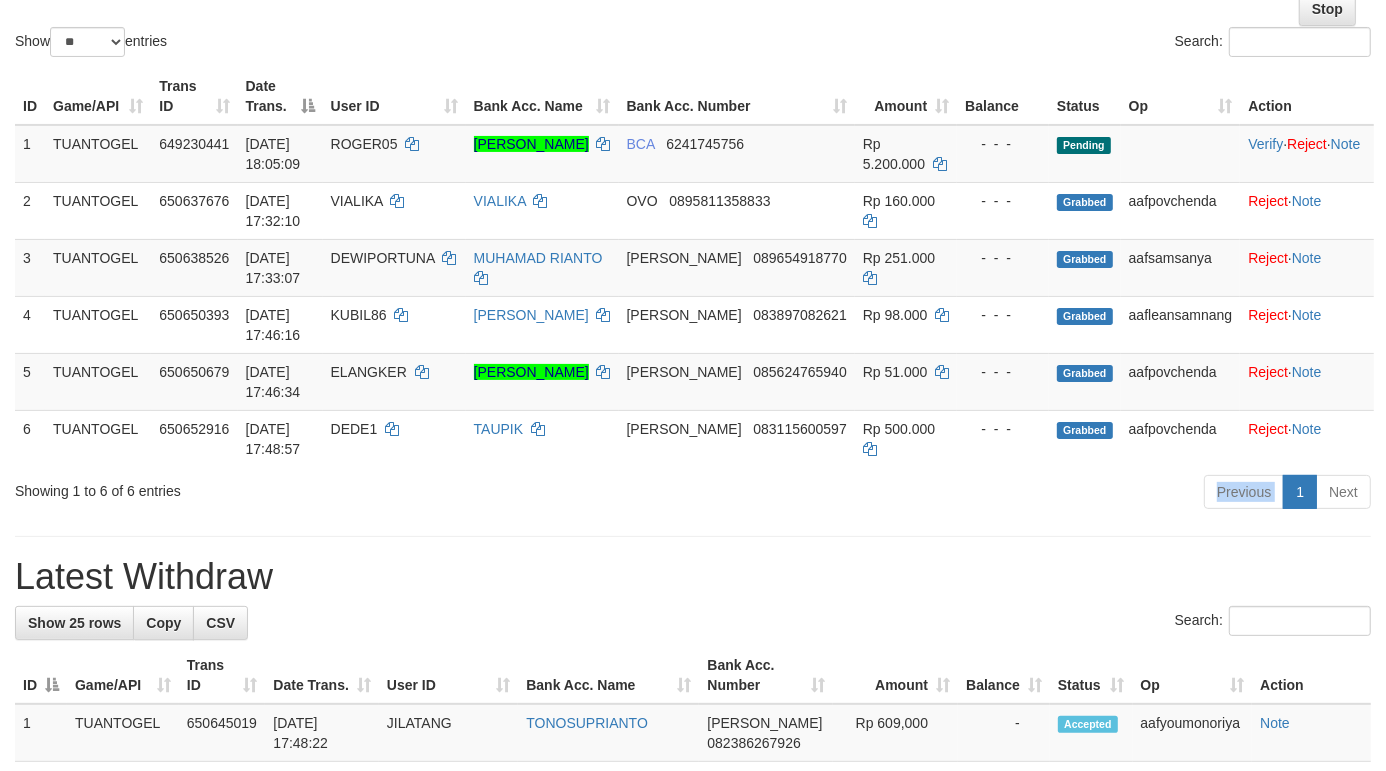 click on "Previous 1 Next" at bounding box center (982, 494) 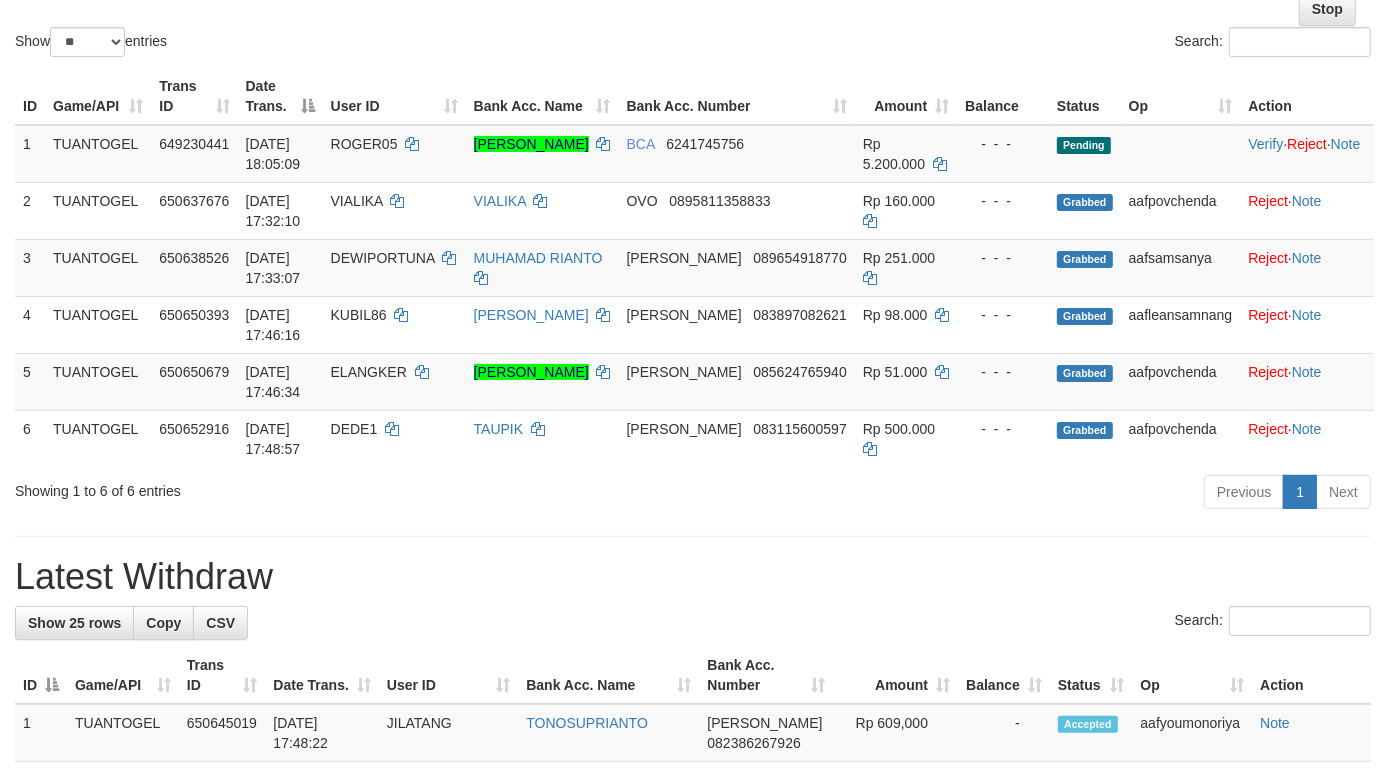 click on "**********" at bounding box center (693, 1042) 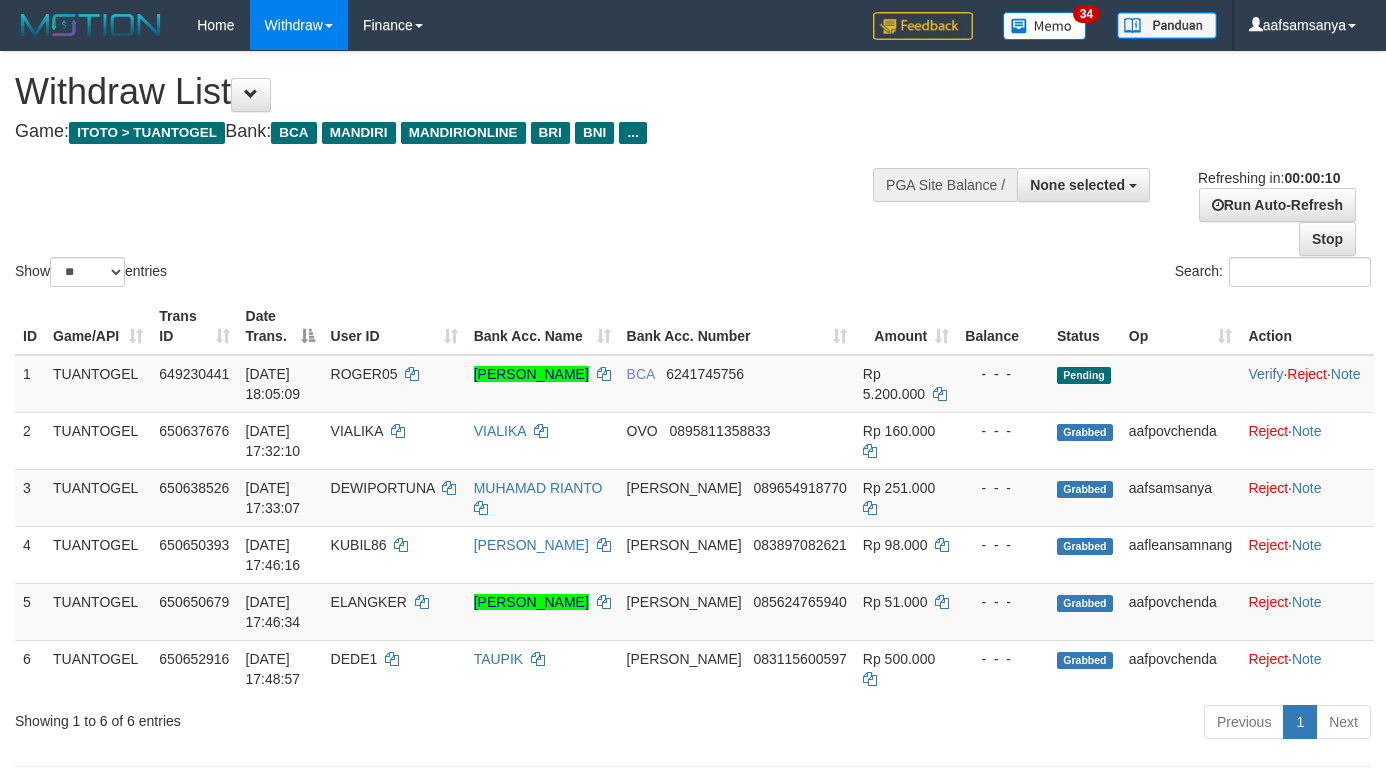 select 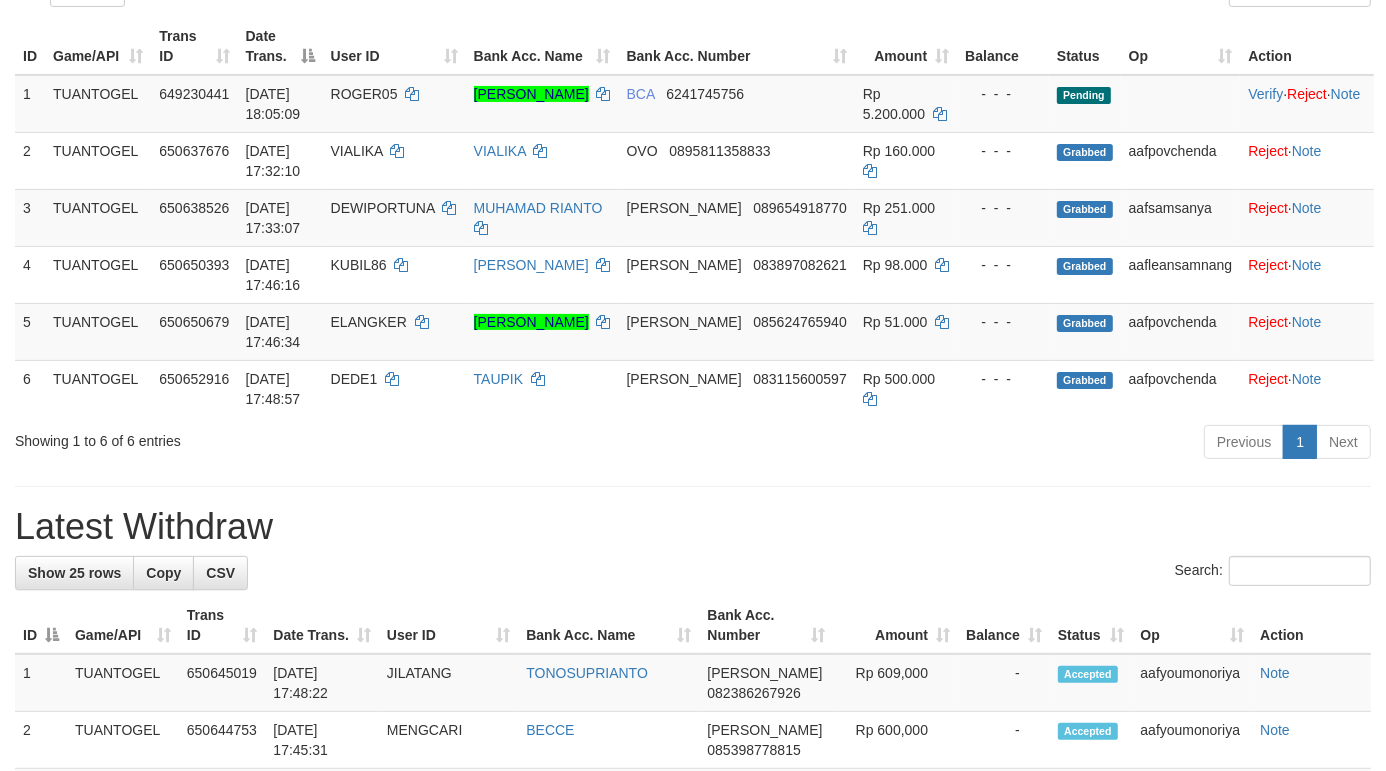 click on "Latest Withdraw" at bounding box center [693, 527] 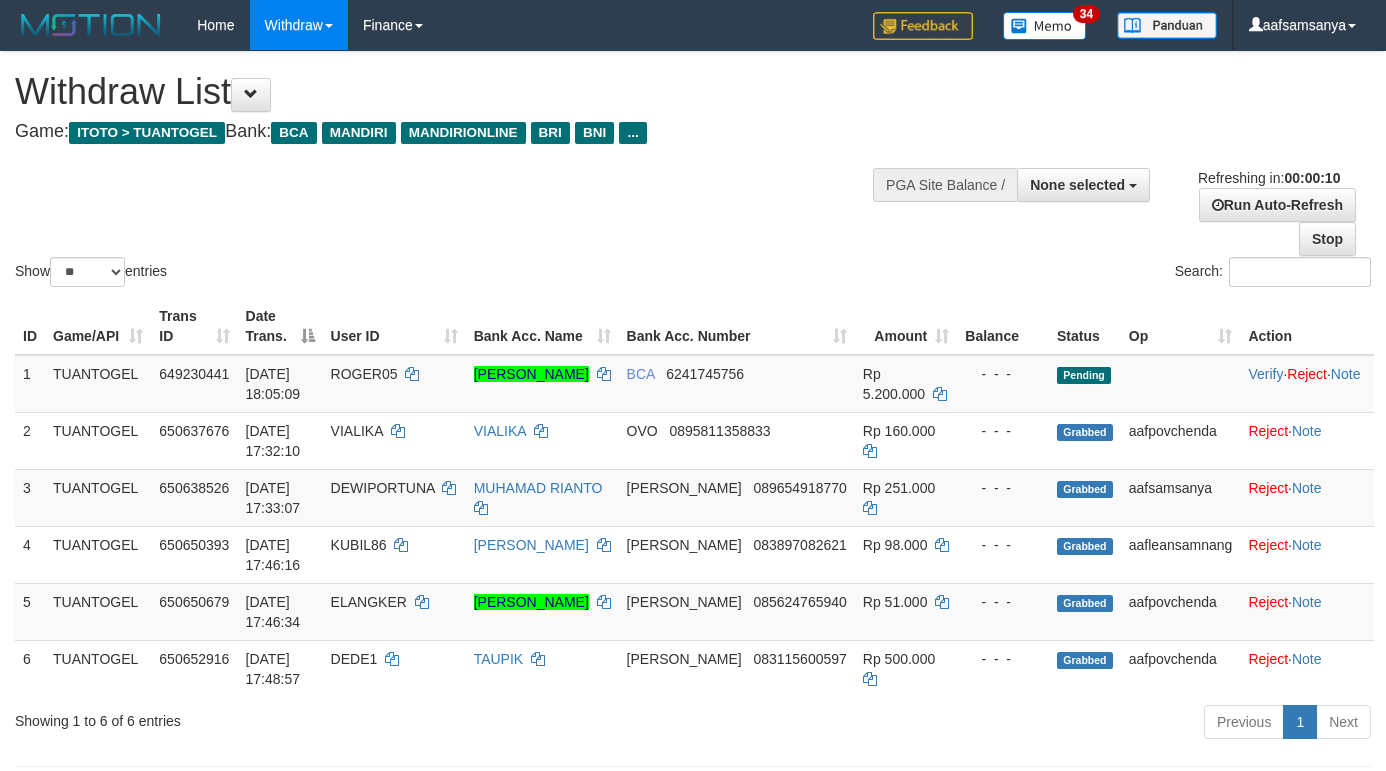 select 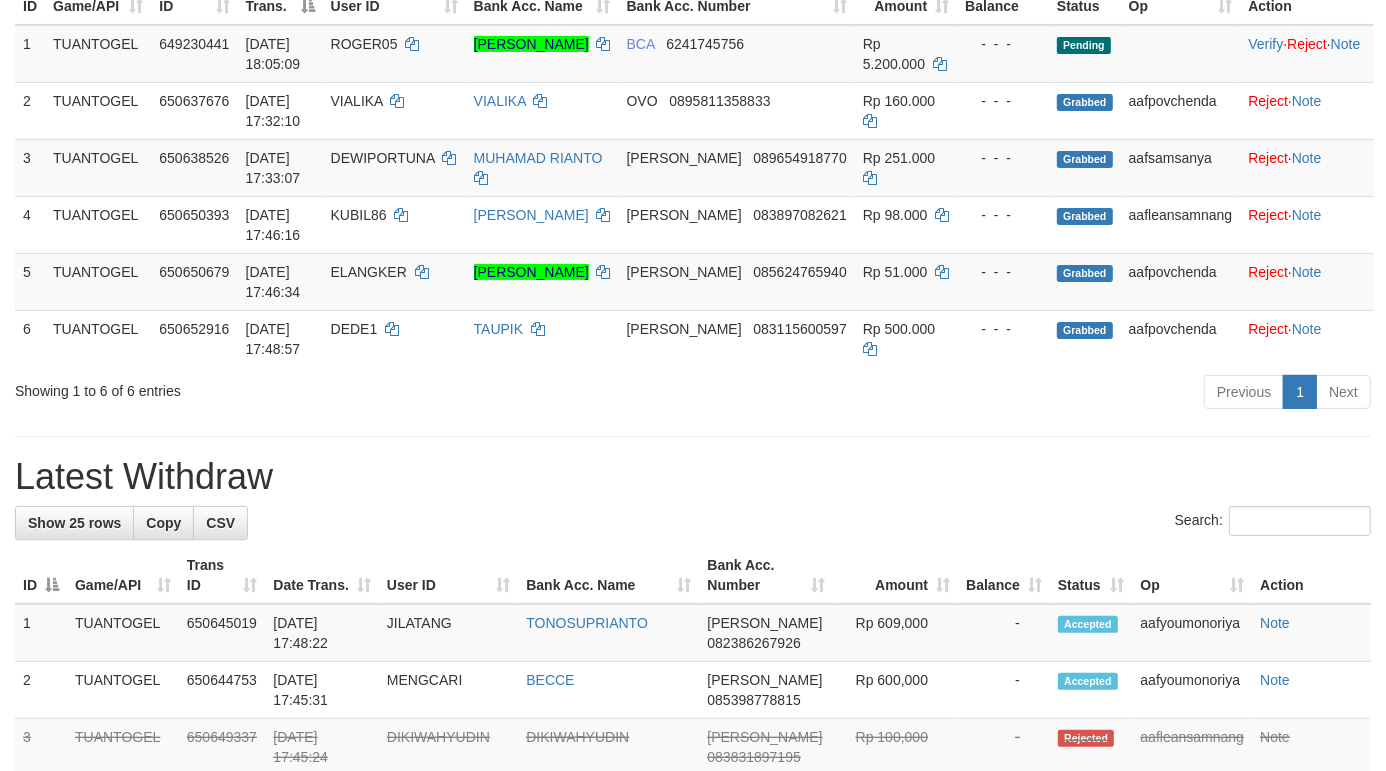 click on "Search:" at bounding box center [693, 523] 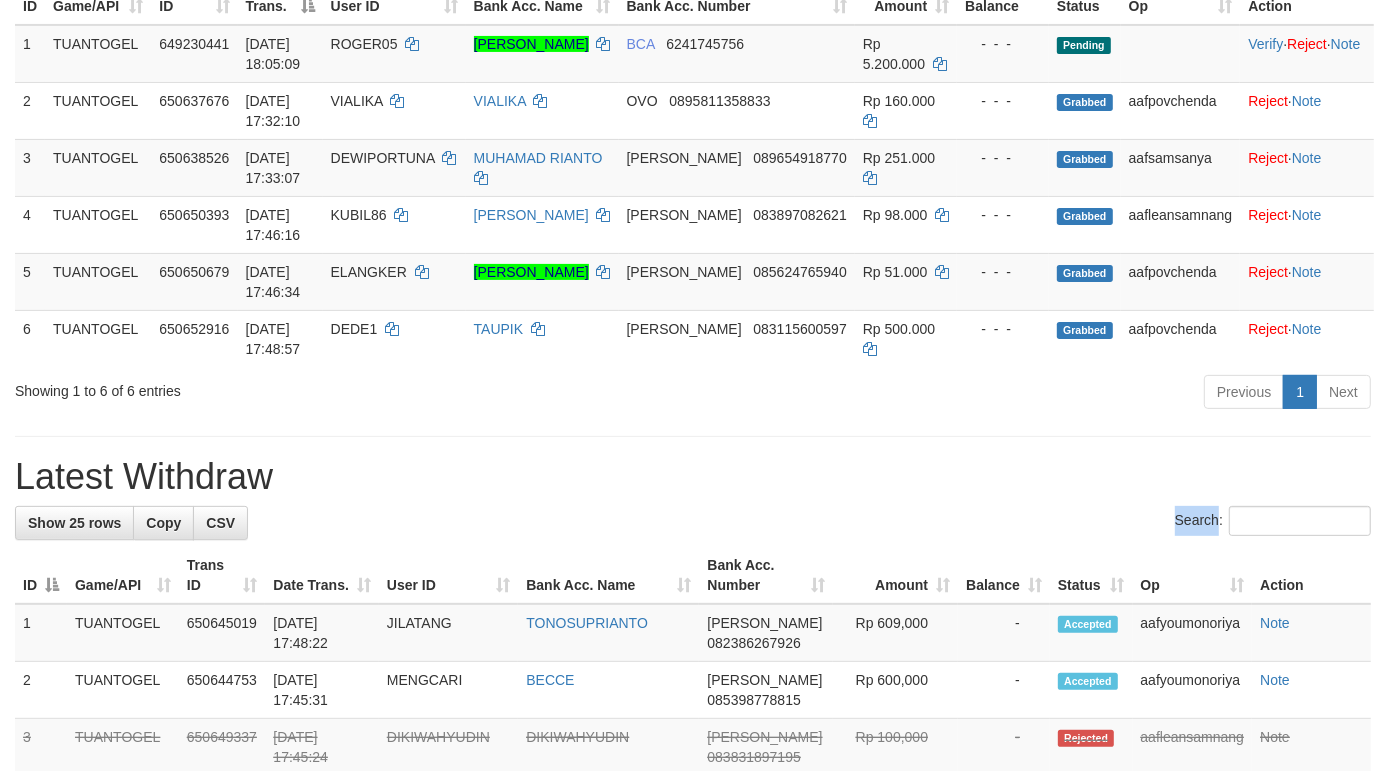 click on "Search:" at bounding box center (693, 523) 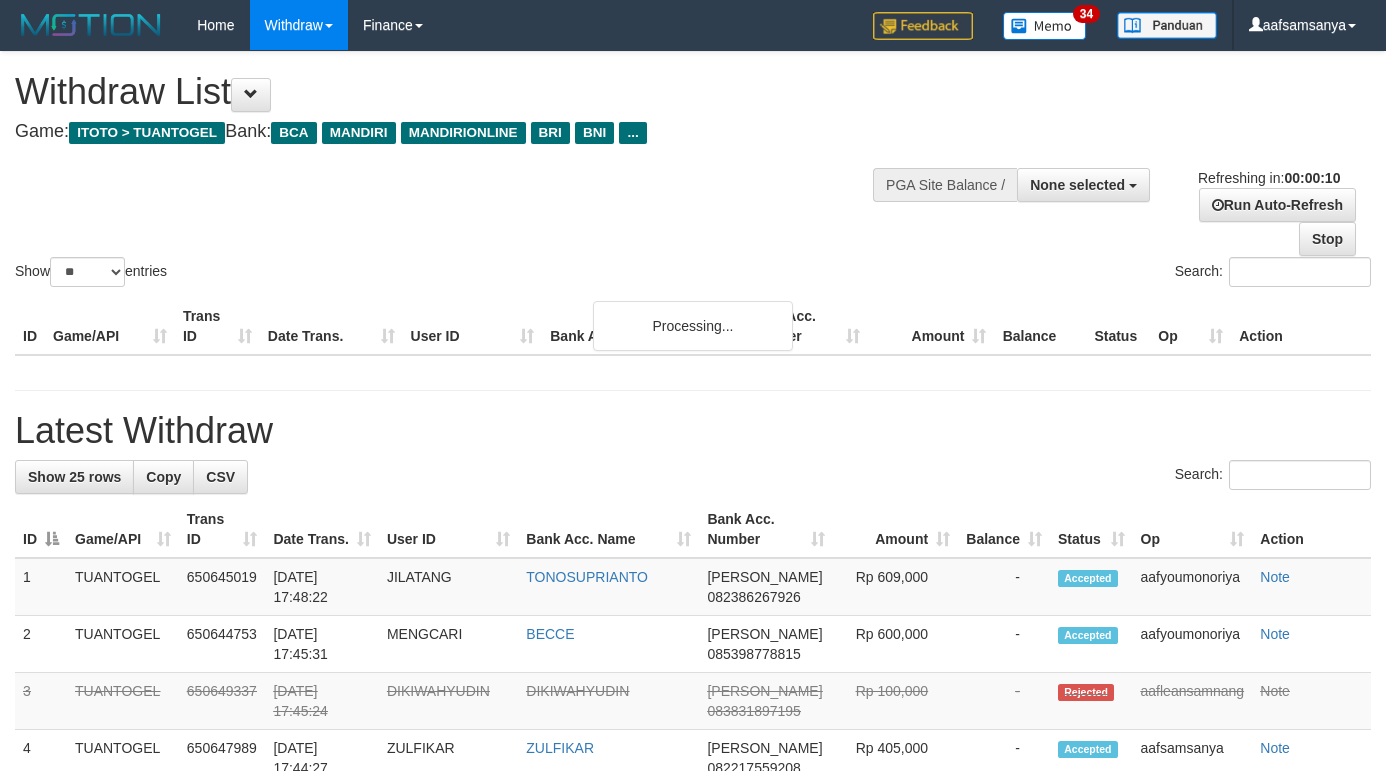 select 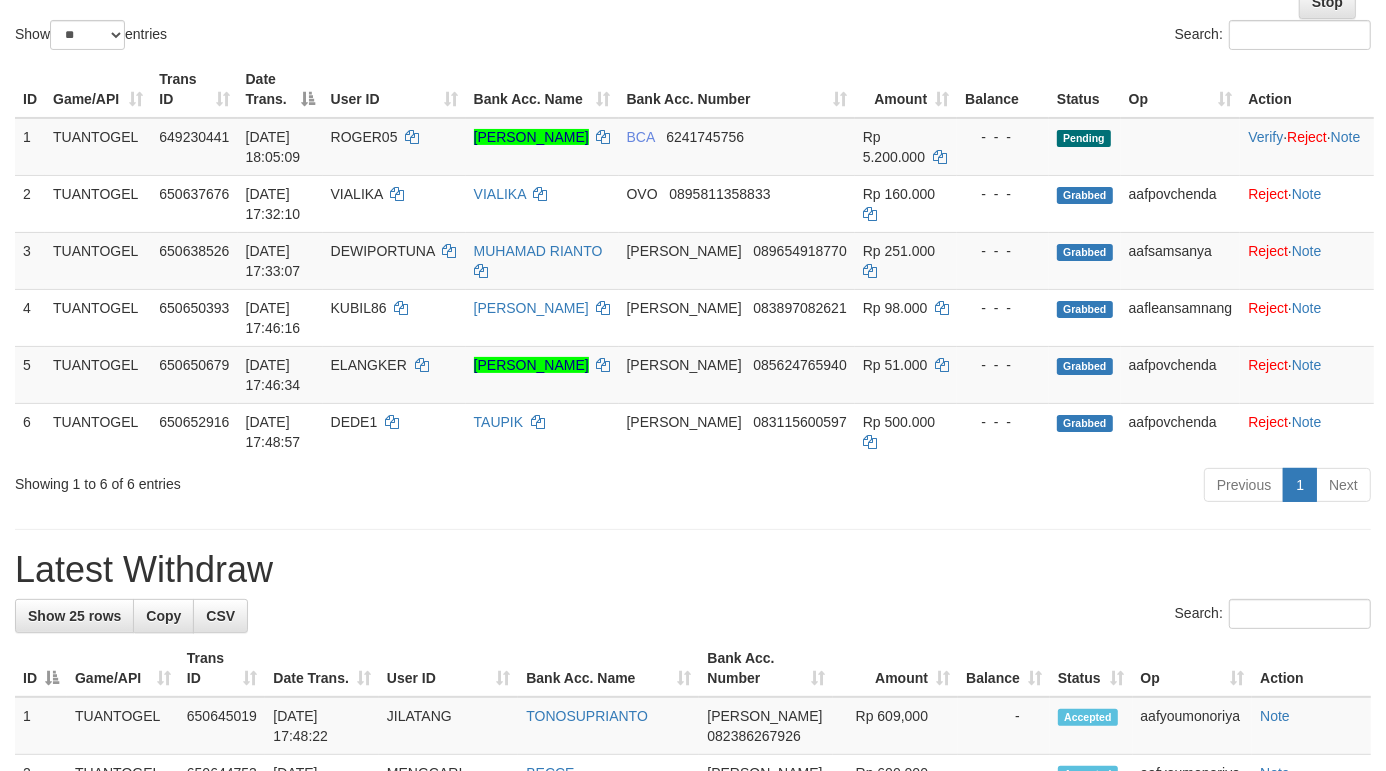 click on "ID Game/API Trans ID Date Trans. User ID Bank Acc. Name Bank Acc. Number Amount Balance Status Op Action
1 TUANTOGEL 649230441 12/07/2025 18:05:09 ROGER05    SARIPUDDIN SIREGRR    BCA     6241745756 Rp 5.200.000    -  -  - Pending Verify    ·   Reject ·    Note 2 TUANTOGEL 650637676 13/07/2025 17:32:10 VIALIKA    VIALIKA    OVO     0895811358833 Rp 160.000    -  -  - Grabbed aafpovchenda Reject ·    Note 3 TUANTOGEL 650638526 13/07/2025 17:33:07 DEWIPORTUNA    MUHAMAD RIANTO    DANA     089654918770 Rp 251.000    -  -  - Grabbed aafsamsanya Reject ·    Note 4 TUANTOGEL 650650393 13/07/2025 17:46:16 KUBIL86    DIDI RIYADI    DANA     083897082621 Rp 98.000    -  -  - Grabbed aafleansamnang Reject ·    Note 5 TUANTOGEL 650650679 13/07/2025 17:46:34 ELANGKER    ELOK NUR INDAH SARI    DANA     085624765940 Rp 51.000    -  -  - Grabbed aafpovchenda Reject ·    Note 6 TUANTOGEL 650652916 13/07/2025 17:48:57 DEDE1" at bounding box center (693, 260) 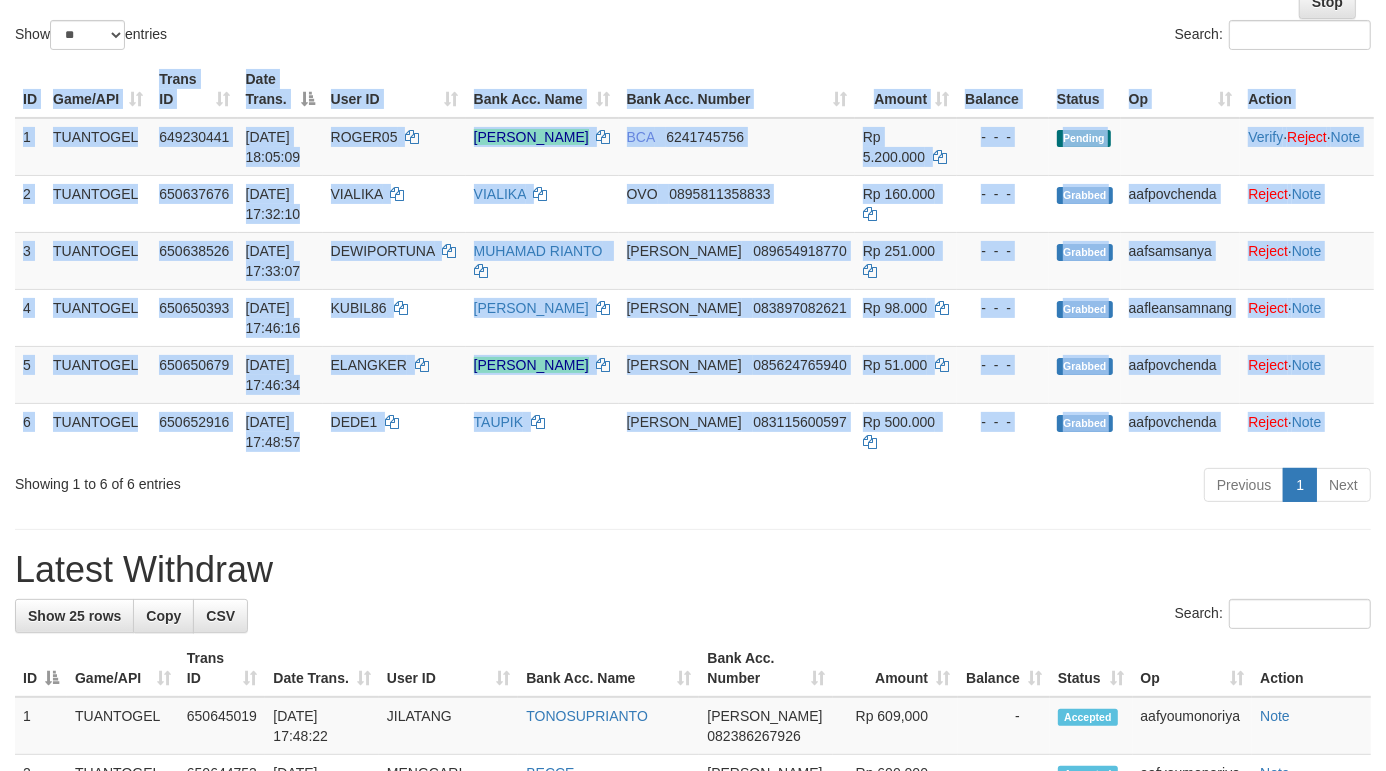 click on "ID Game/API Trans ID Date Trans. User ID Bank Acc. Name Bank Acc. Number Amount Balance Status Op Action
1 TUANTOGEL 649230441 12/07/2025 18:05:09 ROGER05    SARIPUDDIN SIREGRR    BCA     6241745756 Rp 5.200.000    -  -  - Pending Verify    ·   Reject ·    Note 2 TUANTOGEL 650637676 13/07/2025 17:32:10 VIALIKA    VIALIKA    OVO     0895811358833 Rp 160.000    -  -  - Grabbed aafpovchenda Reject ·    Note 3 TUANTOGEL 650638526 13/07/2025 17:33:07 DEWIPORTUNA    MUHAMAD RIANTO    DANA     089654918770 Rp 251.000    -  -  - Grabbed aafsamsanya Reject ·    Note 4 TUANTOGEL 650650393 13/07/2025 17:46:16 KUBIL86    DIDI RIYADI    DANA     083897082621 Rp 98.000    -  -  - Grabbed aafleansamnang Reject ·    Note 5 TUANTOGEL 650650679 13/07/2025 17:46:34 ELANGKER    ELOK NUR INDAH SARI    DANA     085624765940 Rp 51.000    -  -  - Grabbed aafpovchenda Reject ·    Note 6 TUANTOGEL 650652916 13/07/2025 17:48:57 DEDE1" at bounding box center (693, 260) 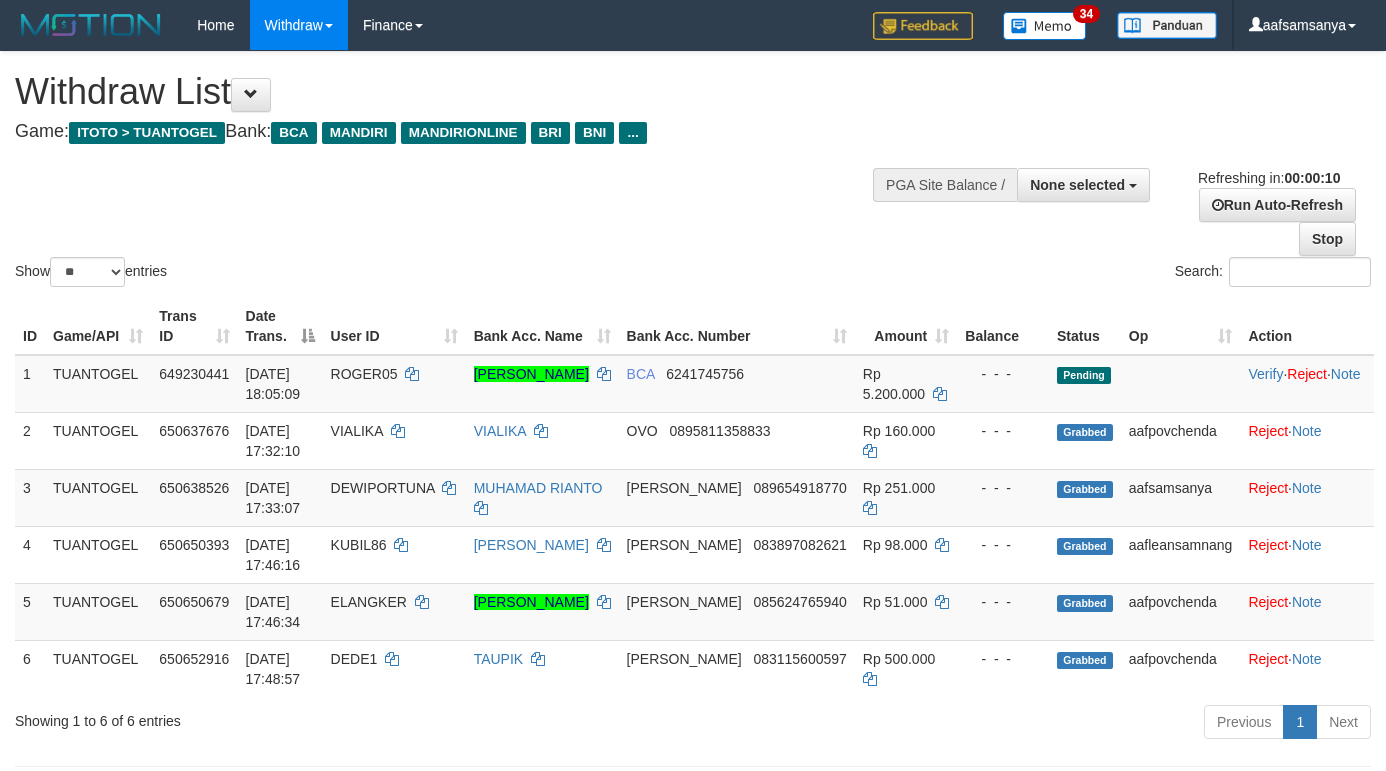 select 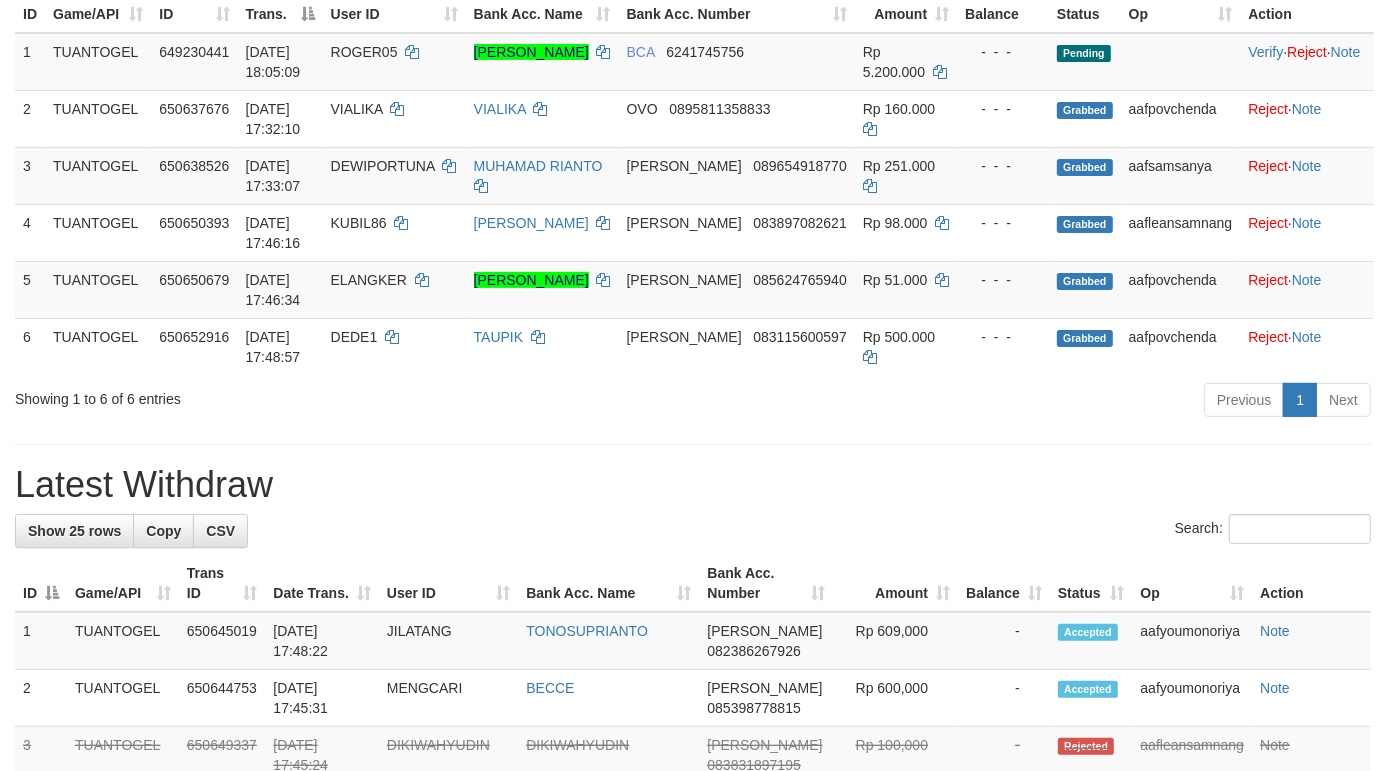 click on "Latest Withdraw" at bounding box center [693, 485] 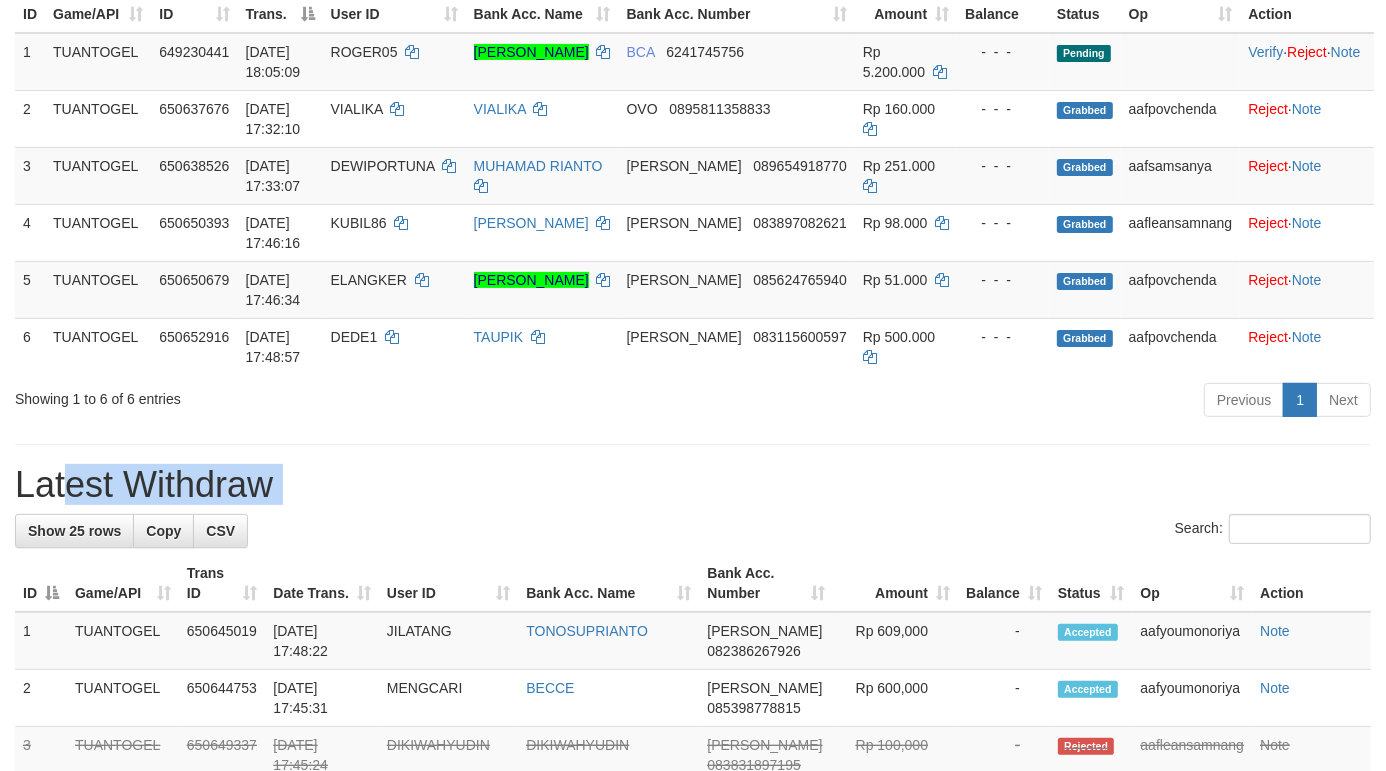 click on "Latest Withdraw" at bounding box center [693, 485] 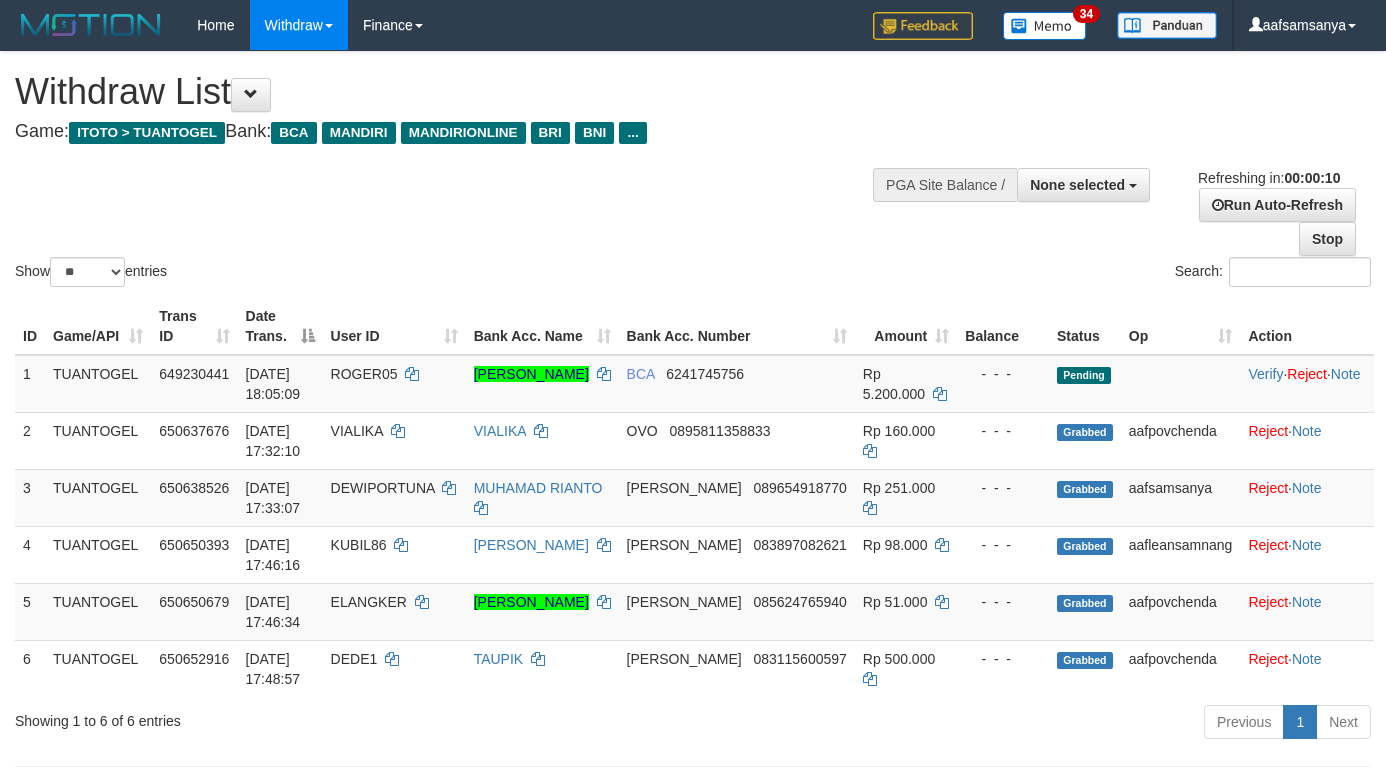 select 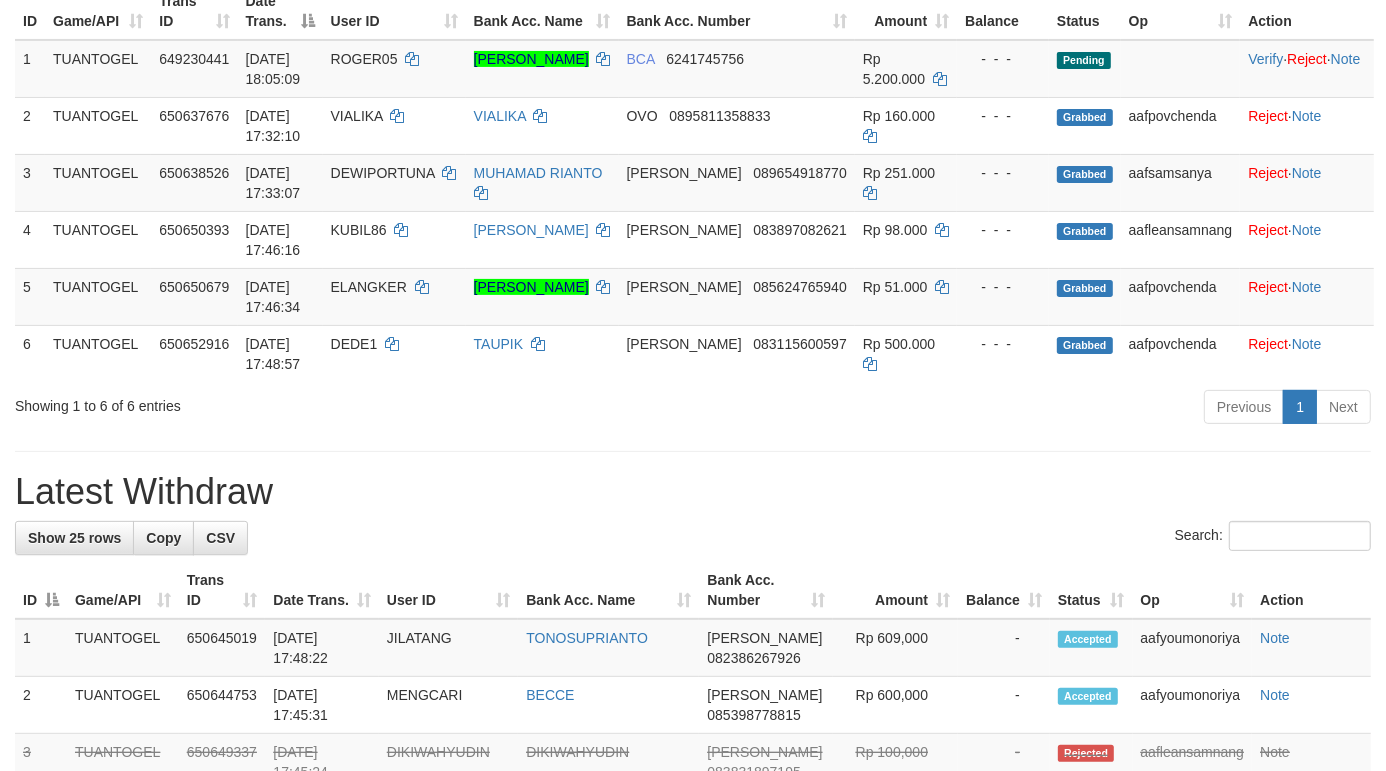 click on "**********" at bounding box center (693, 957) 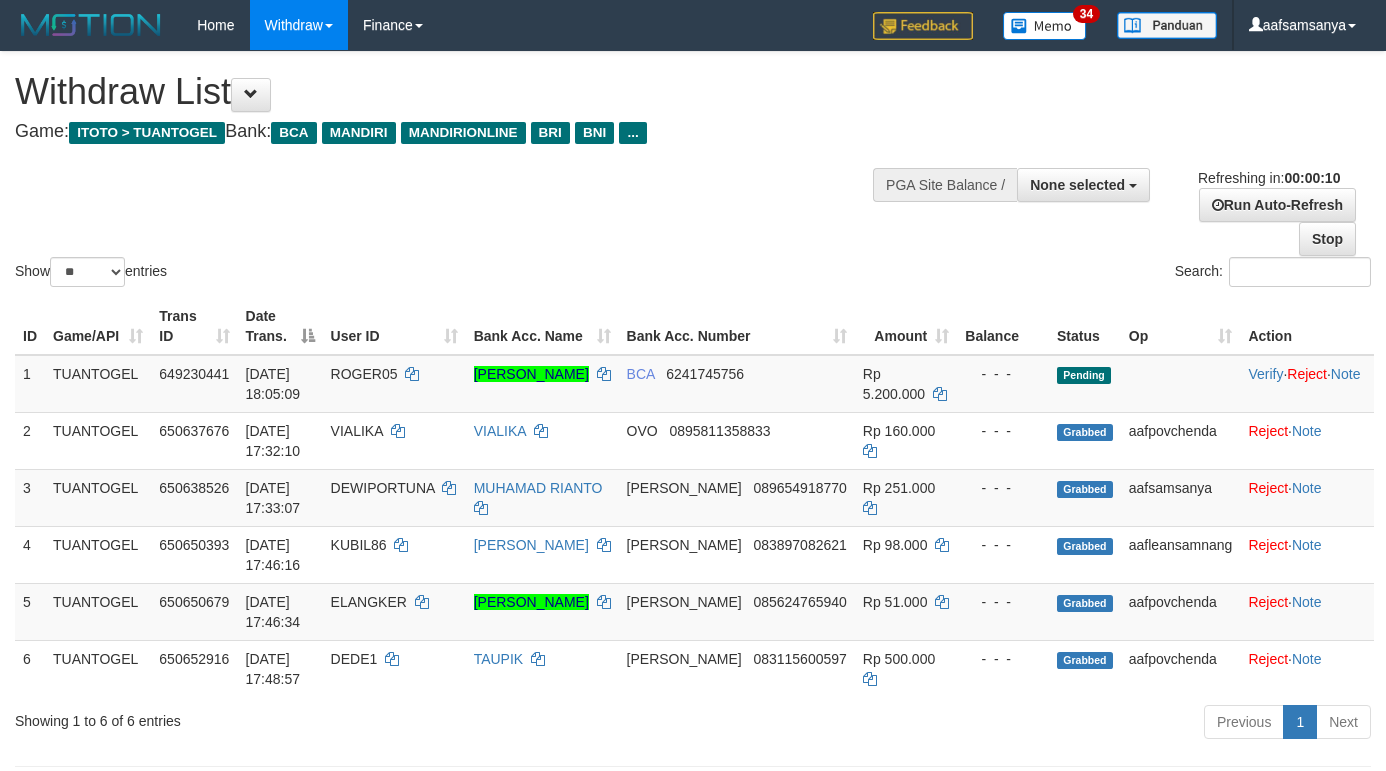 select 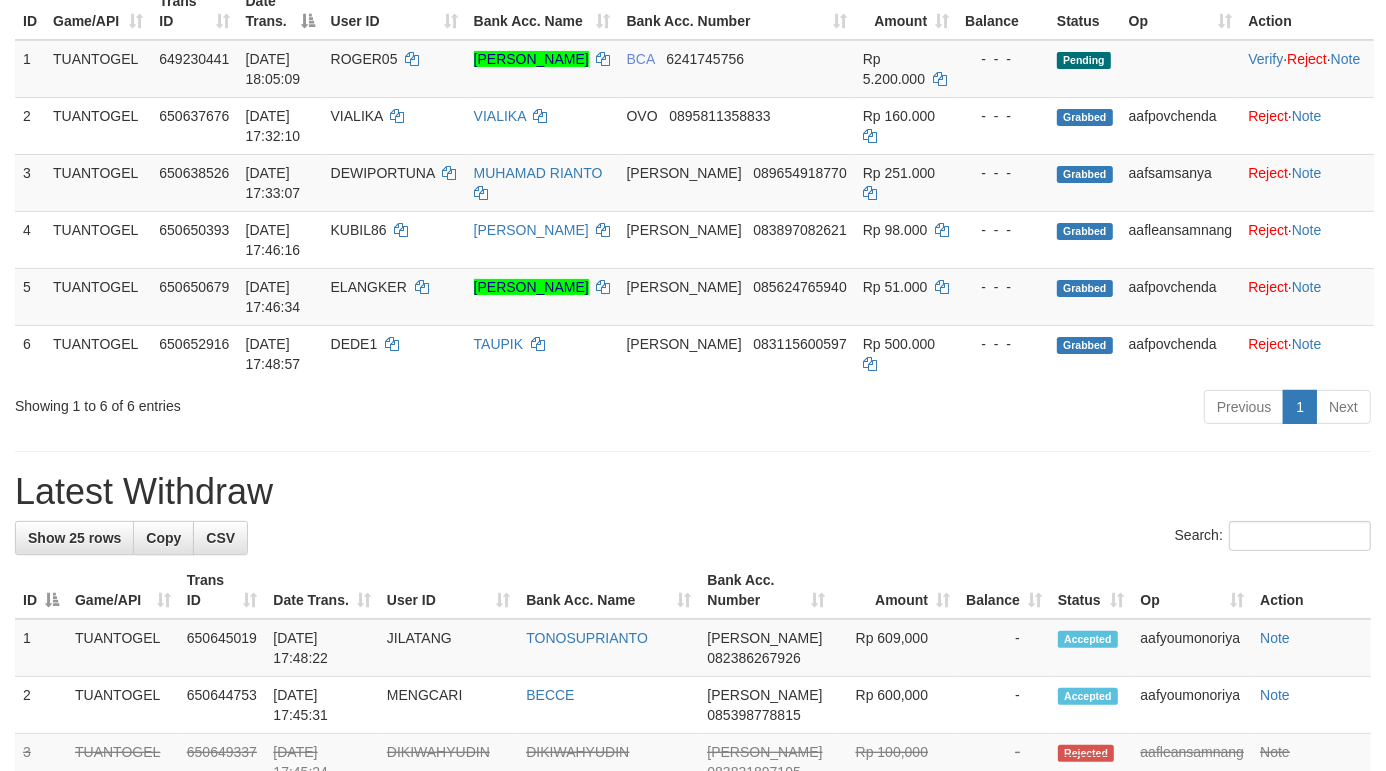 click on "Latest Withdraw" at bounding box center [693, 492] 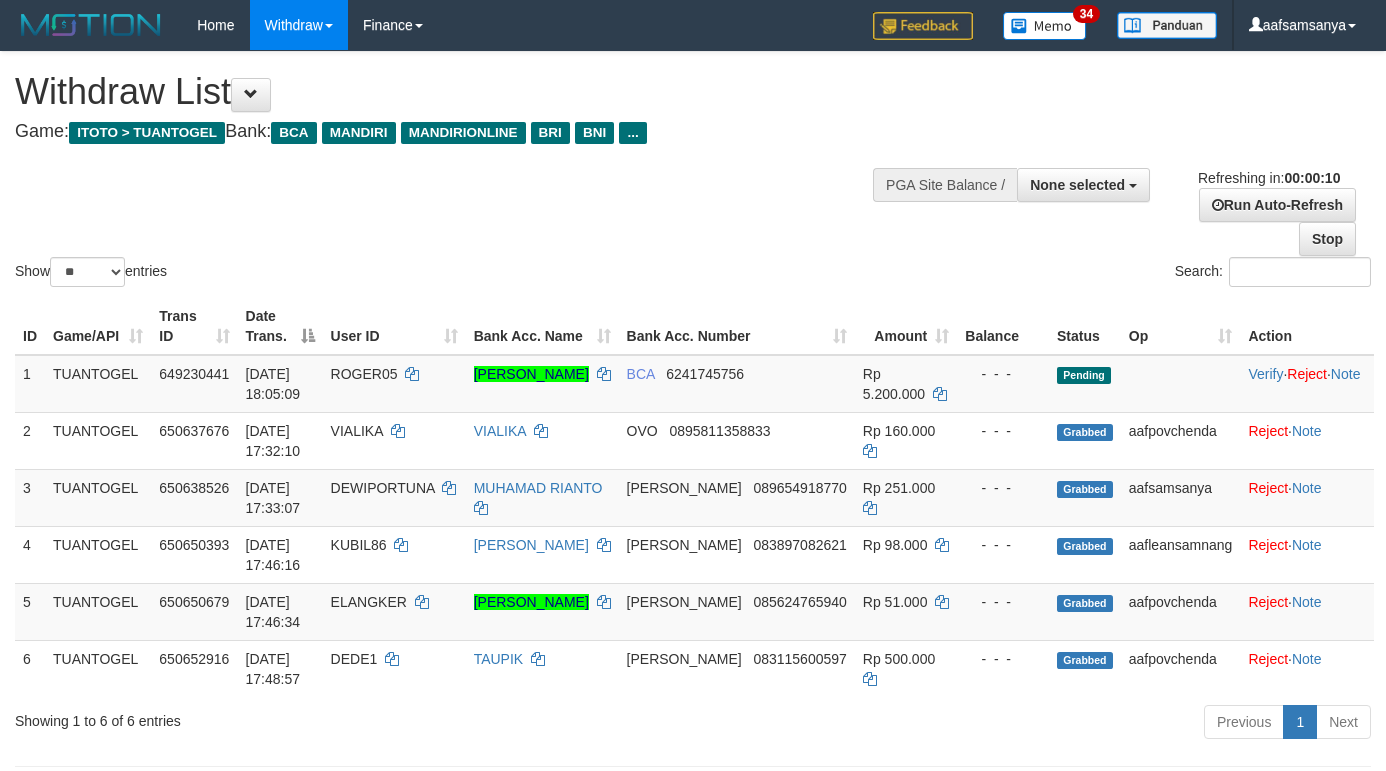 select 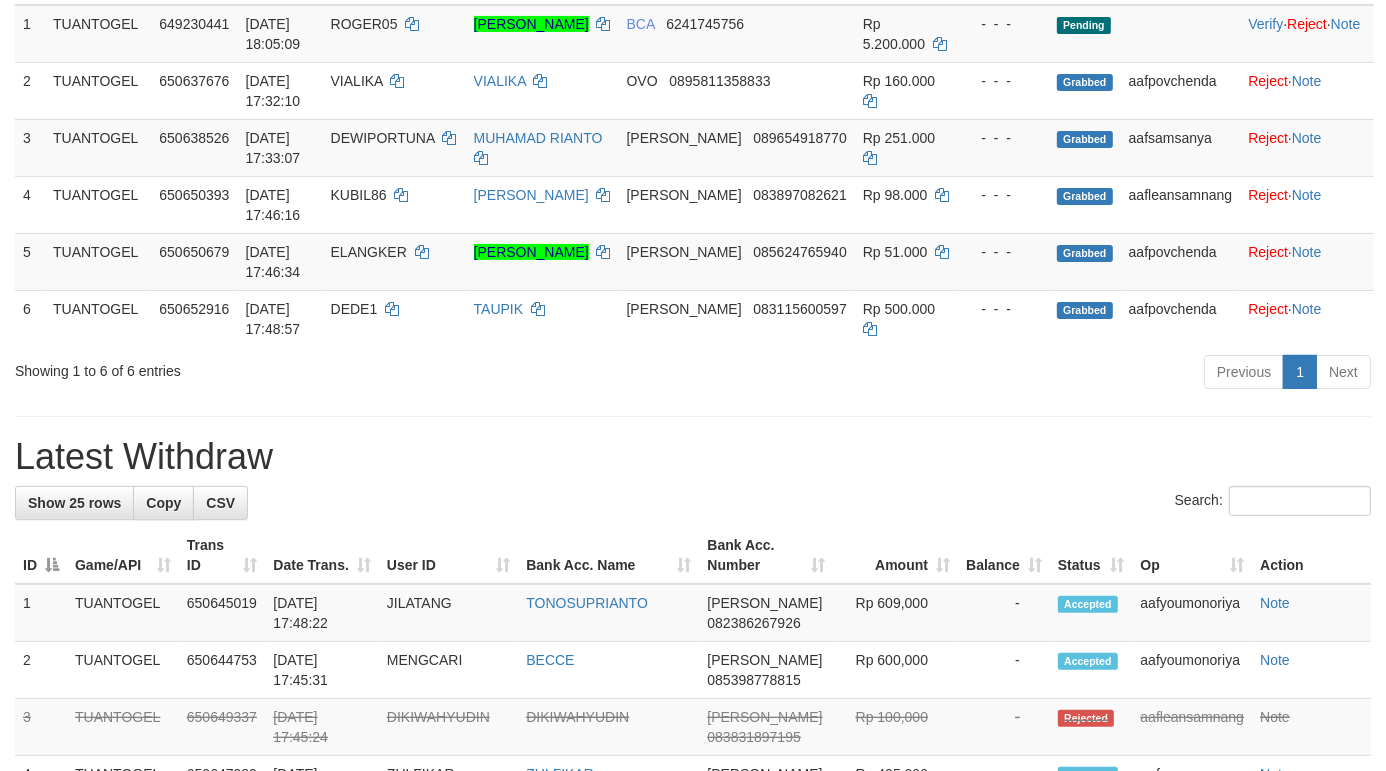 click on "Latest Withdraw" at bounding box center [693, 457] 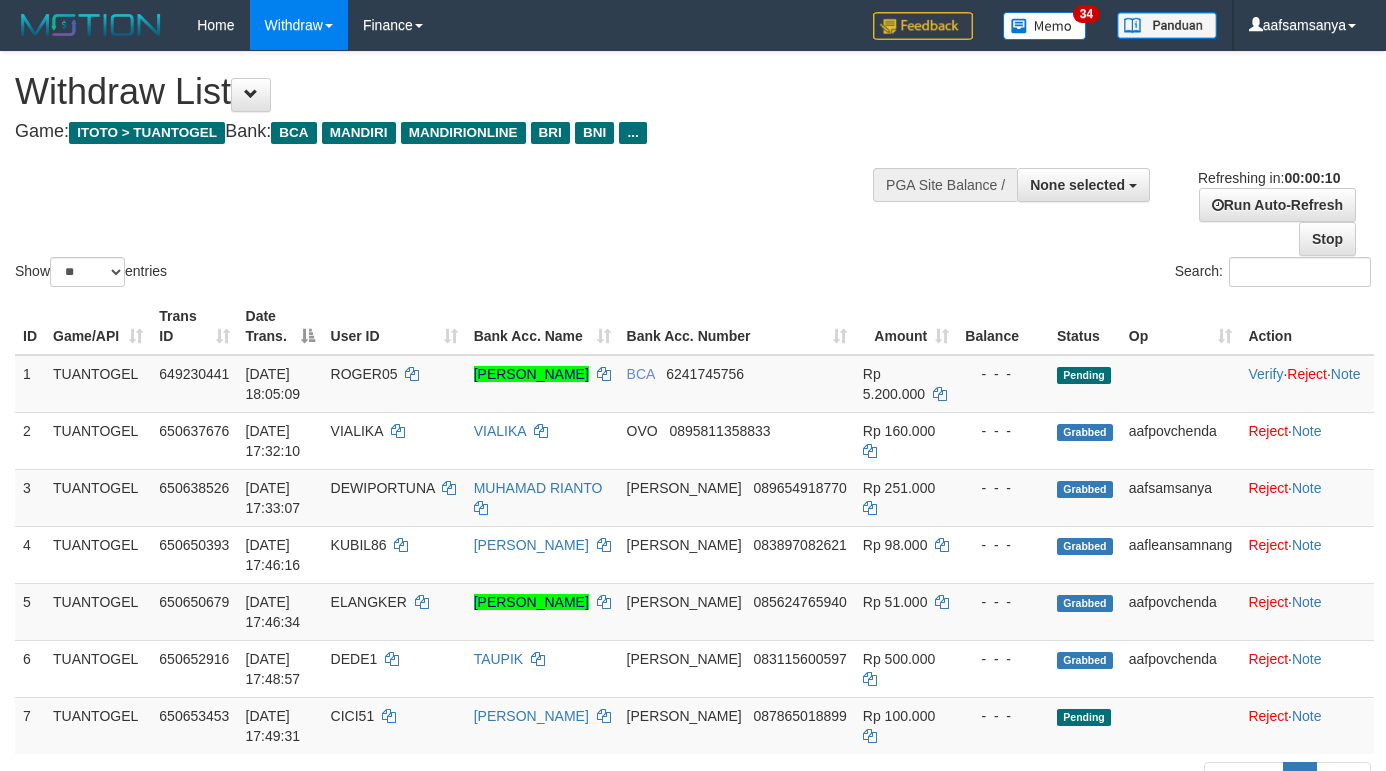 select 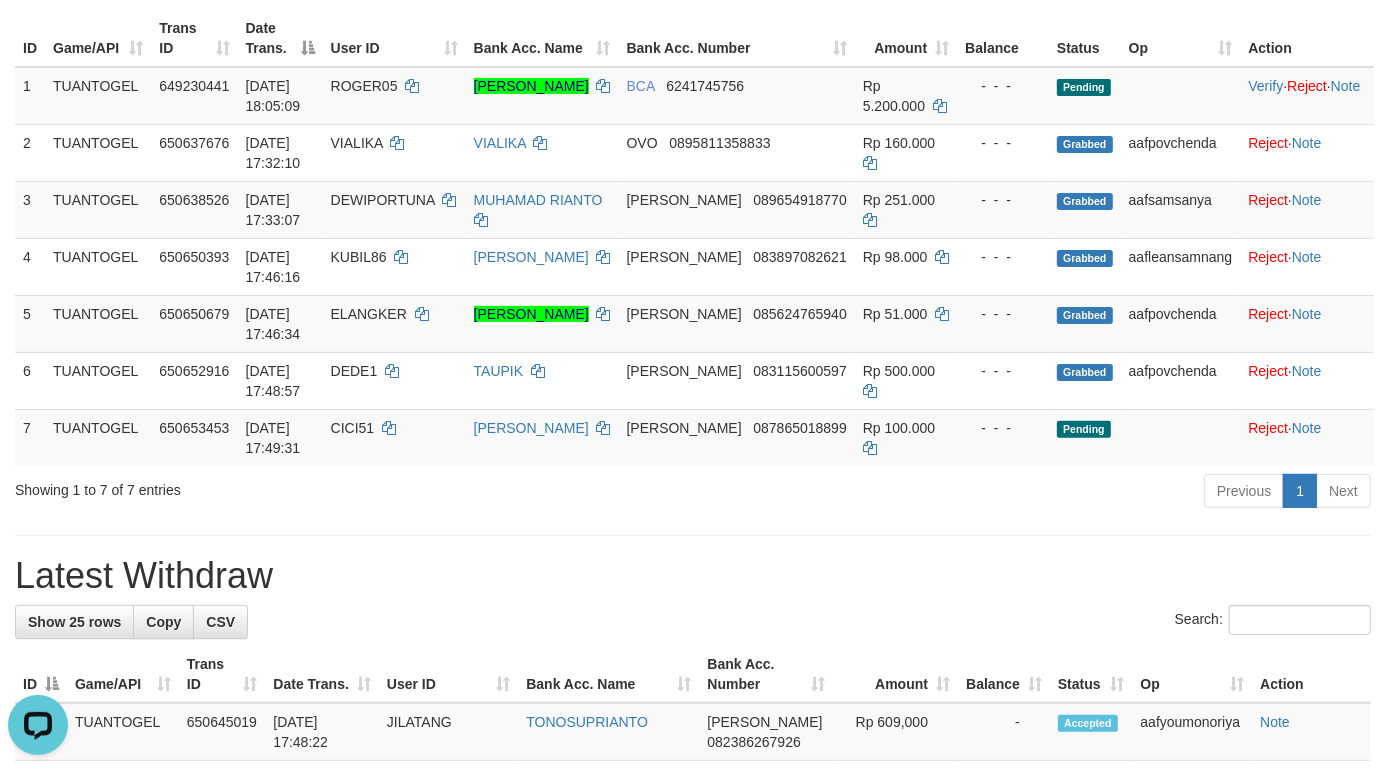 scroll, scrollTop: 0, scrollLeft: 0, axis: both 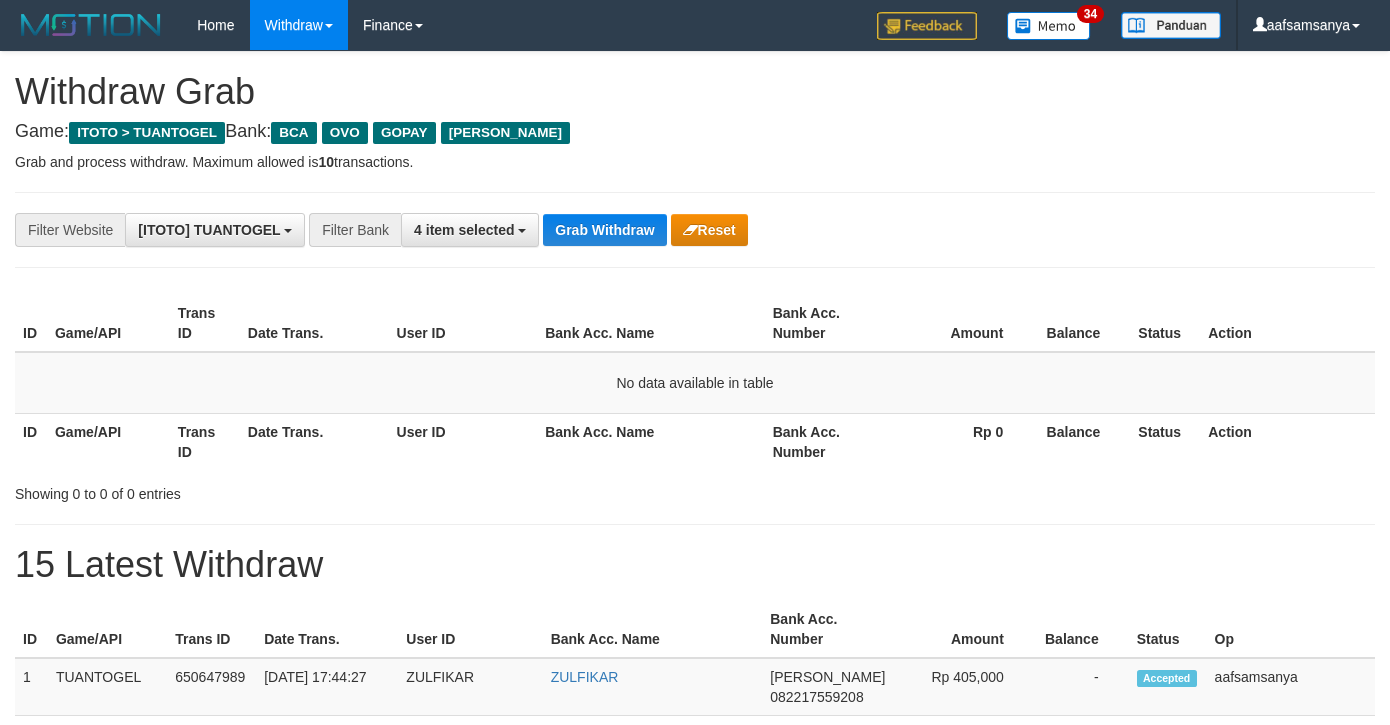 click on "Grab Withdraw" at bounding box center [604, 230] 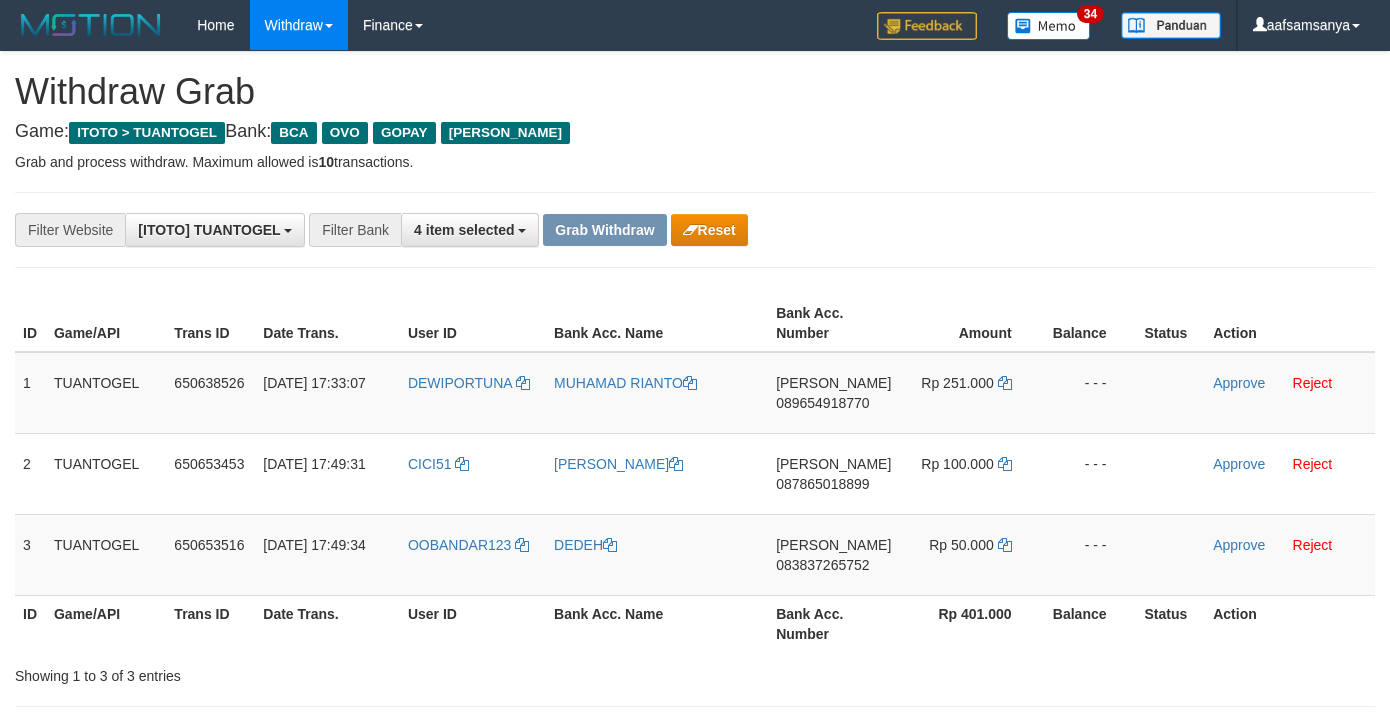 scroll, scrollTop: 0, scrollLeft: 0, axis: both 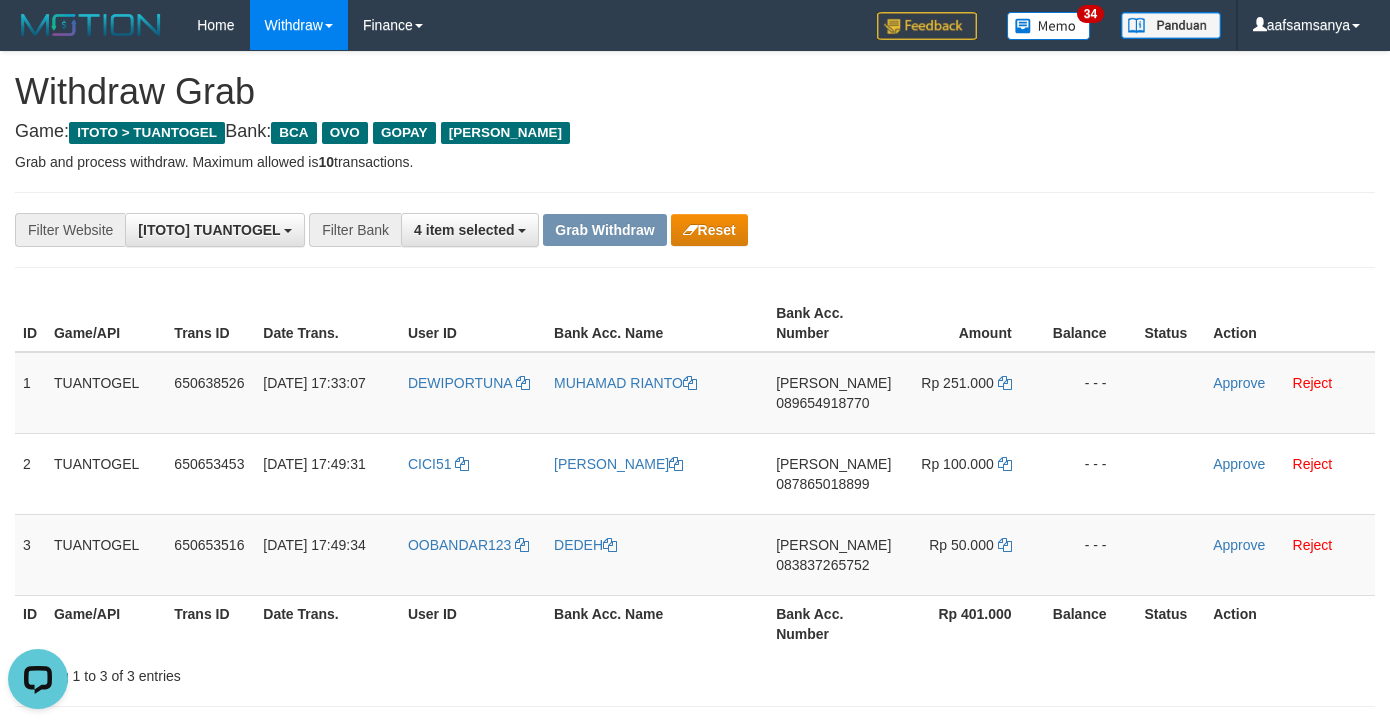 click on "Grab and process withdraw.
Maximum allowed is  10  transactions." at bounding box center (695, 162) 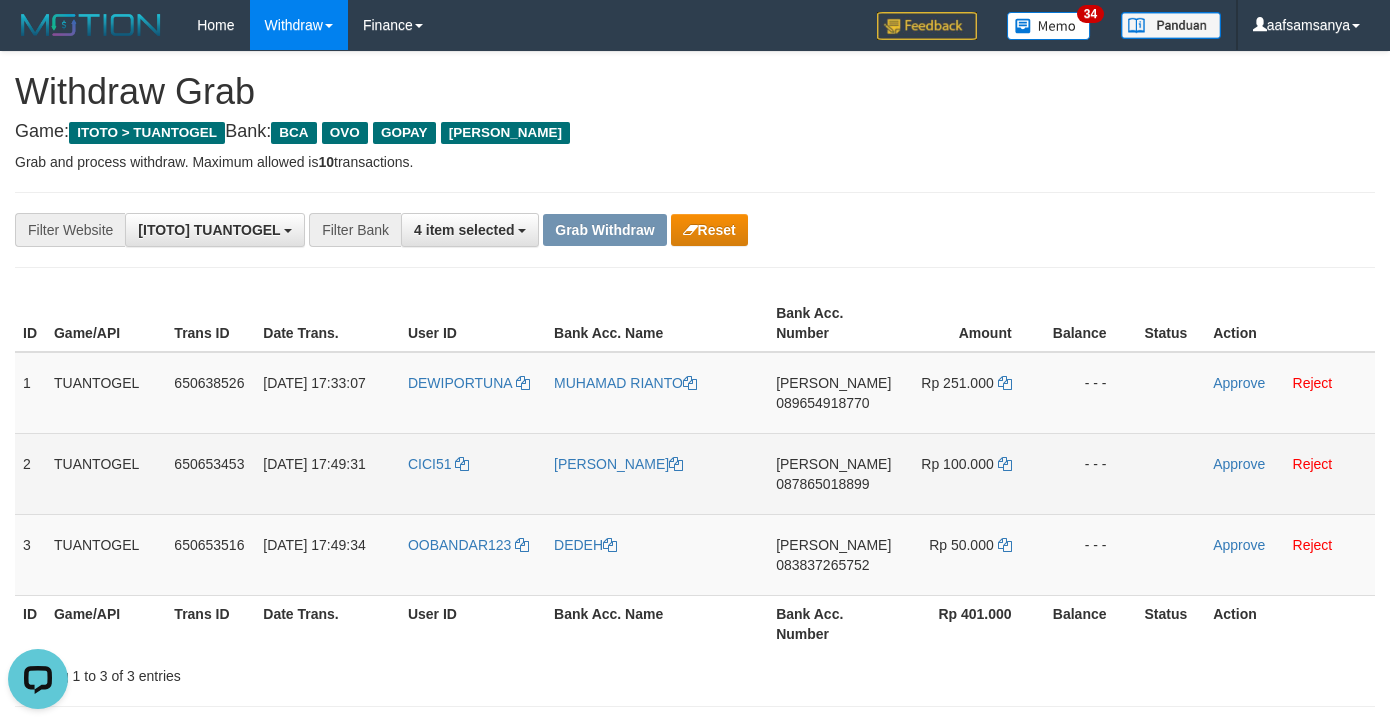 click on "087865018899" at bounding box center (822, 484) 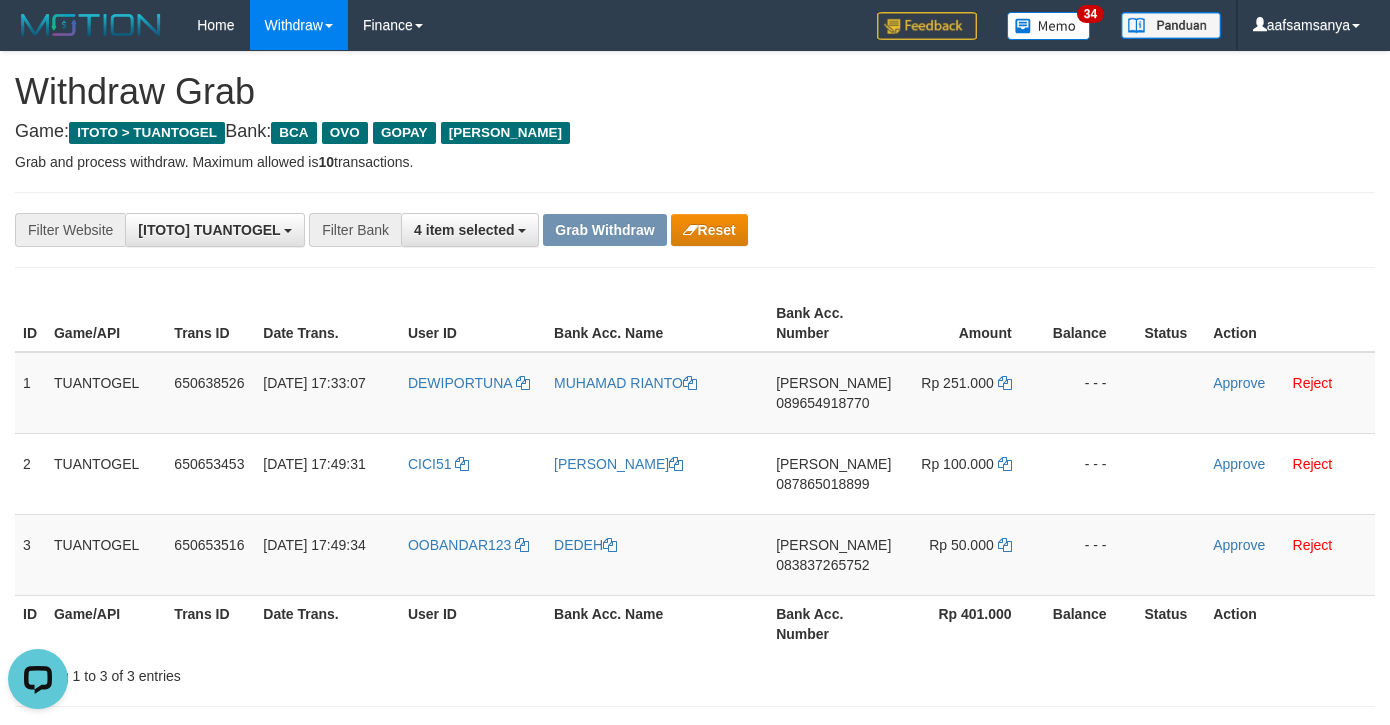 drag, startPoint x: 838, startPoint y: 485, endPoint x: 1403, endPoint y: 488, distance: 565.00793 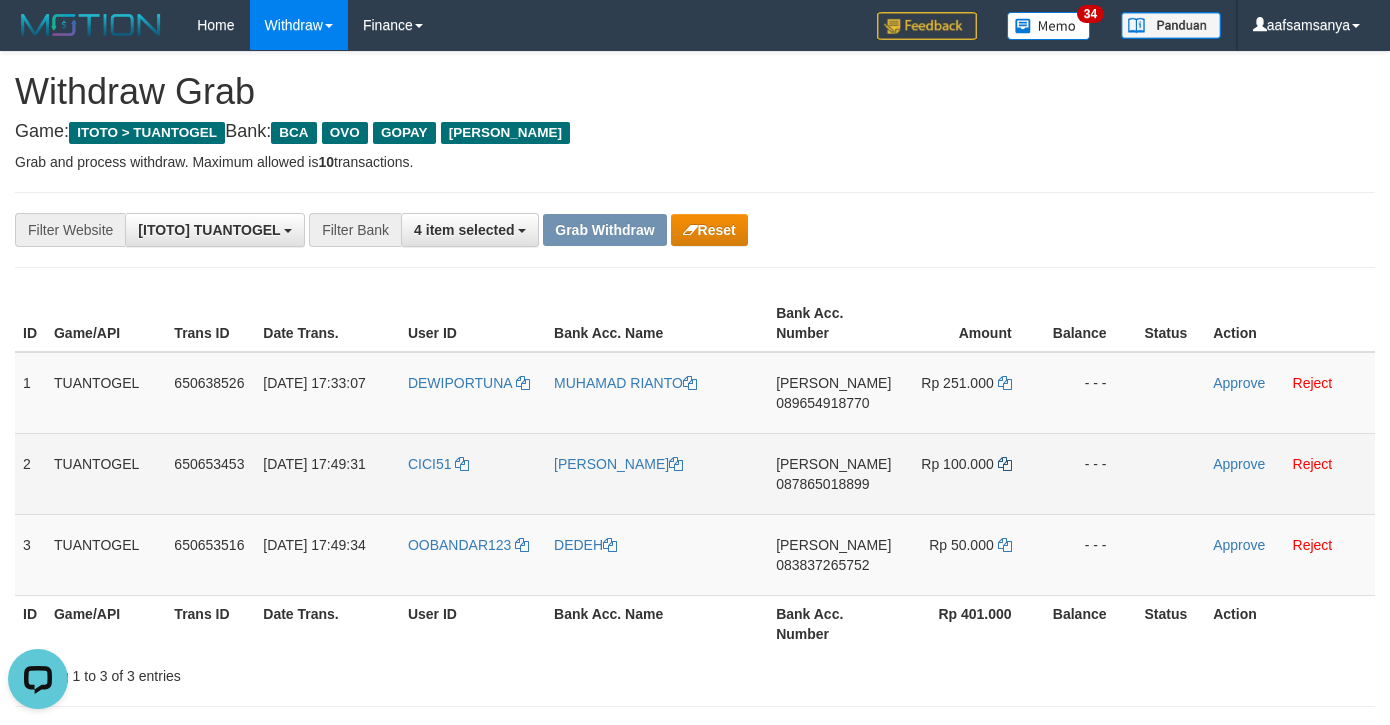 click on "Rp 100.000" at bounding box center (970, 473) 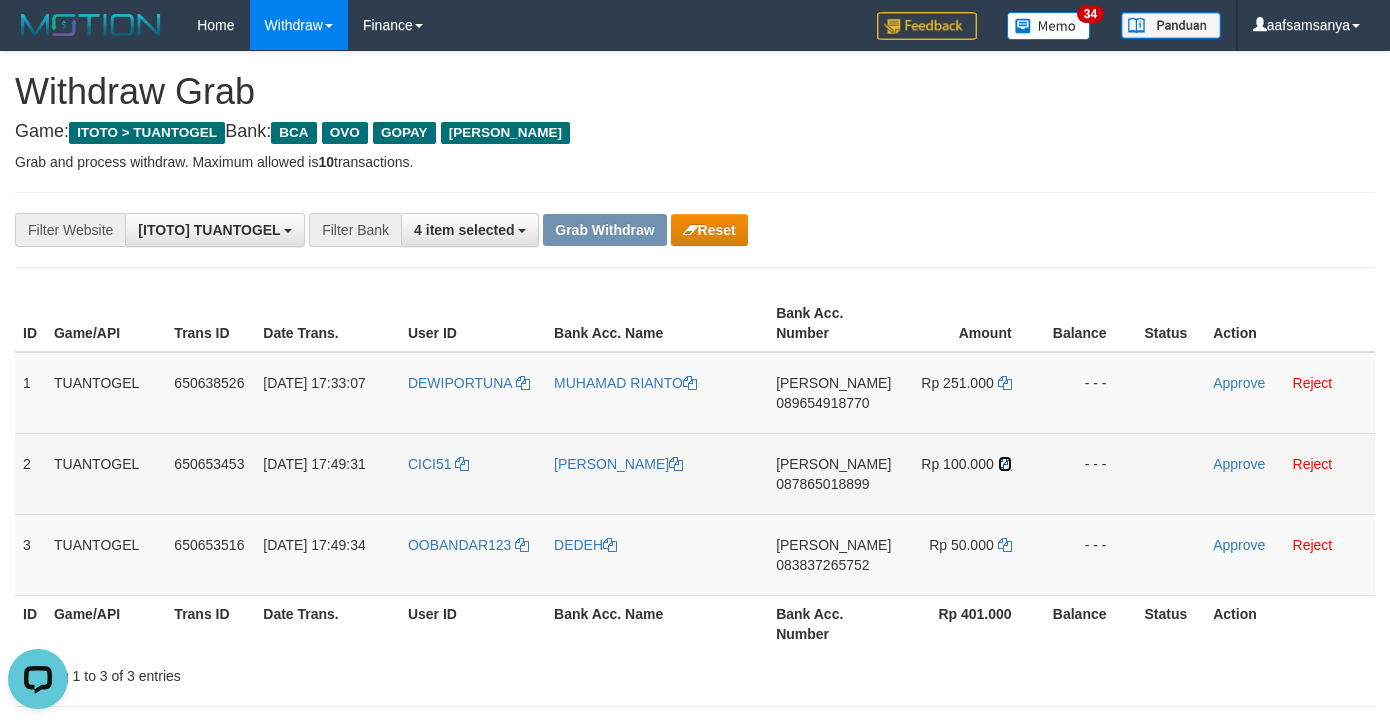 click at bounding box center [1005, 464] 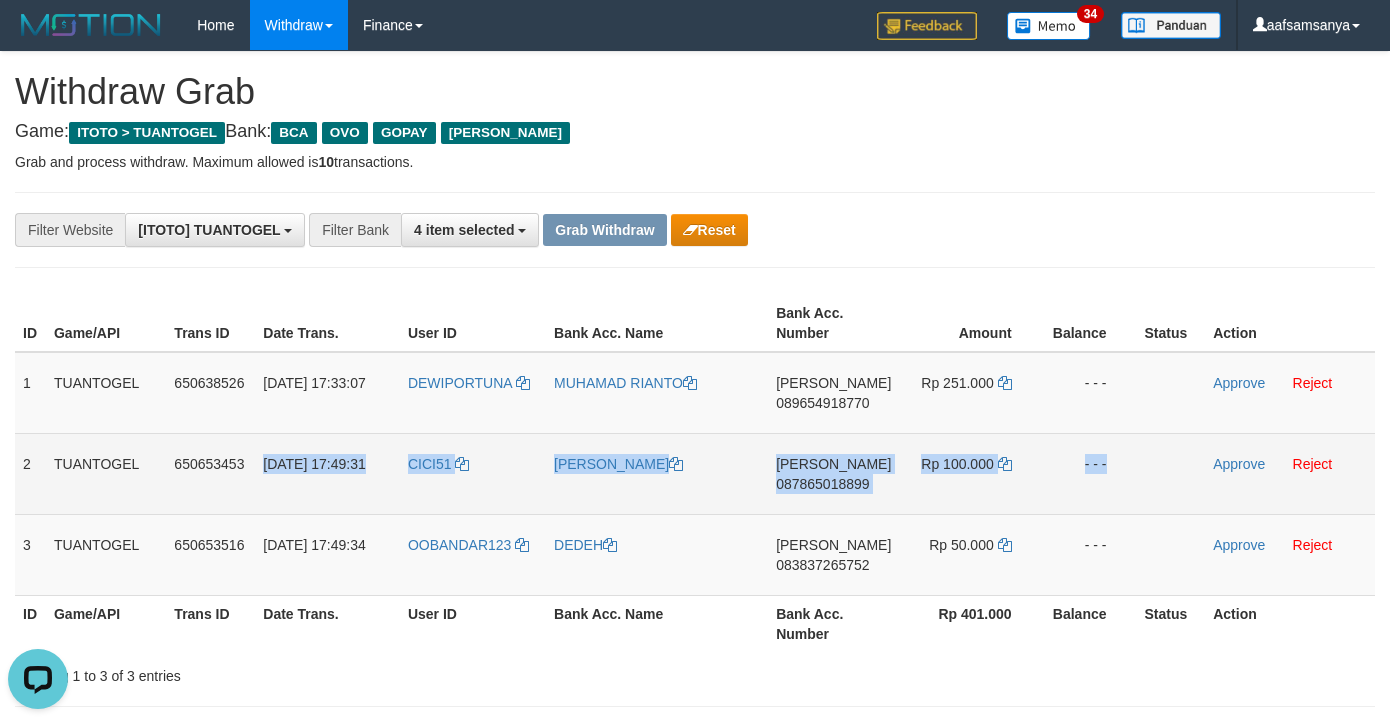 drag, startPoint x: 260, startPoint y: 467, endPoint x: 1183, endPoint y: 482, distance: 923.1219 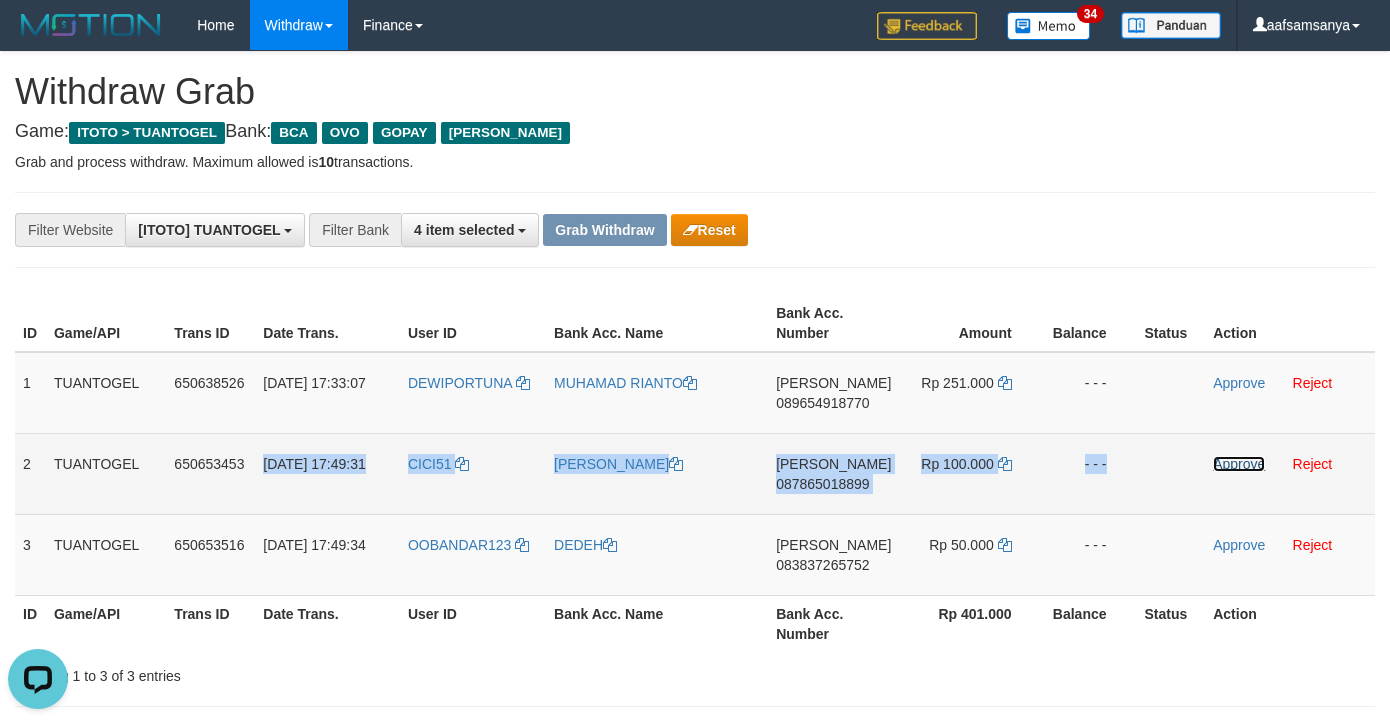 click on "Approve" at bounding box center [1239, 464] 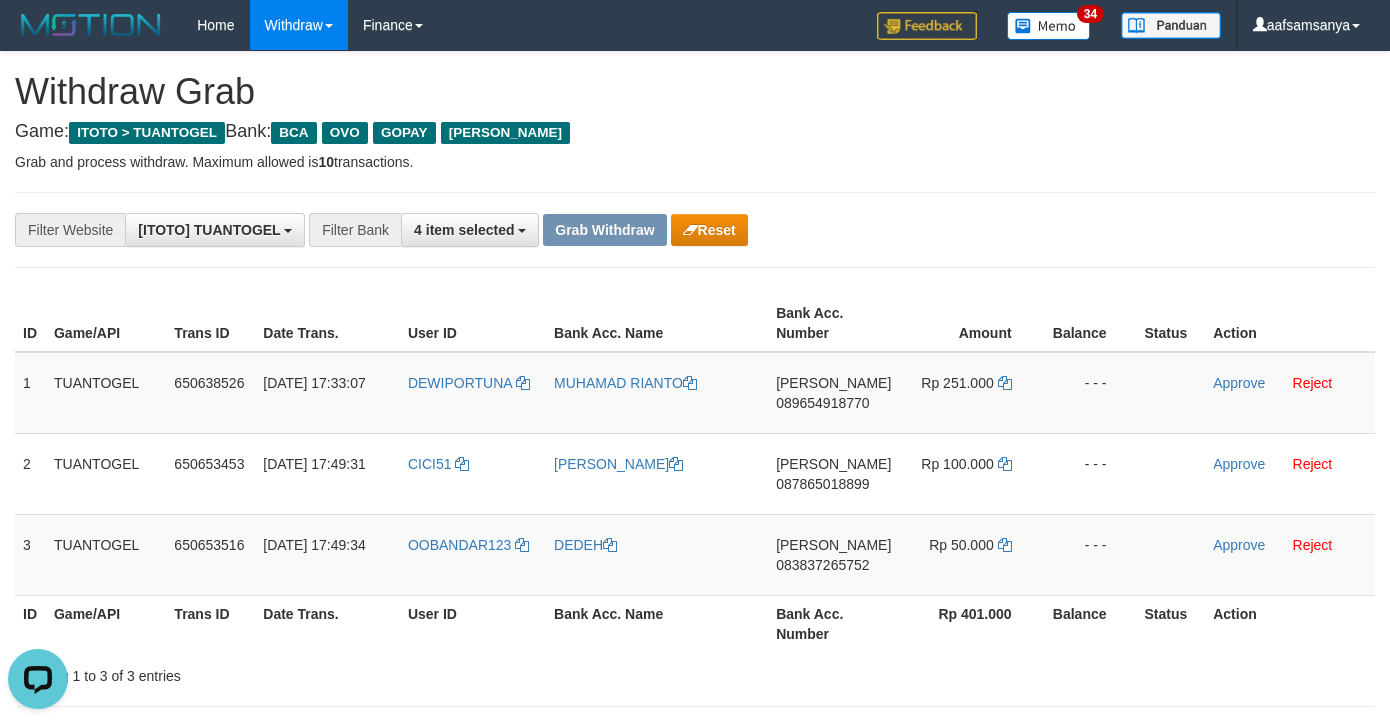 click on "**********" at bounding box center [695, 1154] 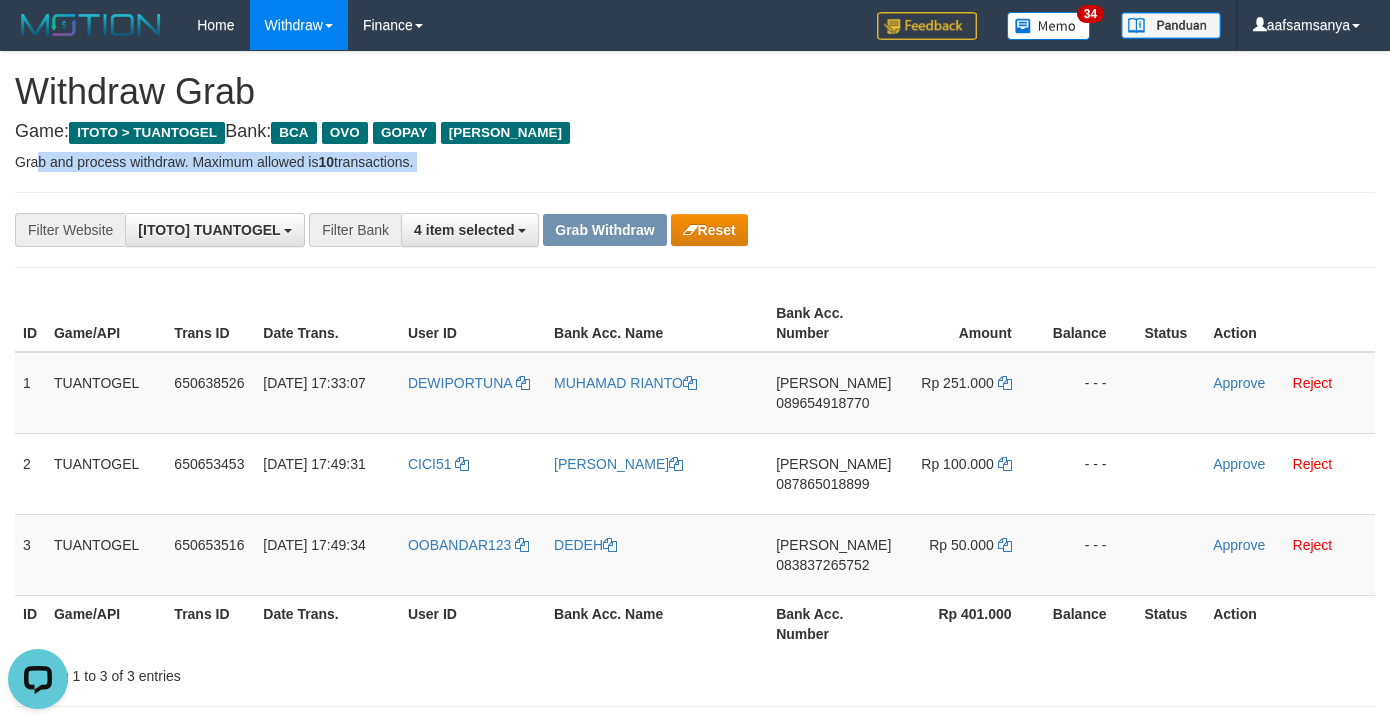 click on "**********" at bounding box center [695, 1154] 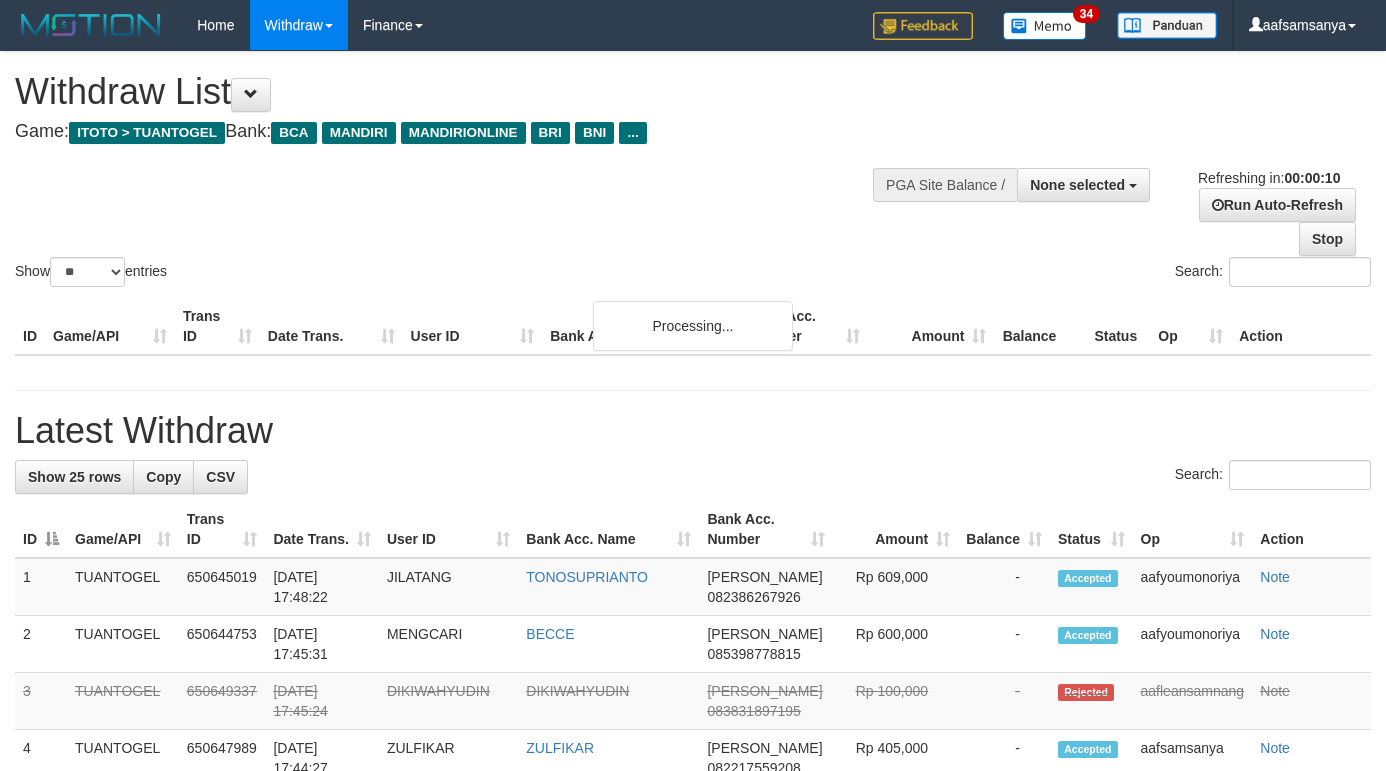 select 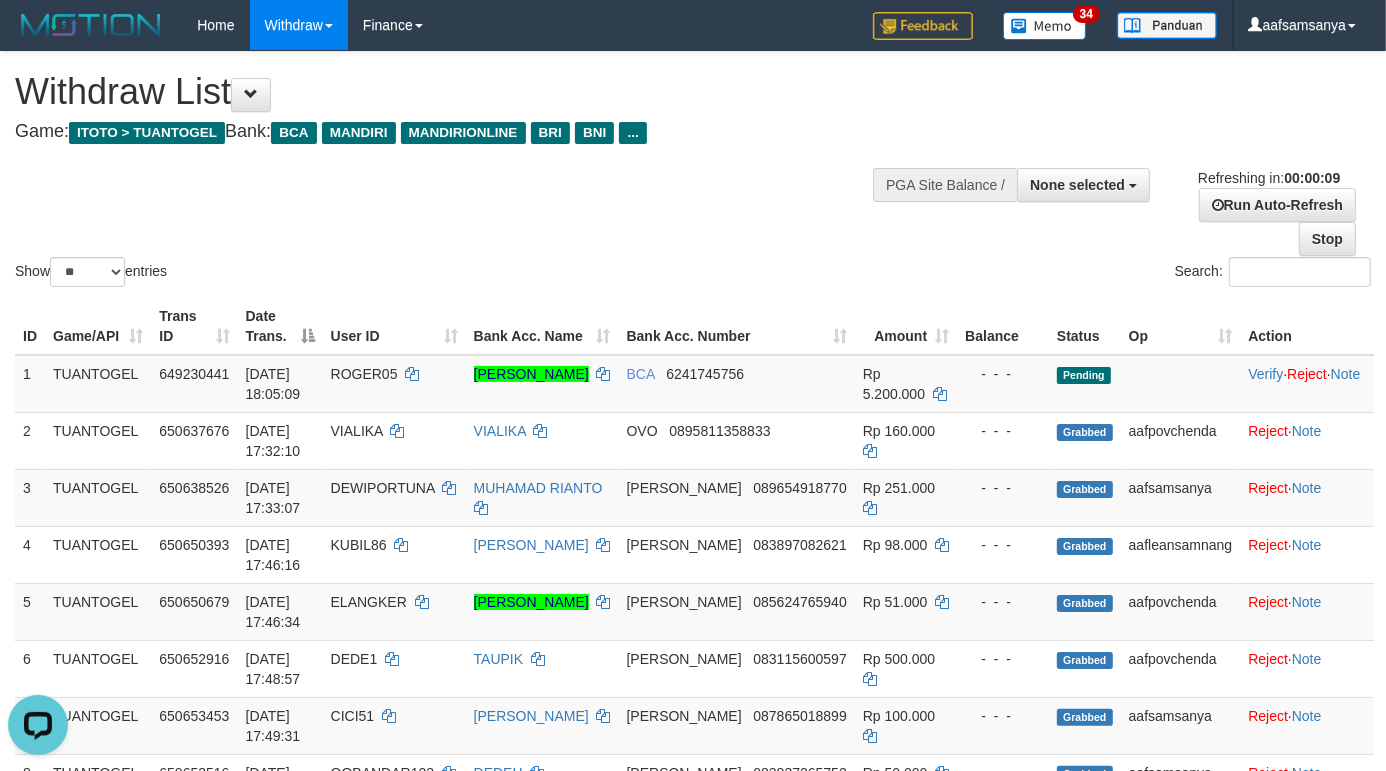 scroll, scrollTop: 0, scrollLeft: 0, axis: both 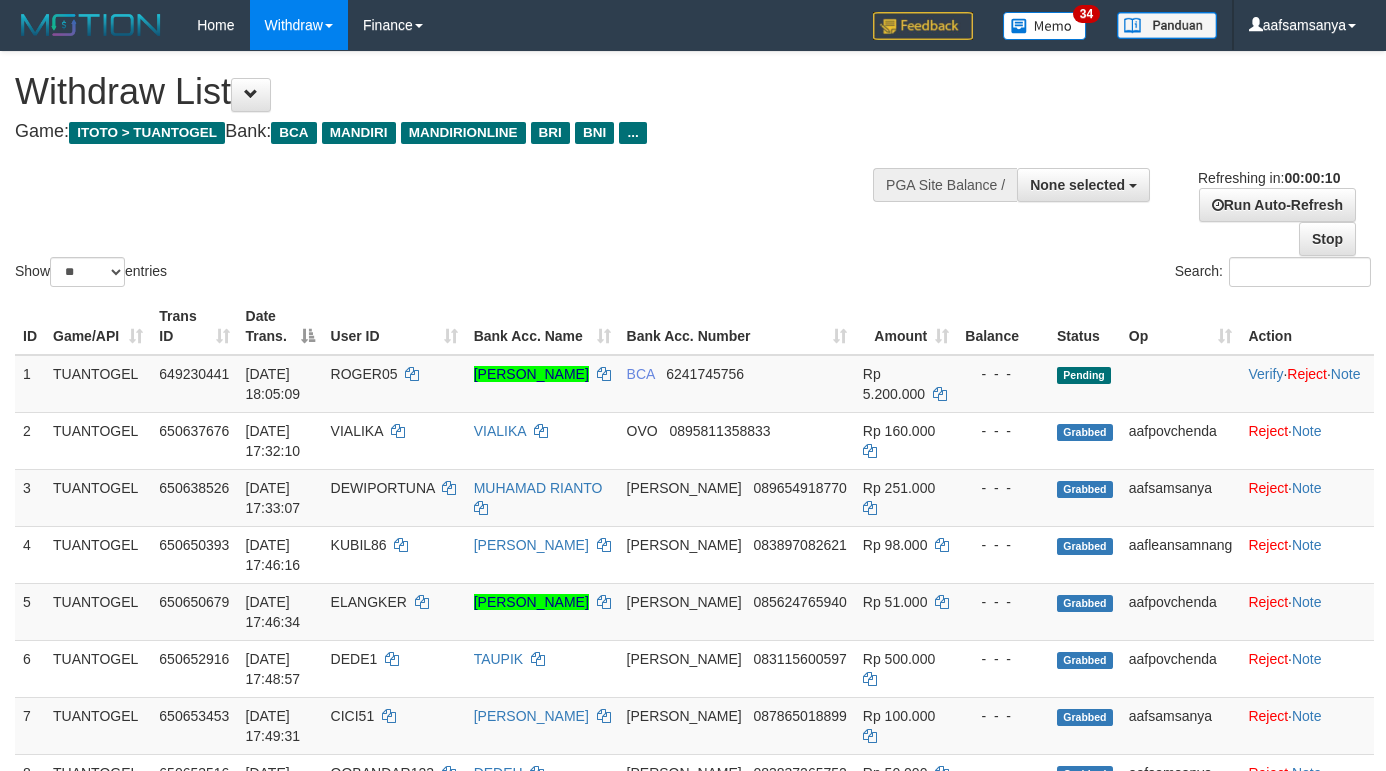 select 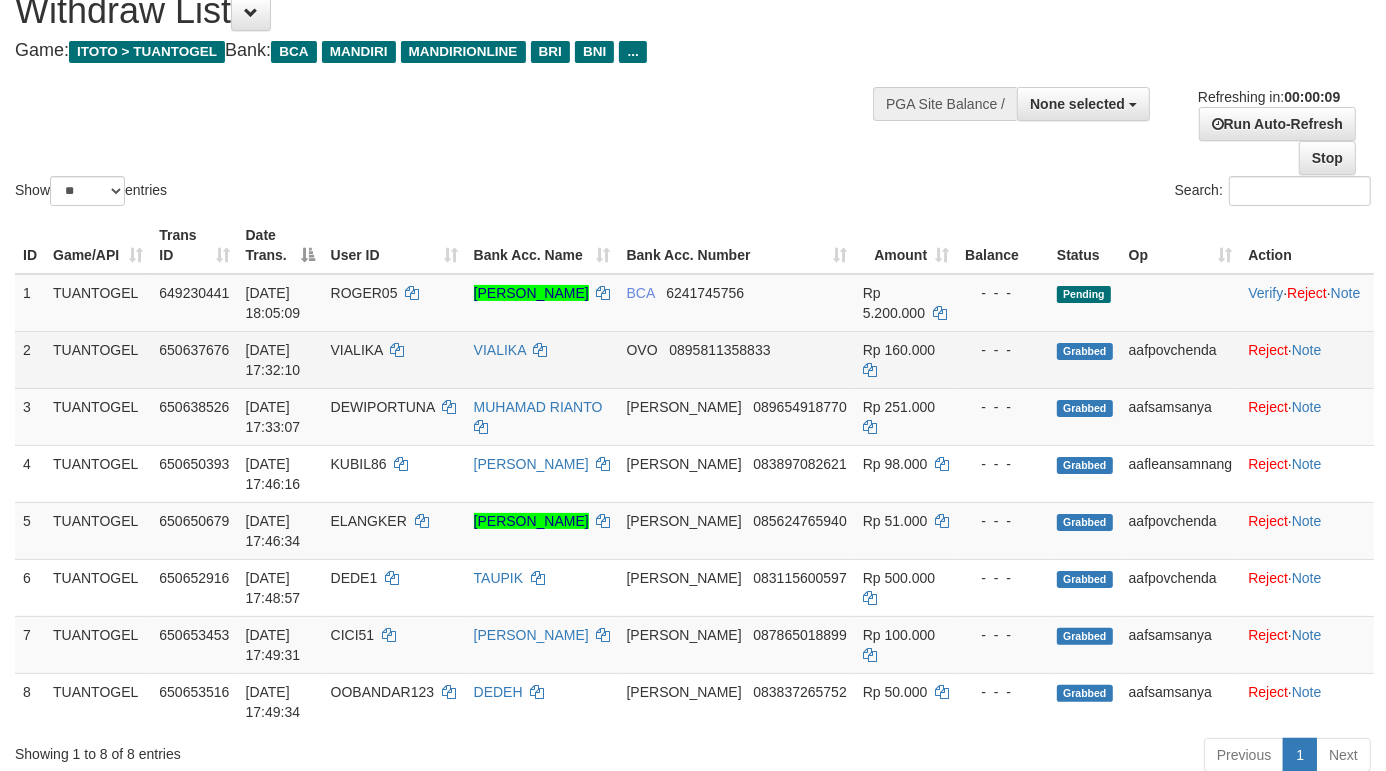 scroll, scrollTop: 125, scrollLeft: 0, axis: vertical 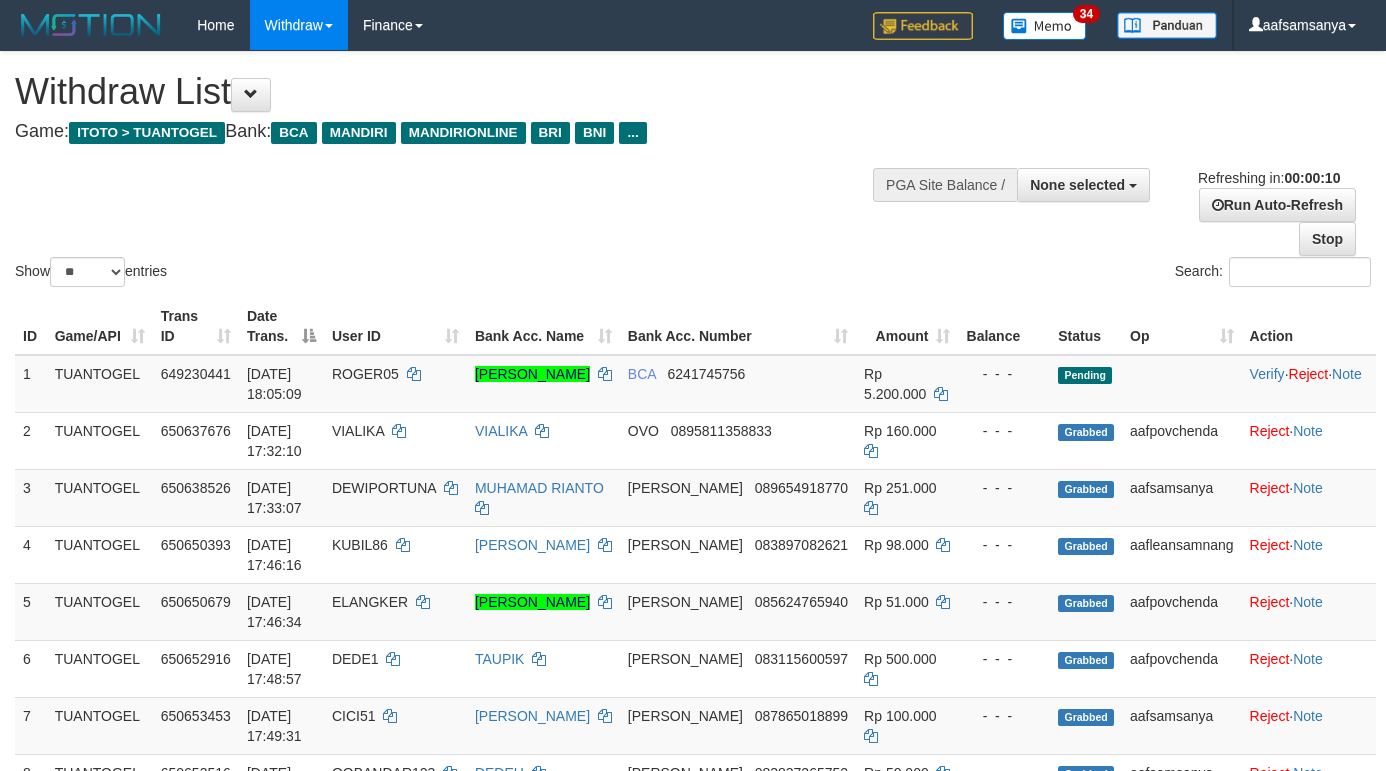 select 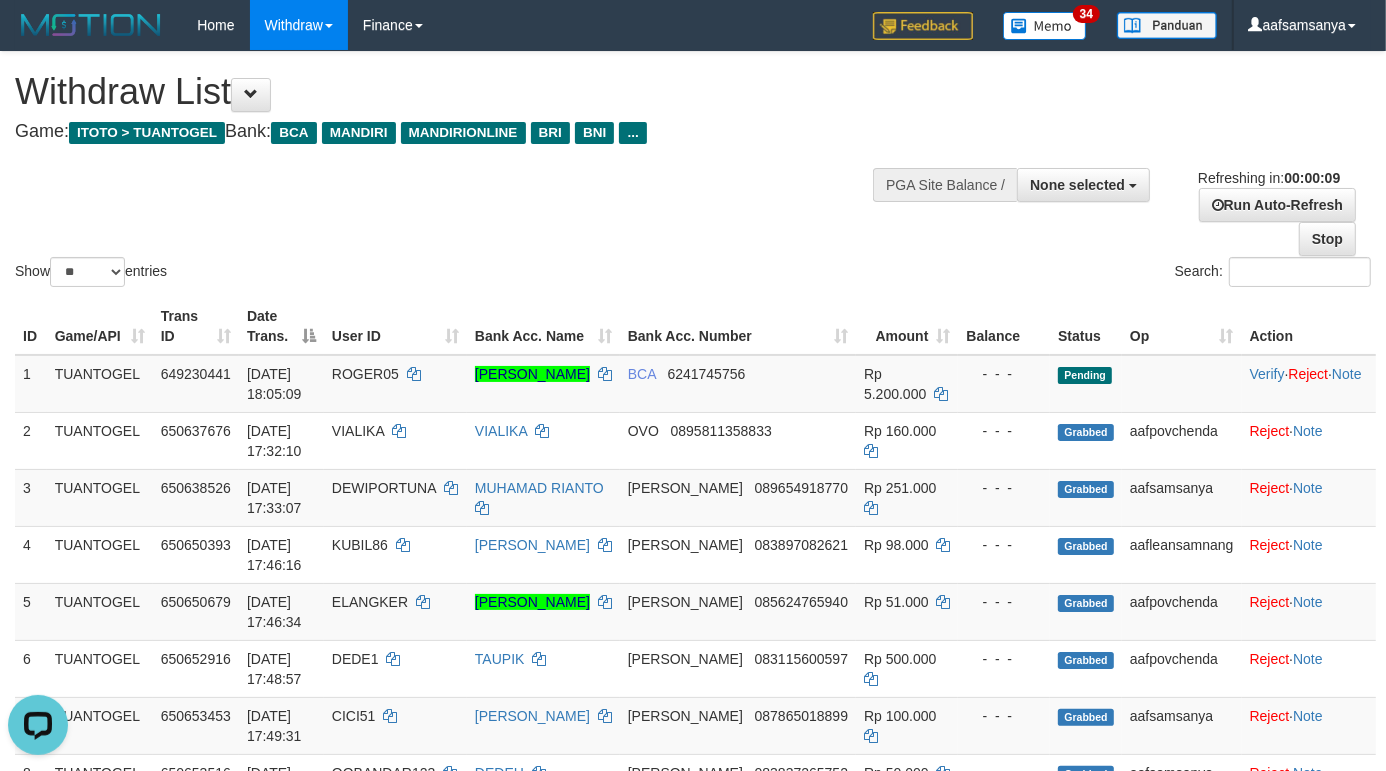 scroll, scrollTop: 0, scrollLeft: 0, axis: both 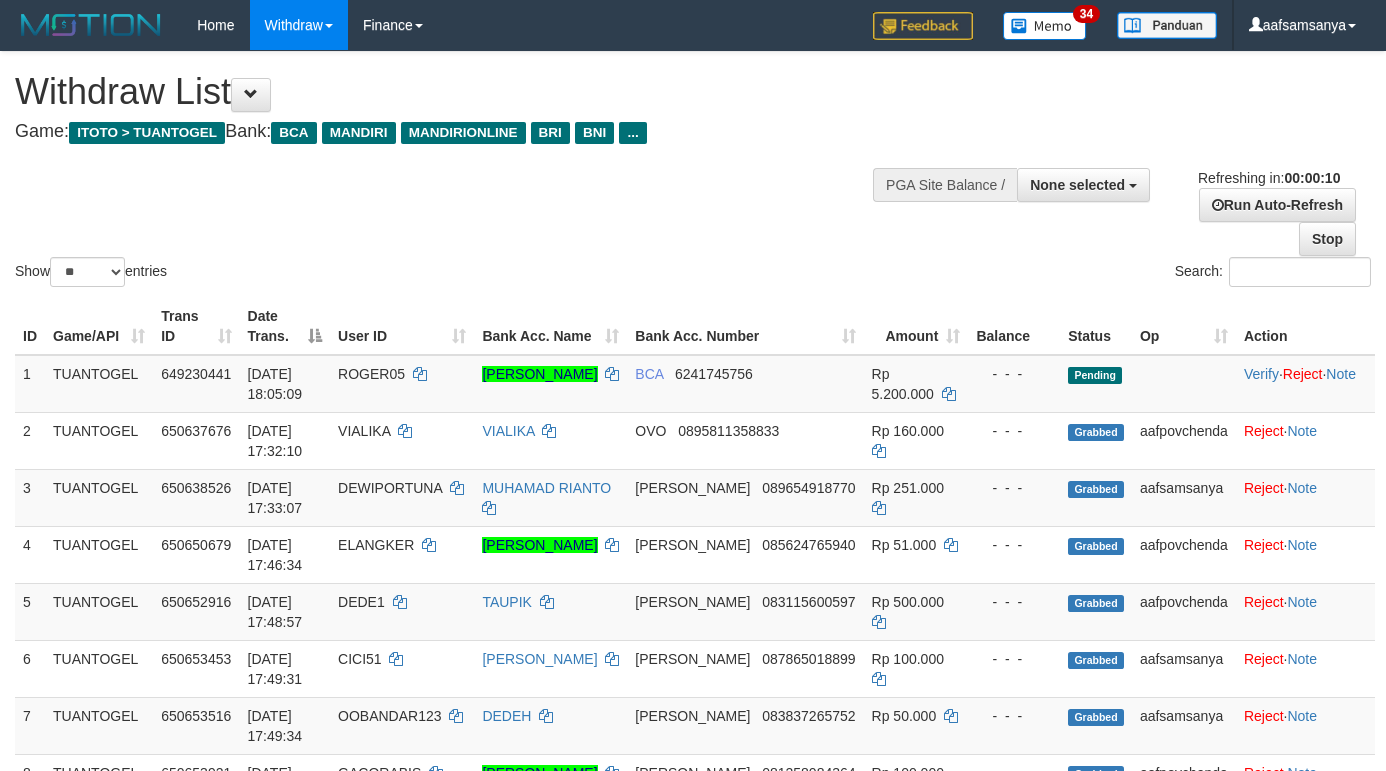 select 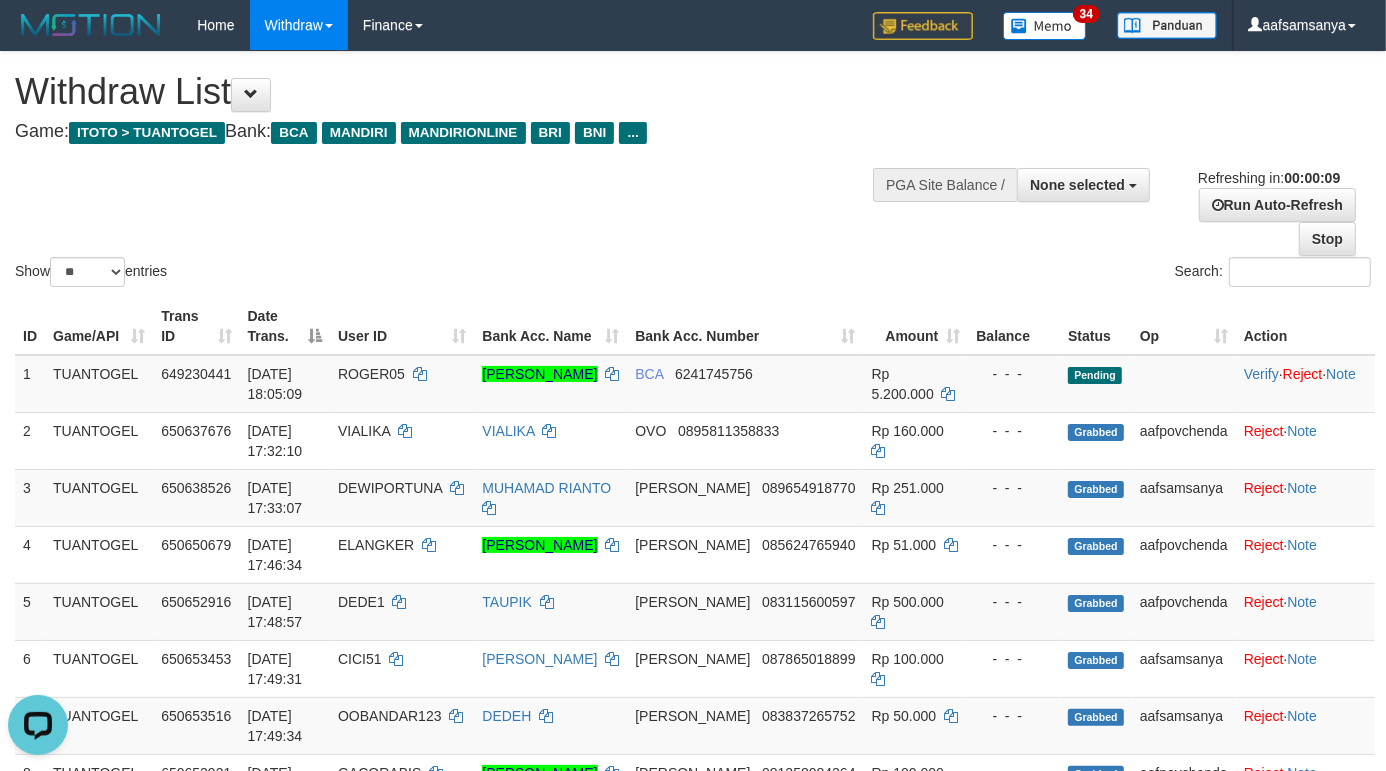 scroll, scrollTop: 0, scrollLeft: 0, axis: both 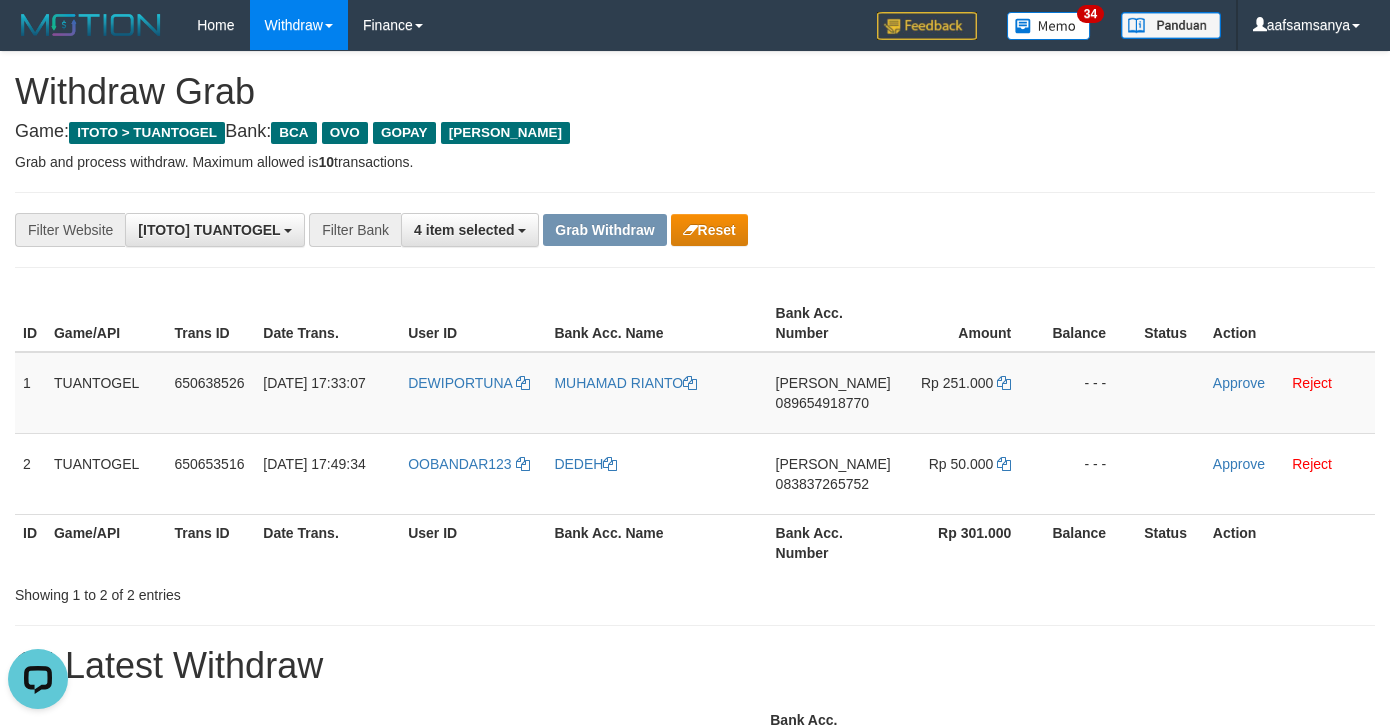 click on "15 Latest Withdraw" at bounding box center (695, 666) 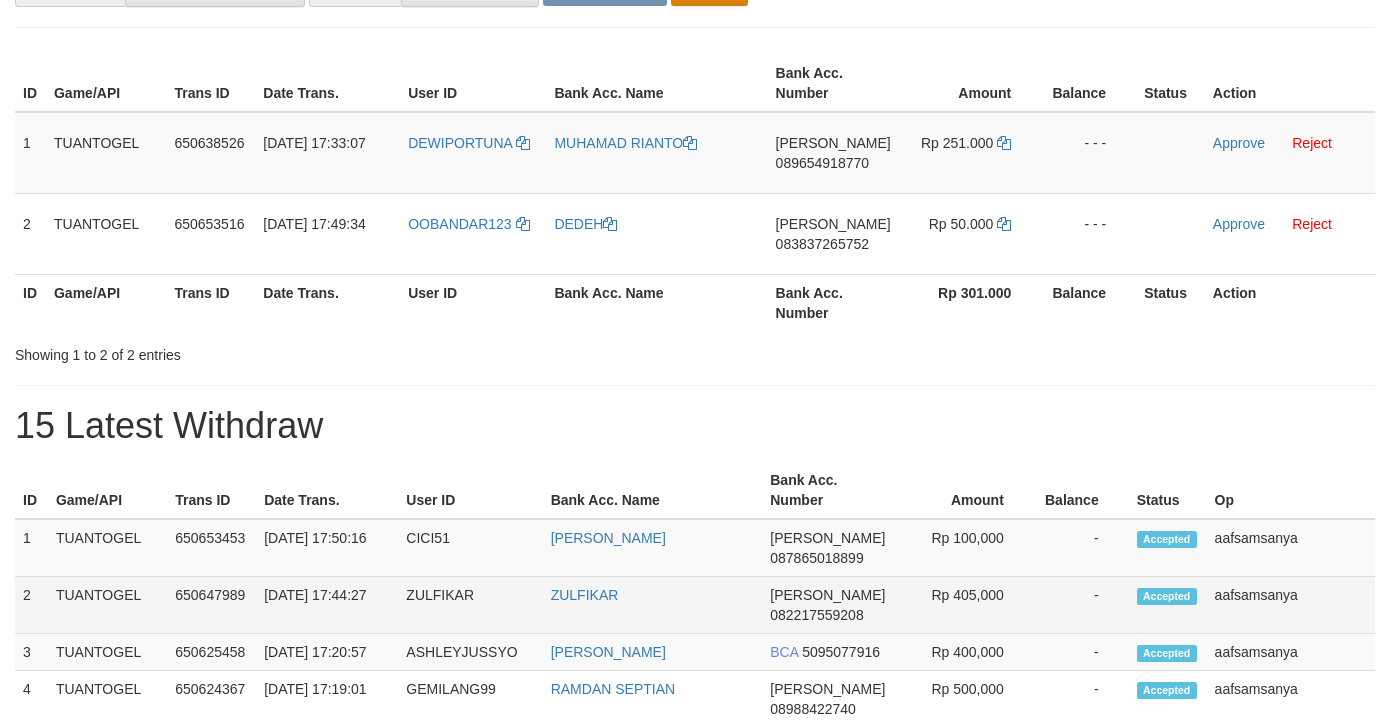 scroll, scrollTop: 250, scrollLeft: 0, axis: vertical 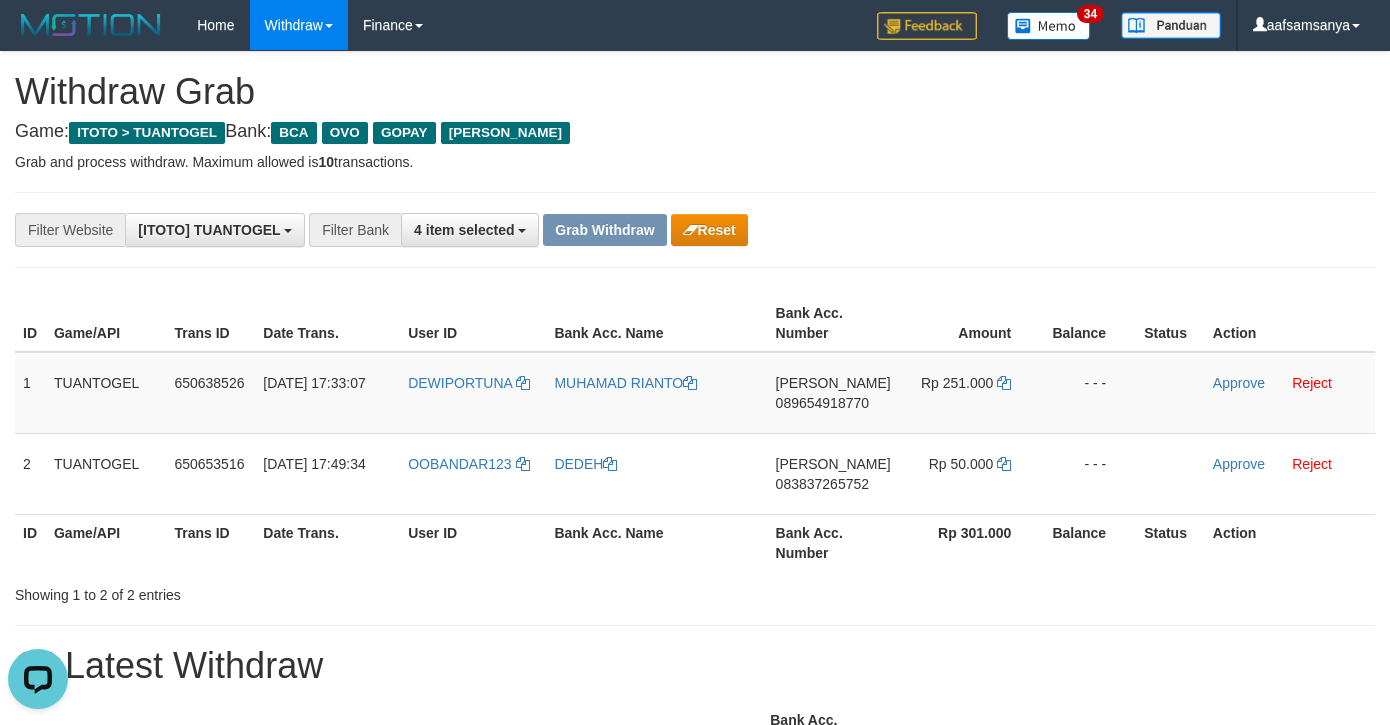 click on "**********" at bounding box center (695, 1113) 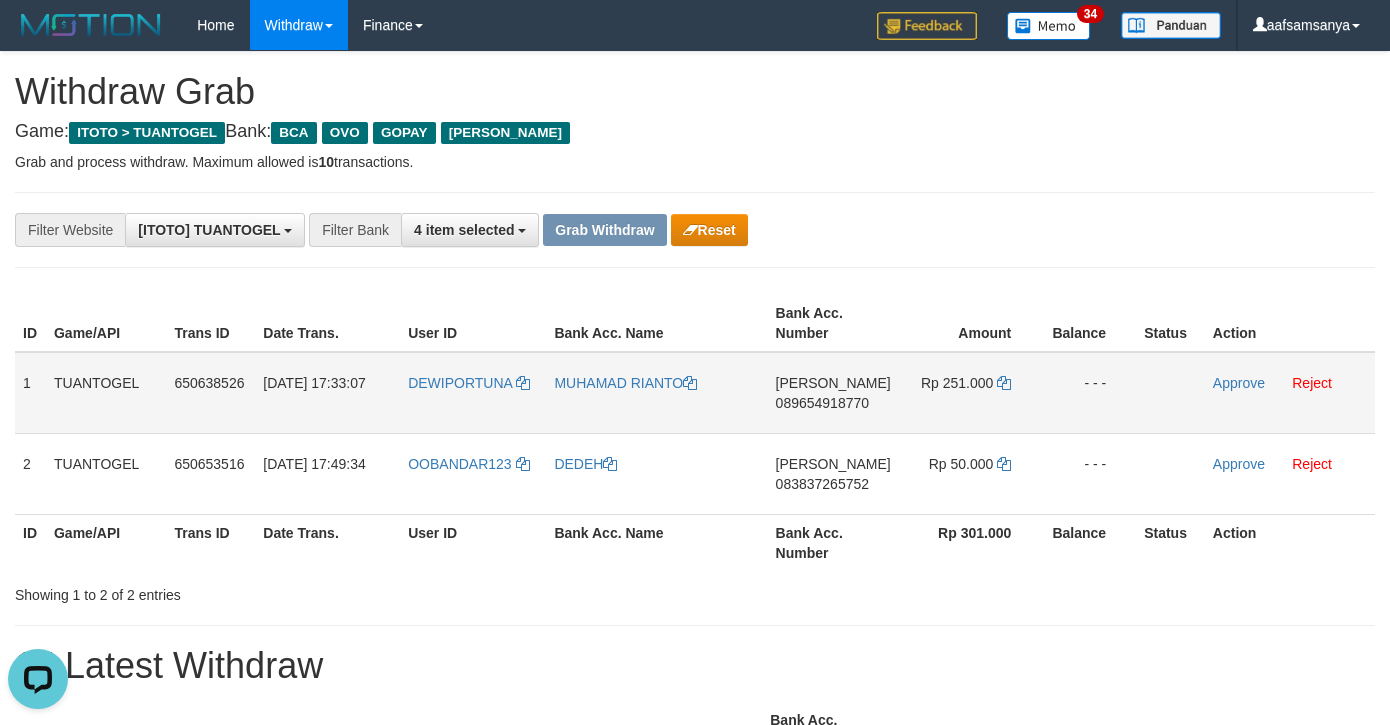 drag, startPoint x: 810, startPoint y: 393, endPoint x: 988, endPoint y: 427, distance: 181.2181 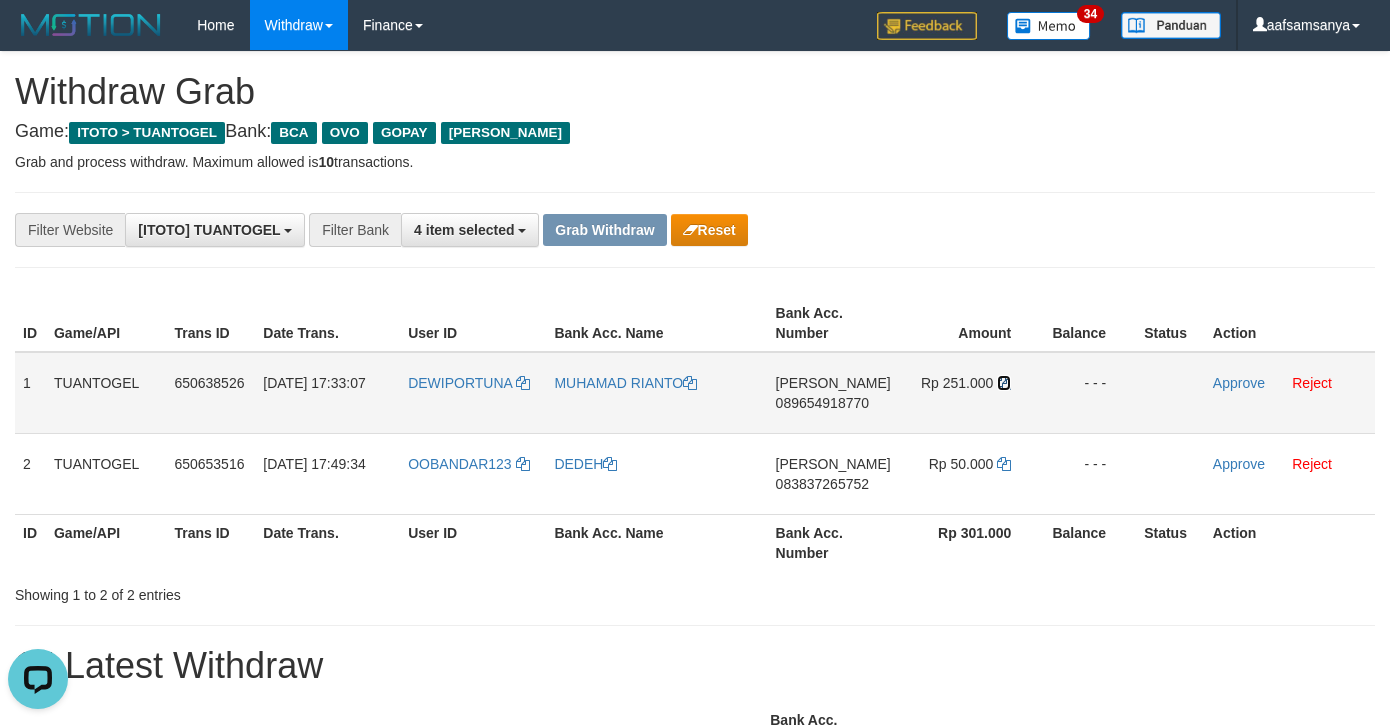 click at bounding box center (1004, 383) 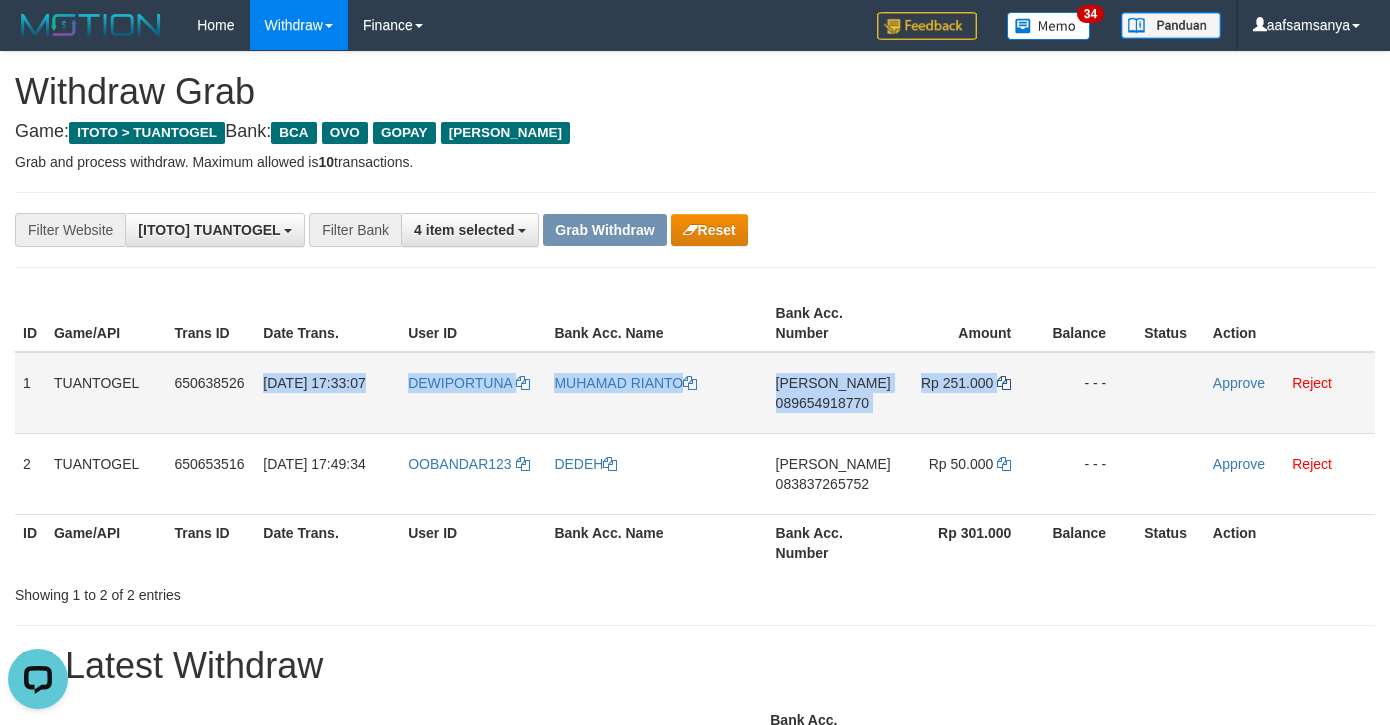 drag, startPoint x: 262, startPoint y: 372, endPoint x: 1000, endPoint y: 383, distance: 738.082 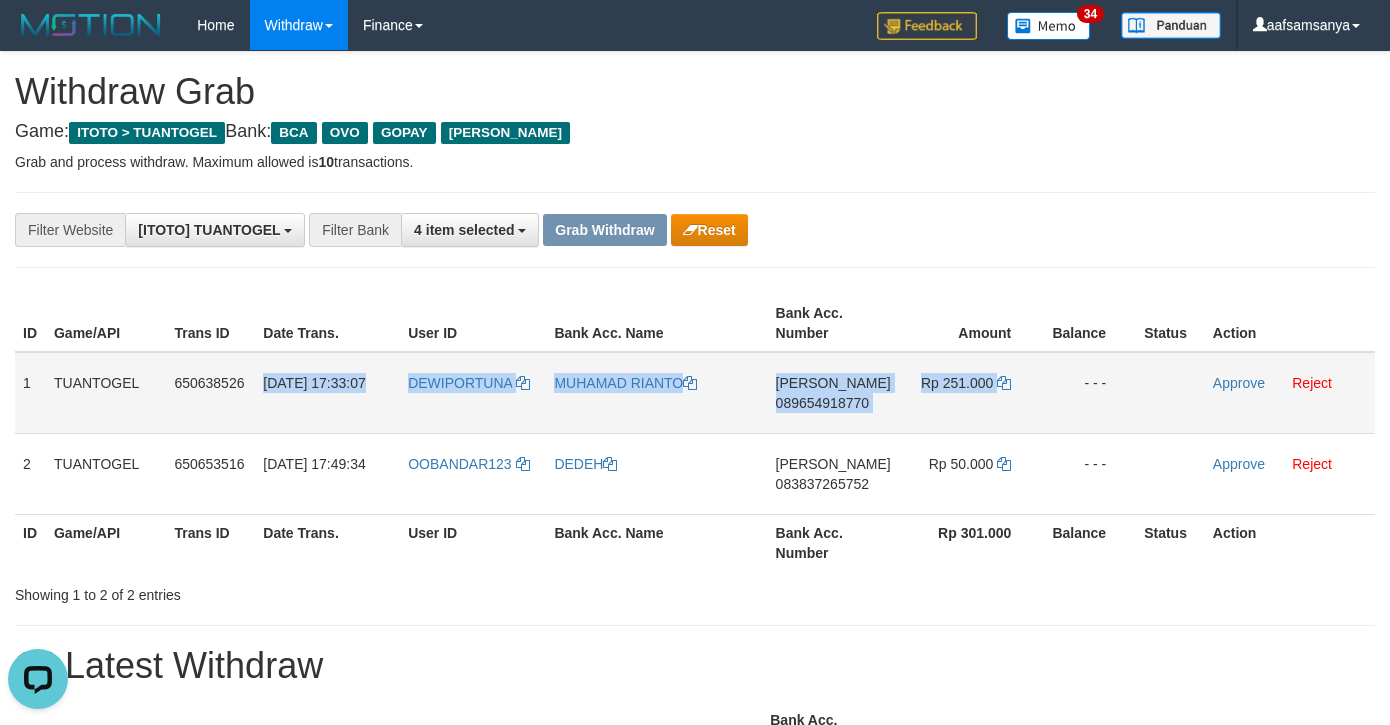 copy on "13/07/2025 17:33:07
DEWIPORTUNA
MUHAMAD RIANTO
DANA
089654918770
Rp 251.000" 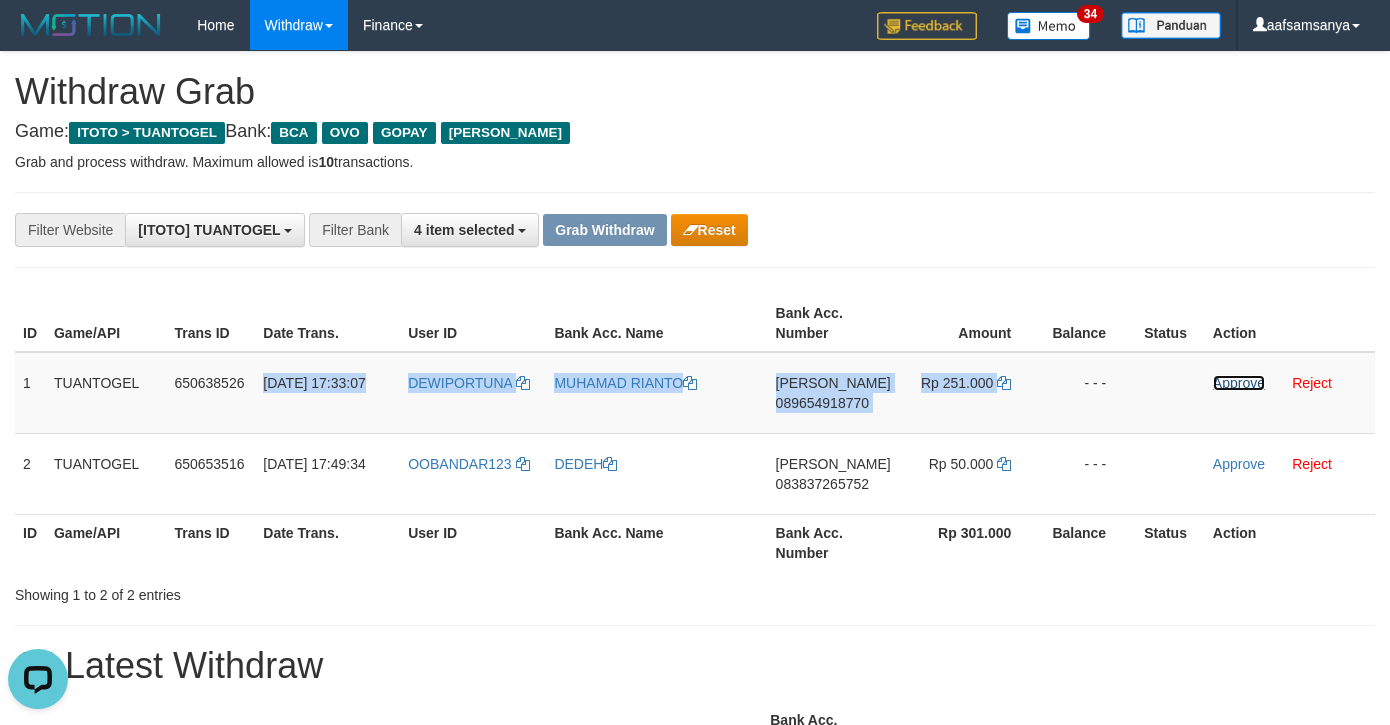 drag, startPoint x: 1235, startPoint y: 387, endPoint x: 782, endPoint y: 296, distance: 462.04977 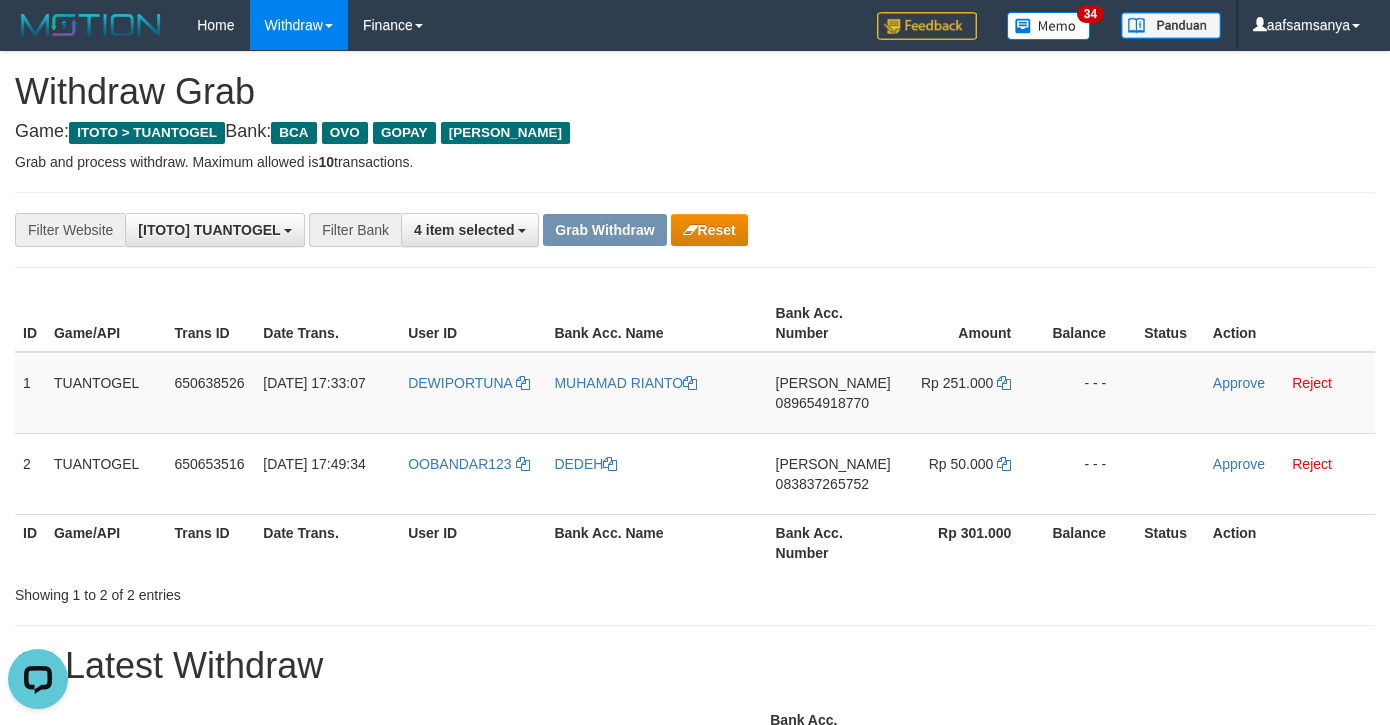 click on "**********" at bounding box center [695, 1113] 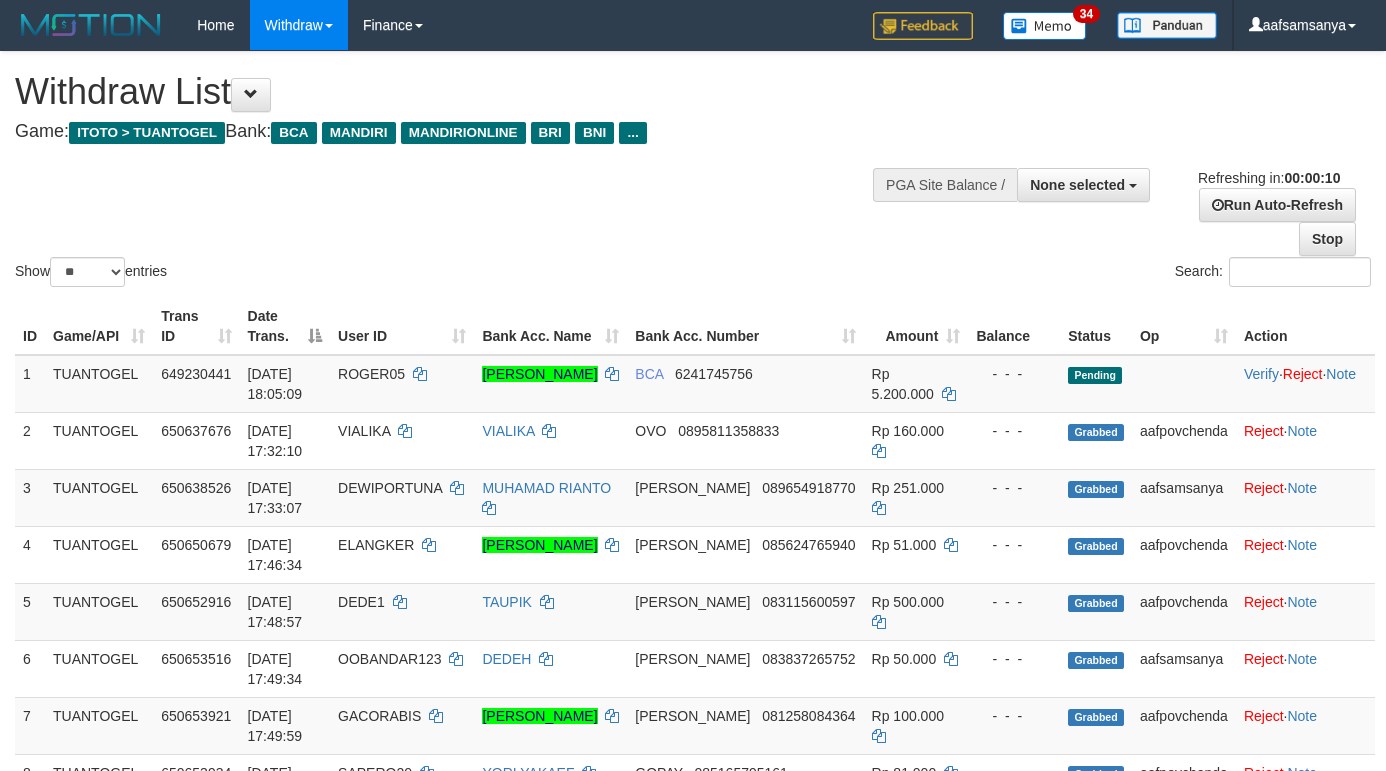 select 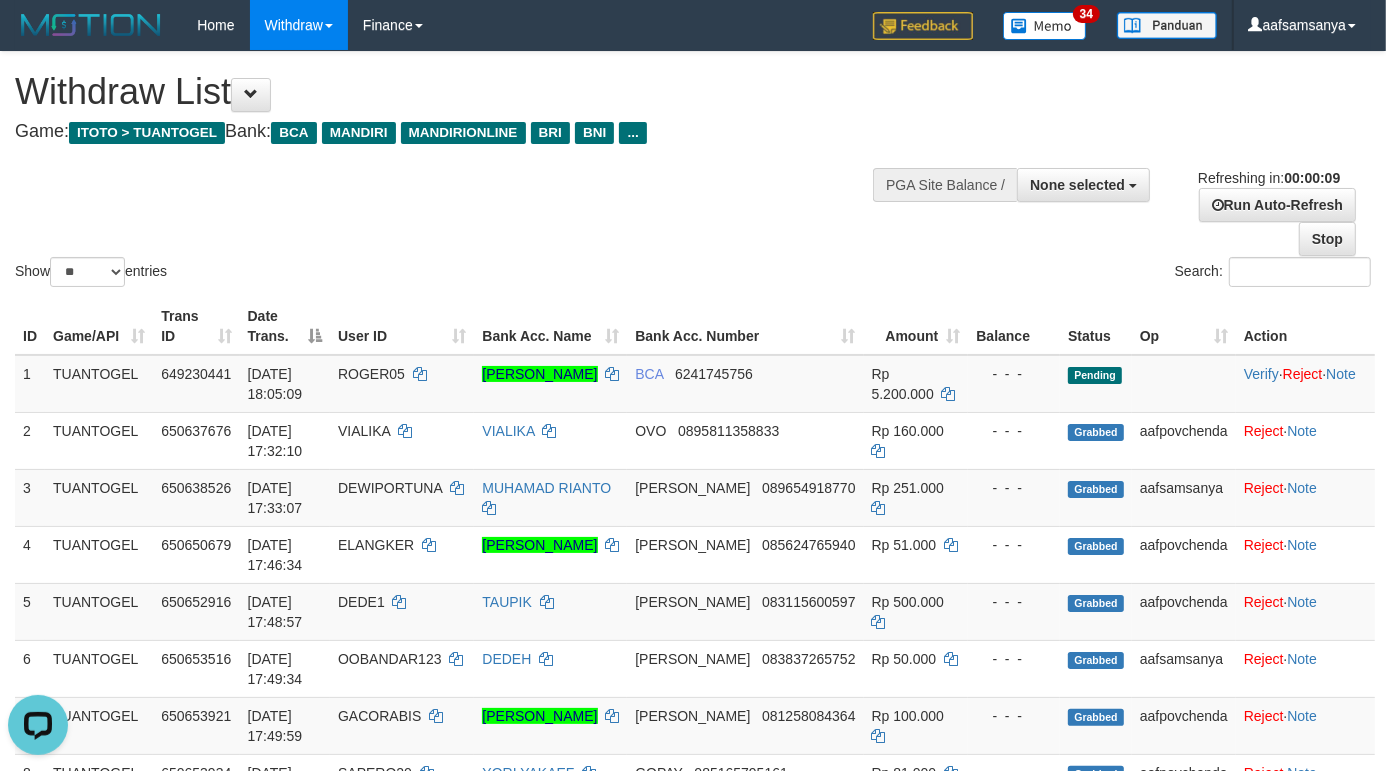 scroll, scrollTop: 0, scrollLeft: 0, axis: both 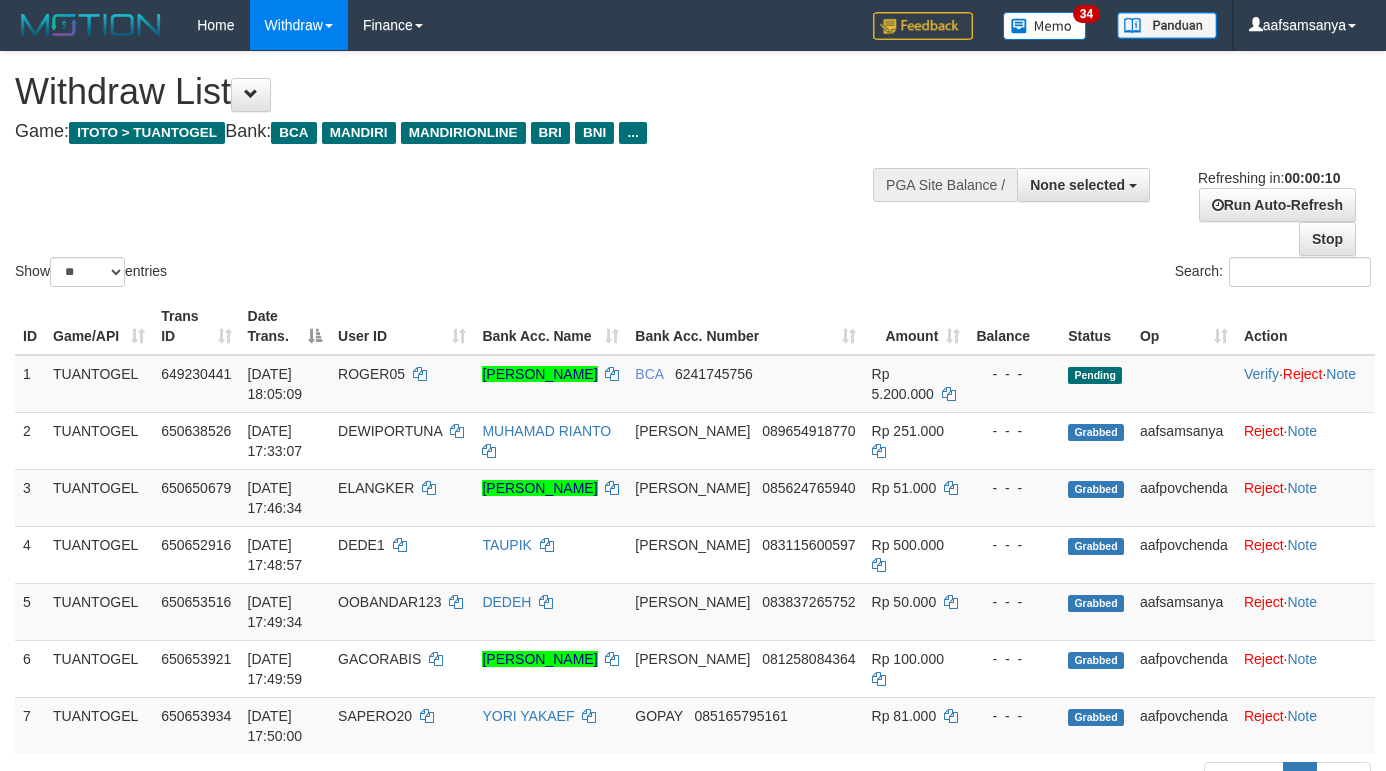 select 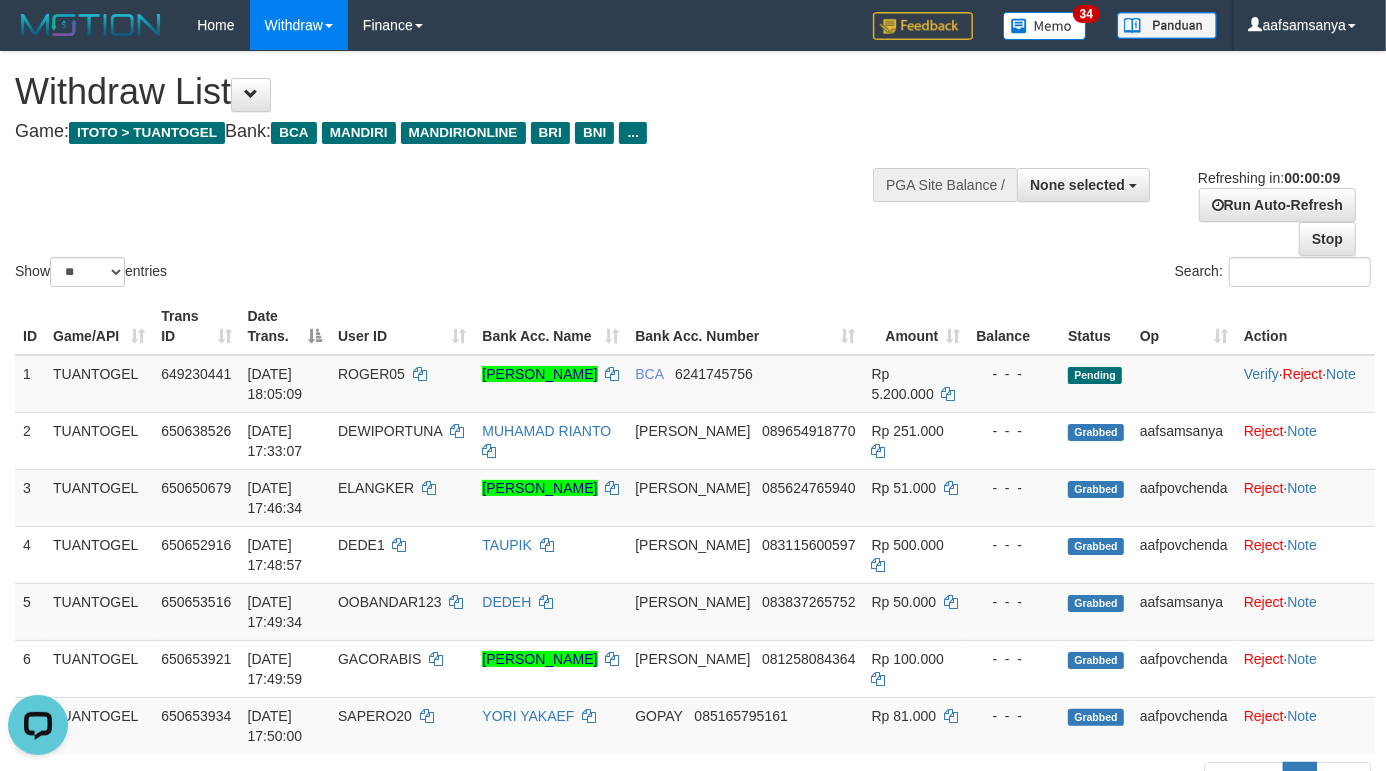 scroll, scrollTop: 0, scrollLeft: 0, axis: both 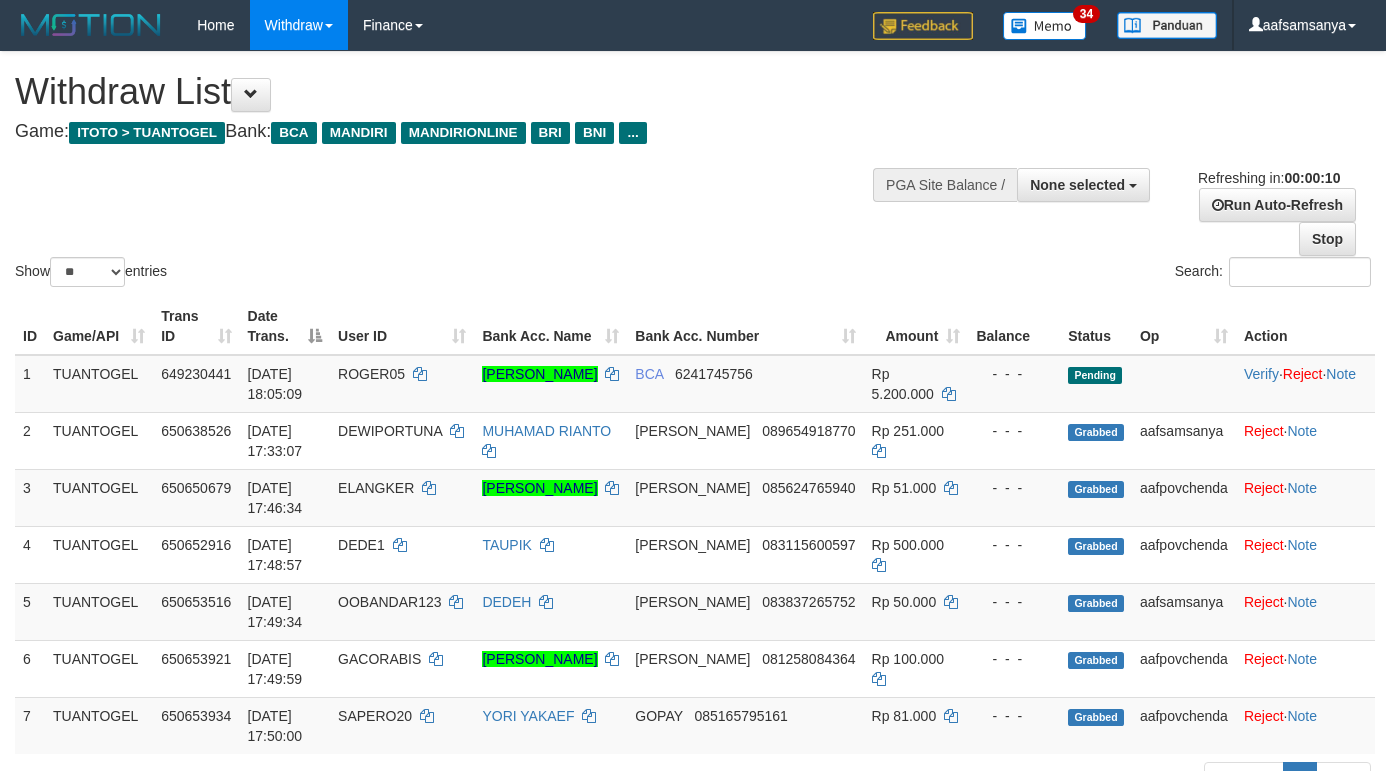 select 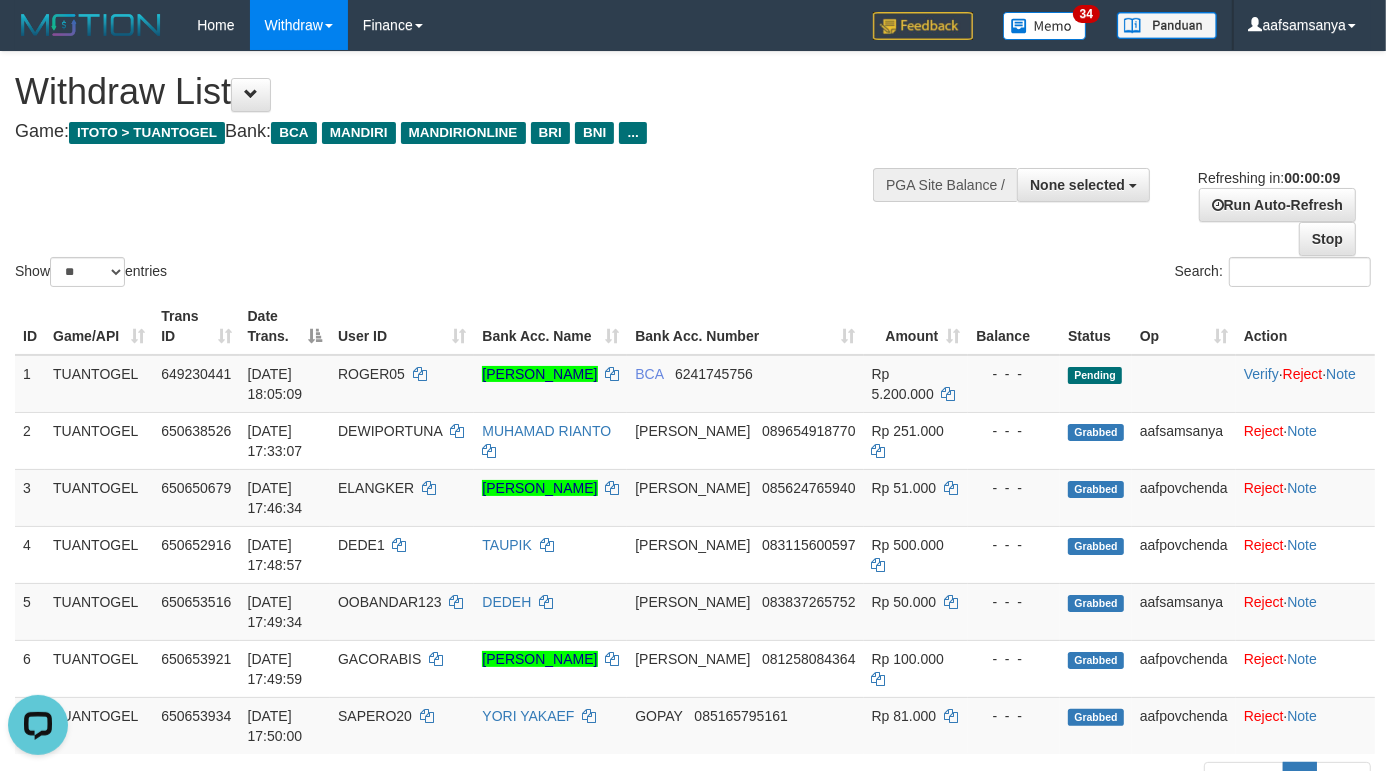 scroll, scrollTop: 0, scrollLeft: 0, axis: both 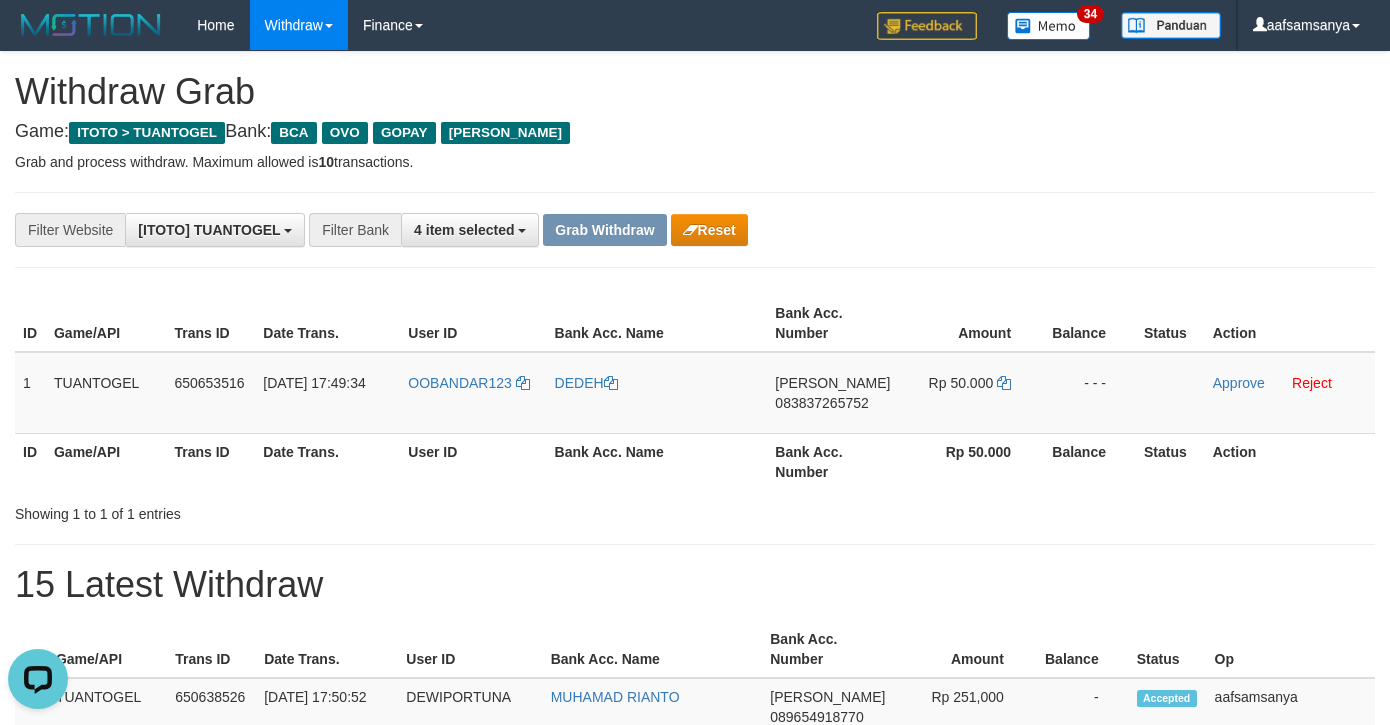 click on "Rp 50.000" at bounding box center (970, 461) 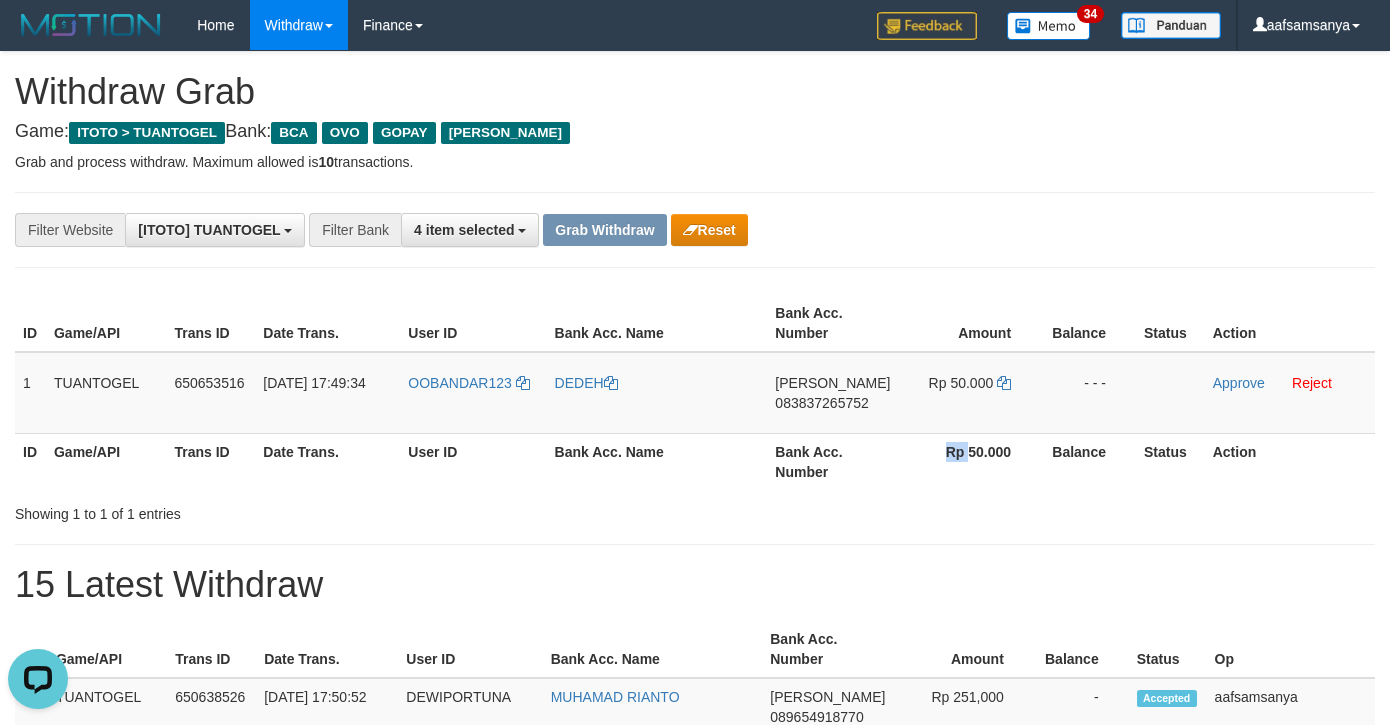 click on "Rp 50.000" at bounding box center [970, 461] 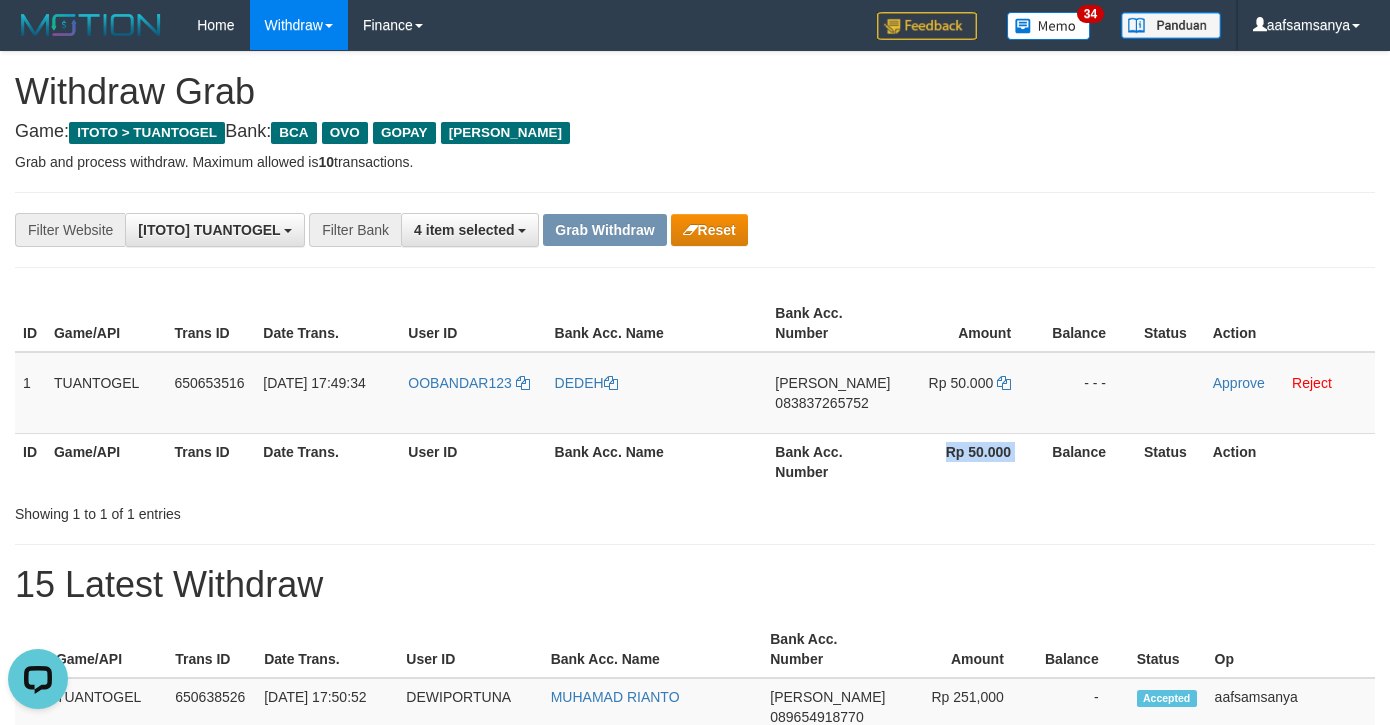click on "Rp 50.000" at bounding box center [970, 461] 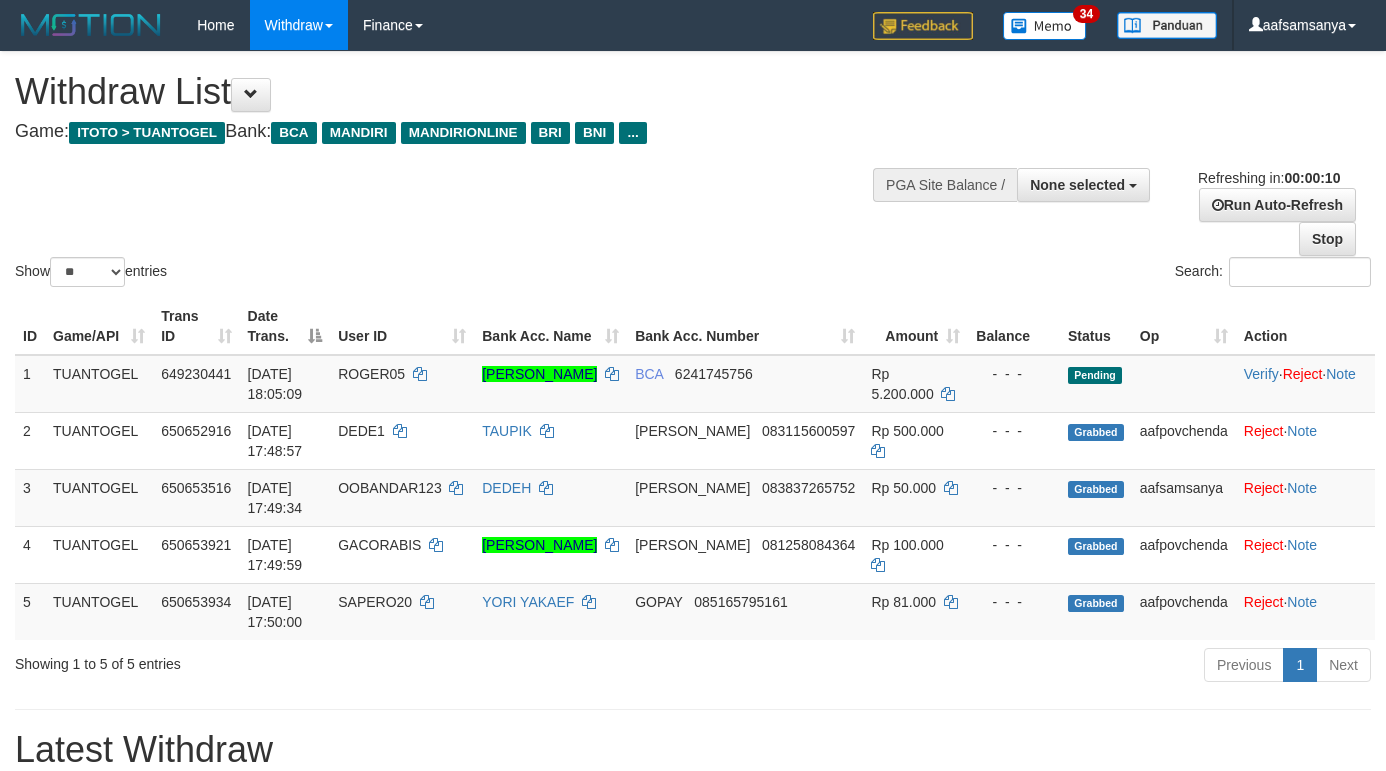 select 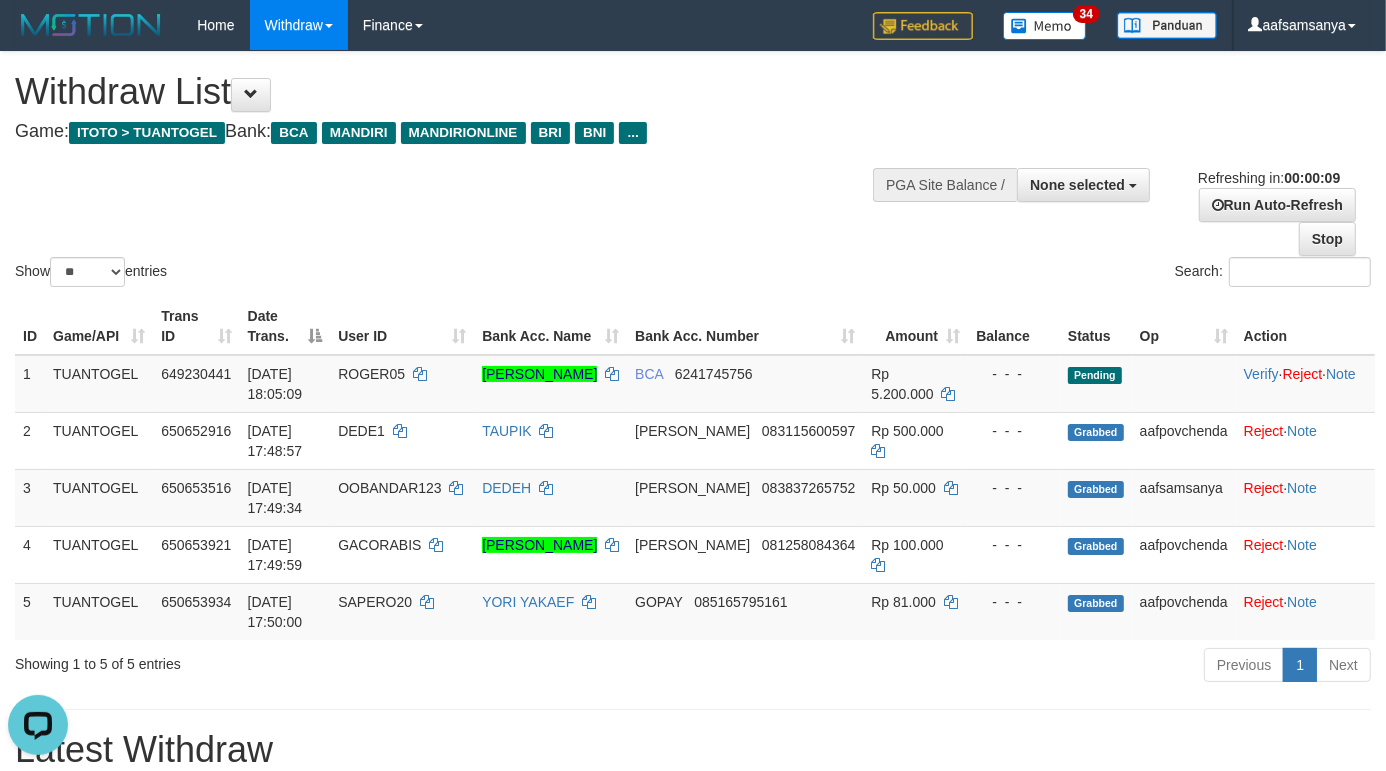 scroll, scrollTop: 0, scrollLeft: 0, axis: both 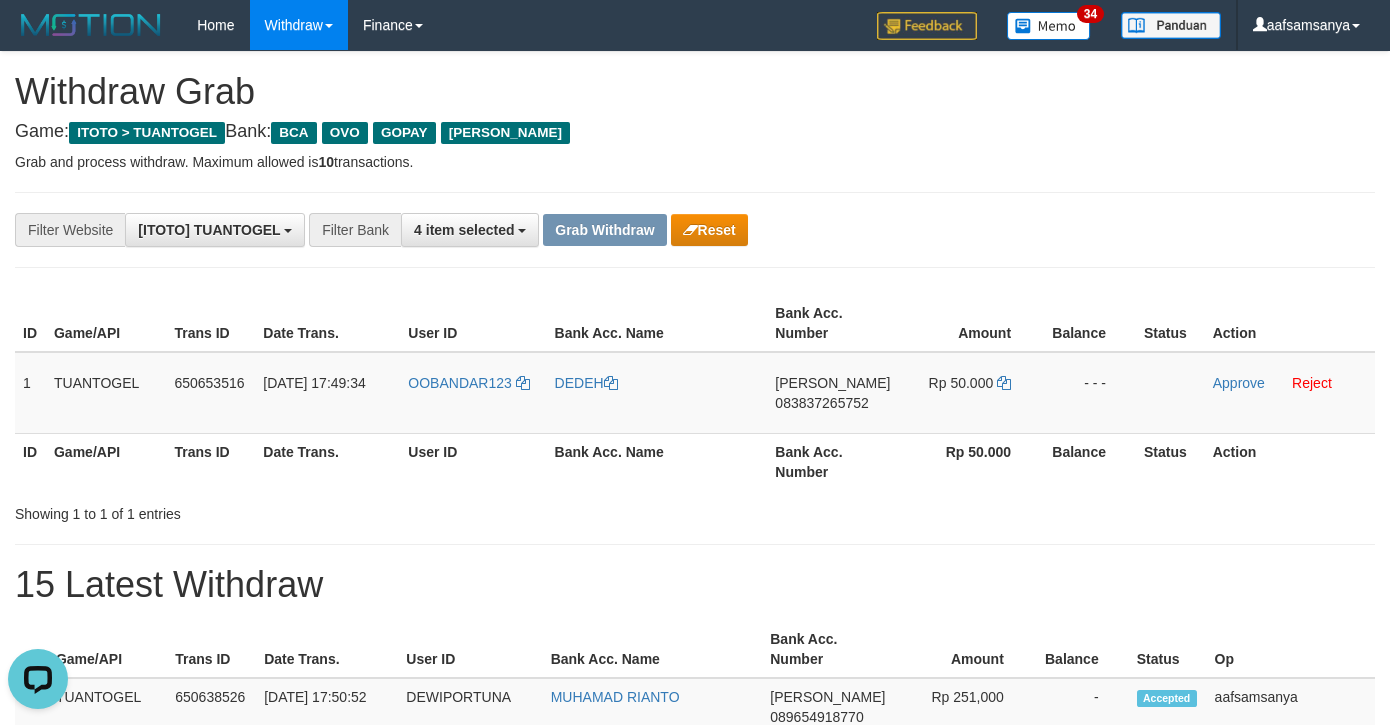 click on "Showing 1 to 1 of 1 entries" at bounding box center (695, 510) 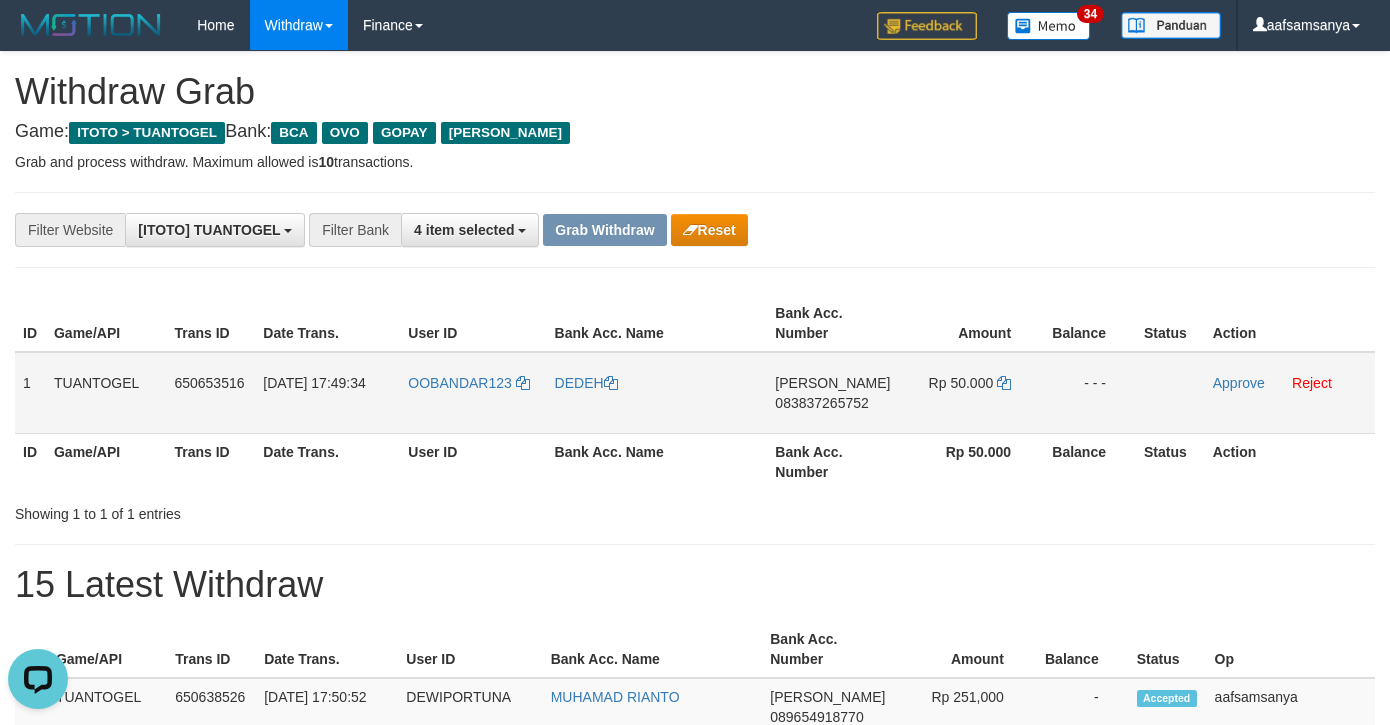 drag, startPoint x: 840, startPoint y: 401, endPoint x: 947, endPoint y: 408, distance: 107.22873 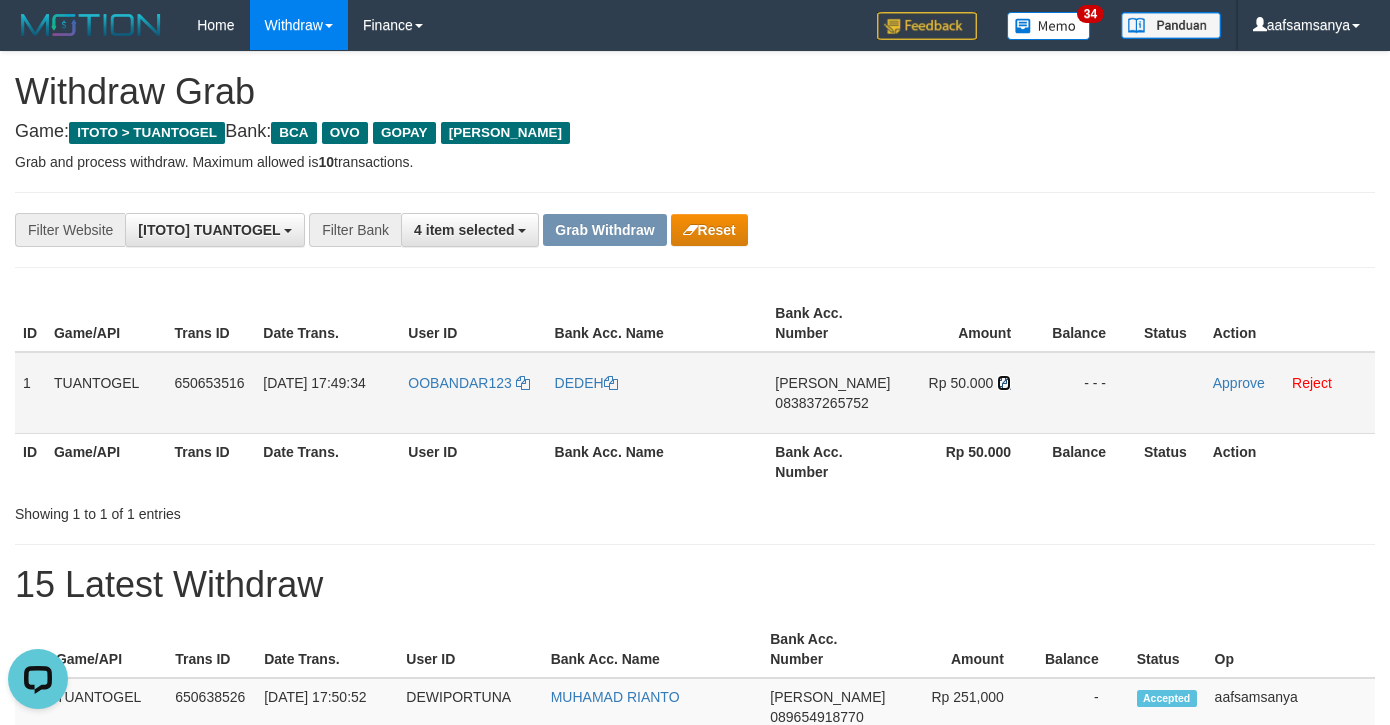 drag, startPoint x: 1000, startPoint y: 383, endPoint x: 1042, endPoint y: 383, distance: 42 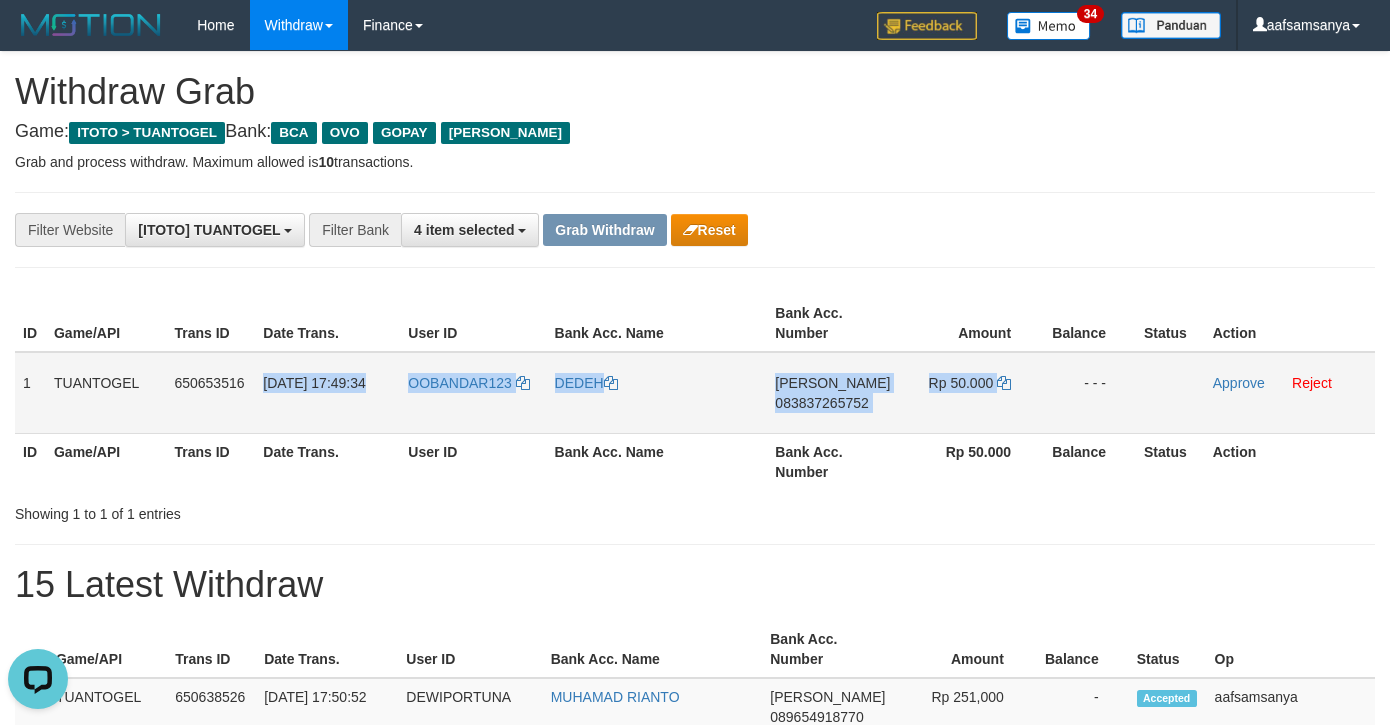 drag, startPoint x: 265, startPoint y: 370, endPoint x: 1022, endPoint y: 386, distance: 757.16907 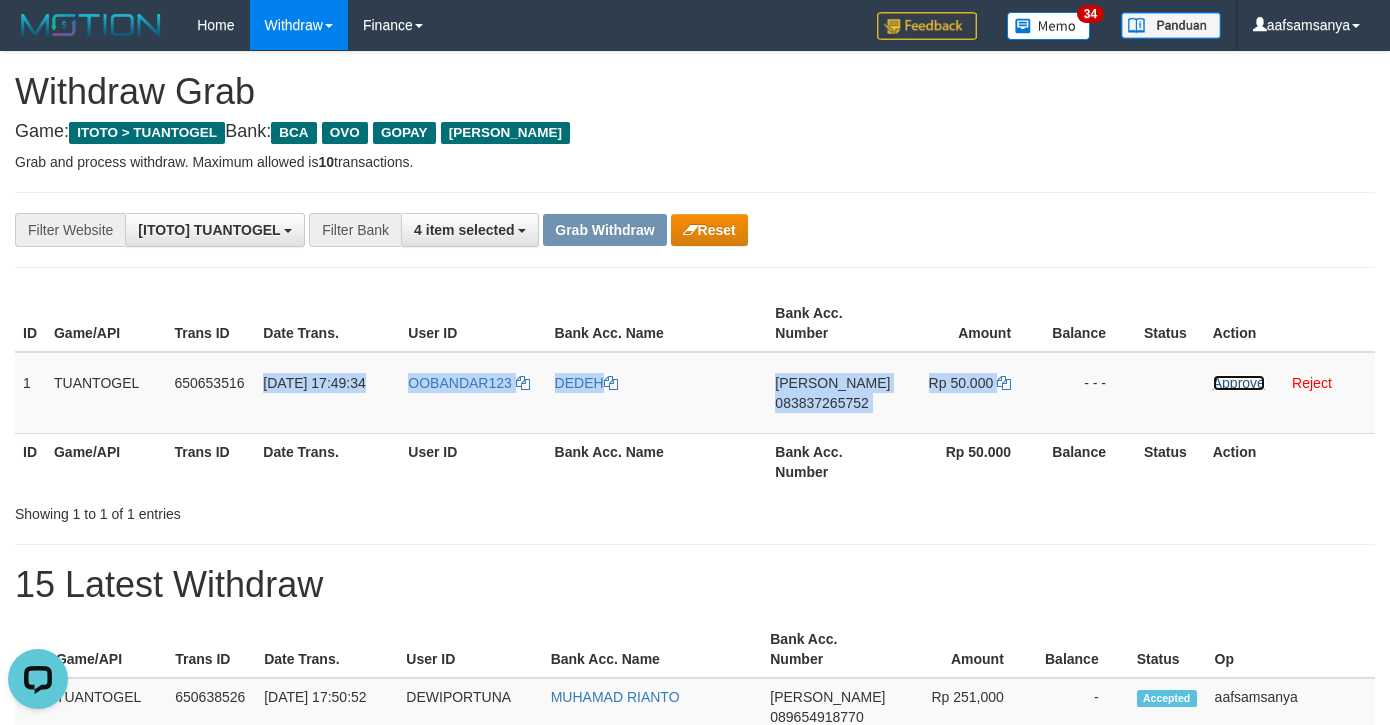 drag, startPoint x: 1237, startPoint y: 385, endPoint x: 775, endPoint y: 296, distance: 470.49442 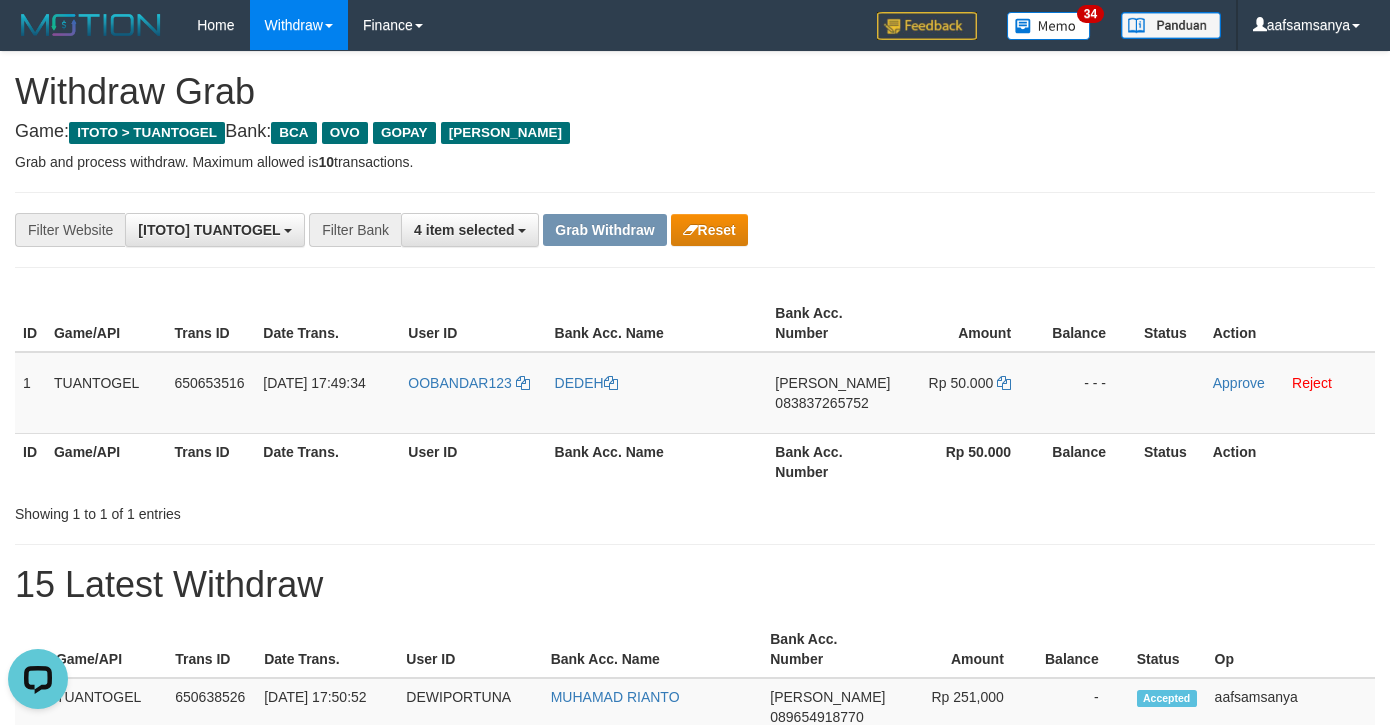 click on "**********" at bounding box center (695, 230) 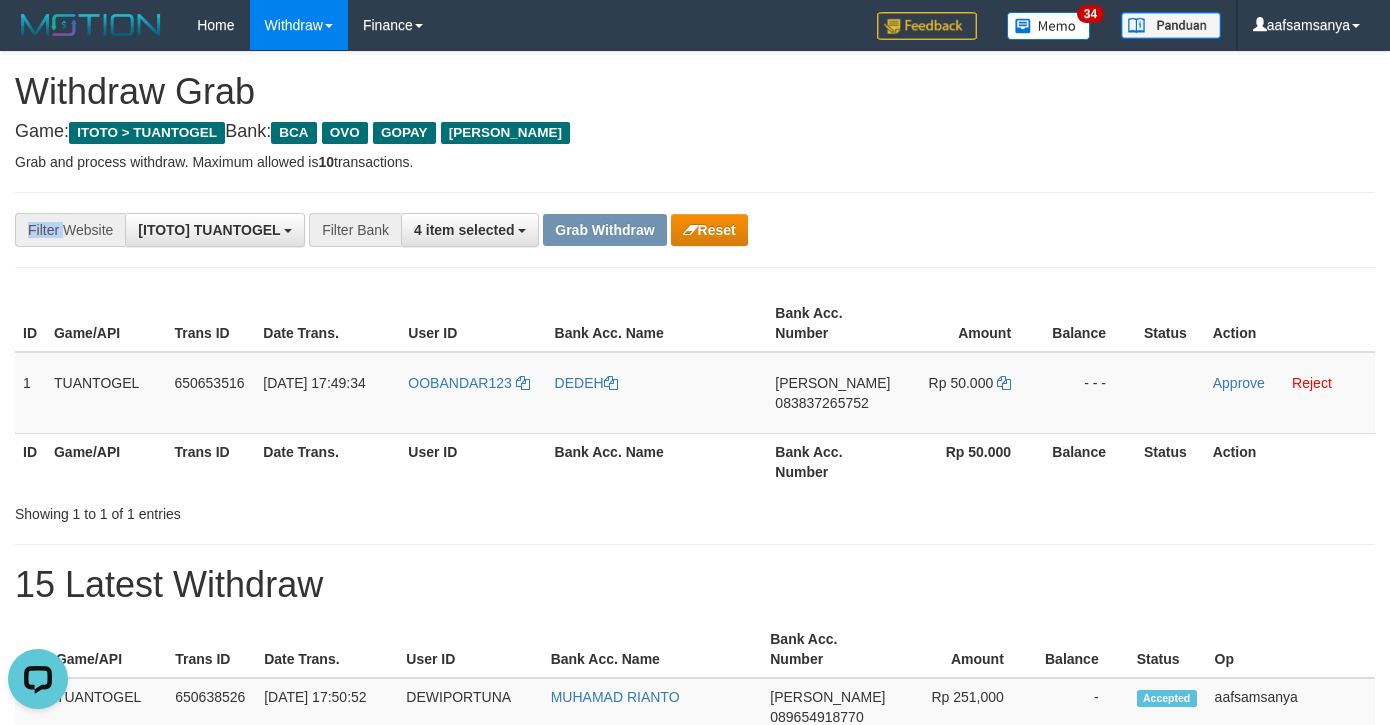 click on "**********" at bounding box center (695, 230) 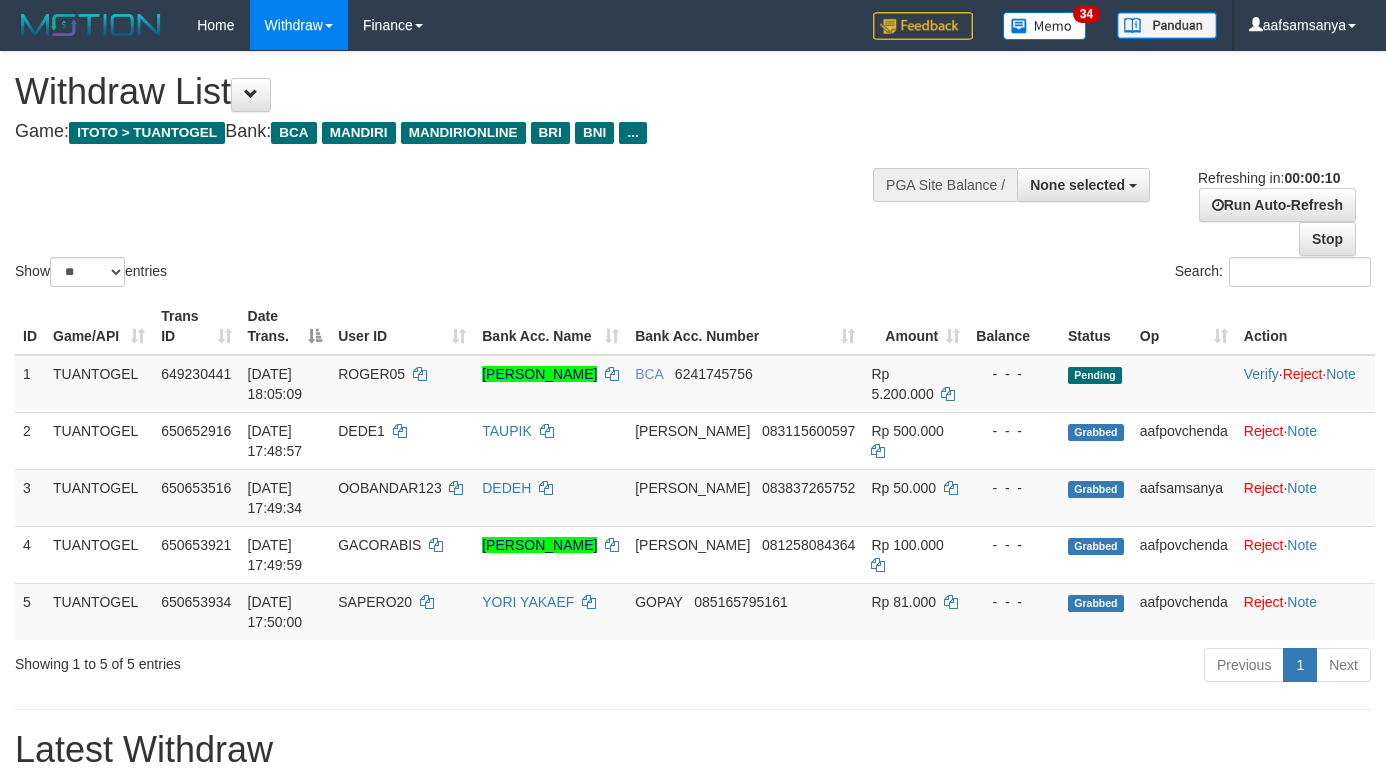 select 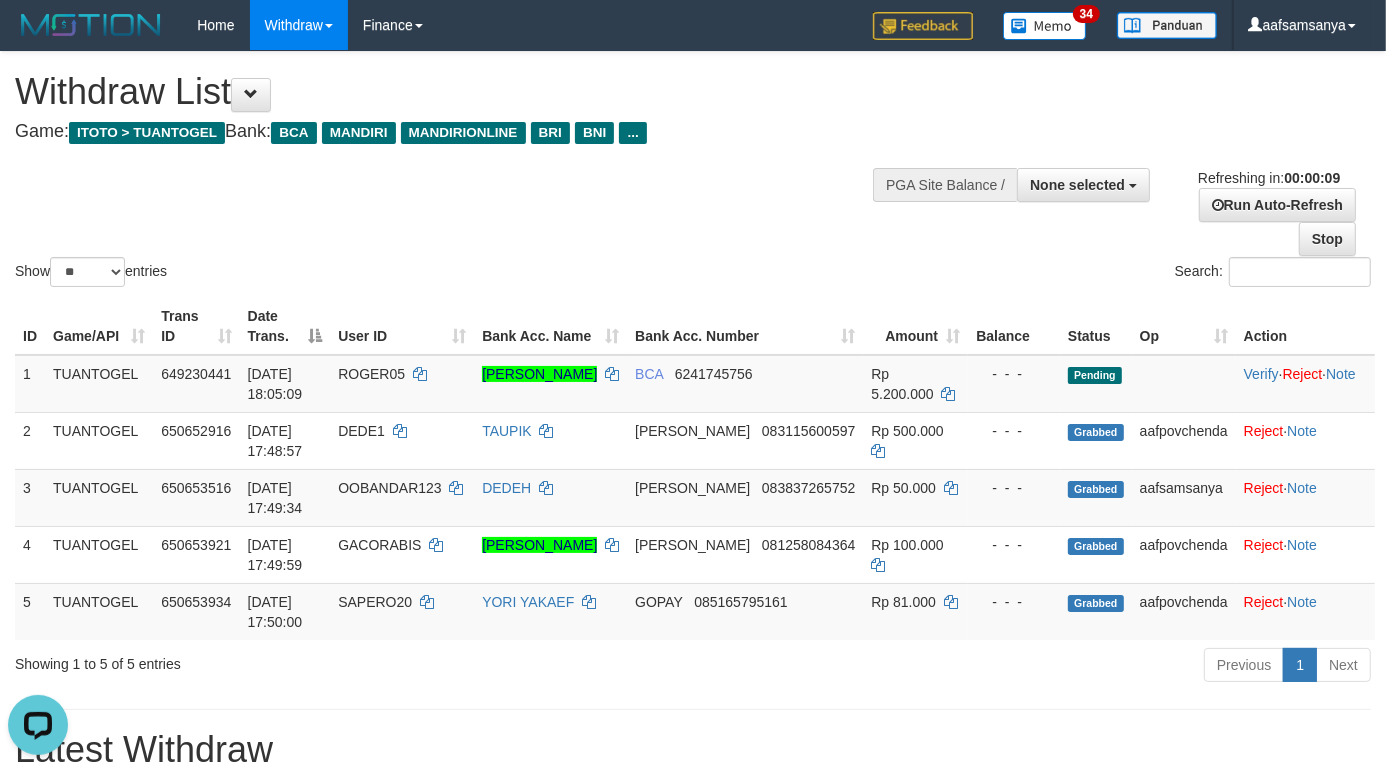 scroll, scrollTop: 0, scrollLeft: 0, axis: both 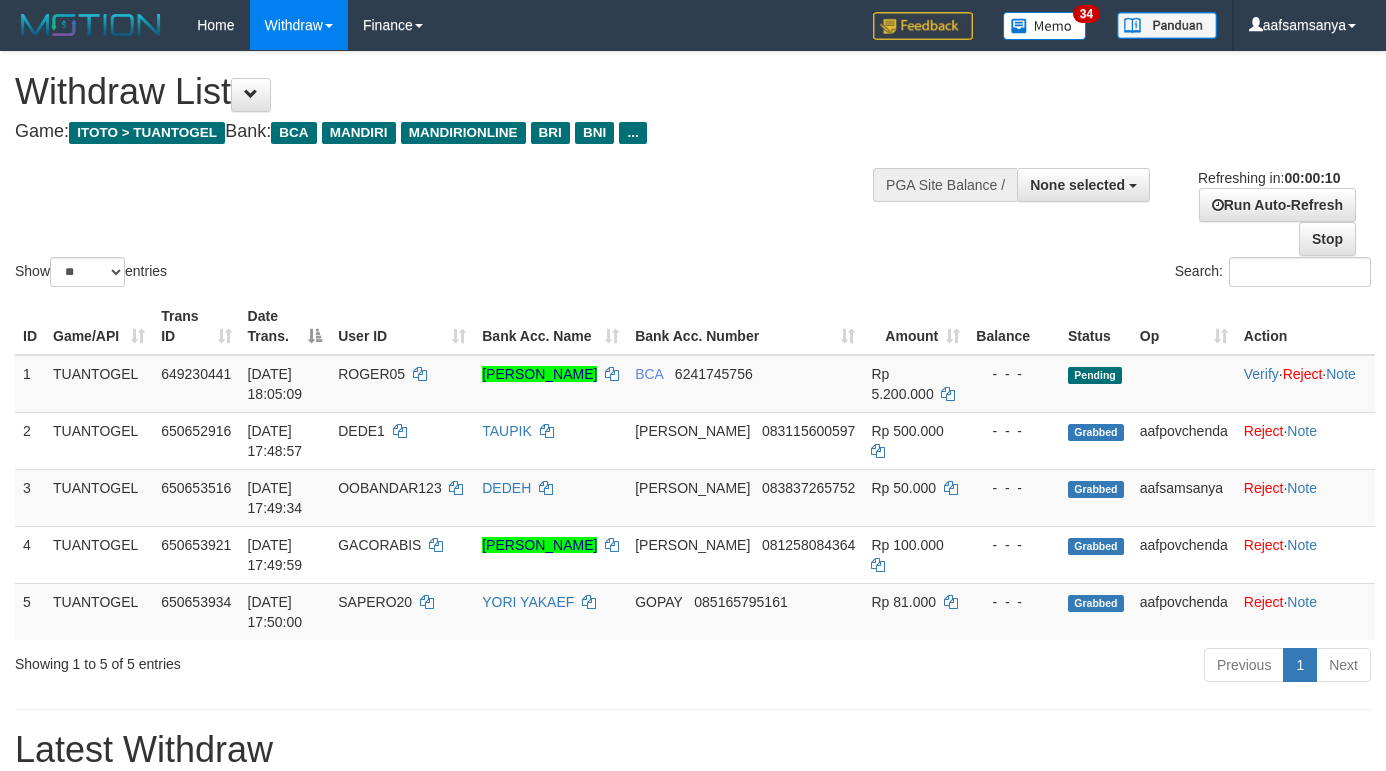 select 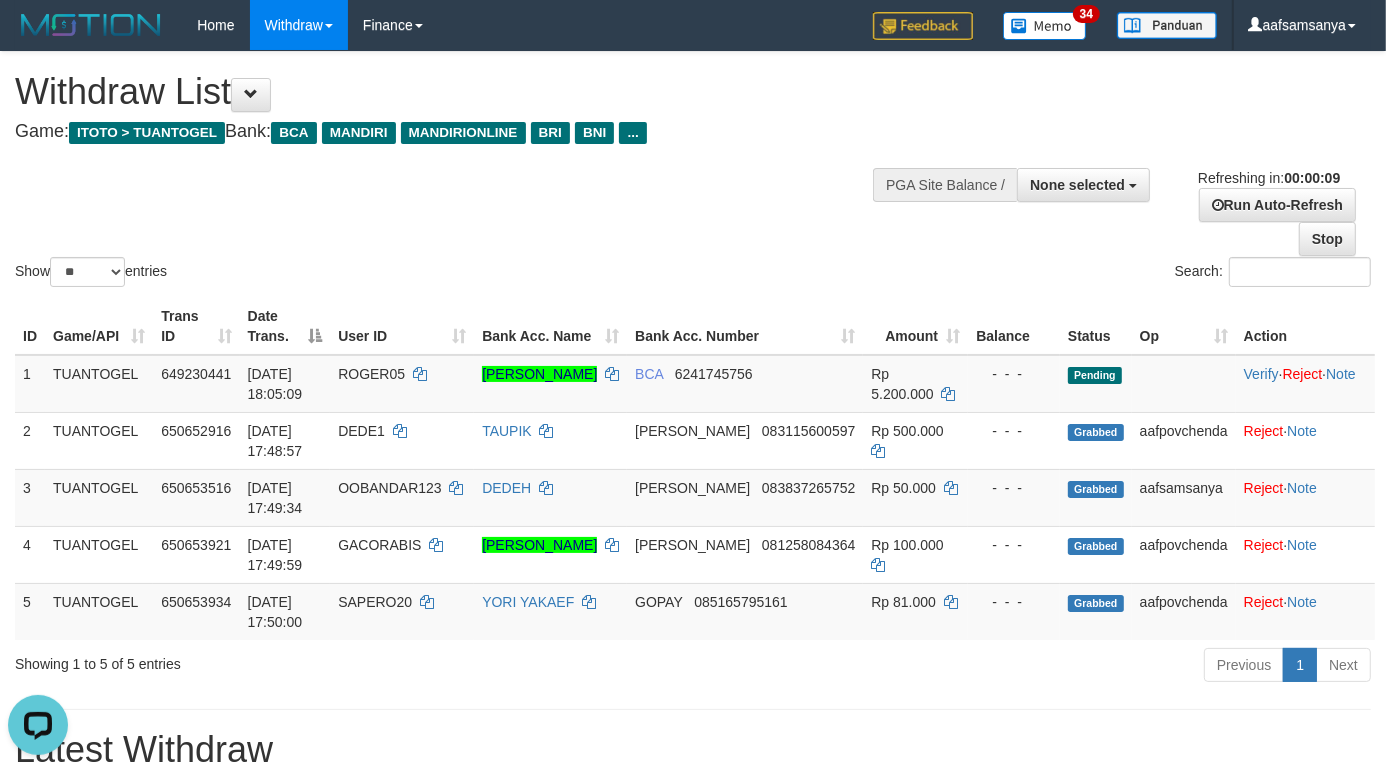scroll, scrollTop: 0, scrollLeft: 0, axis: both 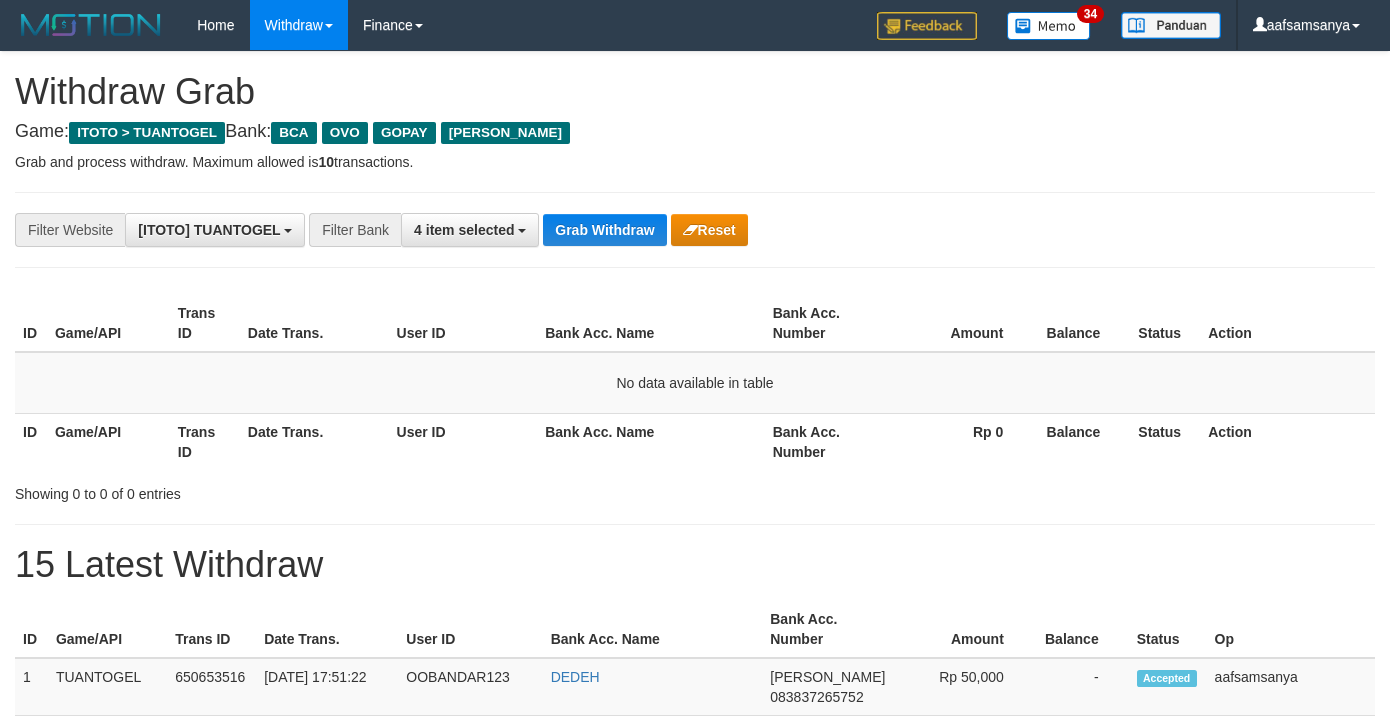 click on "Grab Withdraw" at bounding box center [604, 230] 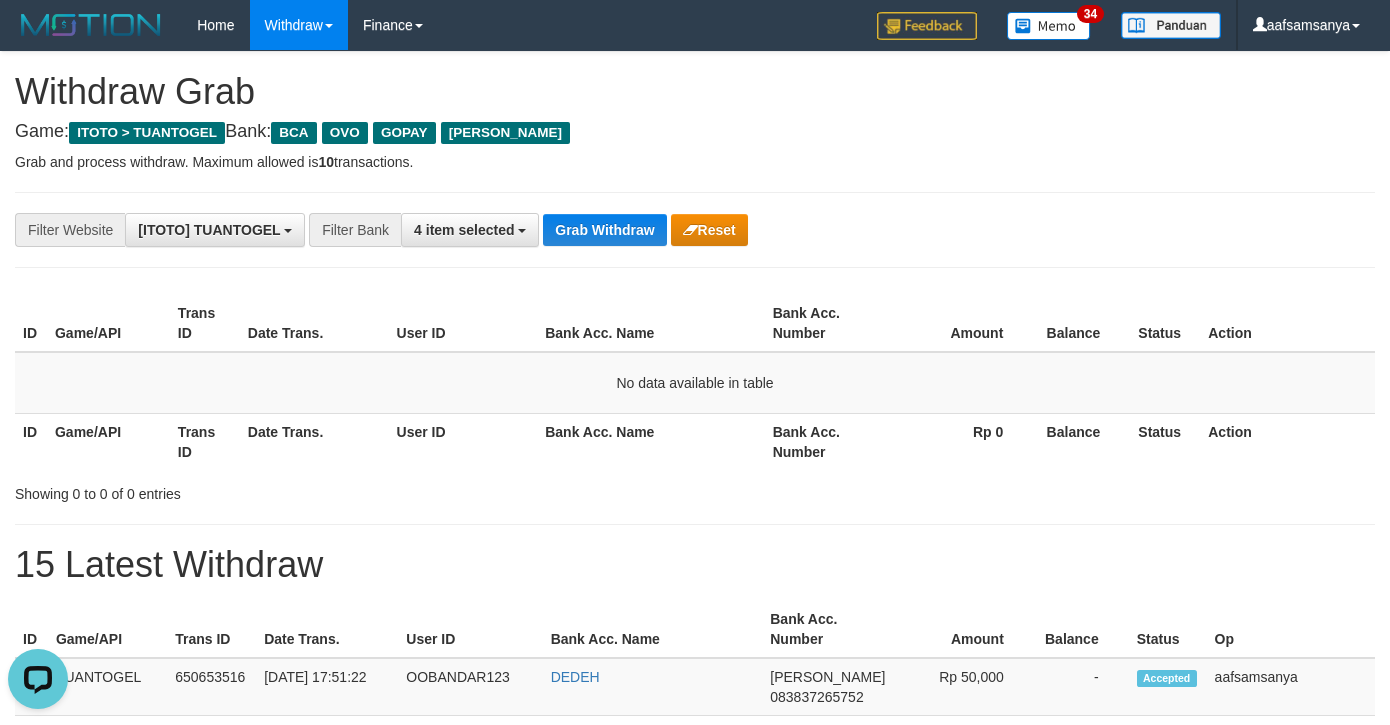 scroll, scrollTop: 0, scrollLeft: 0, axis: both 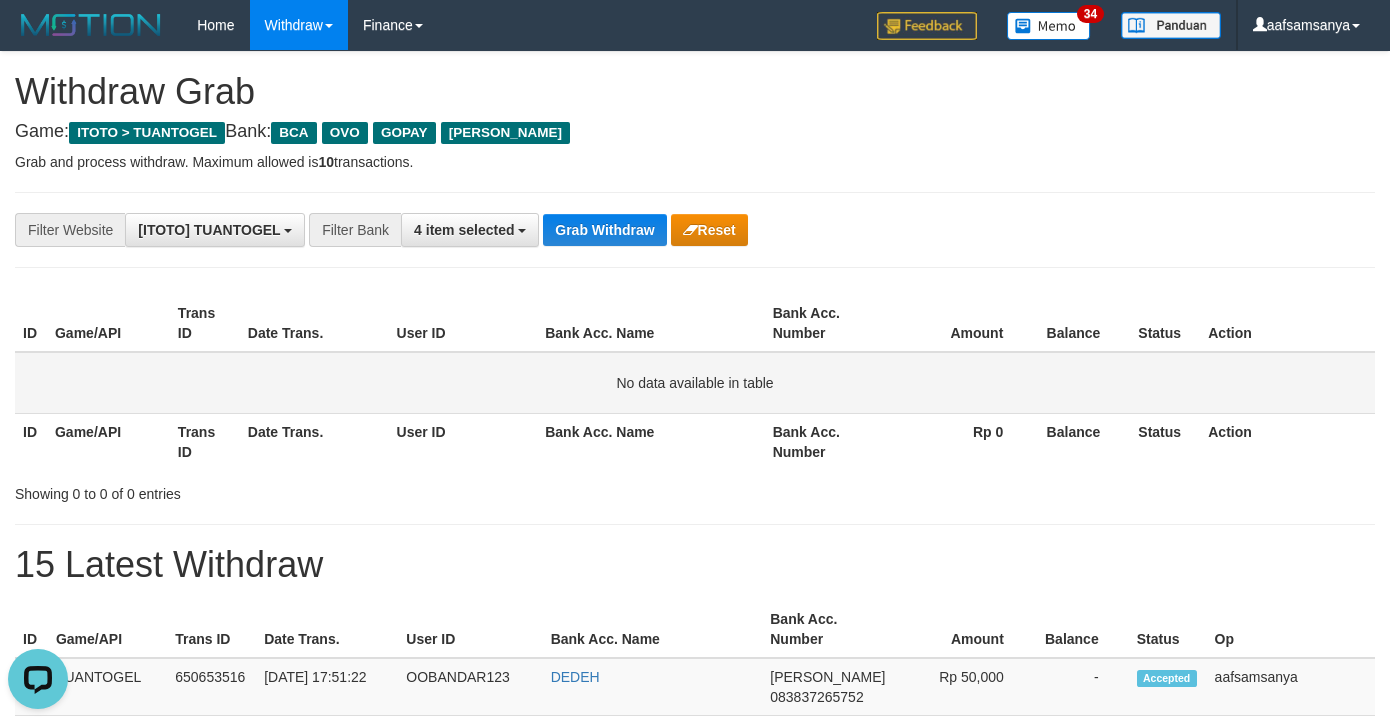 click on "No data available in table" at bounding box center [695, 383] 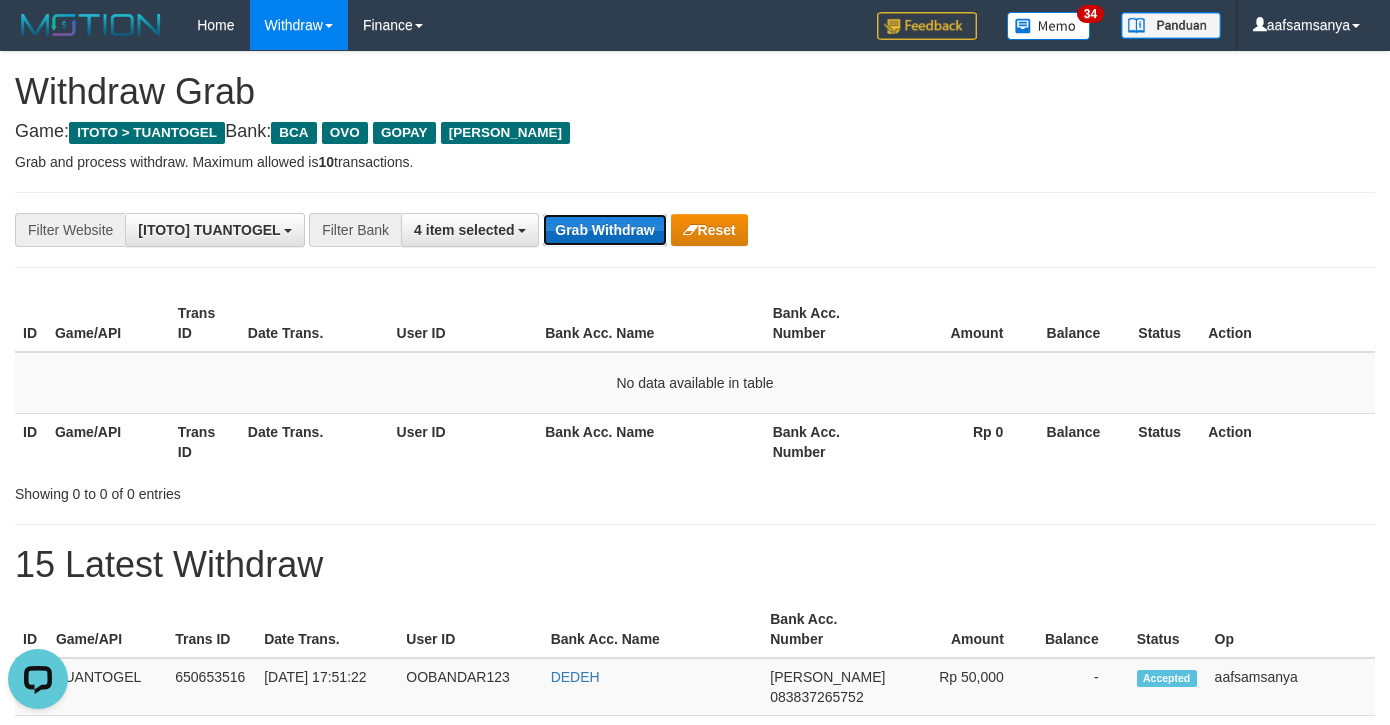 click on "Grab Withdraw" at bounding box center [604, 230] 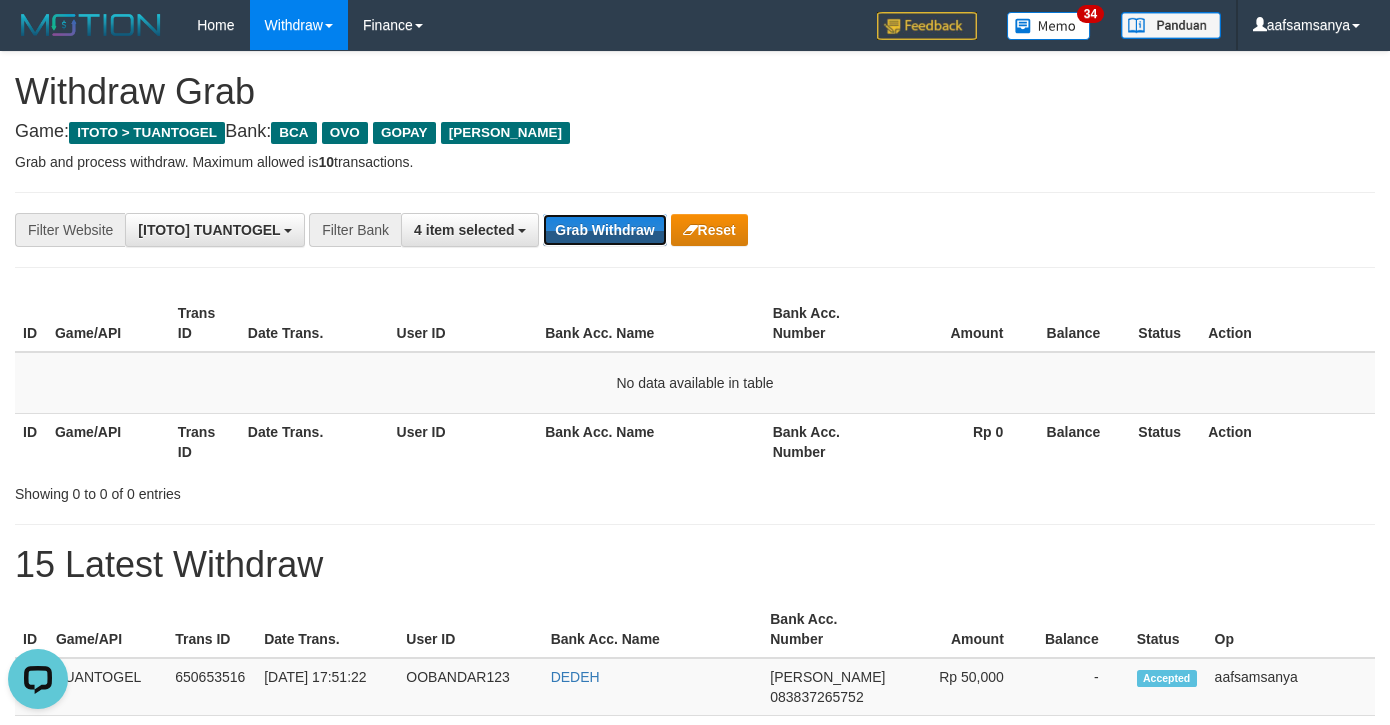 drag, startPoint x: 605, startPoint y: 236, endPoint x: 880, endPoint y: 321, distance: 287.83676 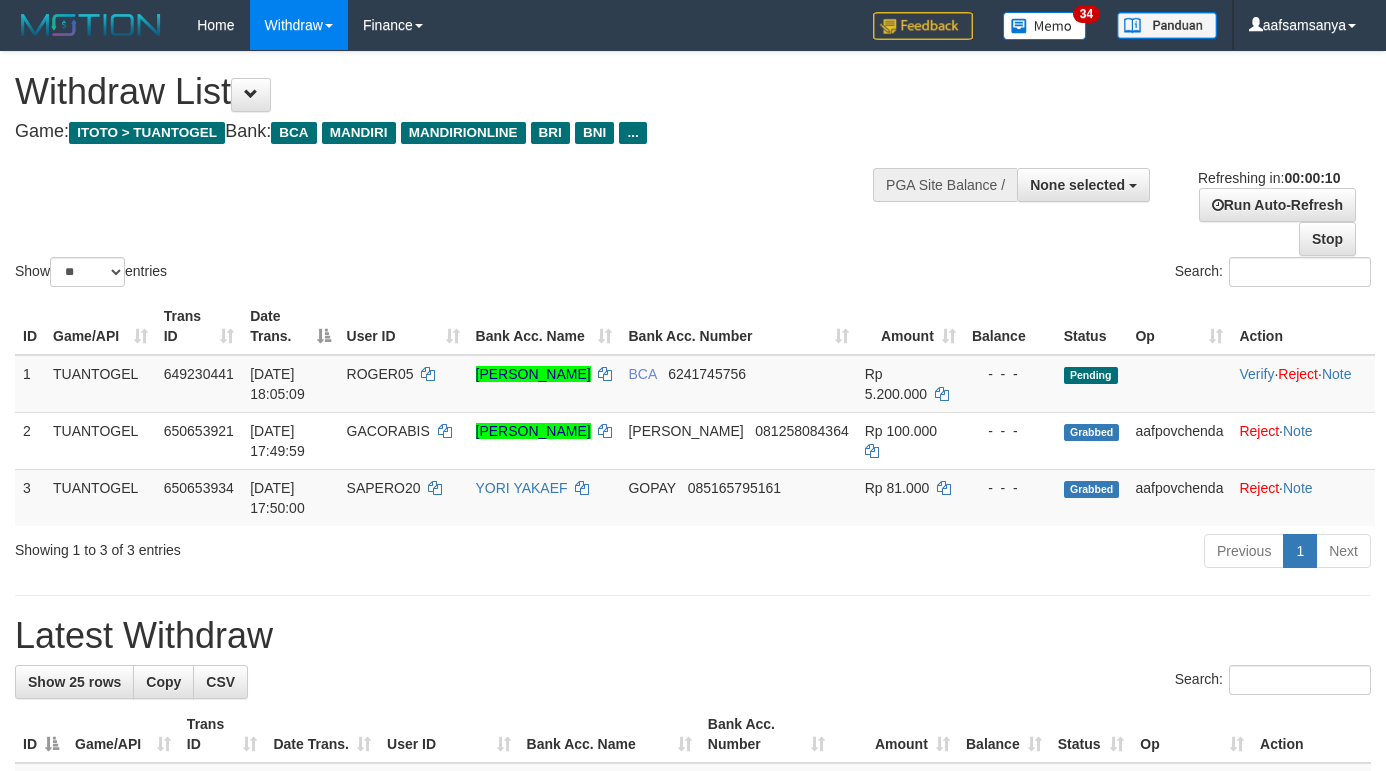 select 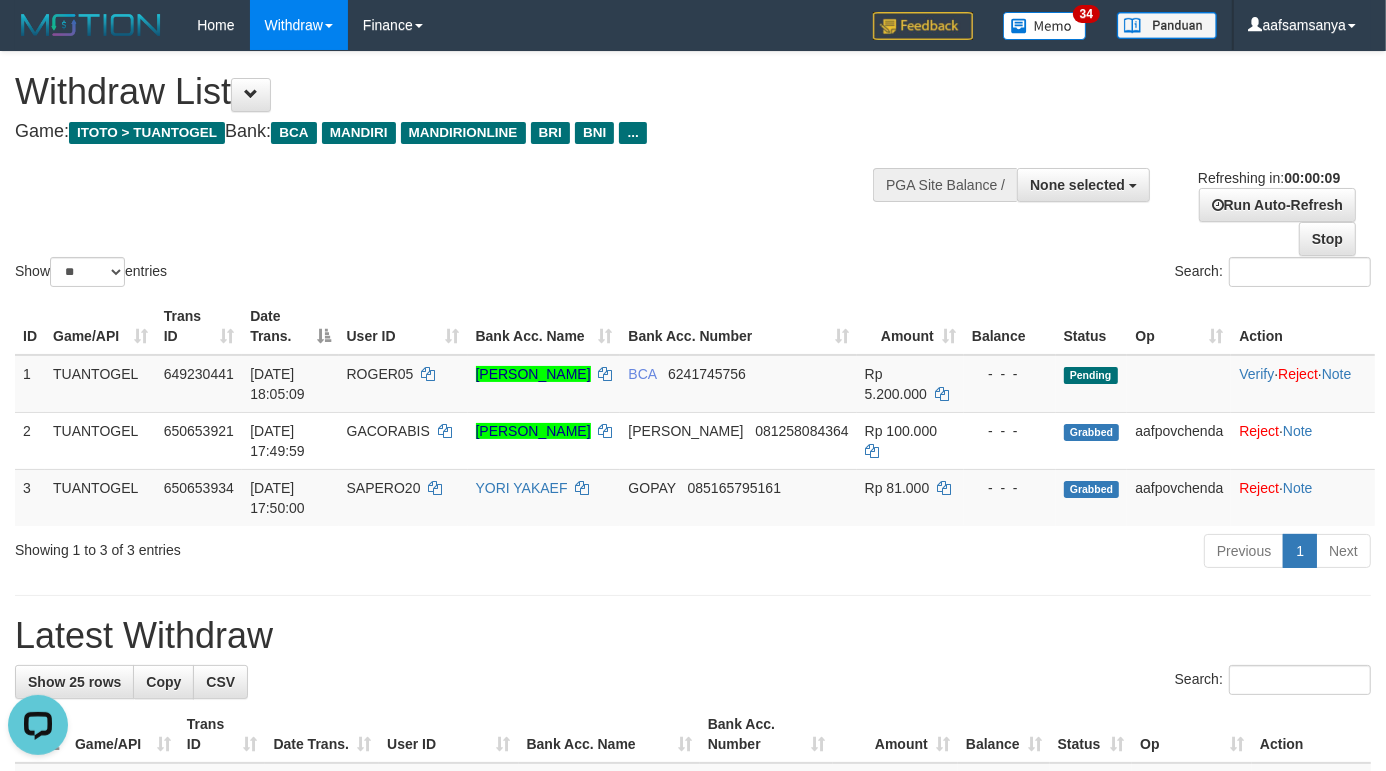 scroll, scrollTop: 0, scrollLeft: 0, axis: both 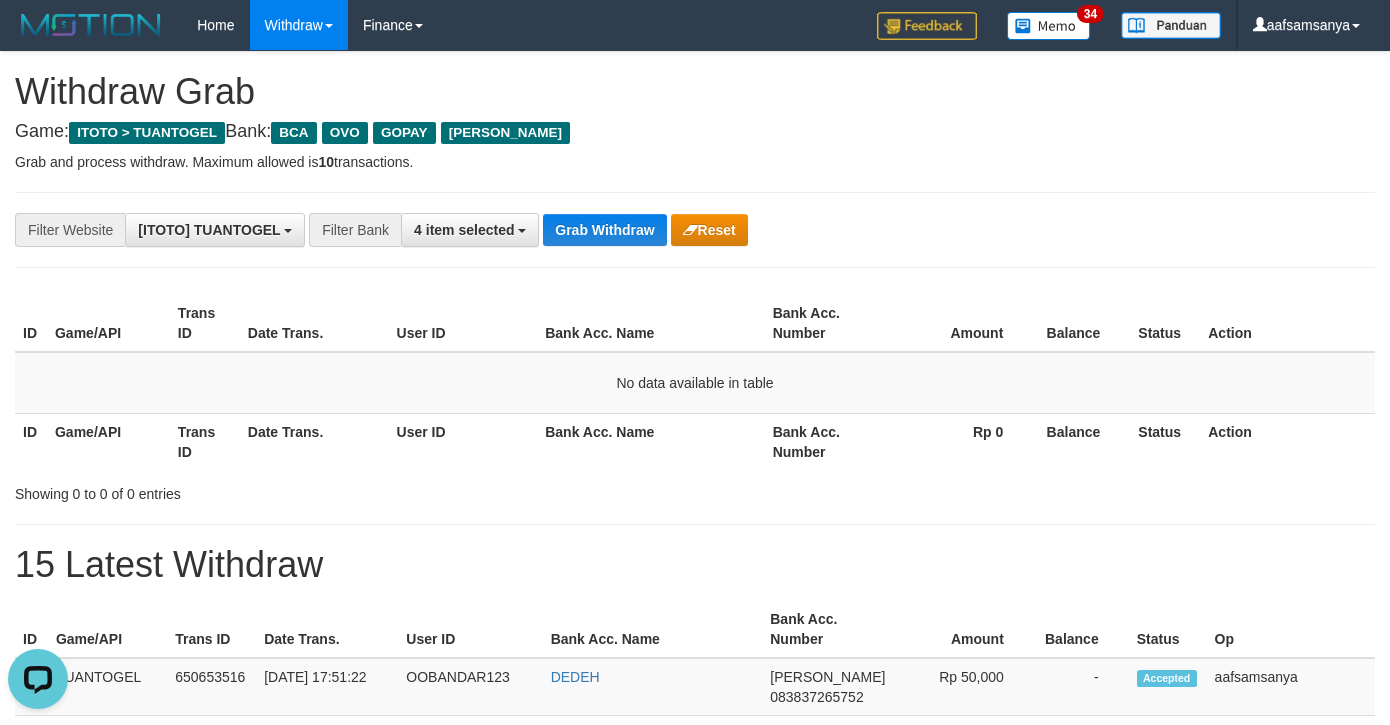 drag, startPoint x: 736, startPoint y: 425, endPoint x: 671, endPoint y: 297, distance: 143.55835 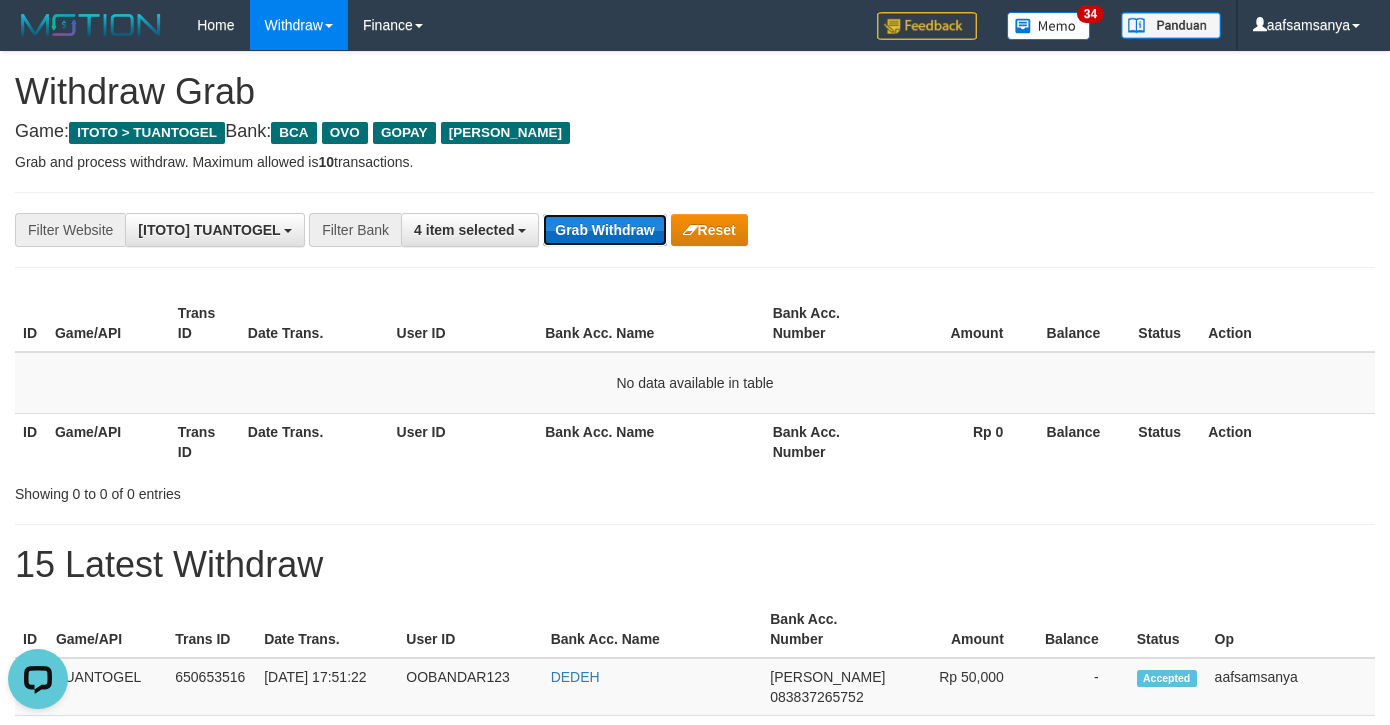 click on "Grab Withdraw" at bounding box center [604, 230] 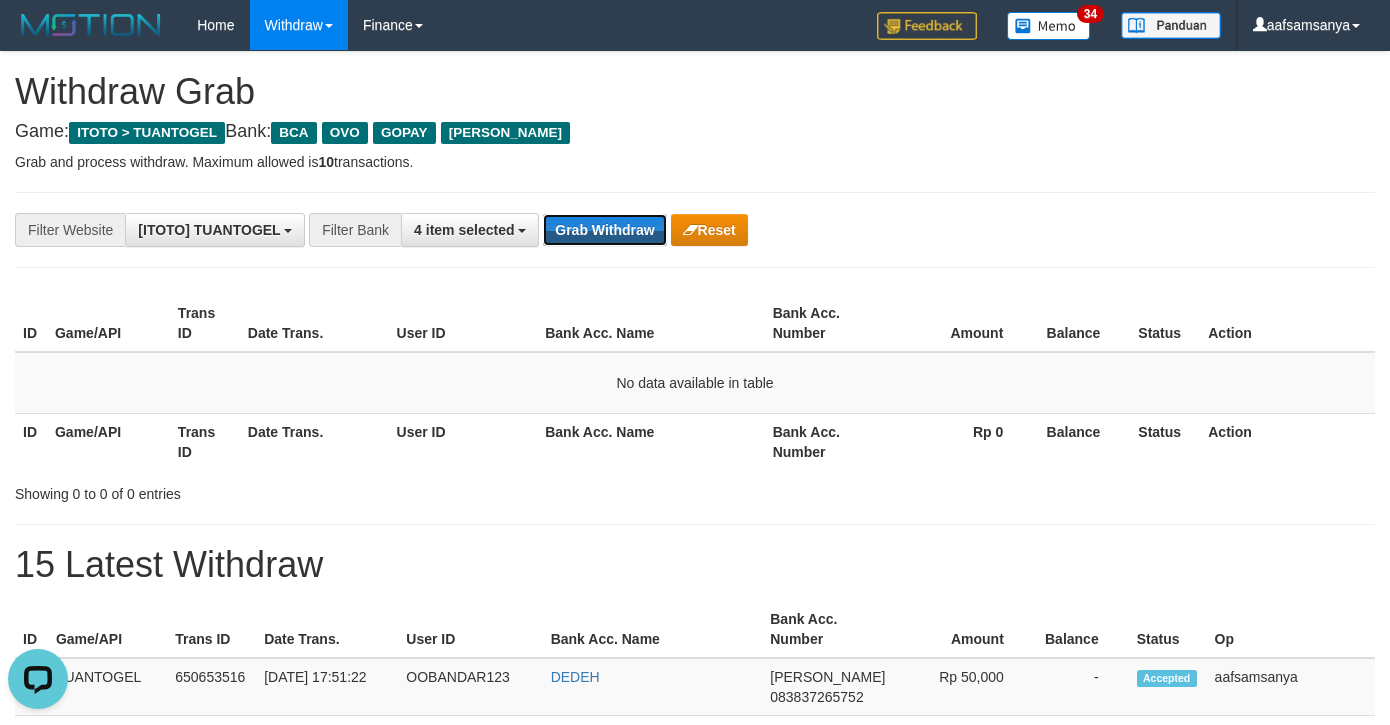 drag, startPoint x: 620, startPoint y: 215, endPoint x: 1401, endPoint y: 445, distance: 814.1628 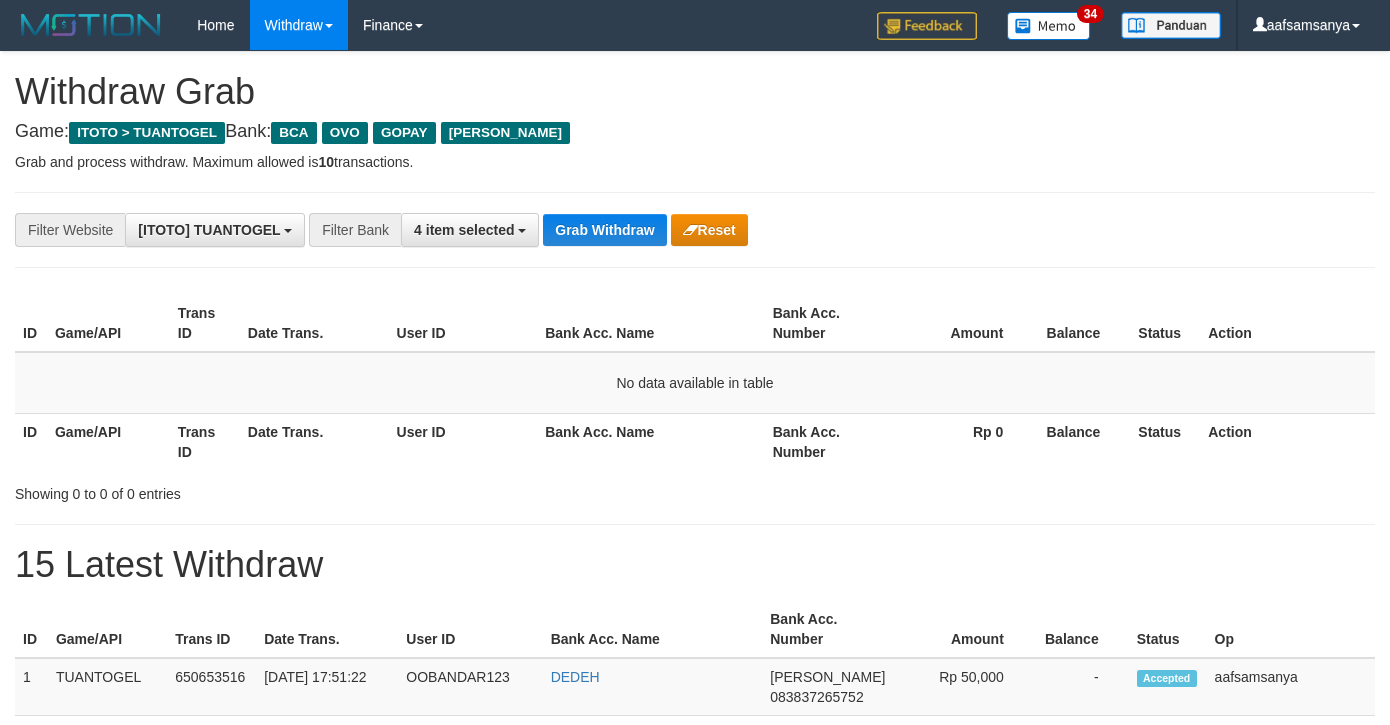 scroll, scrollTop: 0, scrollLeft: 0, axis: both 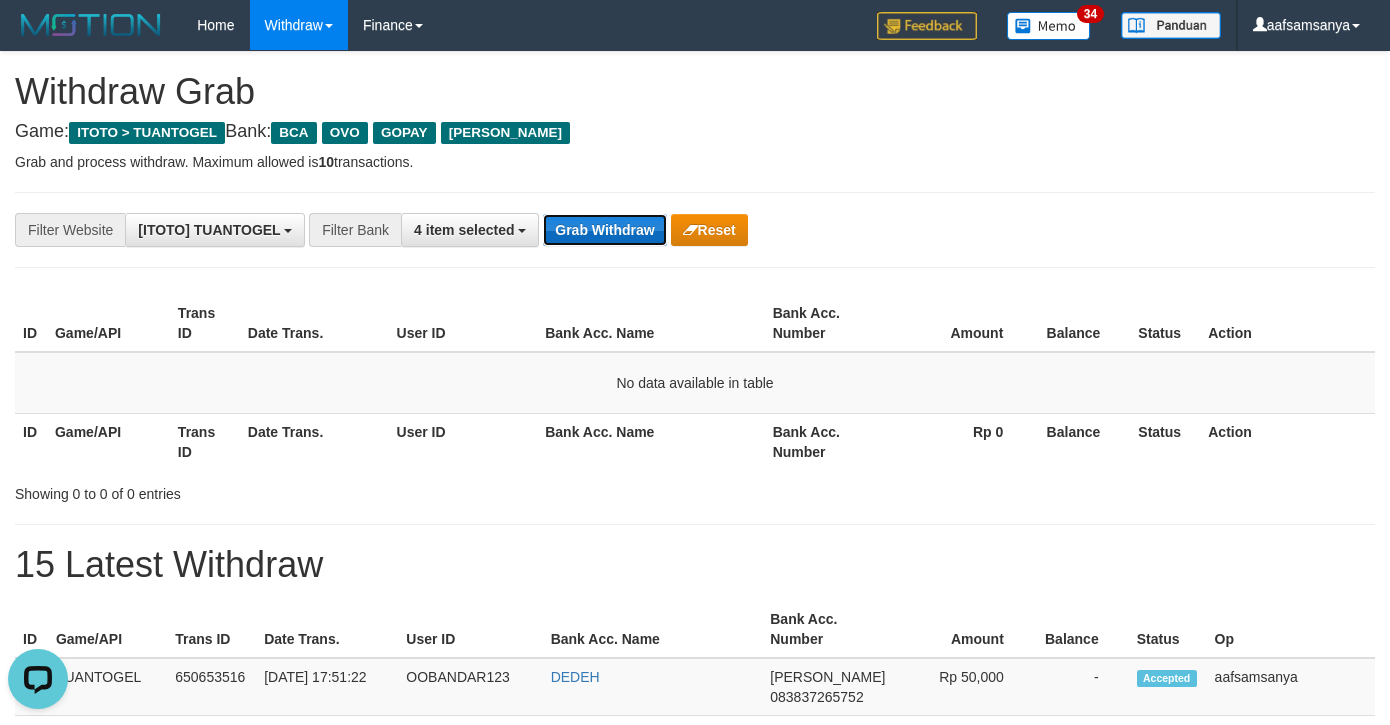 click on "Grab Withdraw" at bounding box center (604, 230) 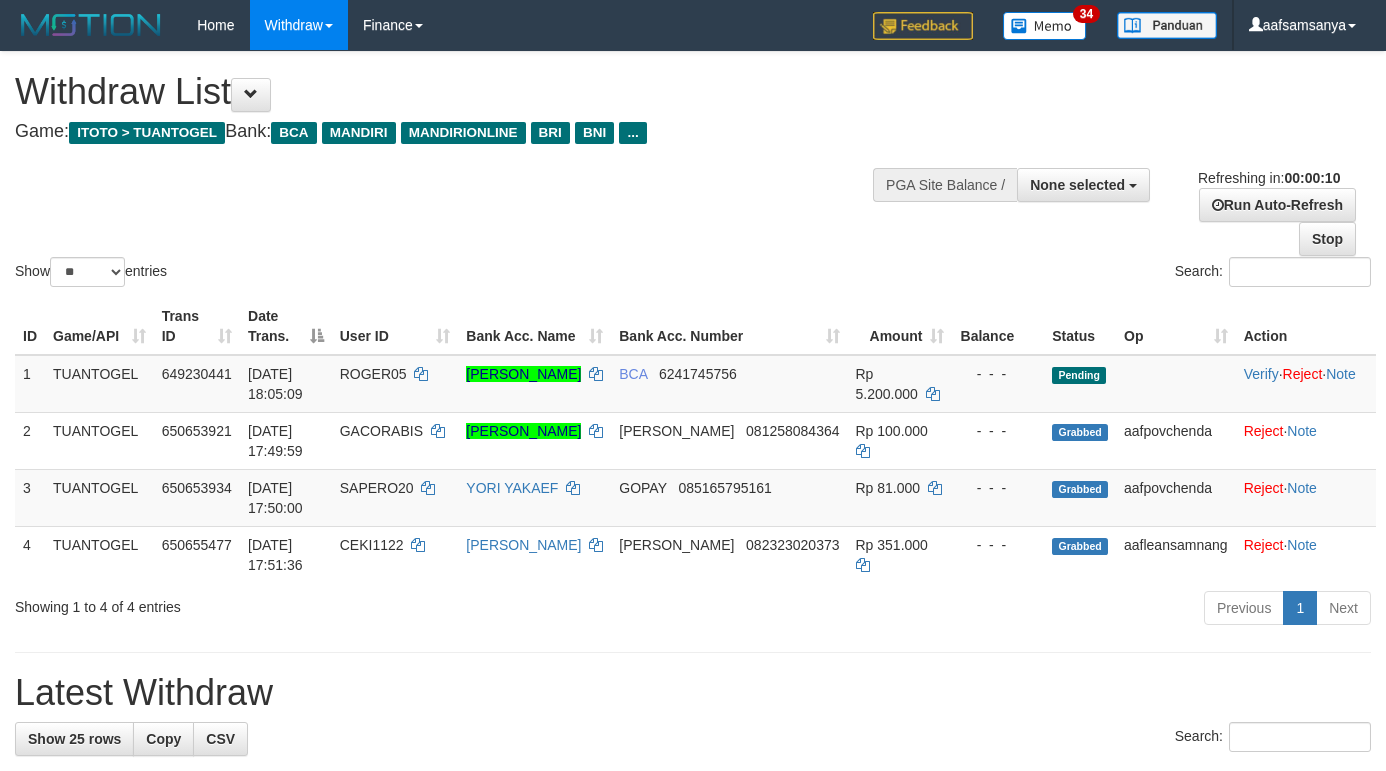 select 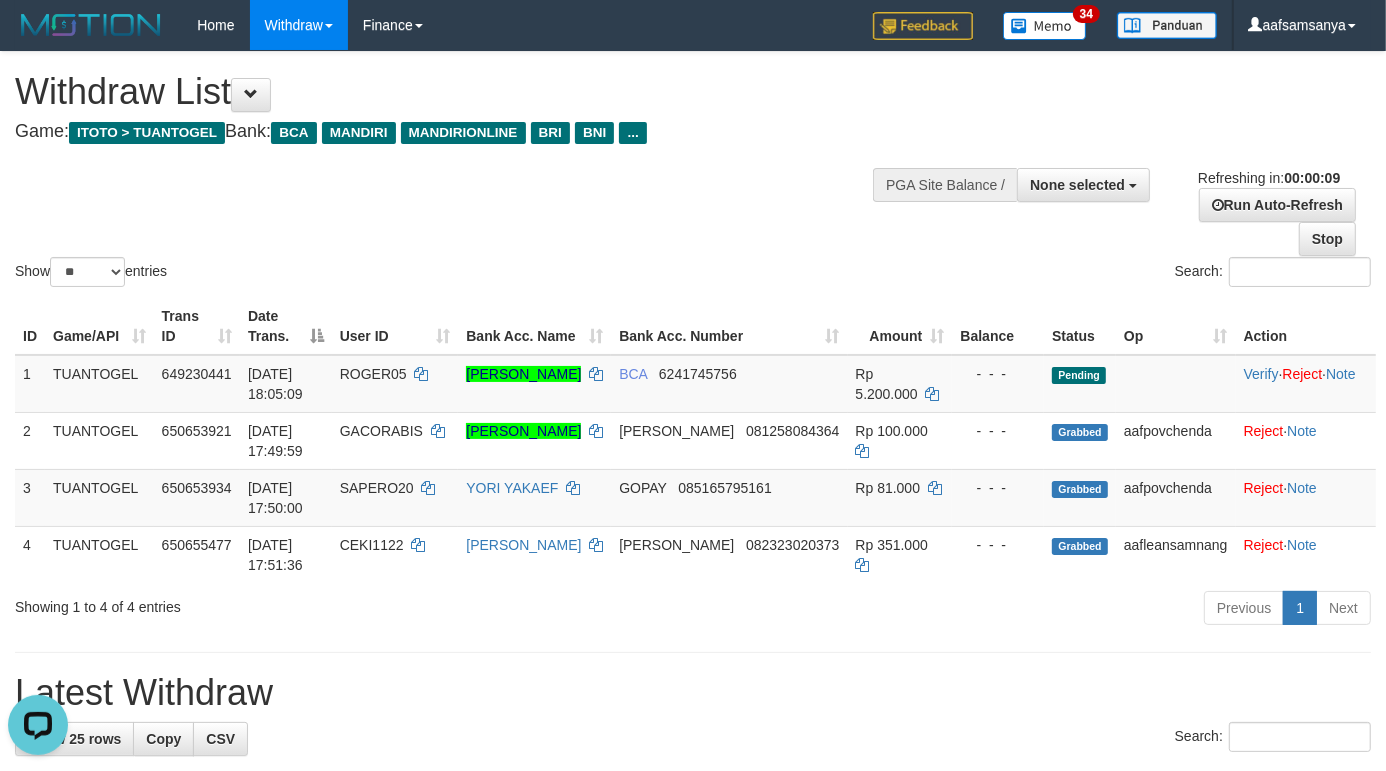 scroll, scrollTop: 0, scrollLeft: 0, axis: both 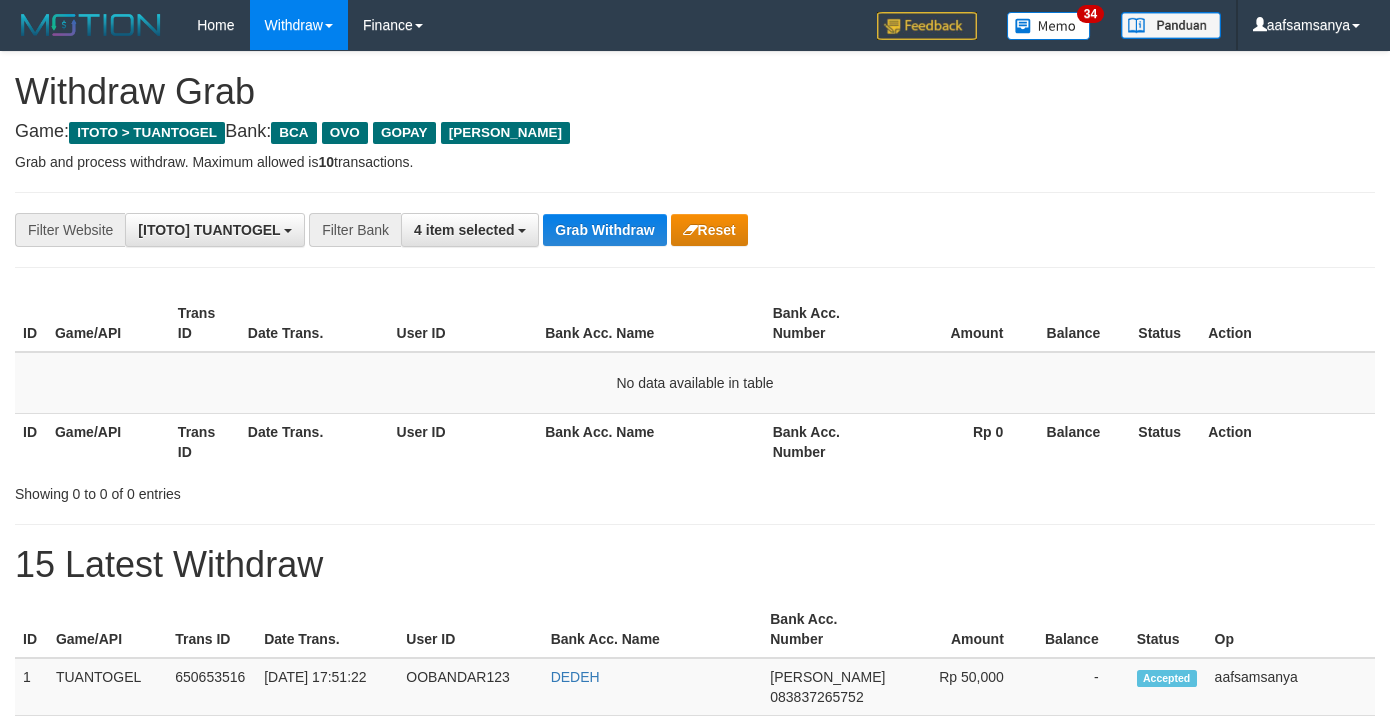 click on "Grab Withdraw" at bounding box center [604, 230] 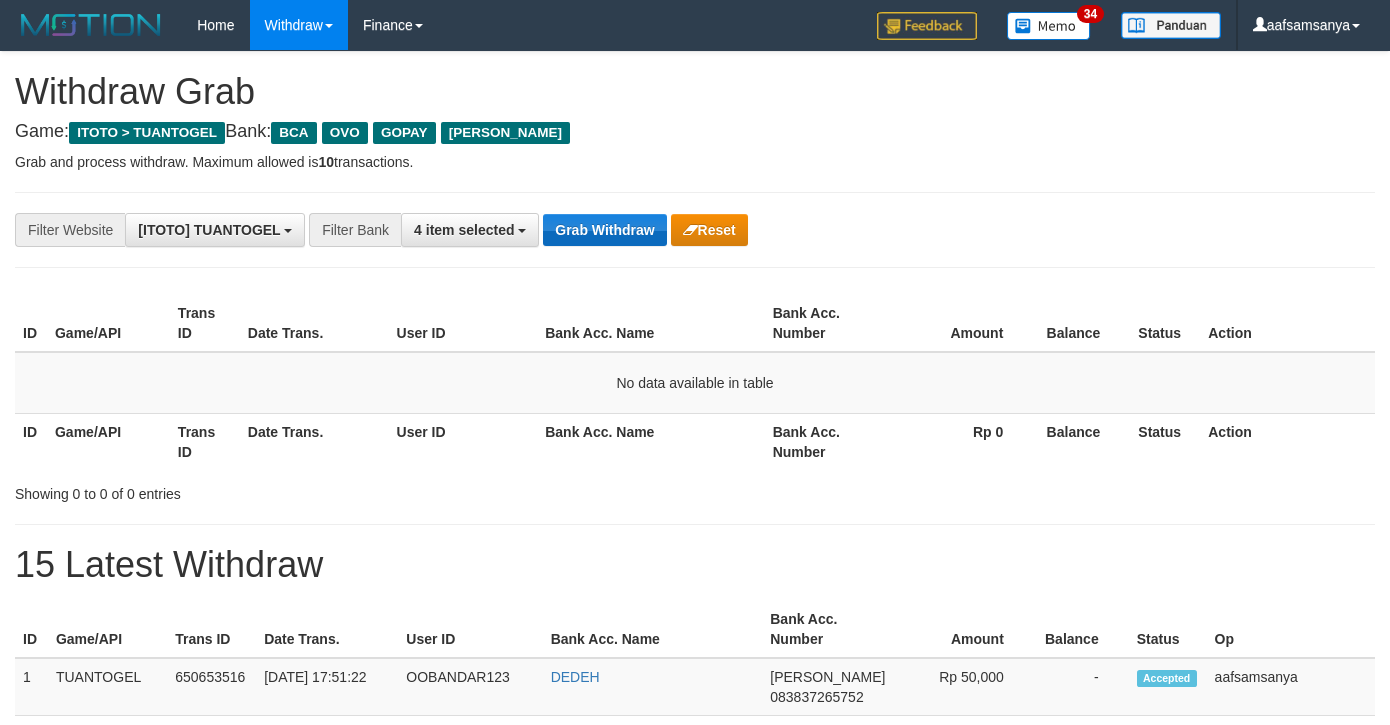 click on "Grab Withdraw" at bounding box center (604, 230) 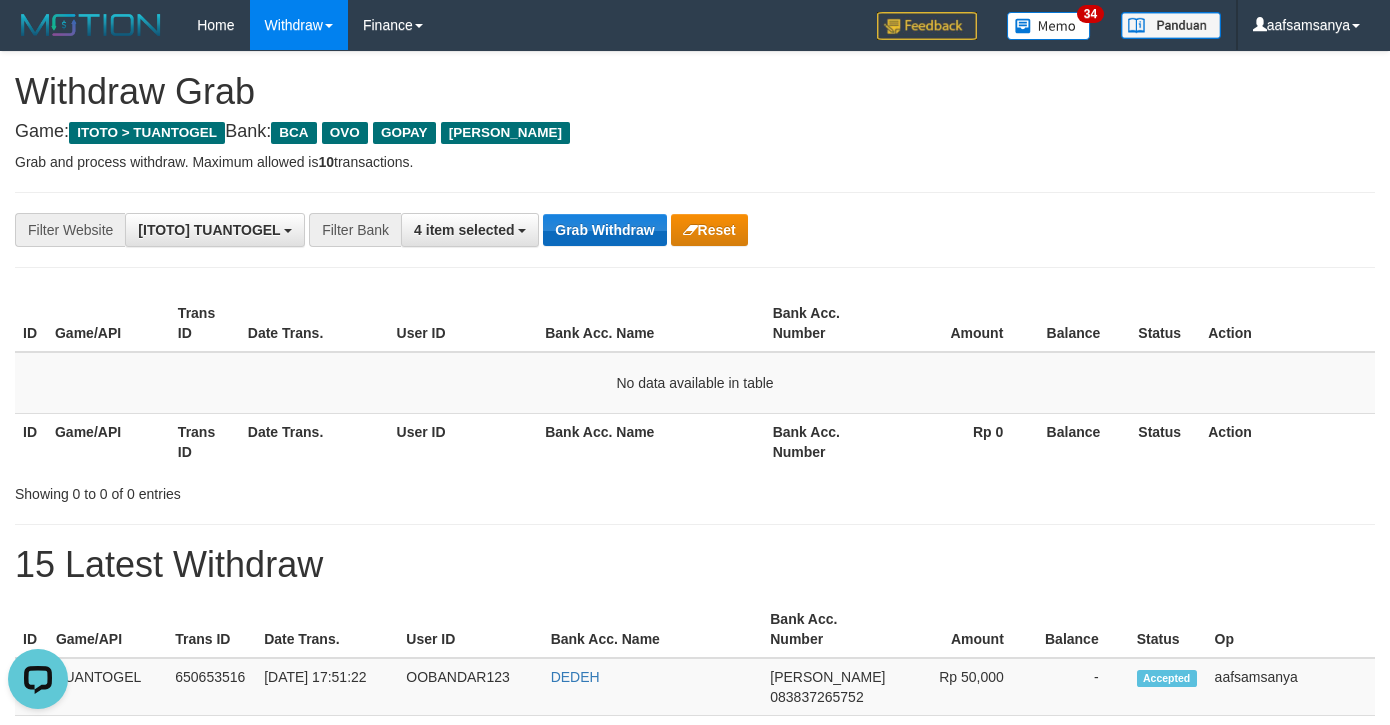 scroll, scrollTop: 0, scrollLeft: 0, axis: both 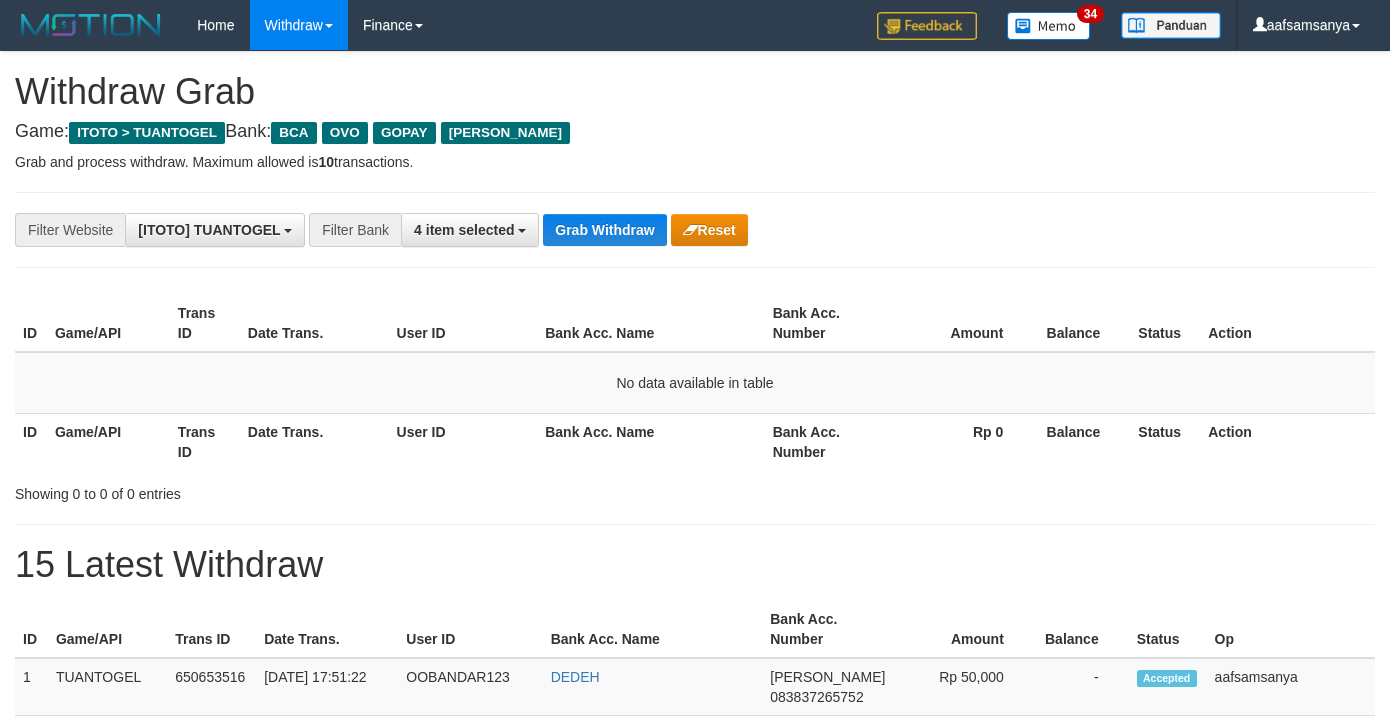click on "Grab Withdraw" at bounding box center [604, 230] 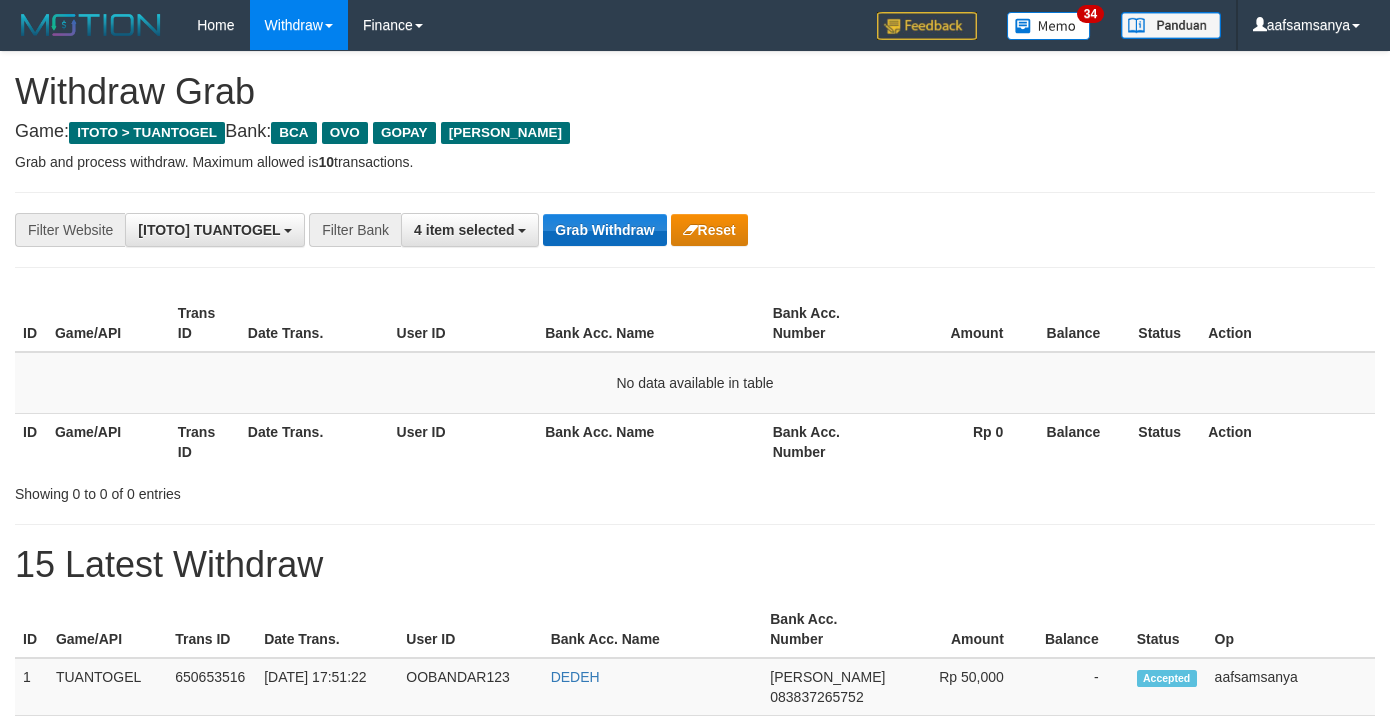 click on "Grab Withdraw" at bounding box center (604, 230) 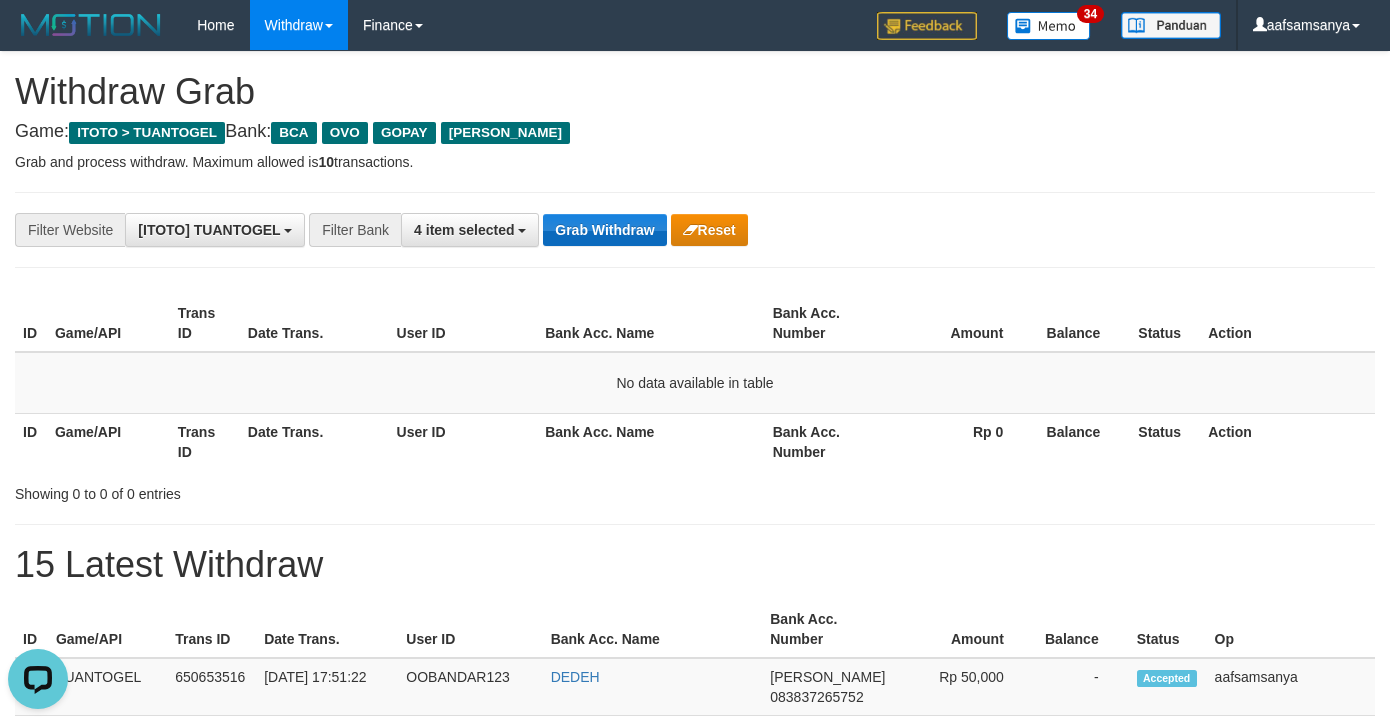 scroll, scrollTop: 0, scrollLeft: 0, axis: both 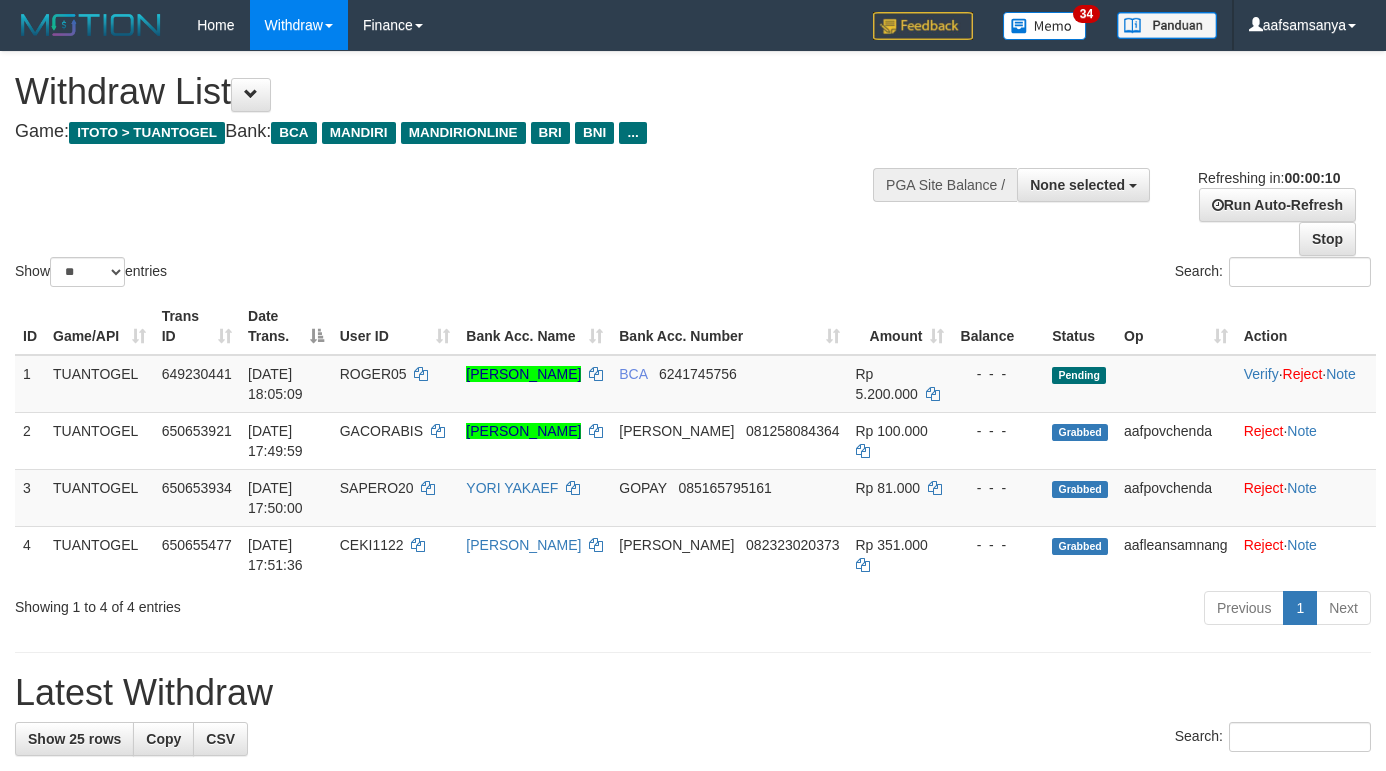 select 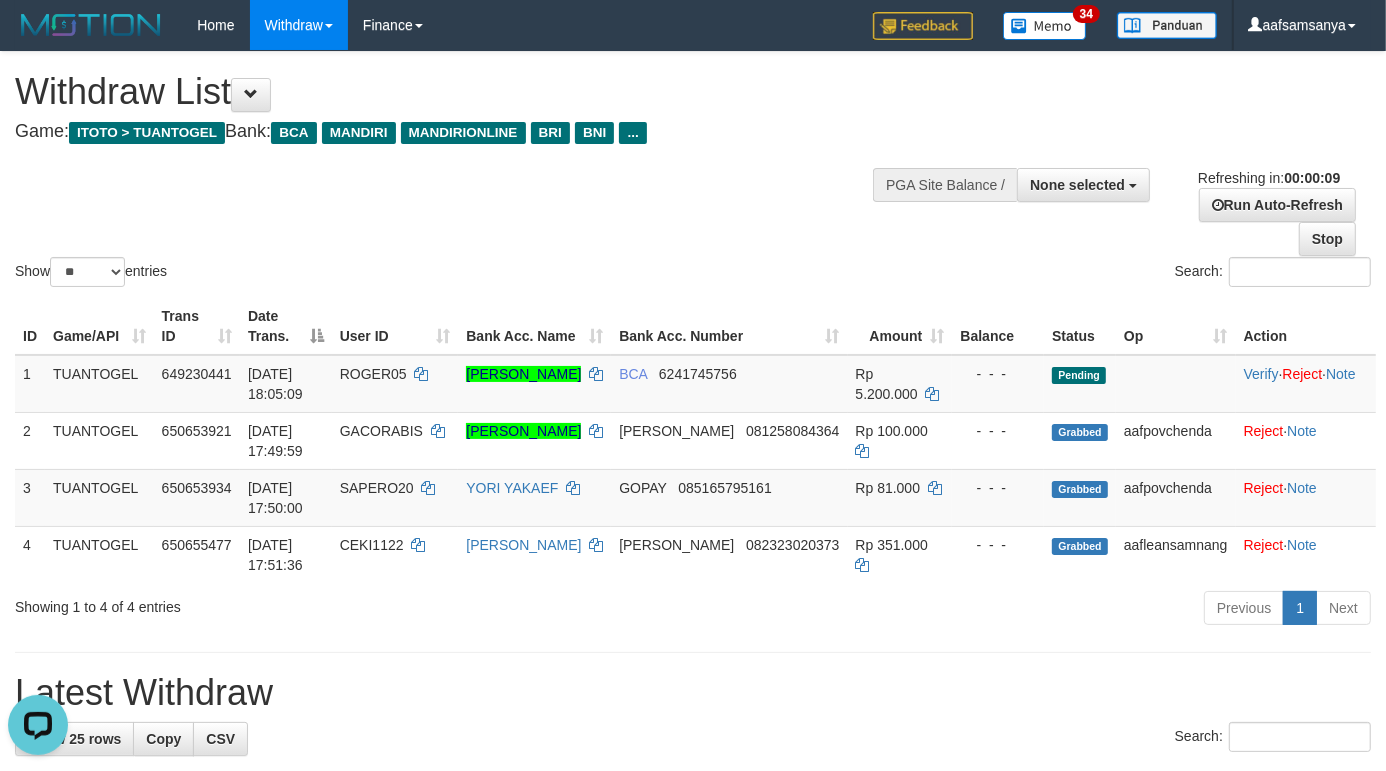 scroll, scrollTop: 0, scrollLeft: 0, axis: both 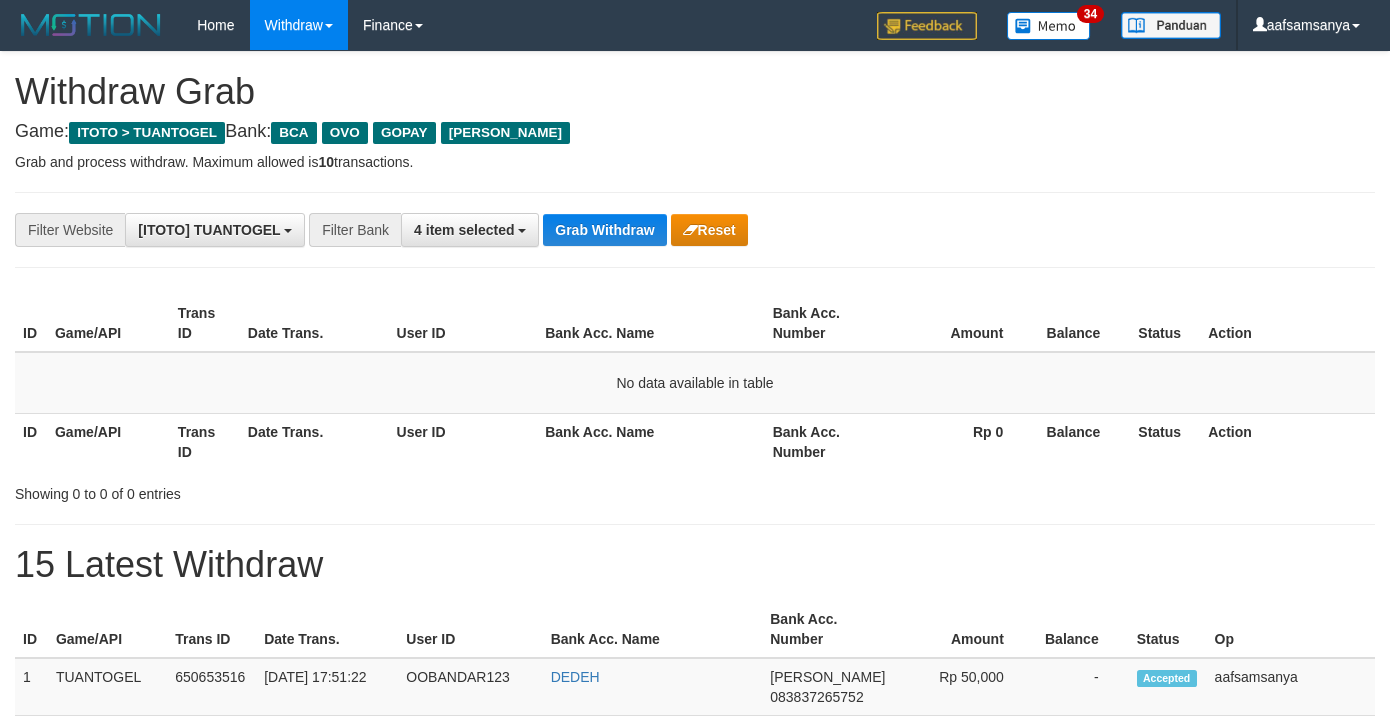 click on "Grab Withdraw" at bounding box center (604, 230) 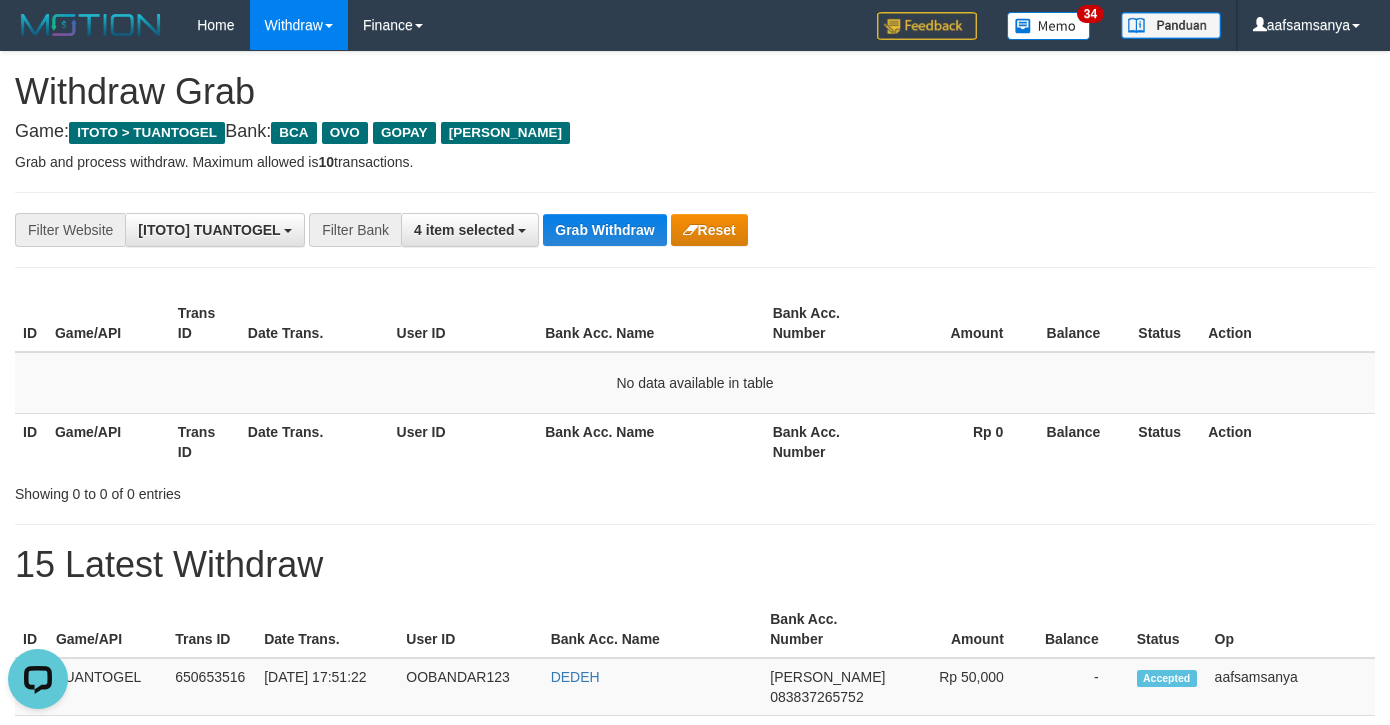 scroll, scrollTop: 0, scrollLeft: 0, axis: both 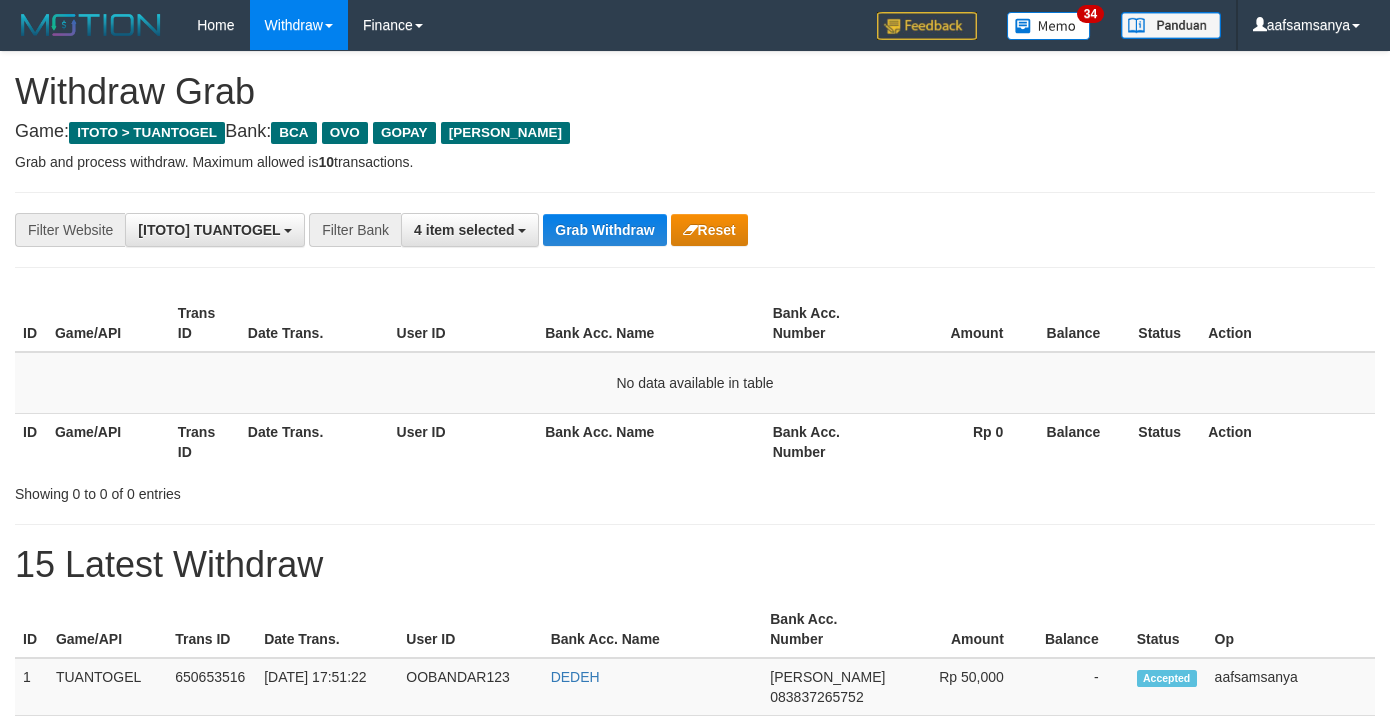 click on "Grab Withdraw" at bounding box center (604, 230) 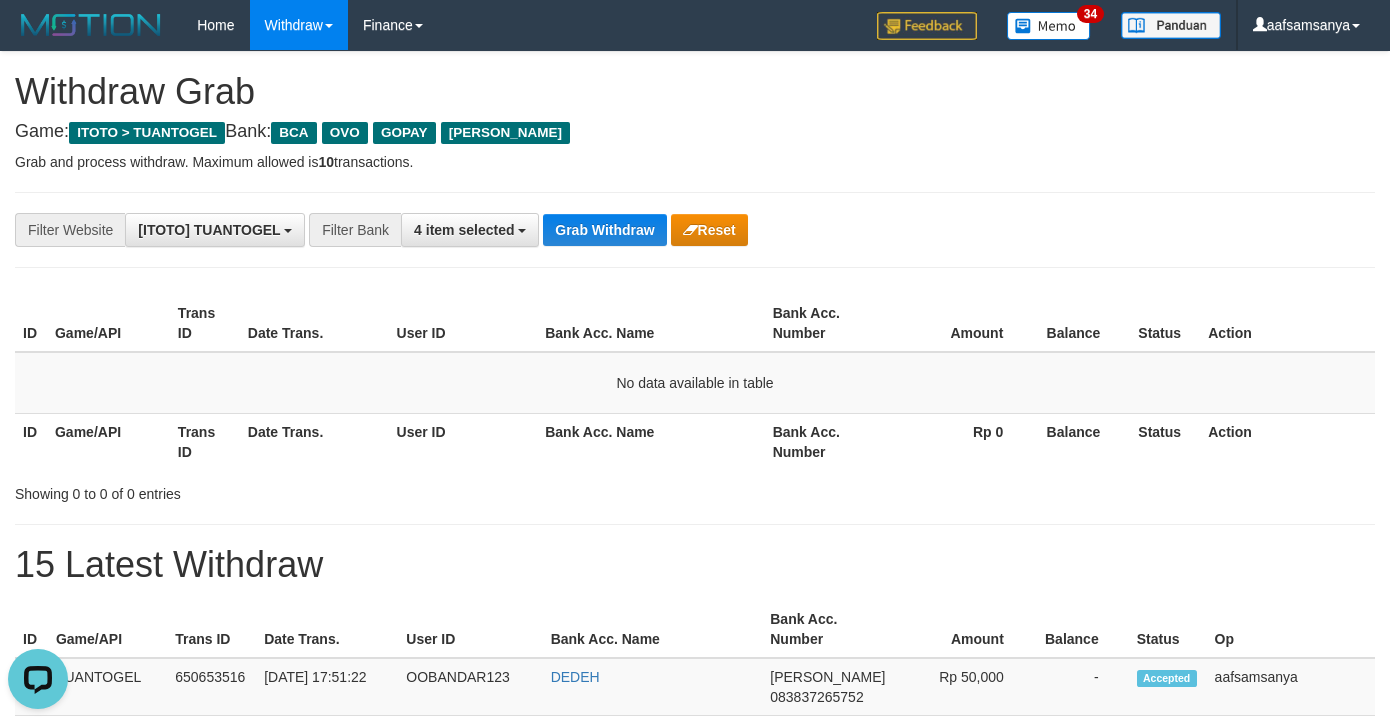 scroll, scrollTop: 0, scrollLeft: 0, axis: both 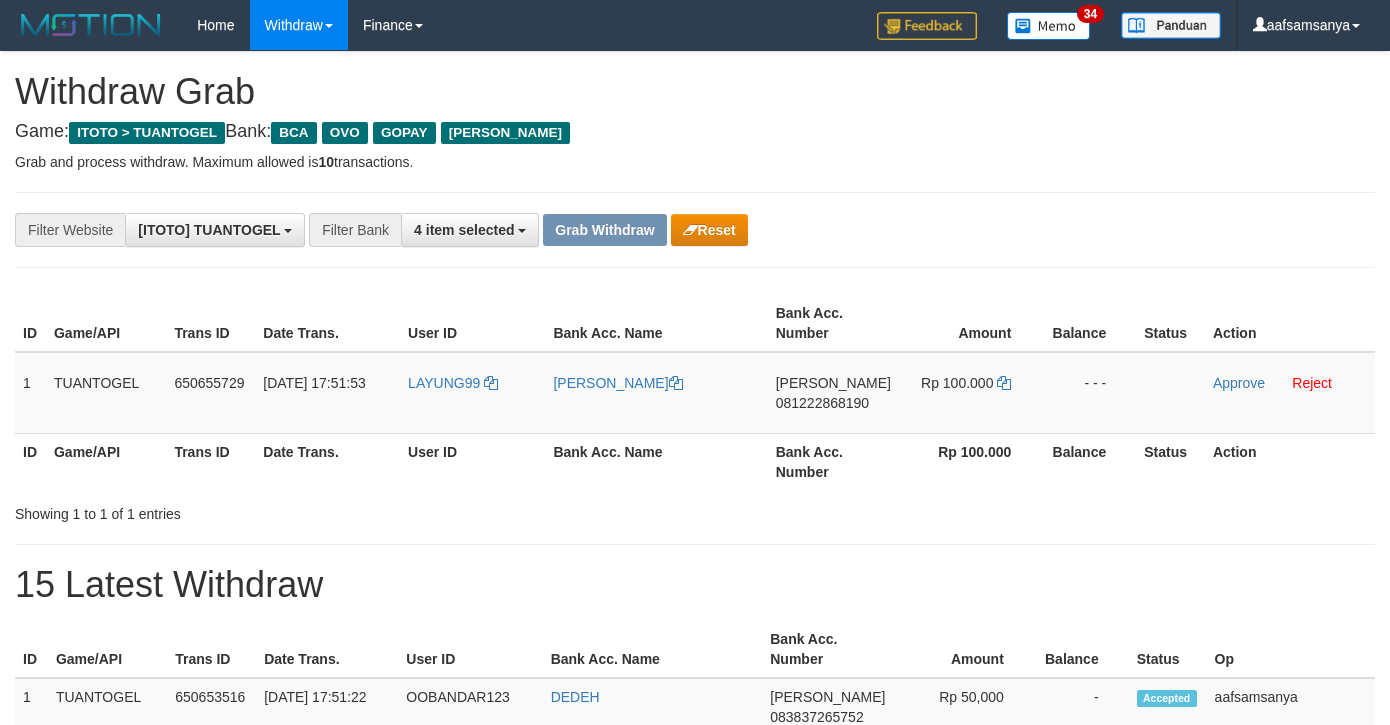 click on "**********" at bounding box center (579, 230) 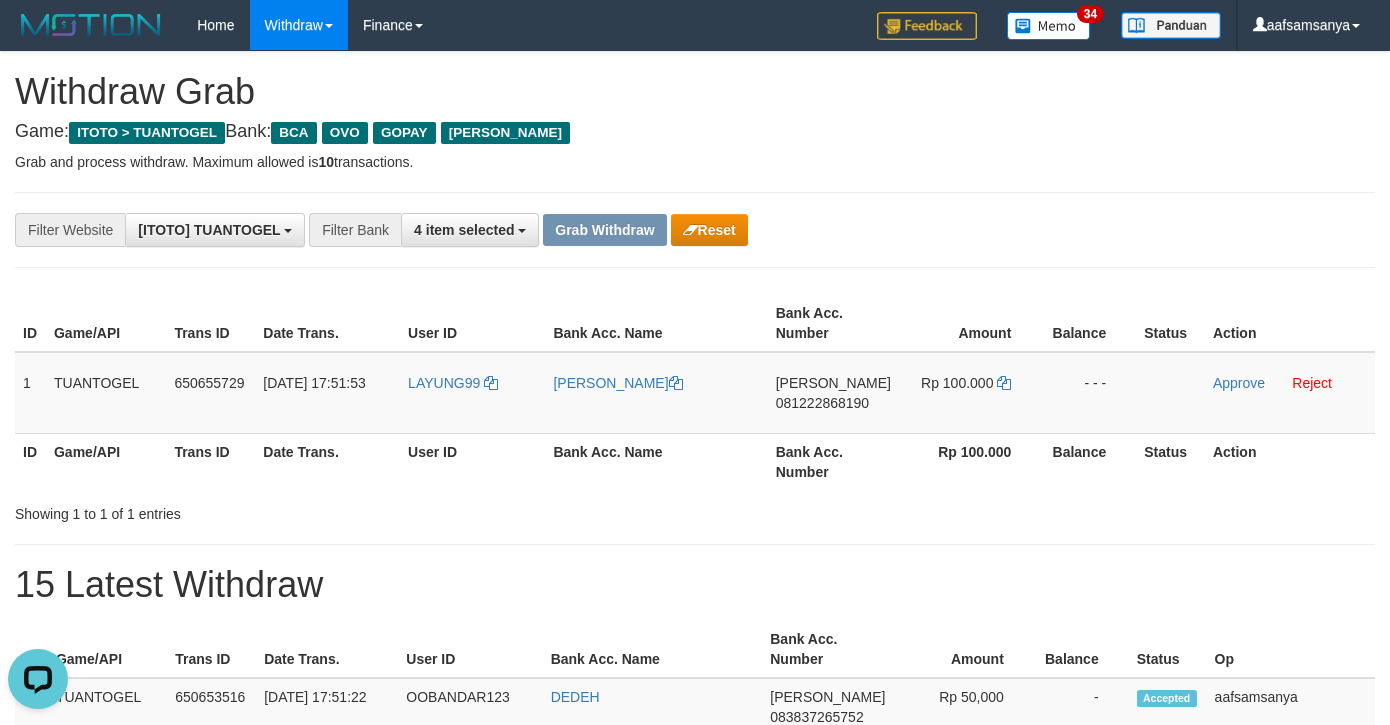 scroll, scrollTop: 0, scrollLeft: 0, axis: both 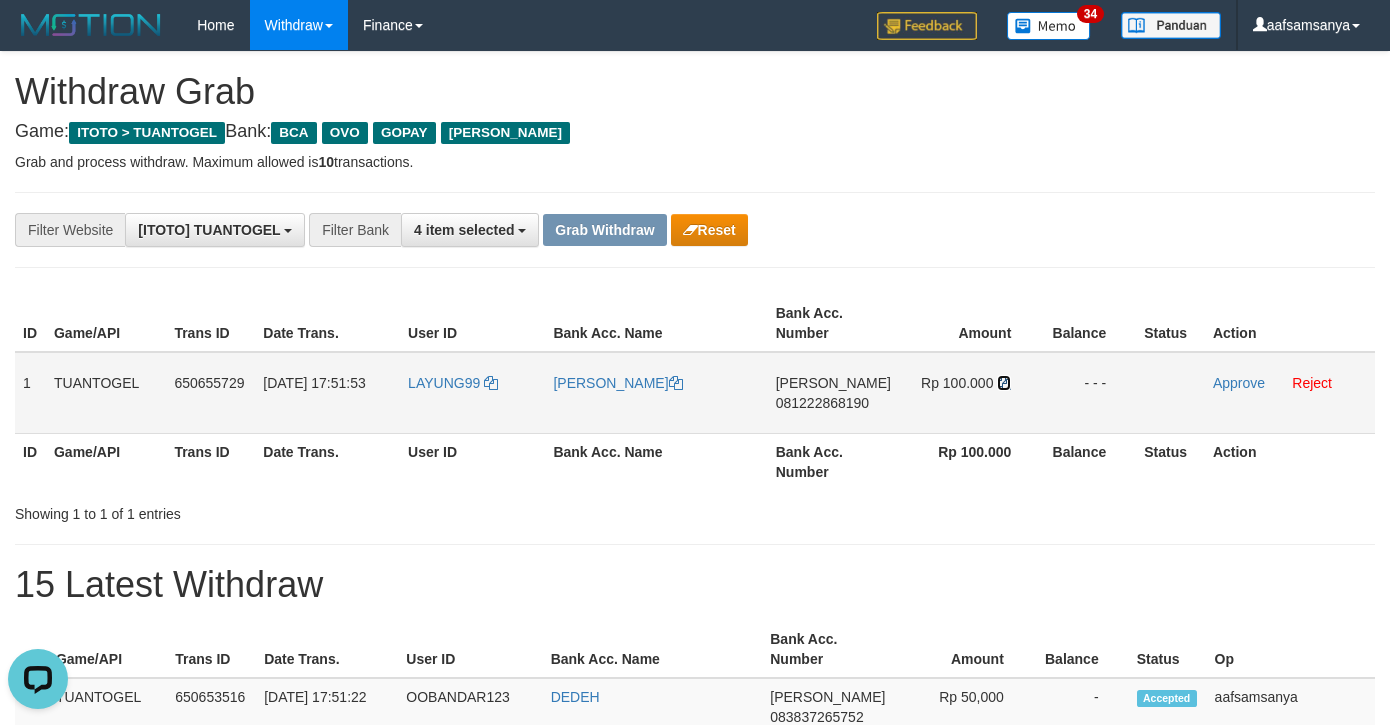 click at bounding box center [1004, 383] 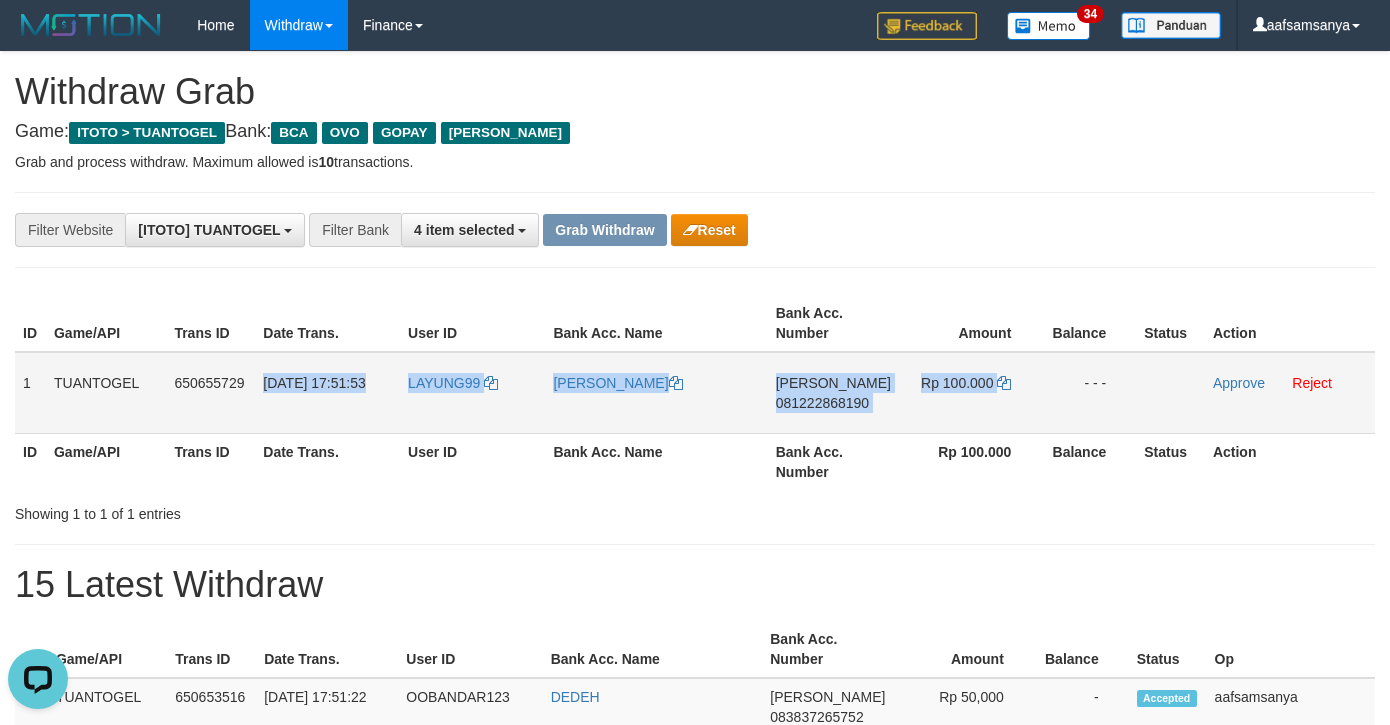 drag, startPoint x: 252, startPoint y: 380, endPoint x: 1005, endPoint y: 400, distance: 753.26556 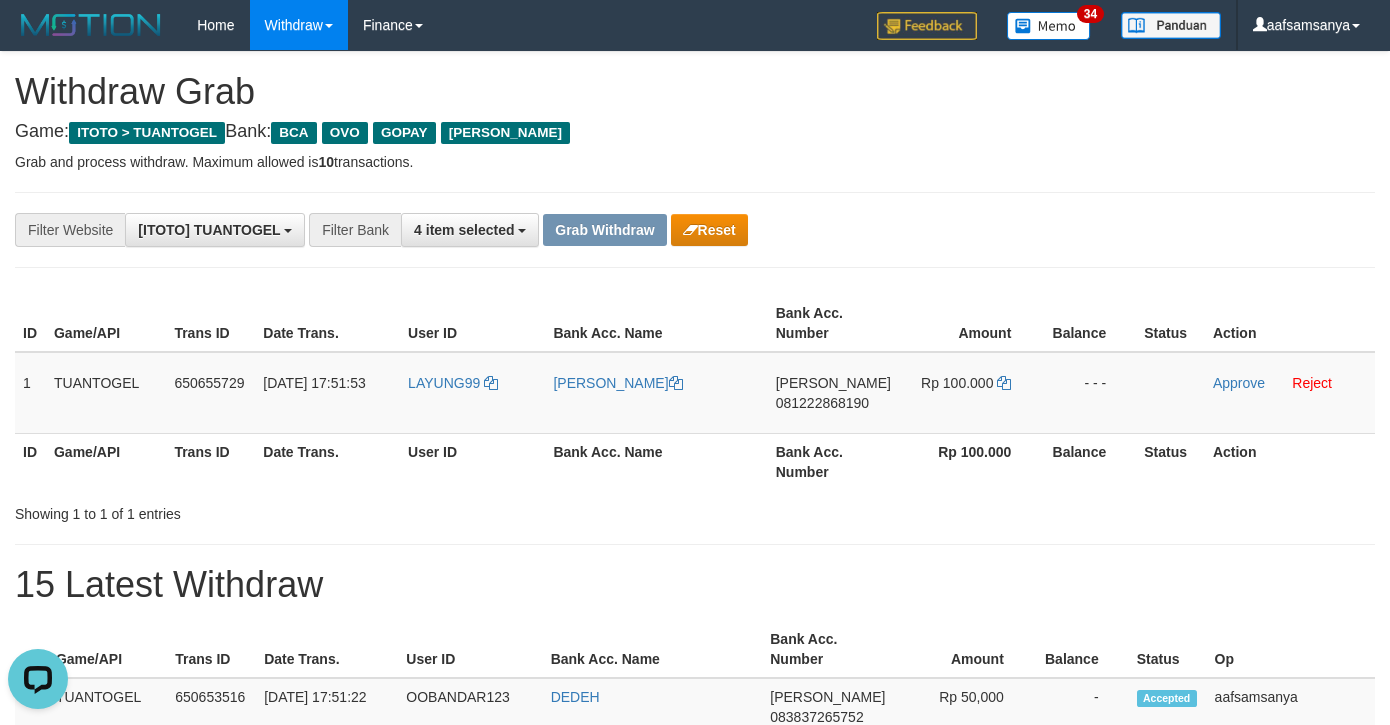 click on "**********" at bounding box center [695, 1073] 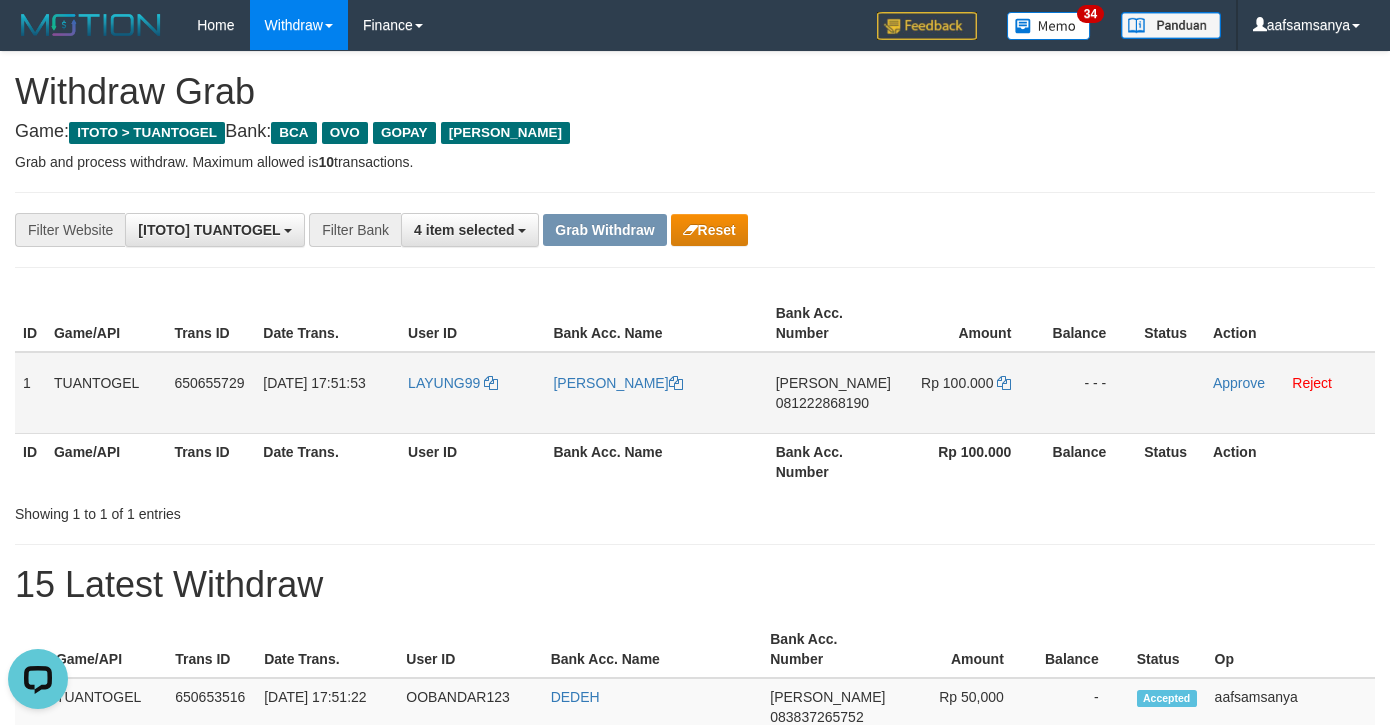 drag, startPoint x: 266, startPoint y: 385, endPoint x: 1130, endPoint y: 407, distance: 864.28 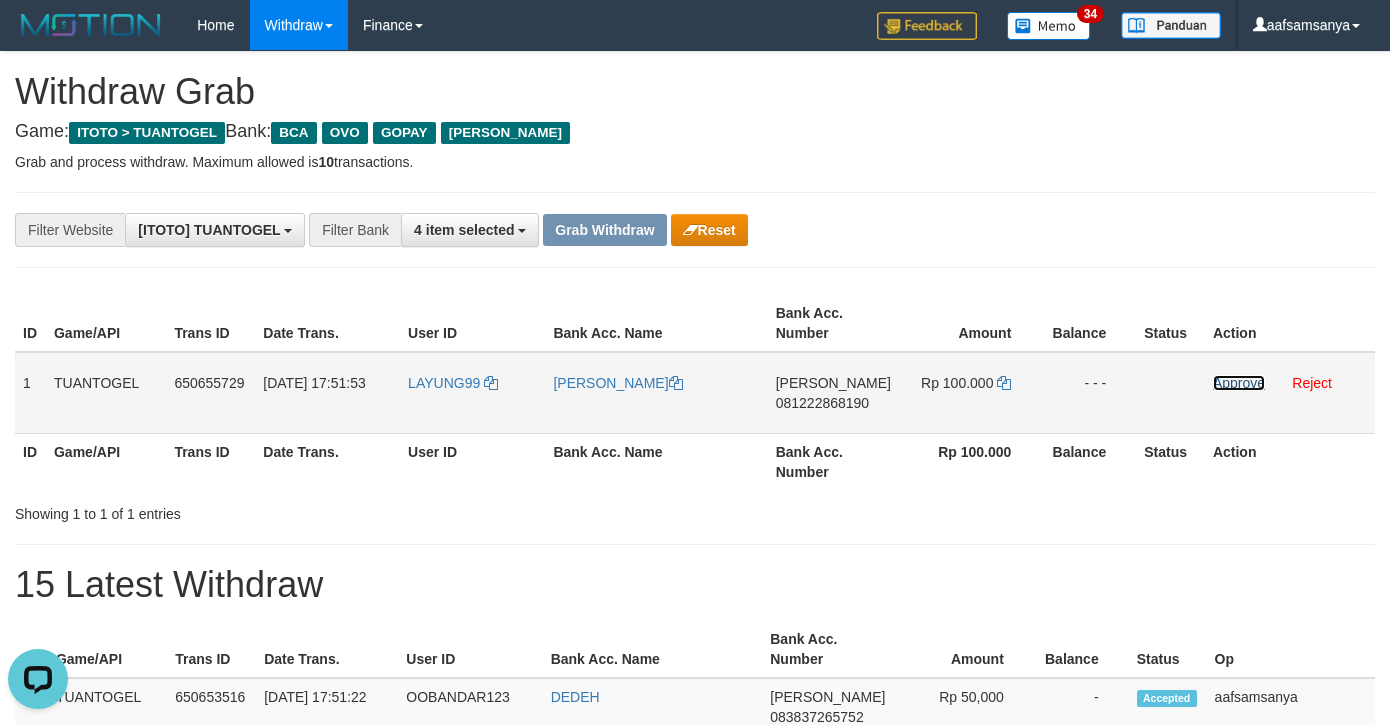 click on "Approve" at bounding box center (1239, 383) 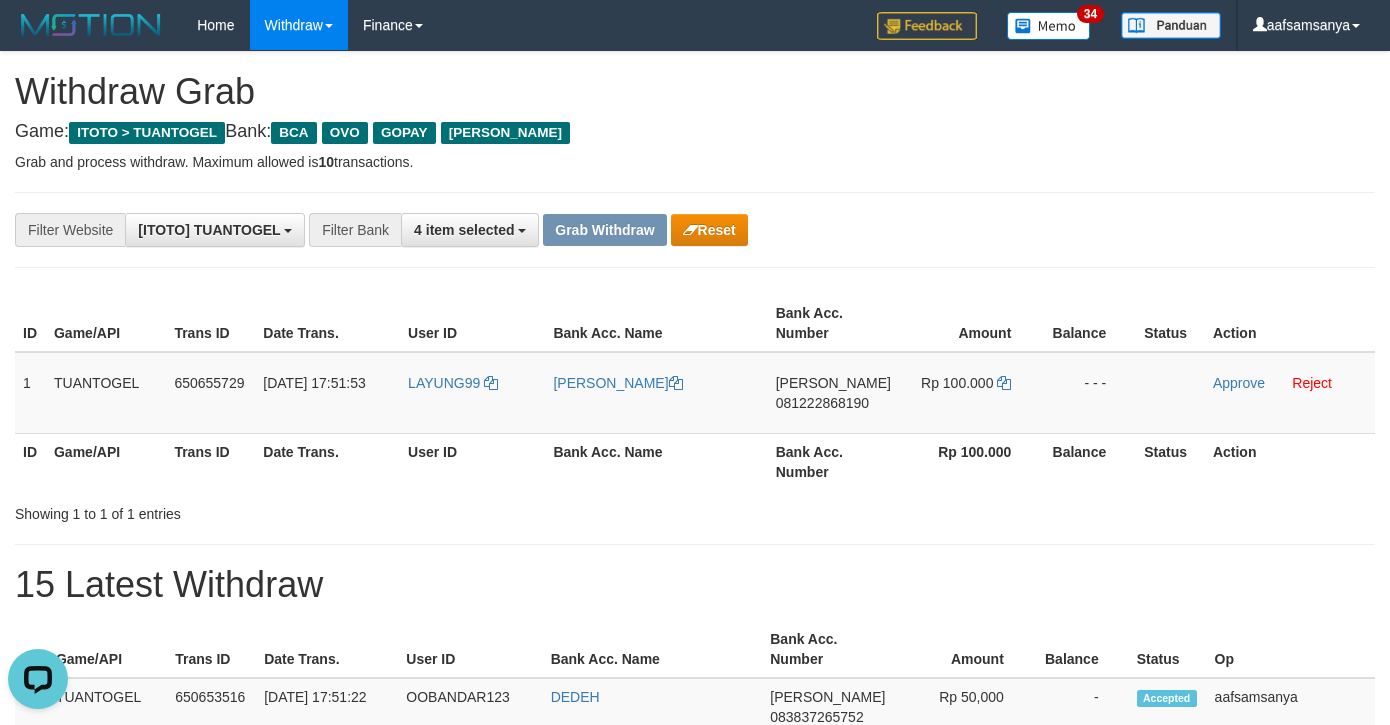 click on "**********" at bounding box center (695, 230) 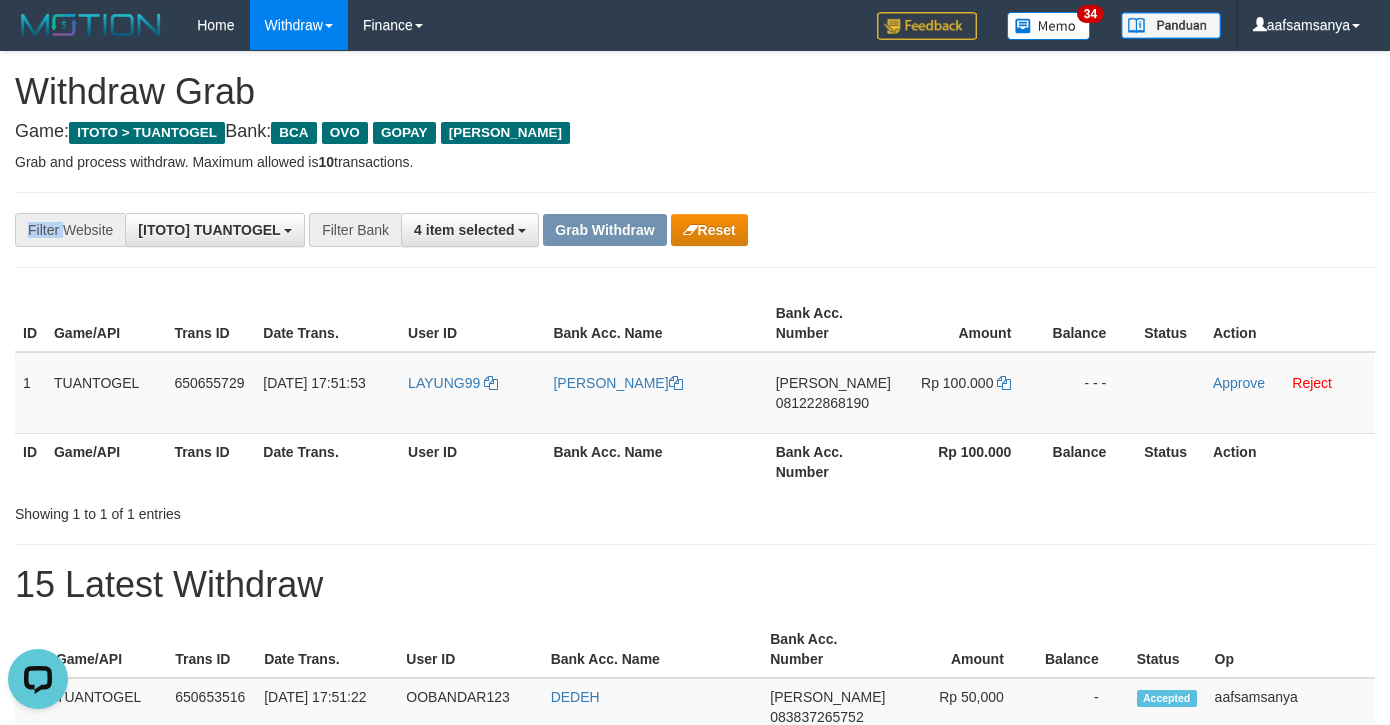 click on "**********" at bounding box center [695, 230] 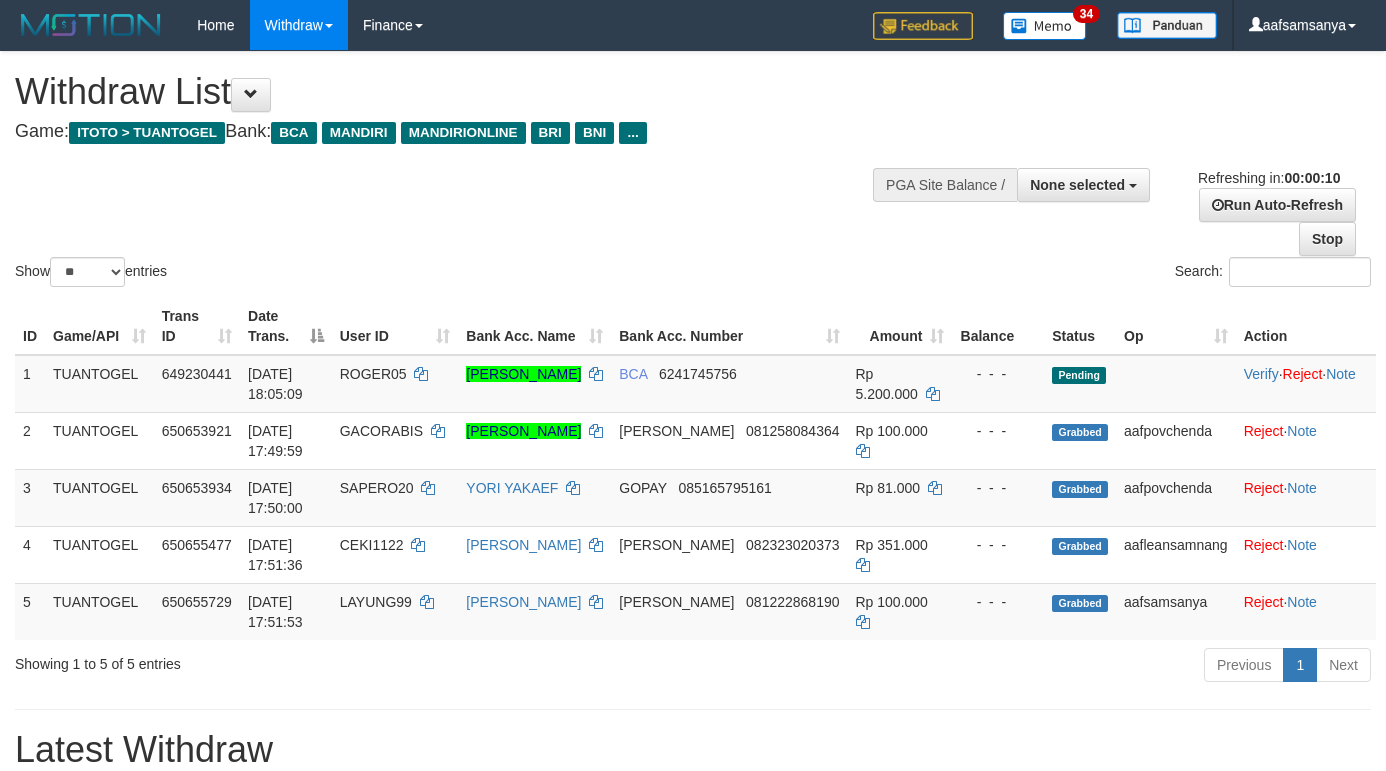 select 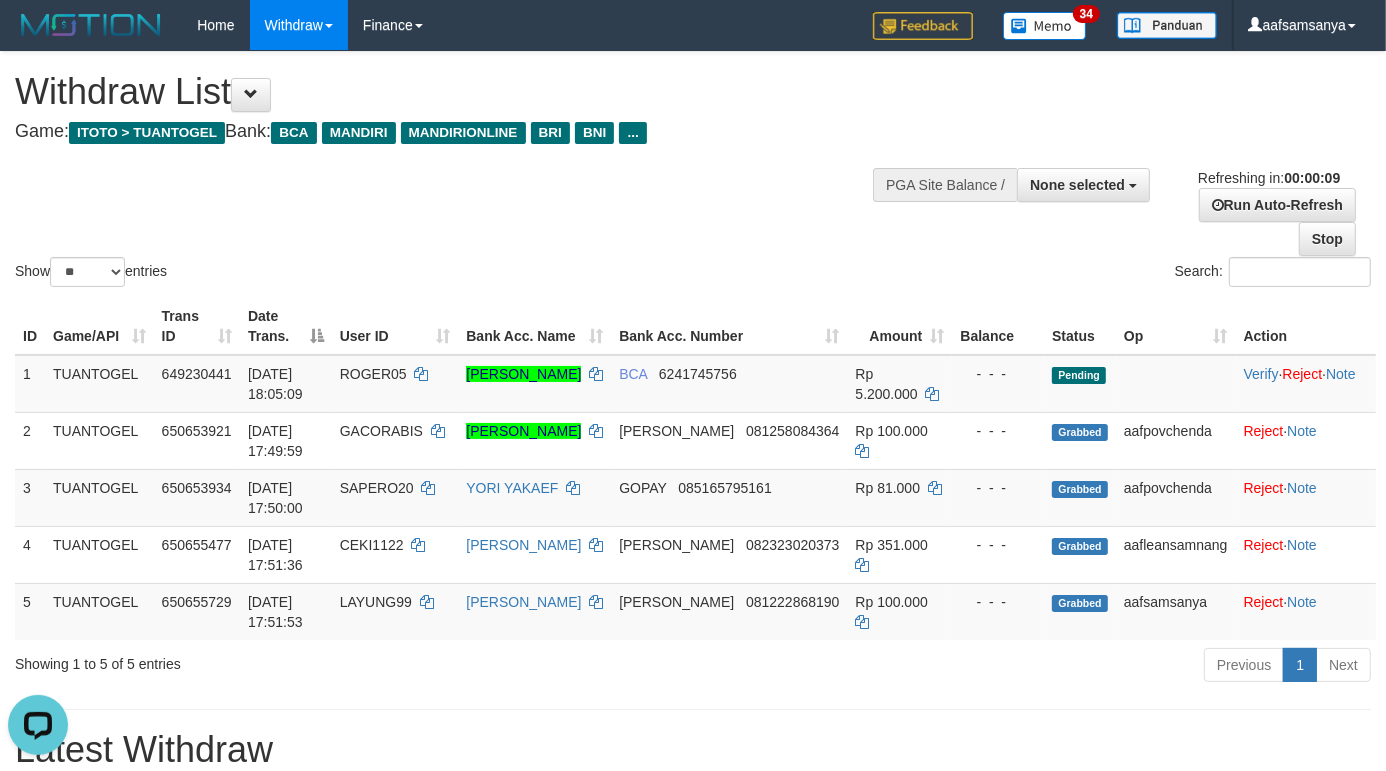 scroll, scrollTop: 0, scrollLeft: 0, axis: both 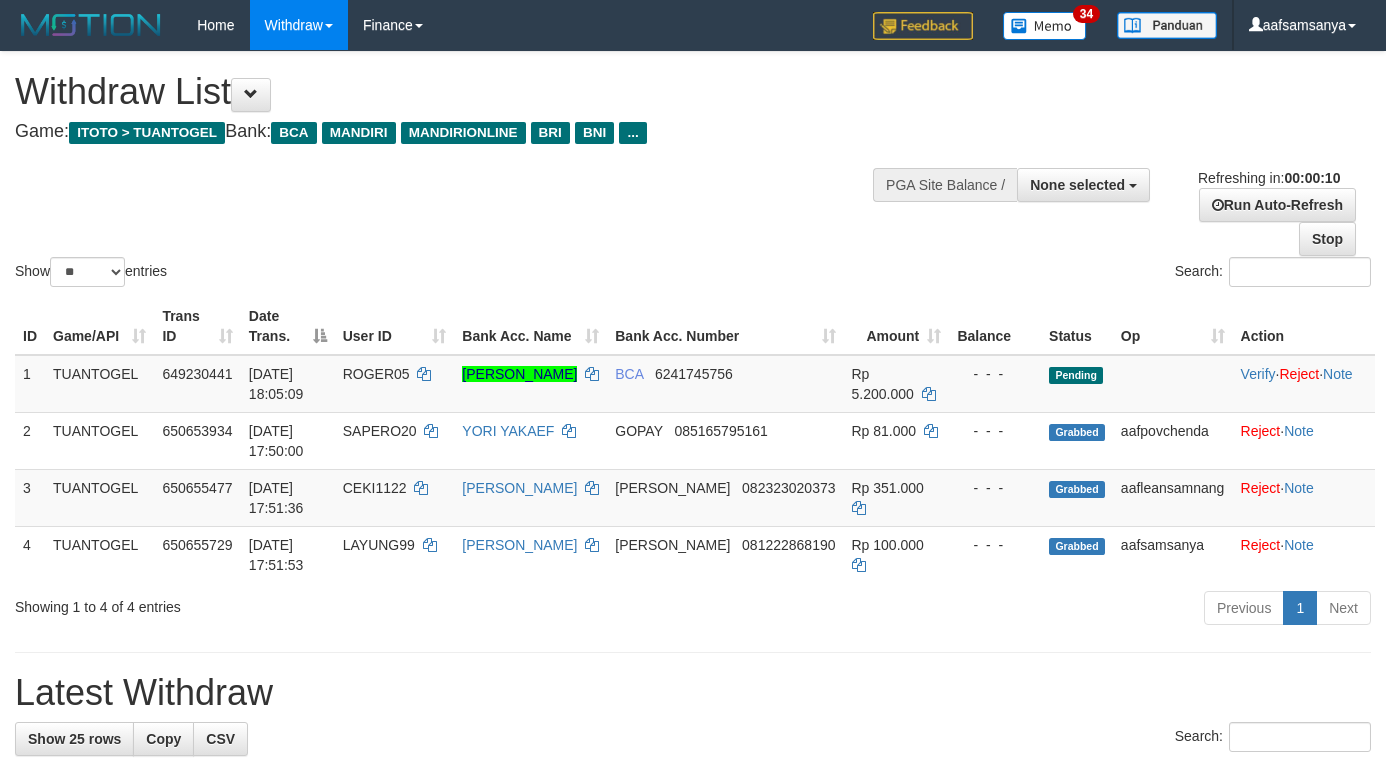 select 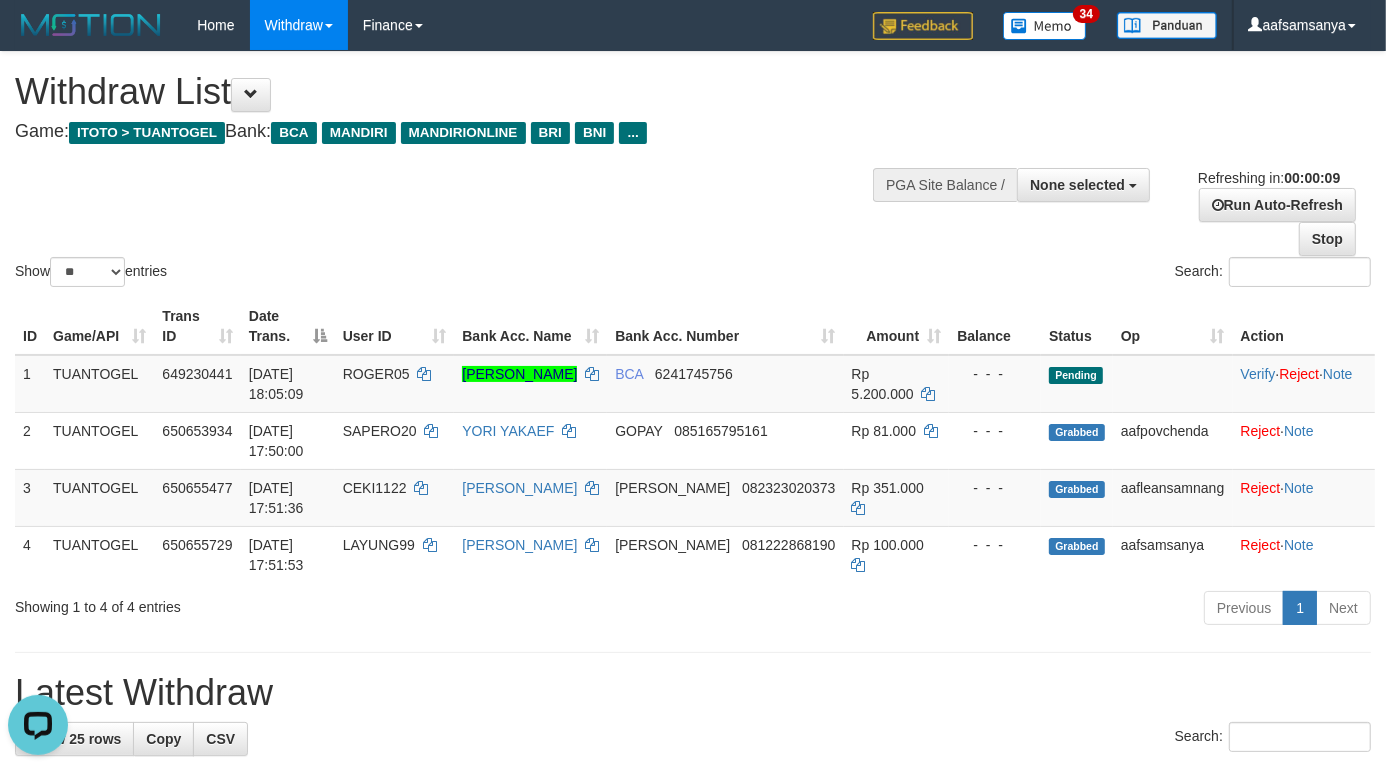scroll, scrollTop: 0, scrollLeft: 0, axis: both 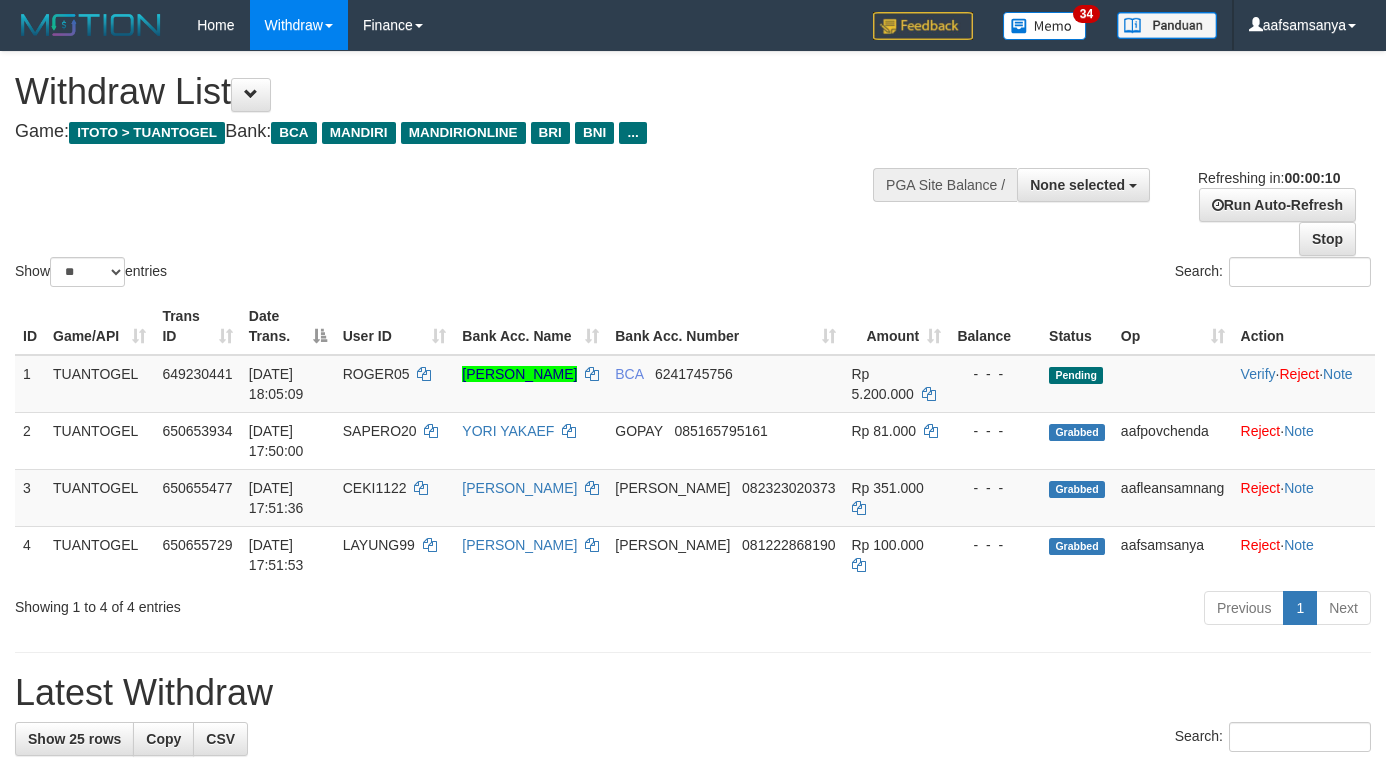 select 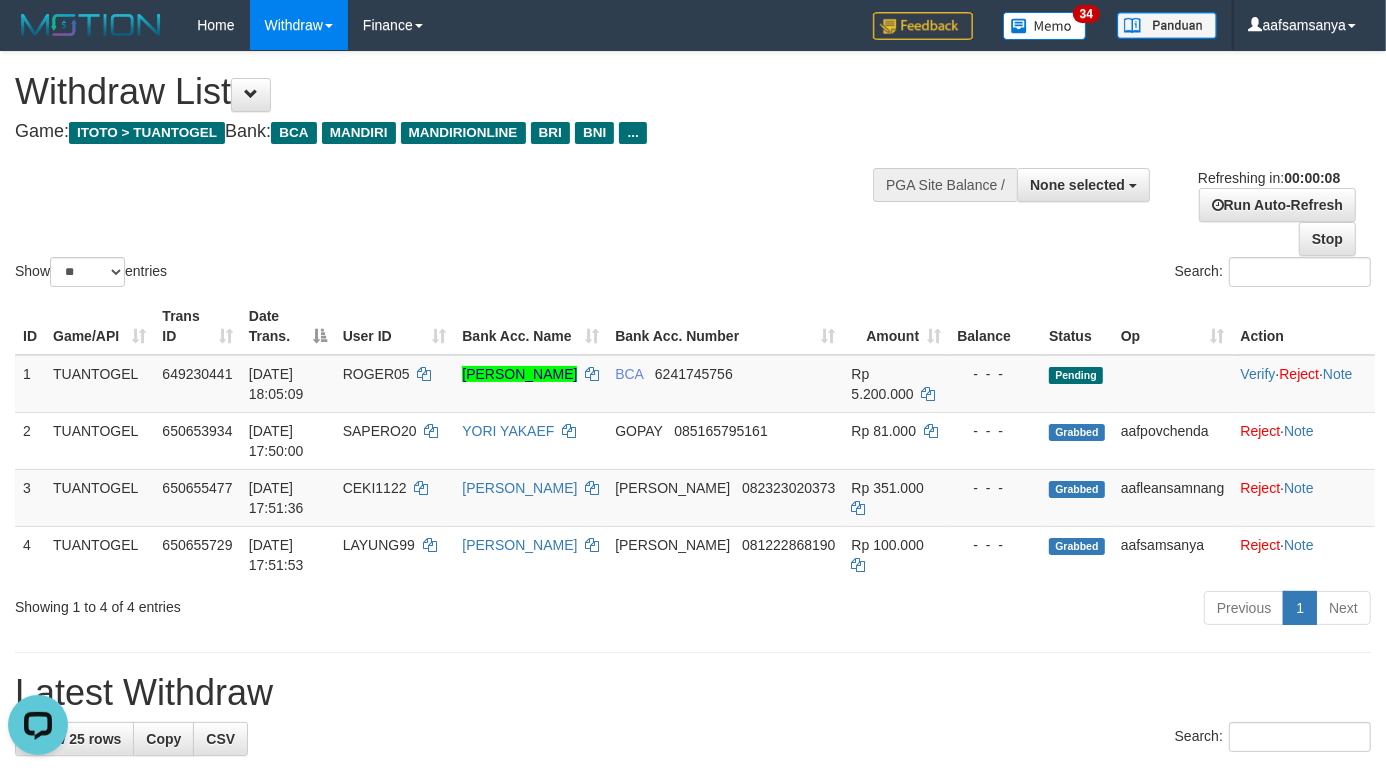 scroll, scrollTop: 0, scrollLeft: 0, axis: both 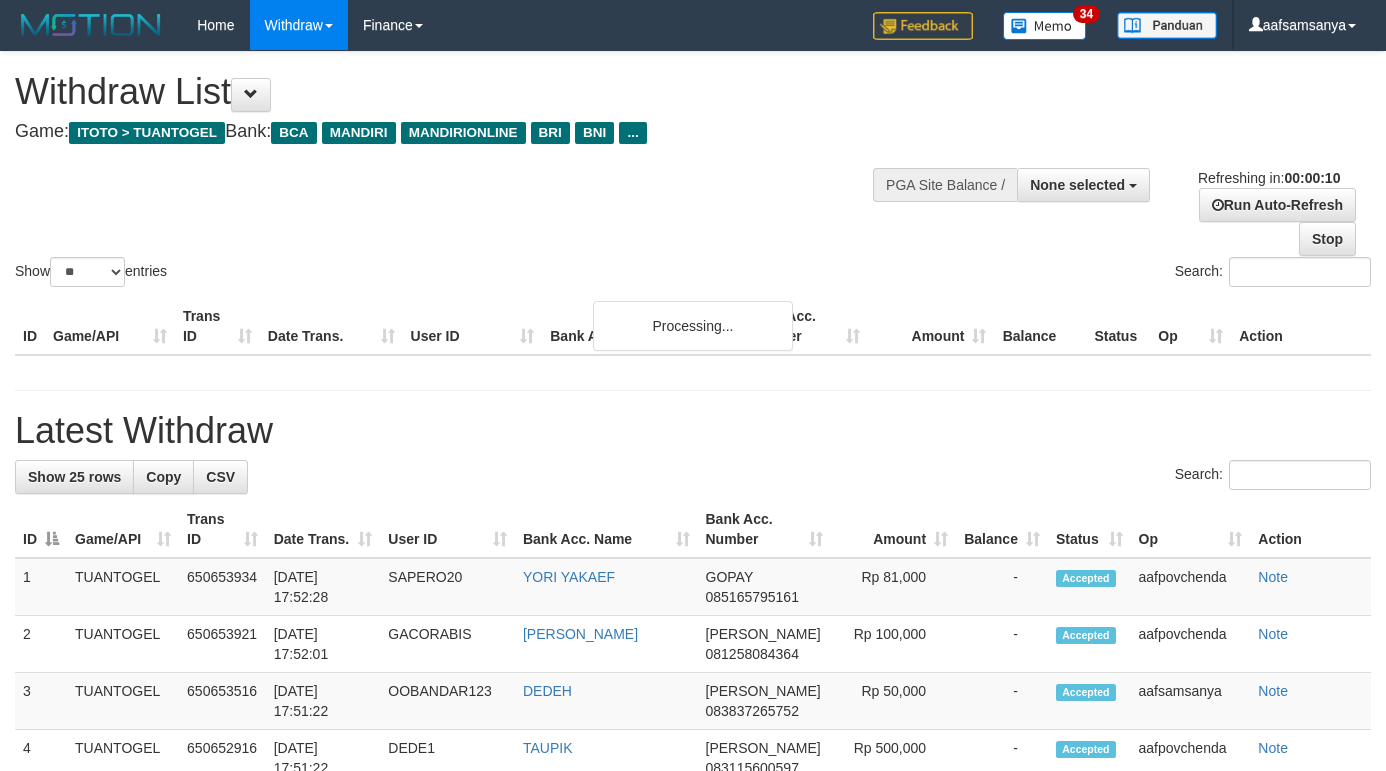select 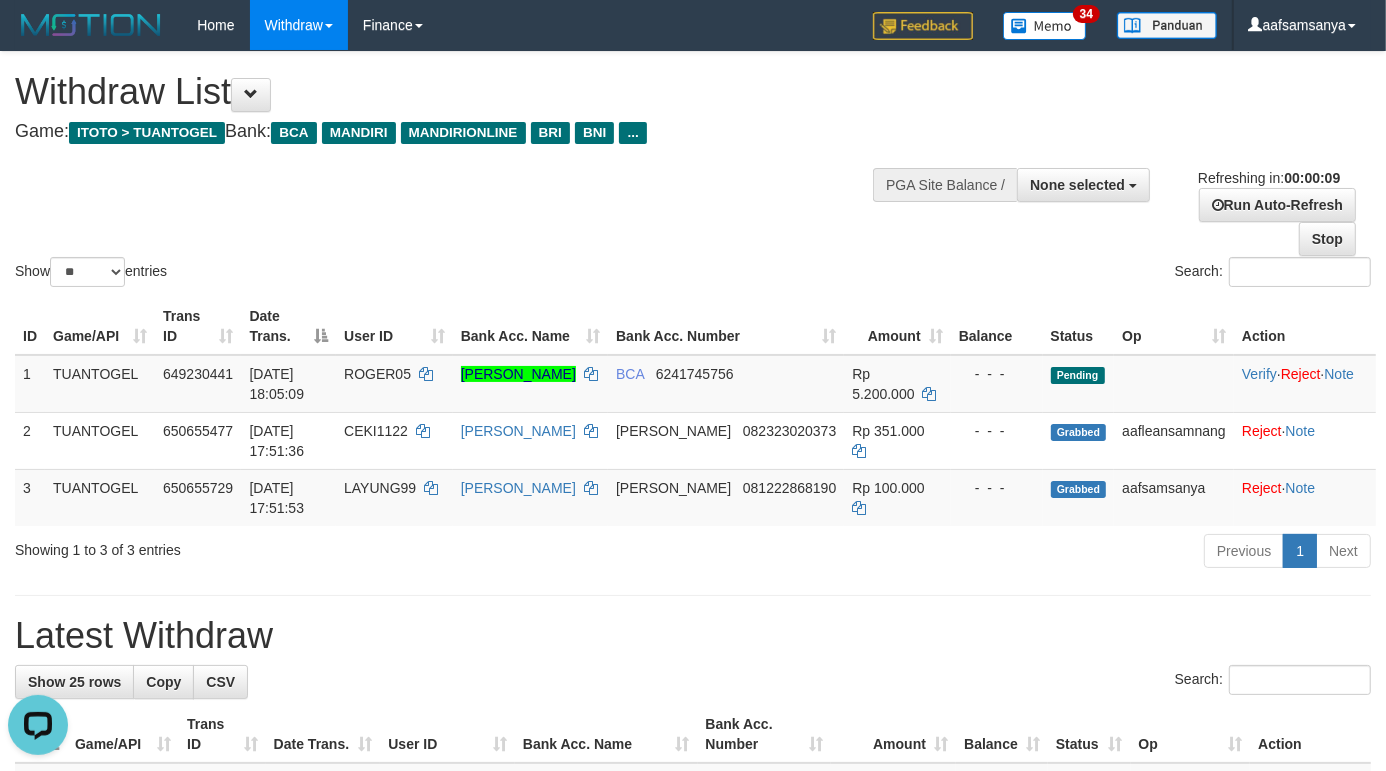 scroll, scrollTop: 0, scrollLeft: 0, axis: both 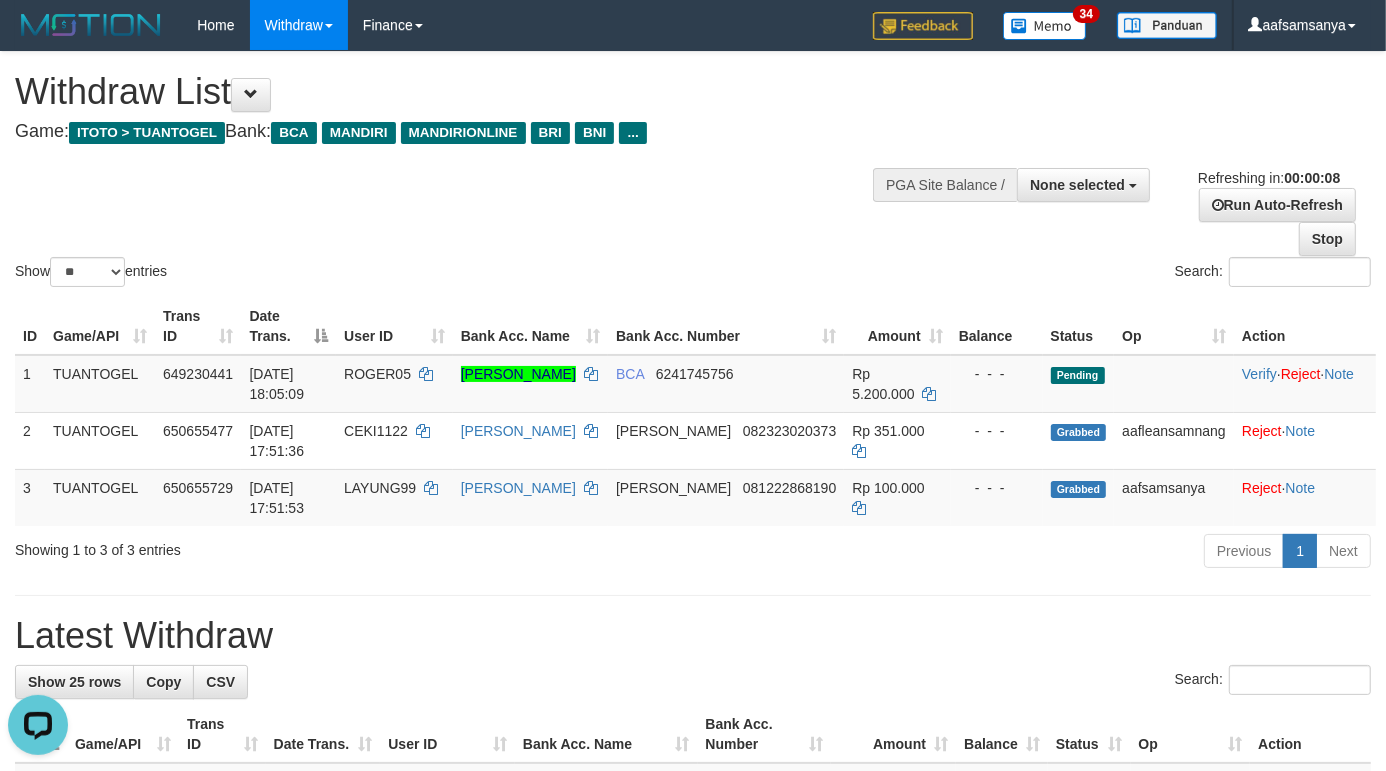 click on "**********" at bounding box center [693, 1187] 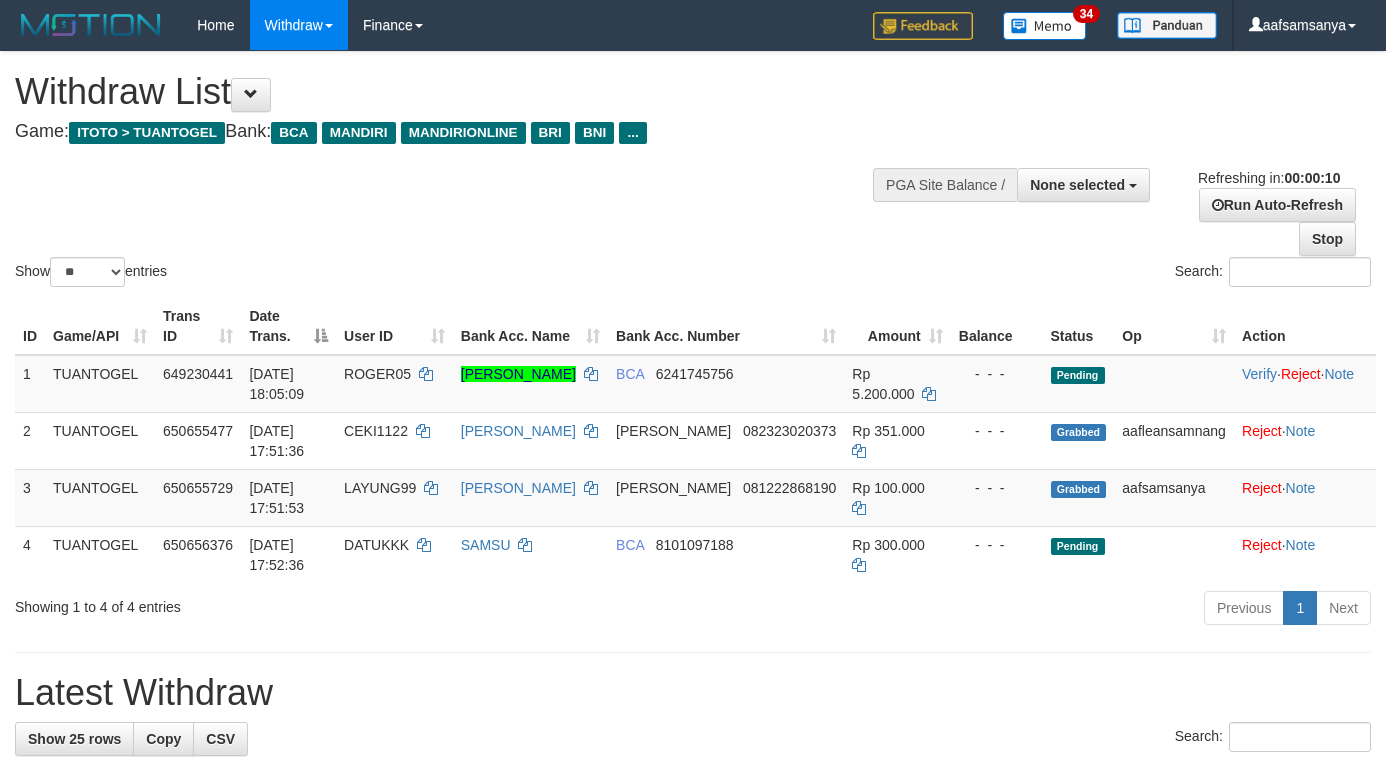 select 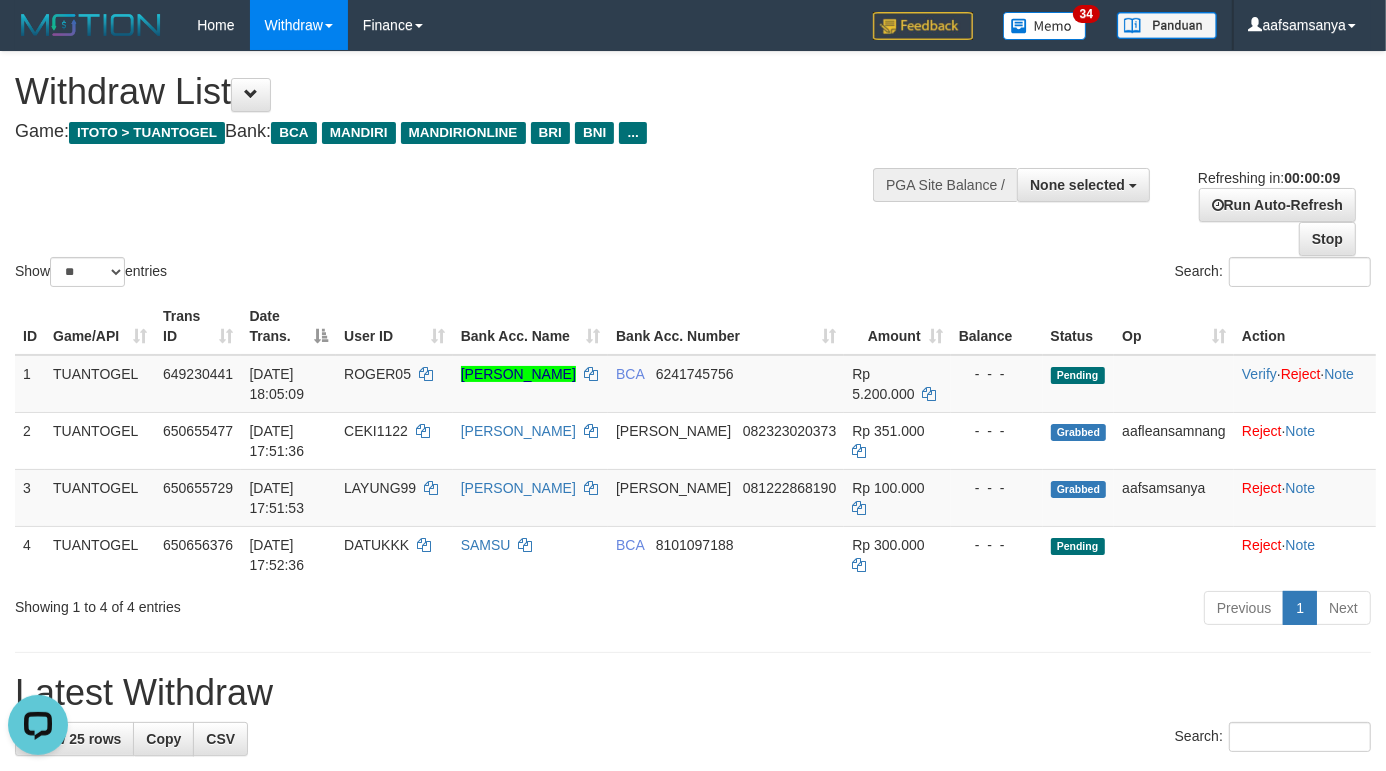 scroll, scrollTop: 0, scrollLeft: 0, axis: both 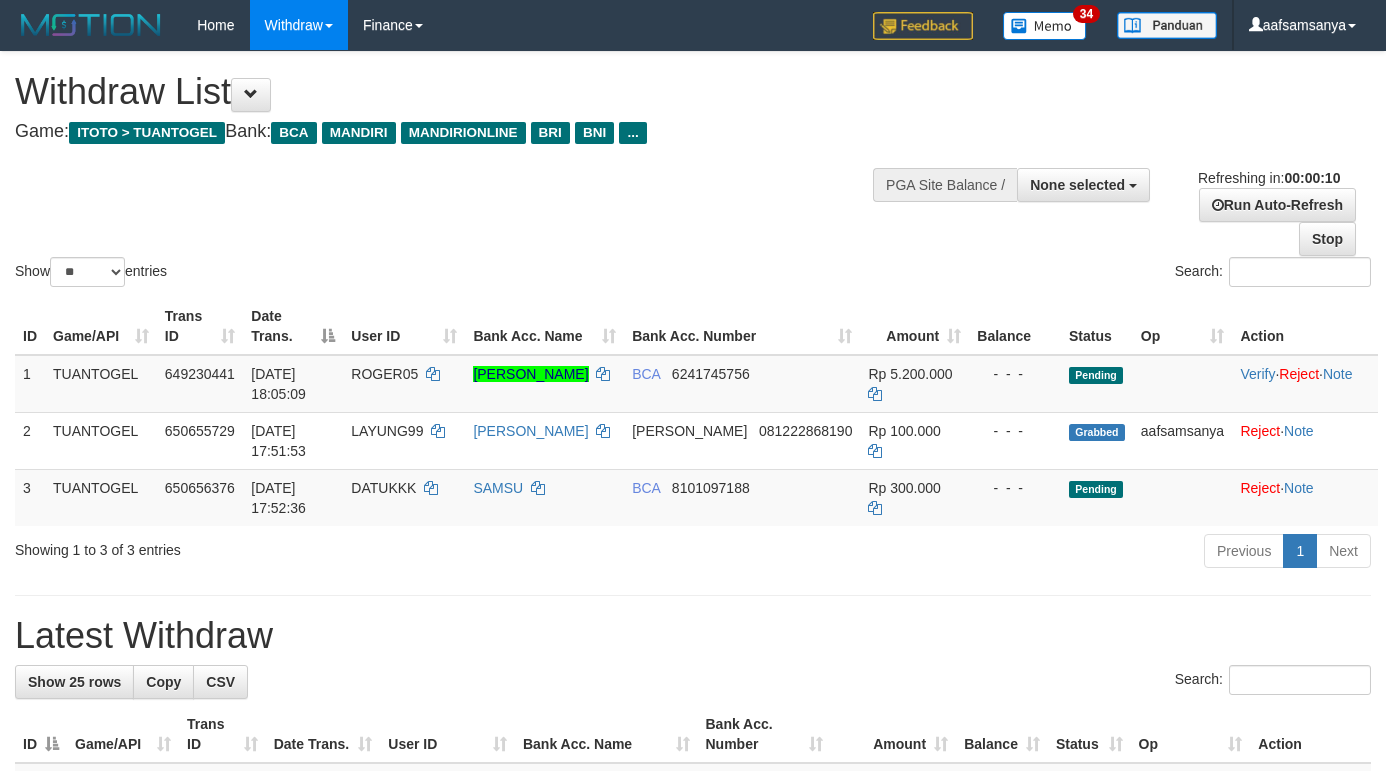 select 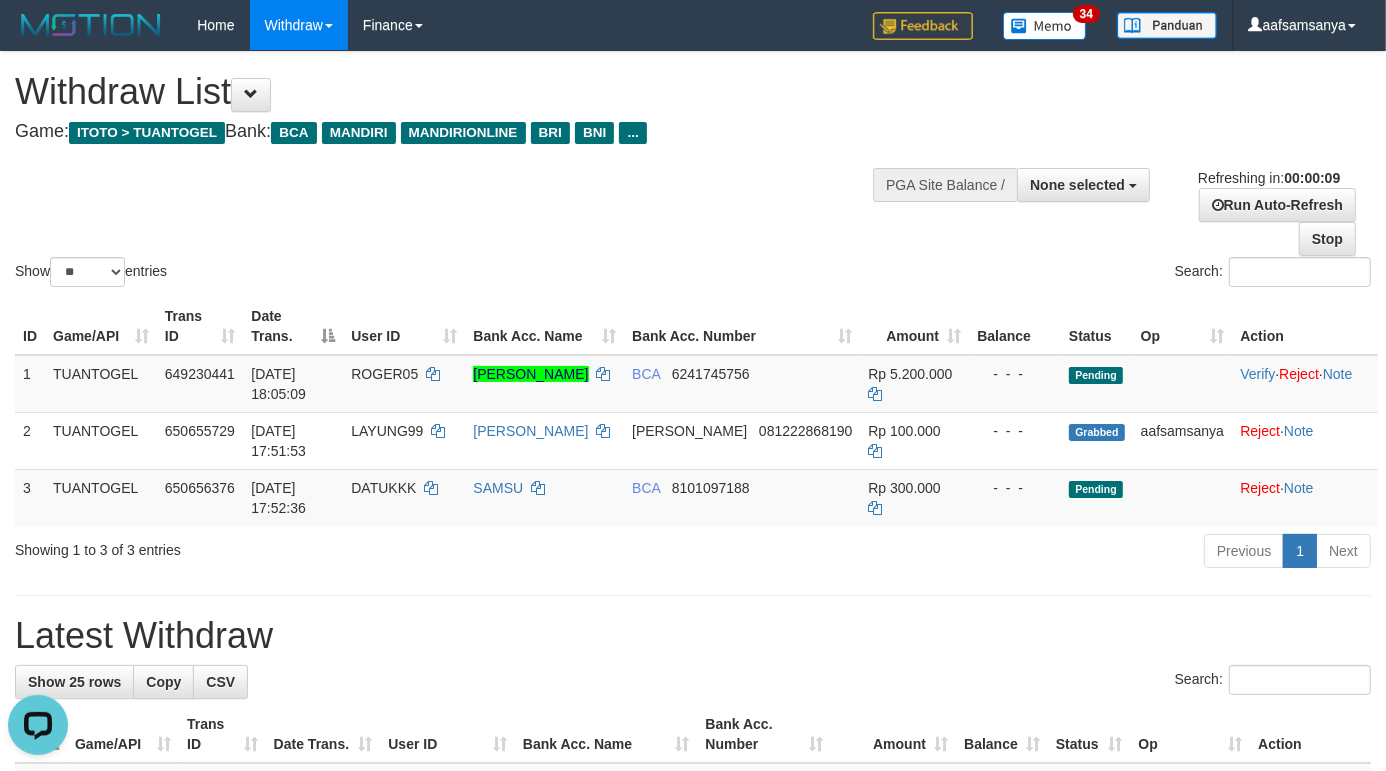 scroll, scrollTop: 0, scrollLeft: 0, axis: both 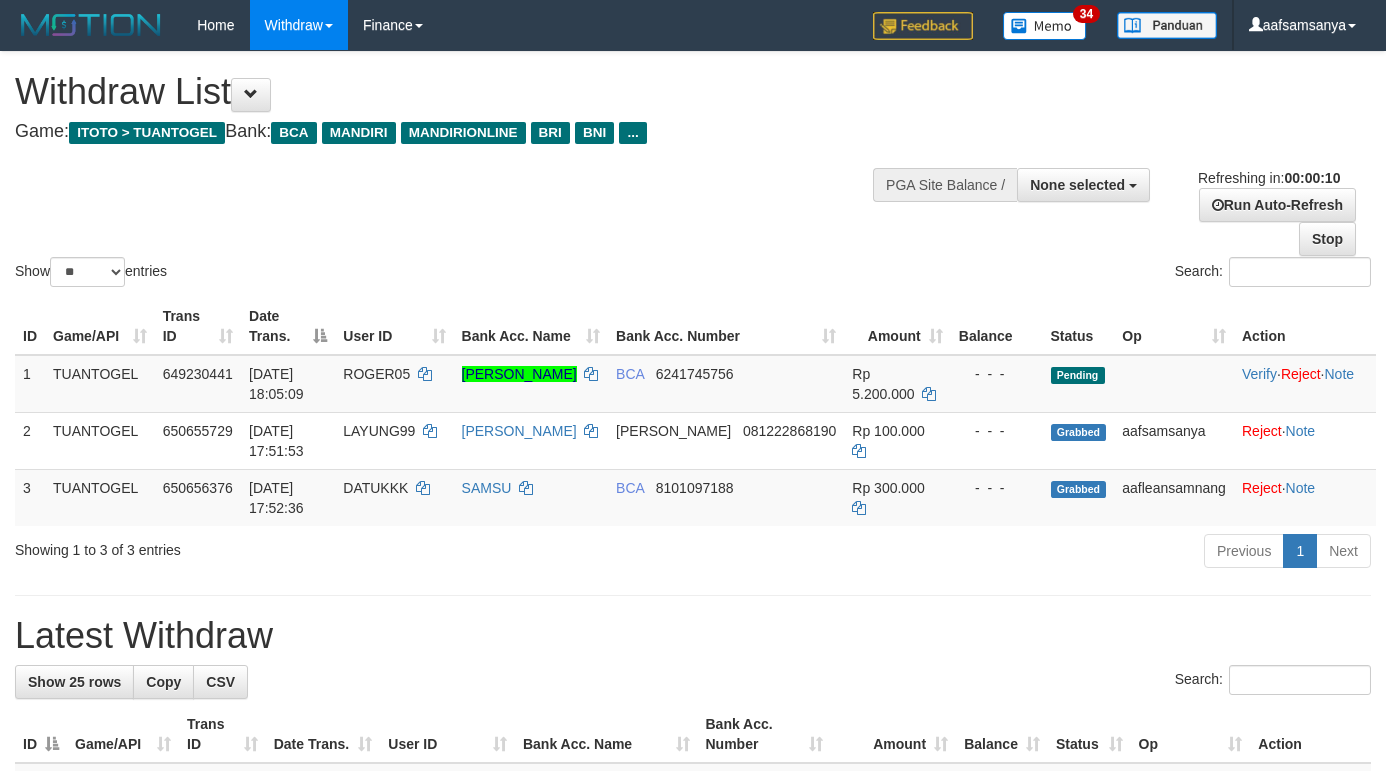 select 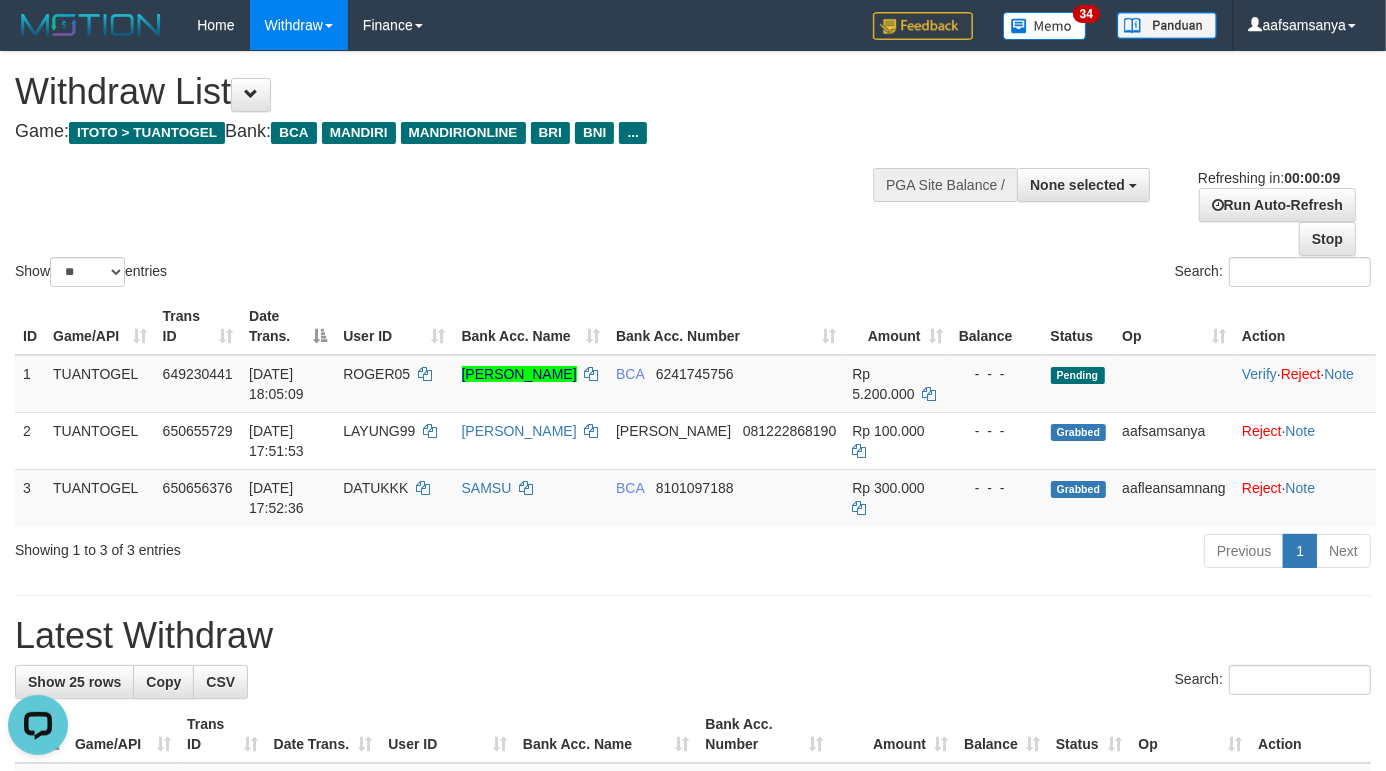 scroll, scrollTop: 0, scrollLeft: 0, axis: both 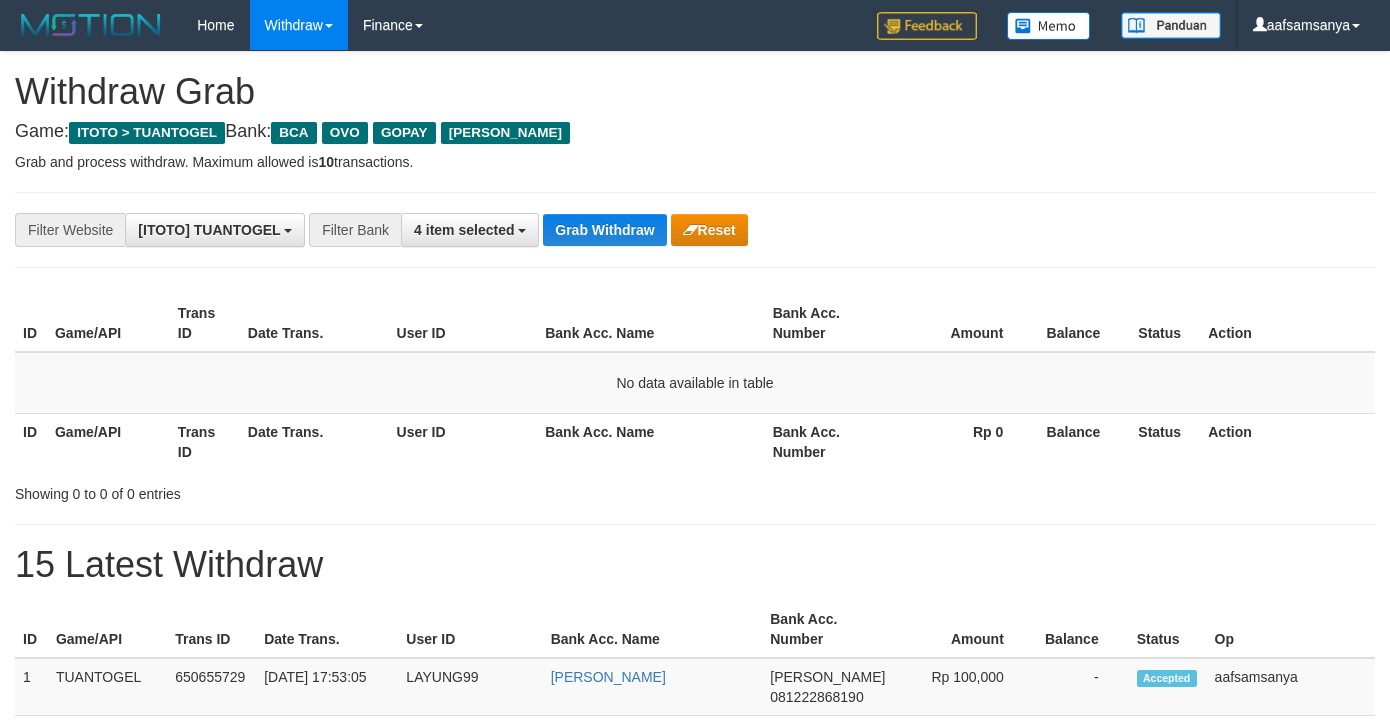 click on "Grab Withdraw" at bounding box center (604, 230) 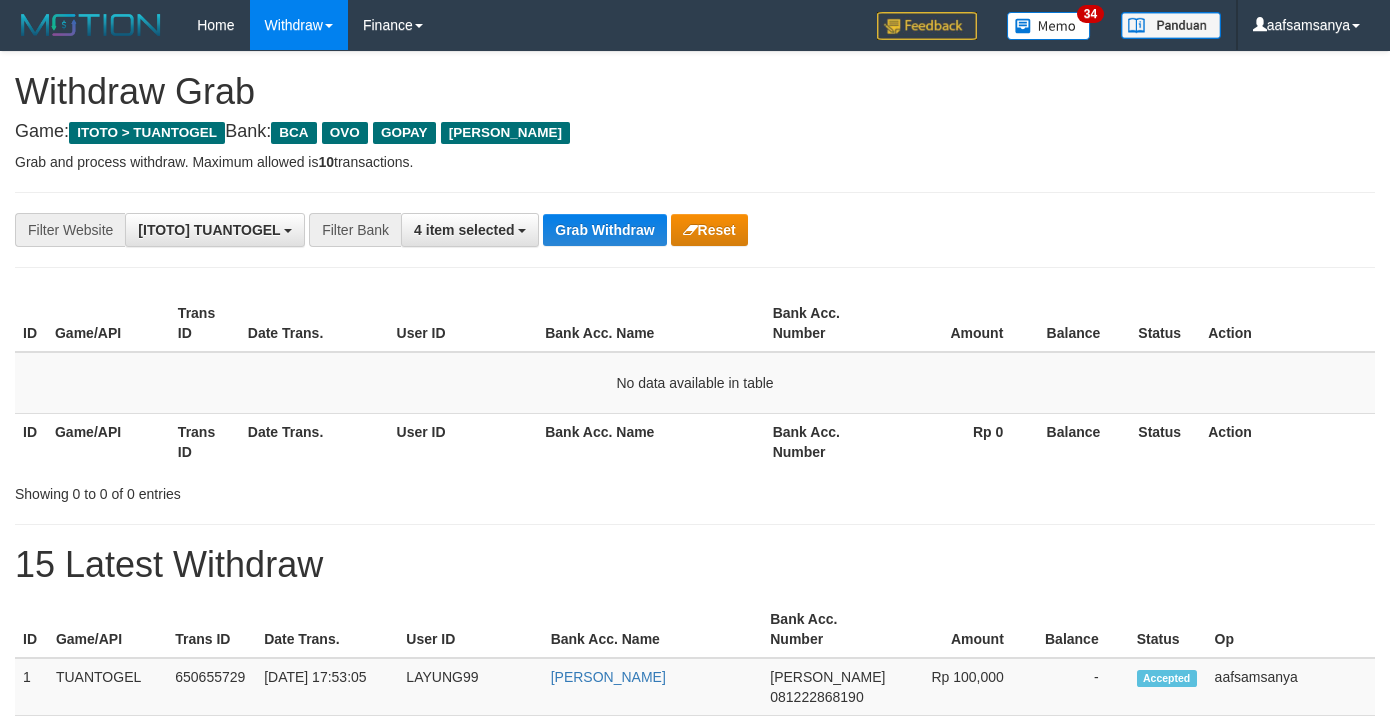 scroll, scrollTop: 0, scrollLeft: 0, axis: both 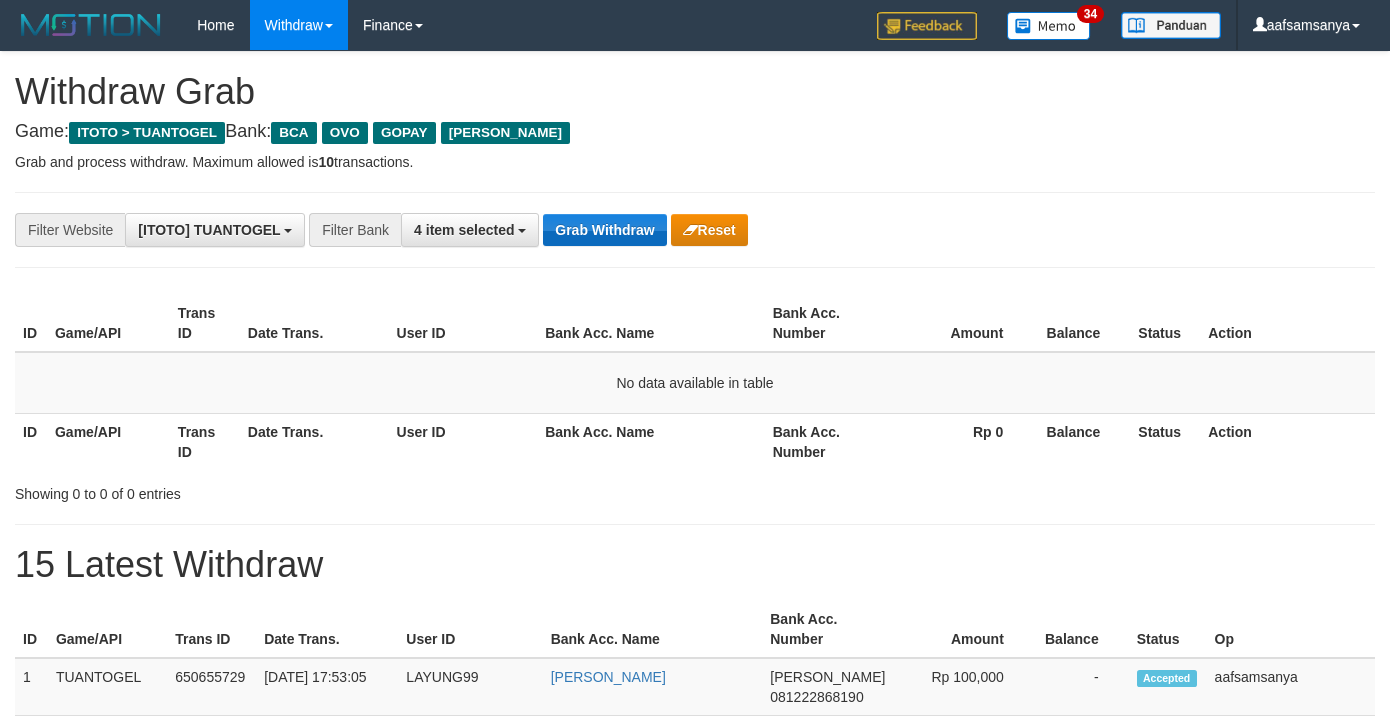click on "Grab Withdraw" at bounding box center [604, 230] 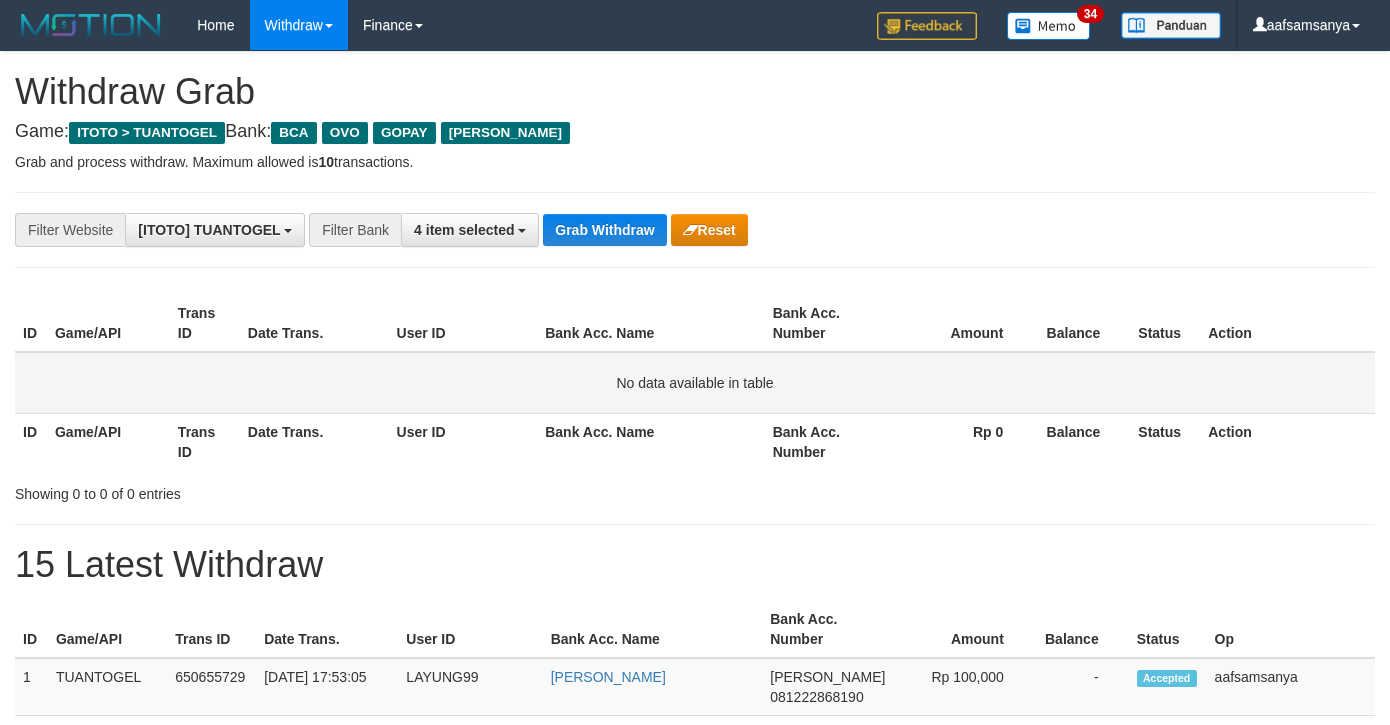 type 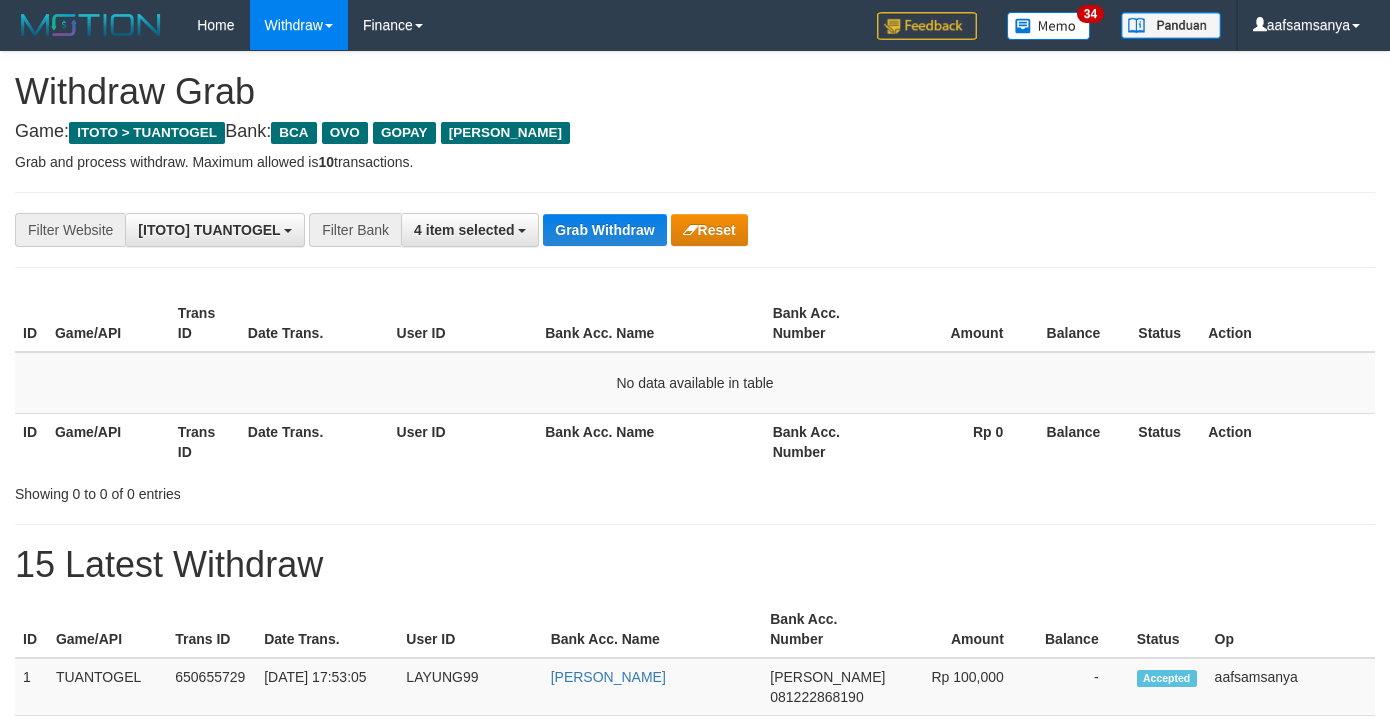 scroll, scrollTop: 0, scrollLeft: 0, axis: both 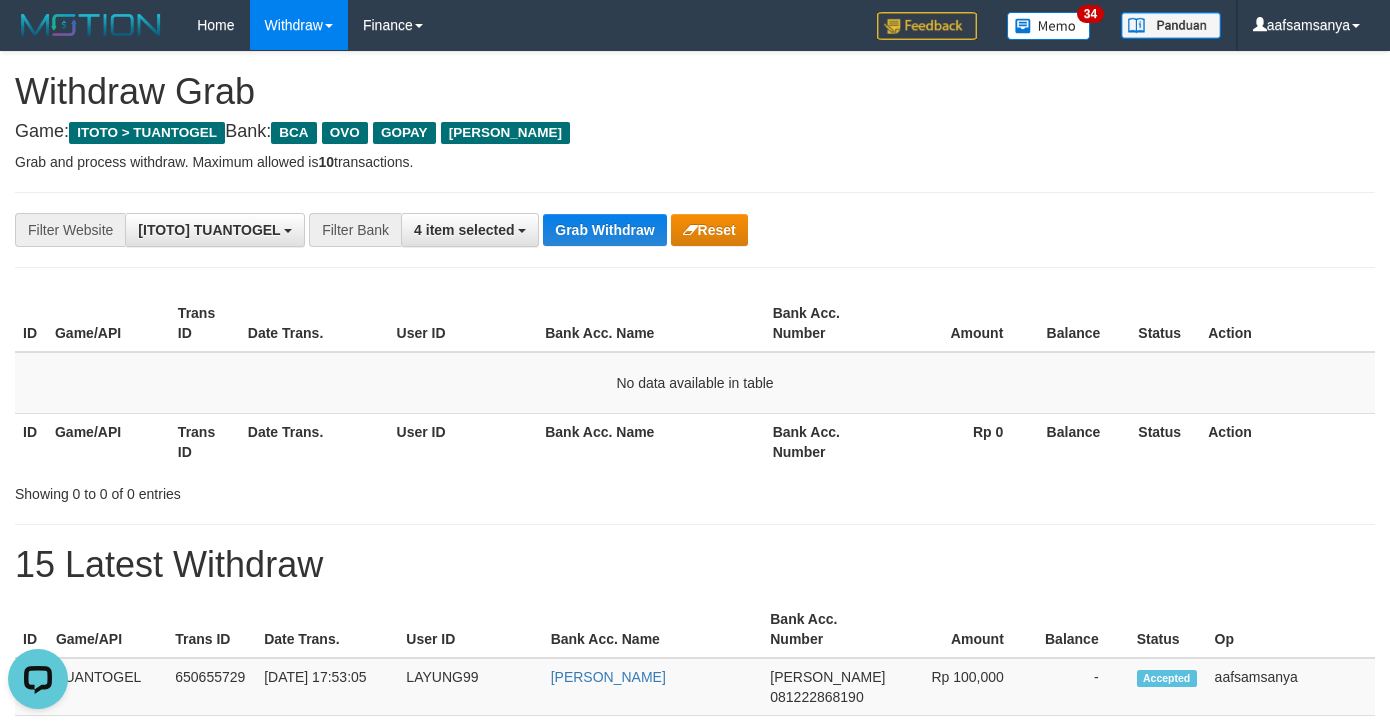 drag, startPoint x: 683, startPoint y: 503, endPoint x: 641, endPoint y: 322, distance: 185.80904 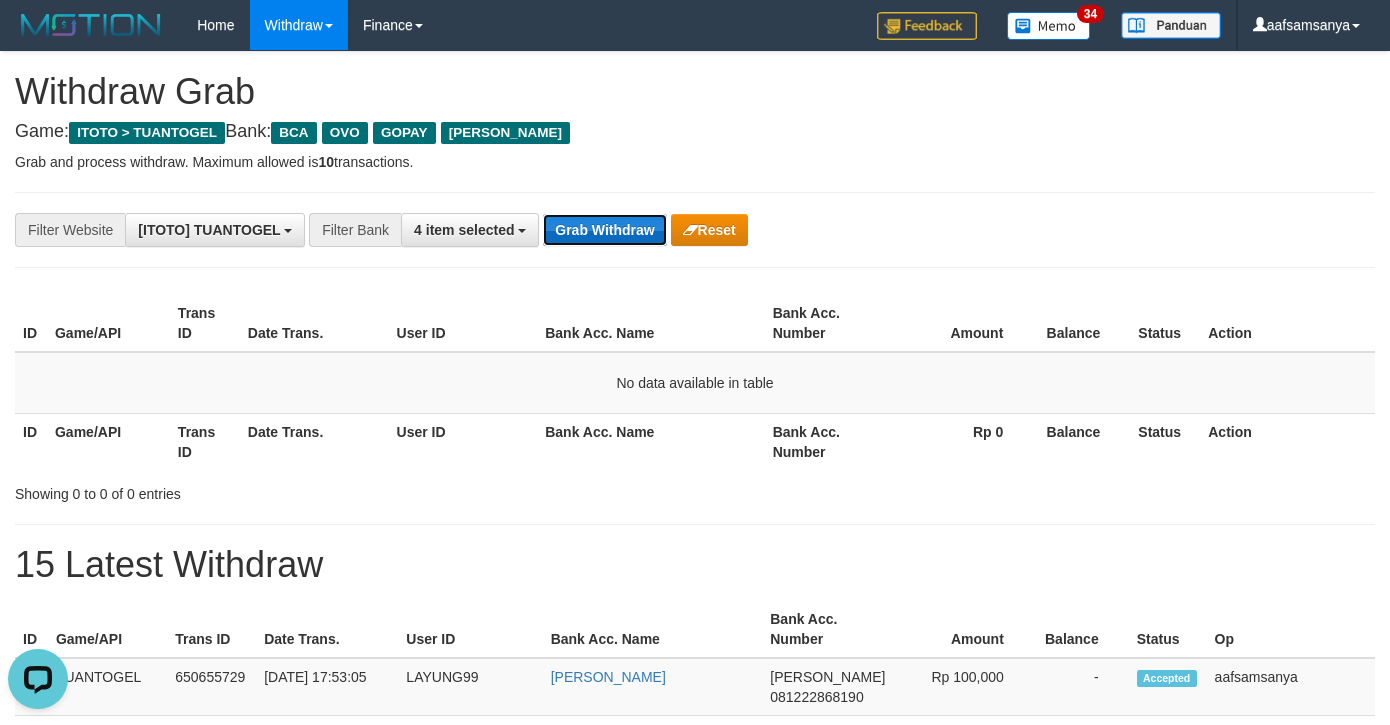click on "Grab Withdraw" at bounding box center (604, 230) 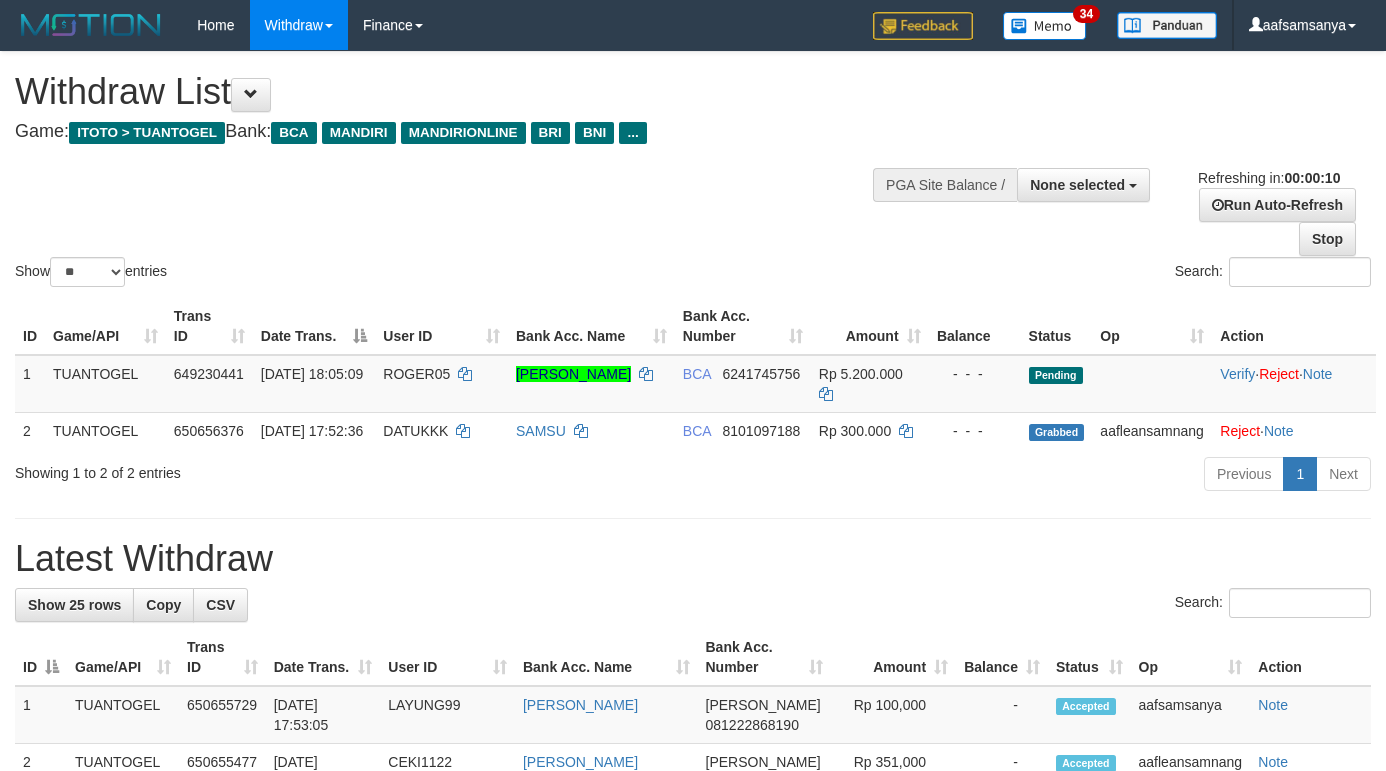 select 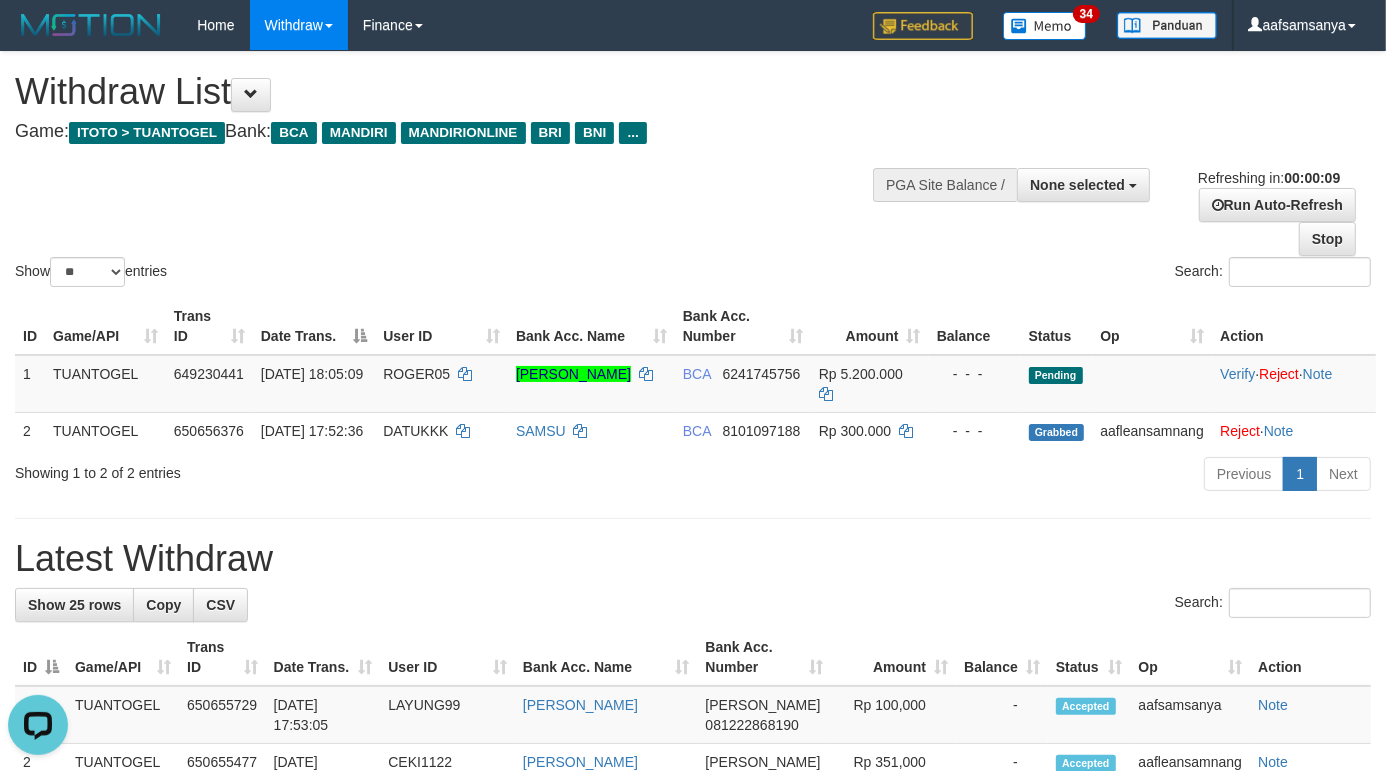 scroll, scrollTop: 0, scrollLeft: 0, axis: both 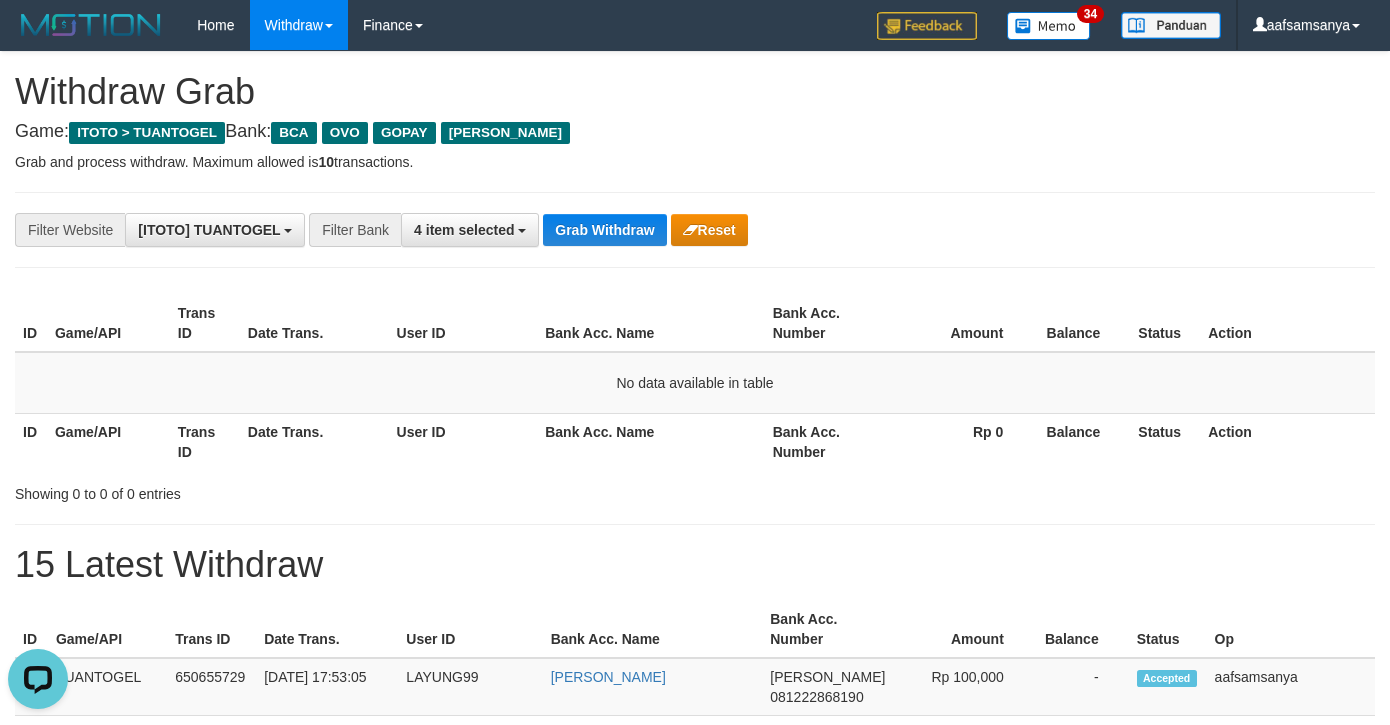 drag, startPoint x: 577, startPoint y: 386, endPoint x: 521, endPoint y: 272, distance: 127.01181 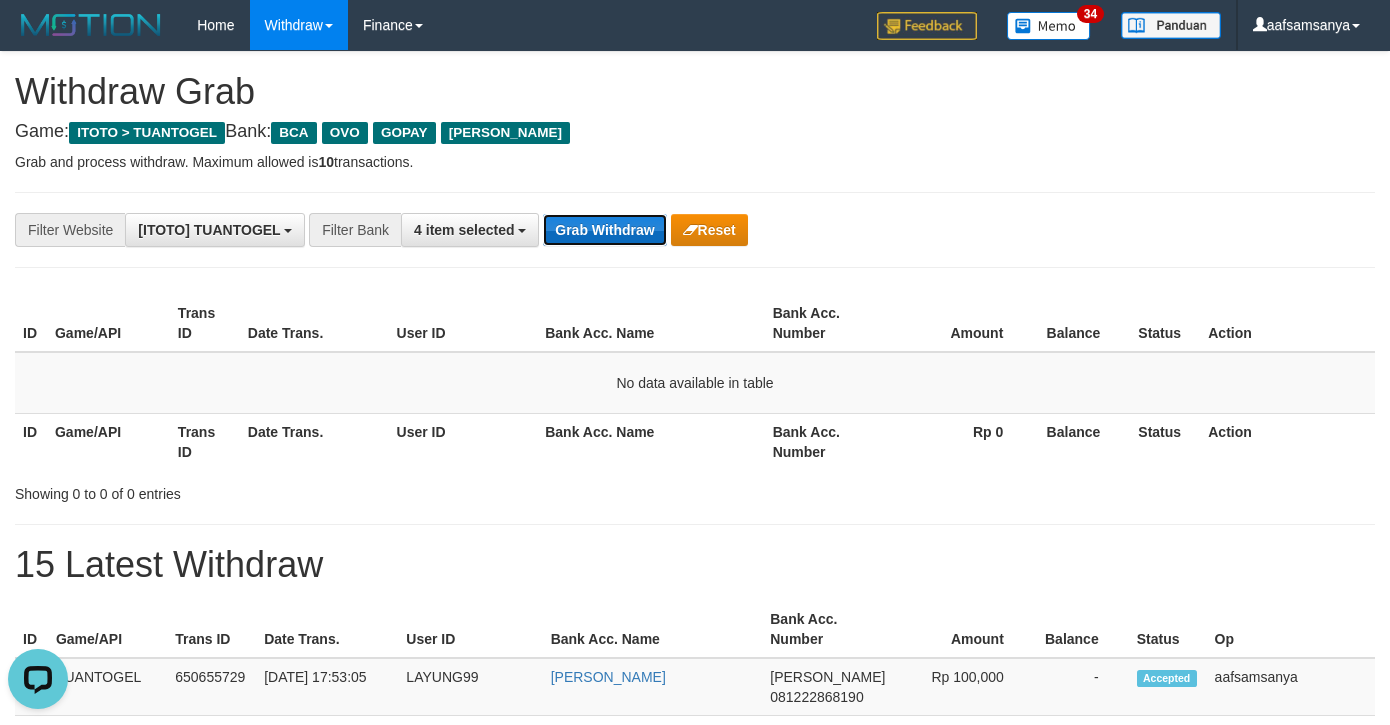 click on "Grab Withdraw" at bounding box center (604, 230) 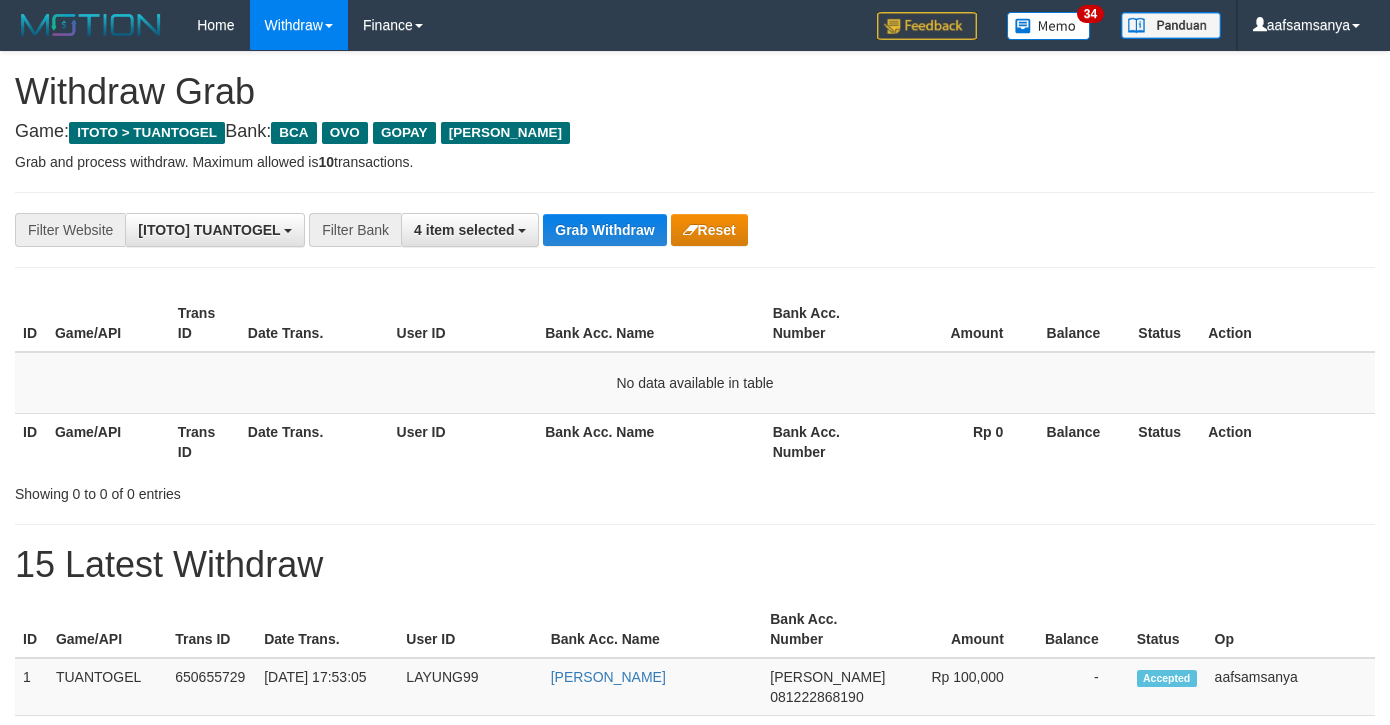 scroll, scrollTop: 0, scrollLeft: 0, axis: both 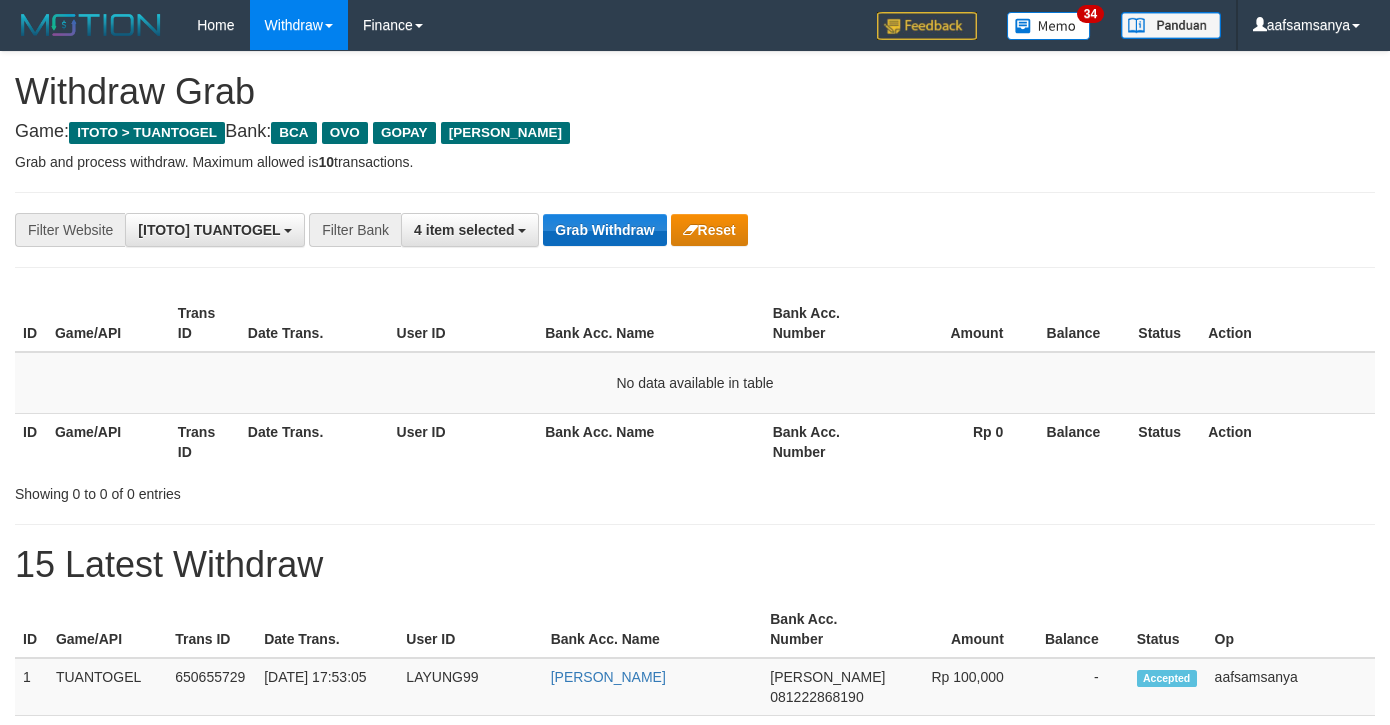 click on "Grab Withdraw" at bounding box center [604, 230] 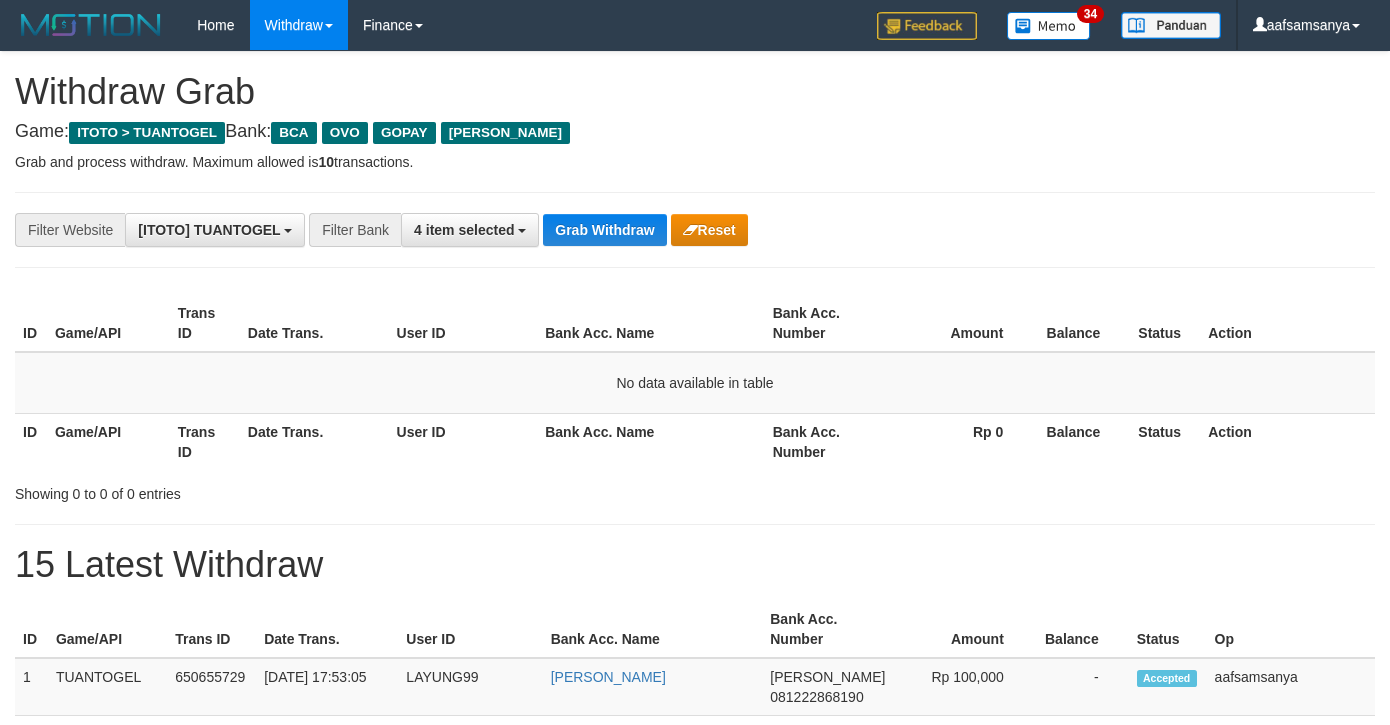 scroll, scrollTop: 0, scrollLeft: 0, axis: both 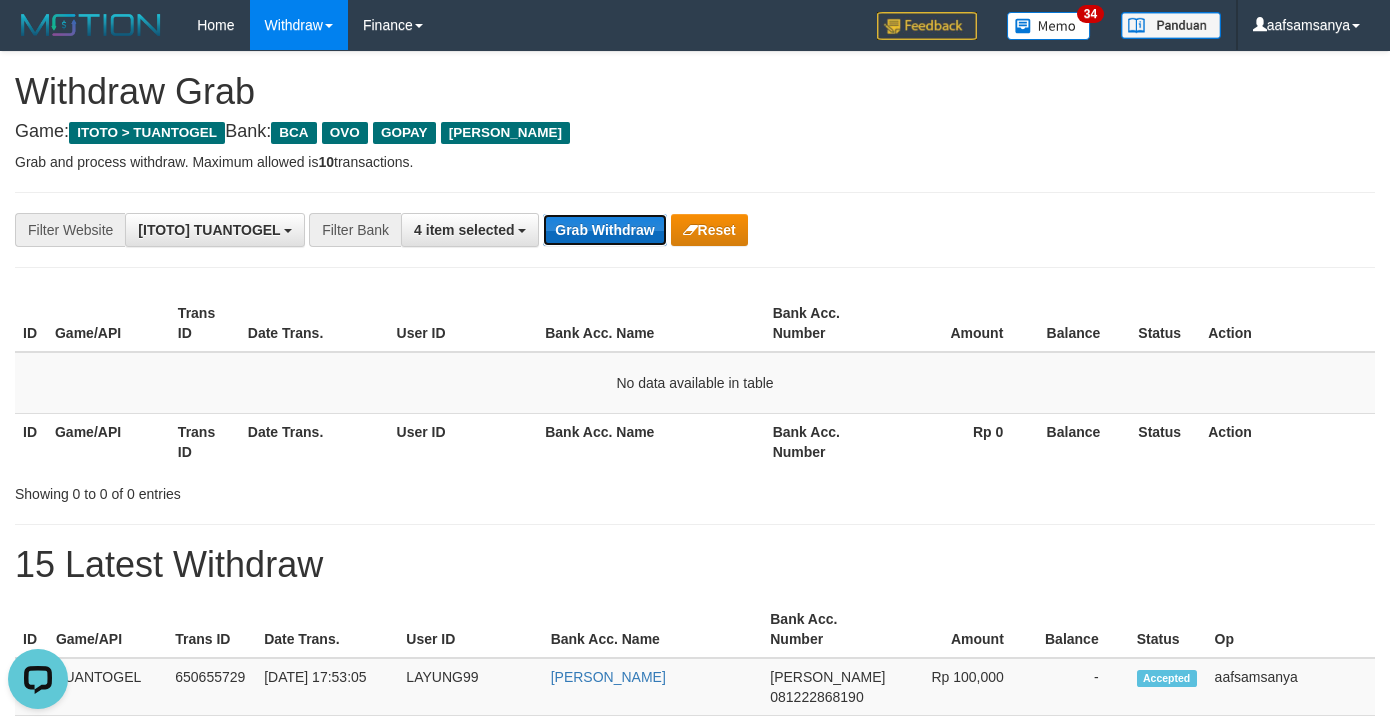 click on "Grab Withdraw" at bounding box center [604, 230] 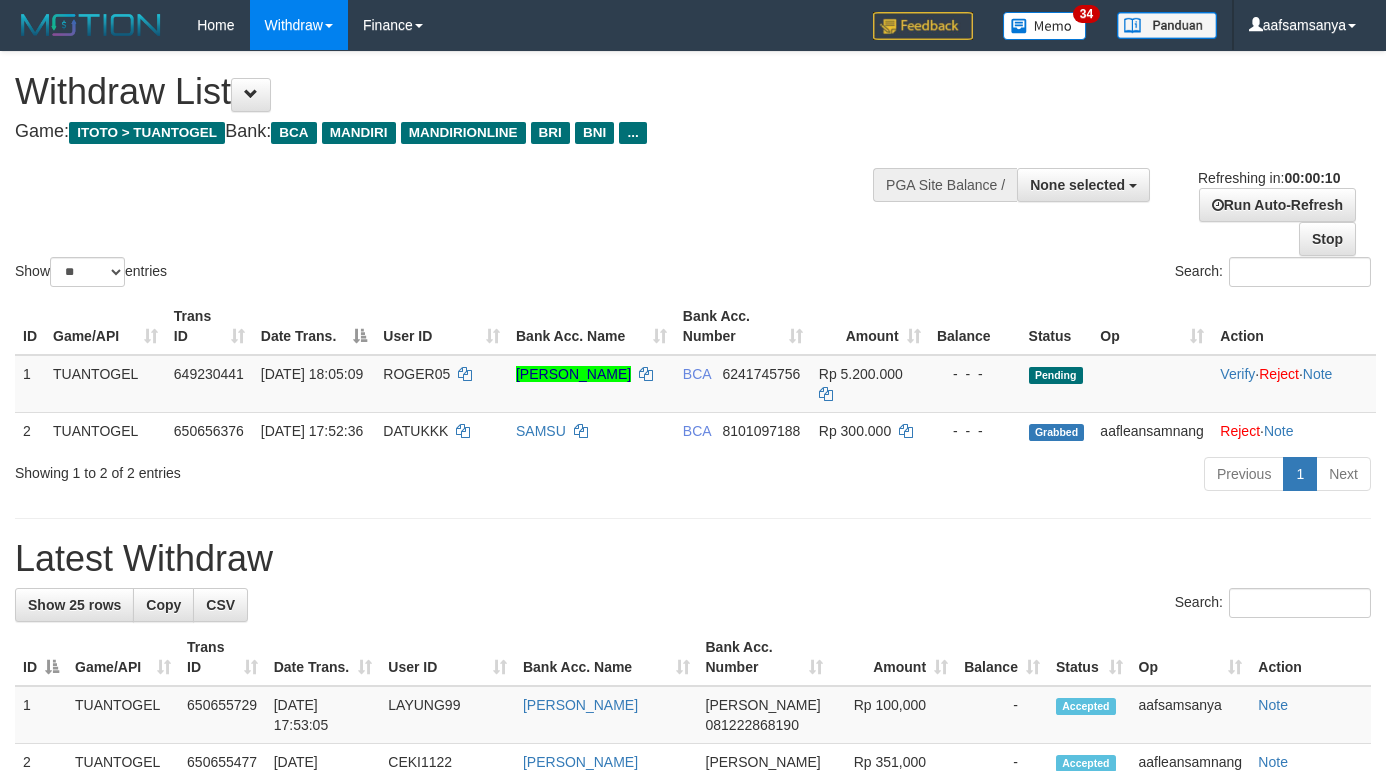 select 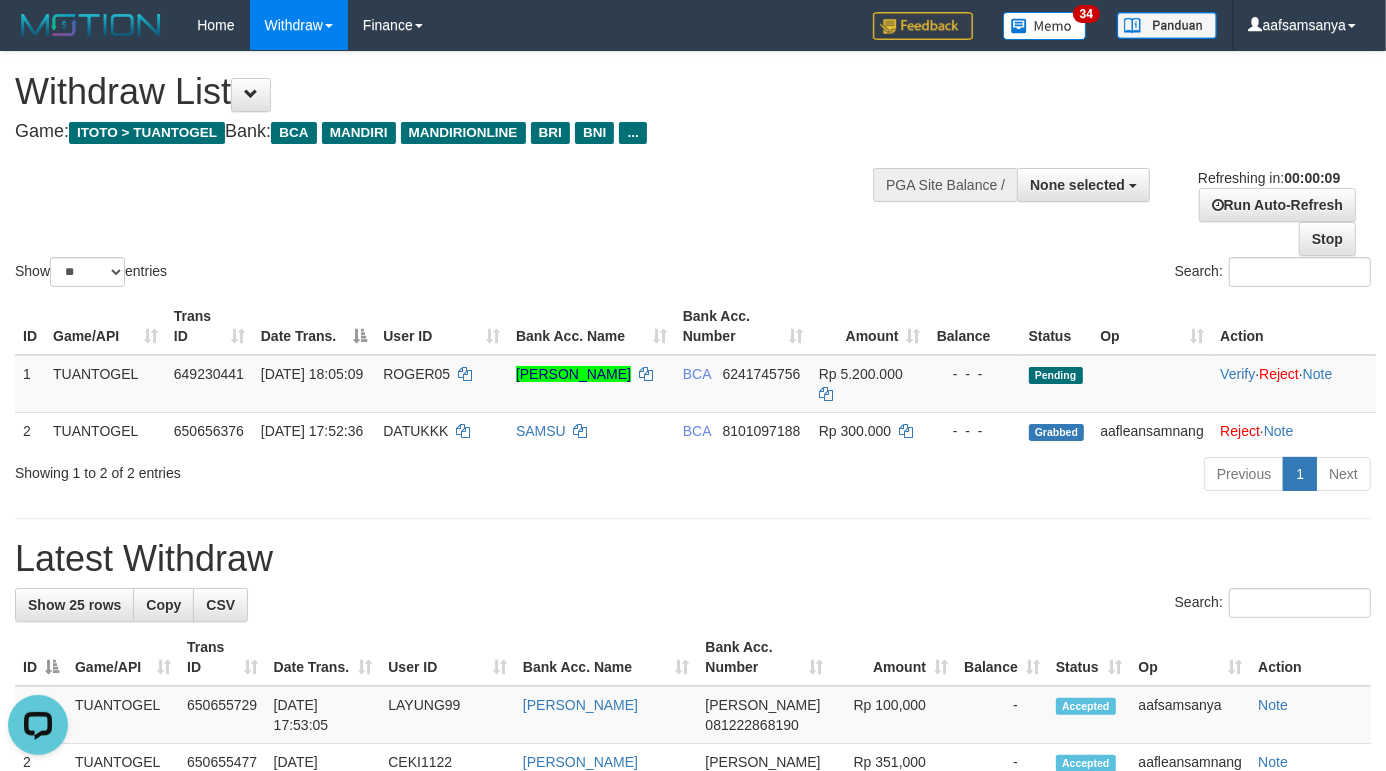 scroll, scrollTop: 0, scrollLeft: 0, axis: both 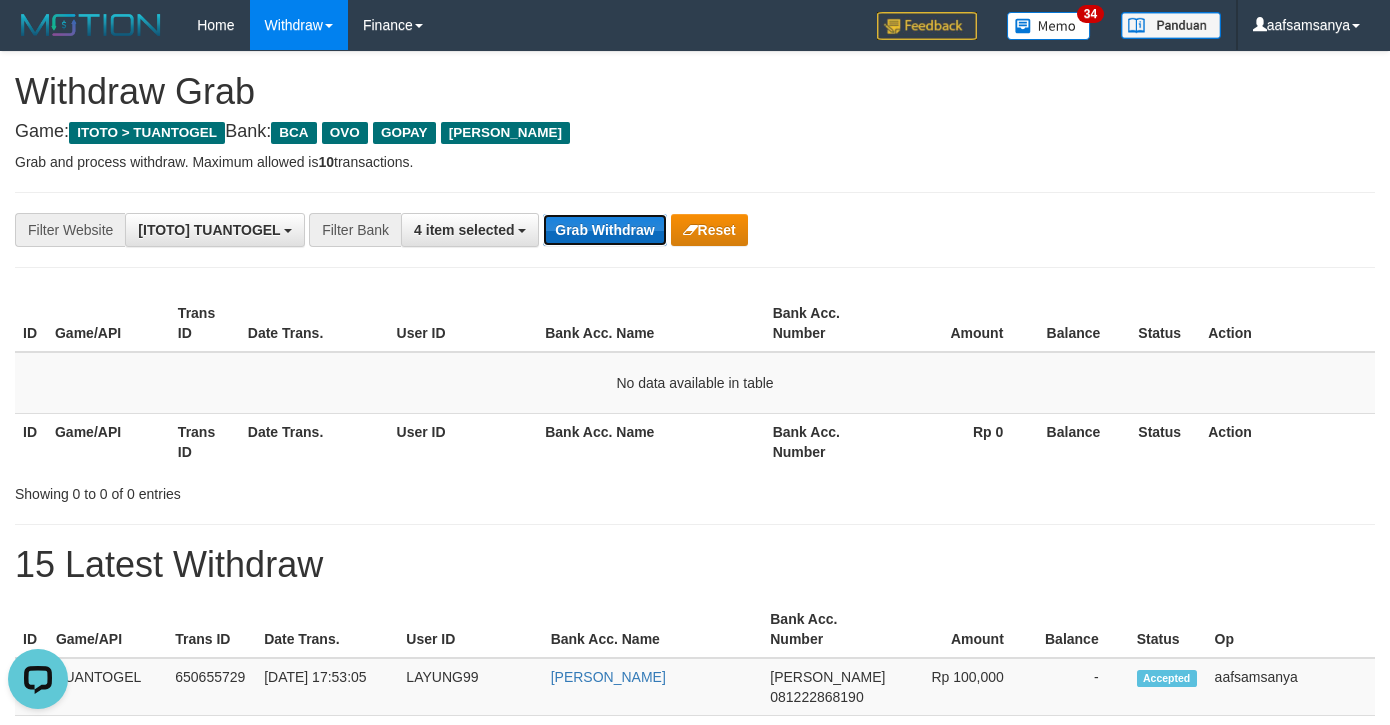 click on "Grab Withdraw" at bounding box center (604, 230) 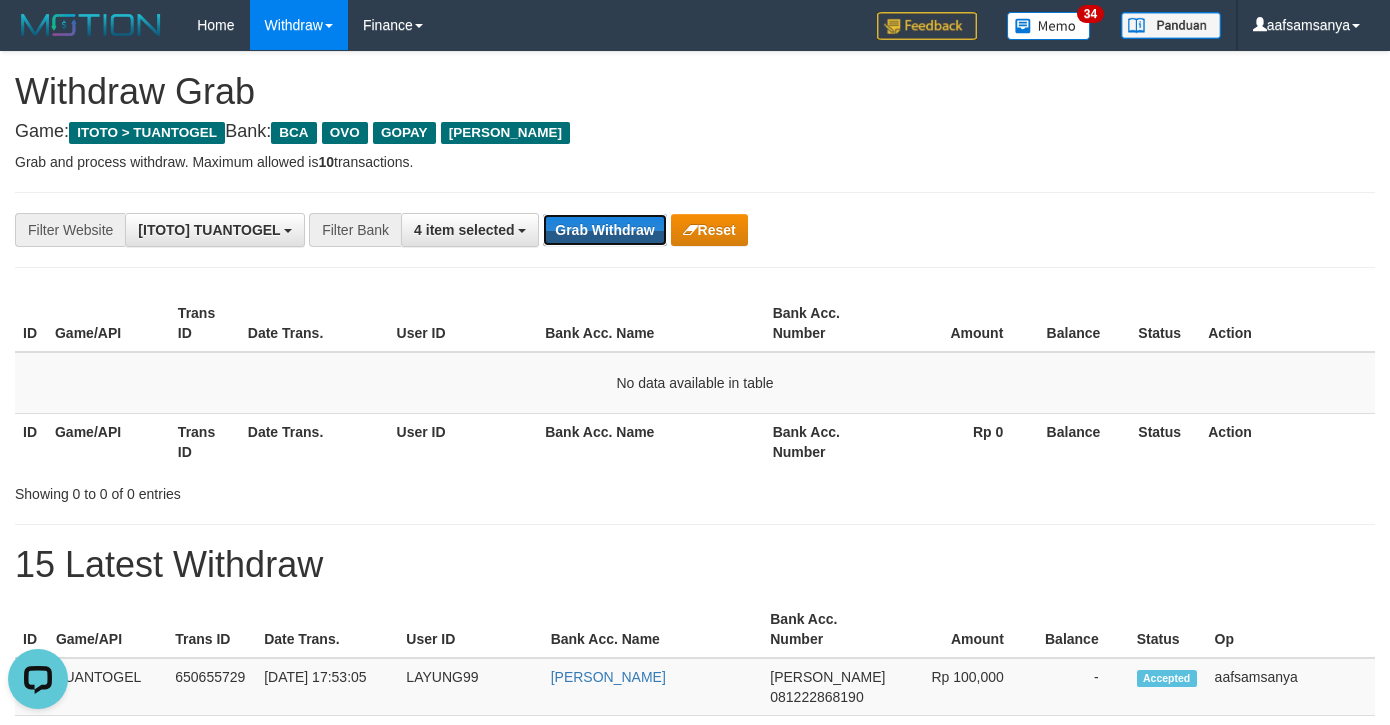 drag, startPoint x: 621, startPoint y: 237, endPoint x: 1115, endPoint y: 206, distance: 494.9717 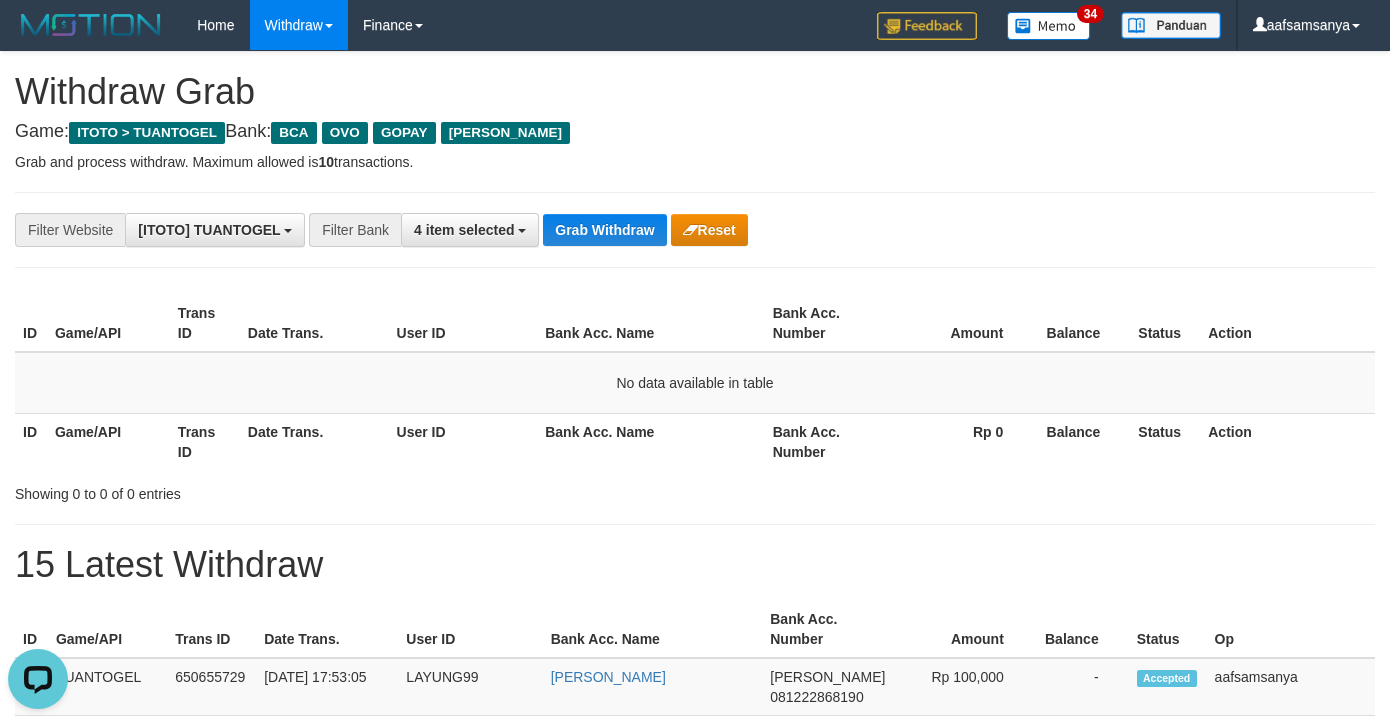 click on "**********" at bounding box center [695, 1063] 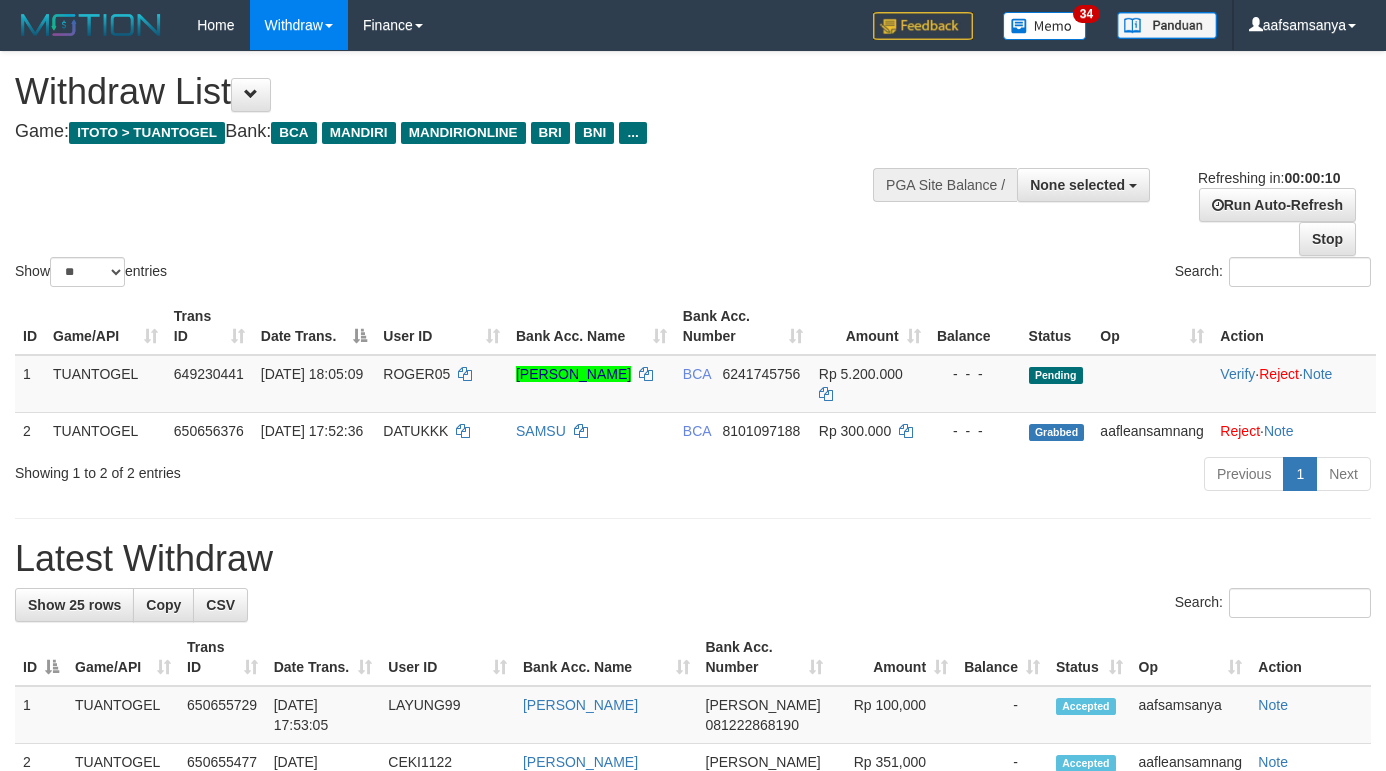 select 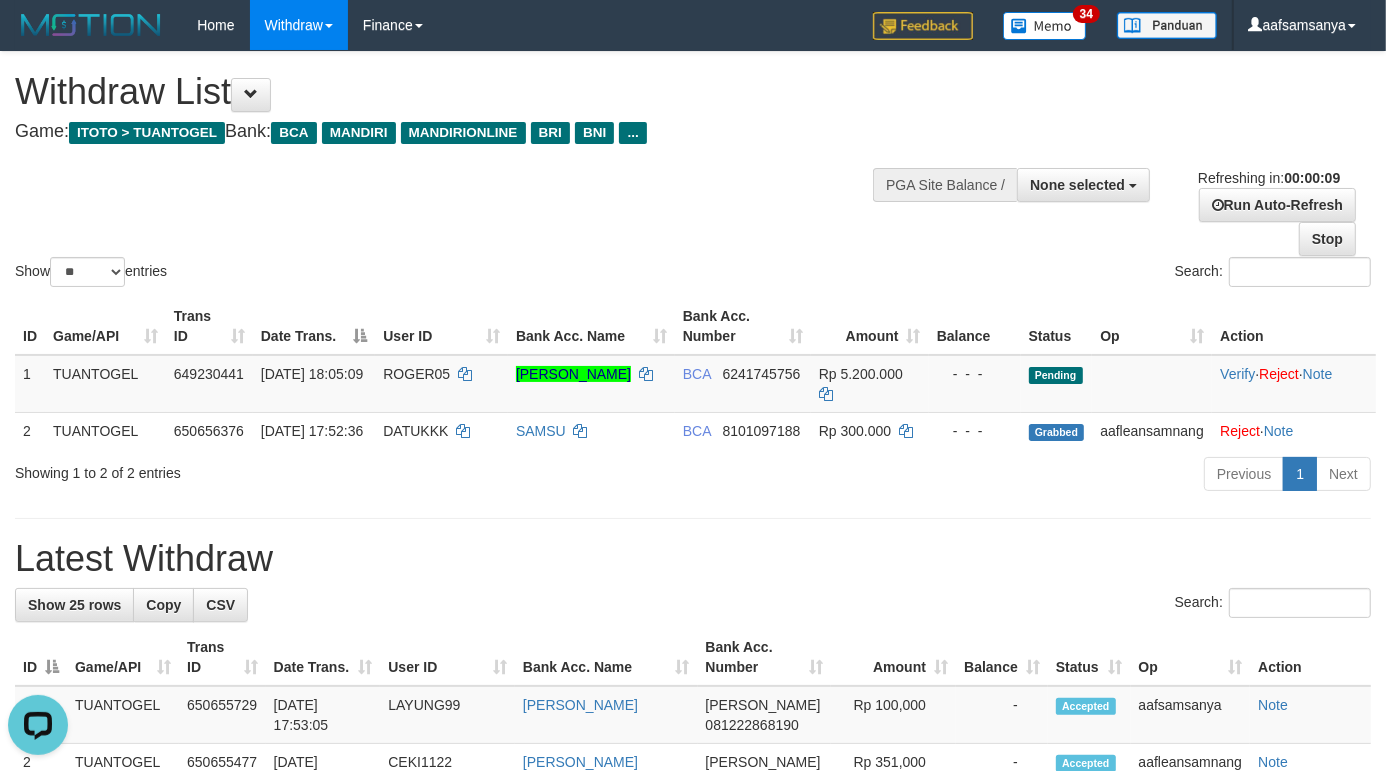 scroll, scrollTop: 0, scrollLeft: 0, axis: both 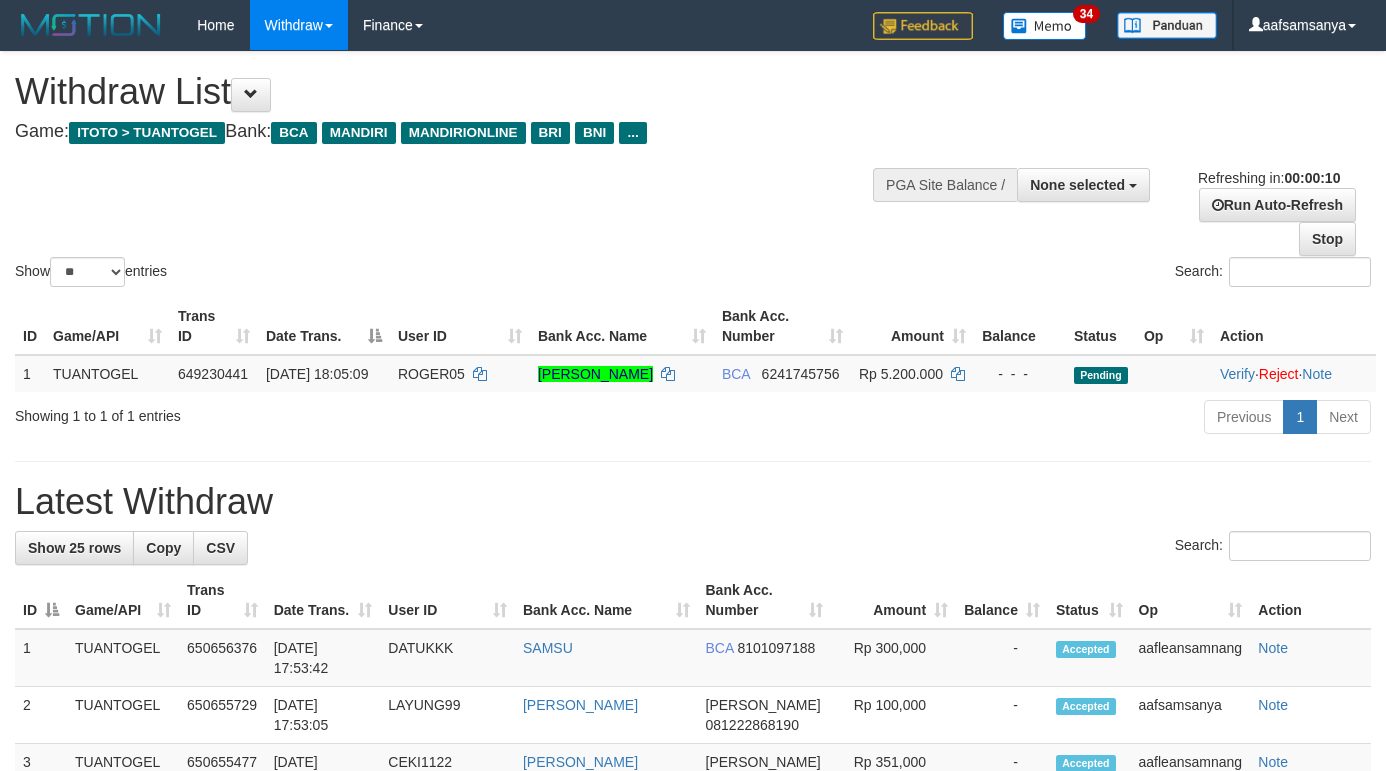 select 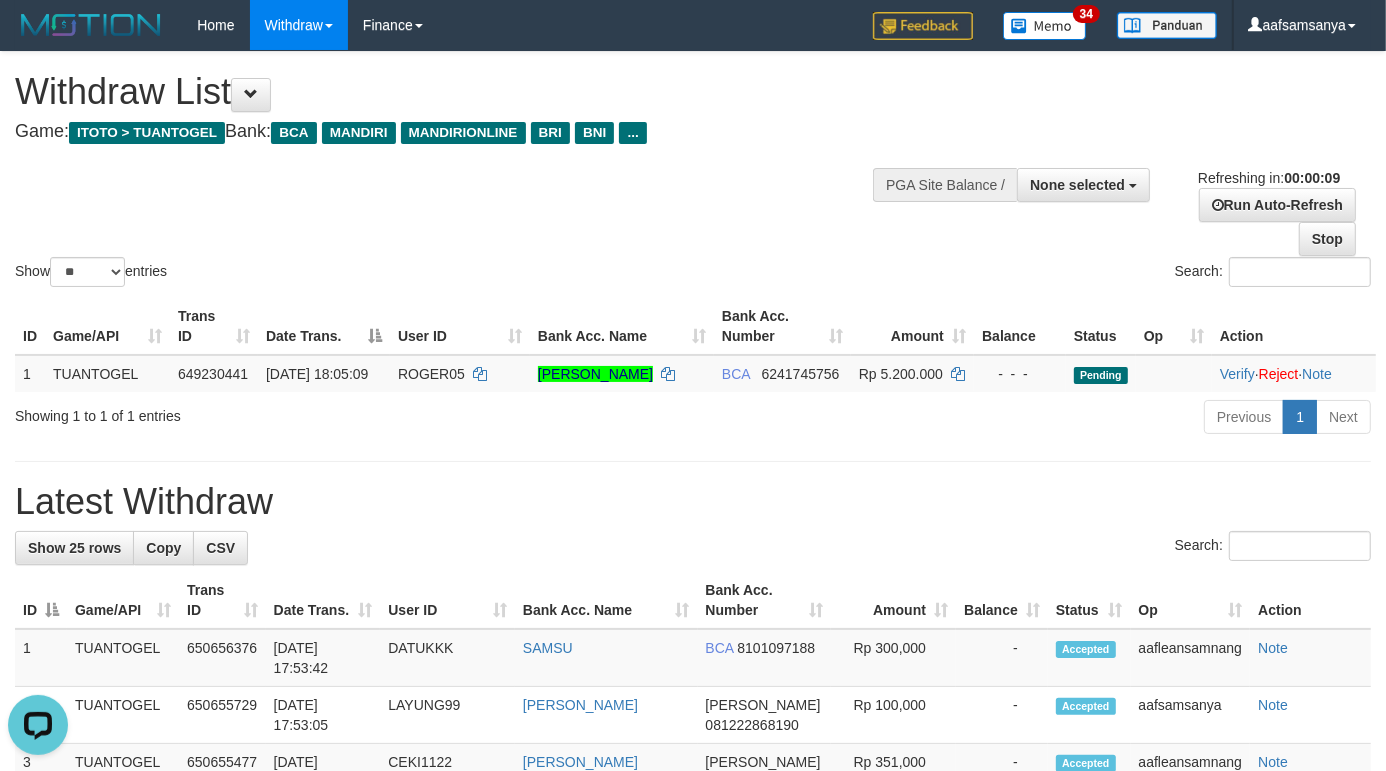 scroll, scrollTop: 0, scrollLeft: 0, axis: both 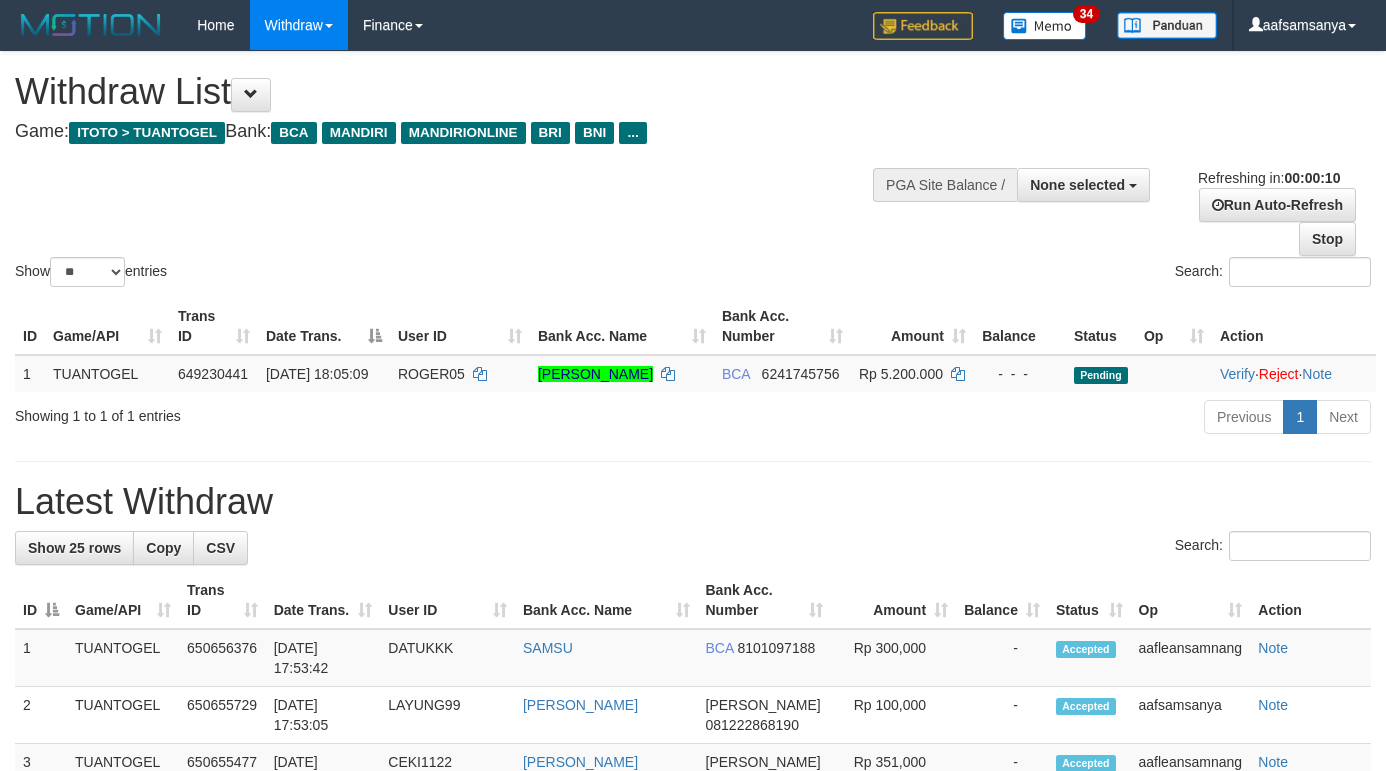 select 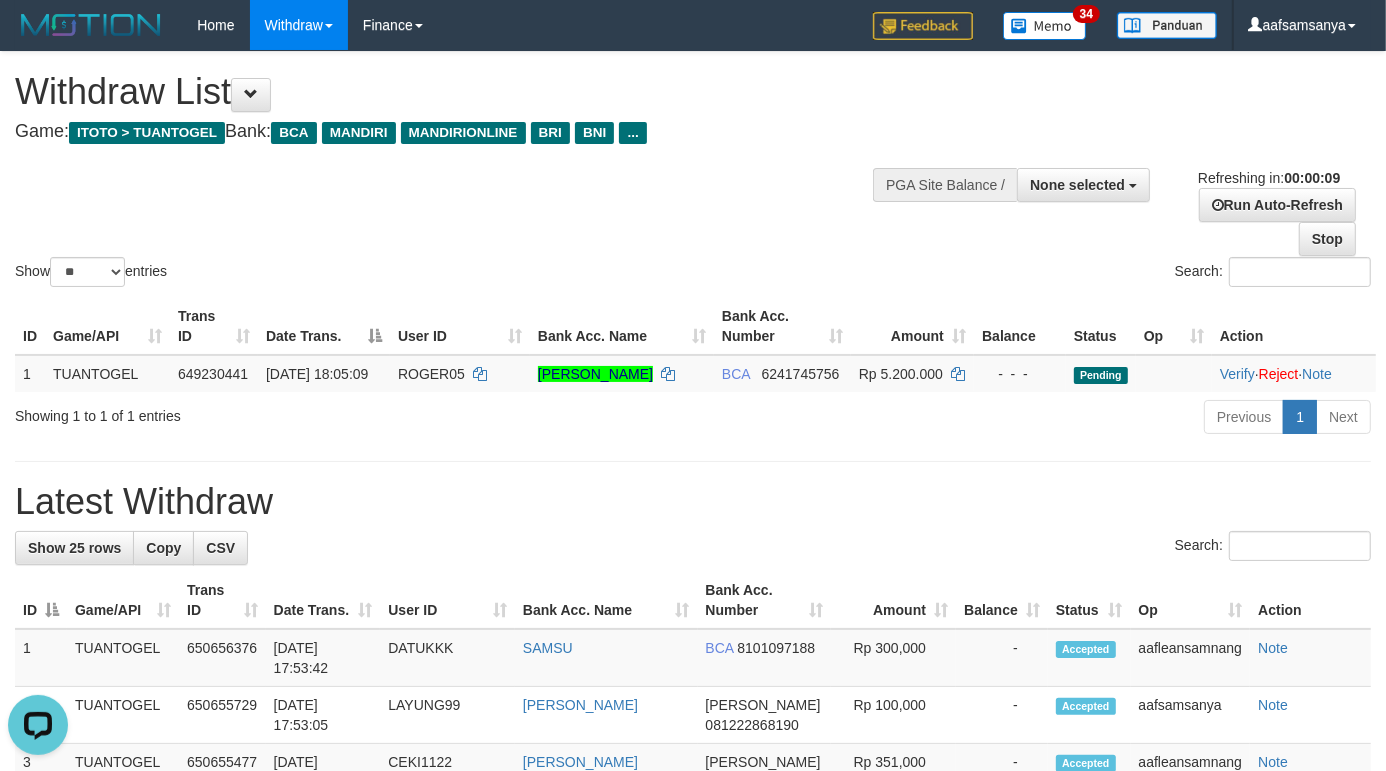 scroll, scrollTop: 0, scrollLeft: 0, axis: both 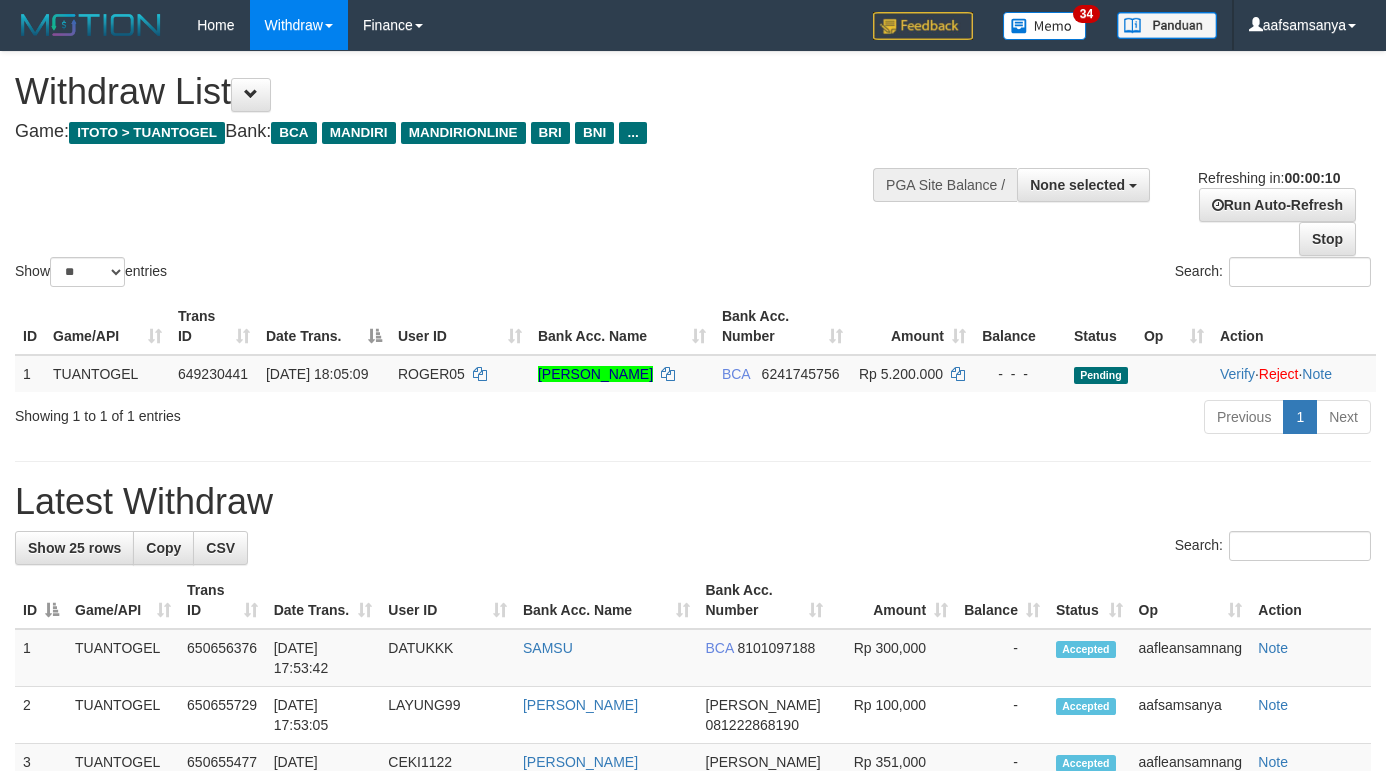 select 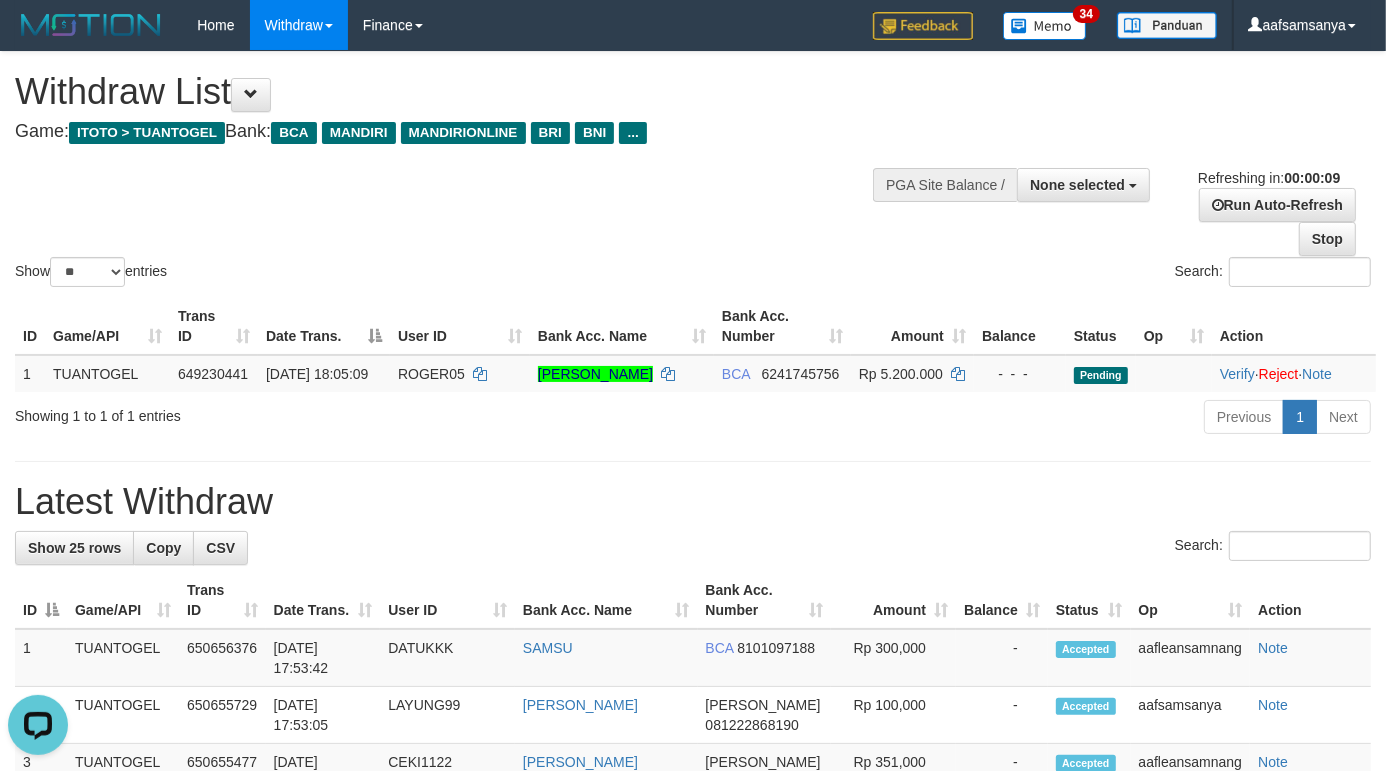 scroll, scrollTop: 0, scrollLeft: 0, axis: both 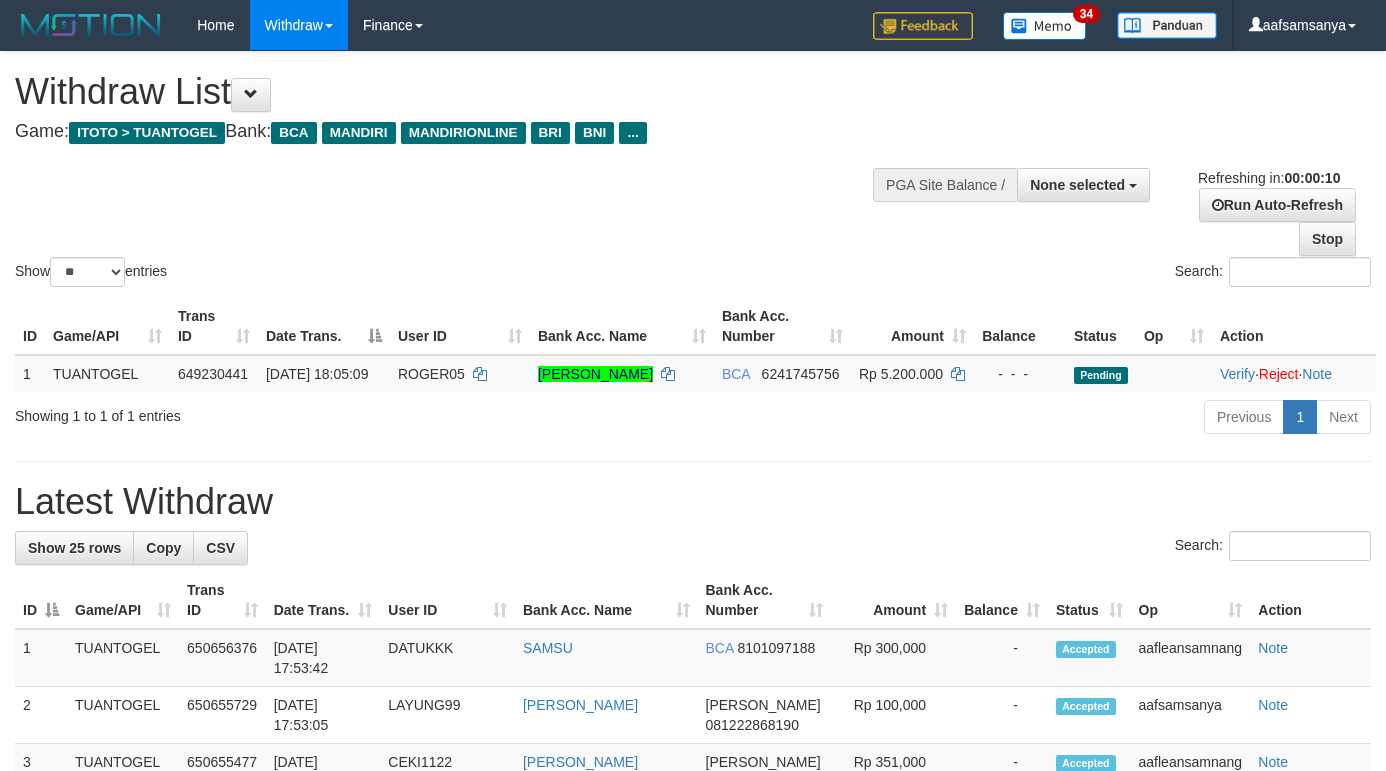 select 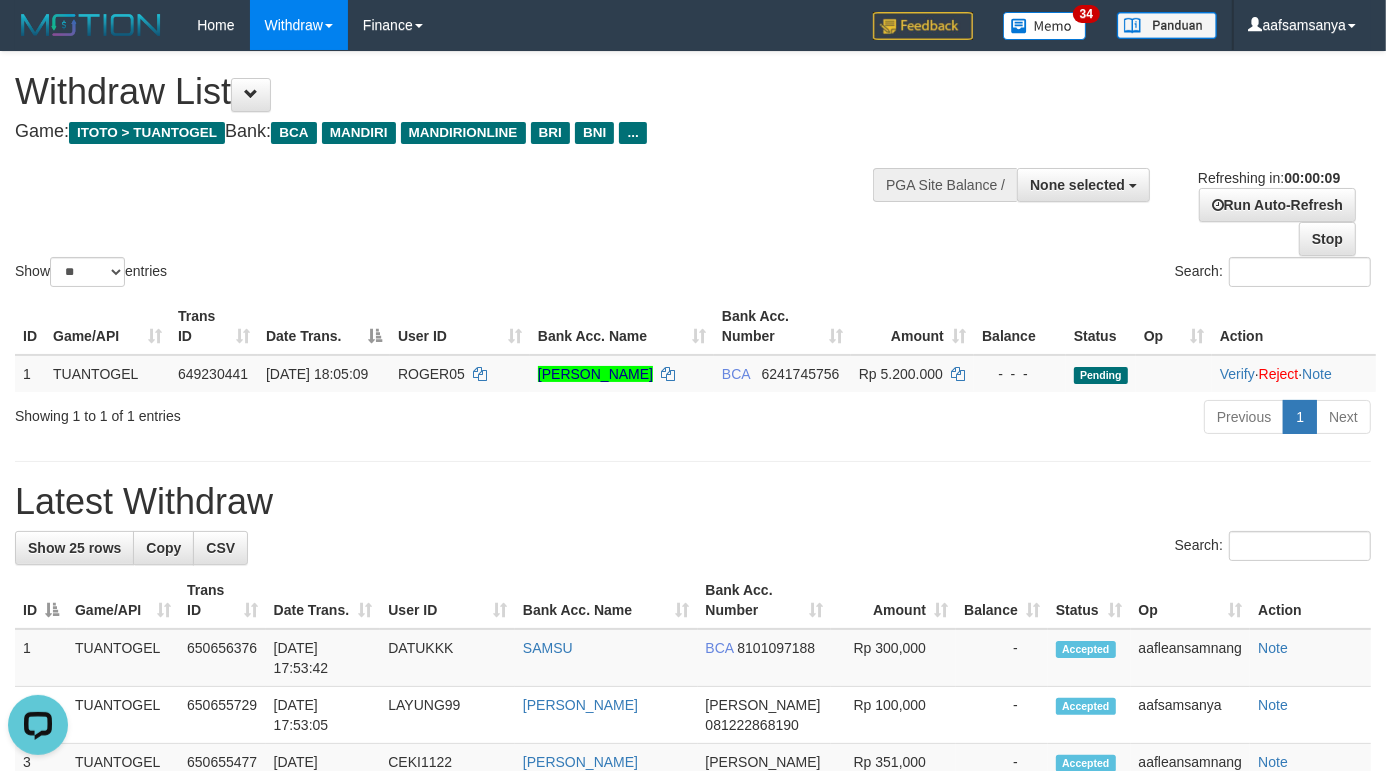 scroll, scrollTop: 0, scrollLeft: 0, axis: both 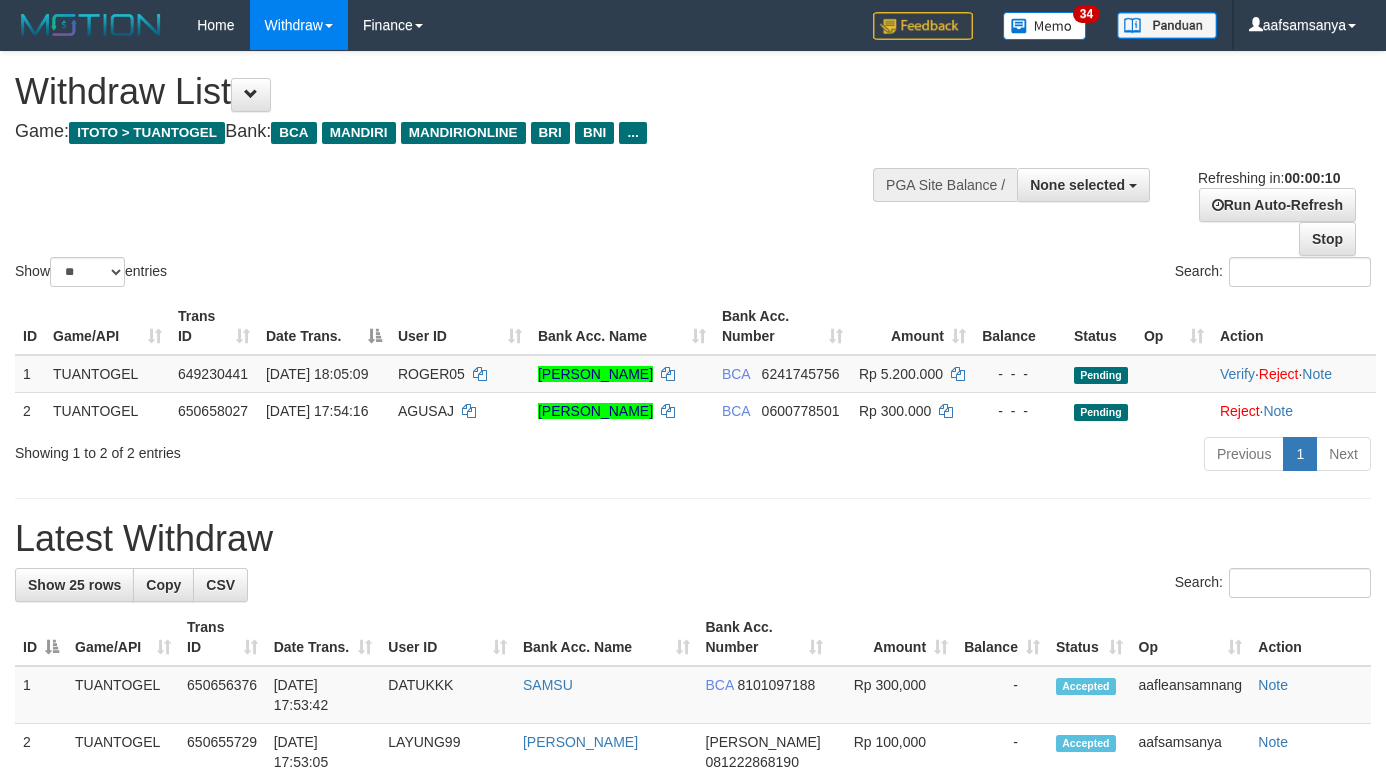 select 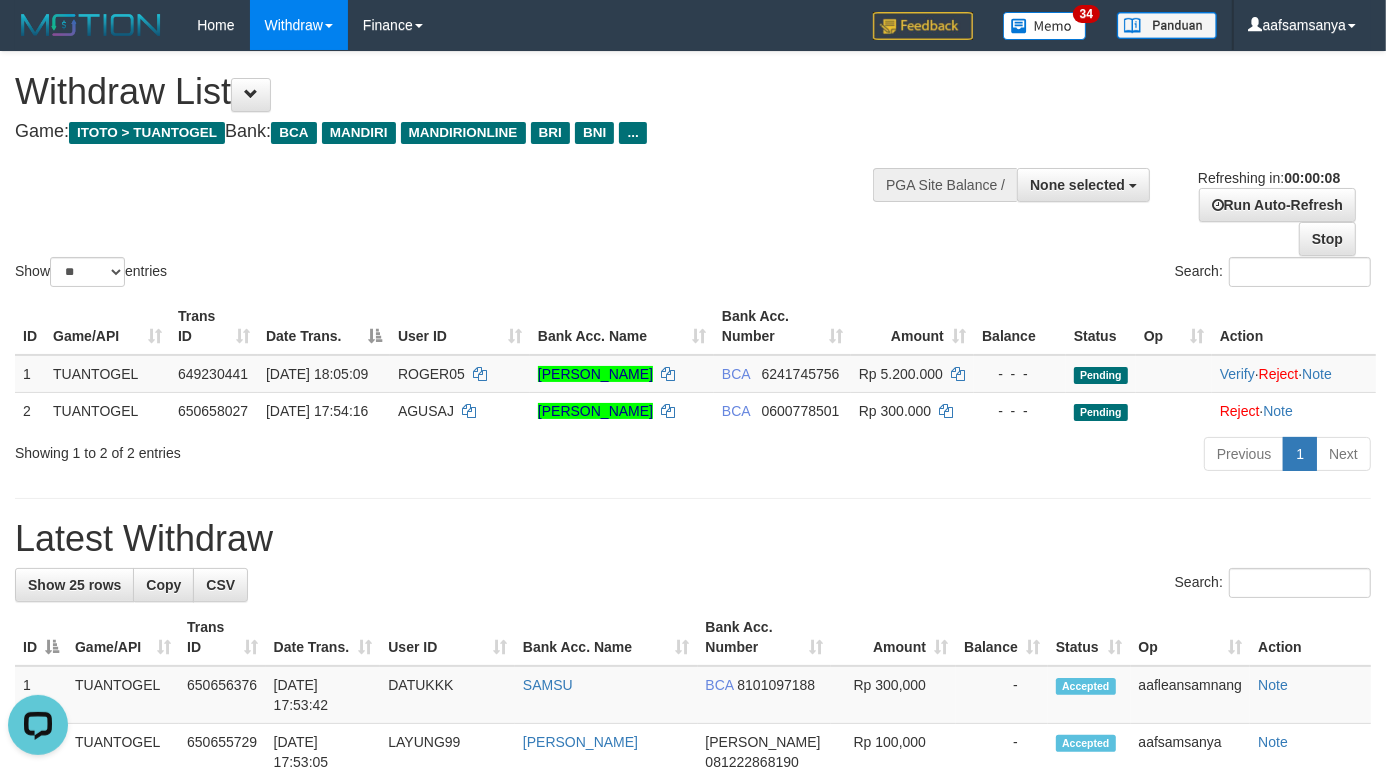 scroll, scrollTop: 0, scrollLeft: 0, axis: both 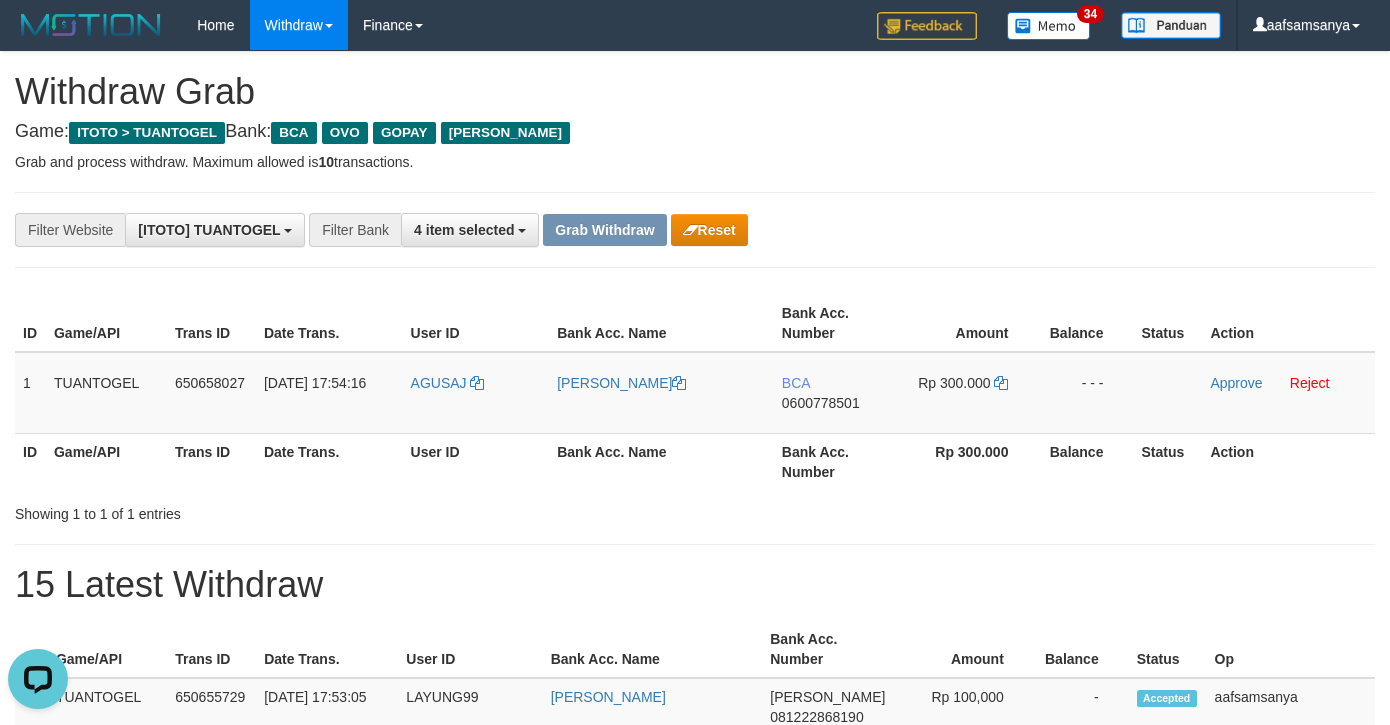 click on "Grab and process withdraw.
Maximum allowed is  10  transactions." at bounding box center (695, 162) 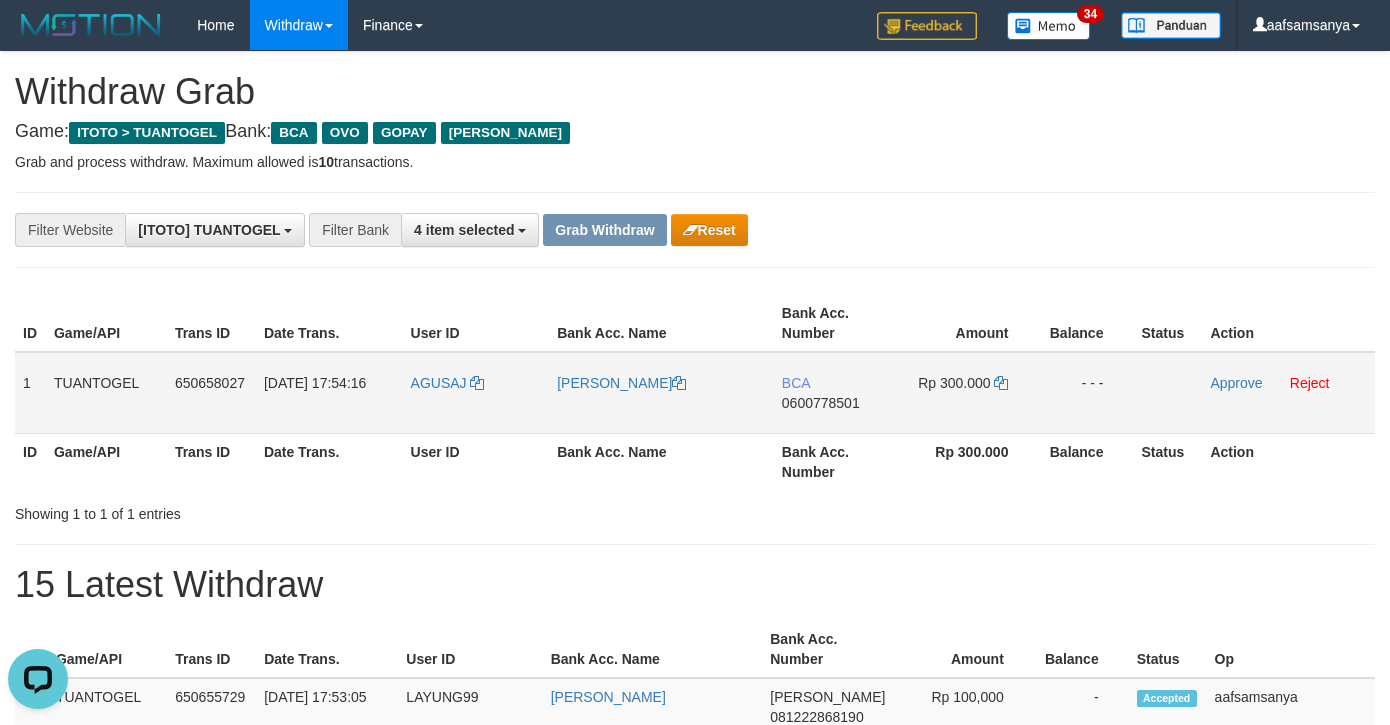 click on "0600778501" at bounding box center (821, 403) 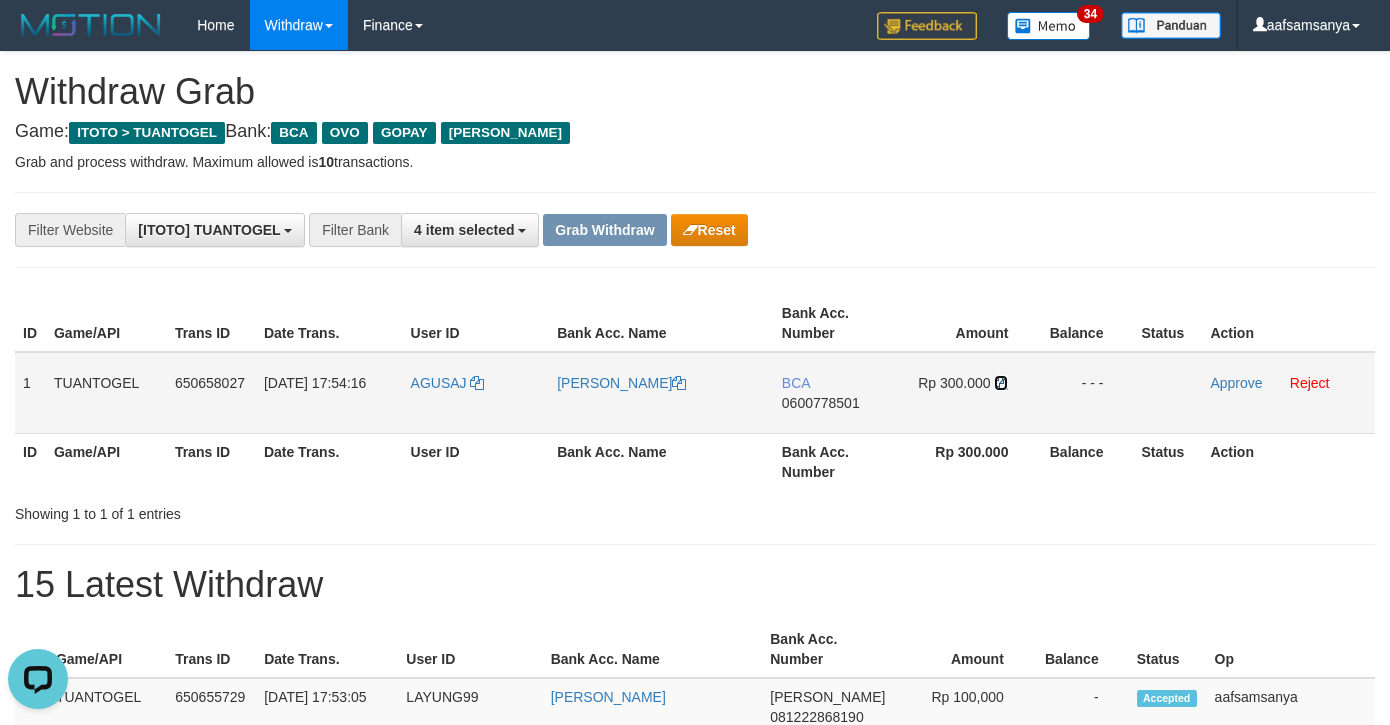 click at bounding box center [1001, 383] 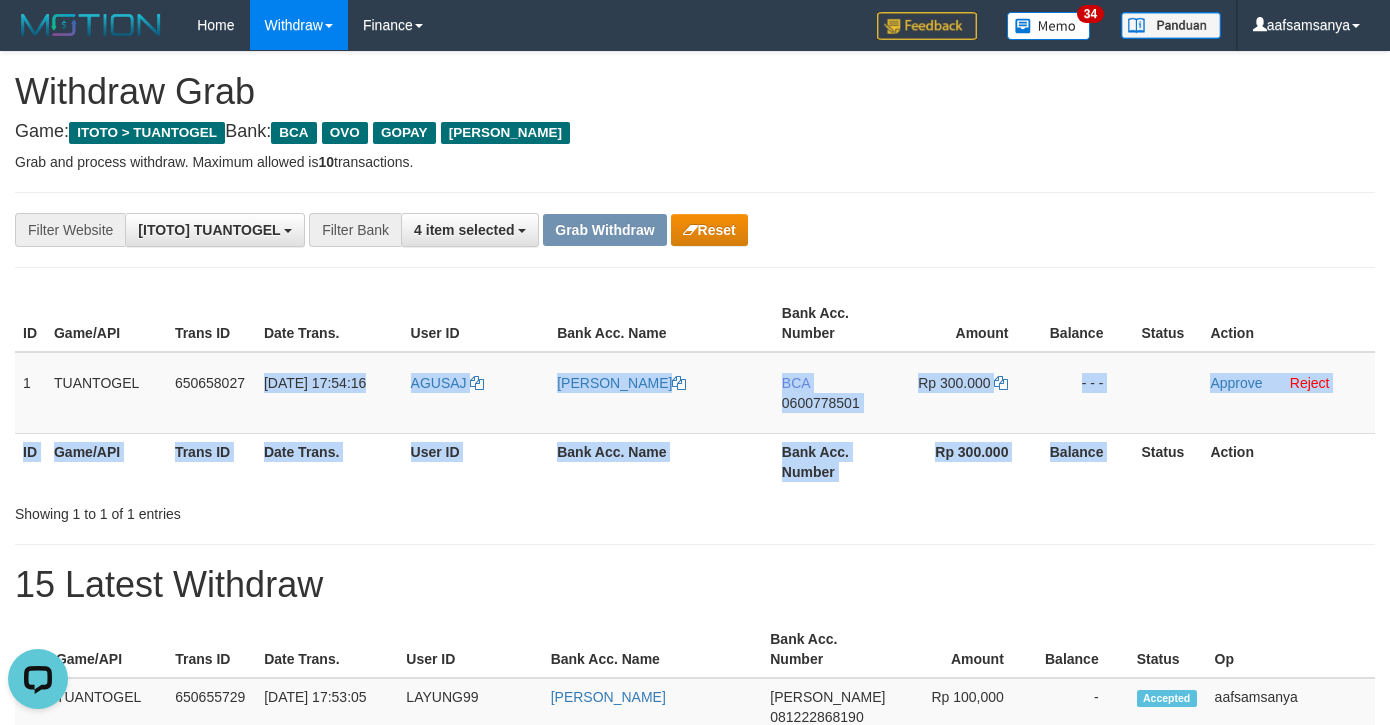 drag, startPoint x: 261, startPoint y: 380, endPoint x: 1140, endPoint y: 433, distance: 880.5964 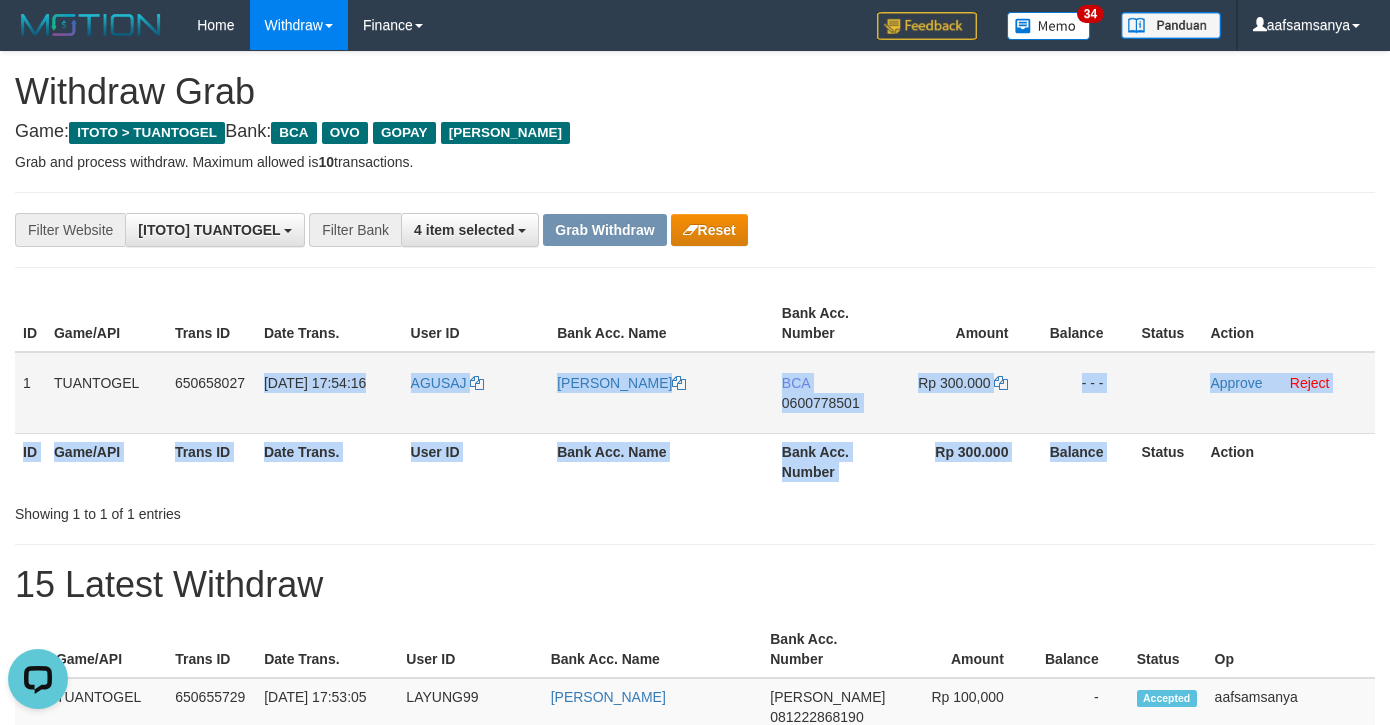 copy on "13/07/2025 17:54:16
AGUSAJ
MUHAMMAD AGUSTINUS
BCA
0600778501
Rp 300.000
- - -
Approve
Reject
ID Game/API Trans ID Date Trans. User ID Bank Acc. Name Bank Acc. Number Rp 300.000 Balance" 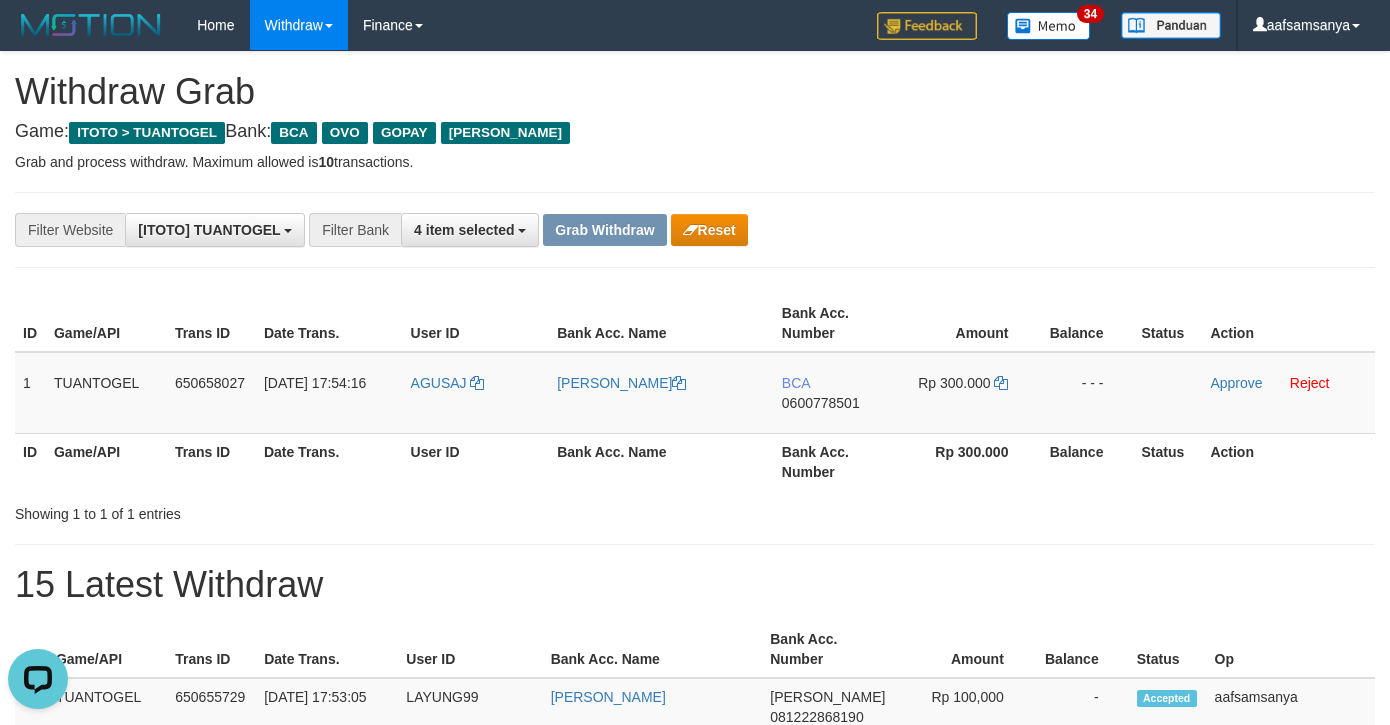 click on "ID Game/API Trans ID Date Trans. User ID Bank Acc. Name Bank Acc. Number Amount Balance Status Action
1
TUANTOGEL
650658027
13/07/2025 17:54:16
AGUSAJ
MUHAMMAD AGUSTINUS
BCA
0600778501
Rp 300.000
- - -
Approve
Reject
ID Game/API Trans ID Date Trans. User ID Bank Acc. Name Bank Acc. Number Rp 300.000 Balance Status Action
Showing 1 to 1 of 1 entries" at bounding box center (695, 406) 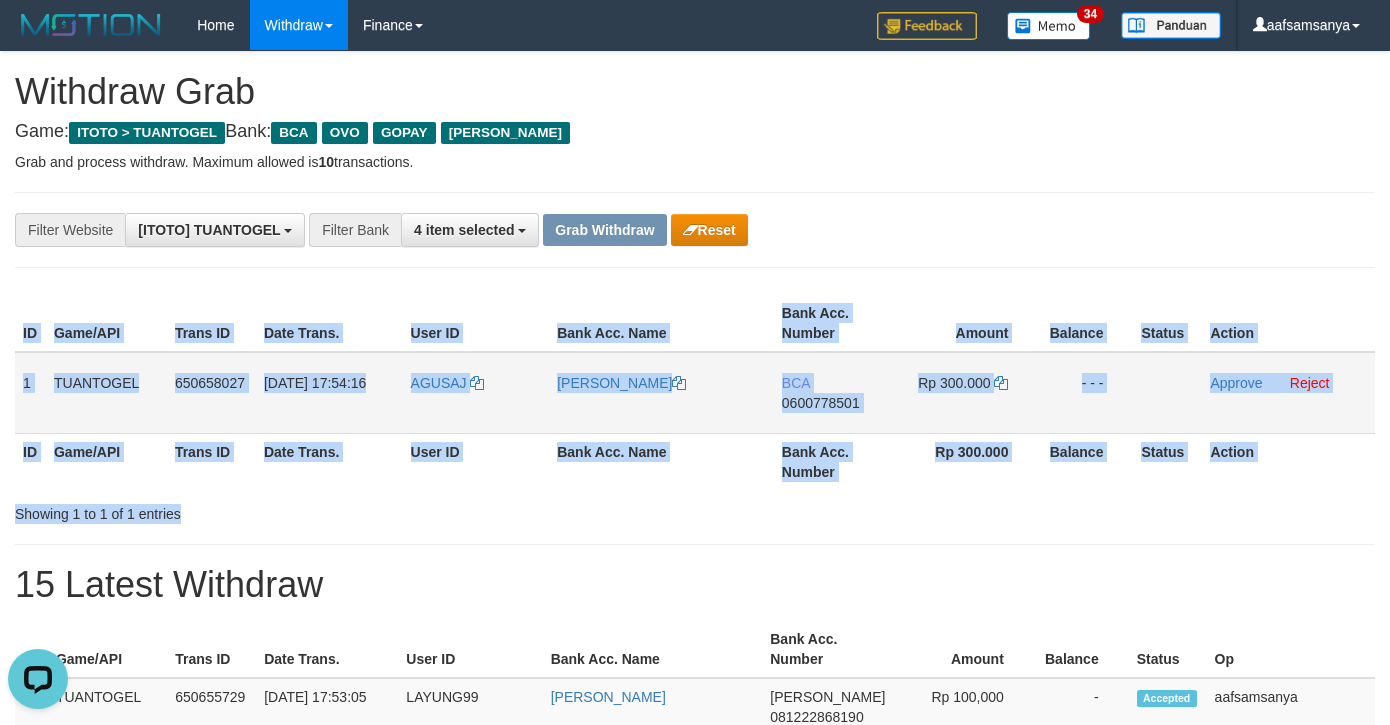 click on "13/07/2025 17:54:16" at bounding box center (315, 383) 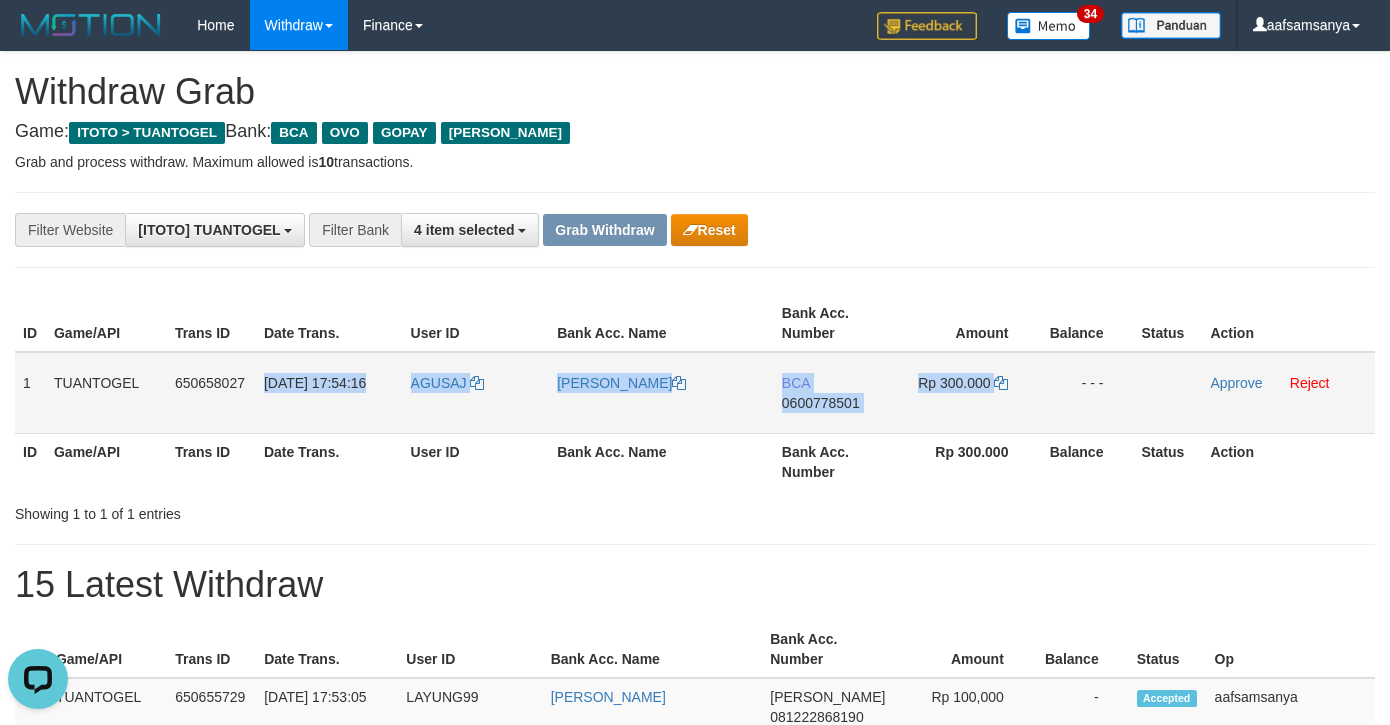 drag, startPoint x: 261, startPoint y: 376, endPoint x: 1080, endPoint y: 405, distance: 819.51324 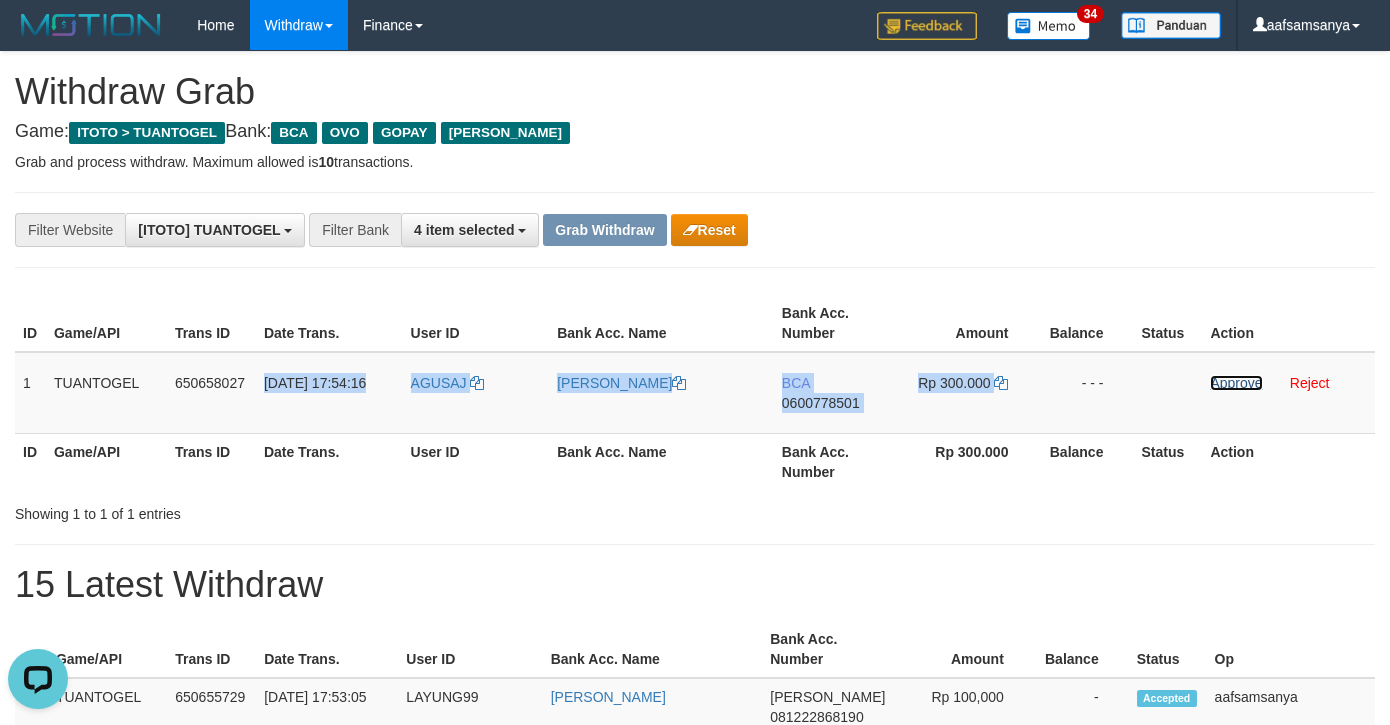 drag, startPoint x: 1213, startPoint y: 388, endPoint x: 808, endPoint y: 316, distance: 411.35022 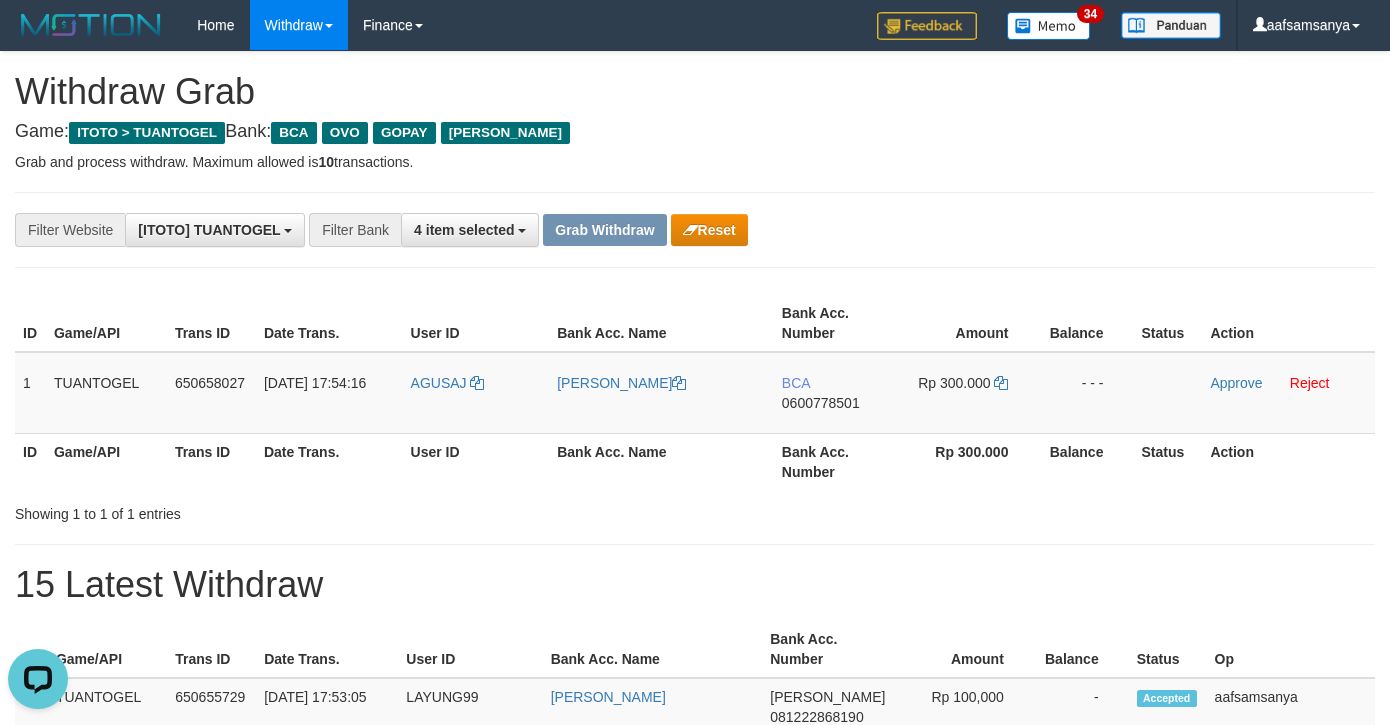 click on "**********" at bounding box center [579, 230] 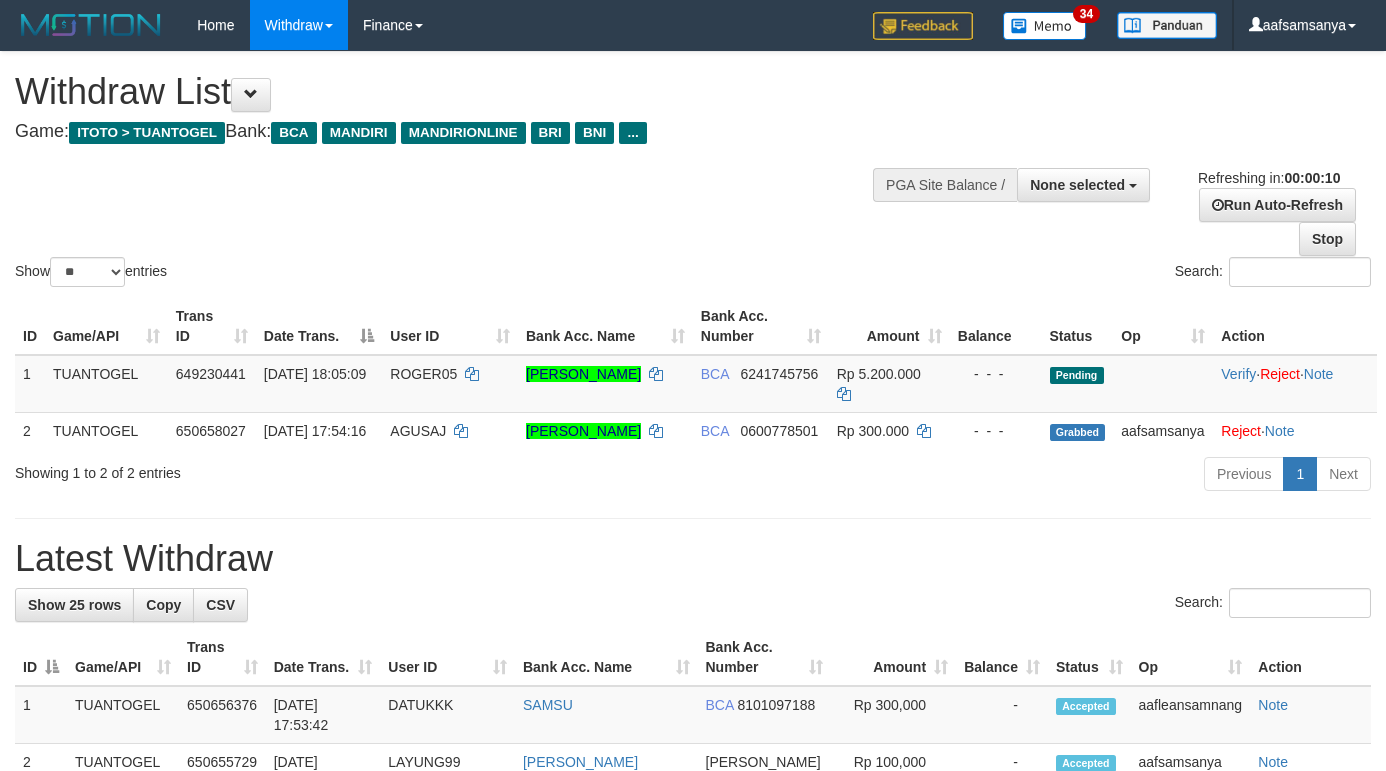 select 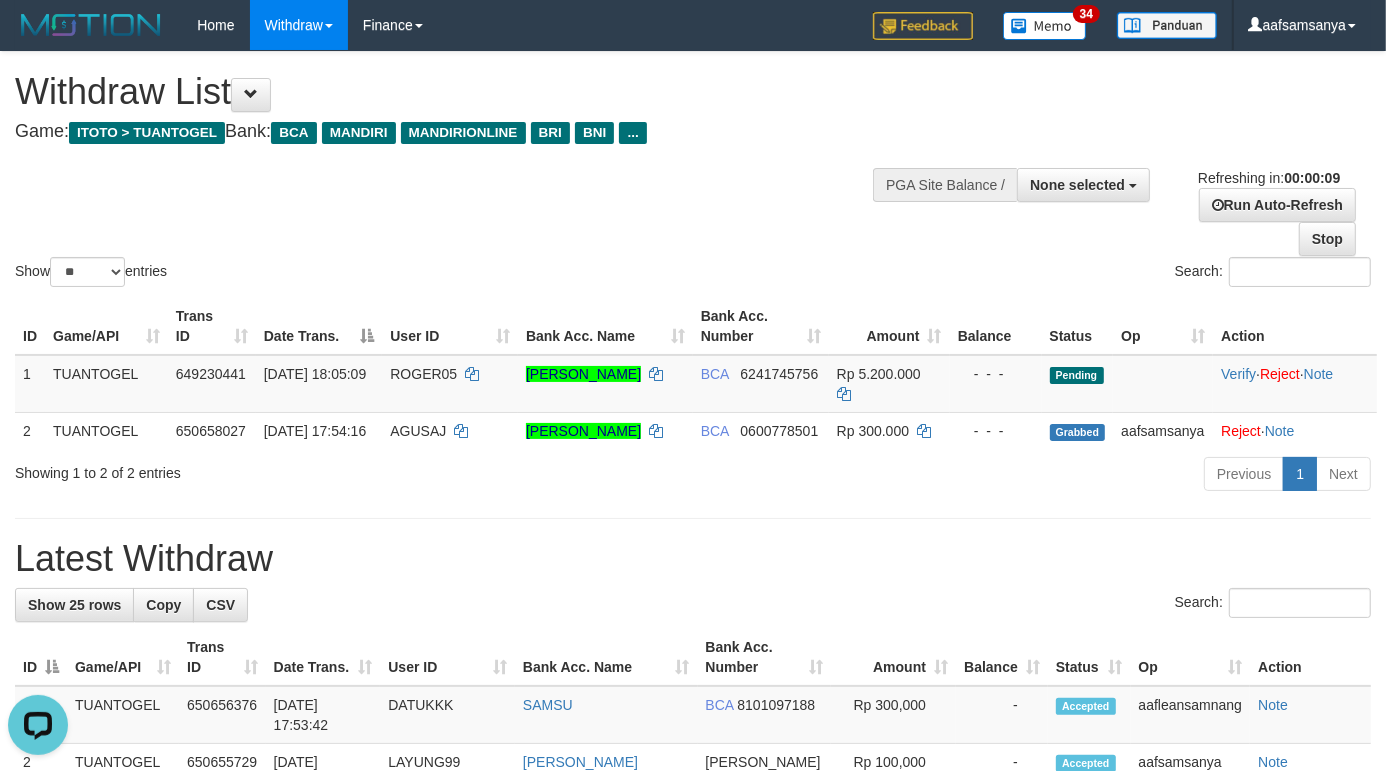 scroll, scrollTop: 0, scrollLeft: 0, axis: both 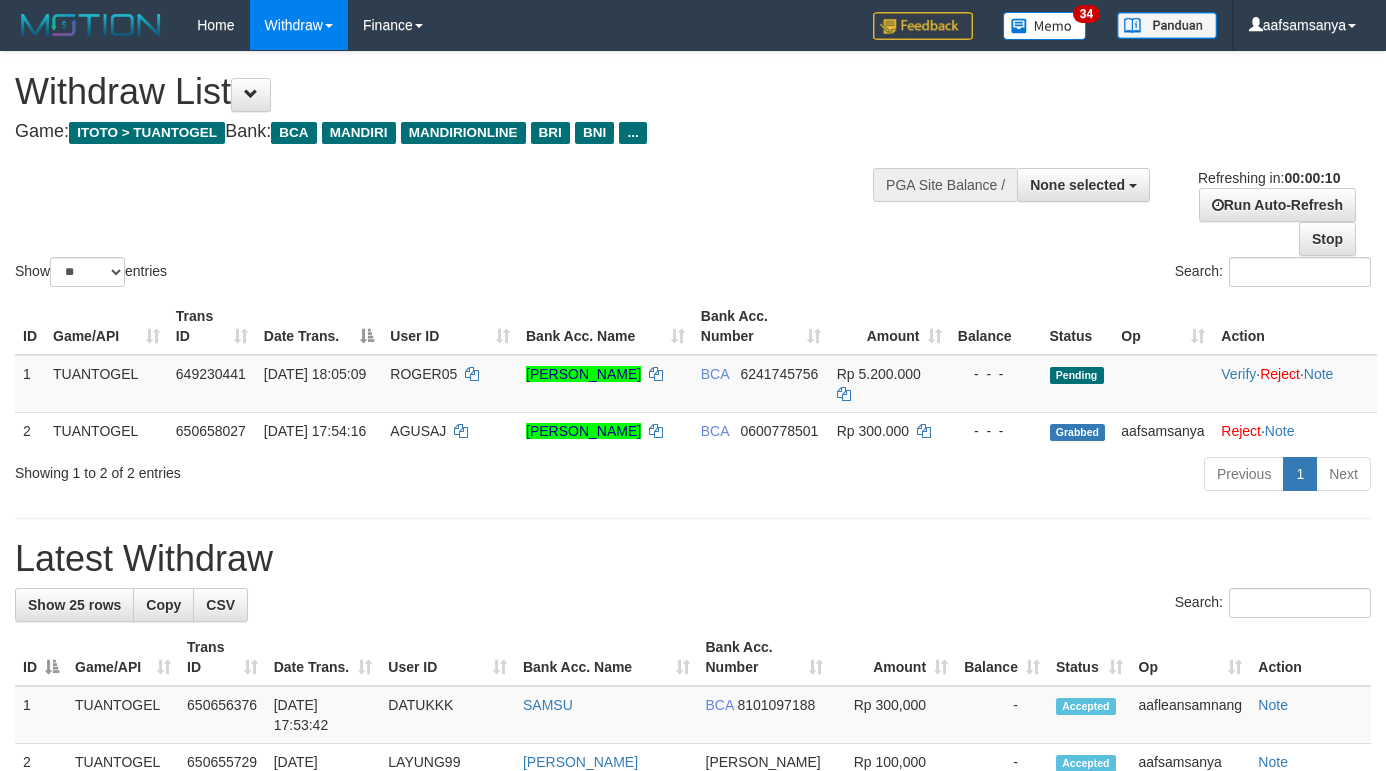 select 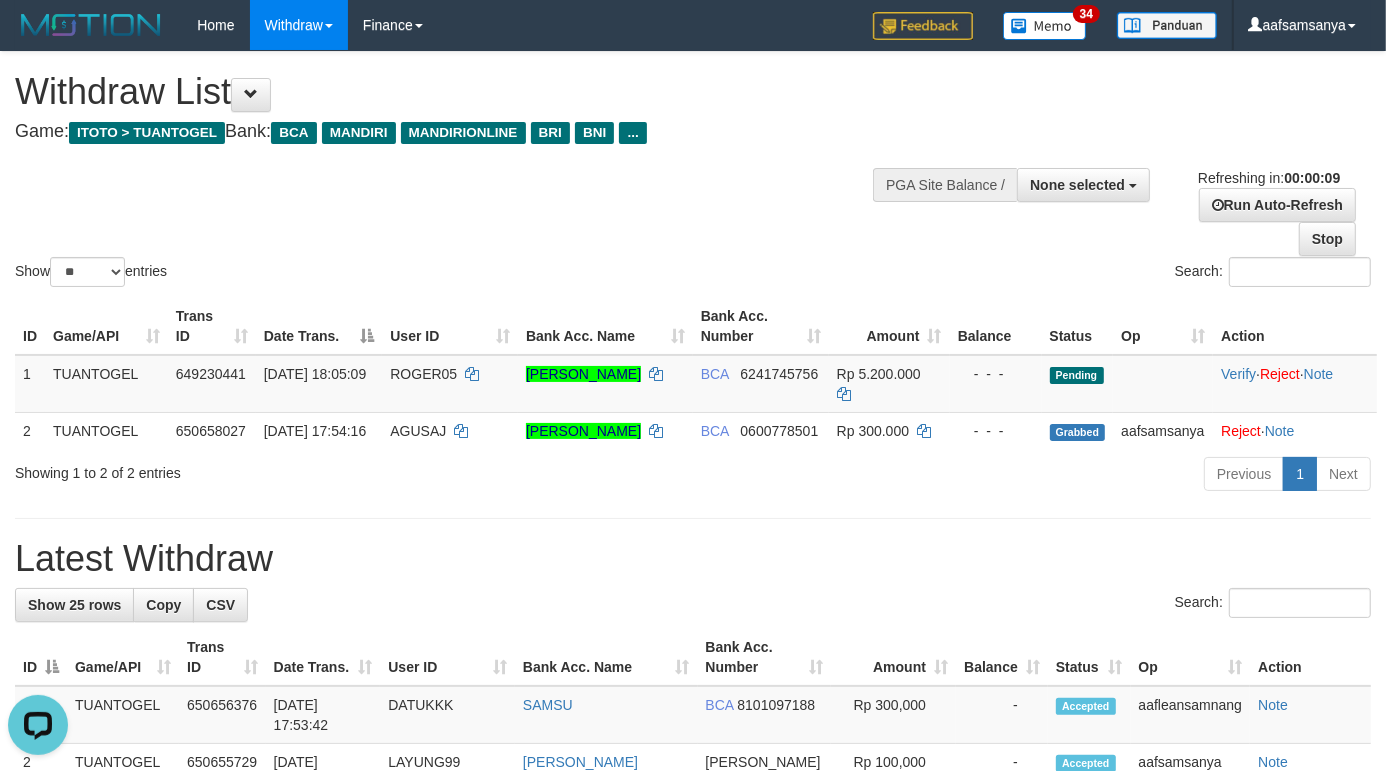 scroll, scrollTop: 0, scrollLeft: 0, axis: both 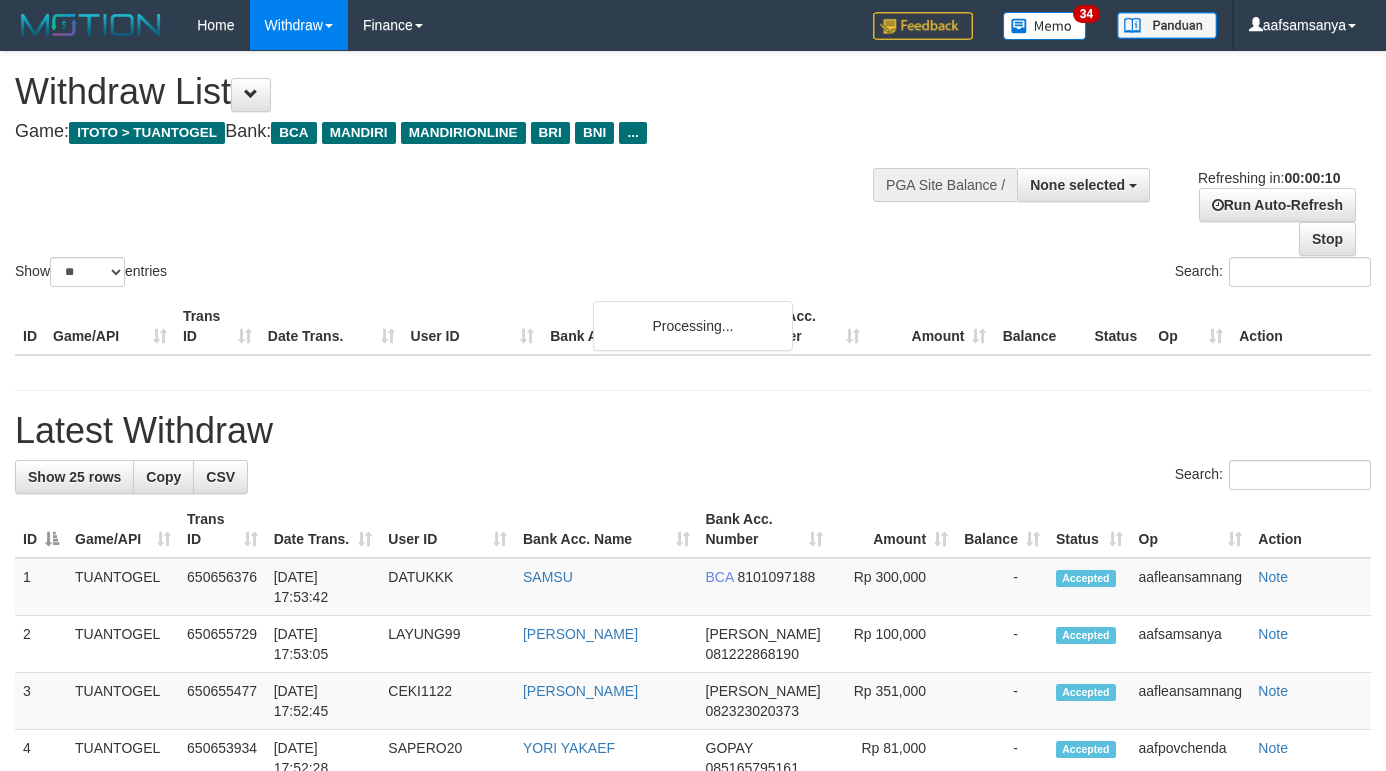 select 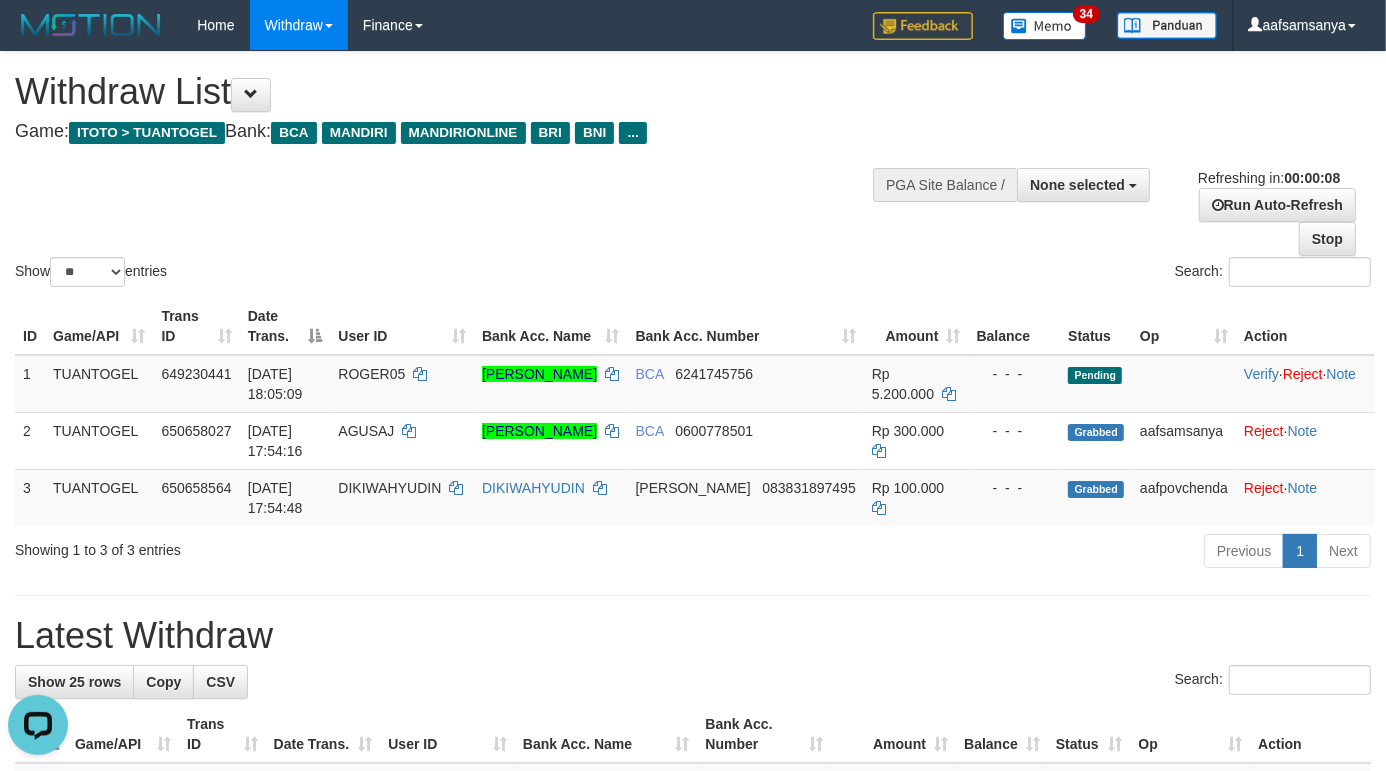 scroll, scrollTop: 0, scrollLeft: 0, axis: both 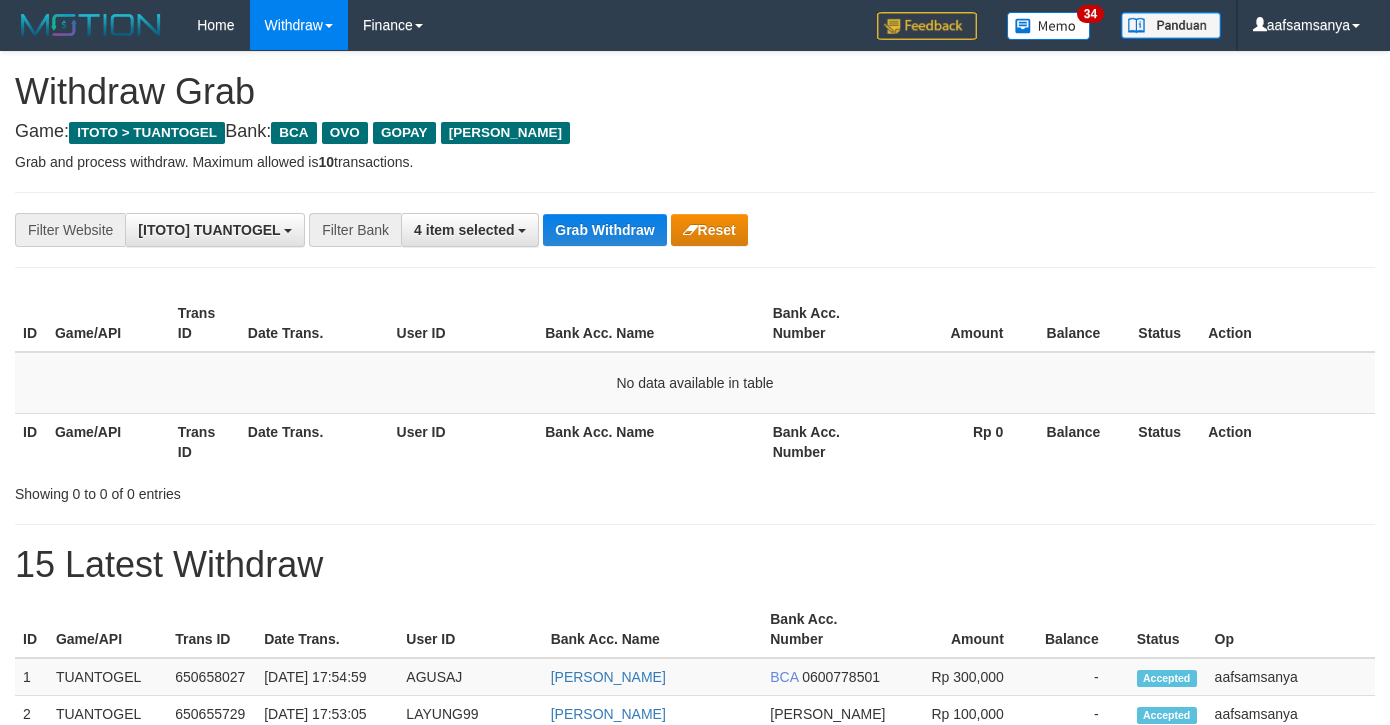 click on "Grab Withdraw" at bounding box center [604, 230] 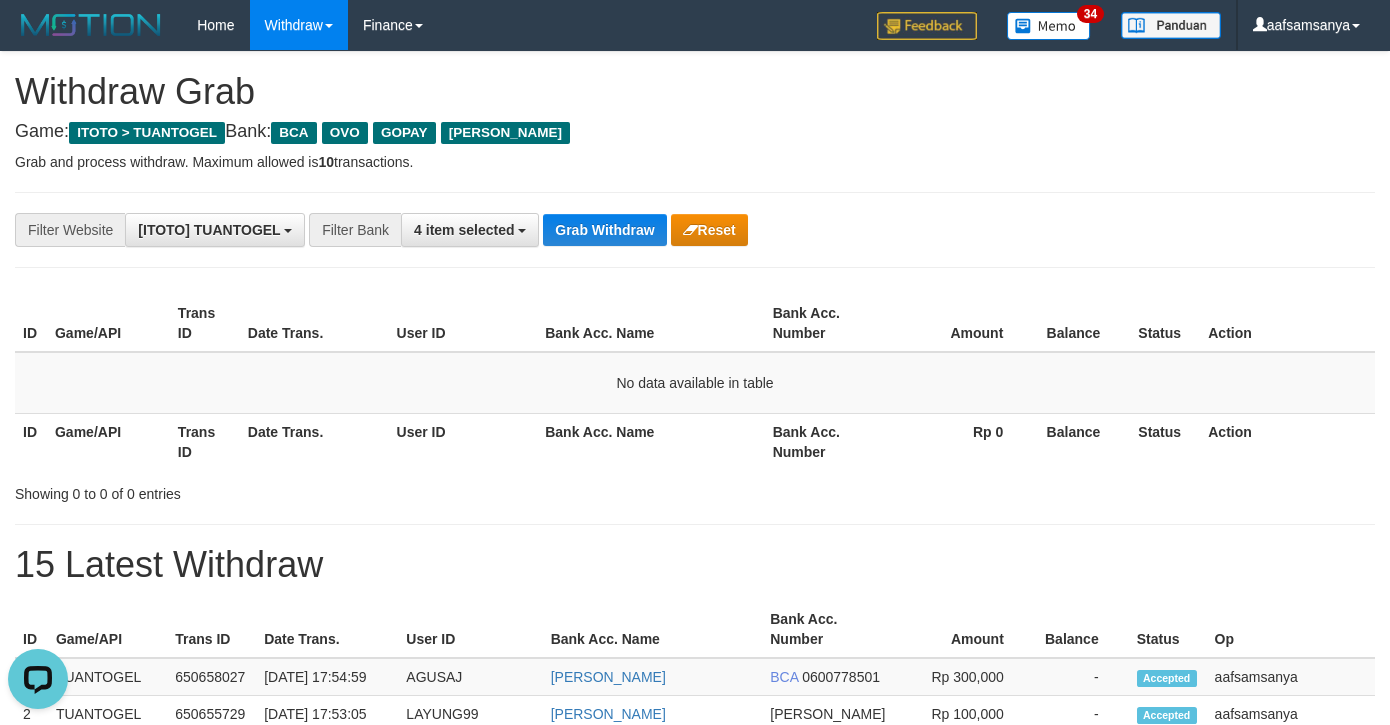 scroll, scrollTop: 0, scrollLeft: 0, axis: both 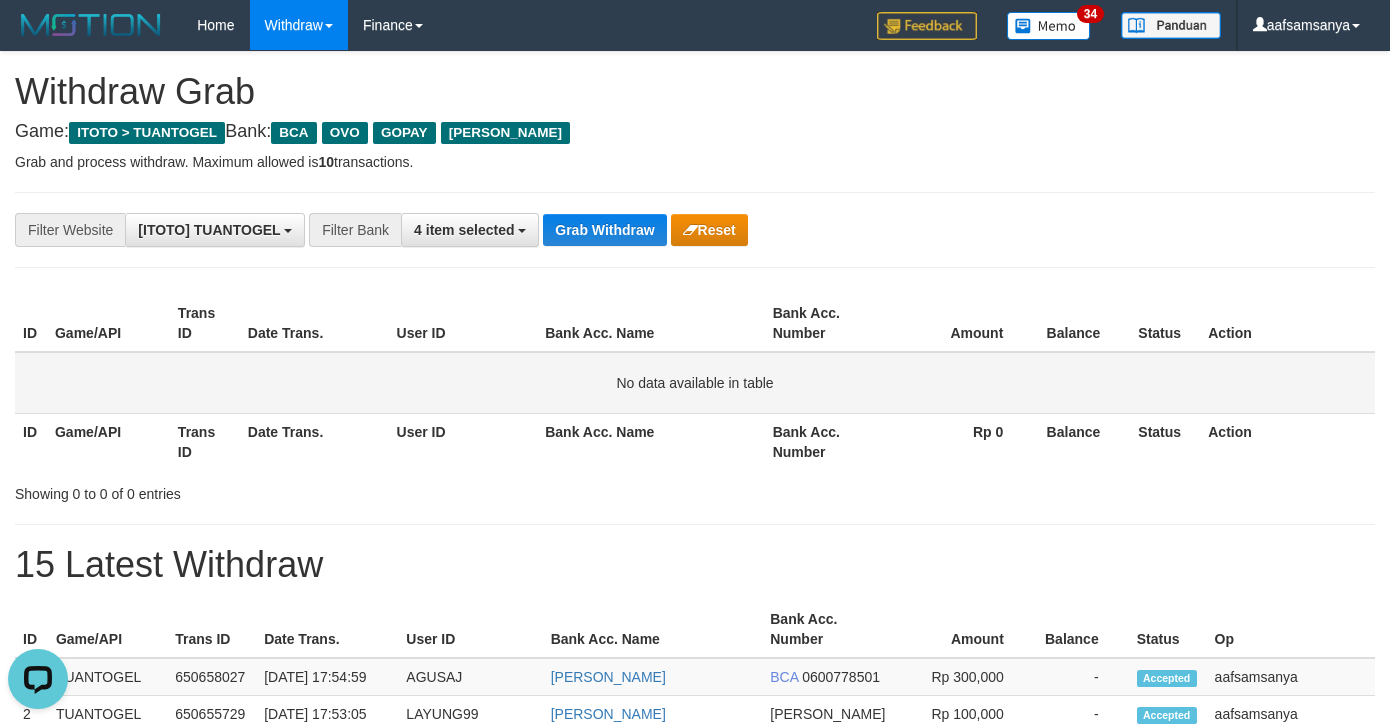 drag, startPoint x: 601, startPoint y: 410, endPoint x: 603, endPoint y: 331, distance: 79.025314 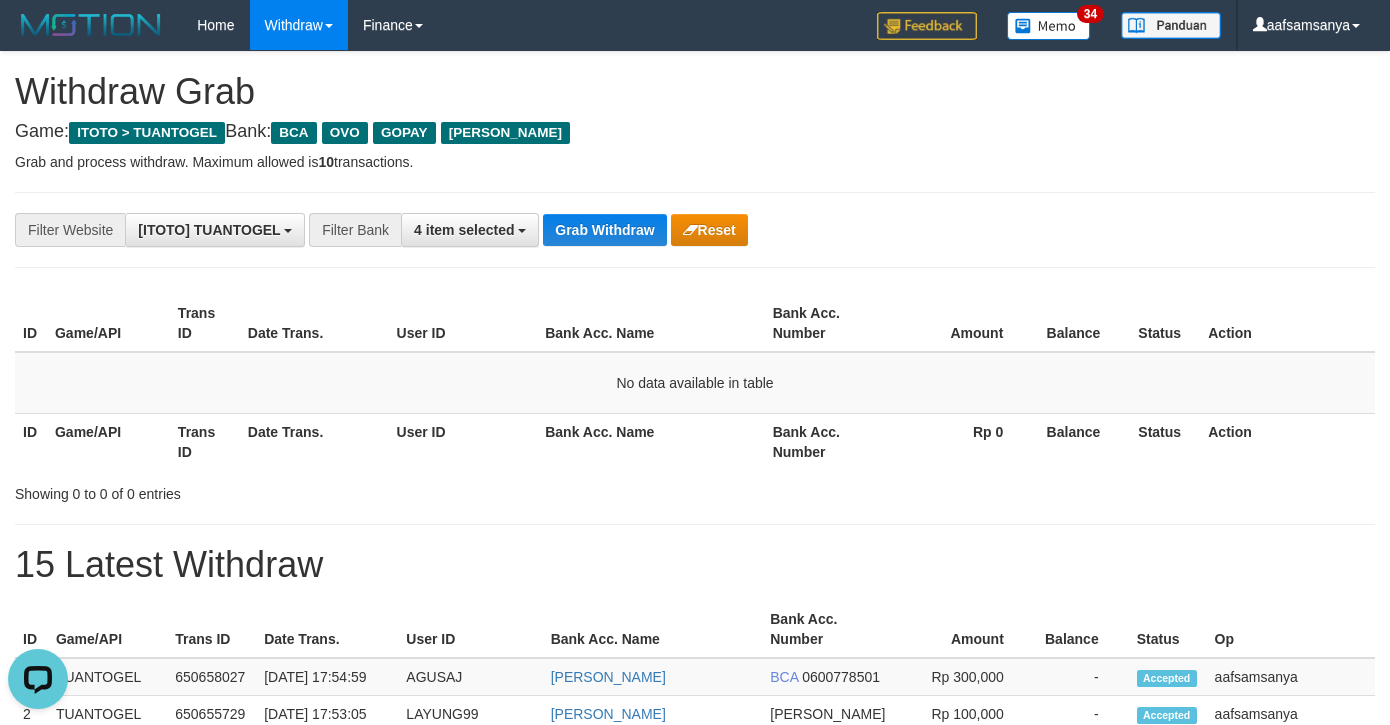 click on "No data available in table" at bounding box center [695, 383] 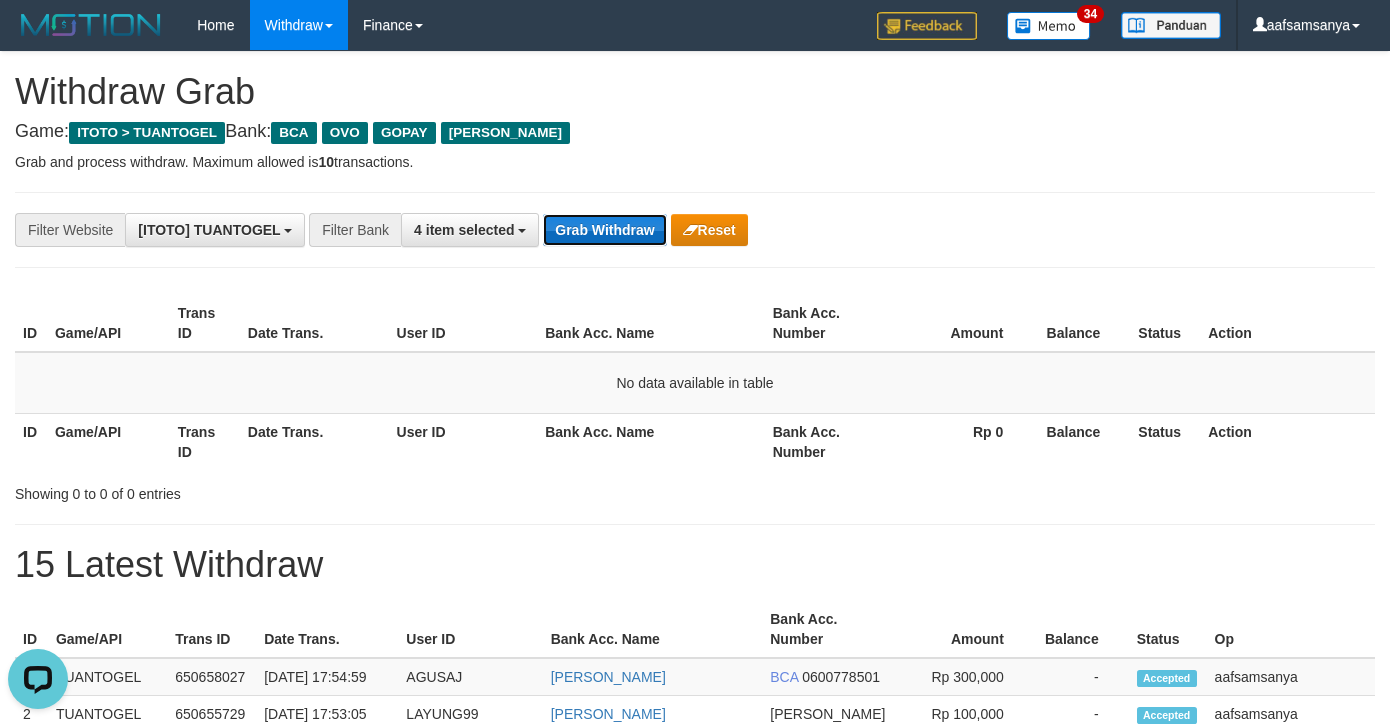 click on "Grab Withdraw" at bounding box center (604, 230) 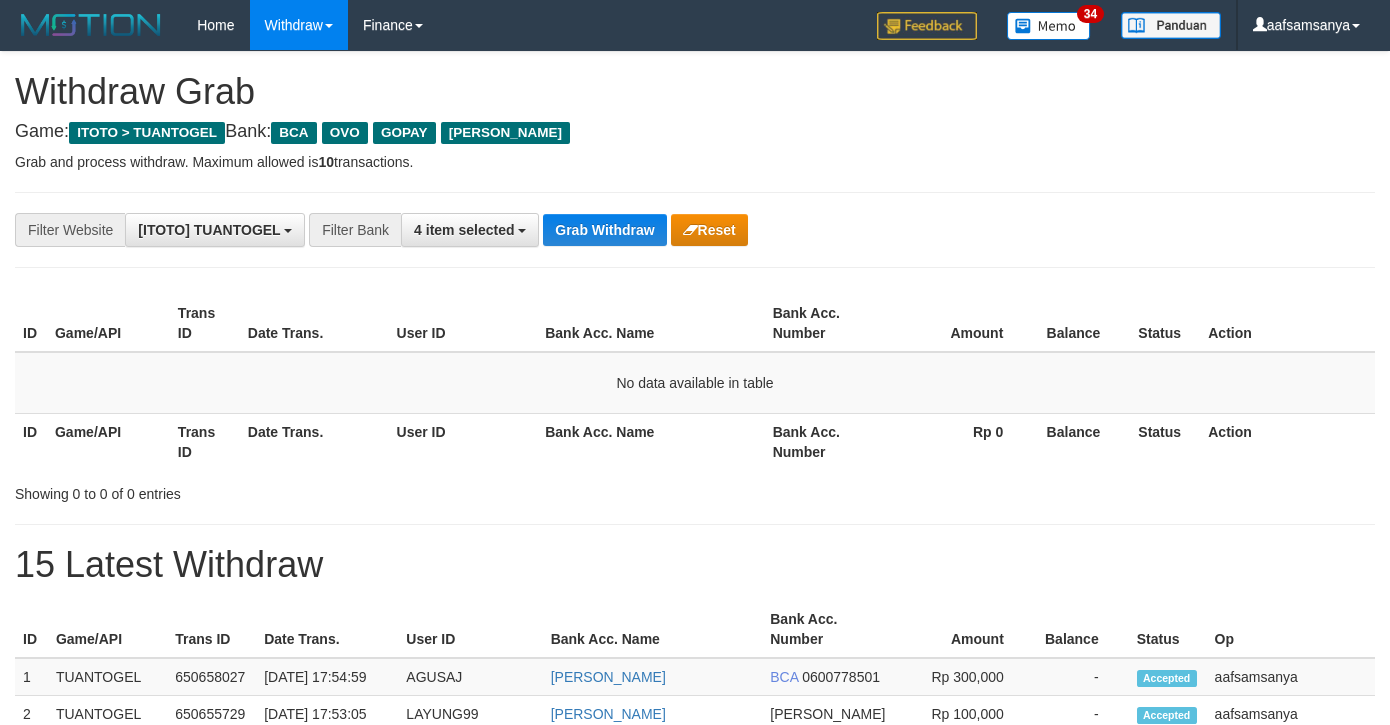 scroll, scrollTop: 0, scrollLeft: 0, axis: both 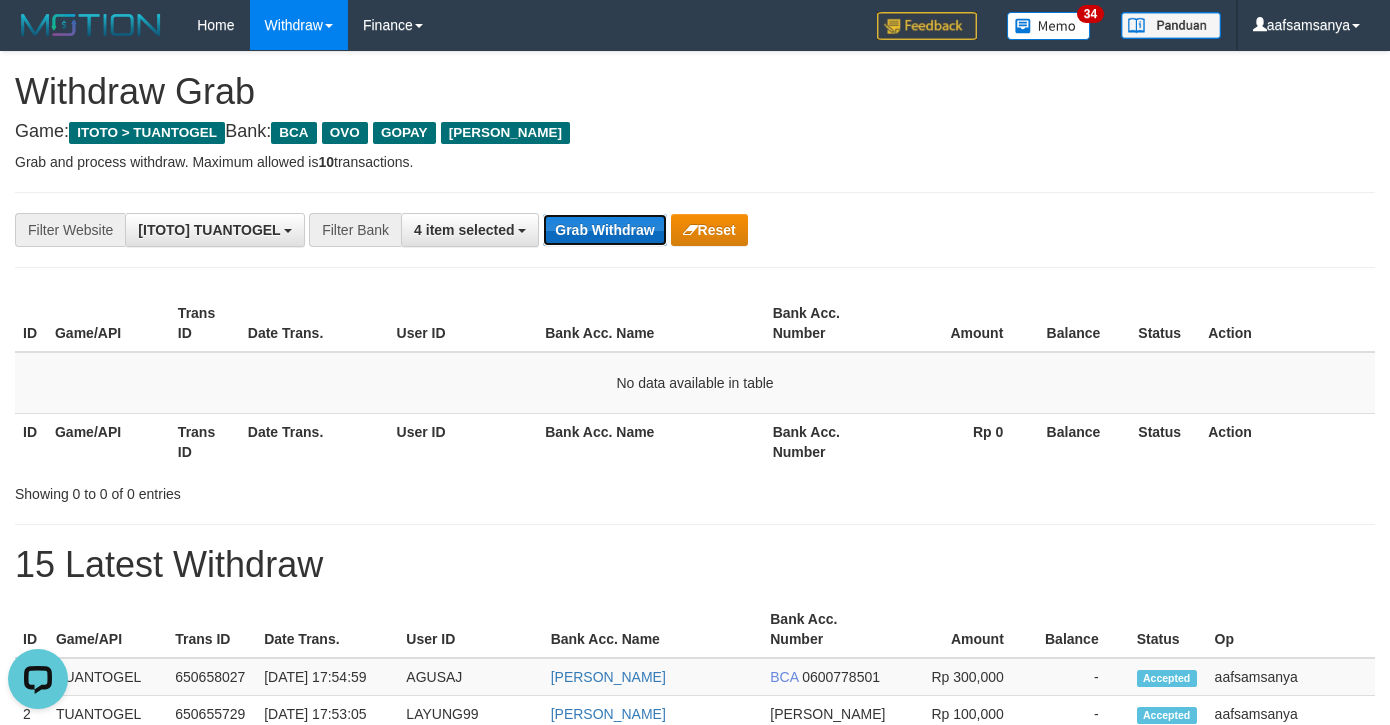 click on "Grab Withdraw" at bounding box center (604, 230) 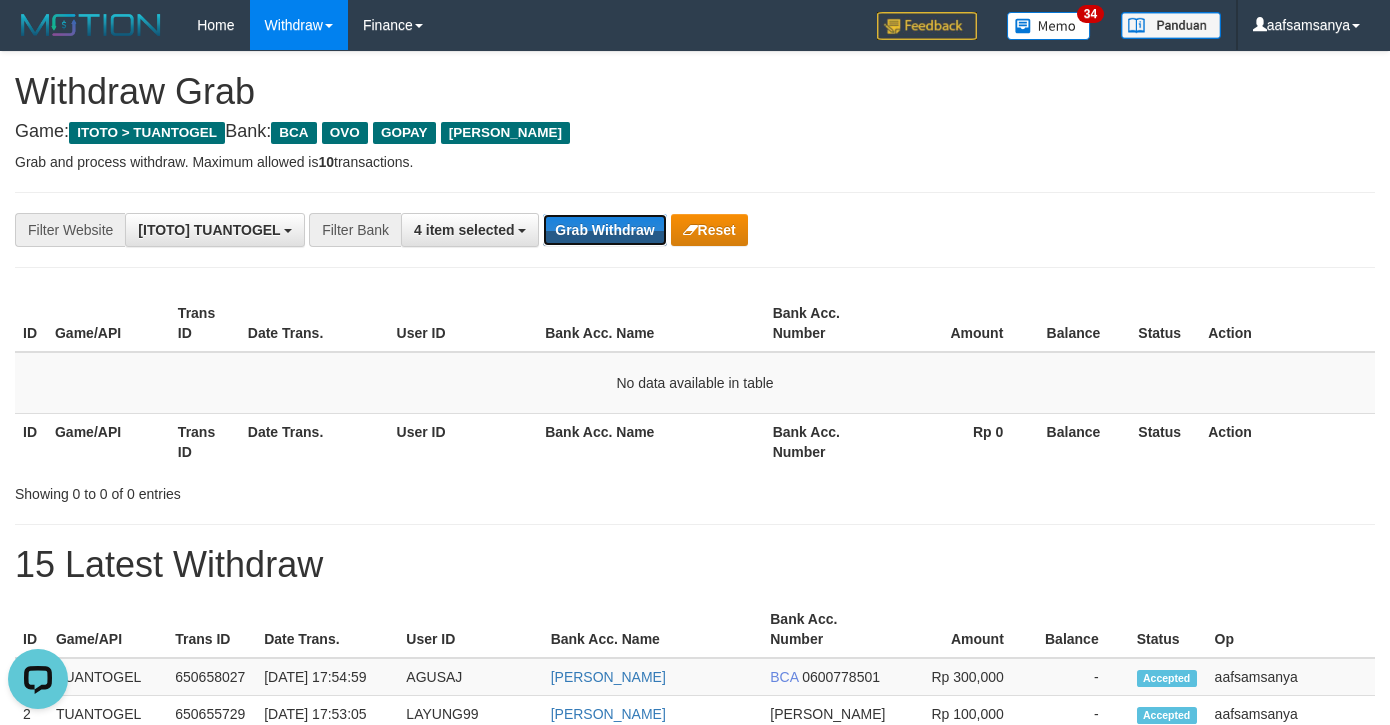 drag, startPoint x: 581, startPoint y: 232, endPoint x: 996, endPoint y: 242, distance: 415.12045 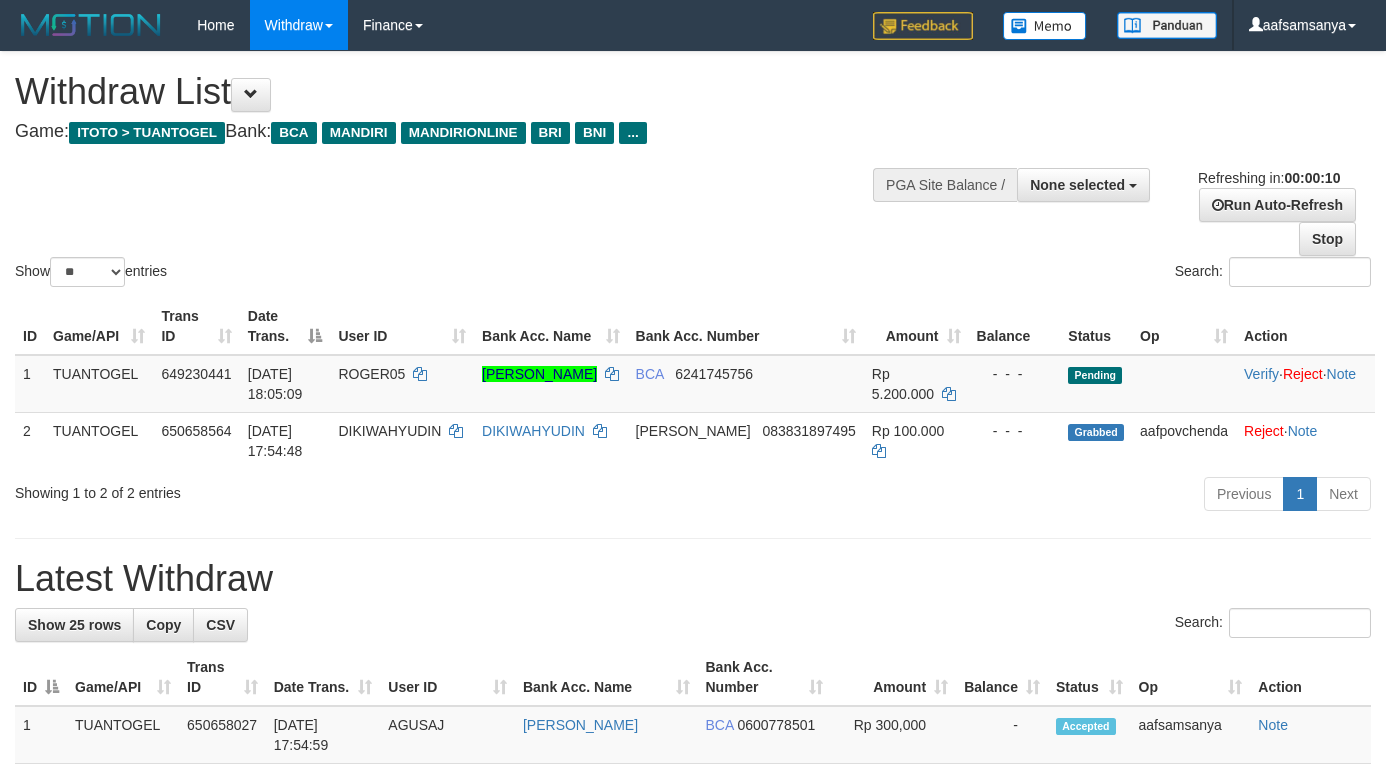 select 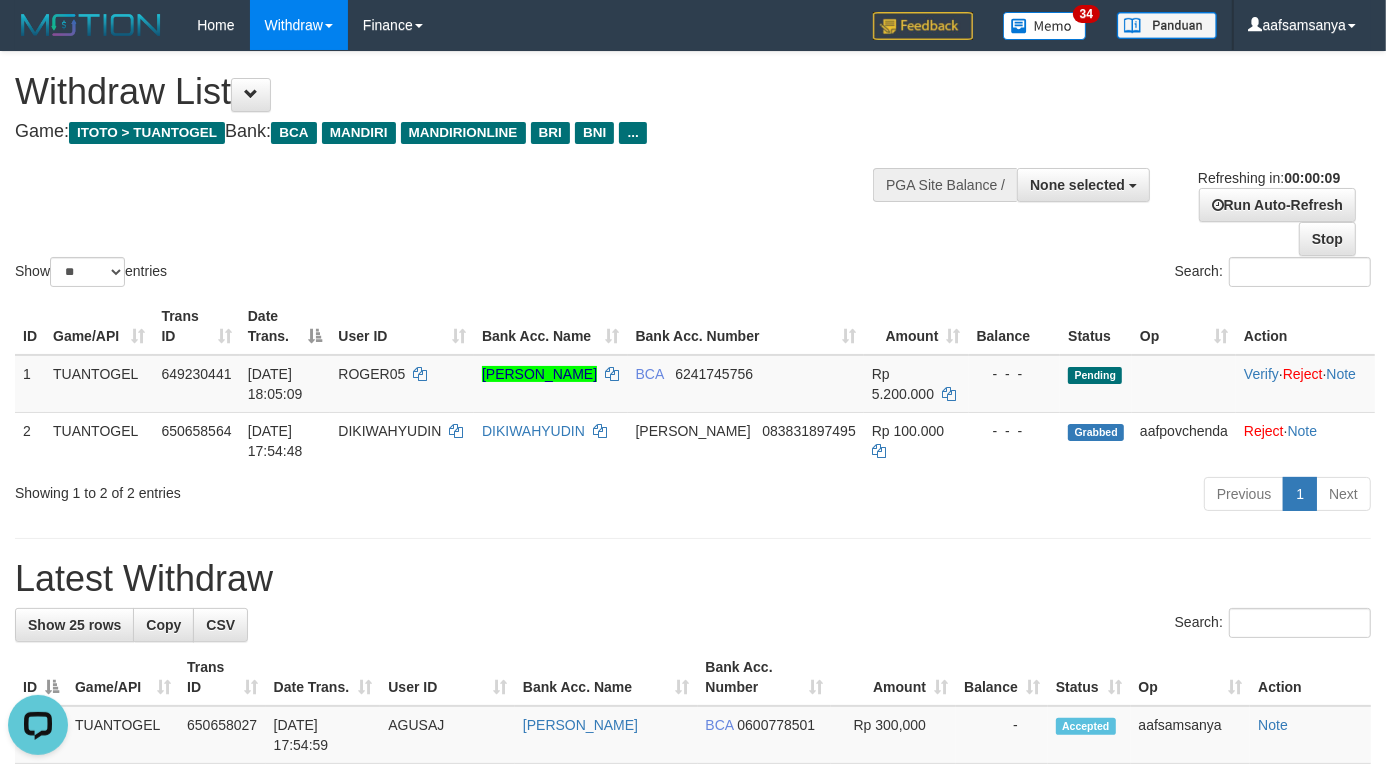 scroll, scrollTop: 0, scrollLeft: 0, axis: both 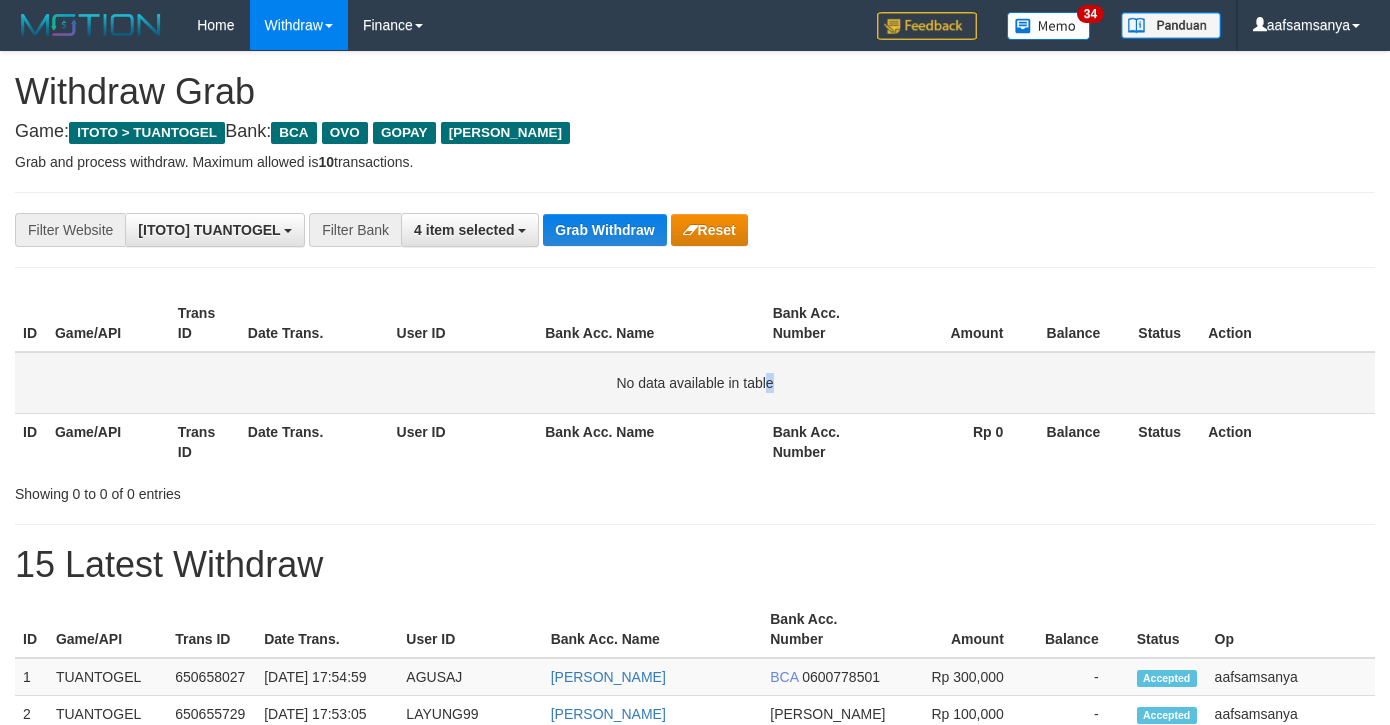 click on "No data available in table" at bounding box center [695, 383] 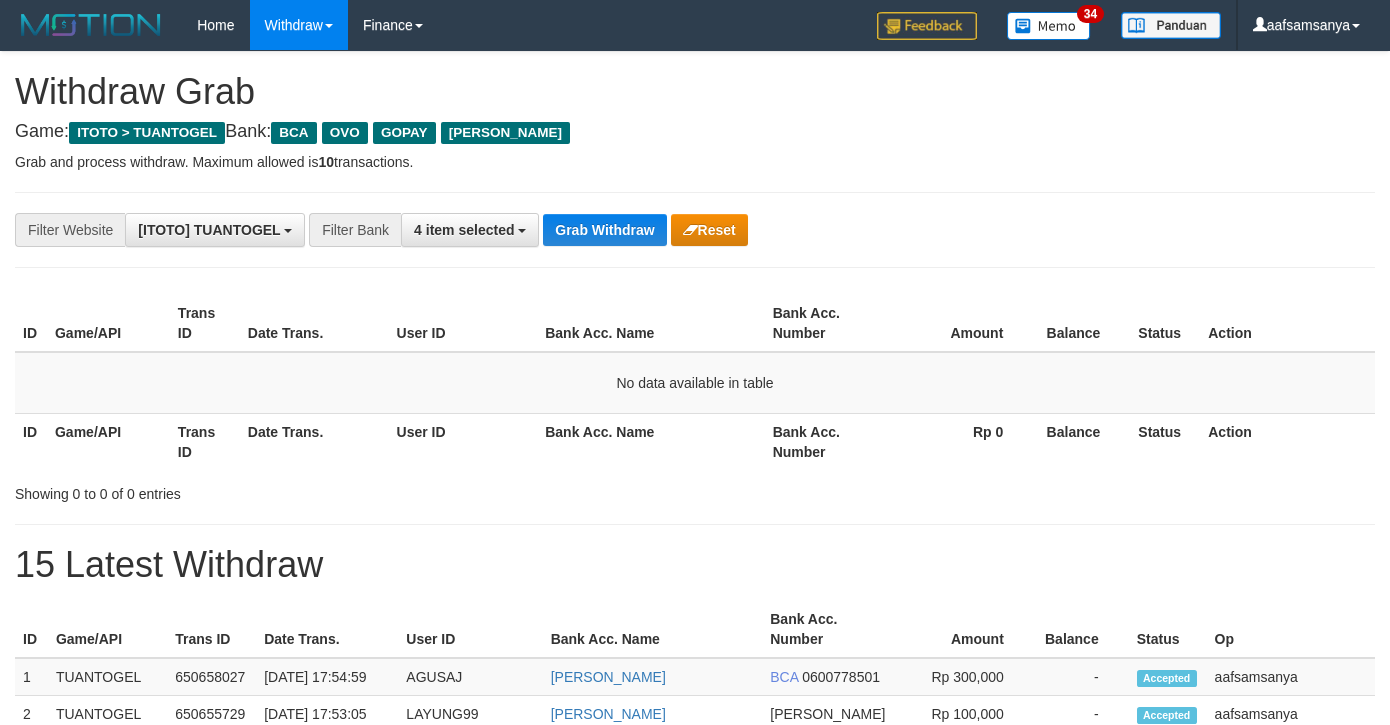 click on "**********" at bounding box center [695, 230] 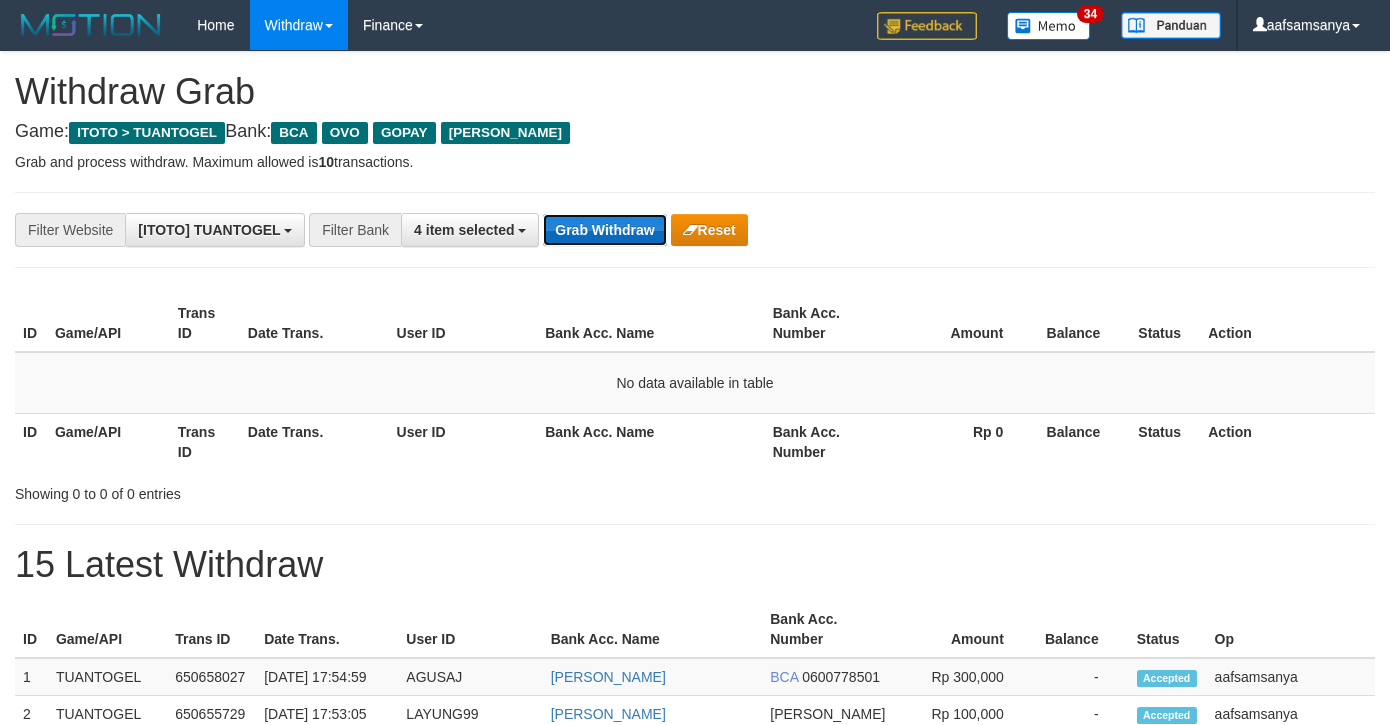 click on "Grab Withdraw" at bounding box center [604, 230] 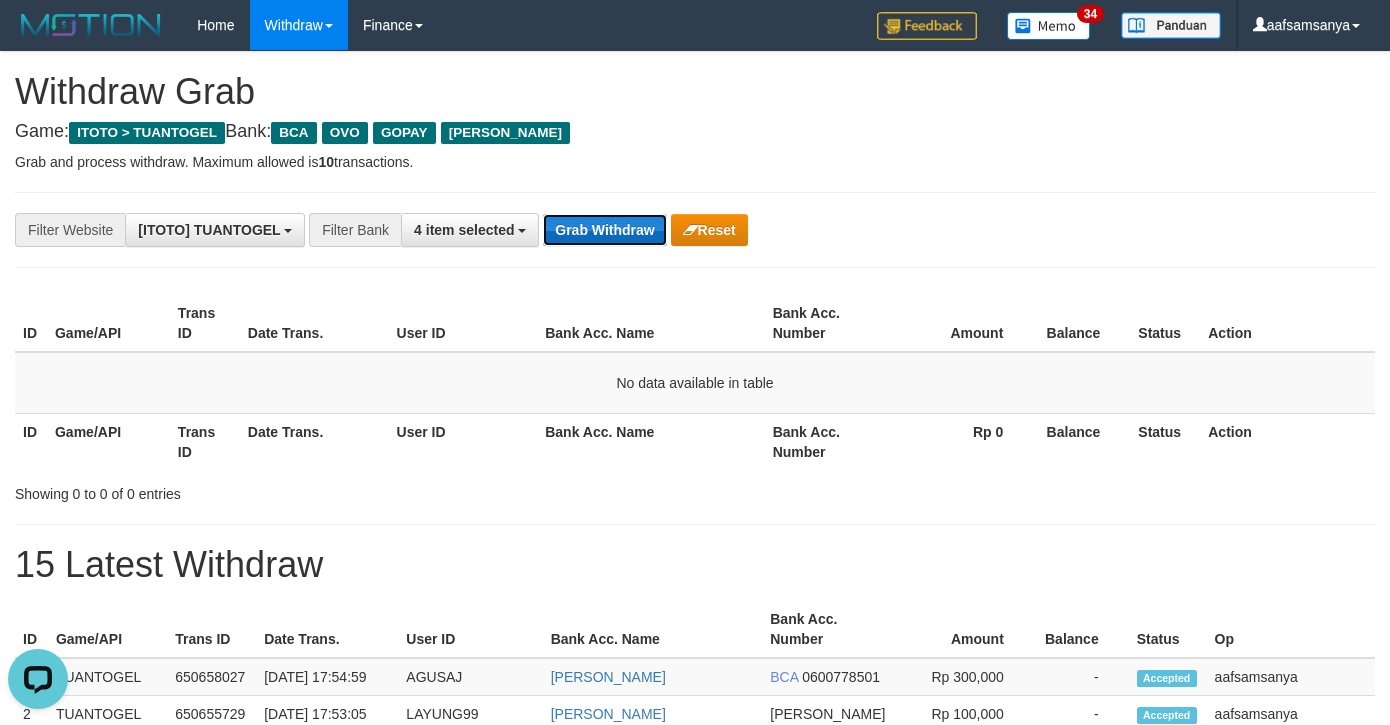 scroll, scrollTop: 0, scrollLeft: 0, axis: both 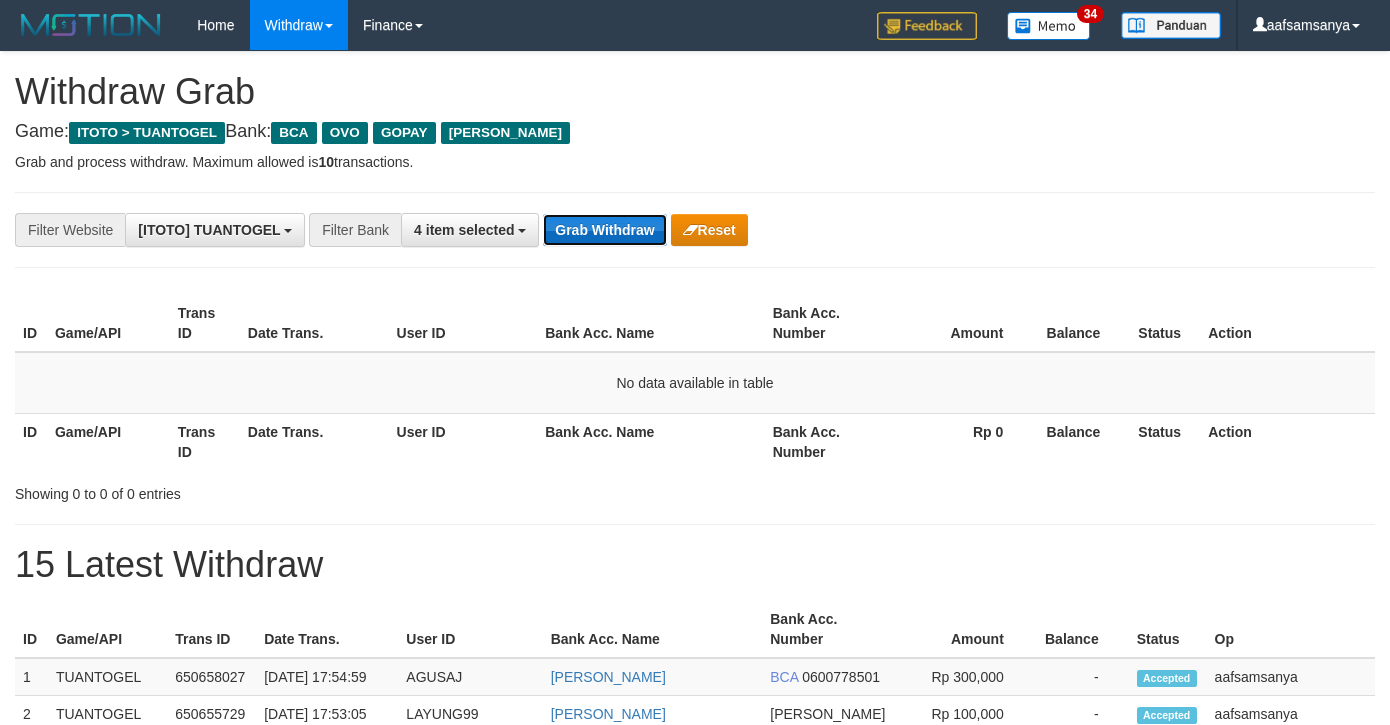 click on "Grab Withdraw" at bounding box center [604, 230] 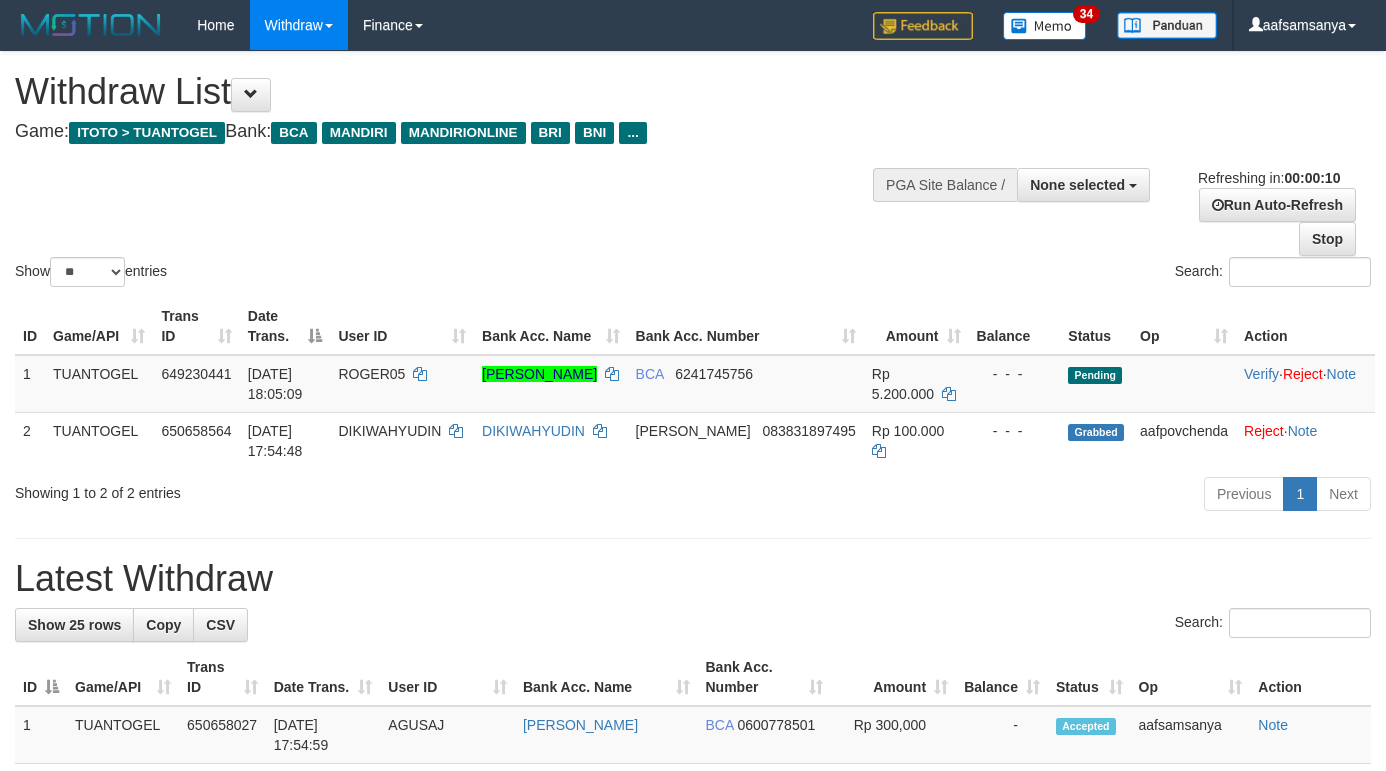 select 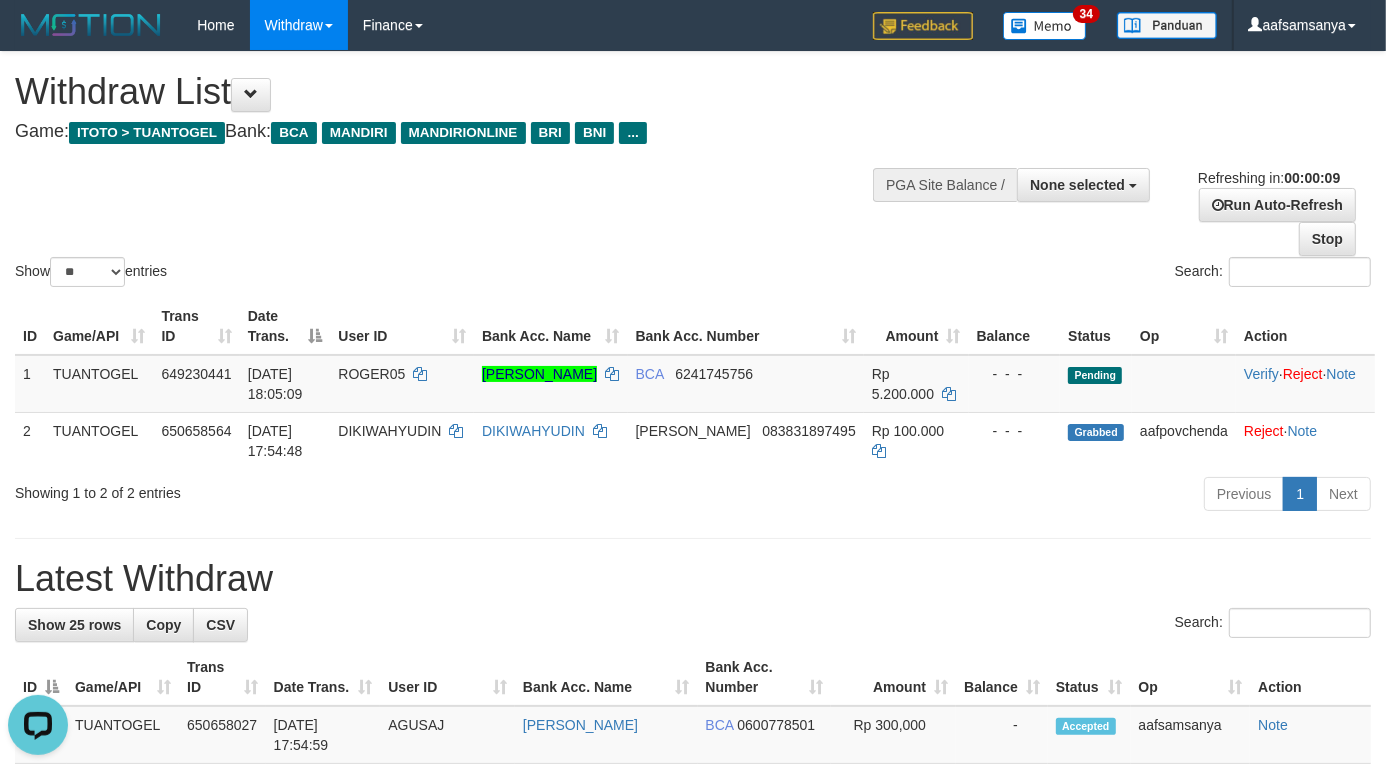 scroll, scrollTop: 0, scrollLeft: 0, axis: both 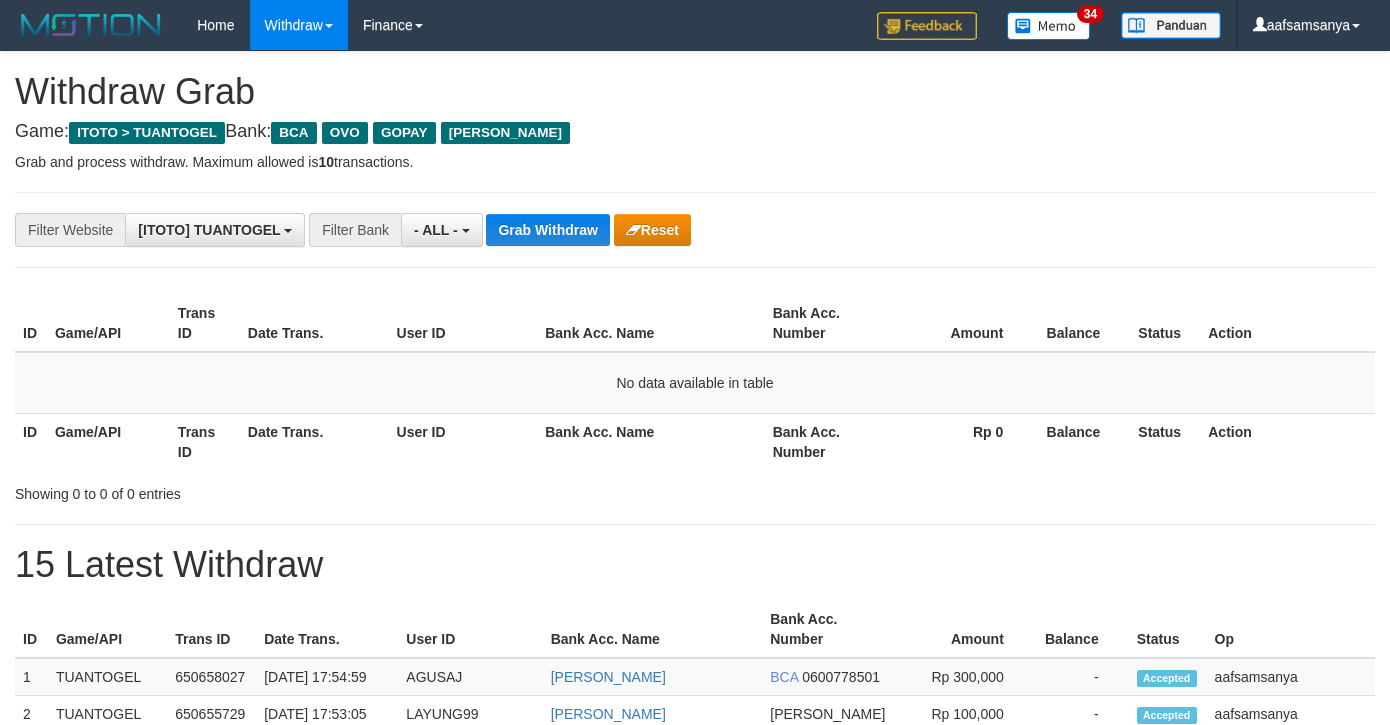 select on "***" 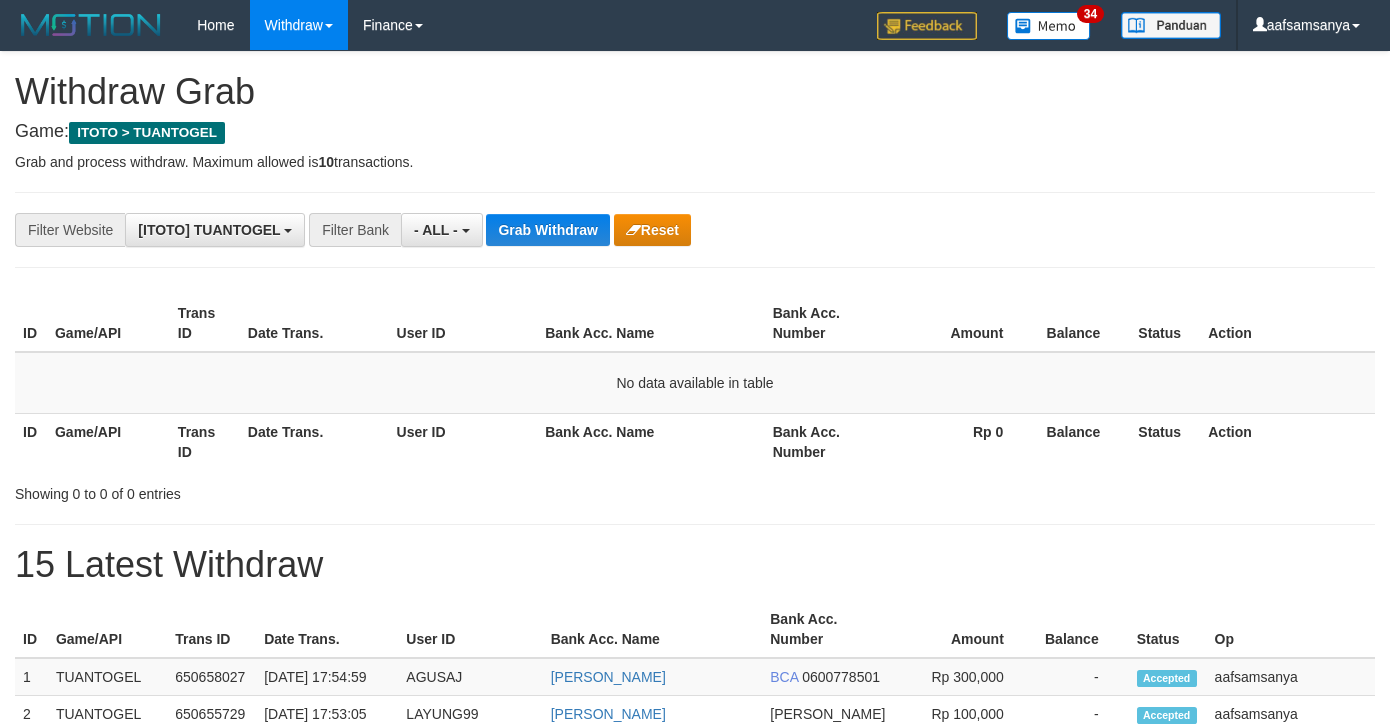 scroll, scrollTop: 0, scrollLeft: 0, axis: both 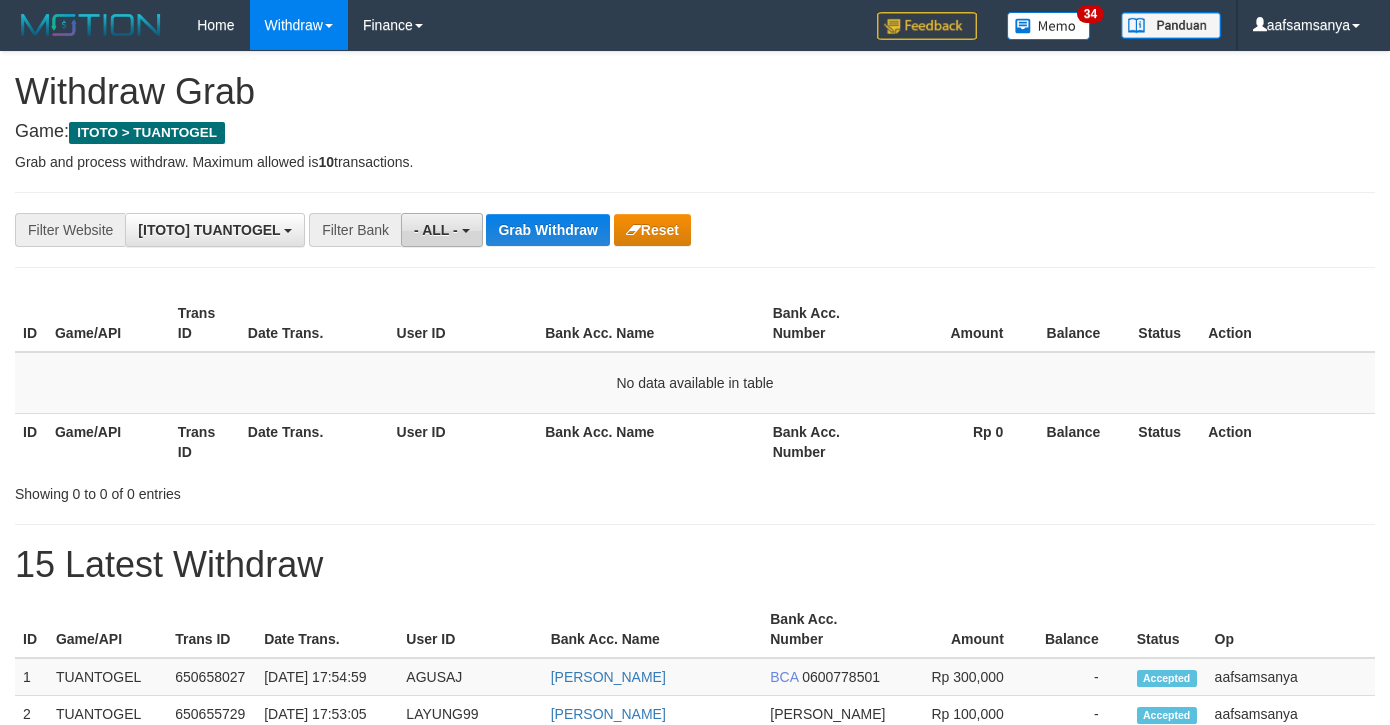 click at bounding box center (466, 231) 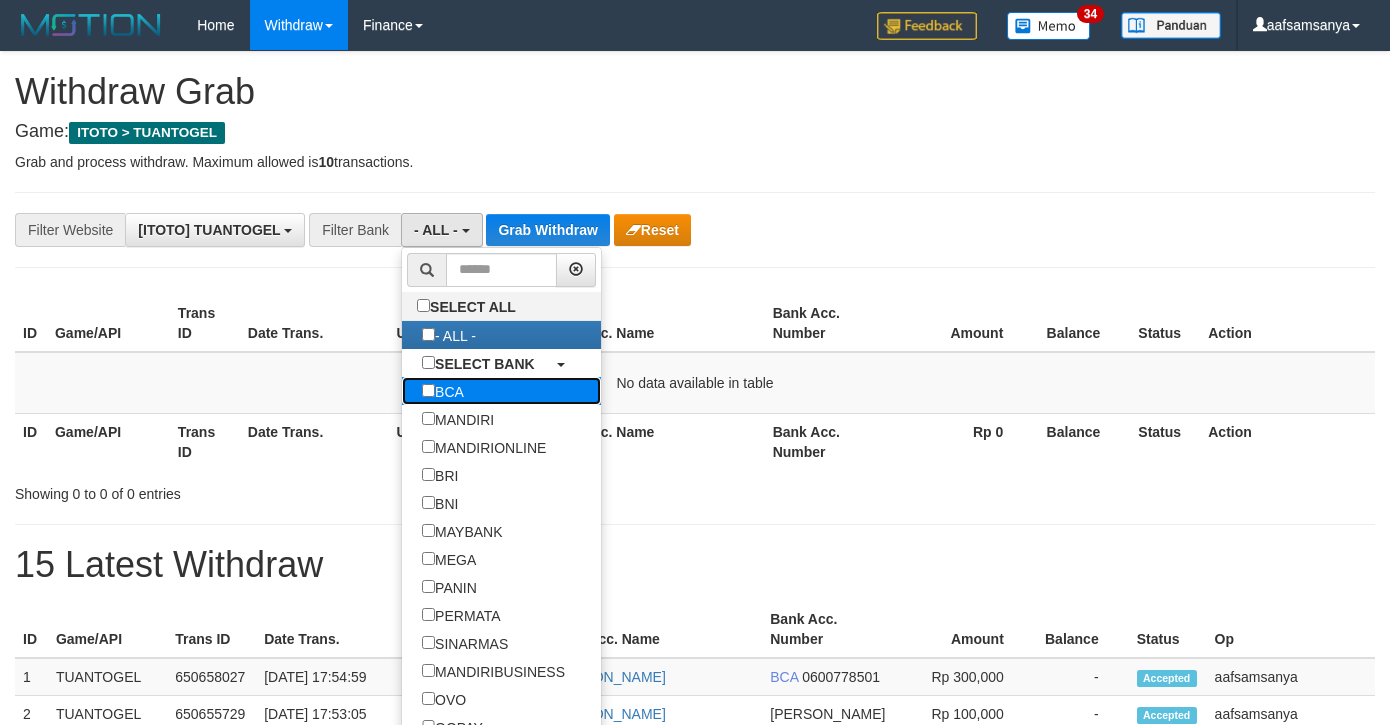 click on "BCA" at bounding box center (443, 391) 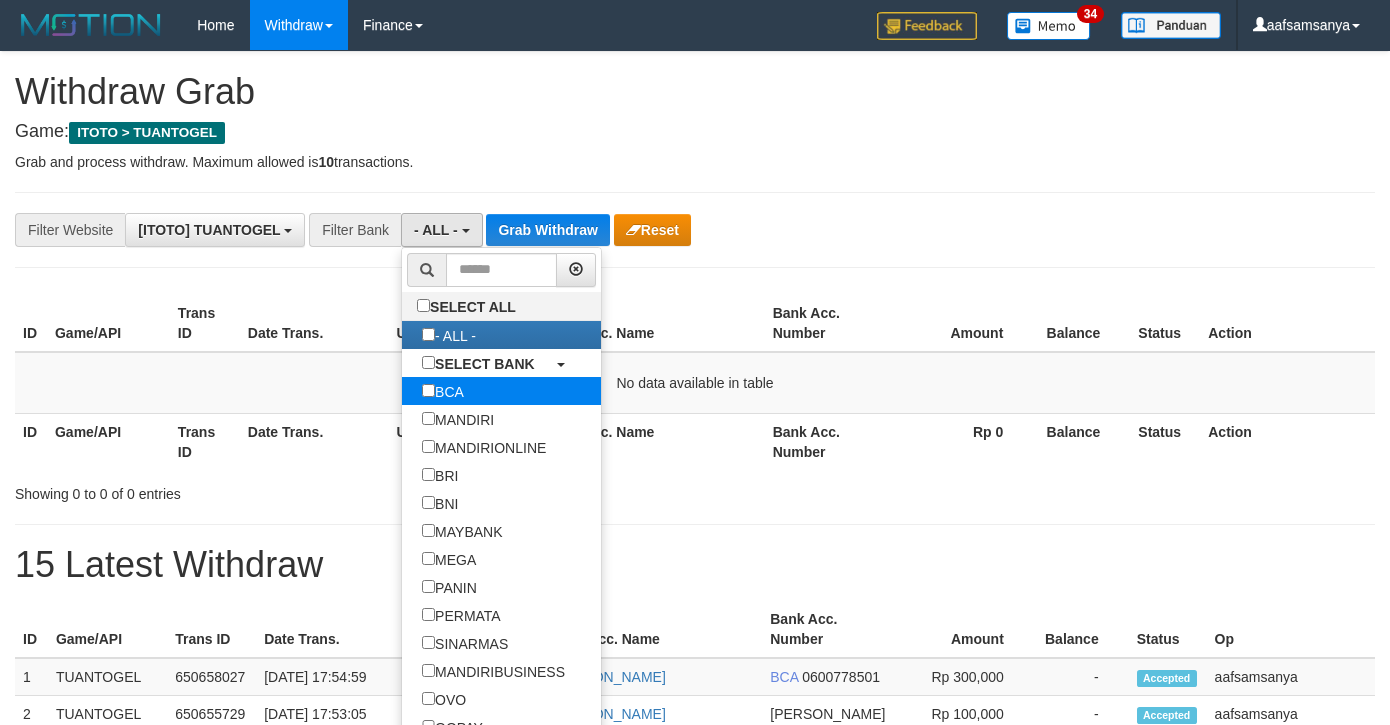 select on "***" 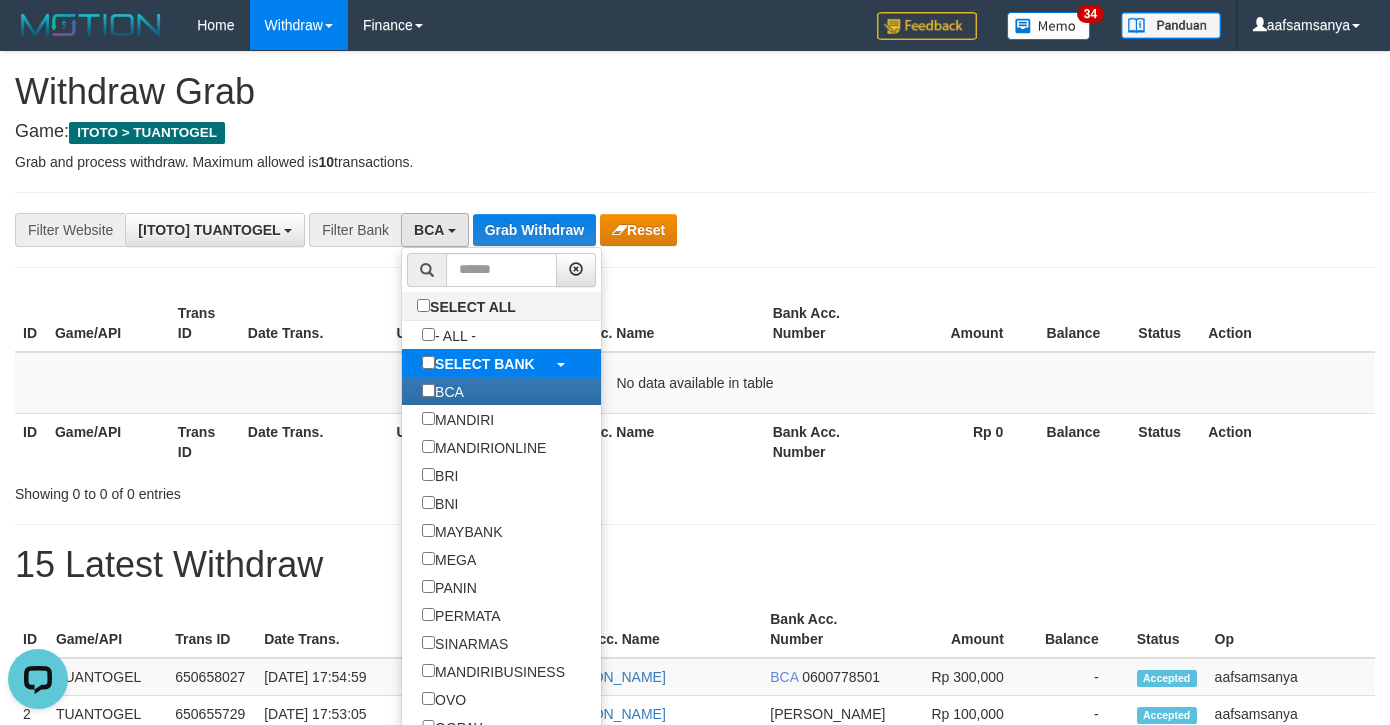 scroll, scrollTop: 0, scrollLeft: 0, axis: both 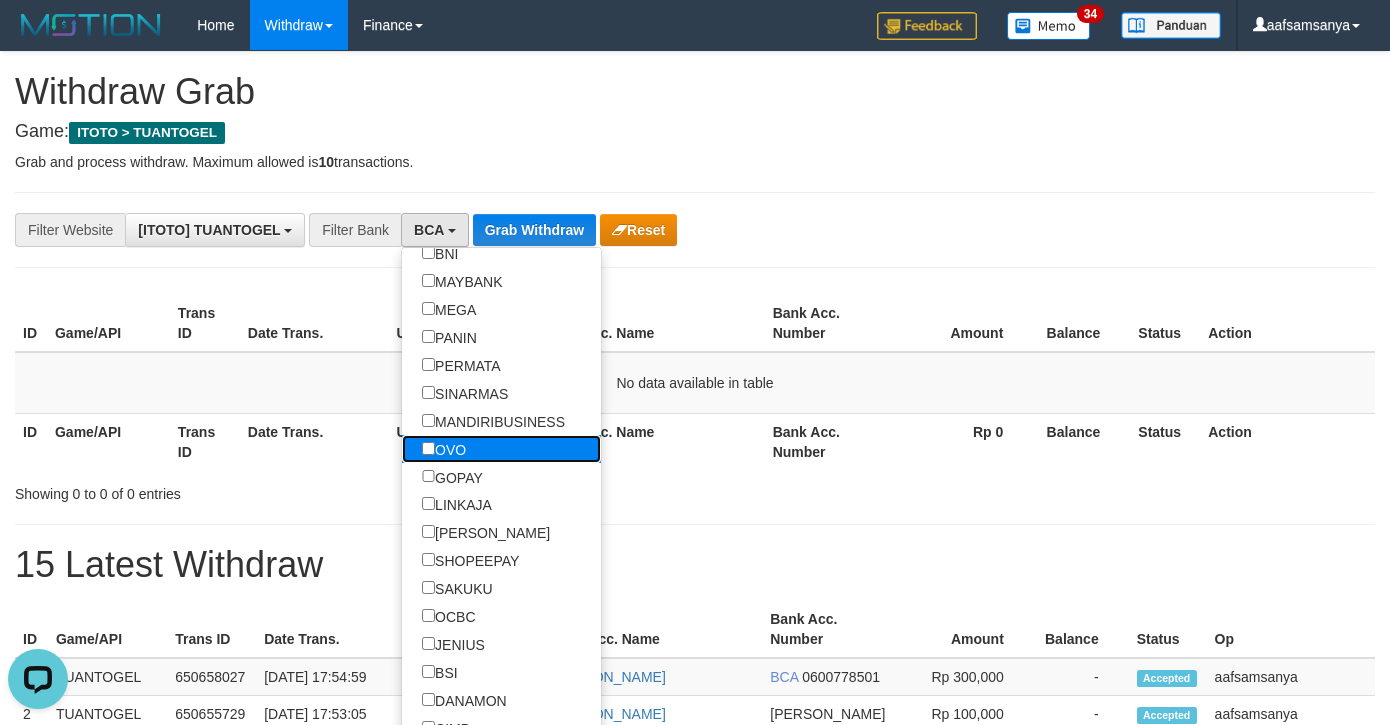 click on "OVO" at bounding box center (444, 449) 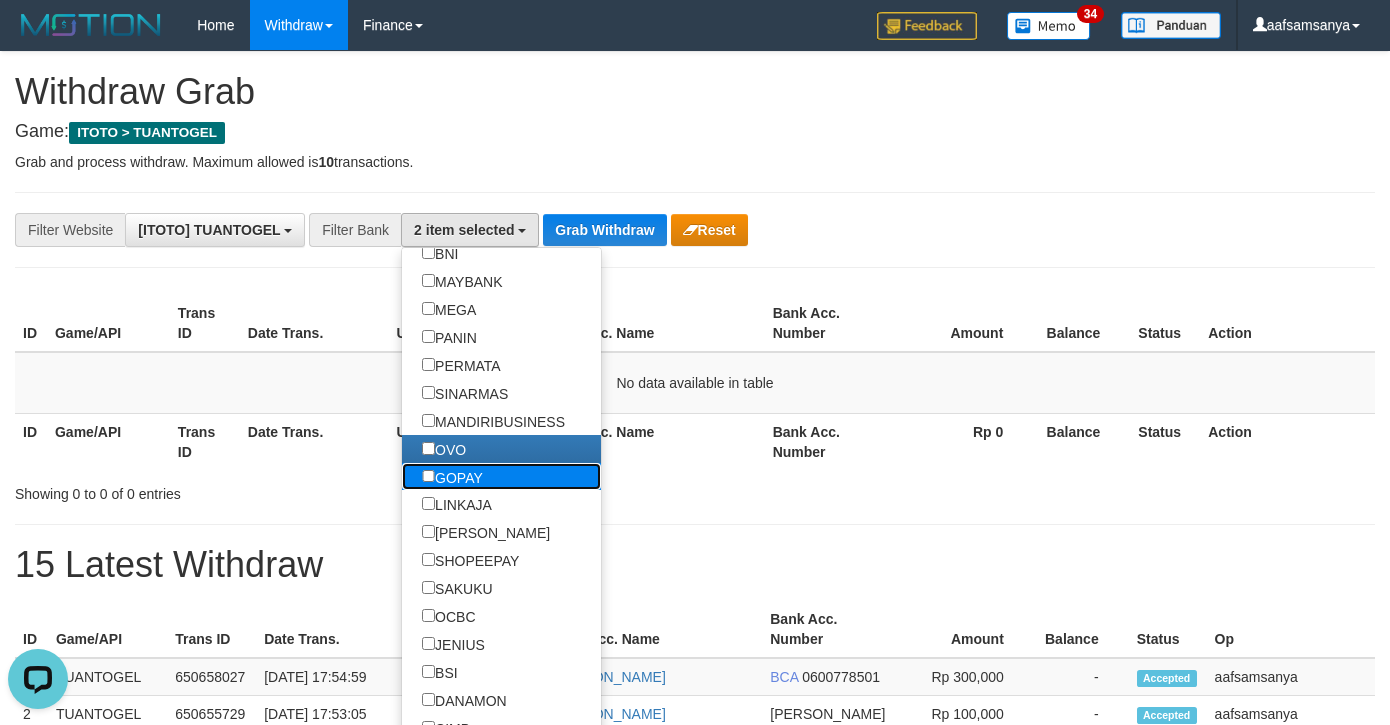 click on "GOPAY" at bounding box center [452, 477] 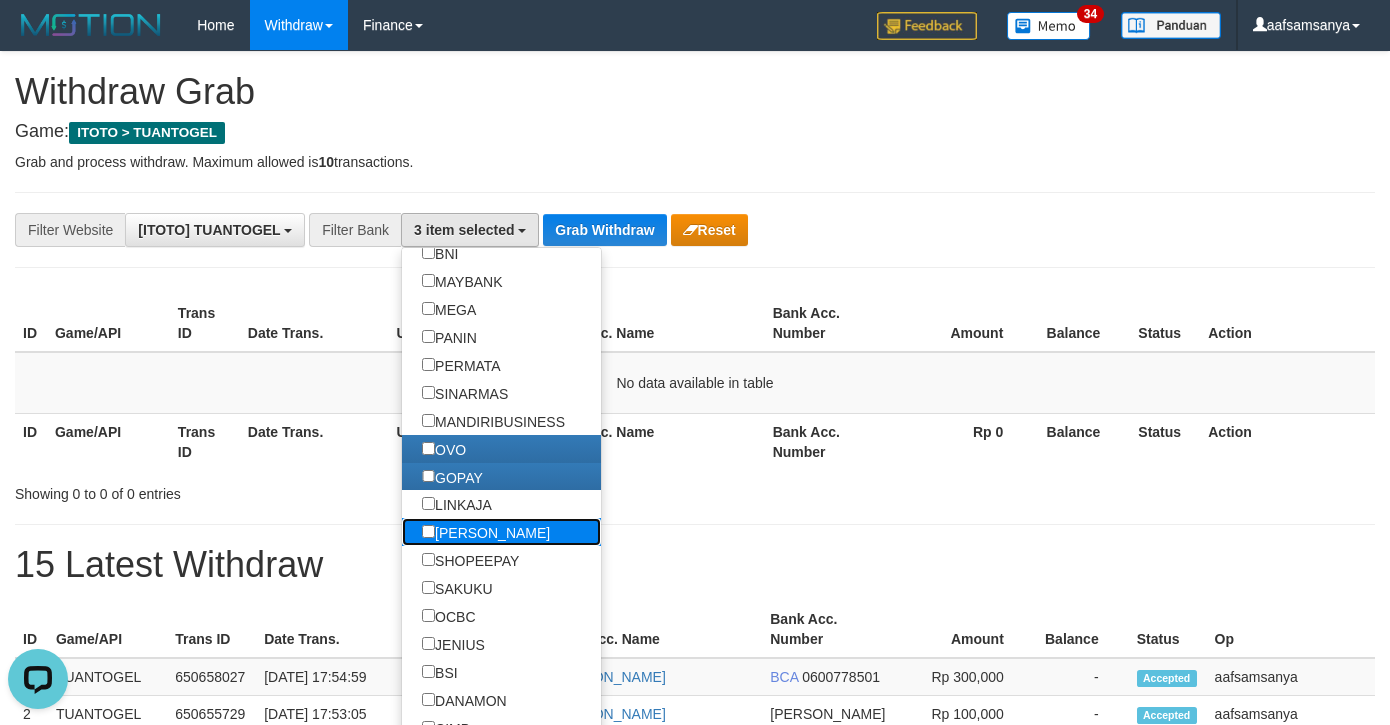 click on "[PERSON_NAME]" at bounding box center (486, 532) 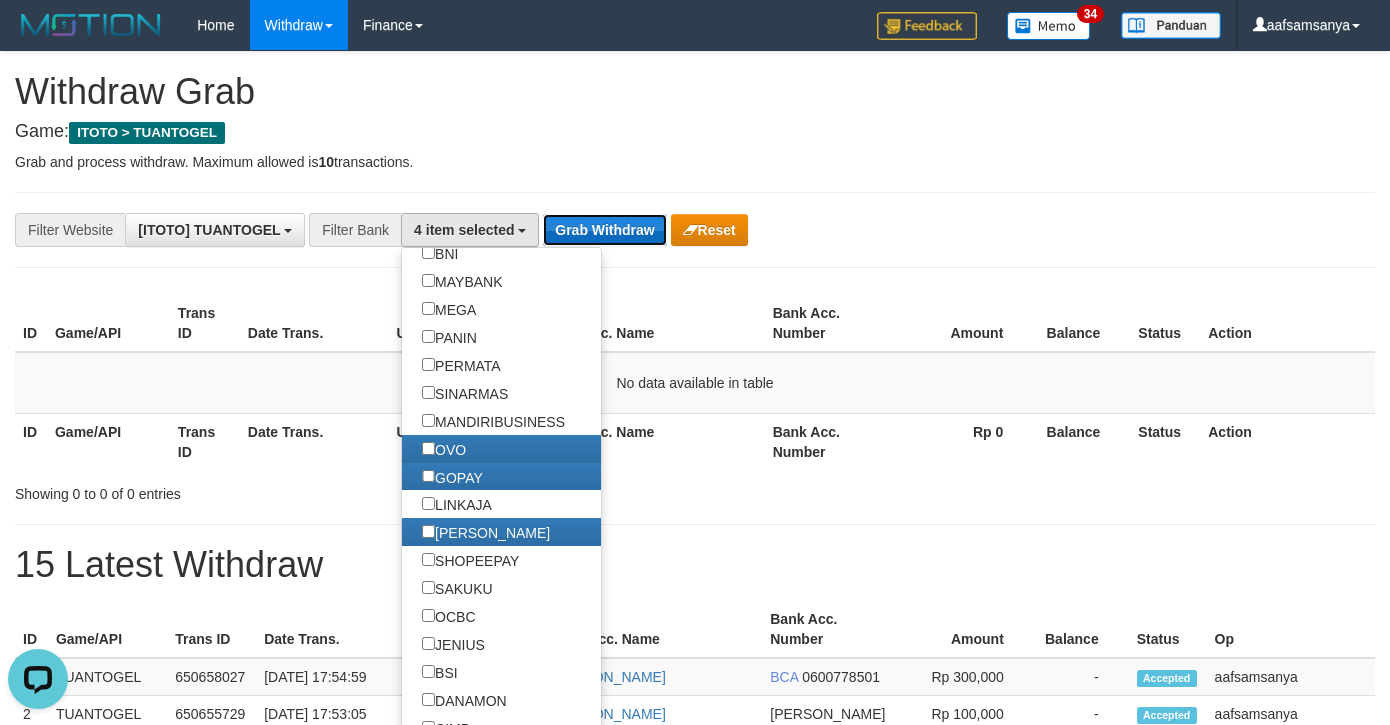 click on "Grab Withdraw" at bounding box center (604, 230) 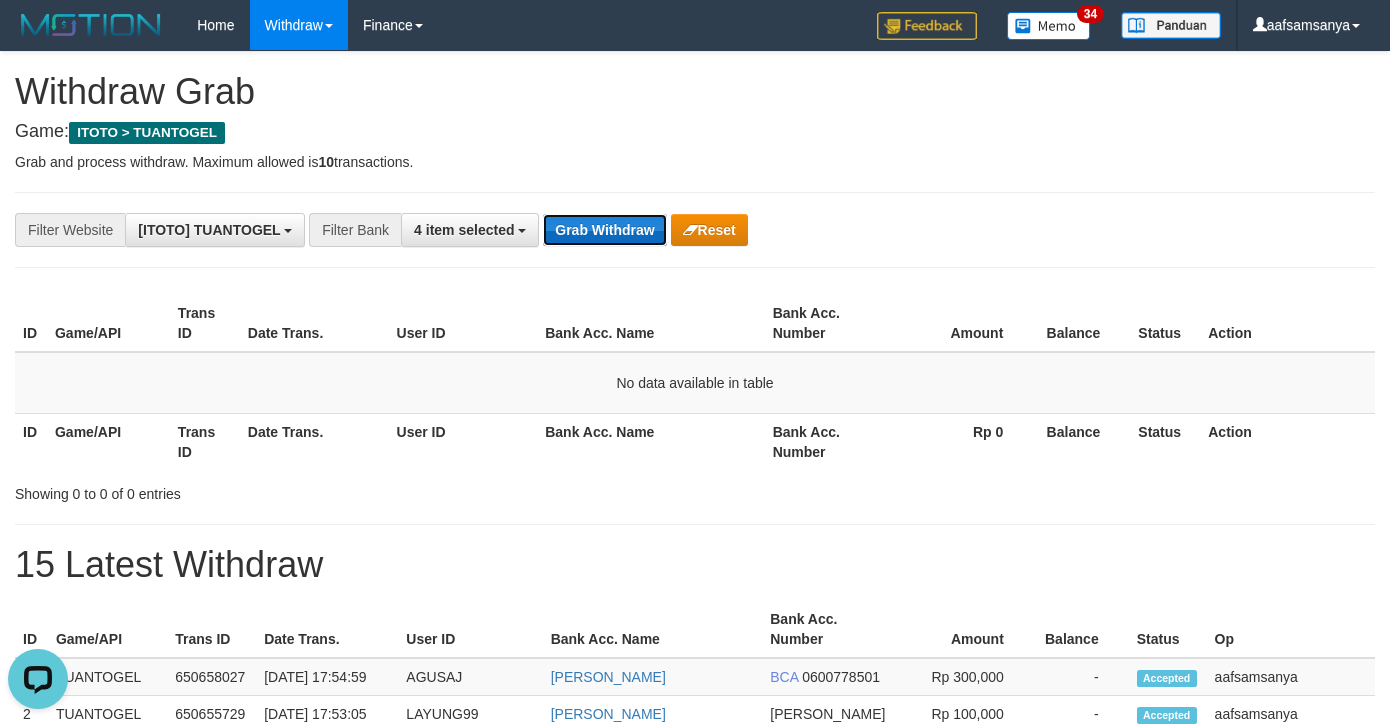 click on "Grab Withdraw" at bounding box center [604, 230] 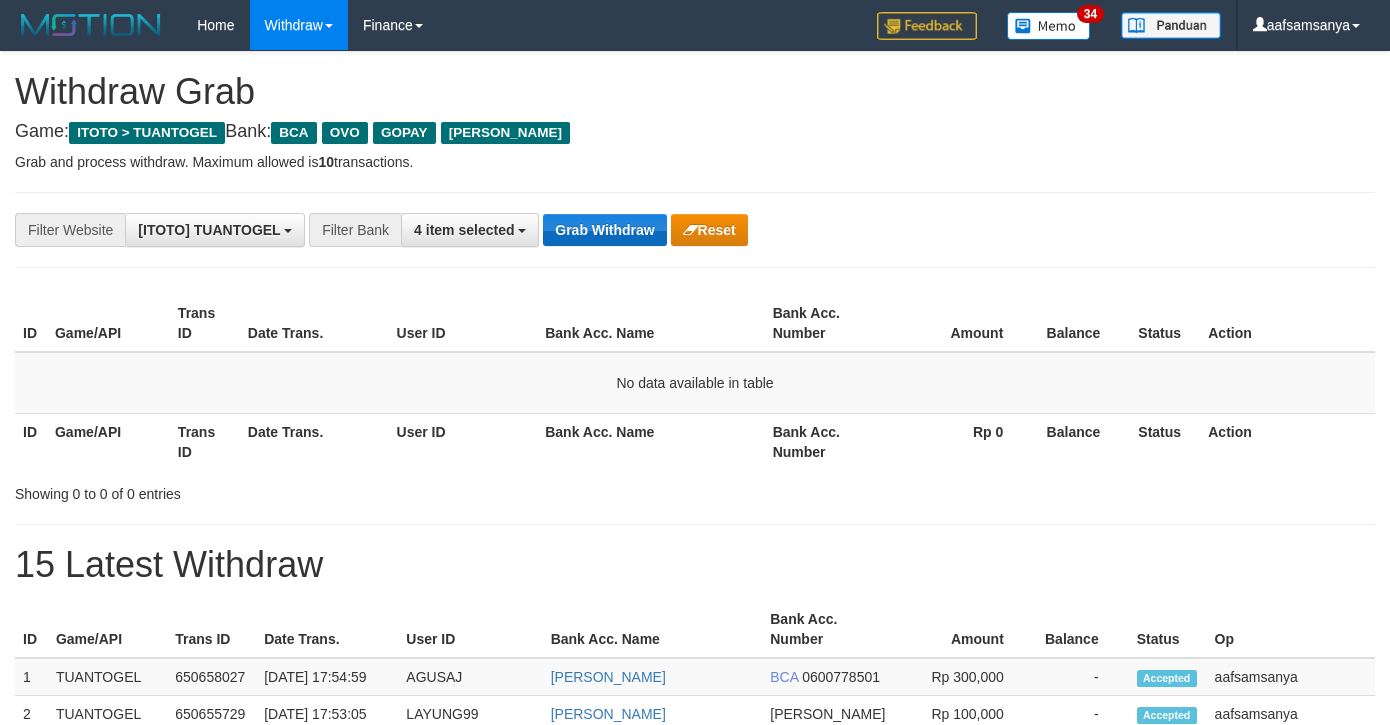 scroll, scrollTop: 0, scrollLeft: 0, axis: both 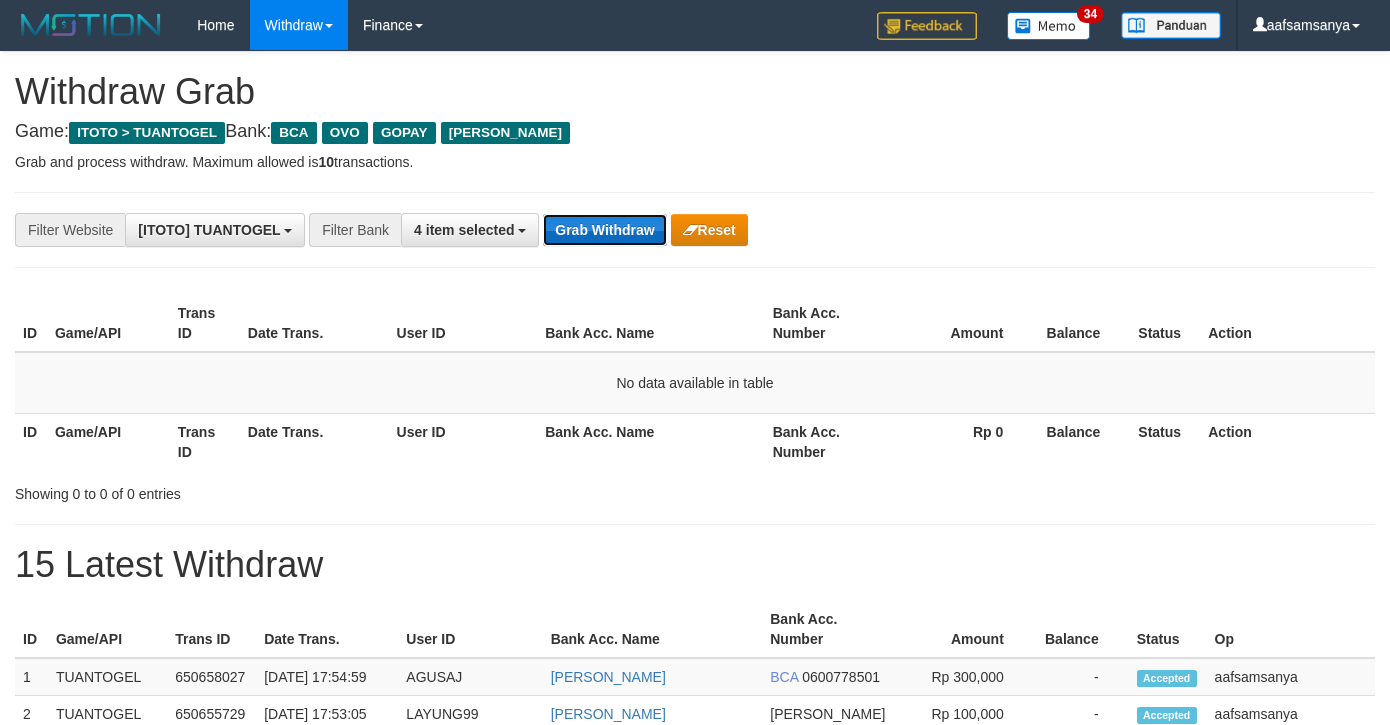 click on "Grab Withdraw" at bounding box center [604, 230] 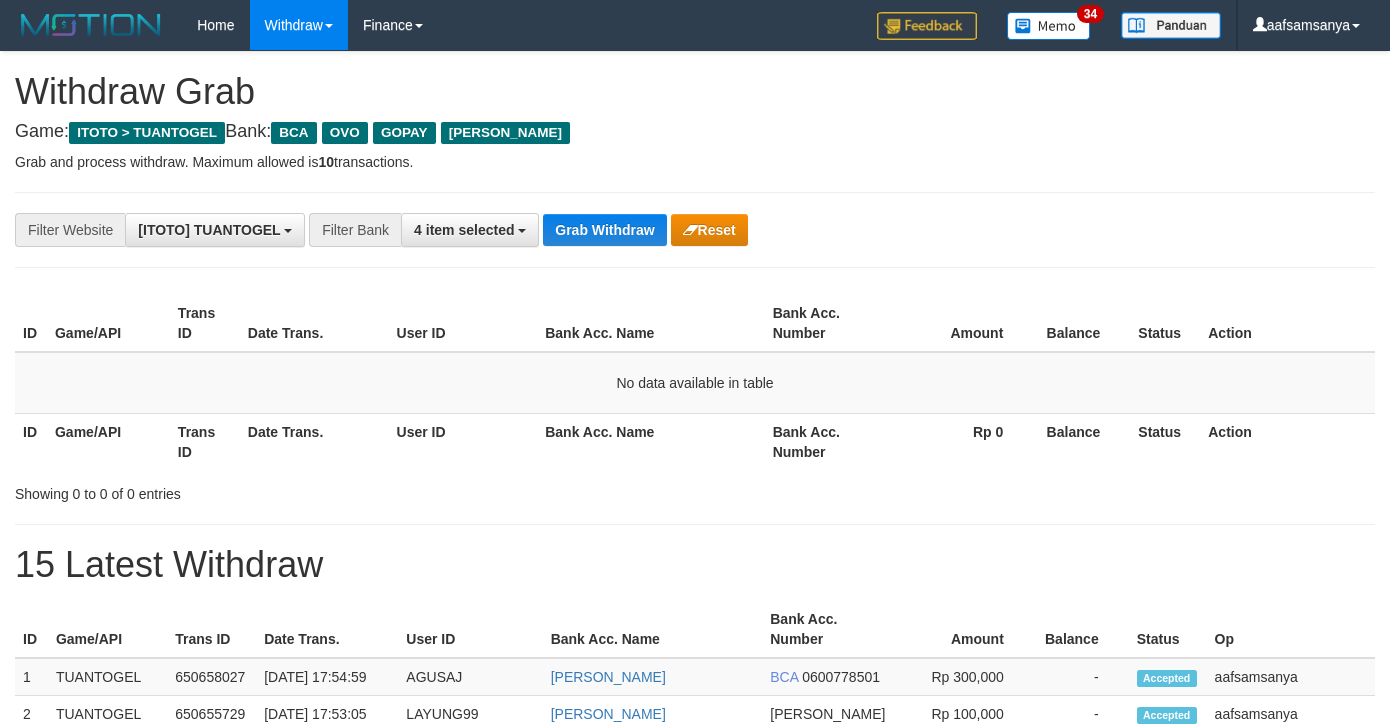 click on "Grab Withdraw" at bounding box center [604, 230] 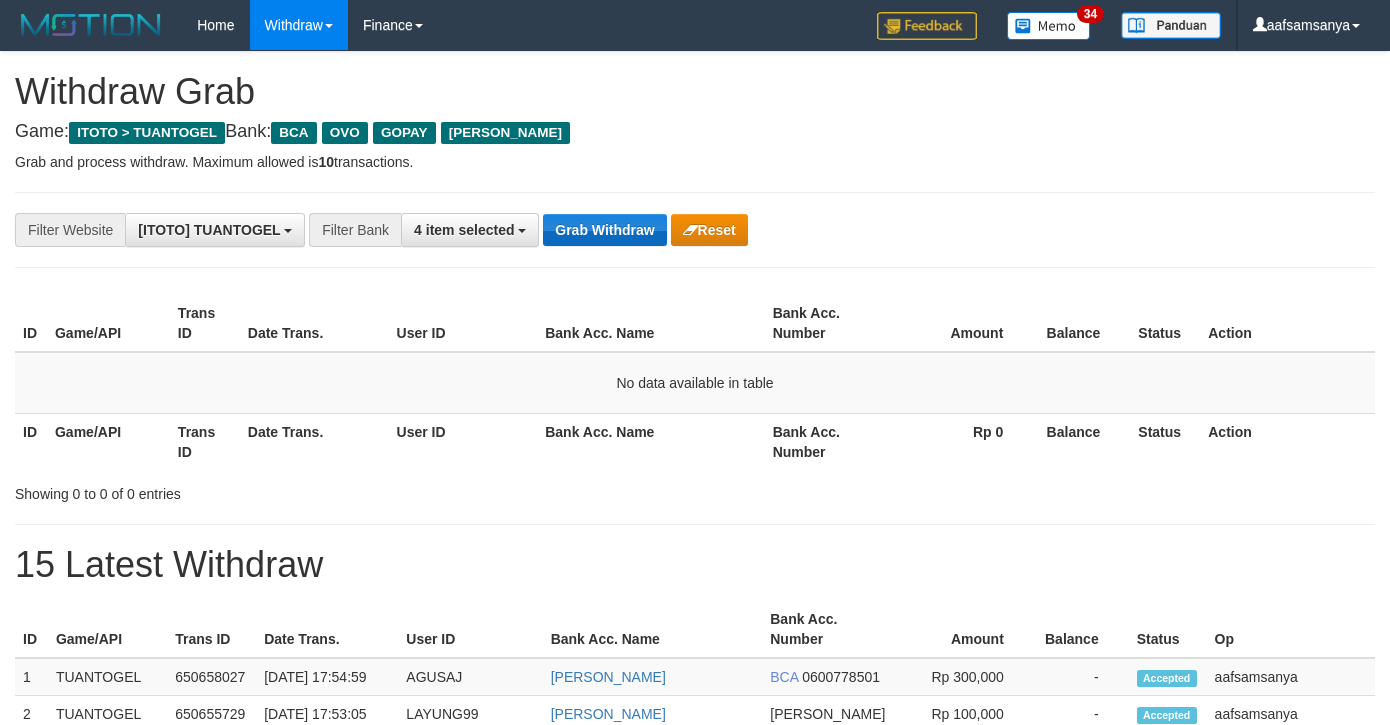 scroll, scrollTop: 0, scrollLeft: 0, axis: both 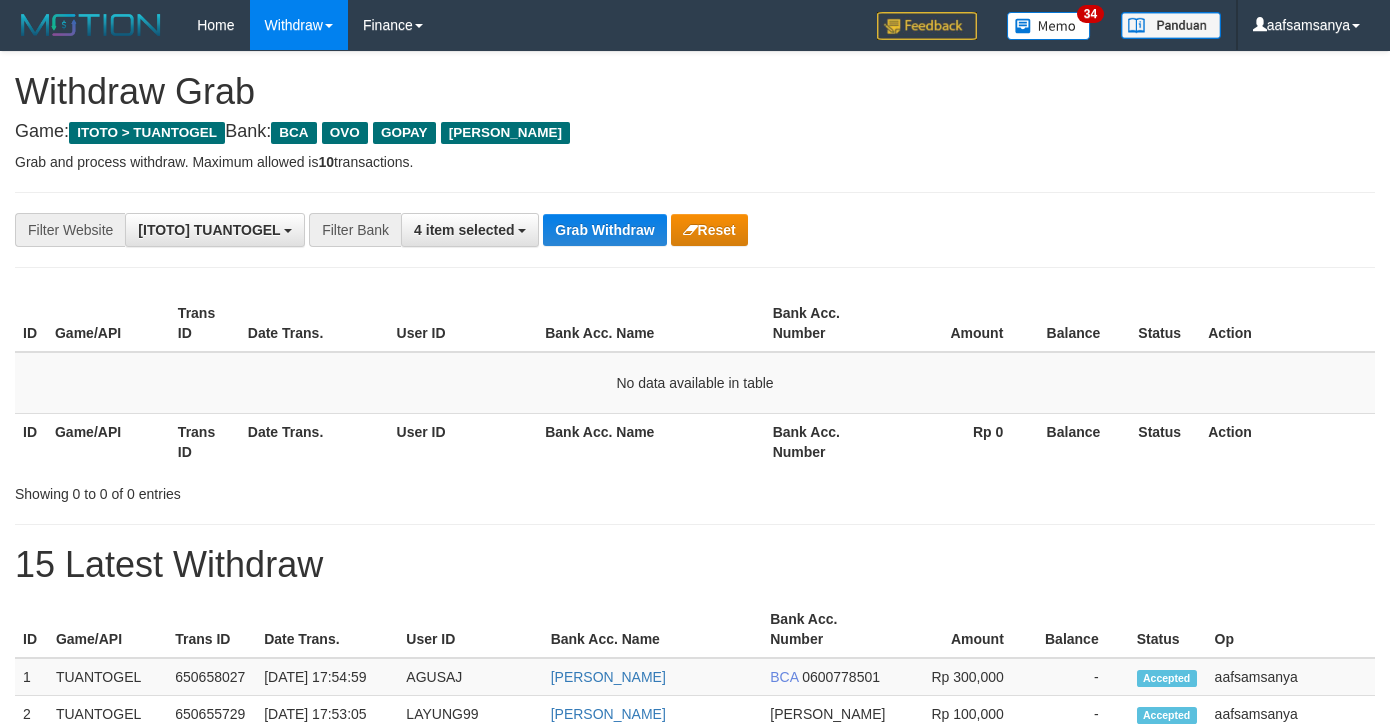 click on "Grab Withdraw" at bounding box center (604, 230) 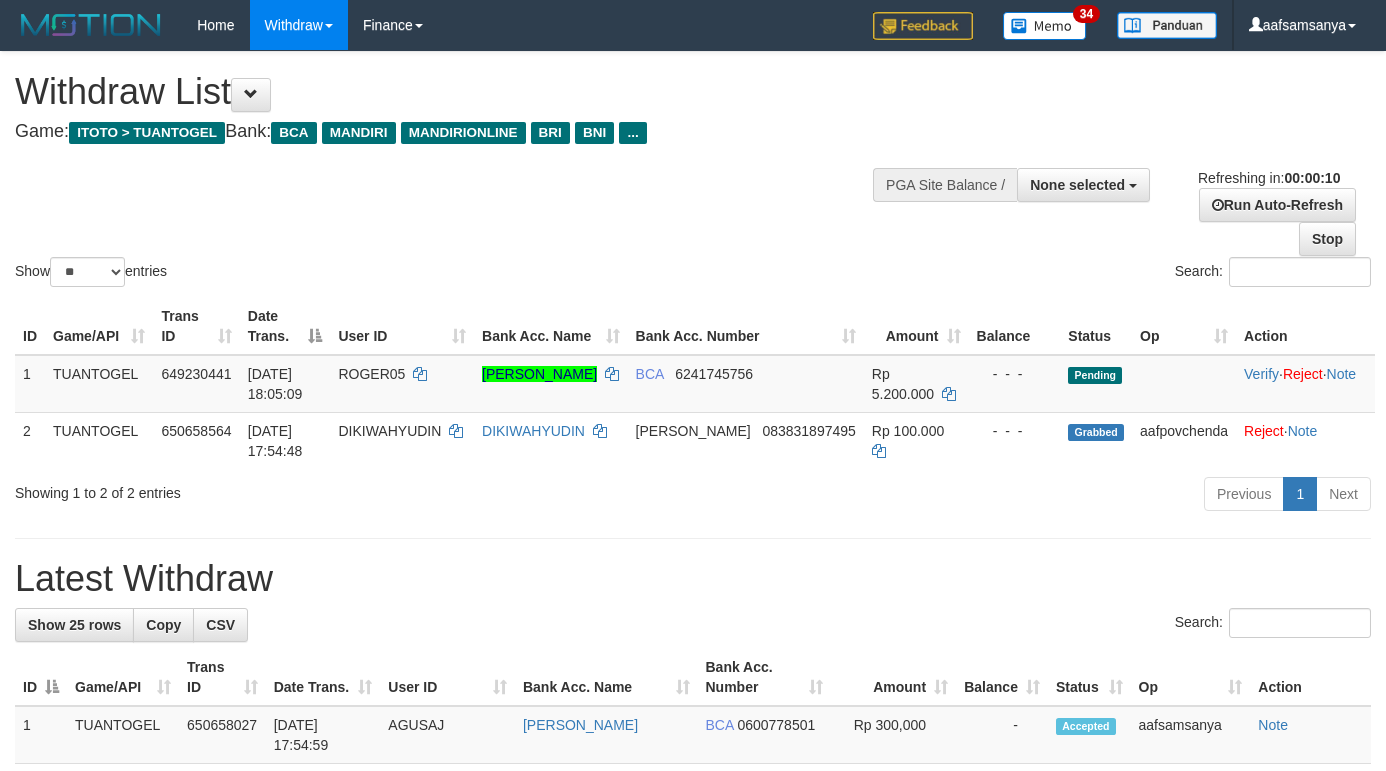 select 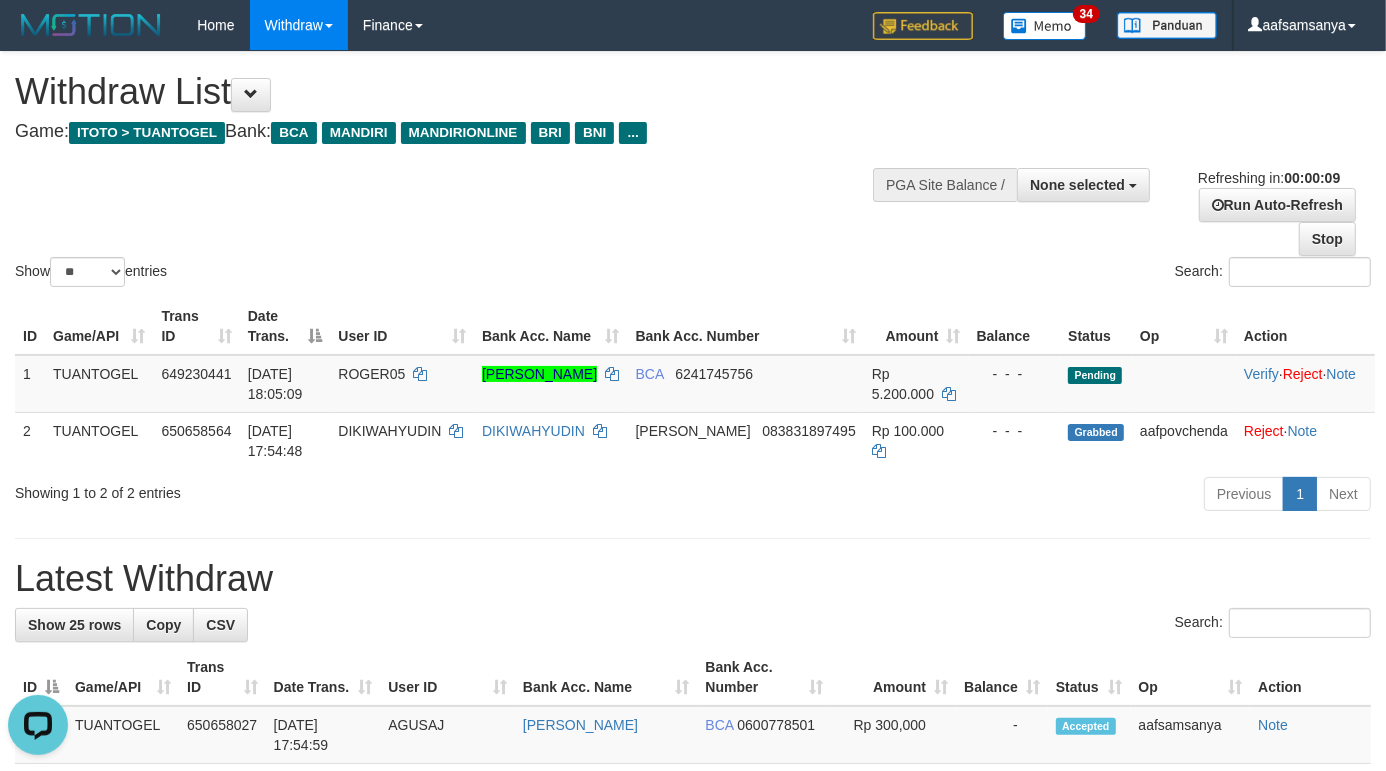 scroll, scrollTop: 0, scrollLeft: 0, axis: both 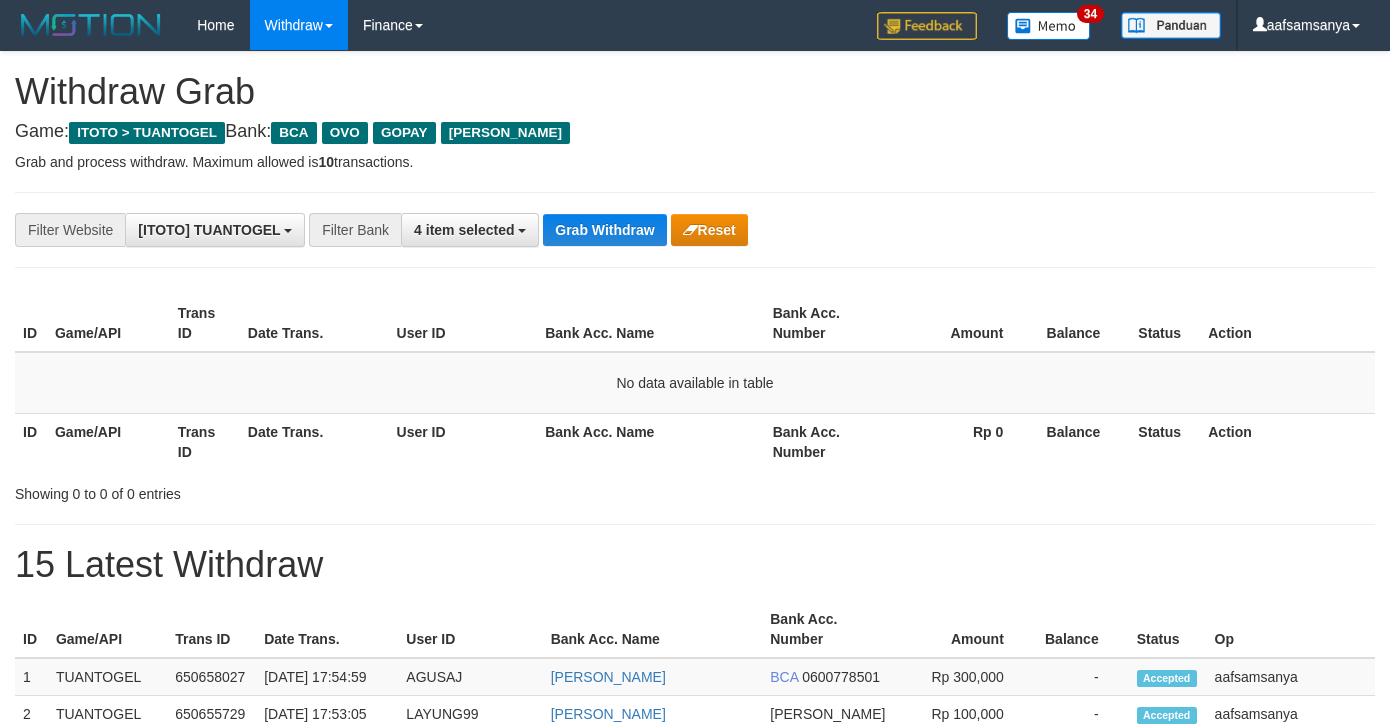 click on "Grab Withdraw" at bounding box center [604, 230] 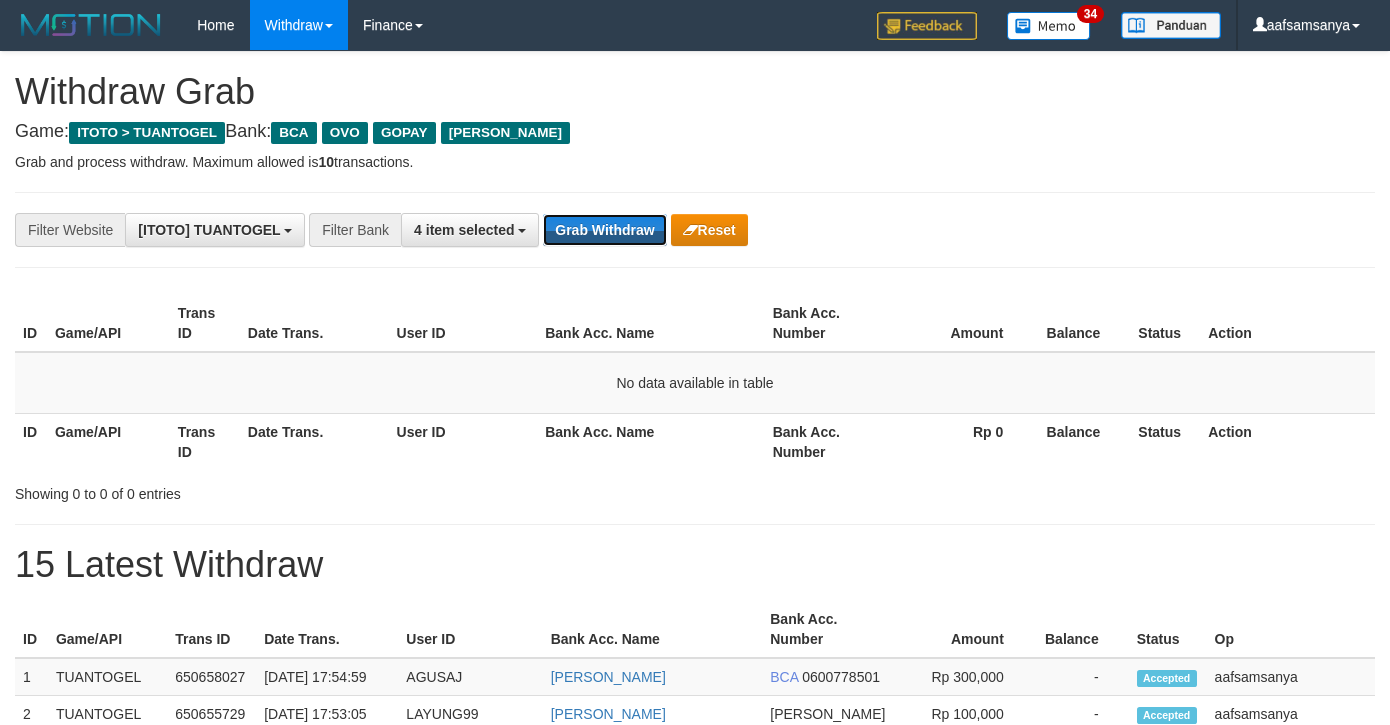click on "Grab Withdraw" at bounding box center [604, 230] 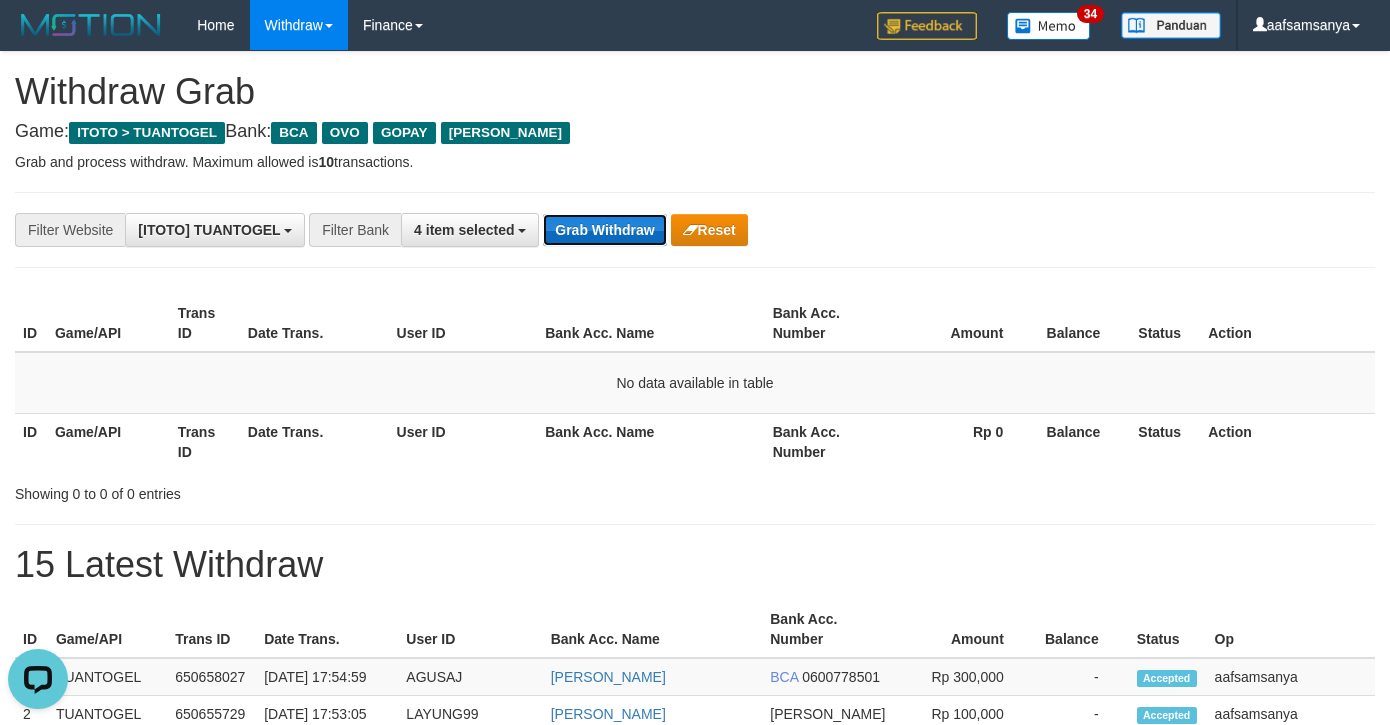 scroll, scrollTop: 0, scrollLeft: 0, axis: both 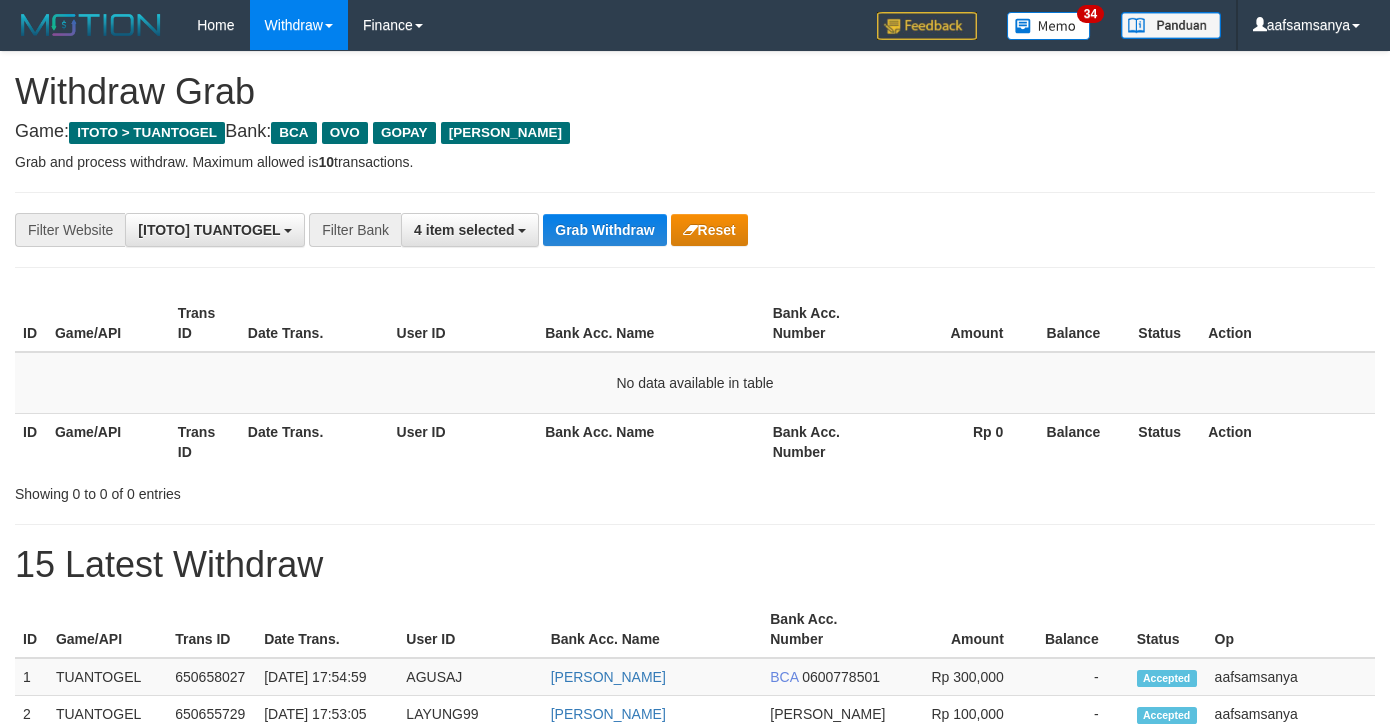 click on "Grab Withdraw" at bounding box center [604, 230] 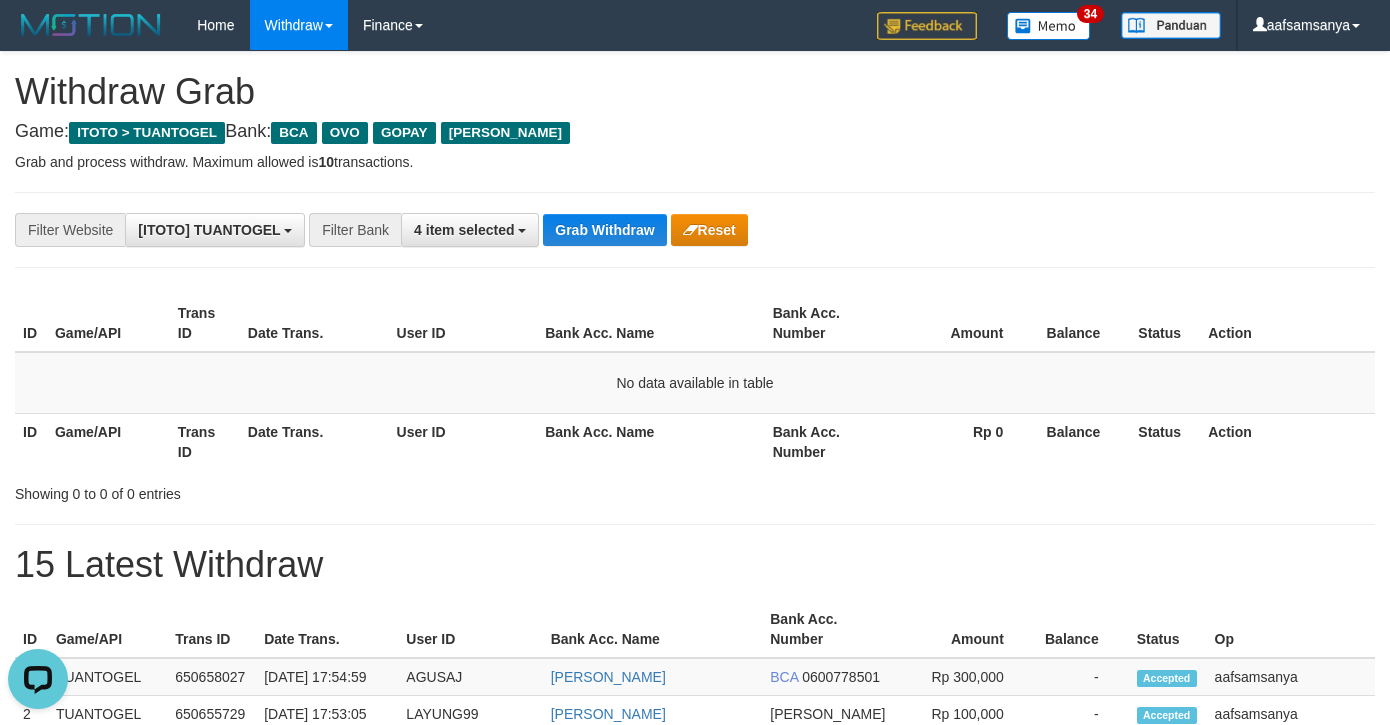 scroll, scrollTop: 0, scrollLeft: 0, axis: both 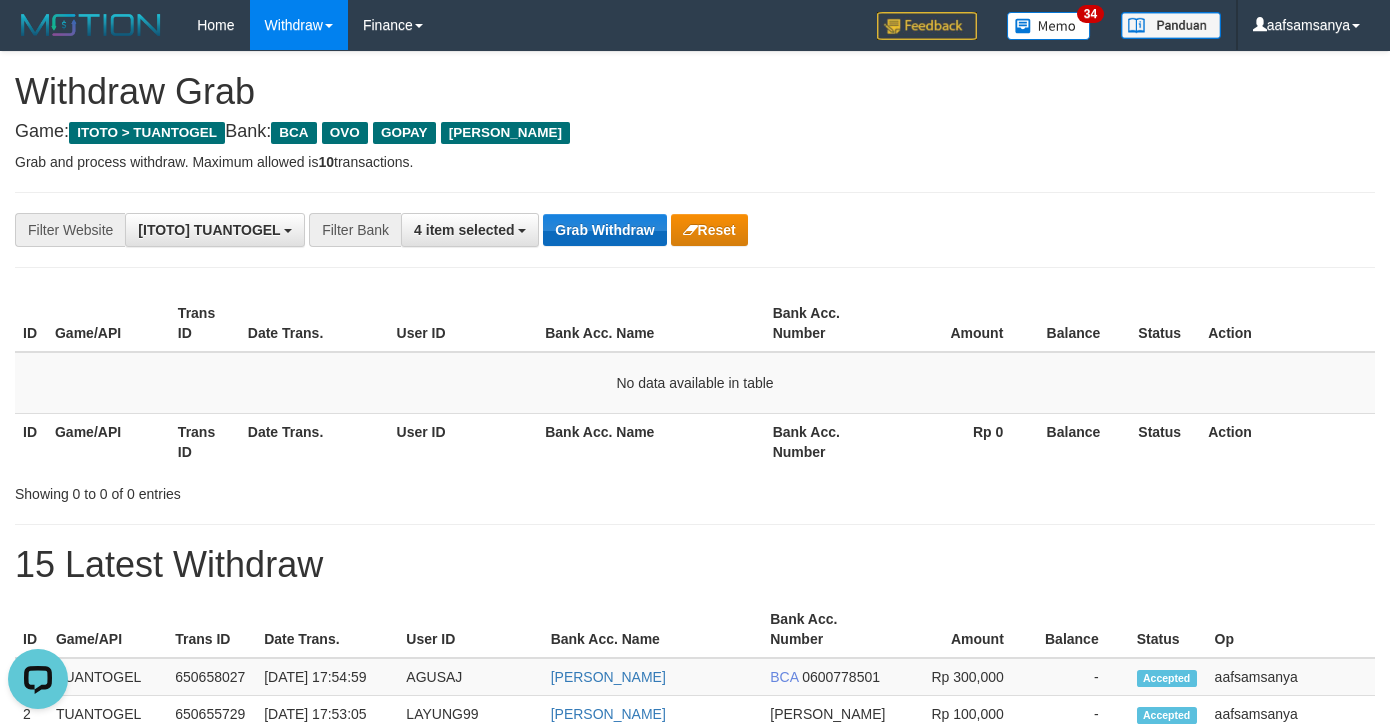click on "Grab Withdraw" at bounding box center [604, 230] 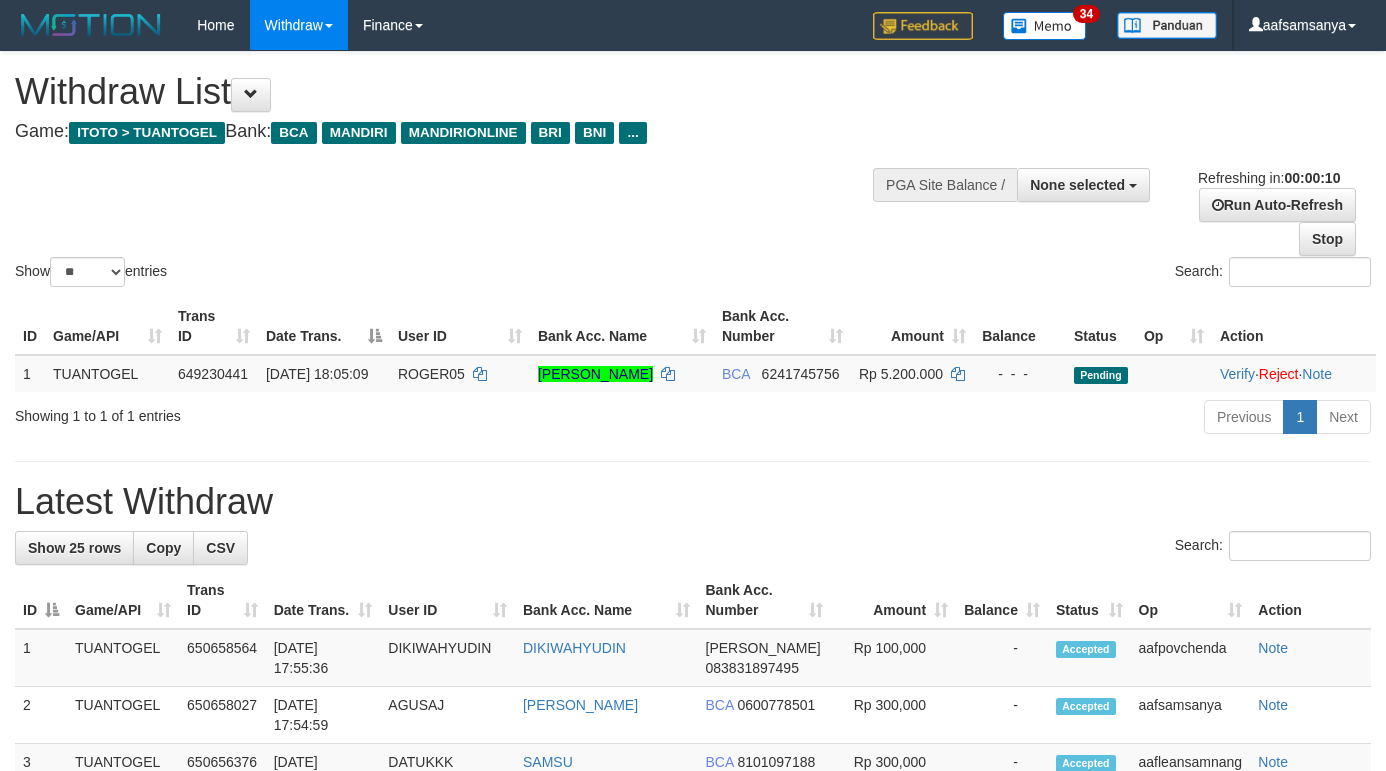 select 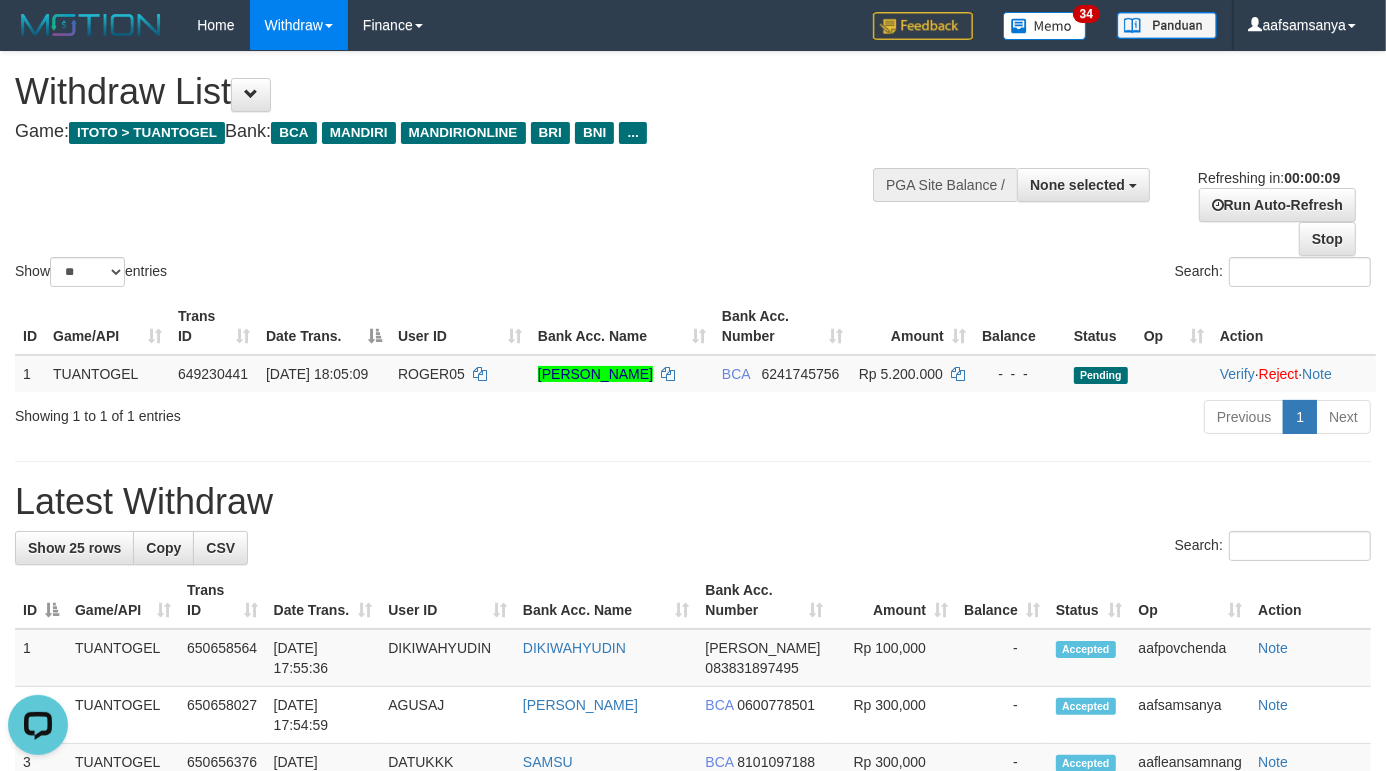 scroll, scrollTop: 0, scrollLeft: 0, axis: both 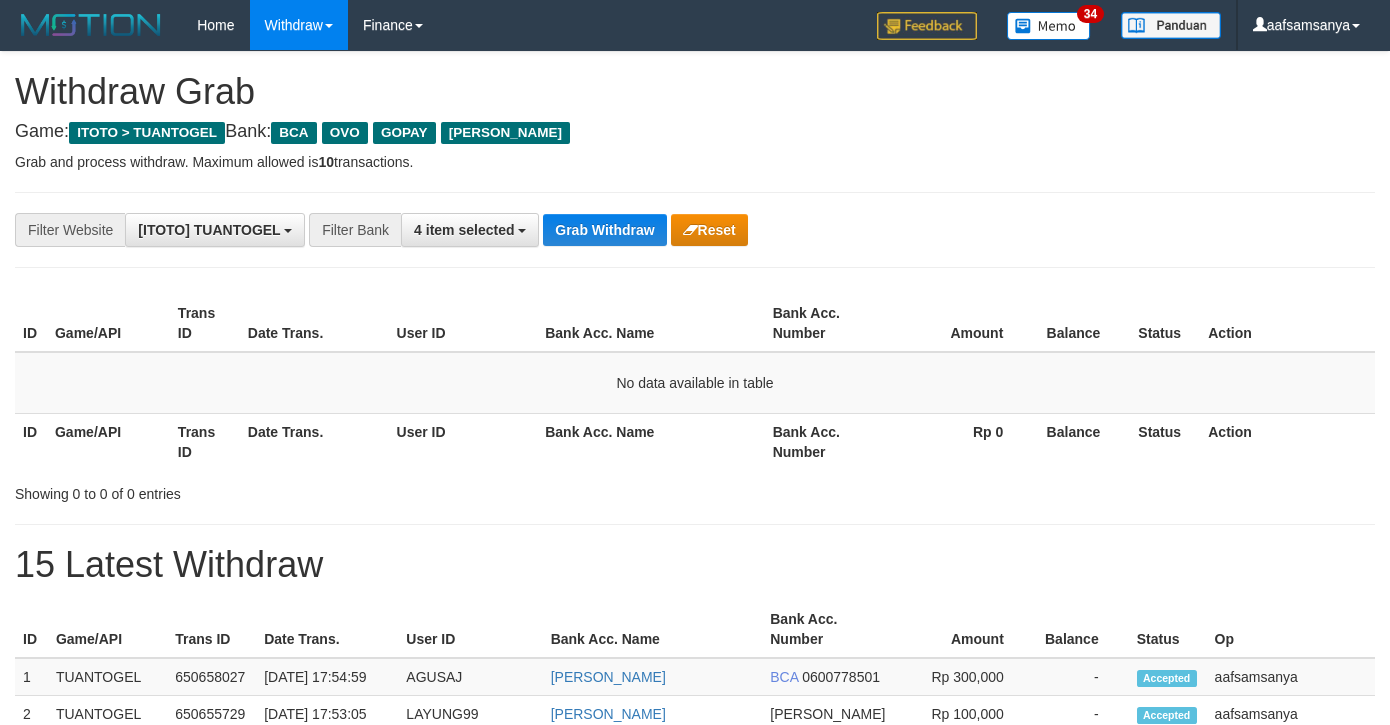 click on "Grab Withdraw" at bounding box center (604, 230) 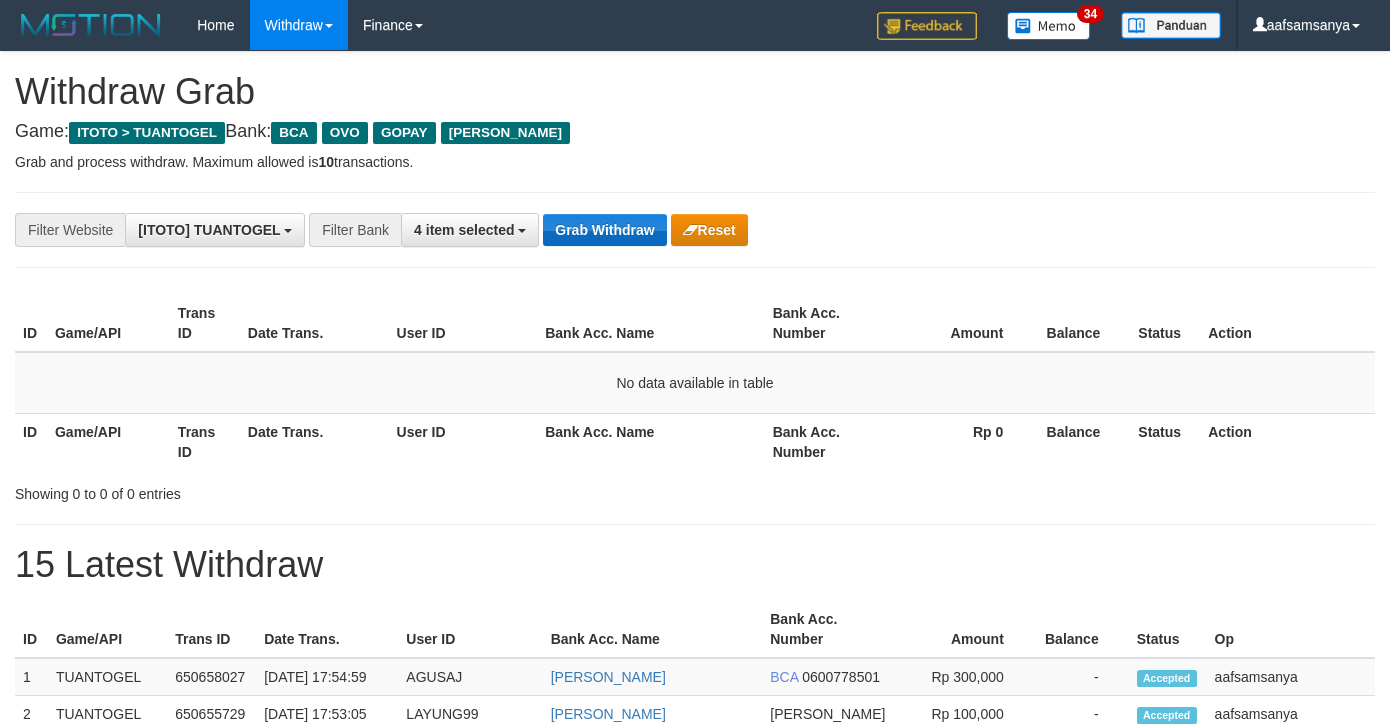 click on "Grab Withdraw" at bounding box center [604, 230] 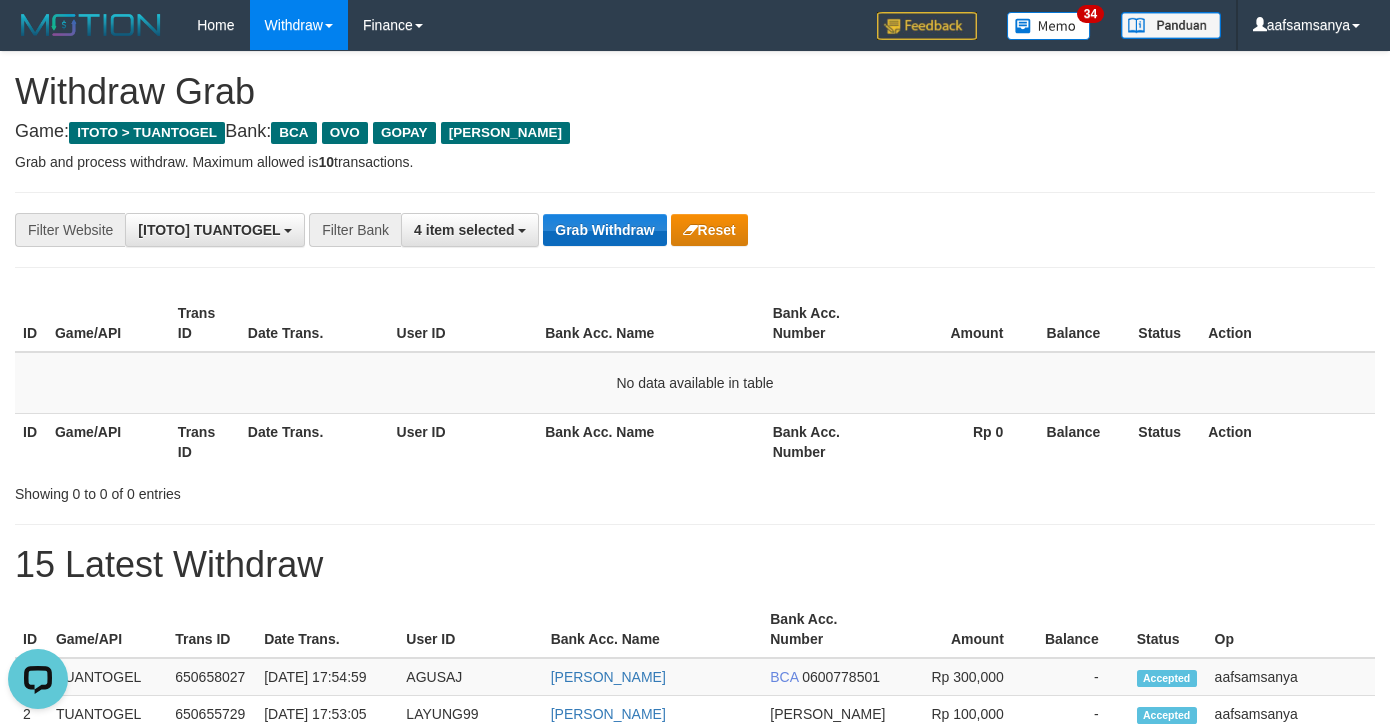 scroll, scrollTop: 0, scrollLeft: 0, axis: both 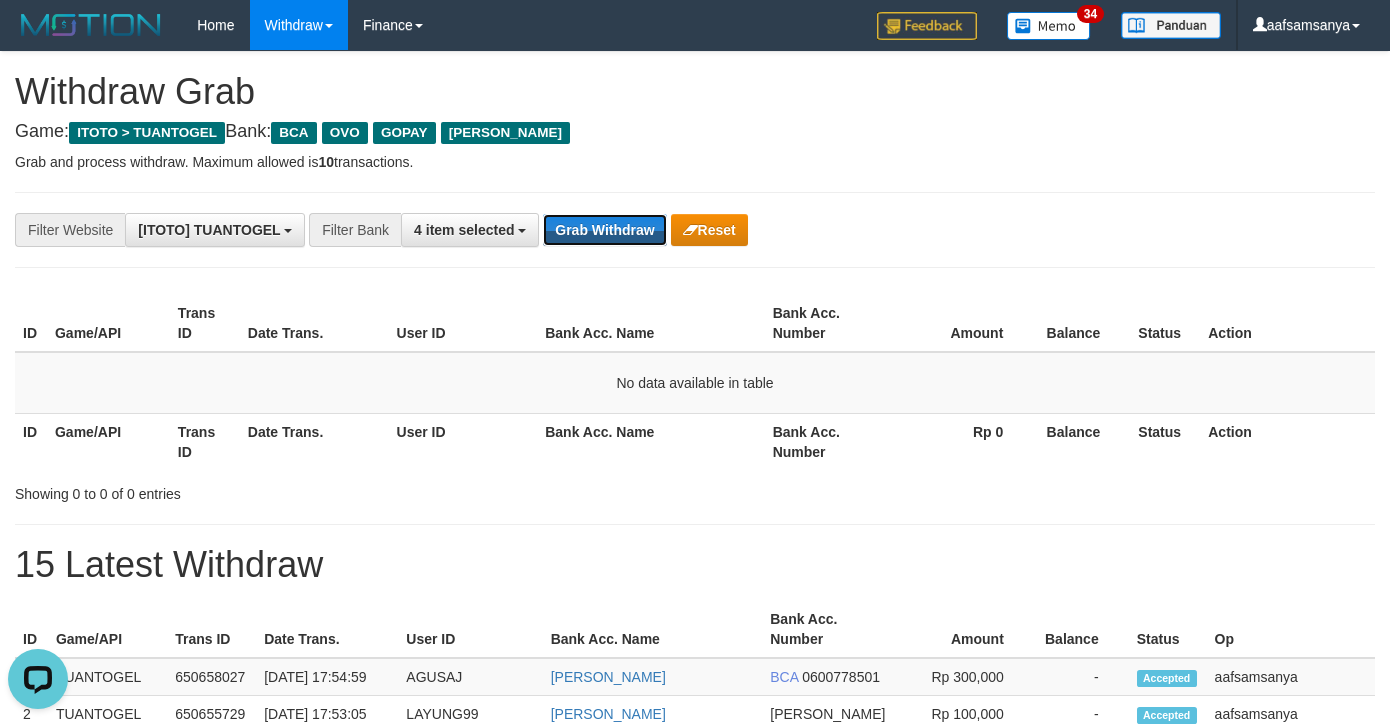 click on "Grab Withdraw" at bounding box center (604, 230) 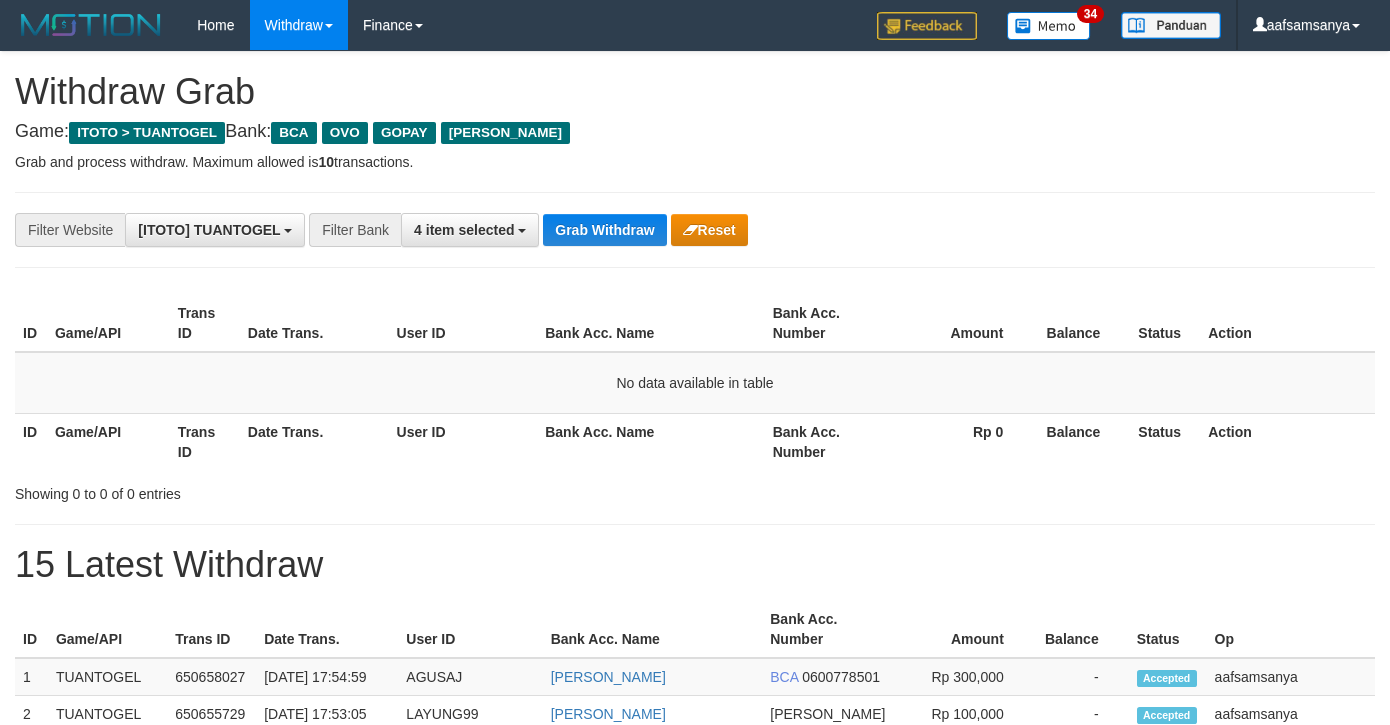 scroll, scrollTop: 0, scrollLeft: 0, axis: both 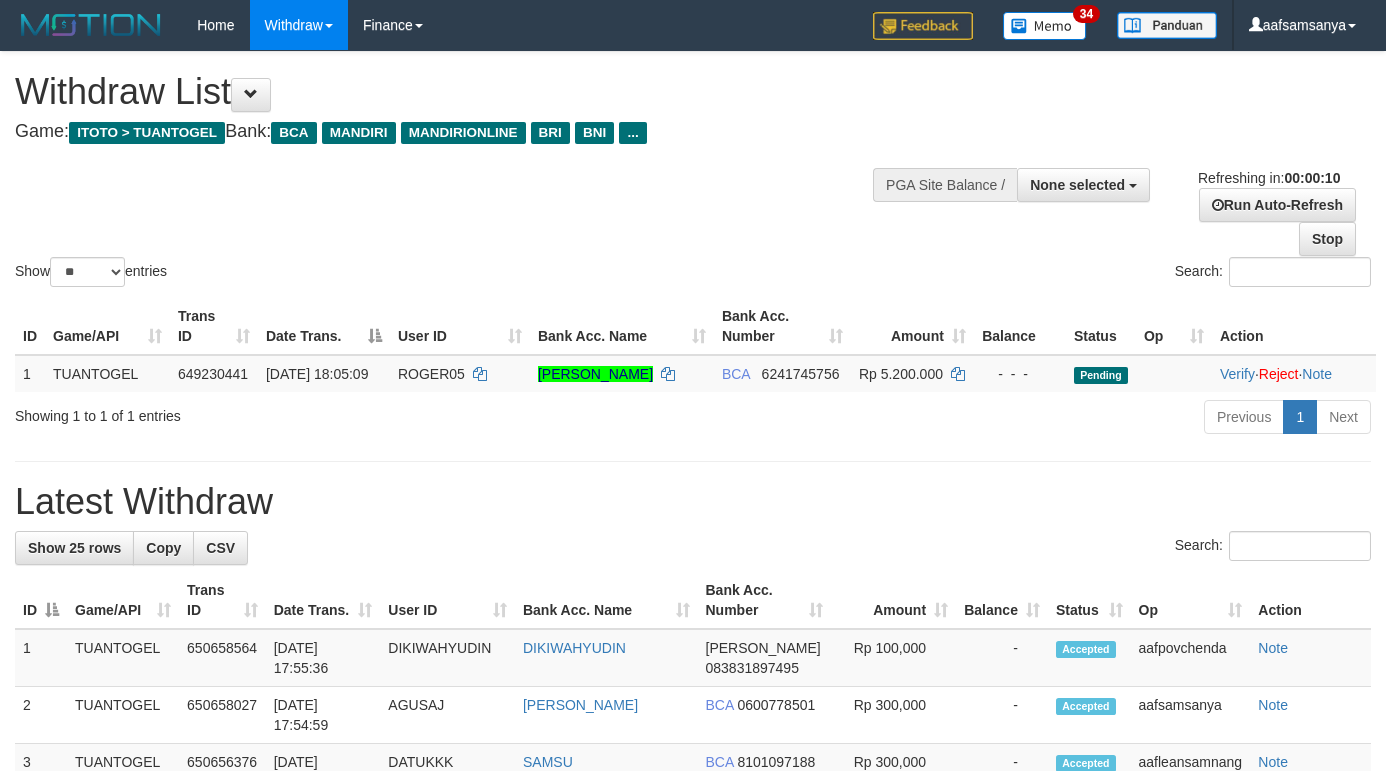select 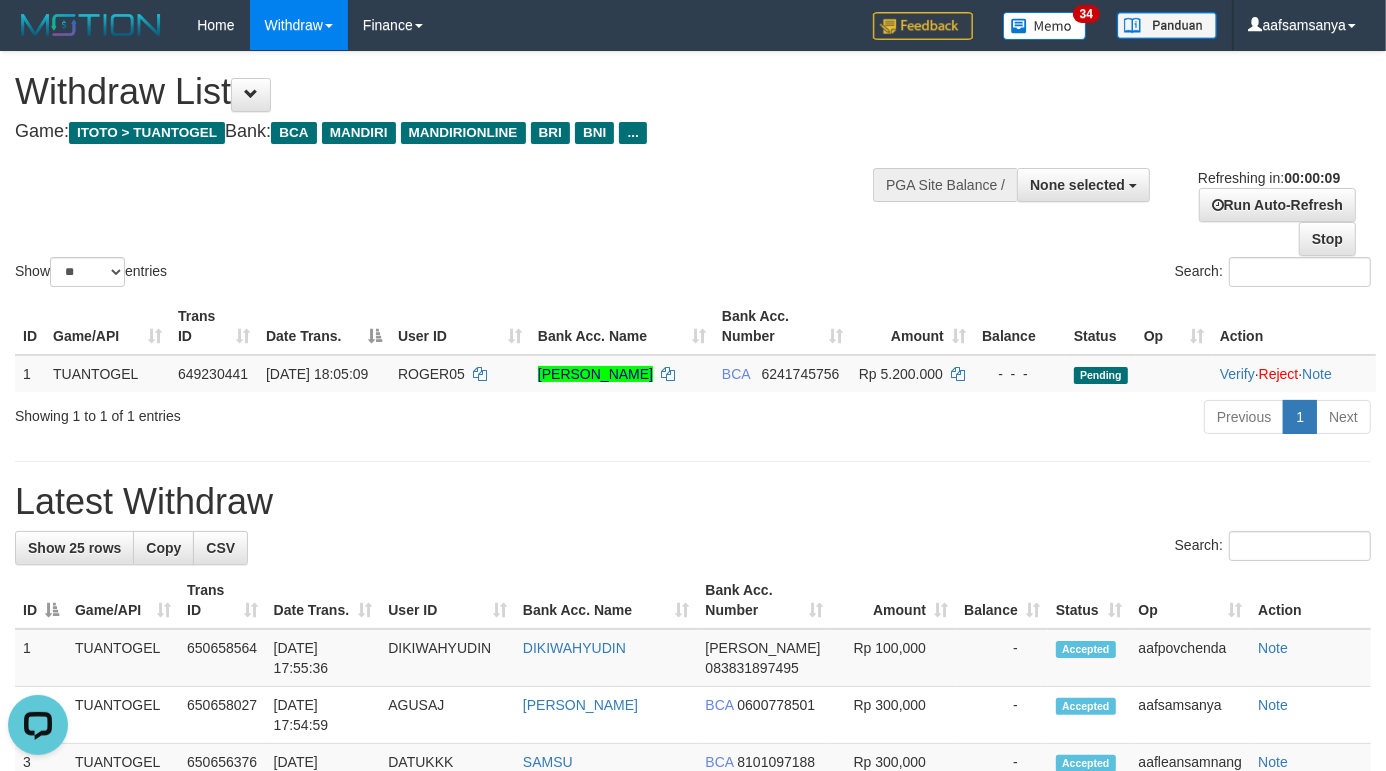scroll, scrollTop: 0, scrollLeft: 0, axis: both 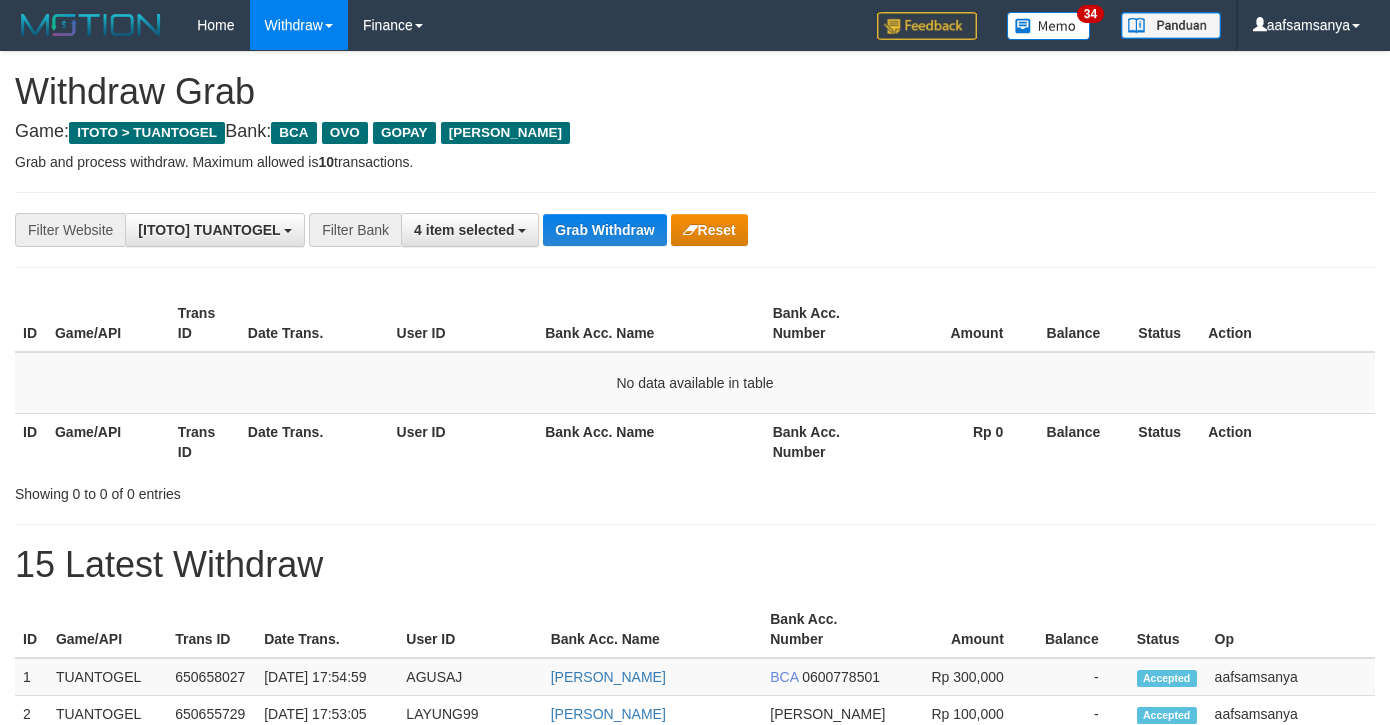 click on "Grab Withdraw" at bounding box center (604, 230) 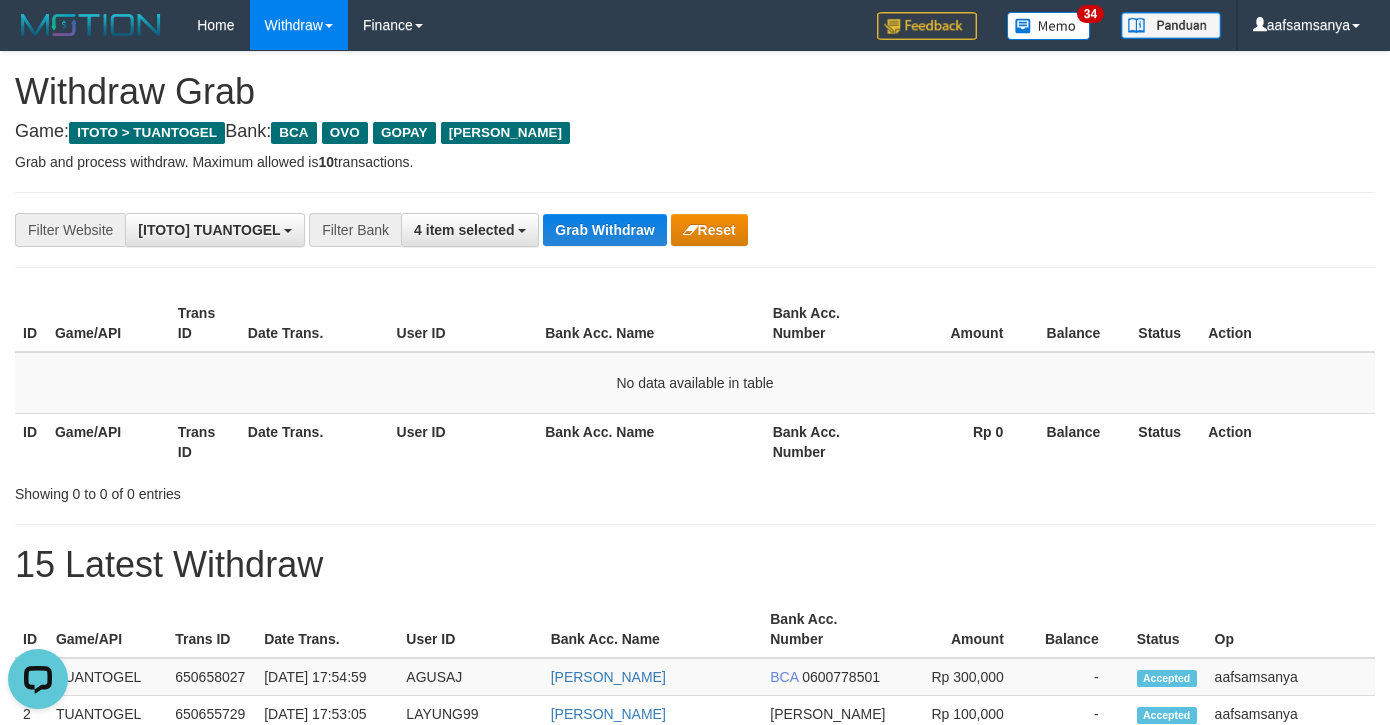 scroll, scrollTop: 0, scrollLeft: 0, axis: both 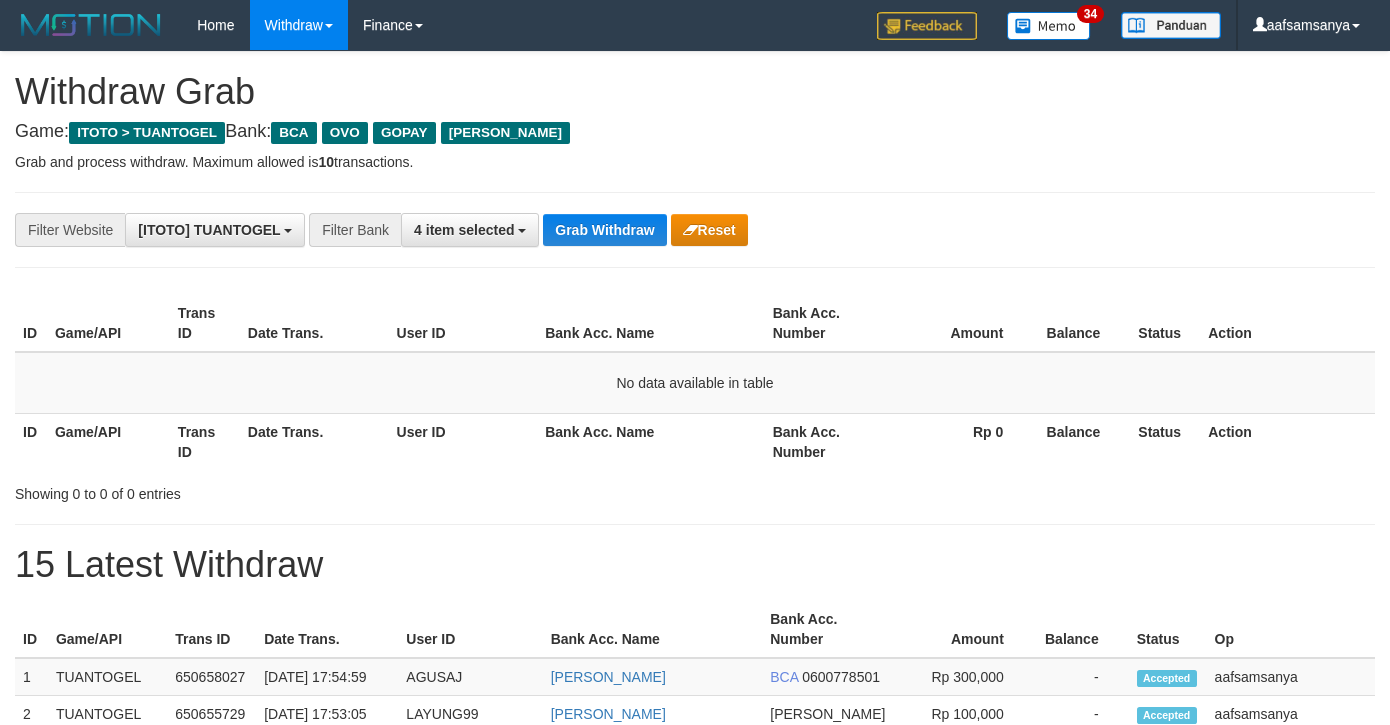 click on "Grab Withdraw" at bounding box center [604, 230] 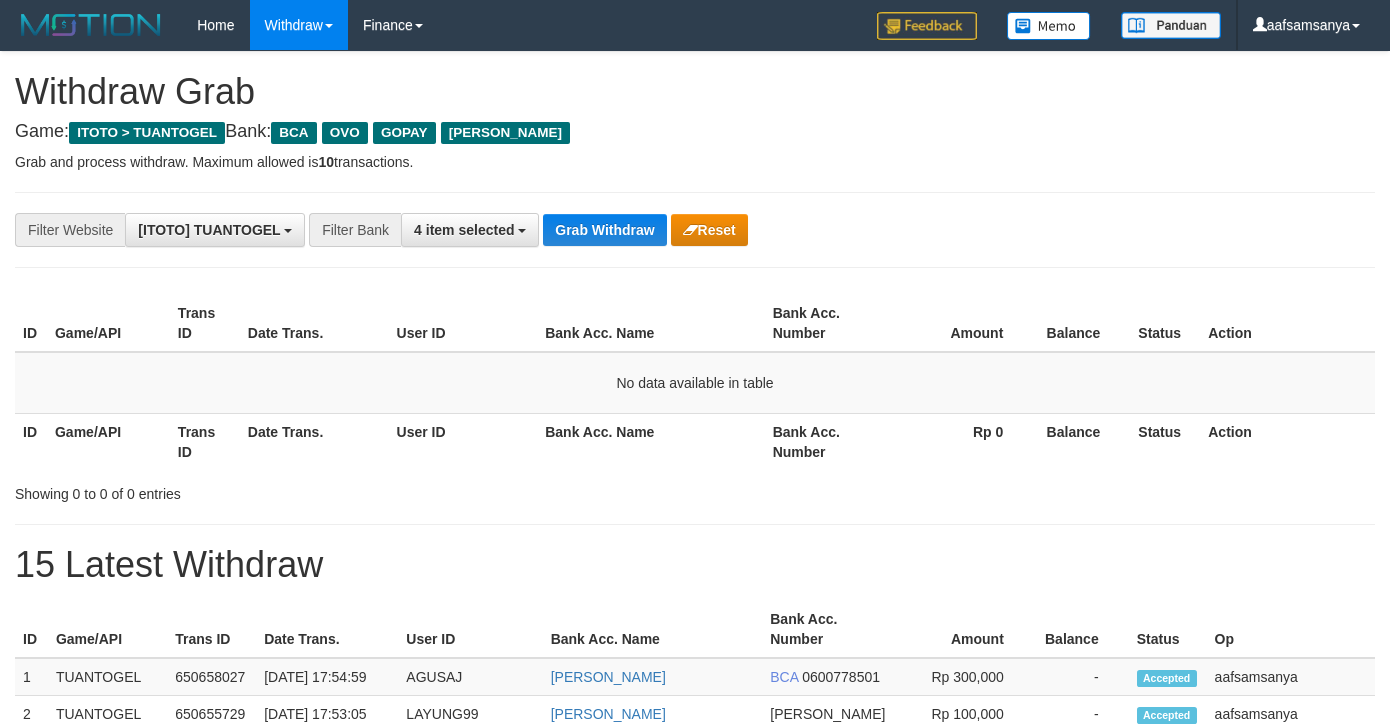 scroll, scrollTop: 0, scrollLeft: 0, axis: both 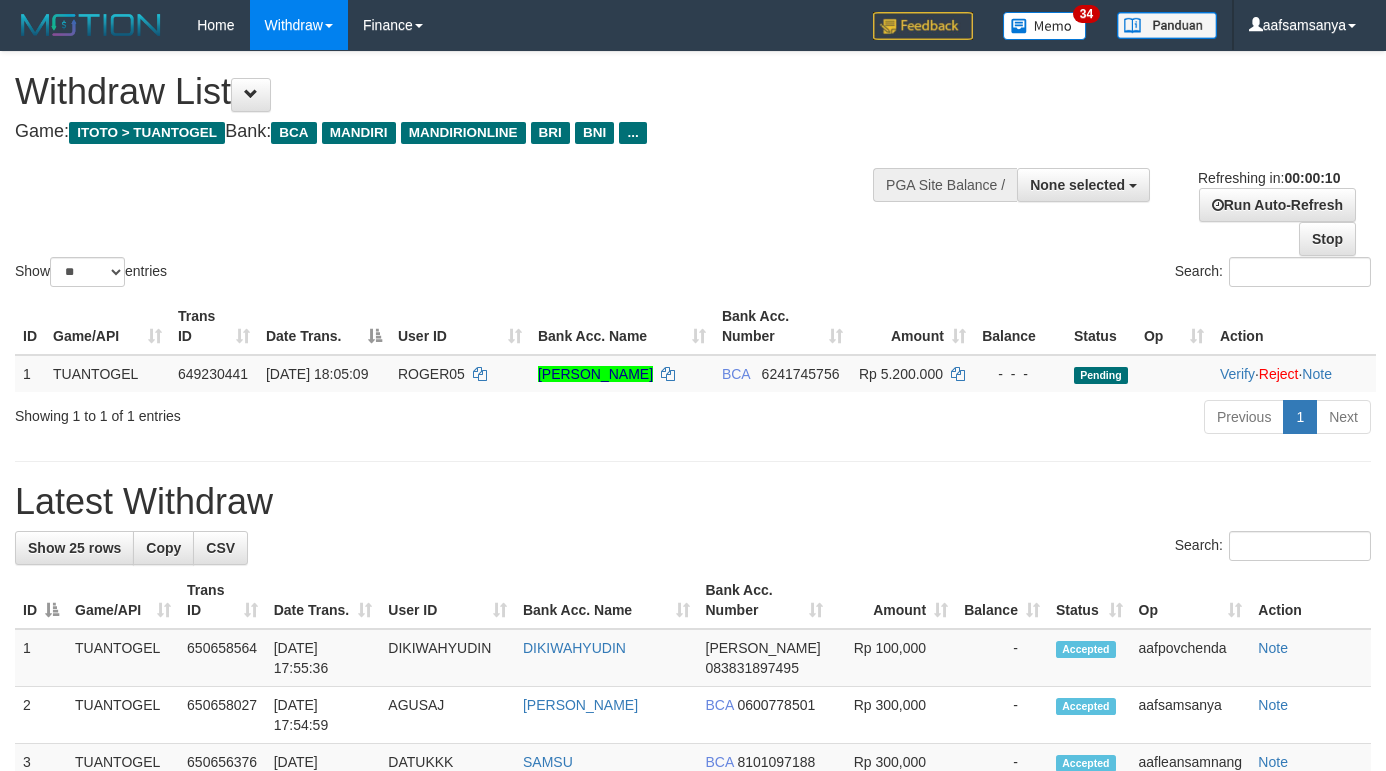 select 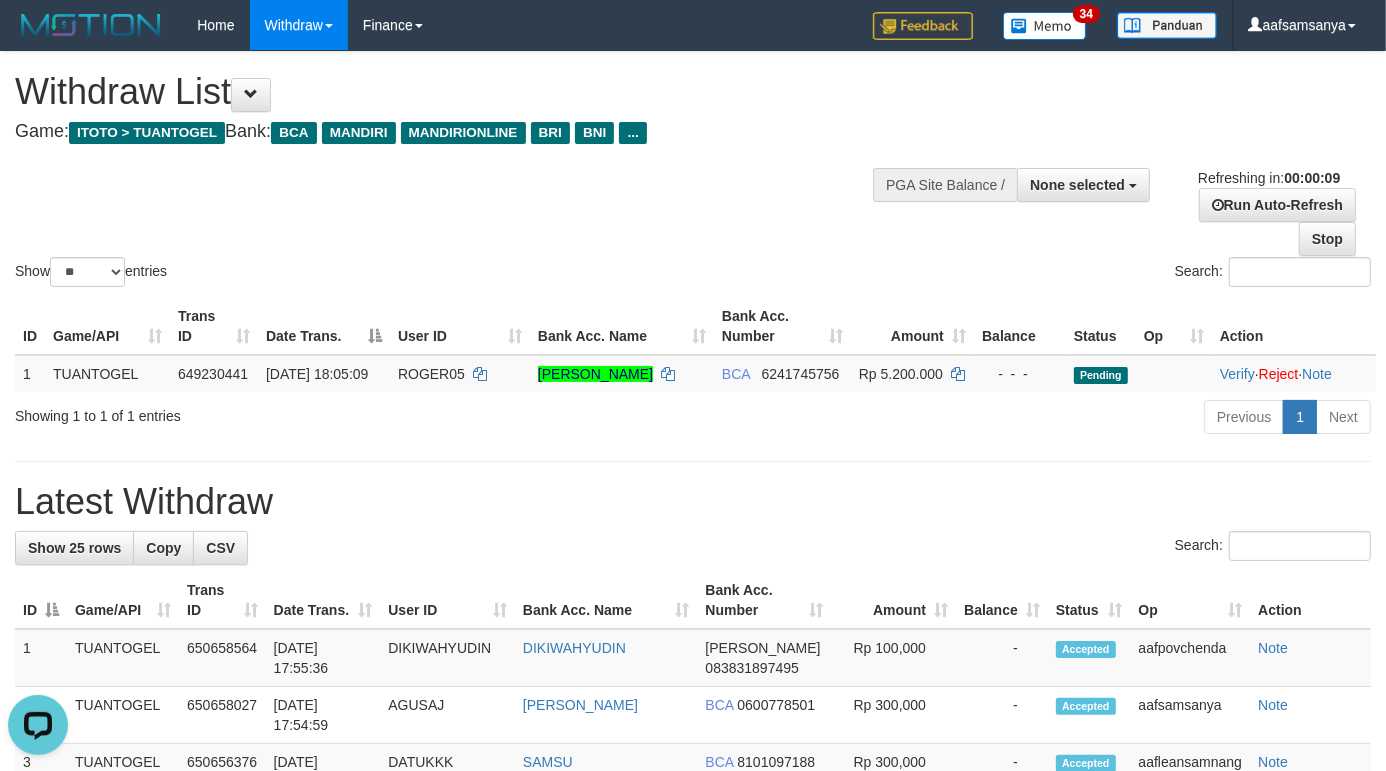 scroll, scrollTop: 0, scrollLeft: 0, axis: both 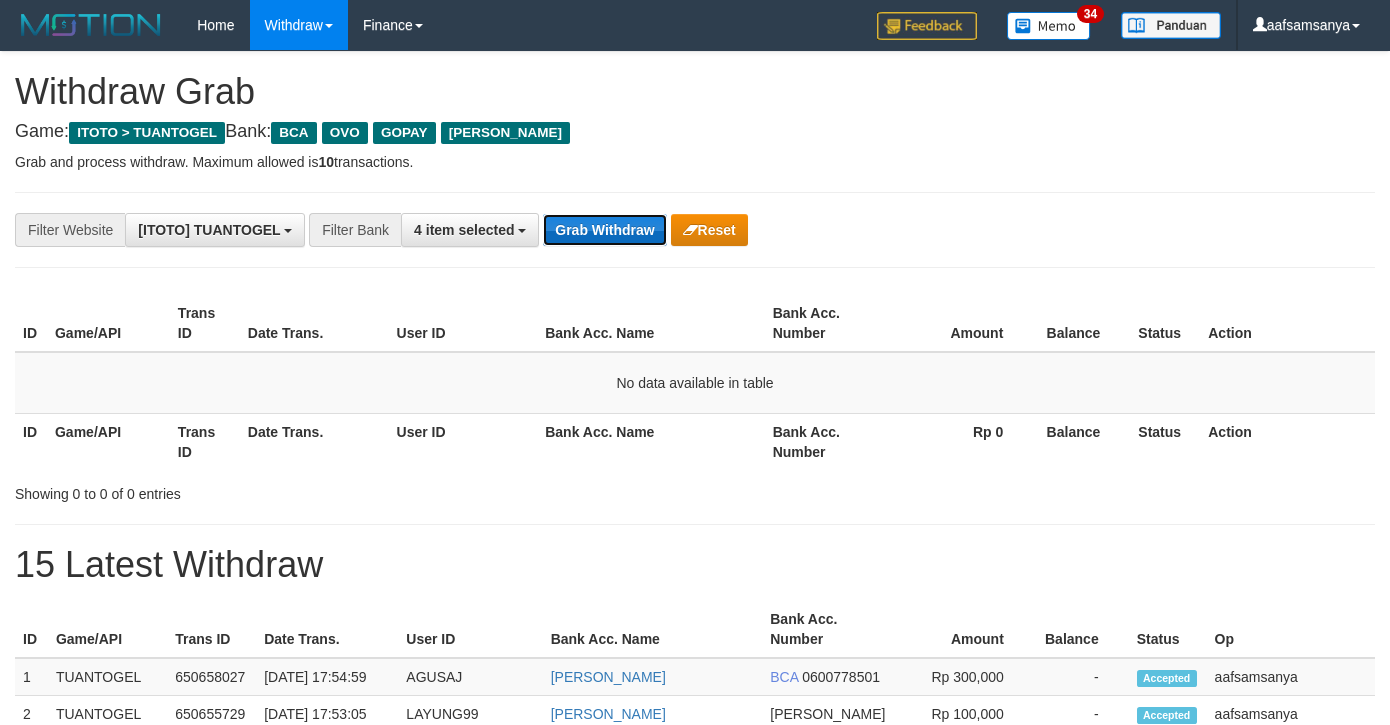 click on "Grab Withdraw" at bounding box center (604, 230) 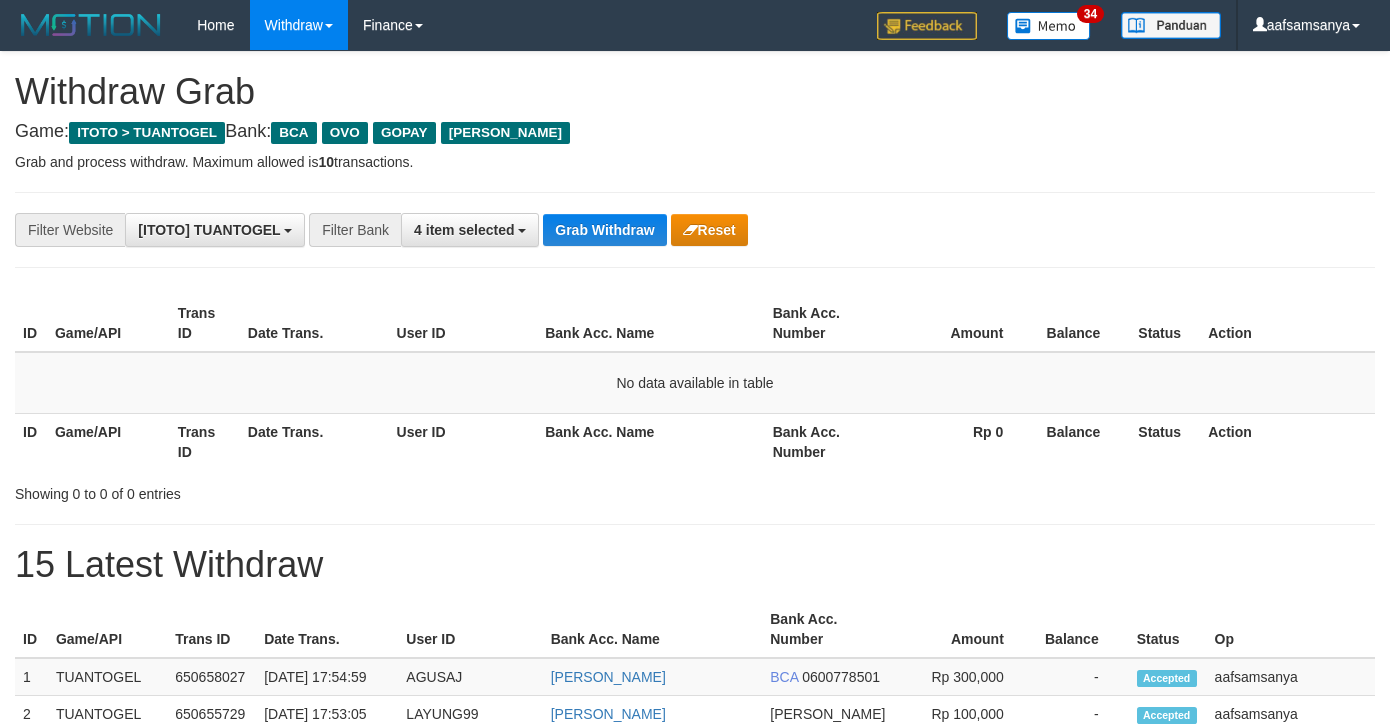 scroll, scrollTop: 0, scrollLeft: 0, axis: both 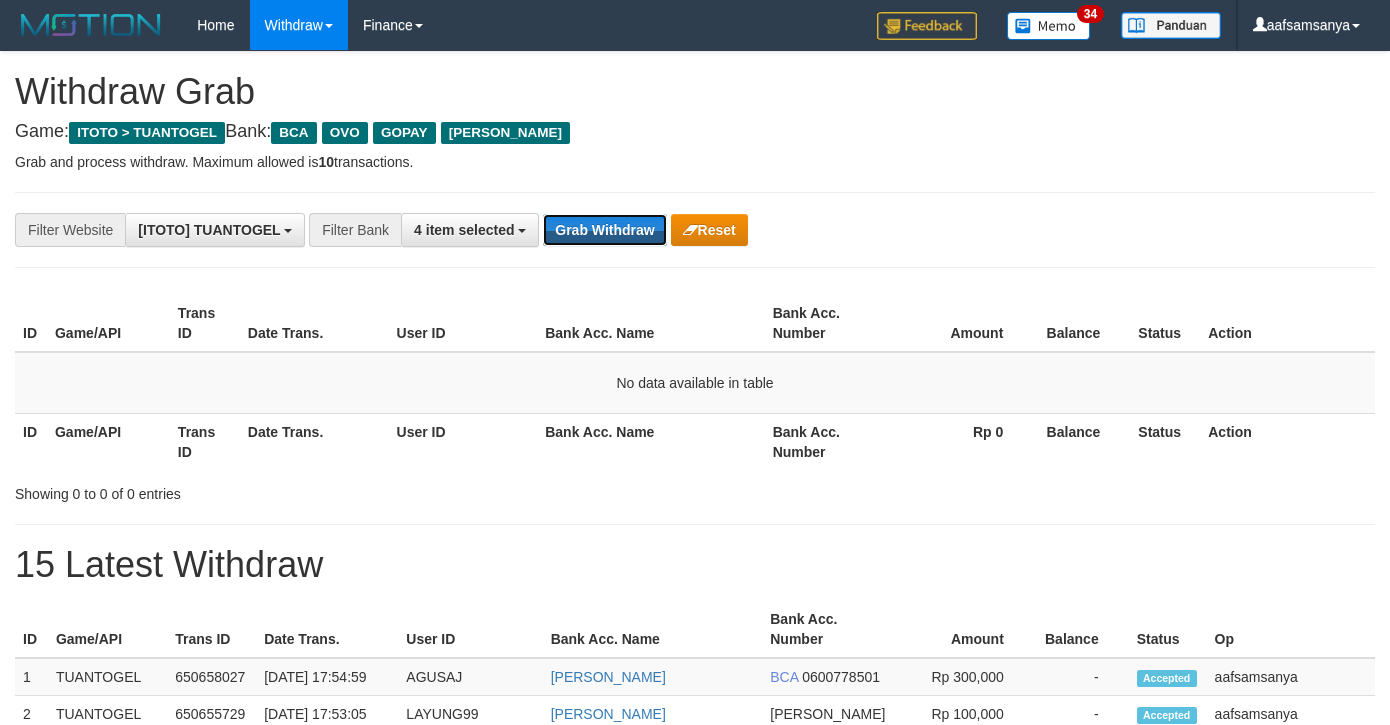 click on "Grab Withdraw" at bounding box center [604, 230] 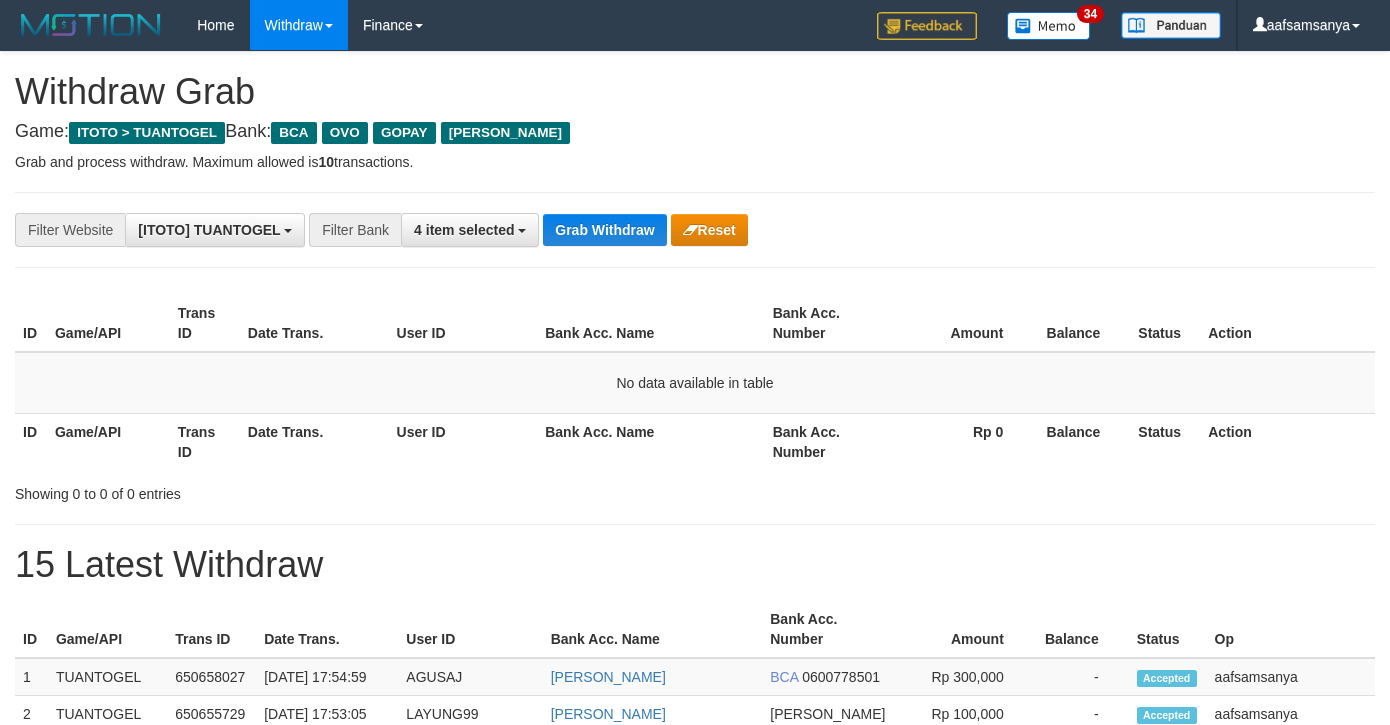 scroll, scrollTop: 0, scrollLeft: 0, axis: both 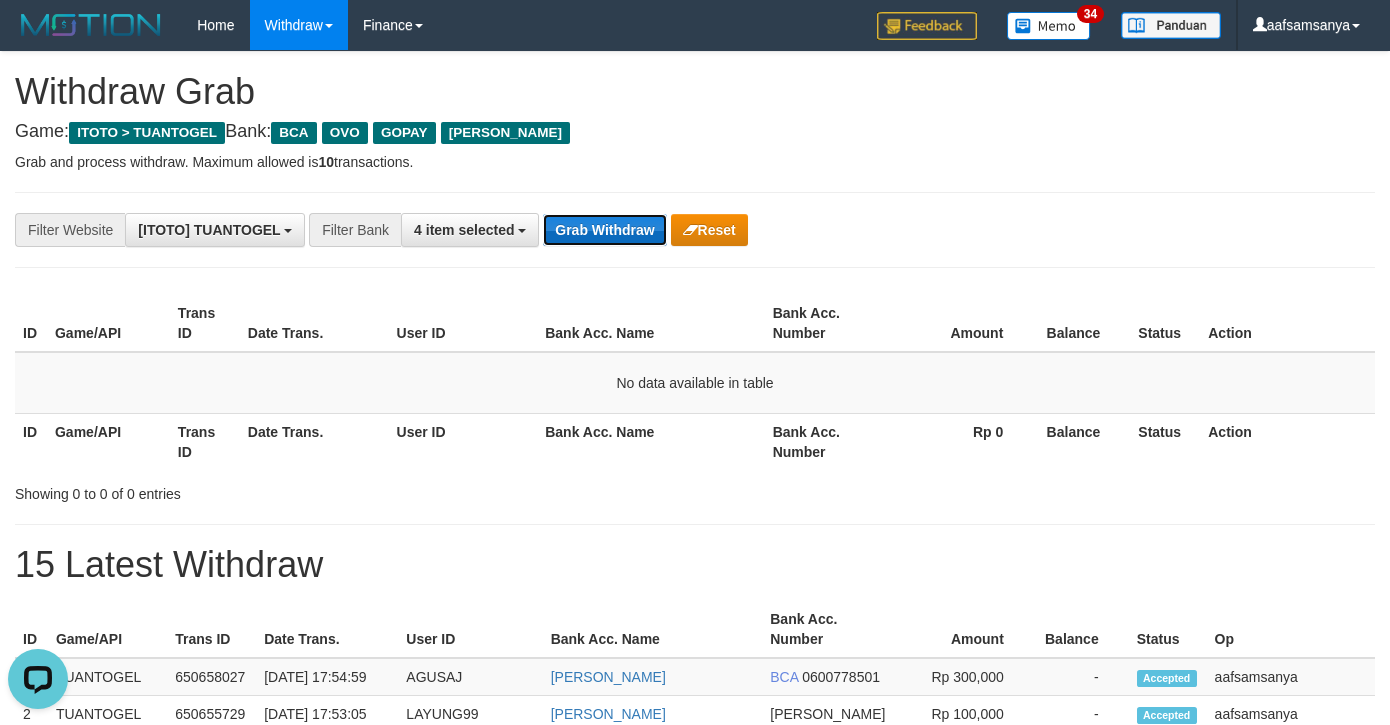 drag, startPoint x: 0, startPoint y: 0, endPoint x: 578, endPoint y: 232, distance: 622.82263 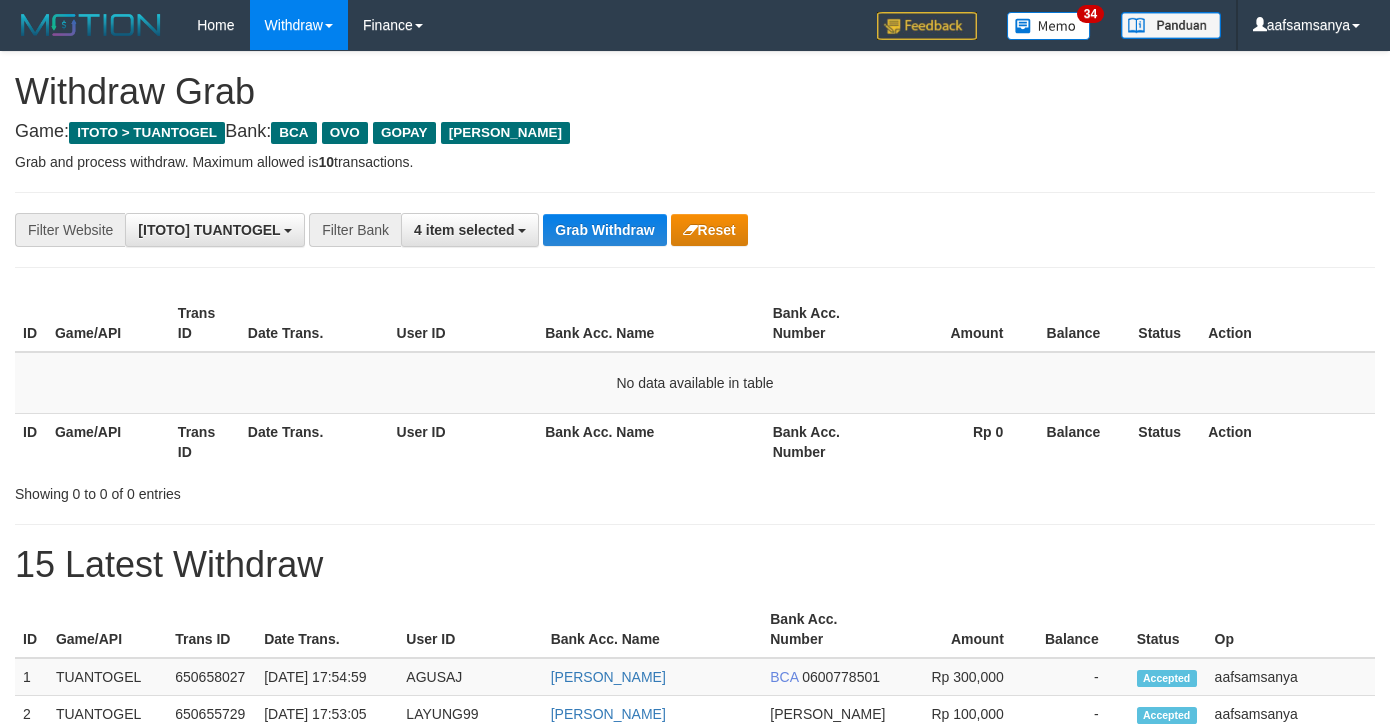 scroll, scrollTop: 0, scrollLeft: 0, axis: both 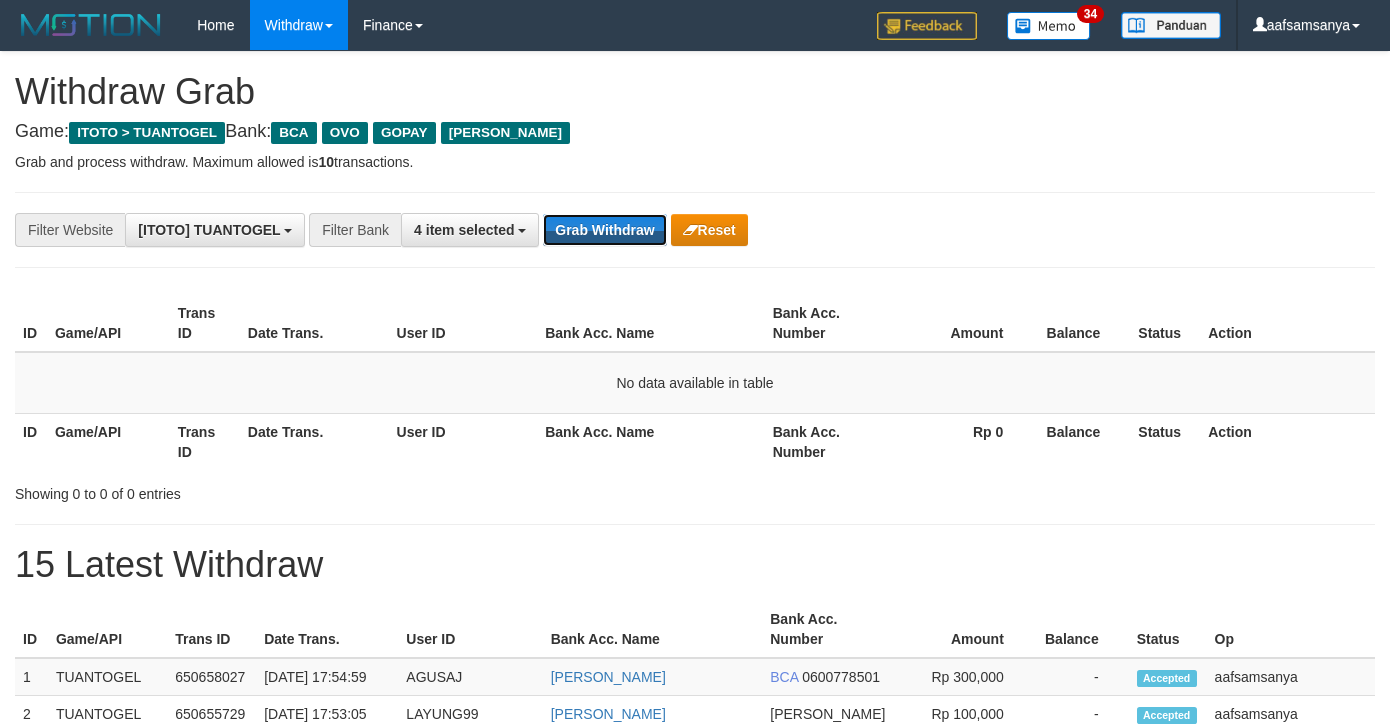 click on "Grab Withdraw" at bounding box center [604, 230] 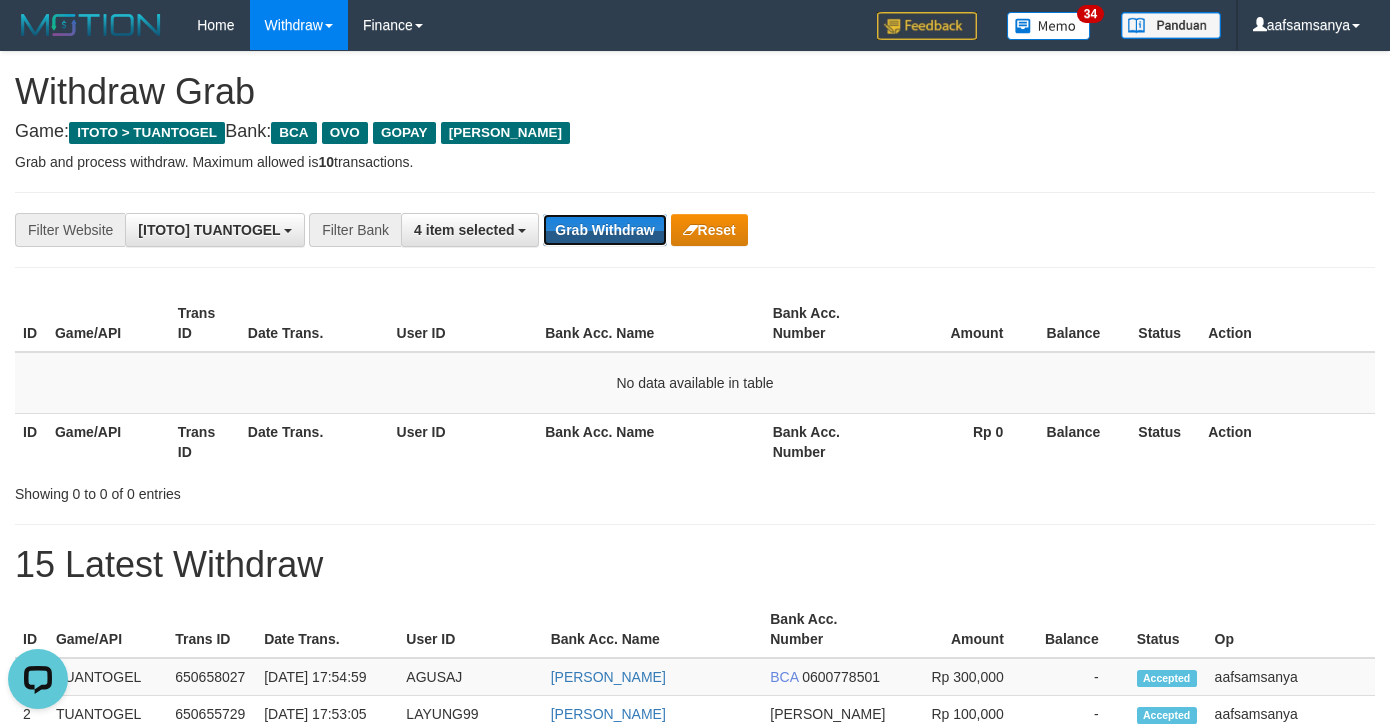 click on "Grab Withdraw" at bounding box center (604, 230) 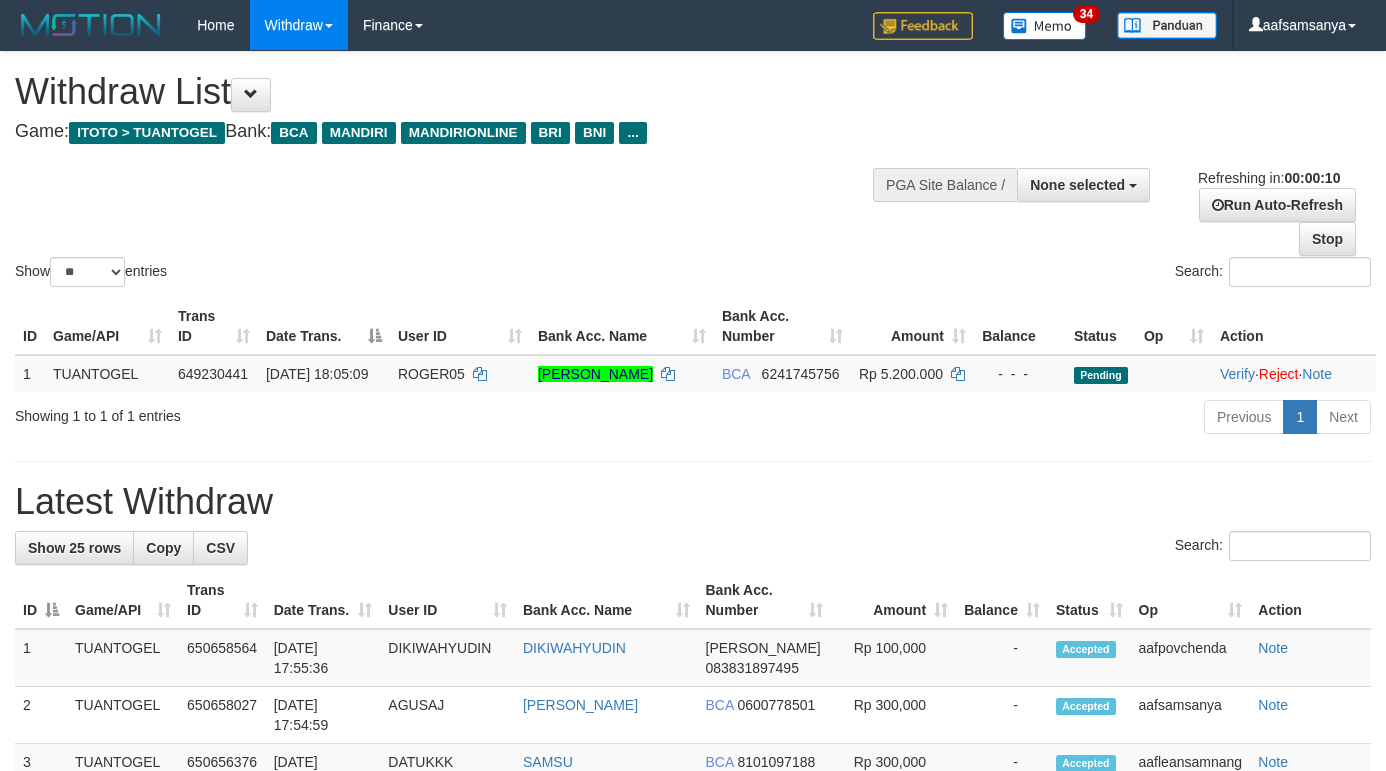 select 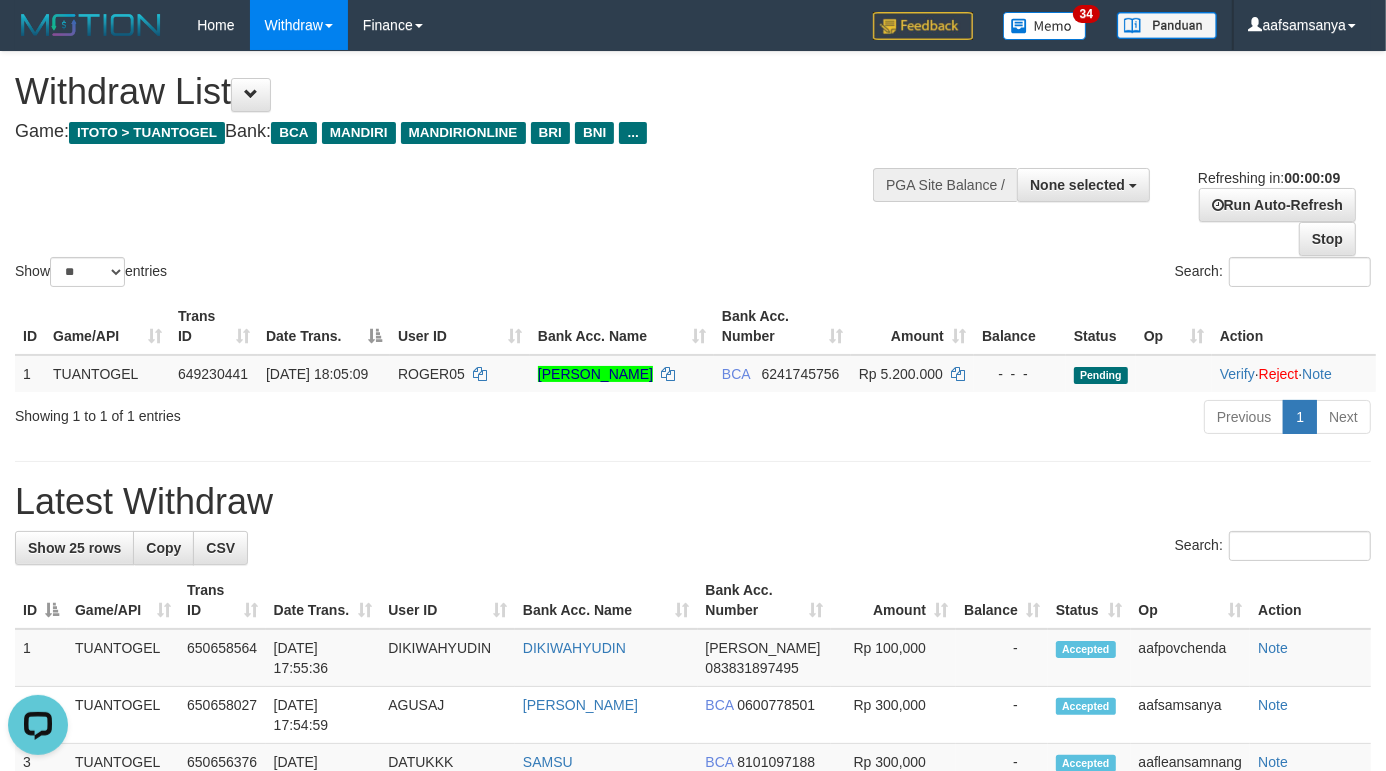 scroll, scrollTop: 0, scrollLeft: 0, axis: both 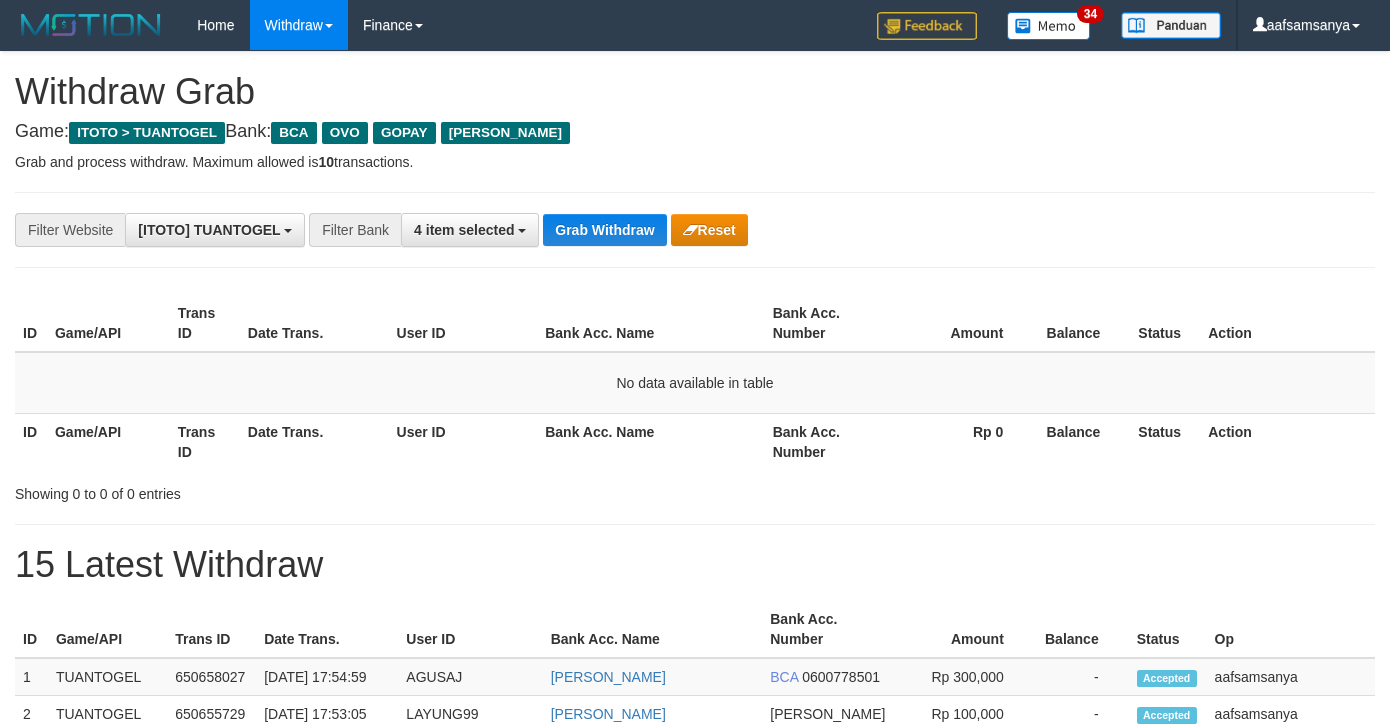 click on "Grab Withdraw" at bounding box center (604, 230) 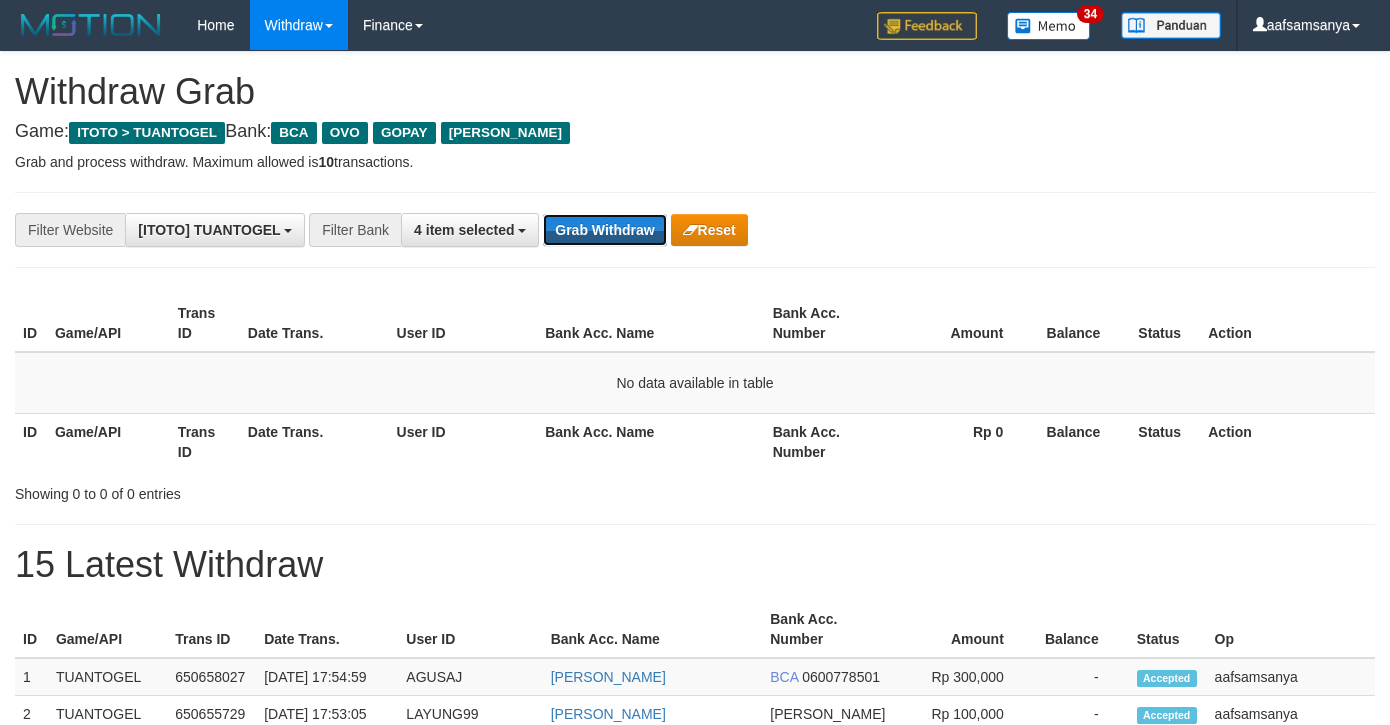 click on "Grab Withdraw" at bounding box center [604, 230] 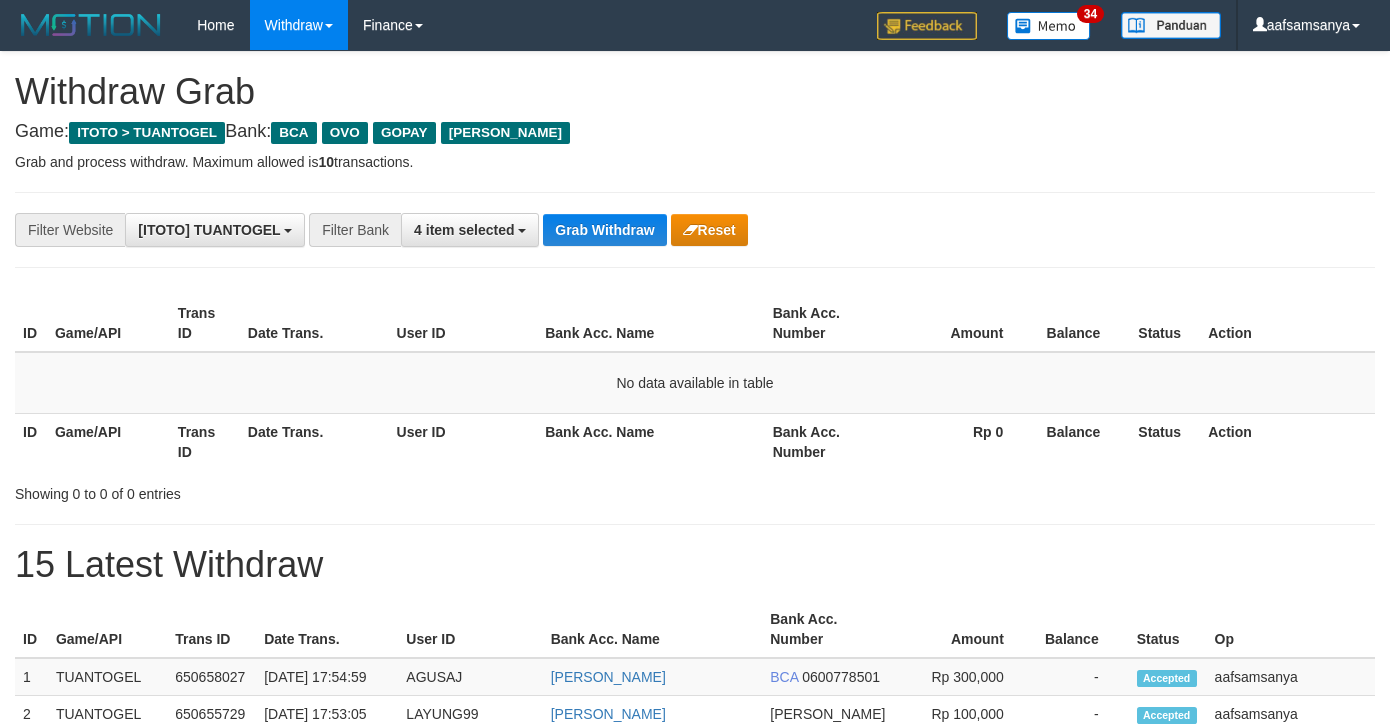 scroll, scrollTop: 0, scrollLeft: 0, axis: both 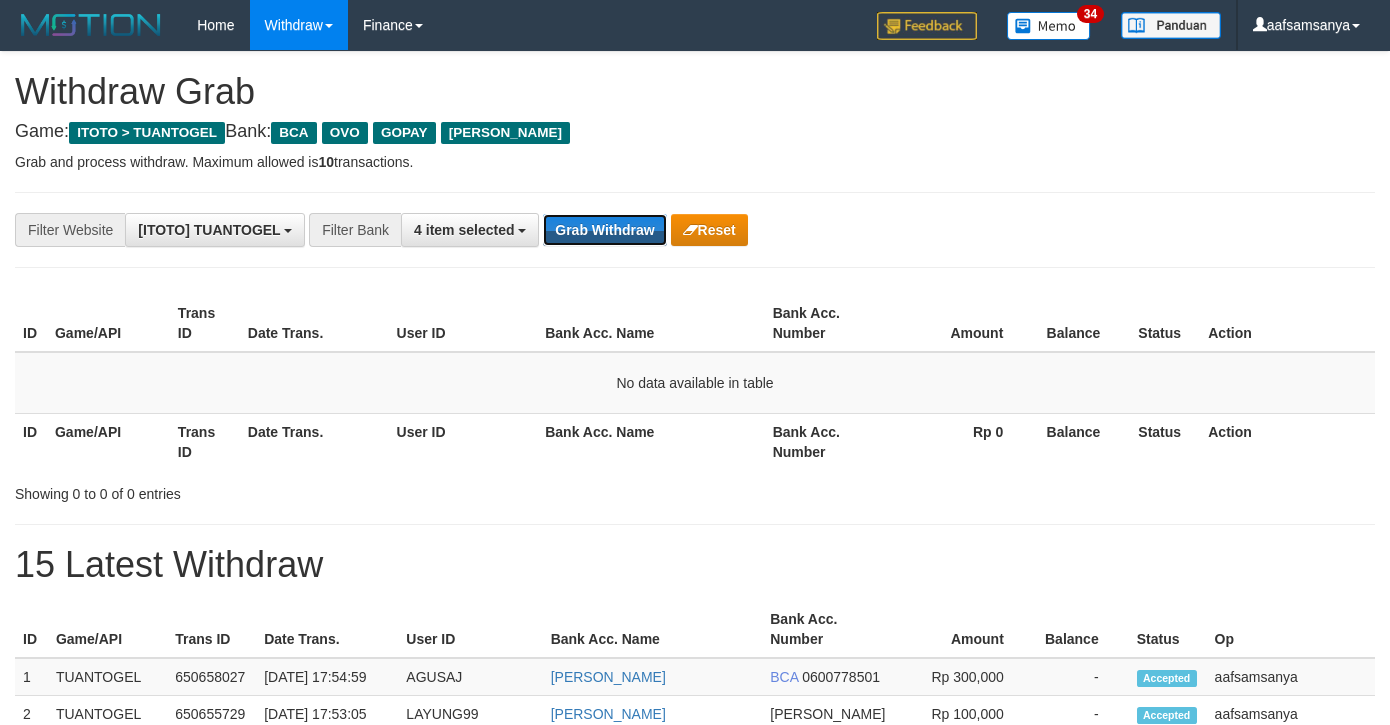 click on "Grab Withdraw" at bounding box center (604, 230) 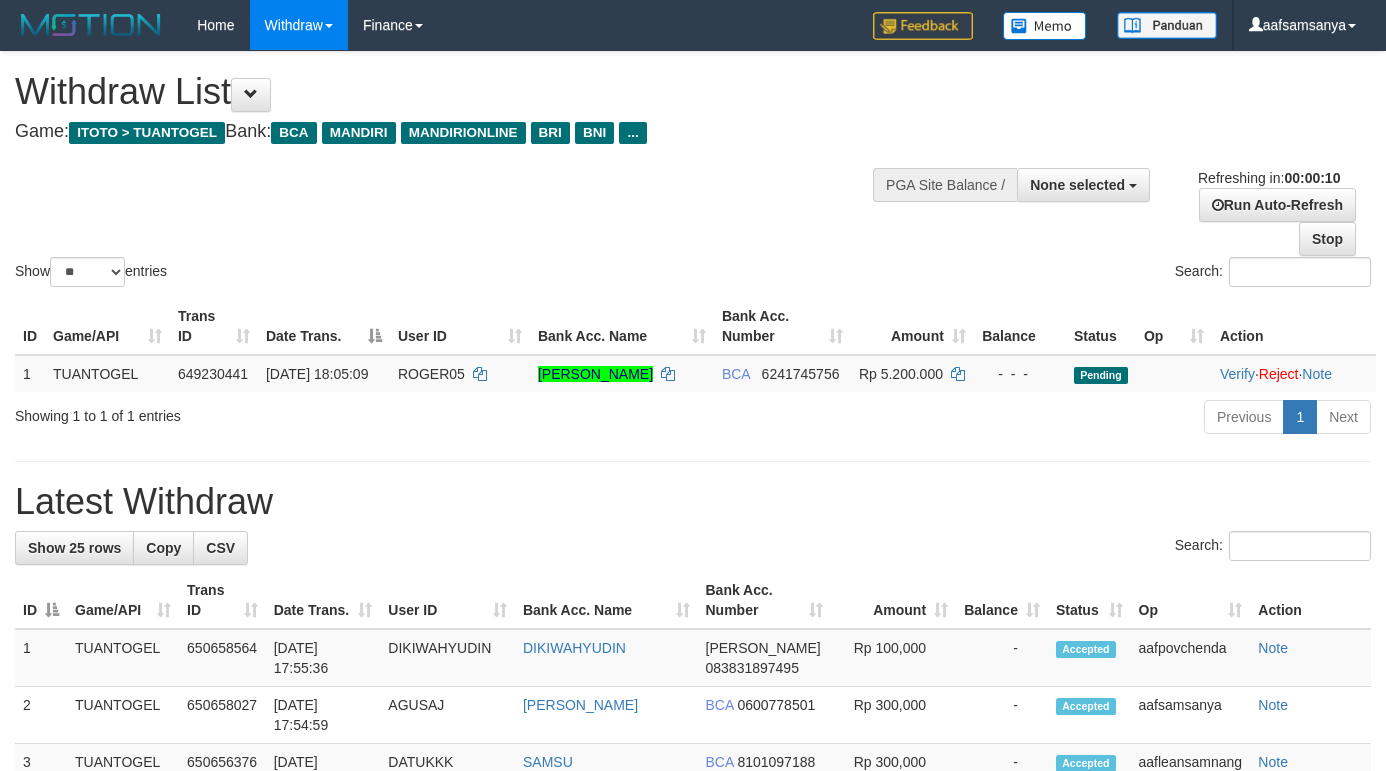 select 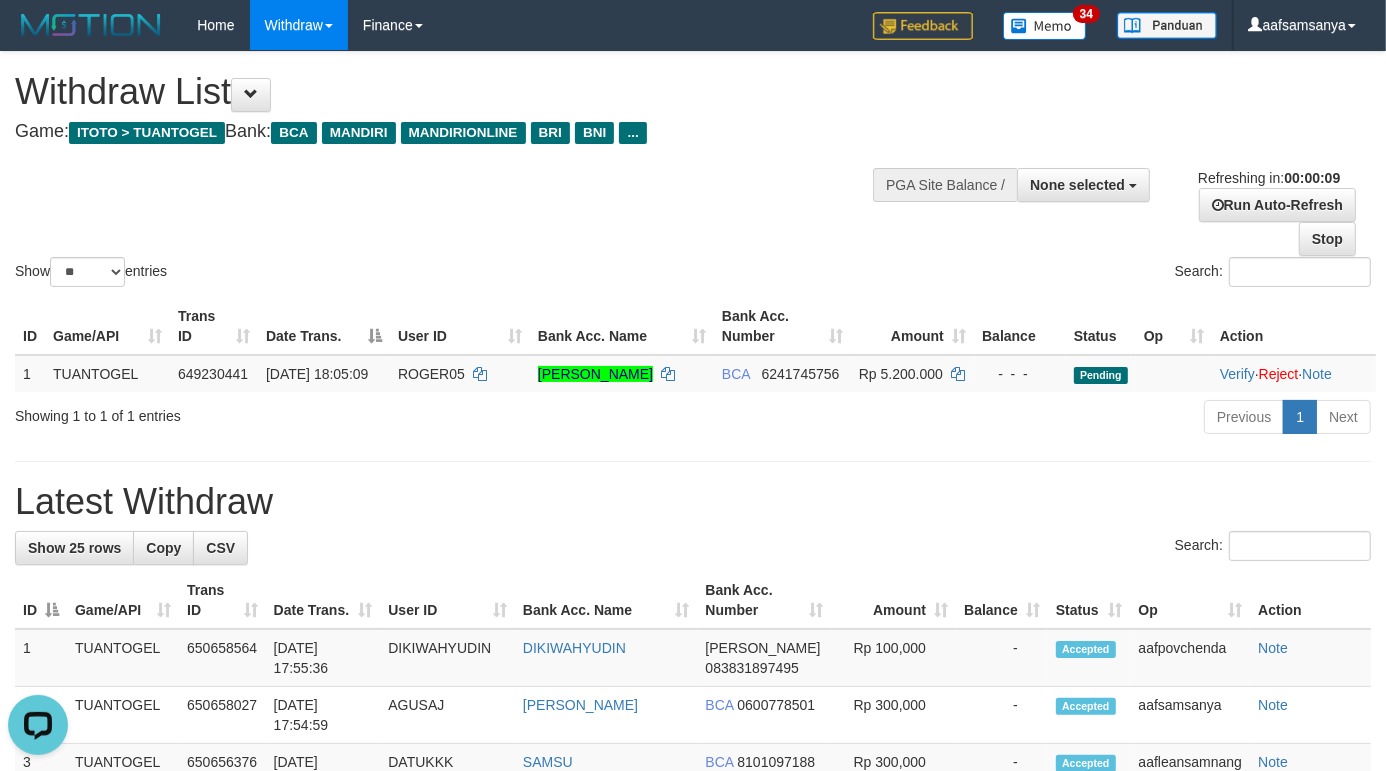 scroll, scrollTop: 0, scrollLeft: 0, axis: both 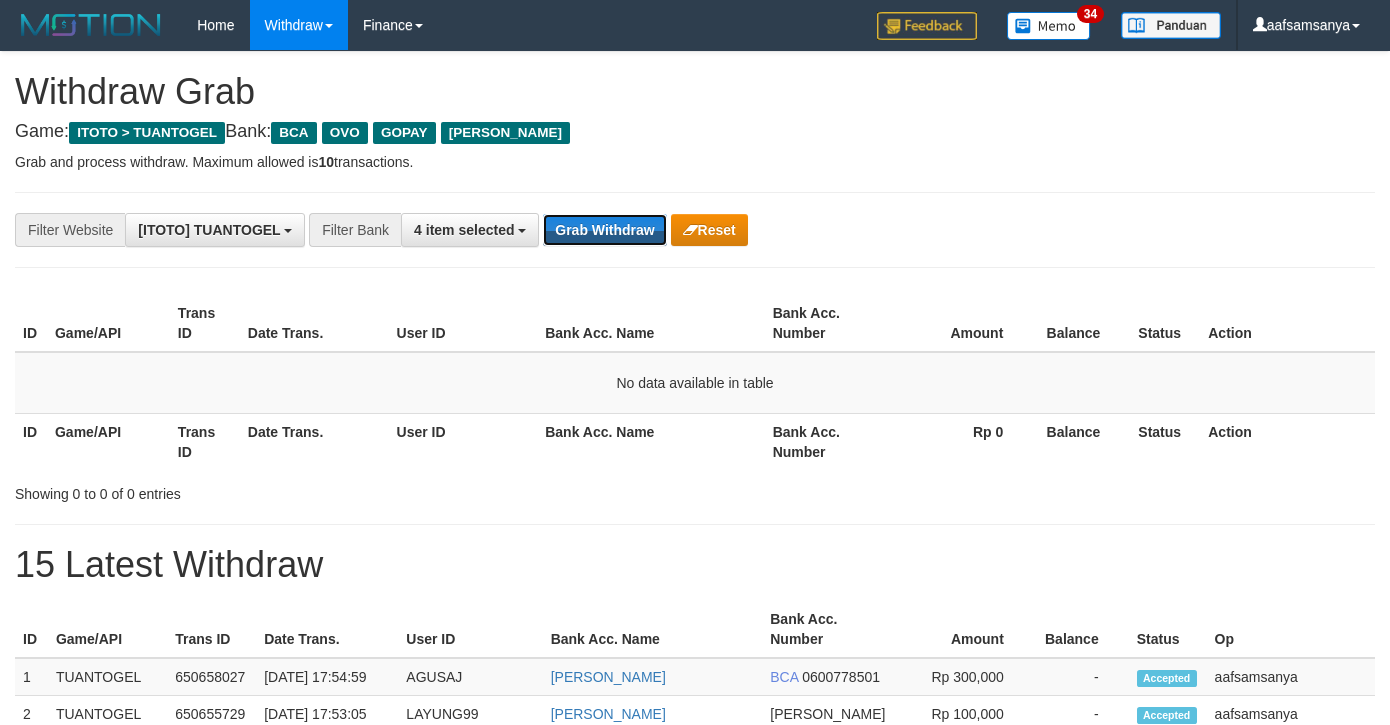 click on "Grab Withdraw" at bounding box center (604, 230) 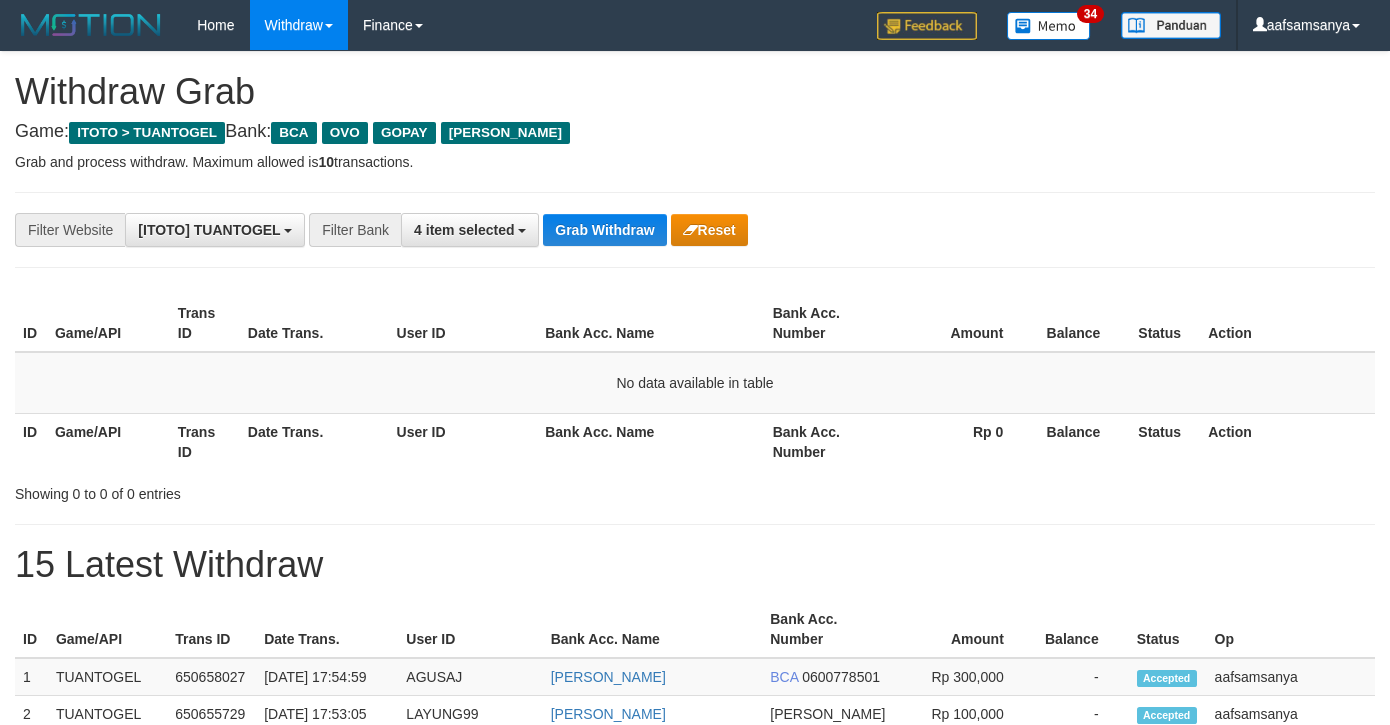 scroll, scrollTop: 0, scrollLeft: 0, axis: both 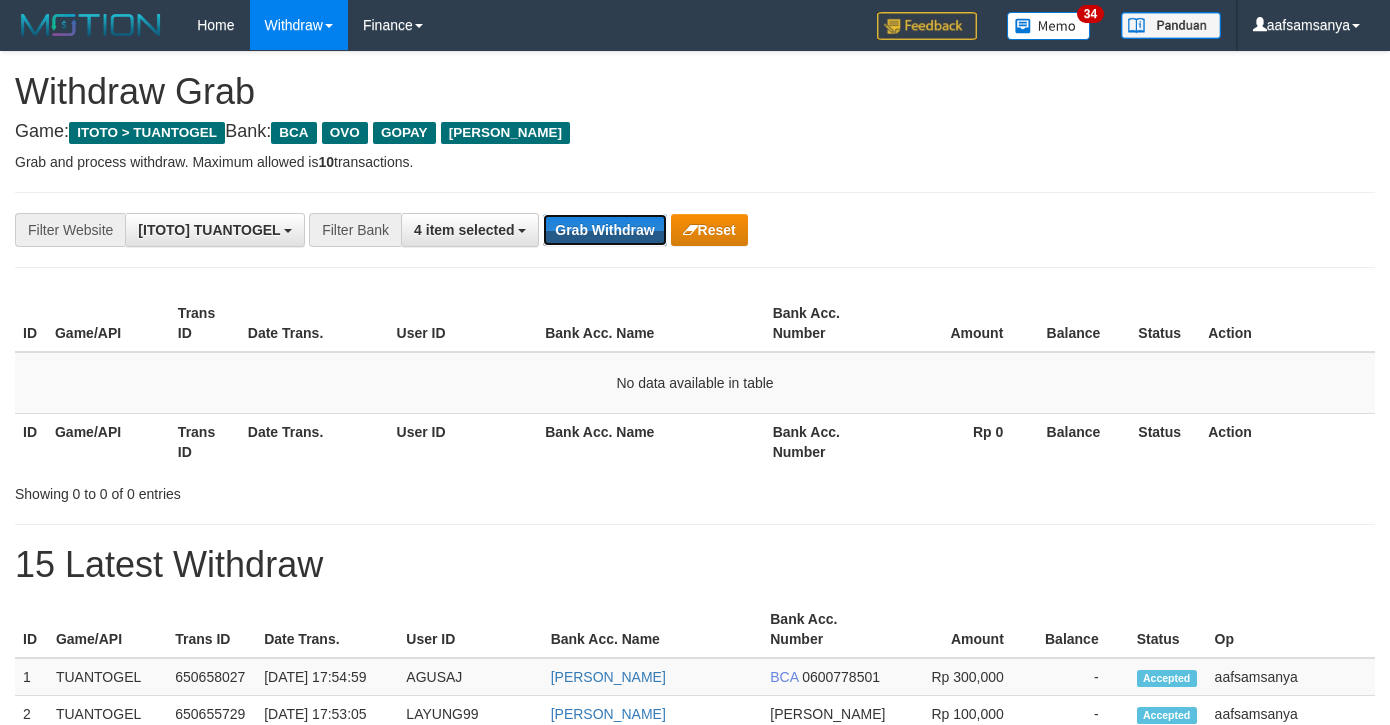 click on "Grab Withdraw" at bounding box center (604, 230) 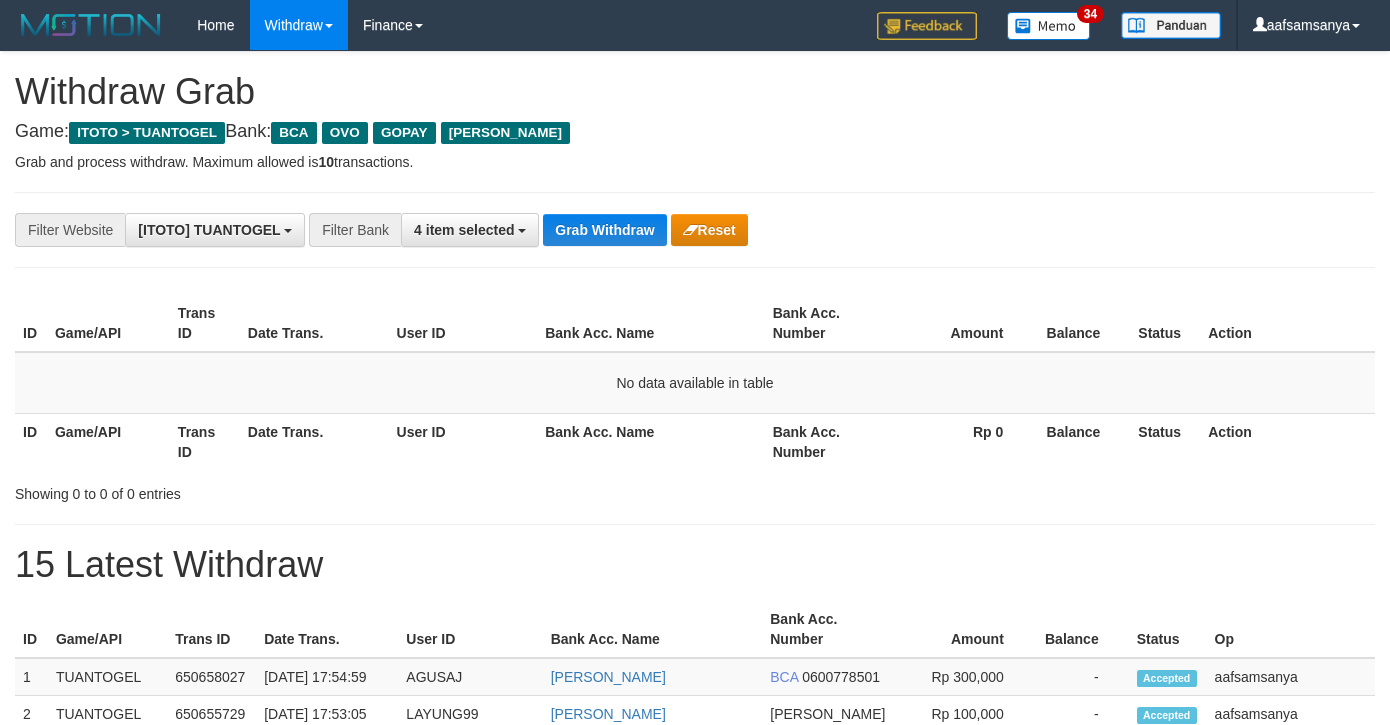 scroll, scrollTop: 0, scrollLeft: 0, axis: both 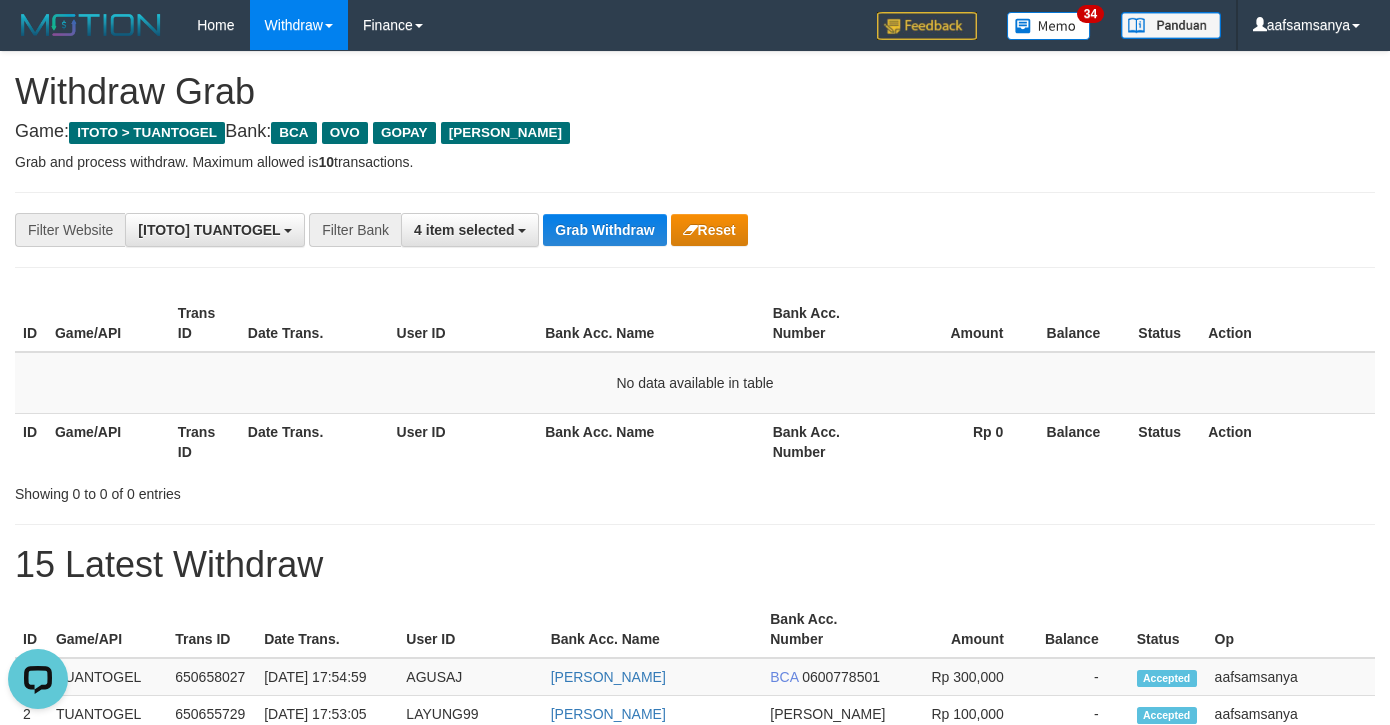 click on "Grab Withdraw" at bounding box center [604, 230] 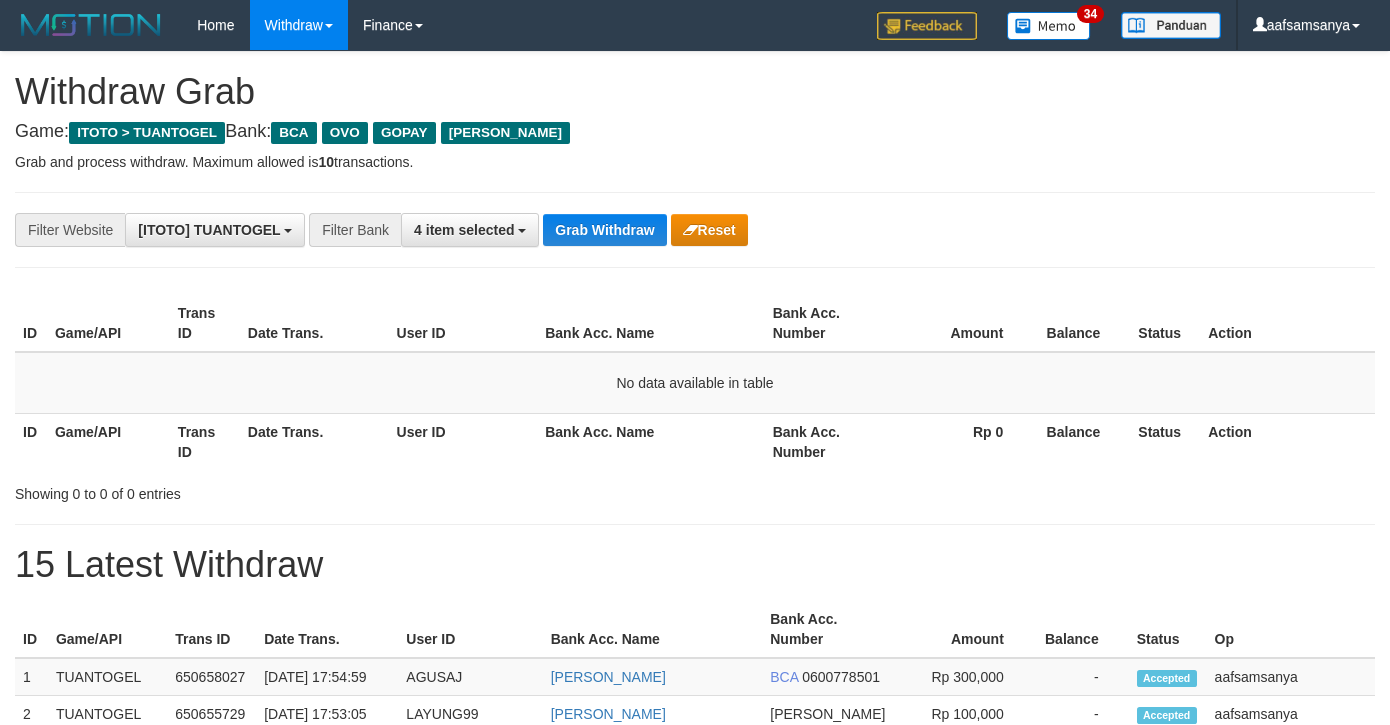 scroll, scrollTop: 0, scrollLeft: 0, axis: both 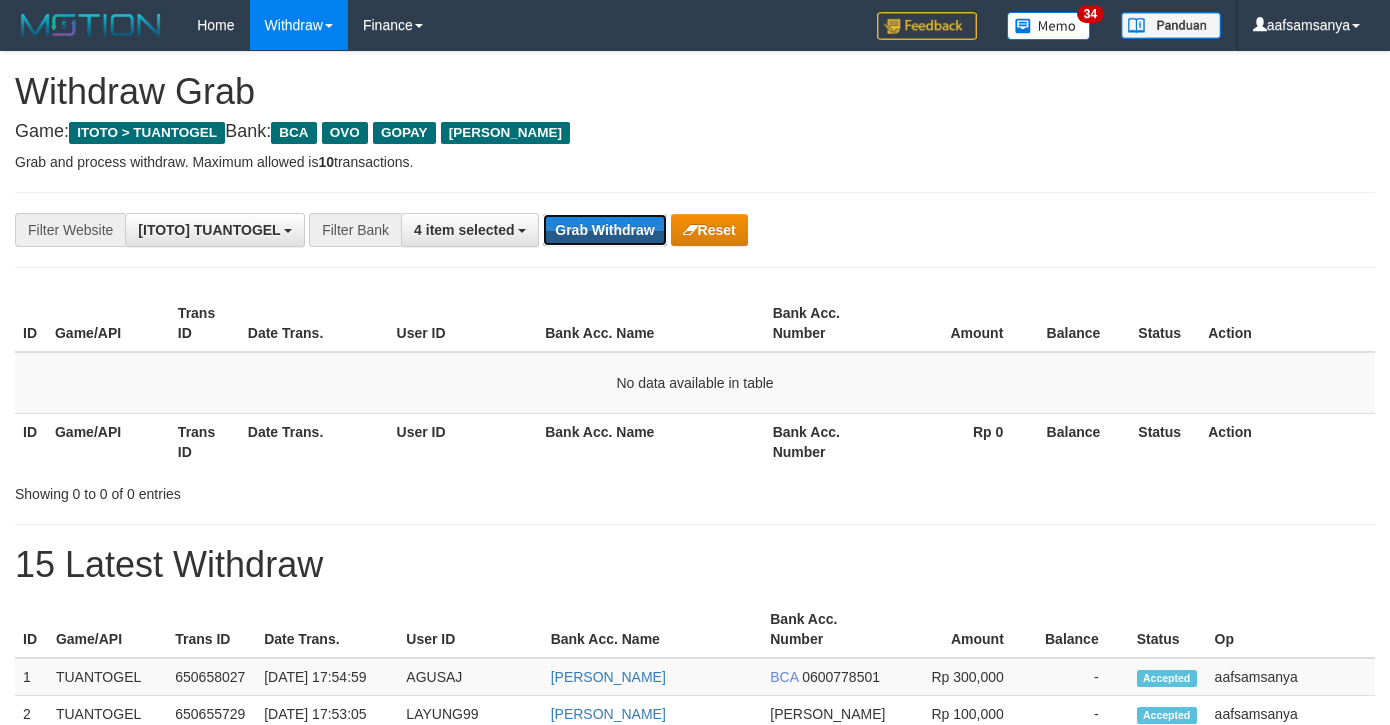 click on "Grab Withdraw" at bounding box center [604, 230] 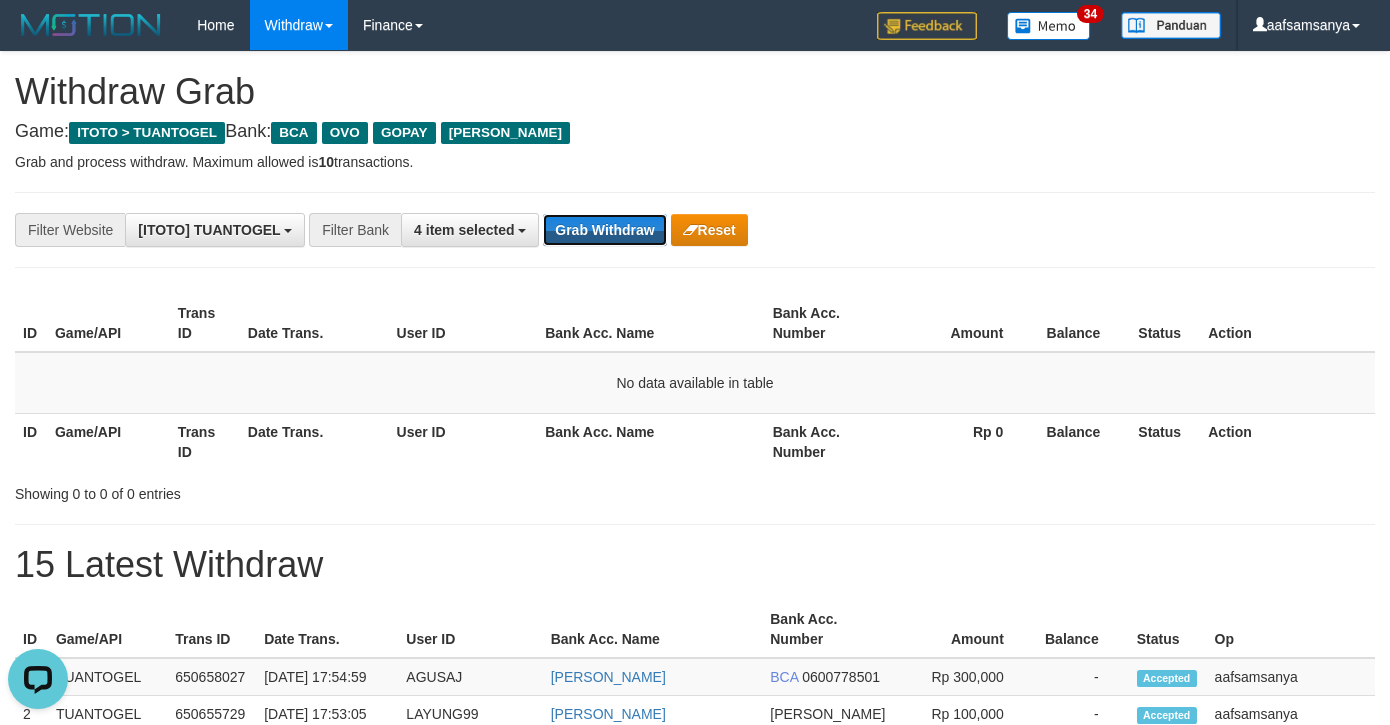 scroll, scrollTop: 0, scrollLeft: 0, axis: both 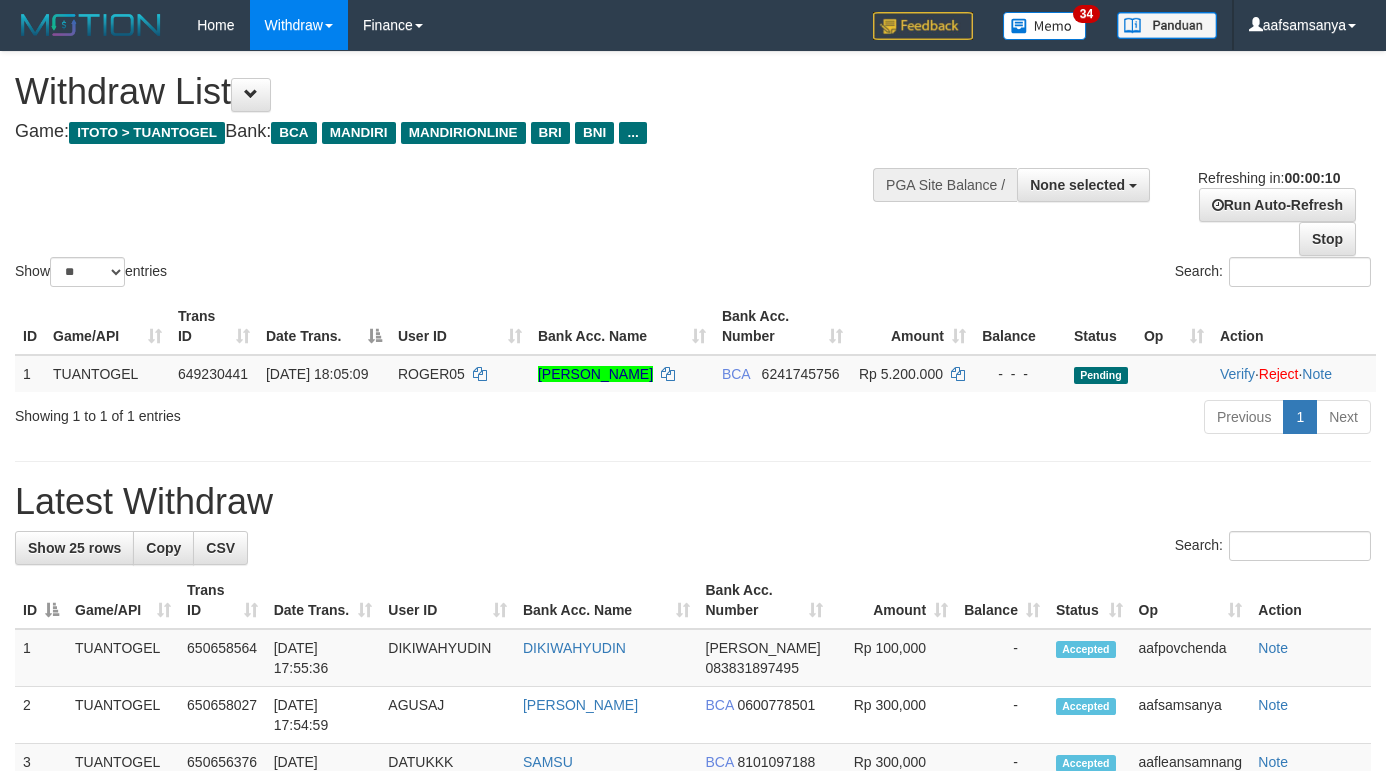 select 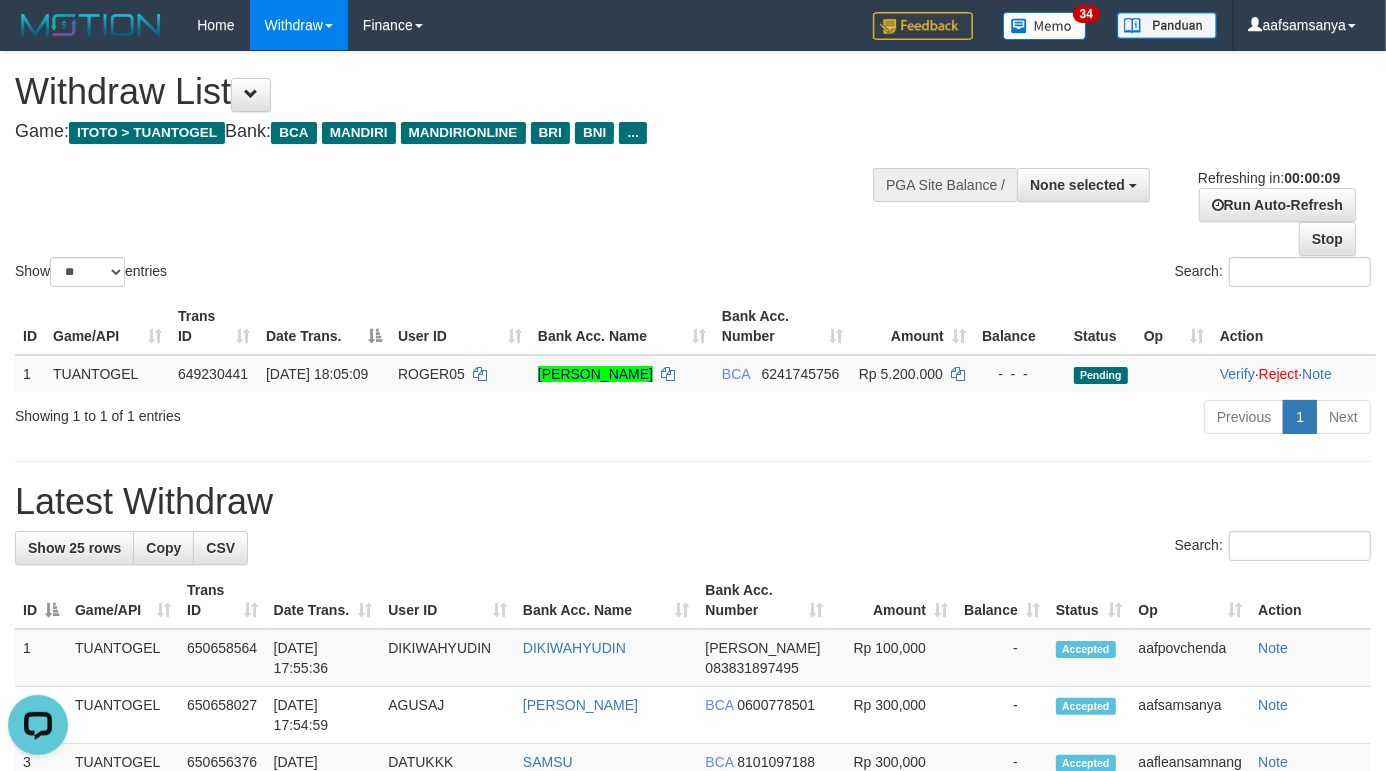 scroll, scrollTop: 0, scrollLeft: 0, axis: both 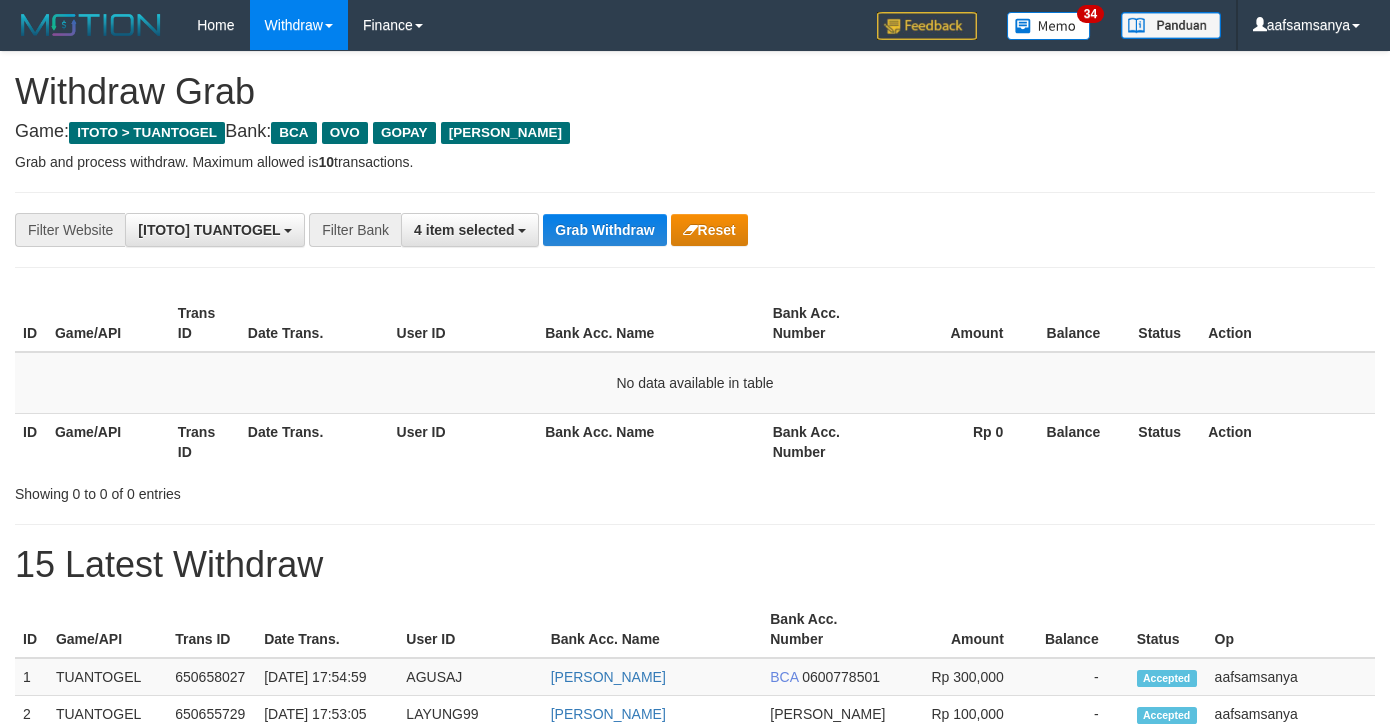 click on "Grab Withdraw" at bounding box center [604, 230] 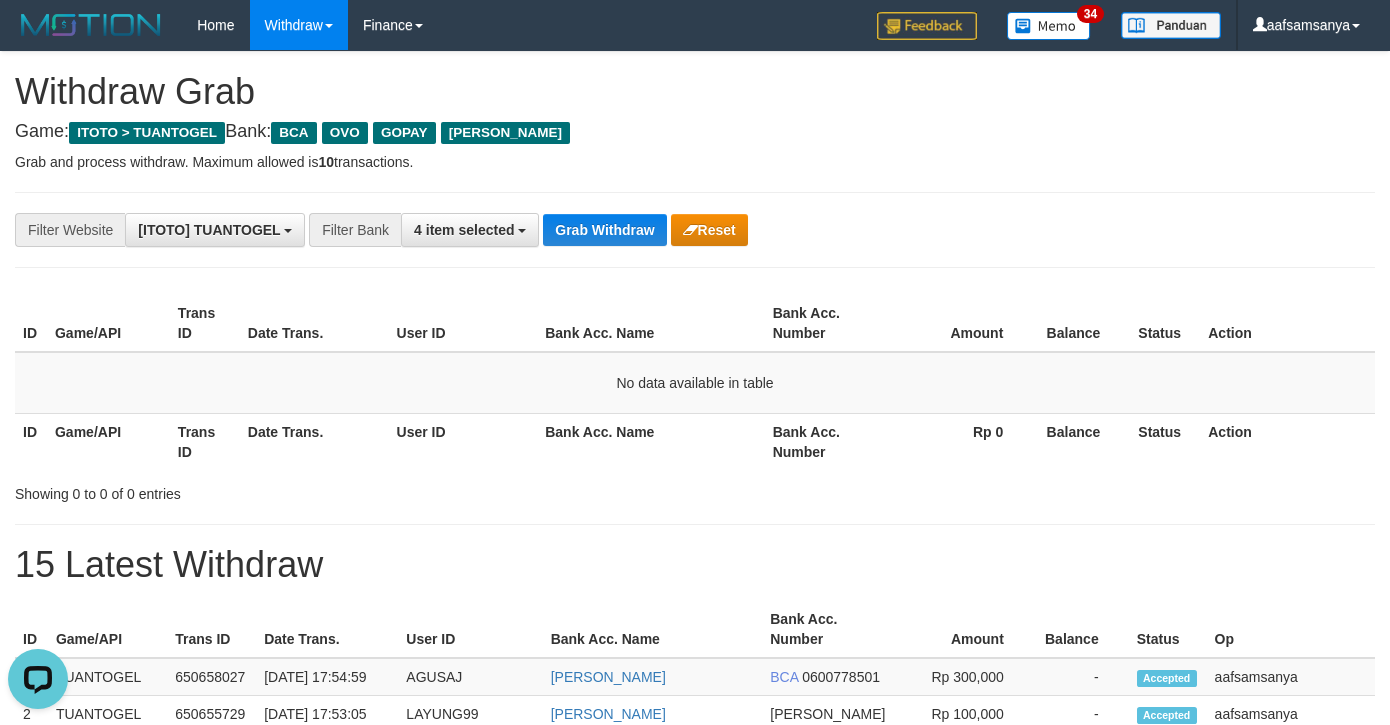 scroll, scrollTop: 0, scrollLeft: 0, axis: both 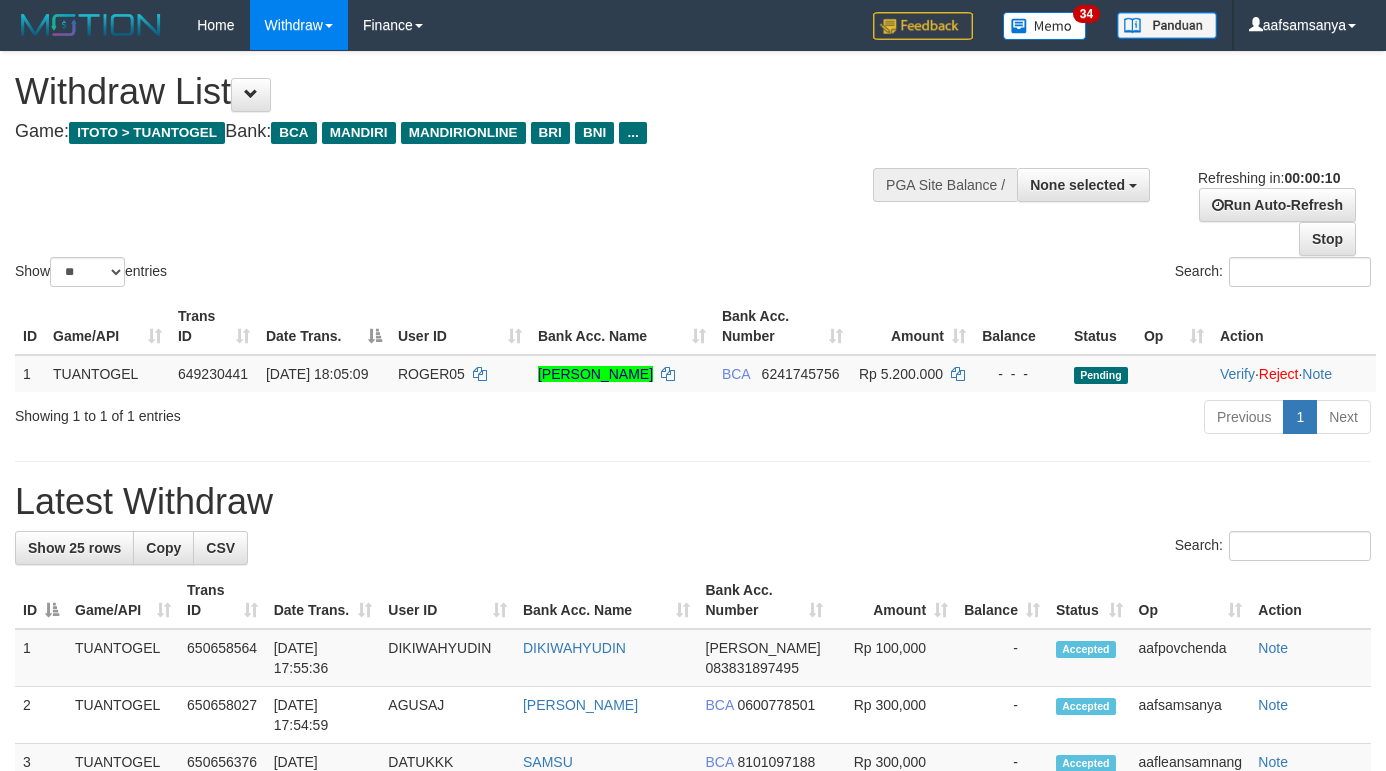 select 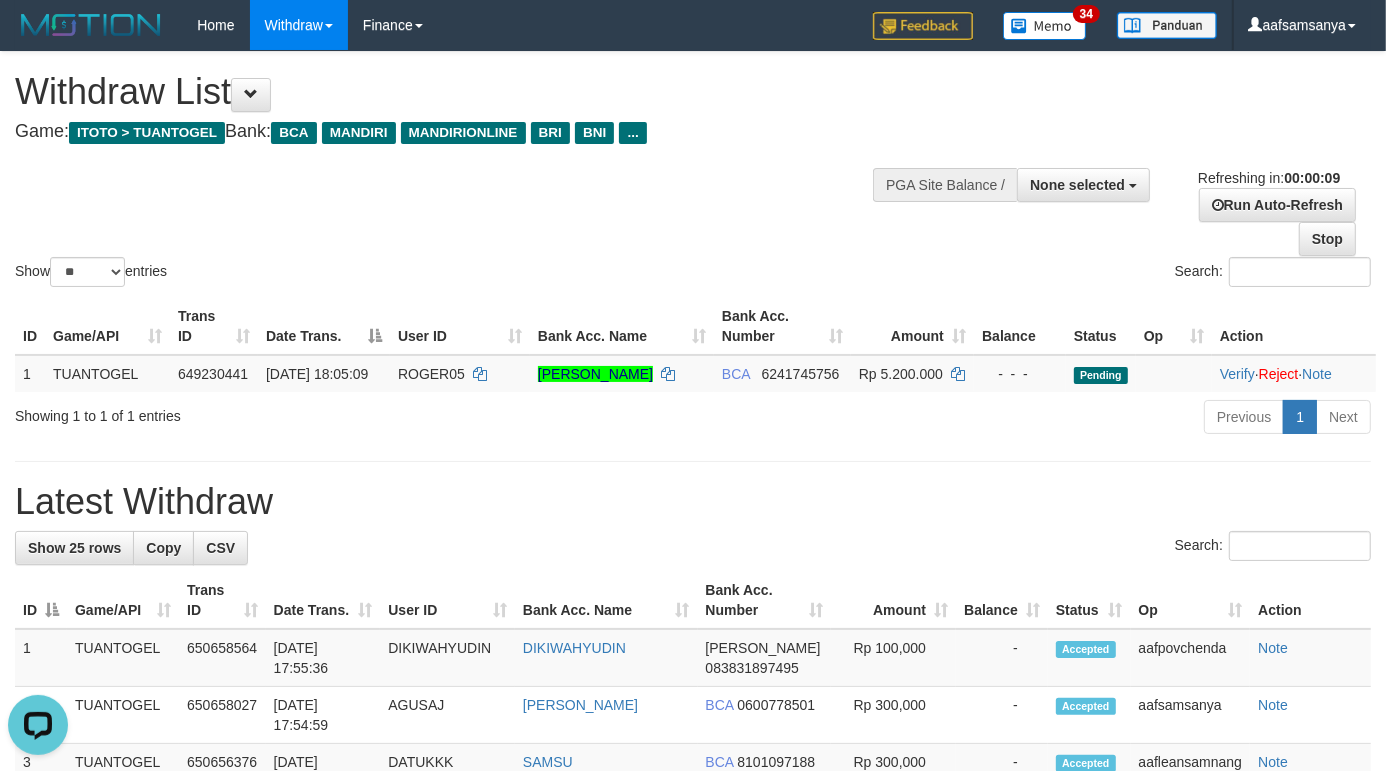 scroll, scrollTop: 0, scrollLeft: 0, axis: both 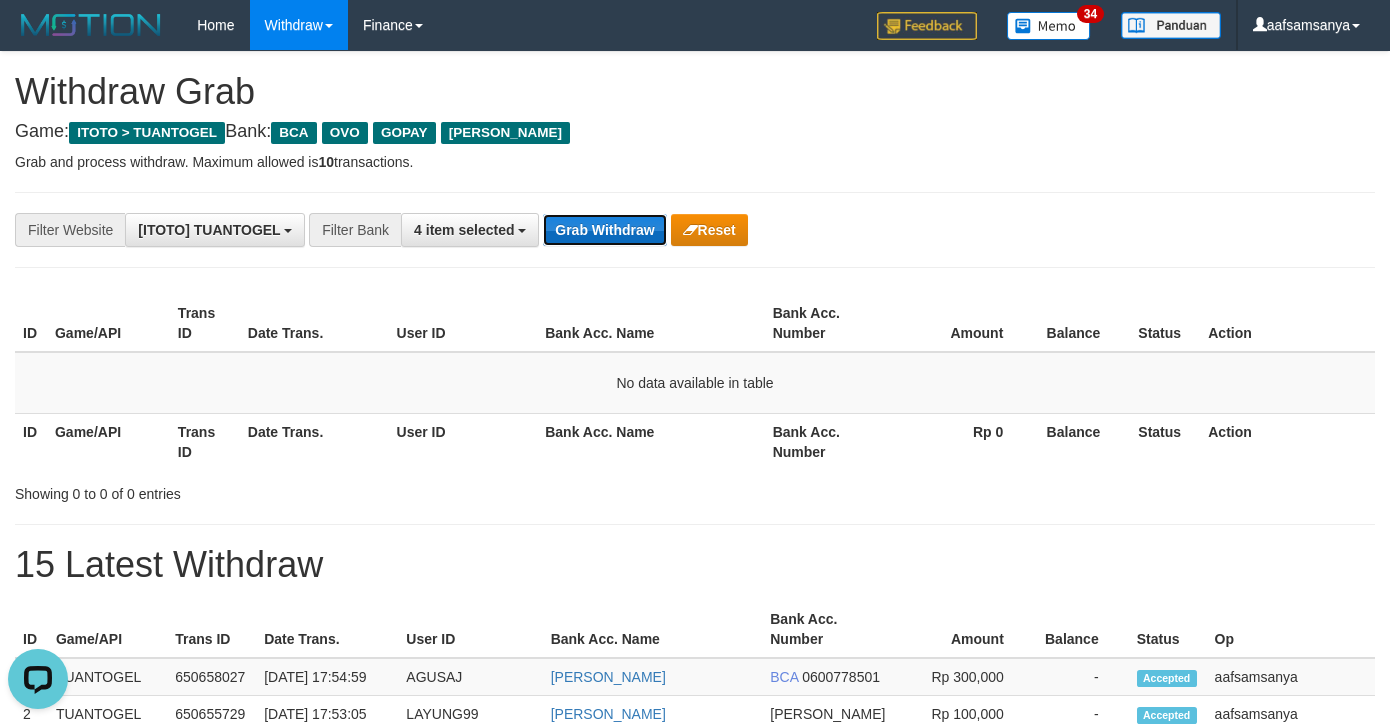 click on "Grab Withdraw" at bounding box center [604, 230] 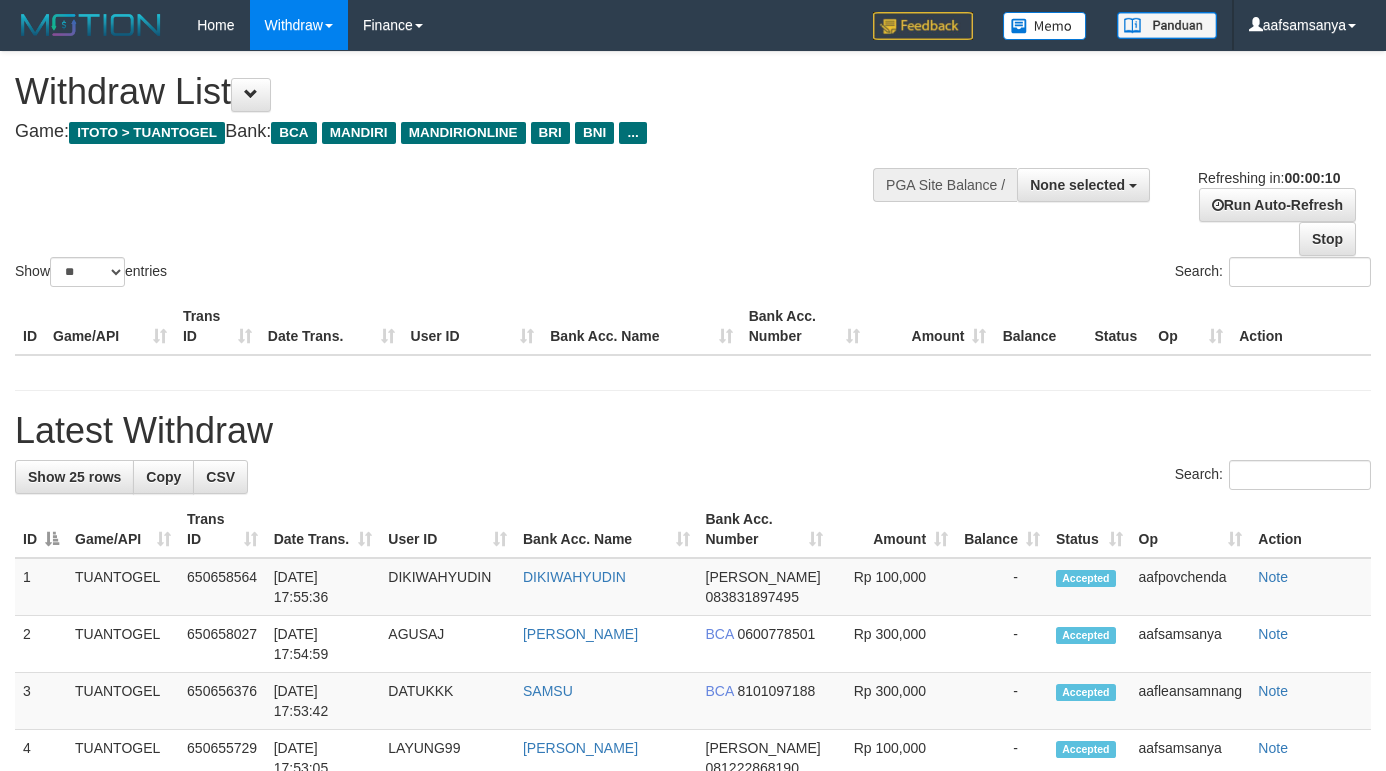 select 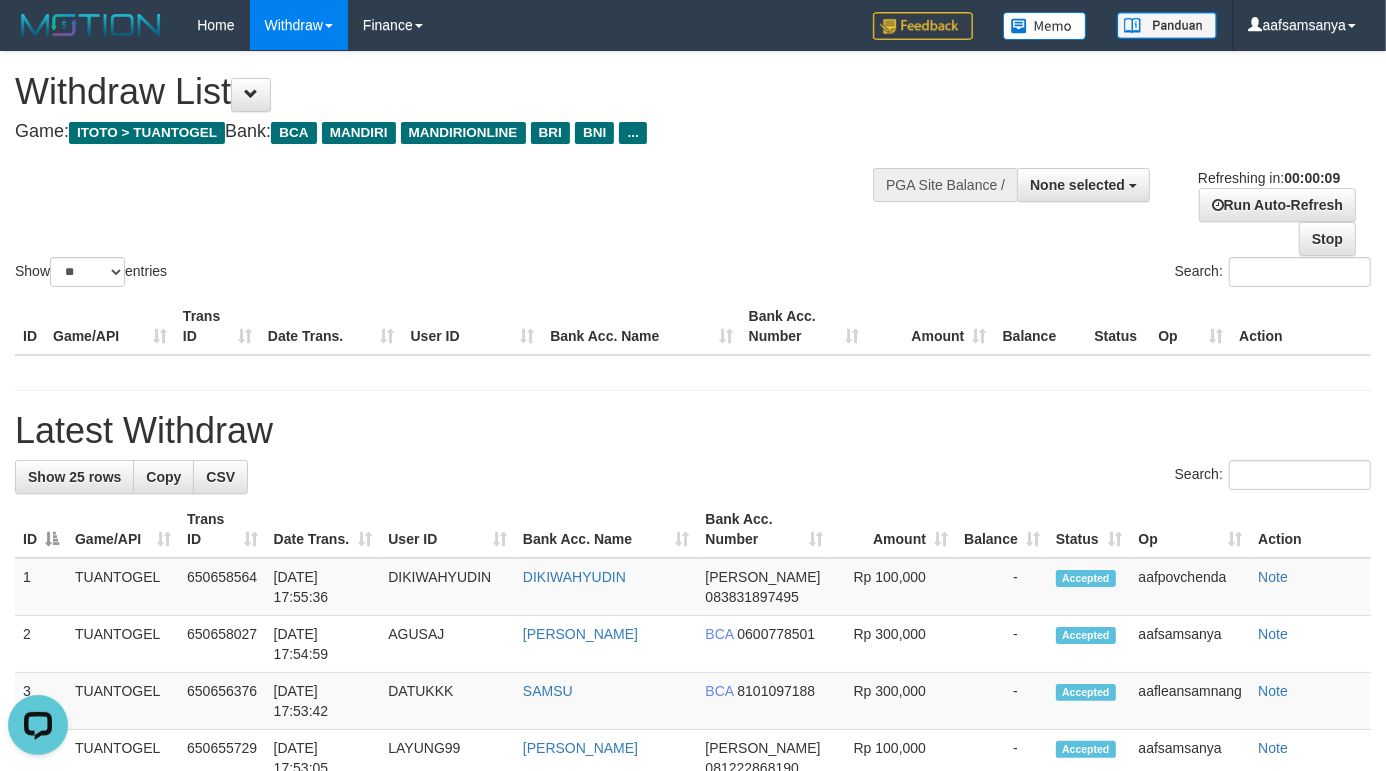 scroll, scrollTop: 0, scrollLeft: 0, axis: both 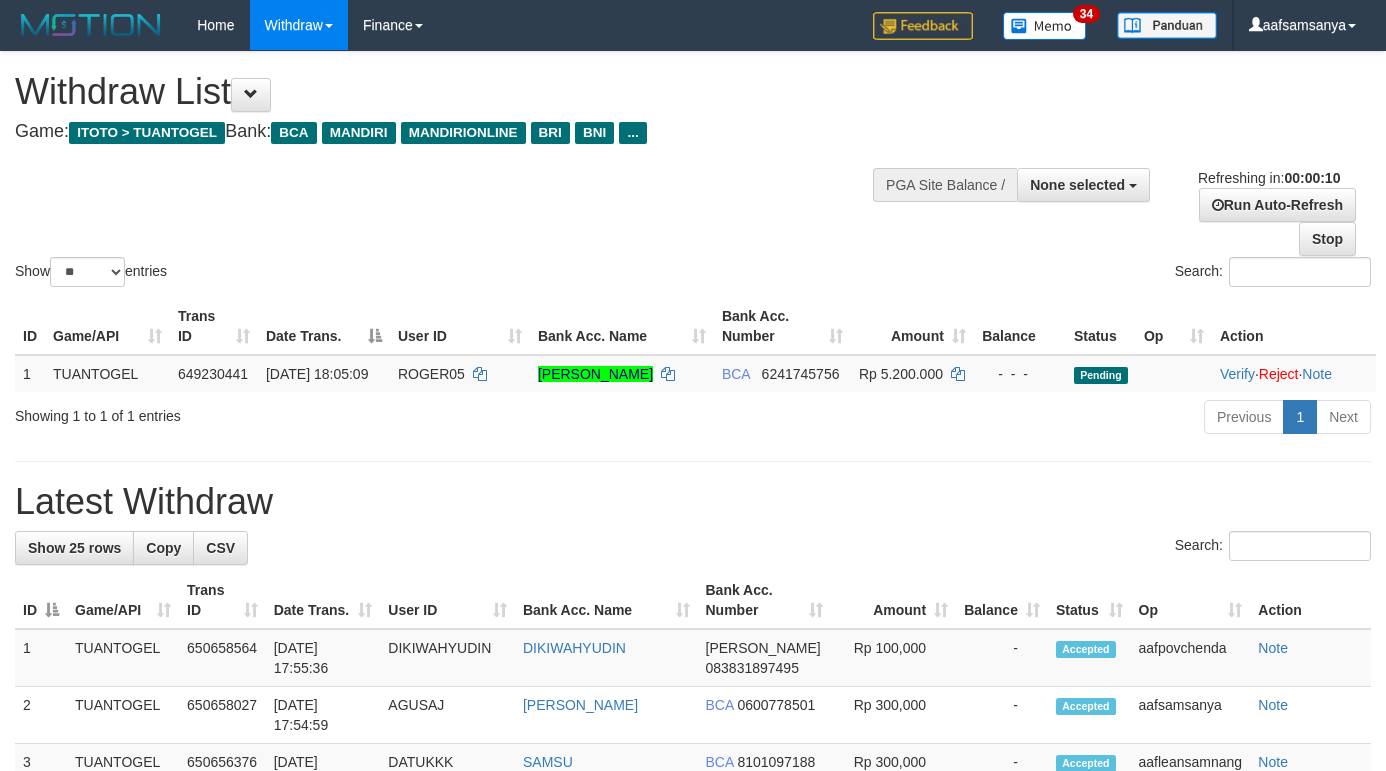 select 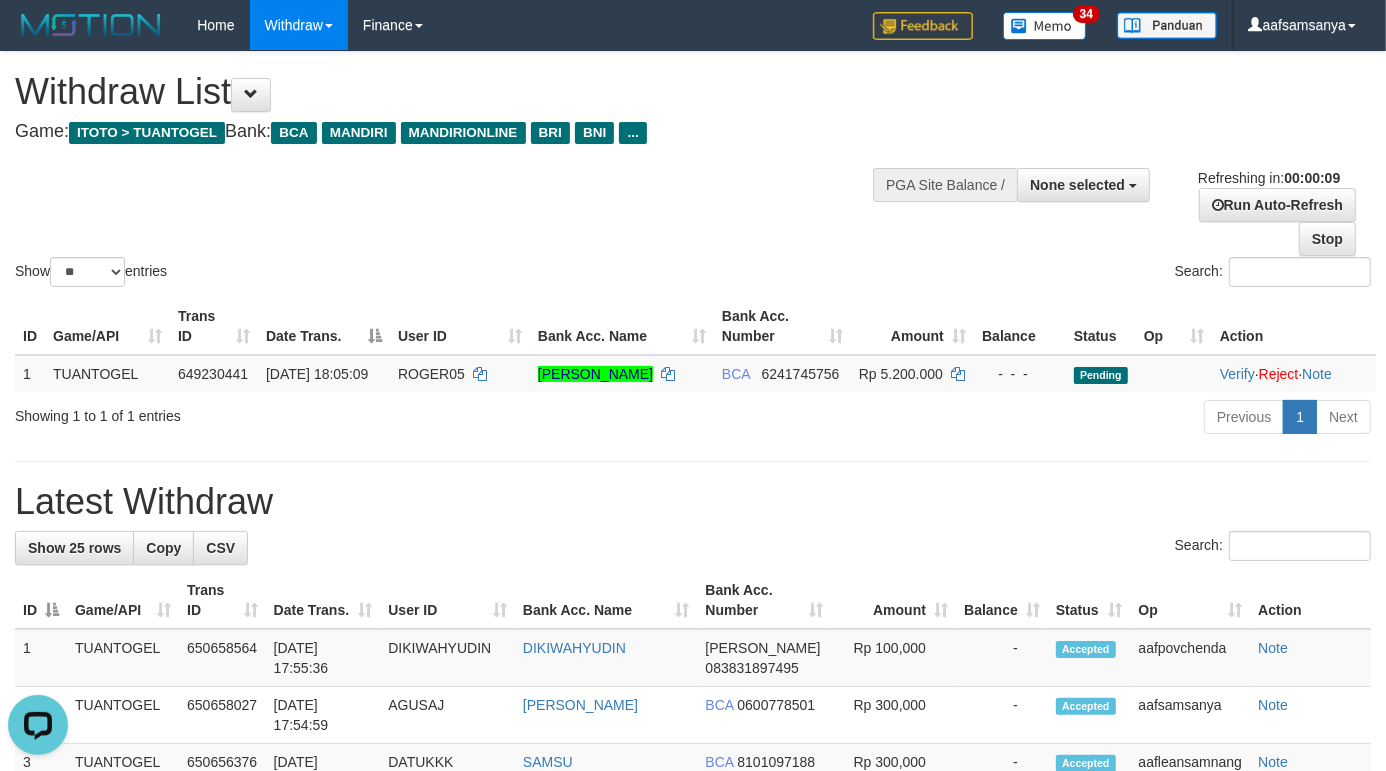 scroll, scrollTop: 0, scrollLeft: 0, axis: both 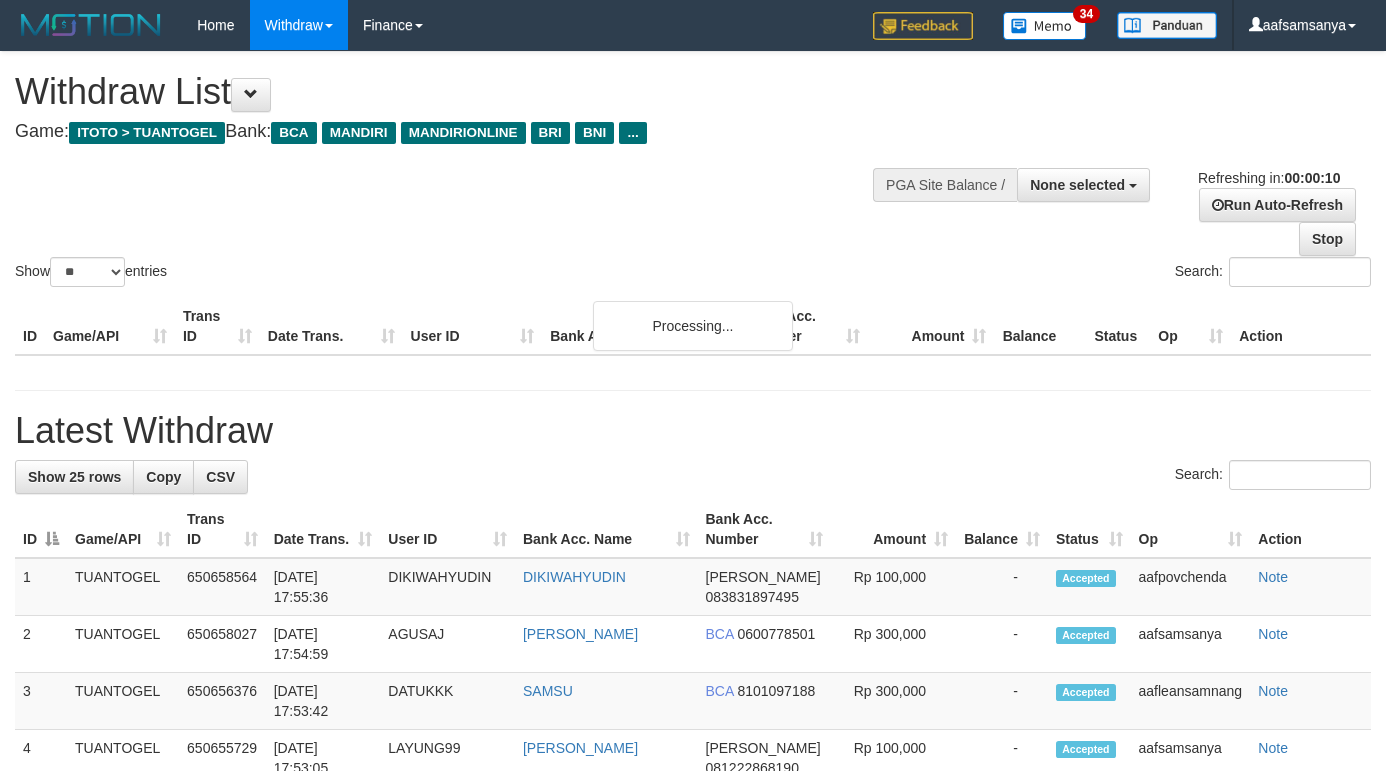 select 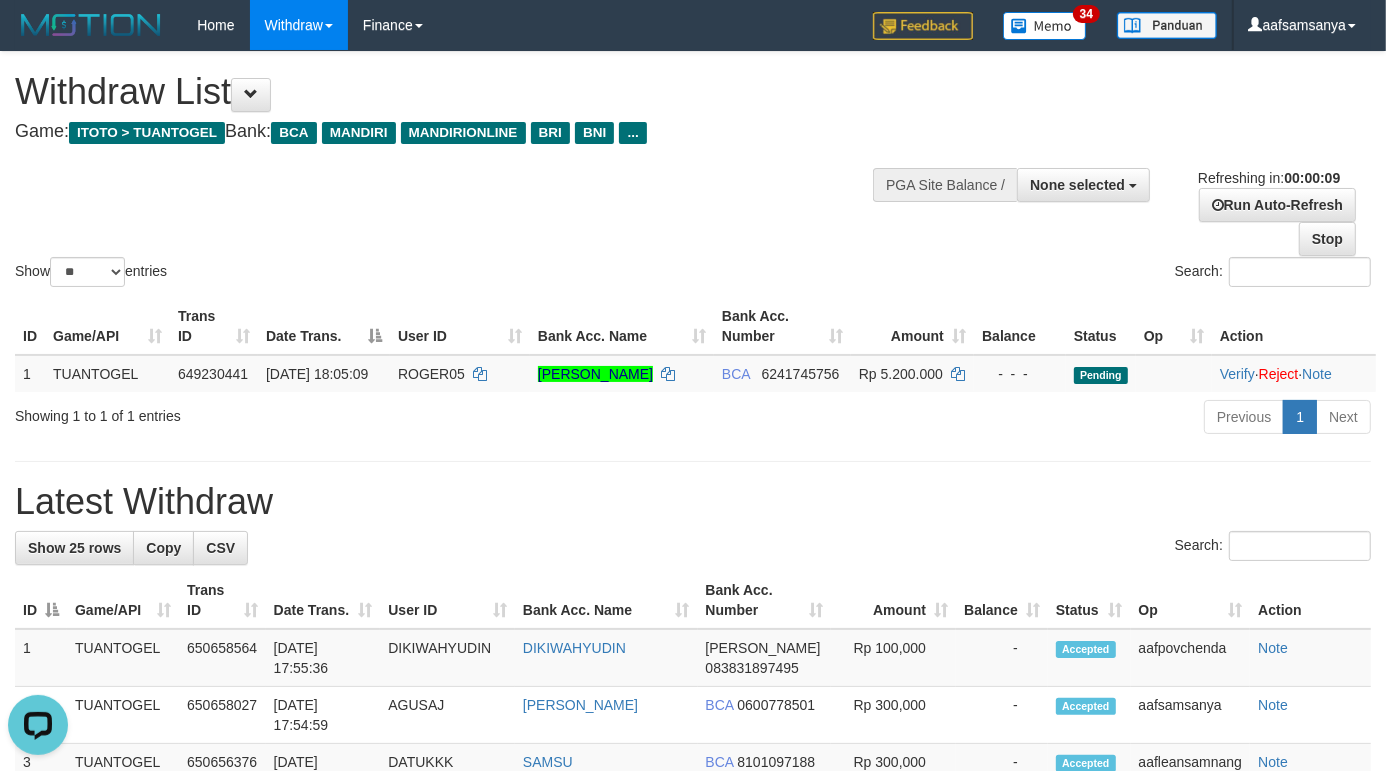 scroll, scrollTop: 0, scrollLeft: 0, axis: both 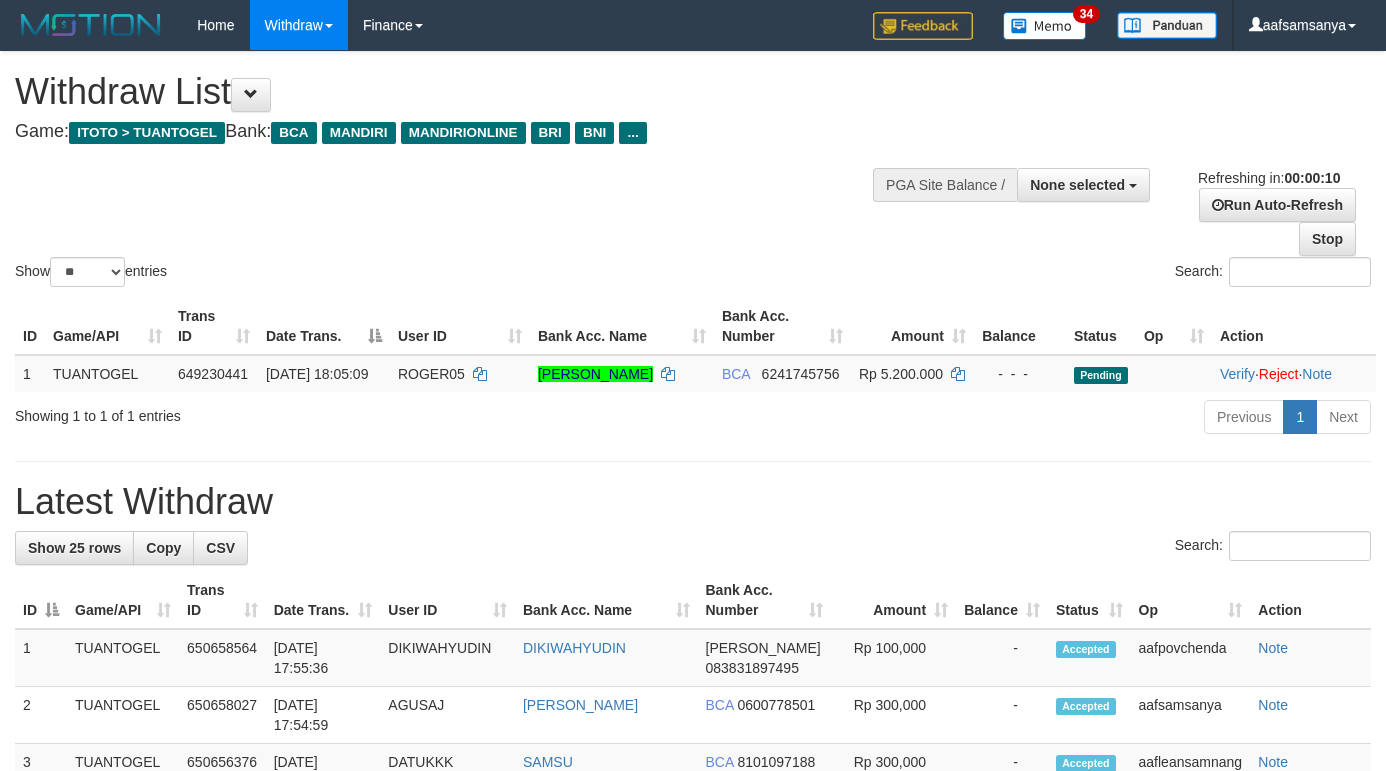 select 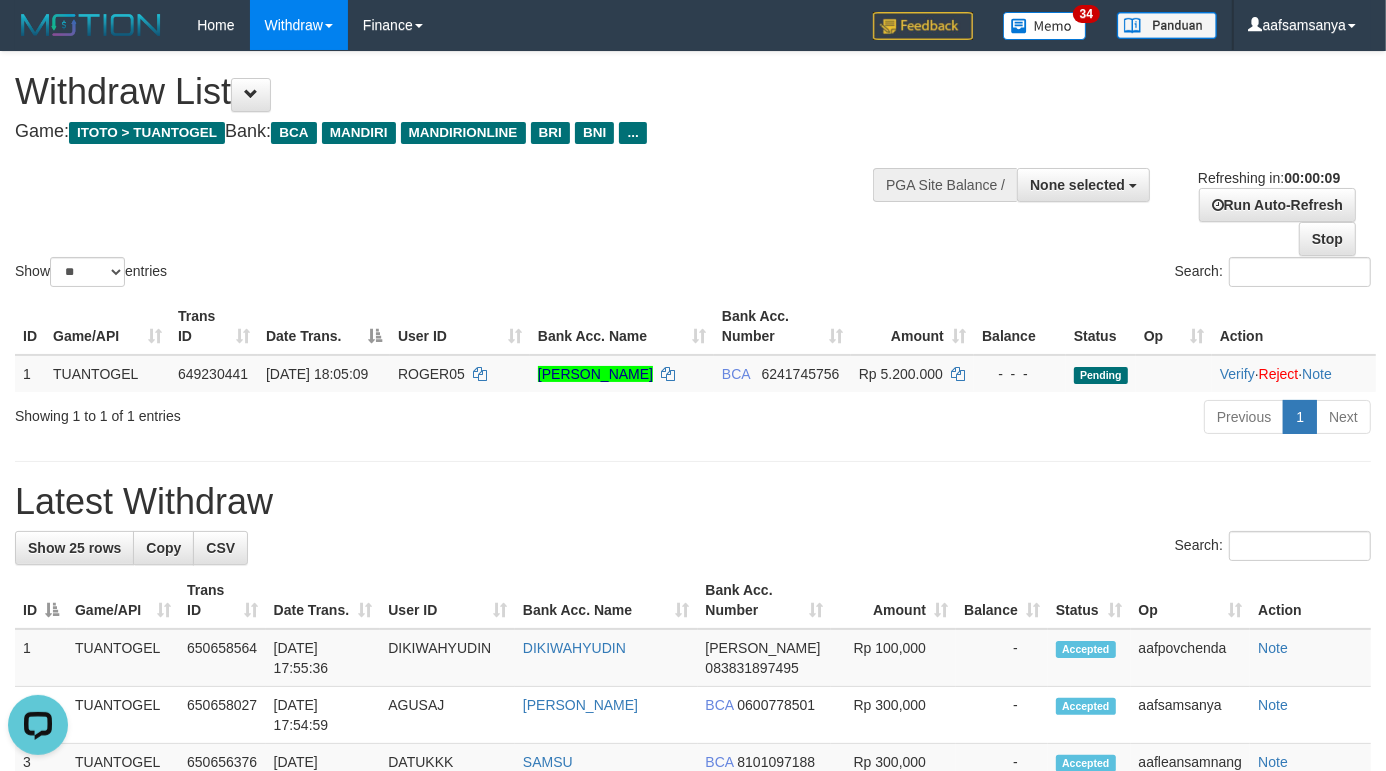 scroll, scrollTop: 0, scrollLeft: 0, axis: both 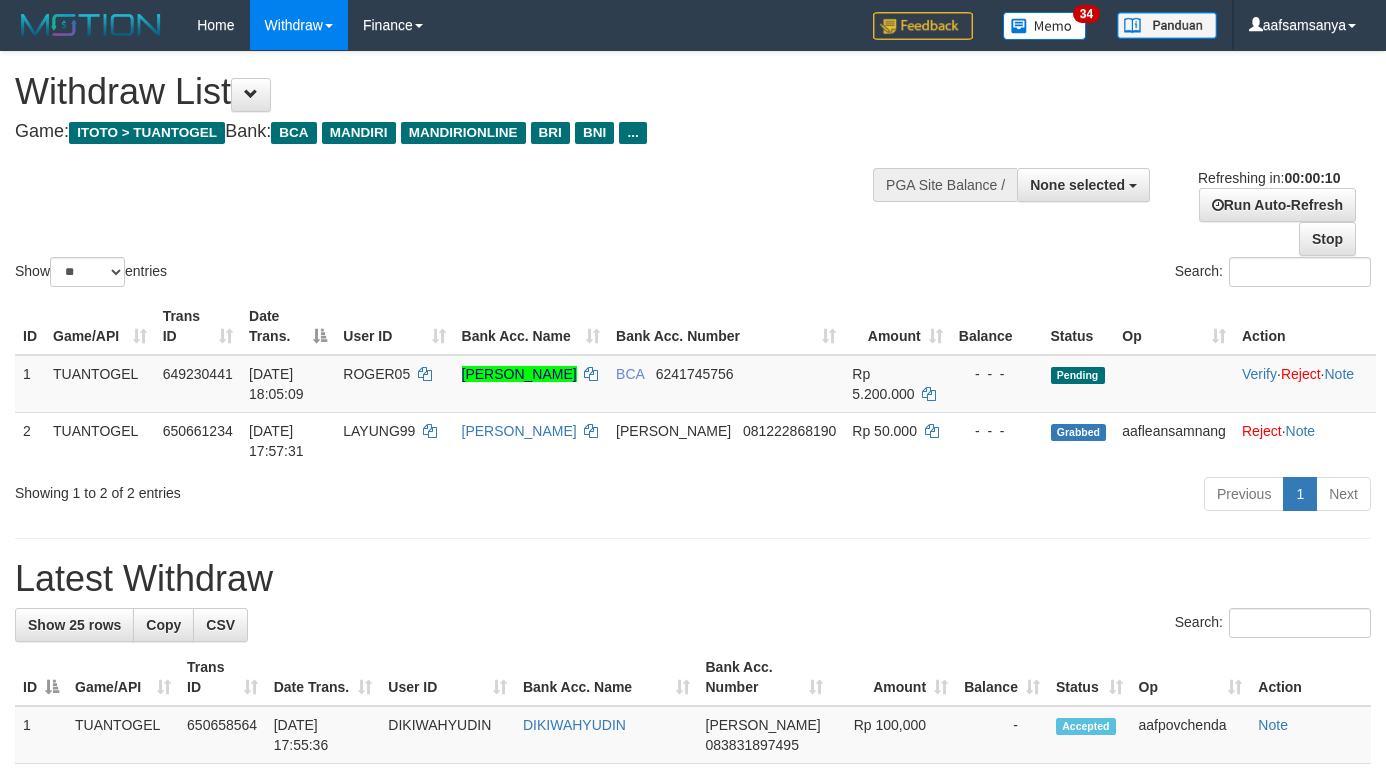 select 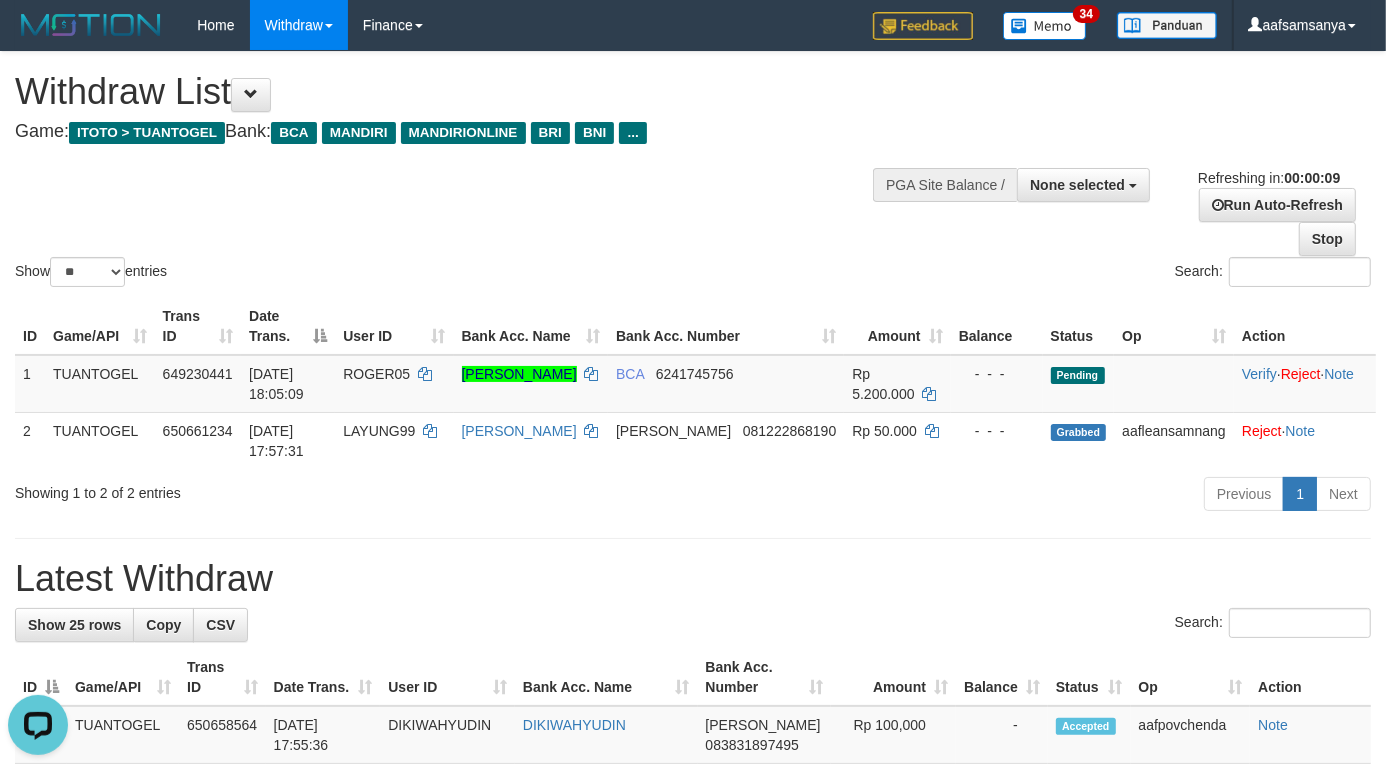 scroll, scrollTop: 0, scrollLeft: 0, axis: both 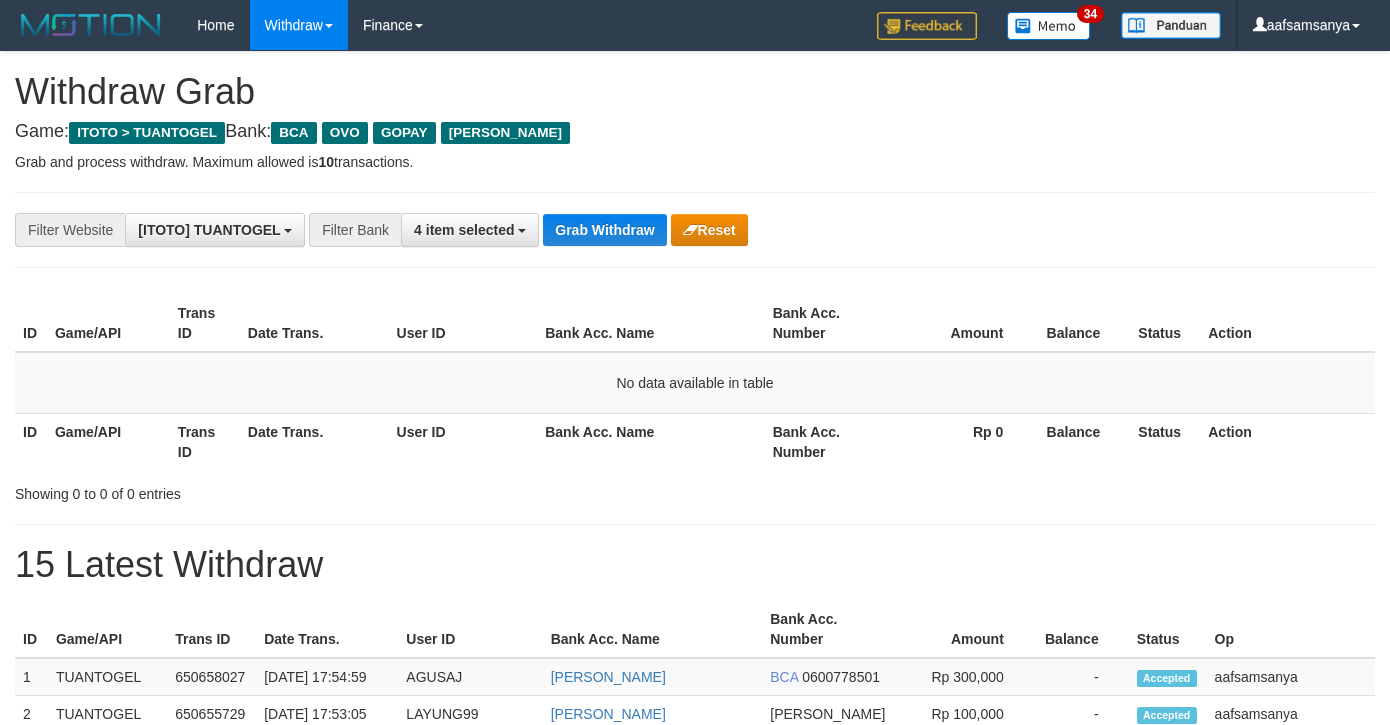 click on "Grab Withdraw" at bounding box center (604, 230) 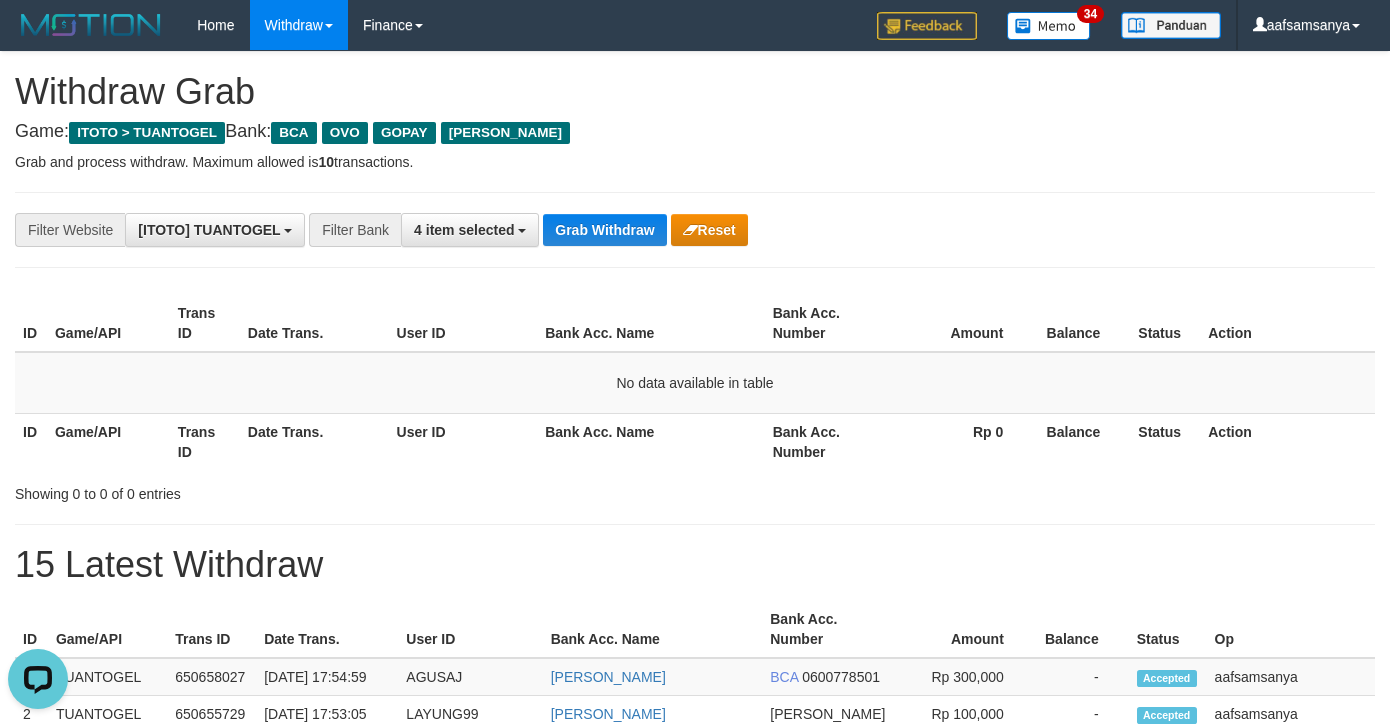 scroll, scrollTop: 0, scrollLeft: 0, axis: both 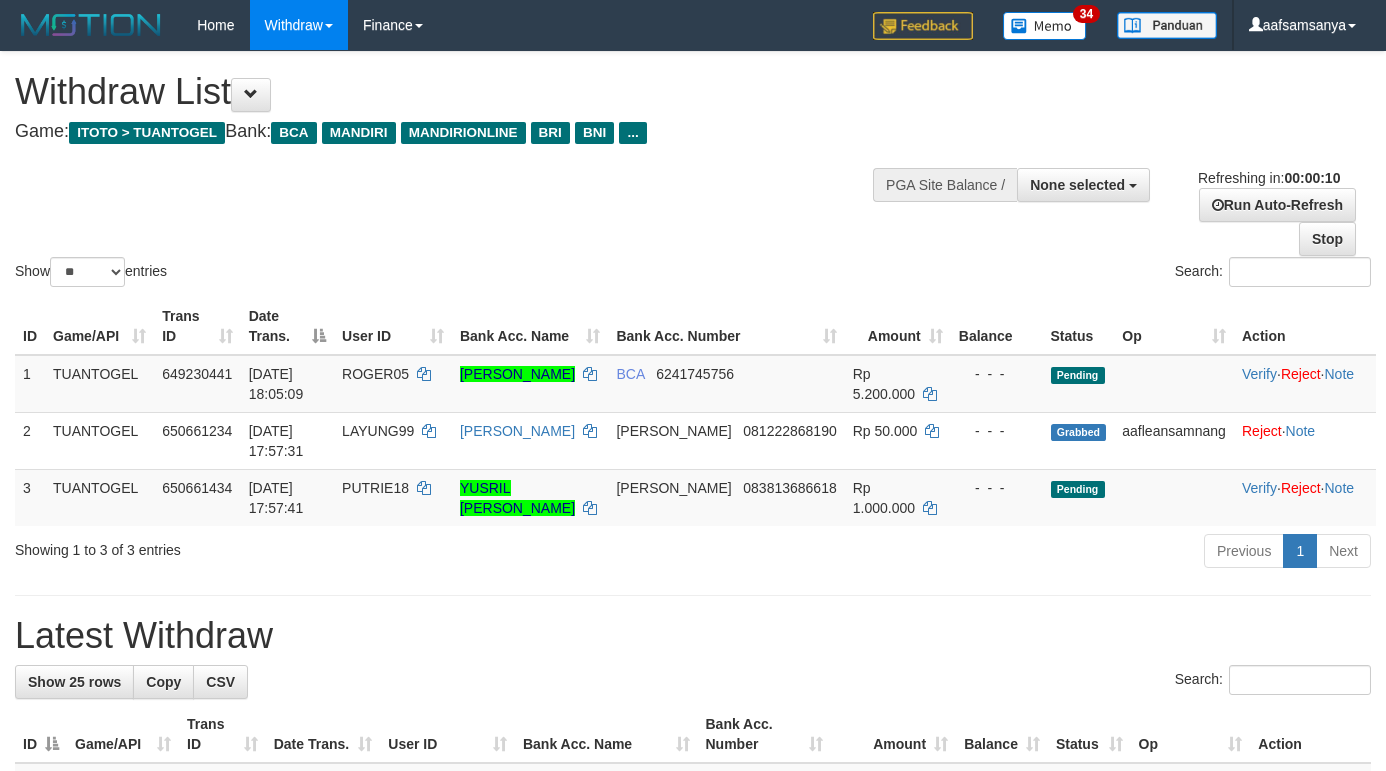 select 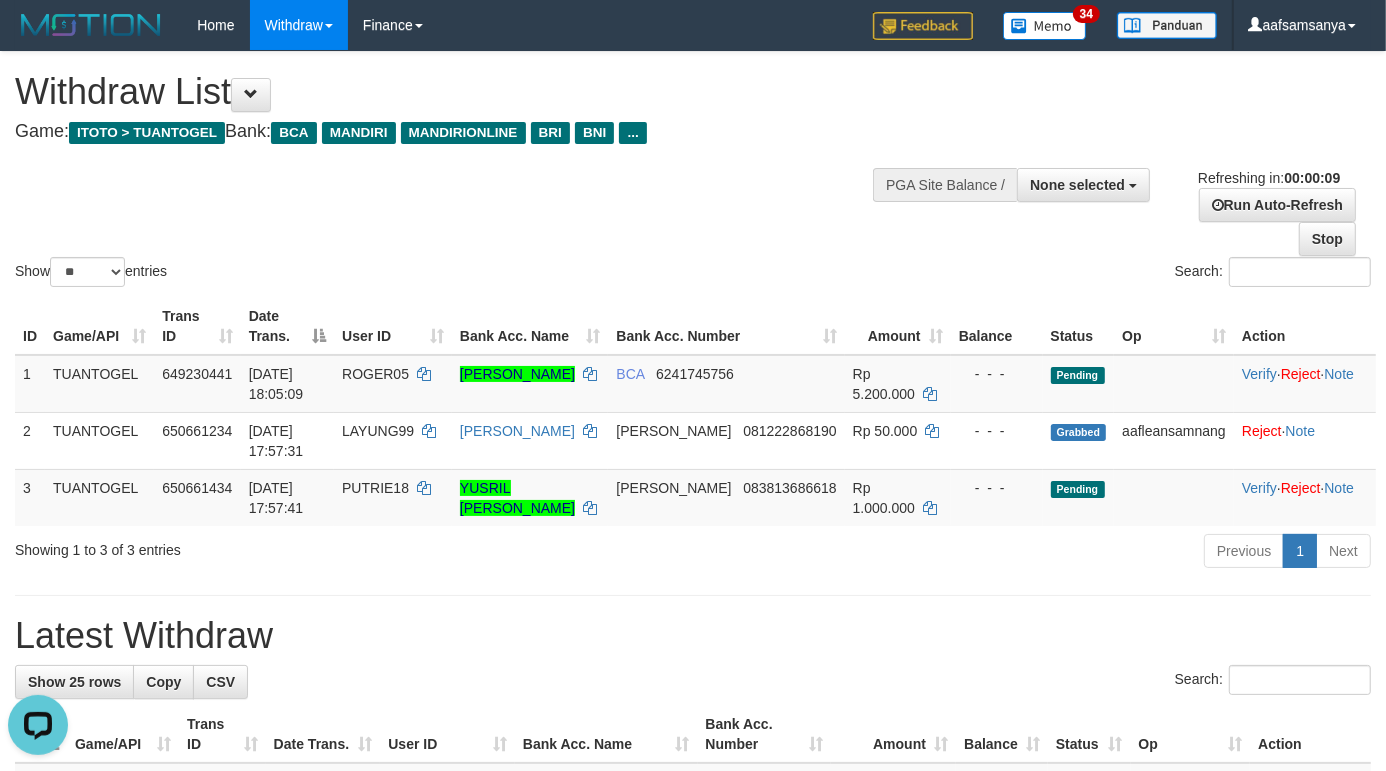 scroll, scrollTop: 0, scrollLeft: 0, axis: both 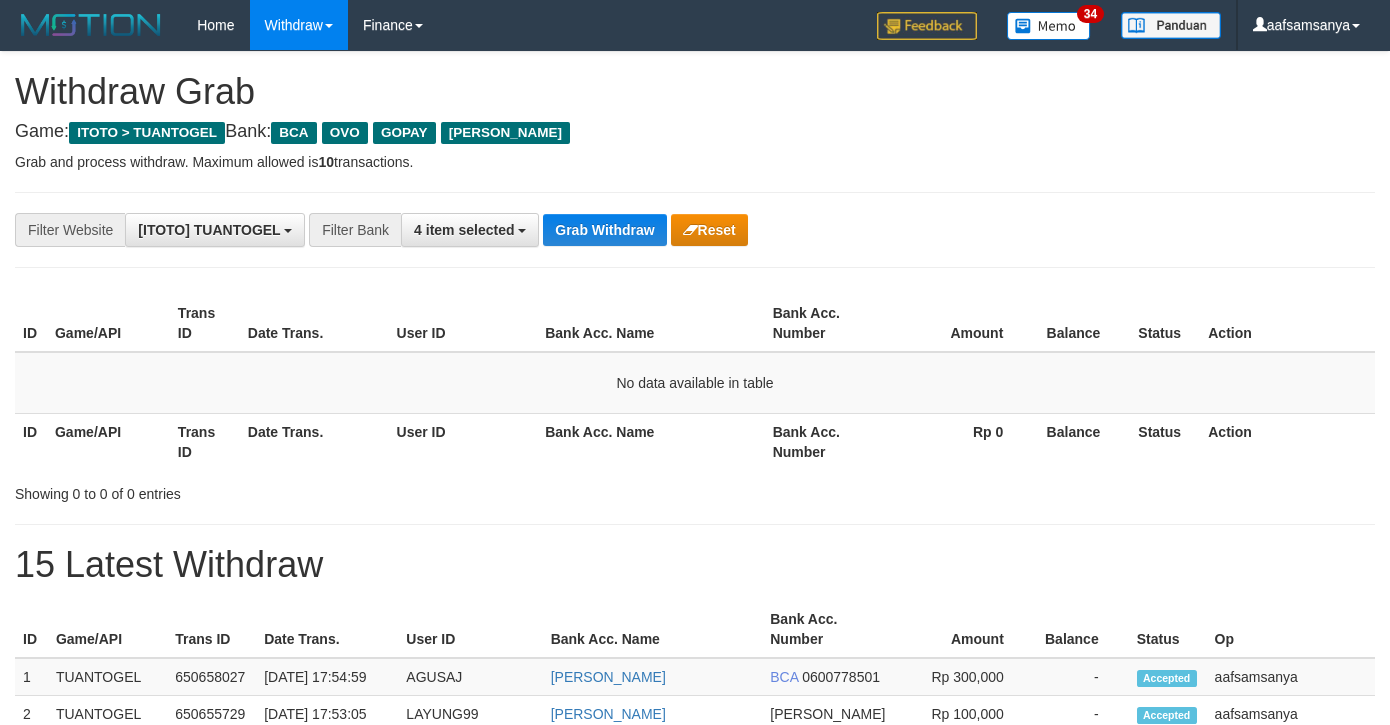 click on "Grab Withdraw" at bounding box center [604, 230] 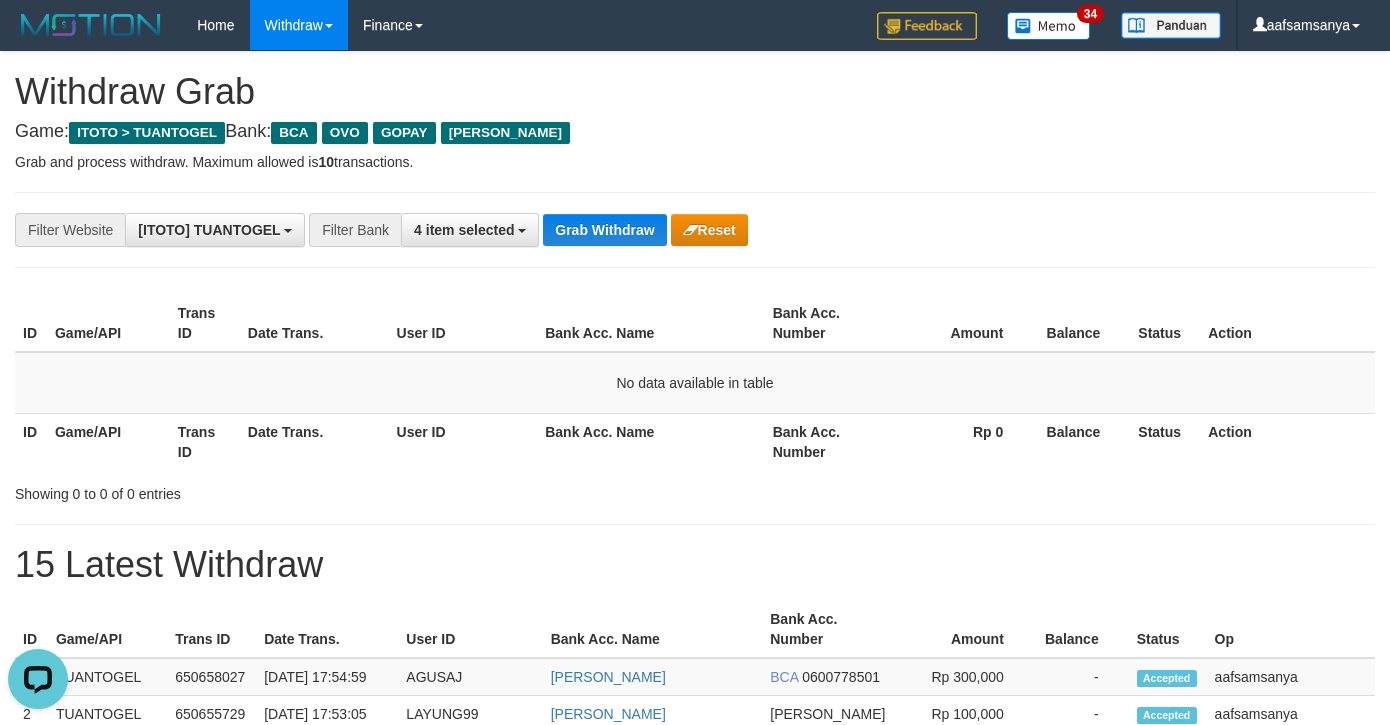 click on "Grab Withdraw" at bounding box center [604, 230] 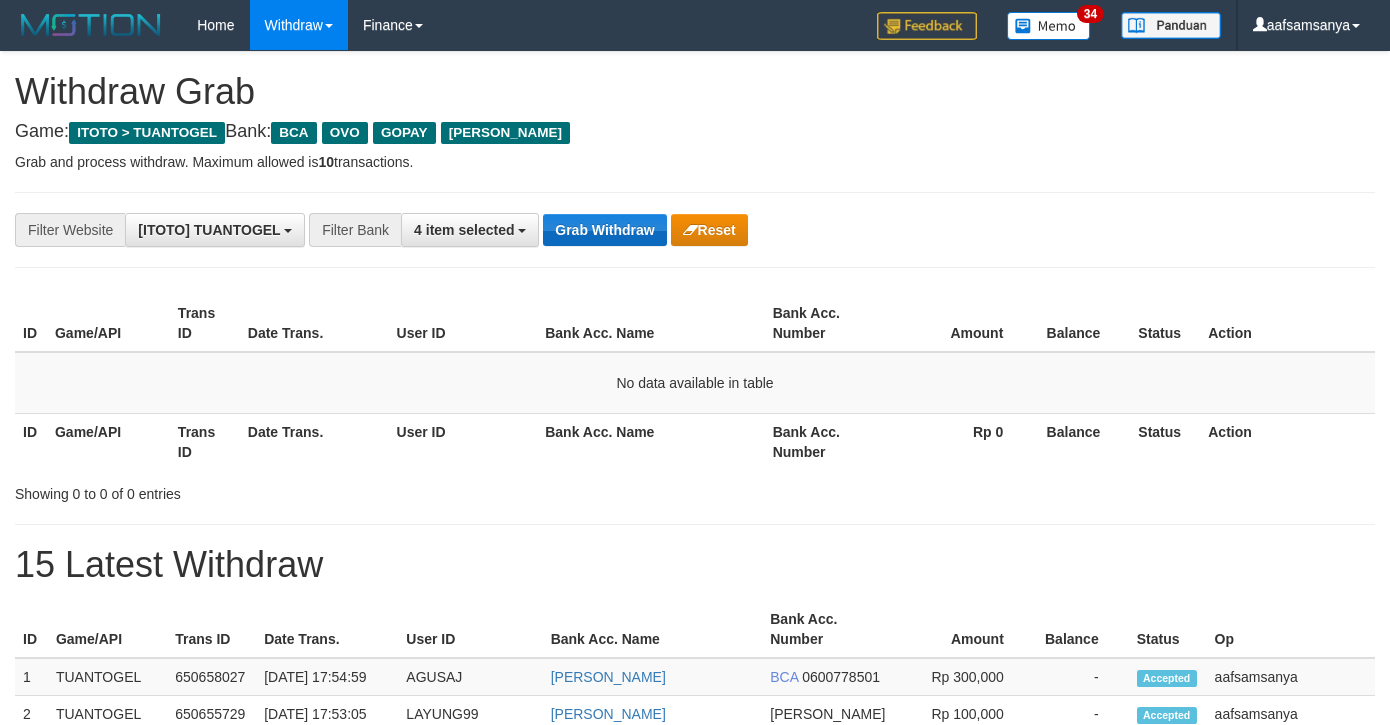 scroll, scrollTop: 0, scrollLeft: 0, axis: both 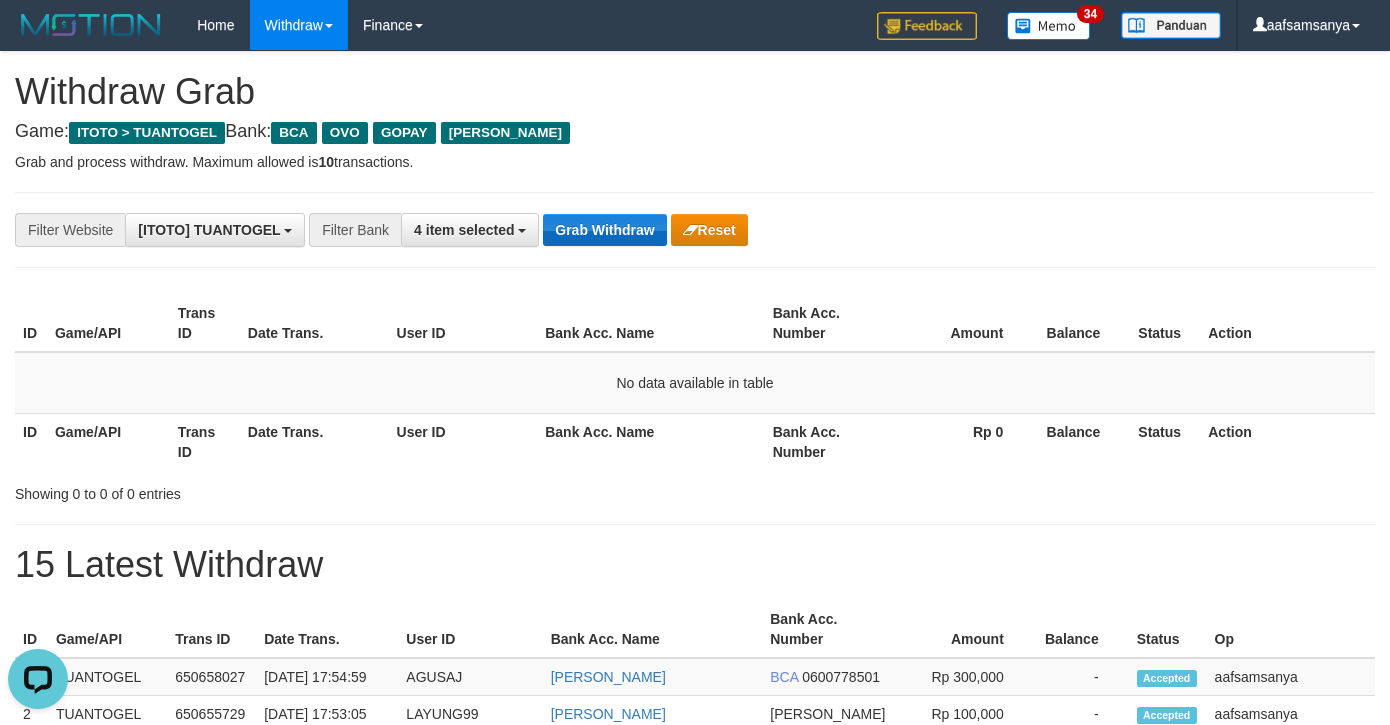 click on "Grab Withdraw" at bounding box center [604, 230] 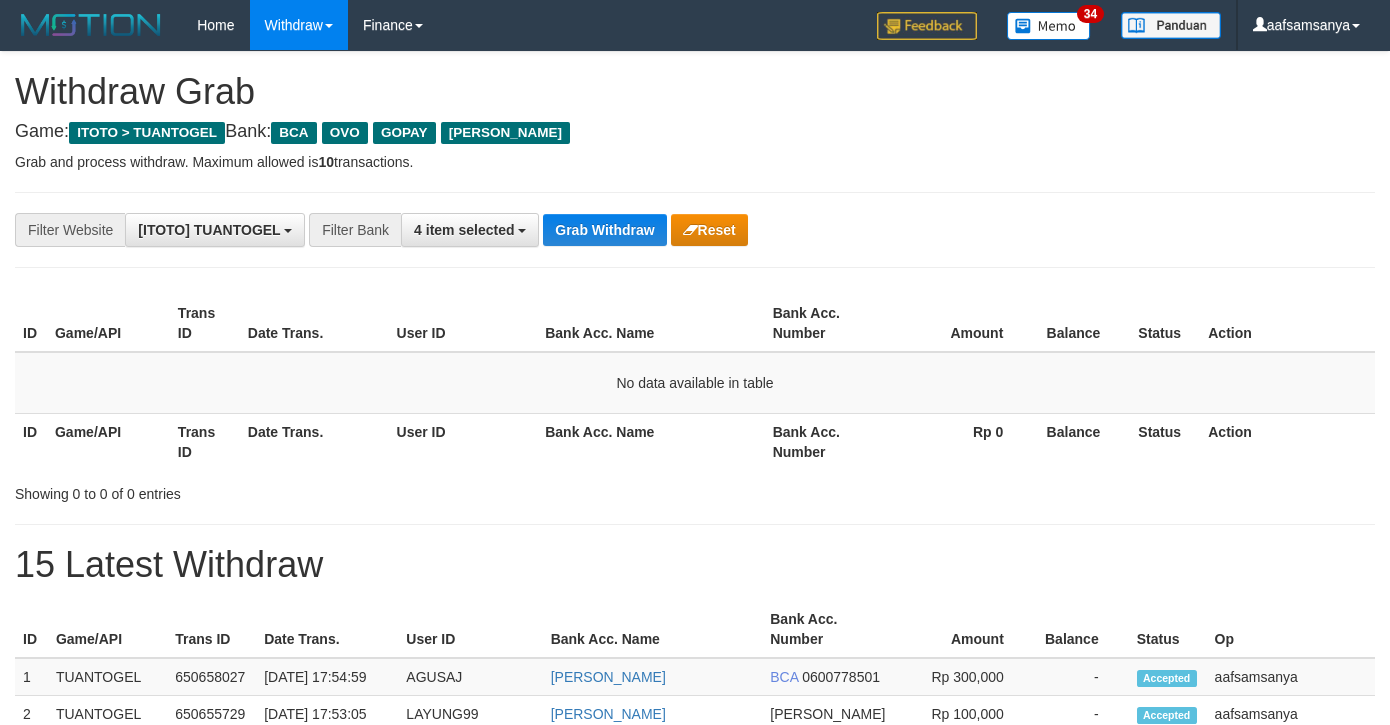 scroll, scrollTop: 0, scrollLeft: 0, axis: both 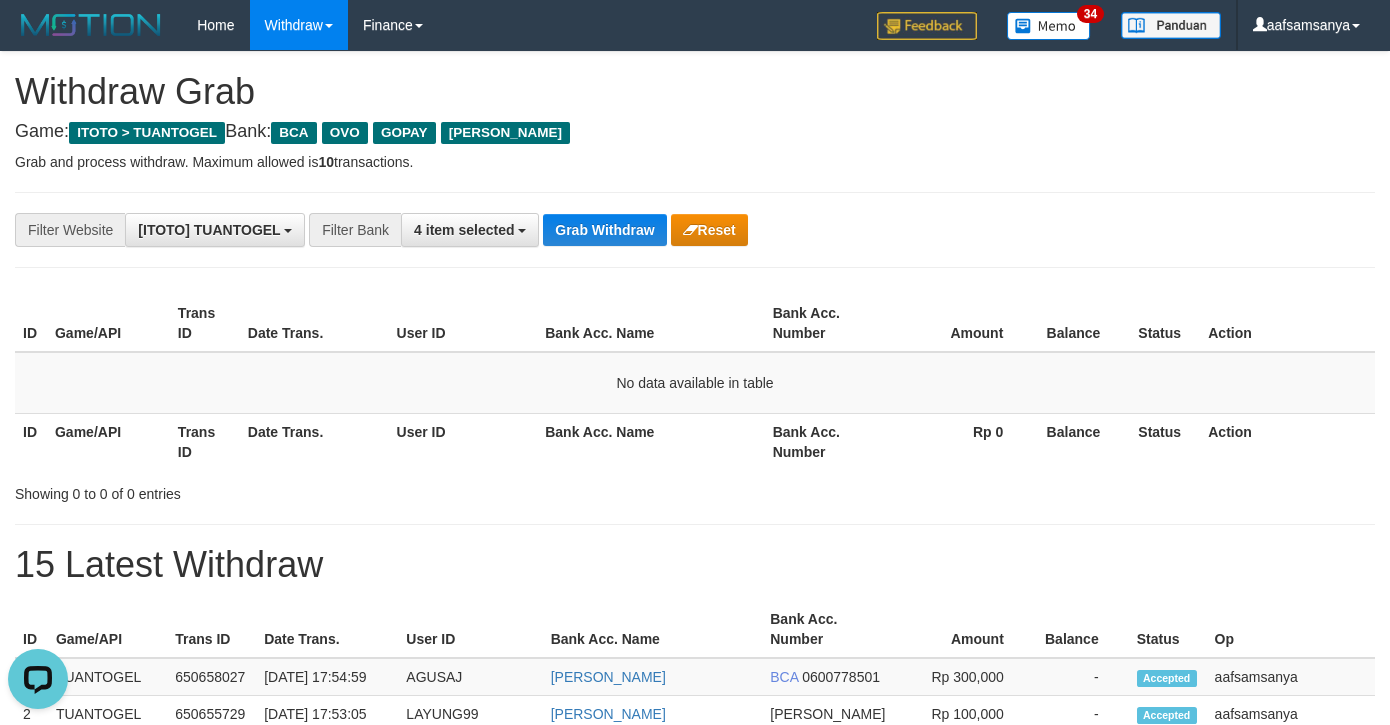 click on "Grab Withdraw" at bounding box center [604, 230] 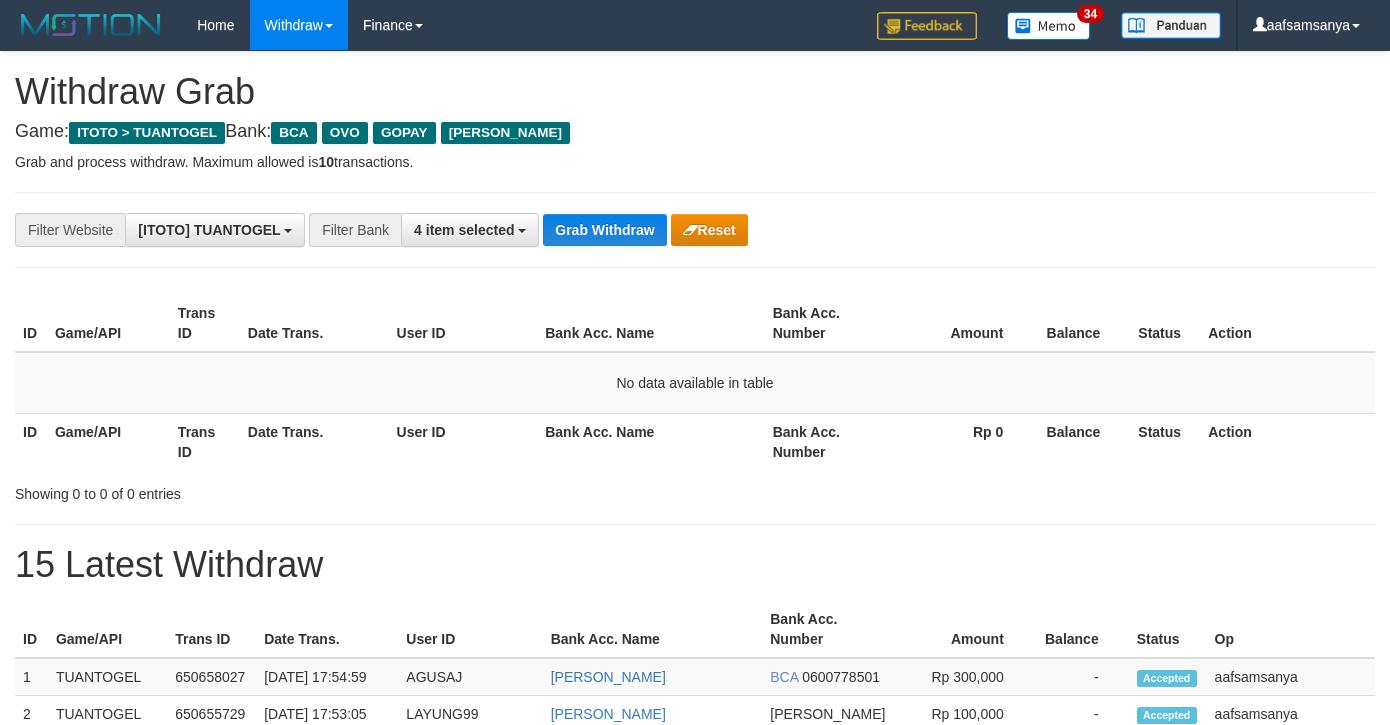 scroll, scrollTop: 0, scrollLeft: 0, axis: both 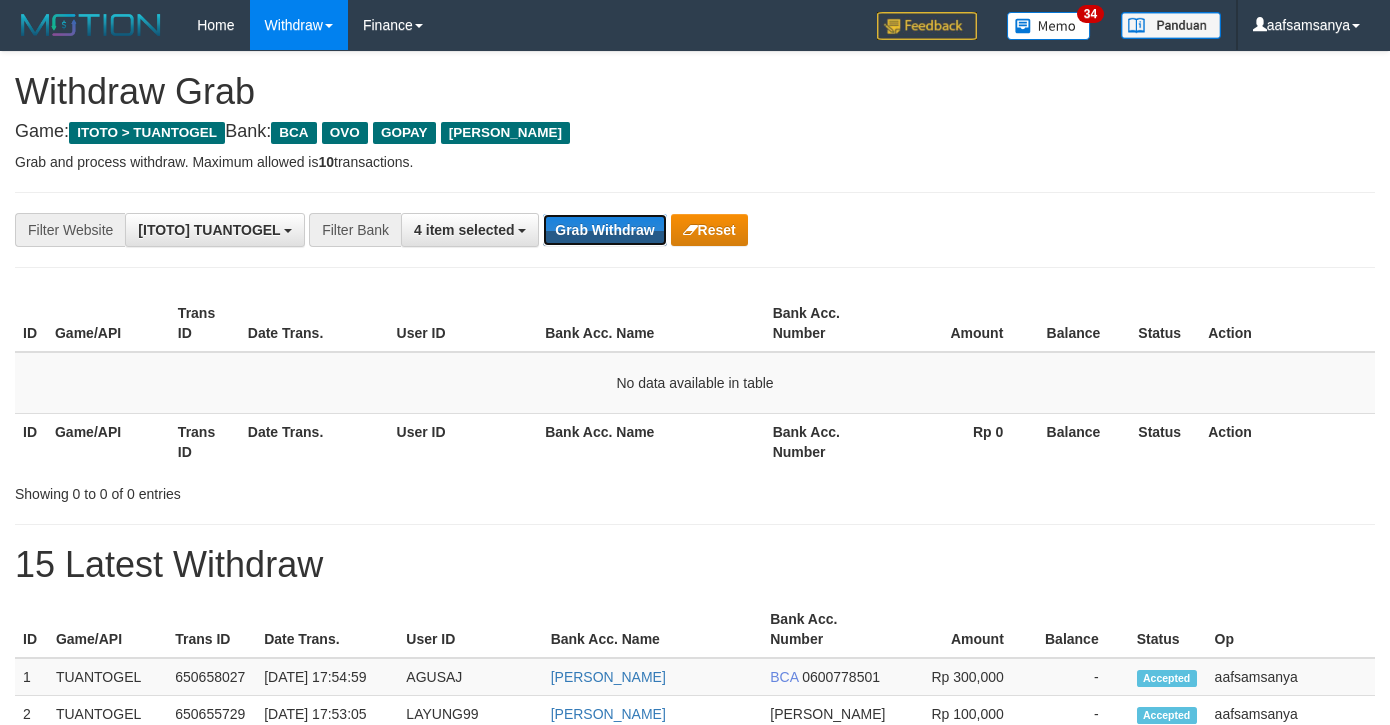 click on "Grab Withdraw" at bounding box center [604, 230] 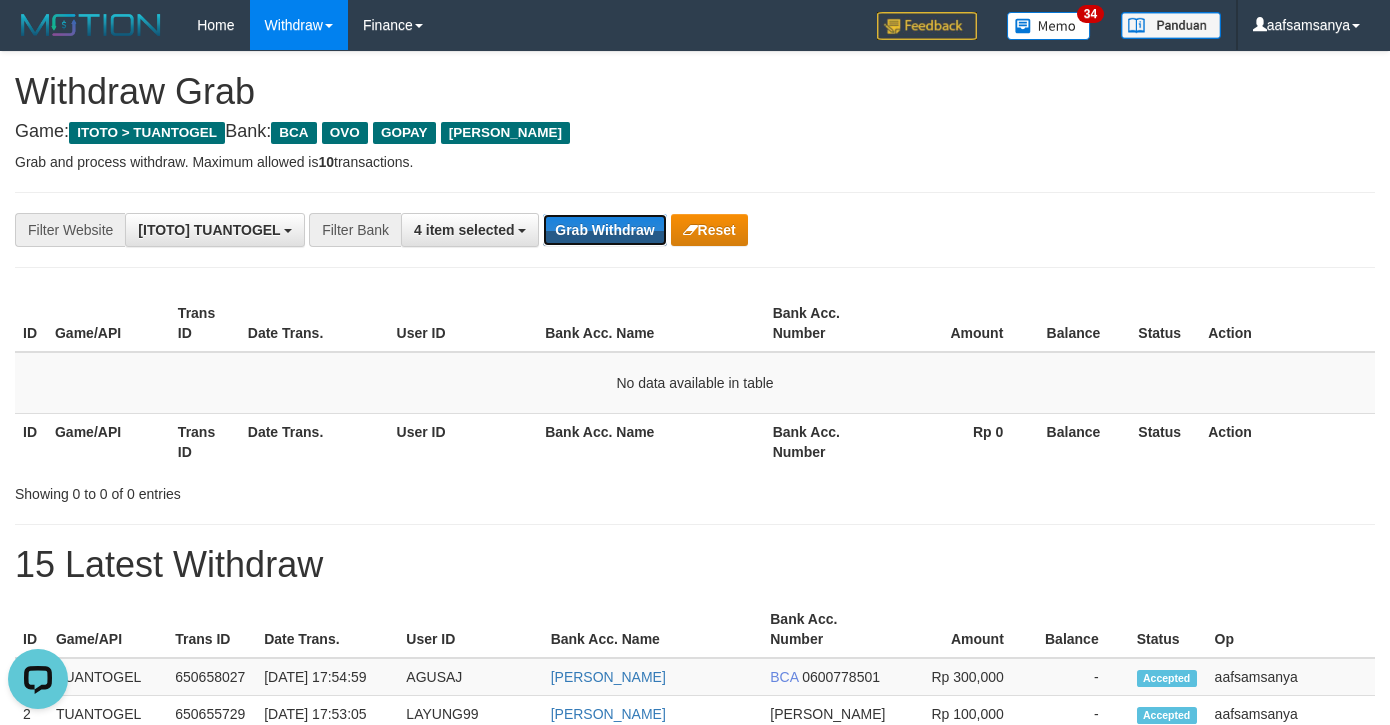 scroll, scrollTop: 0, scrollLeft: 0, axis: both 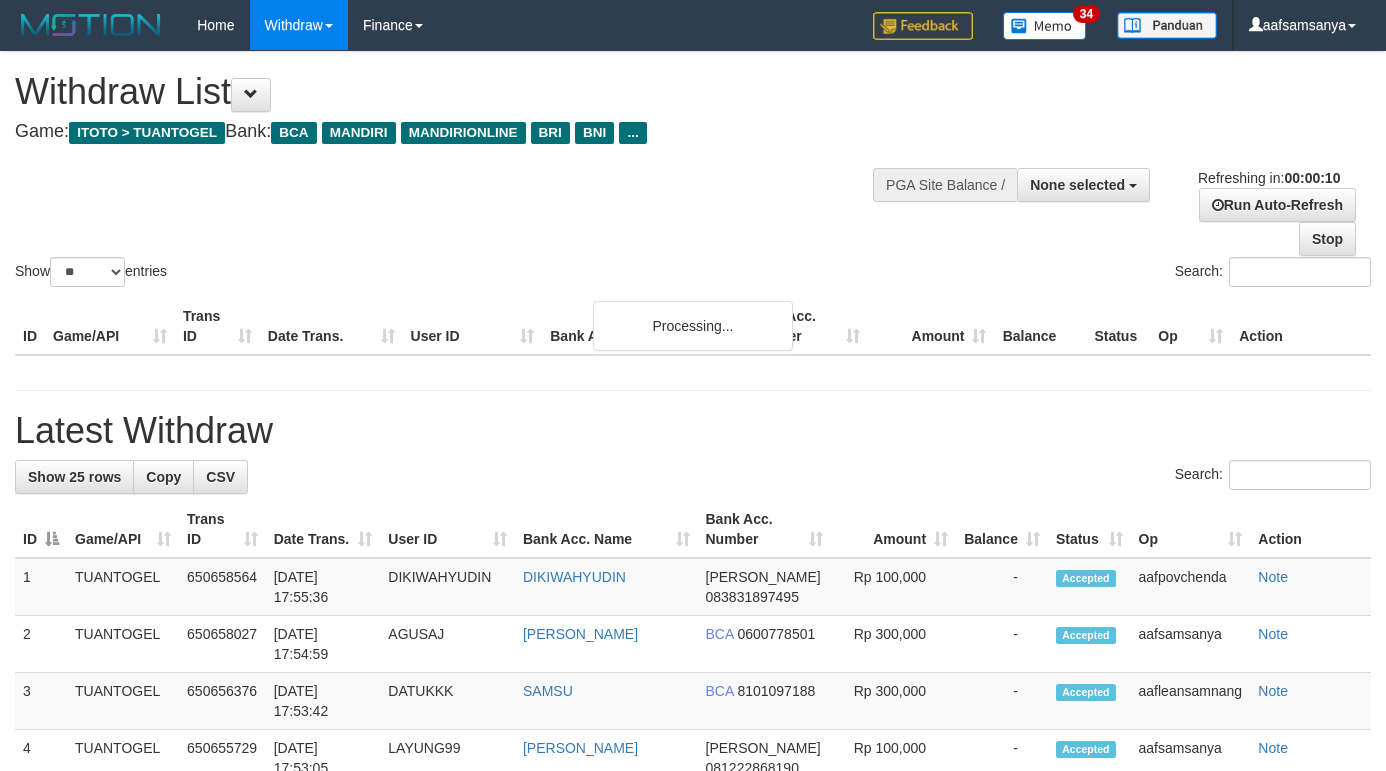 select 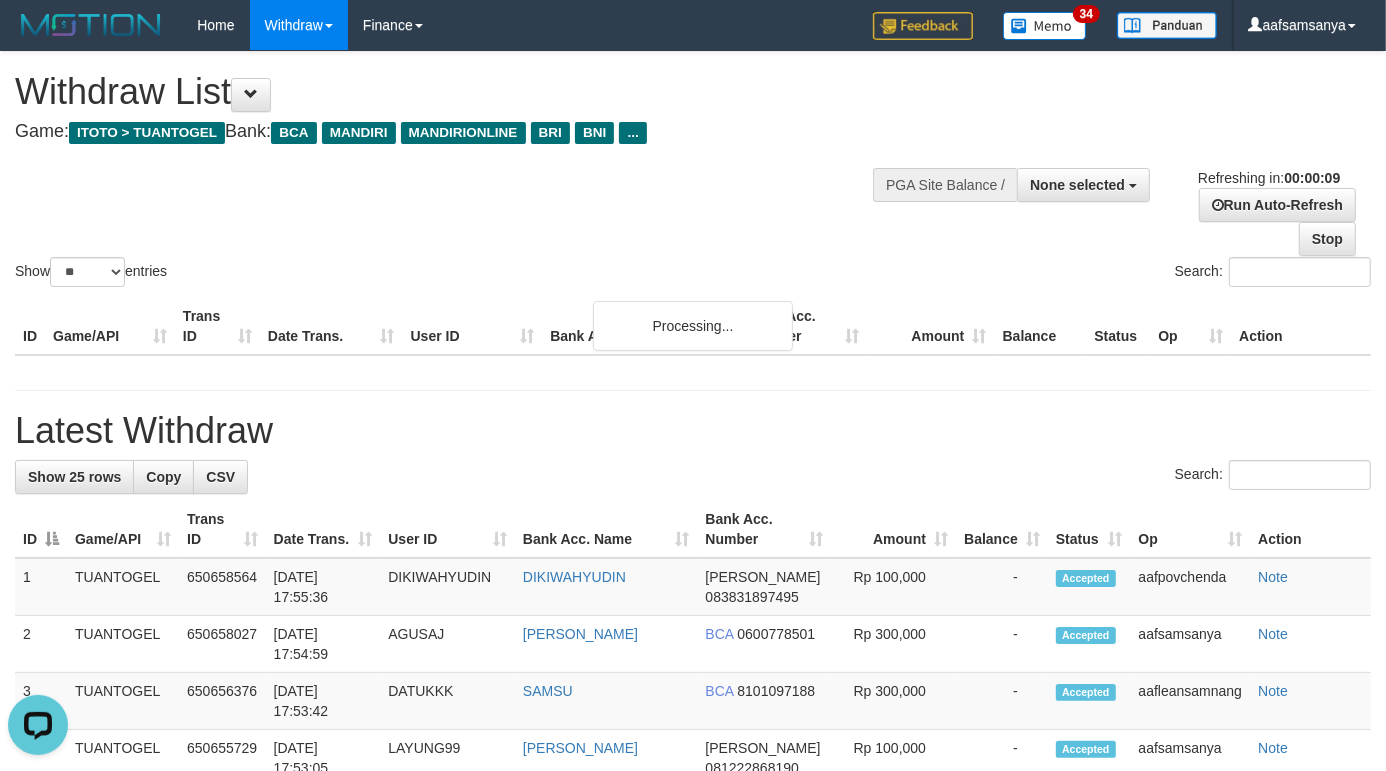 scroll, scrollTop: 0, scrollLeft: 0, axis: both 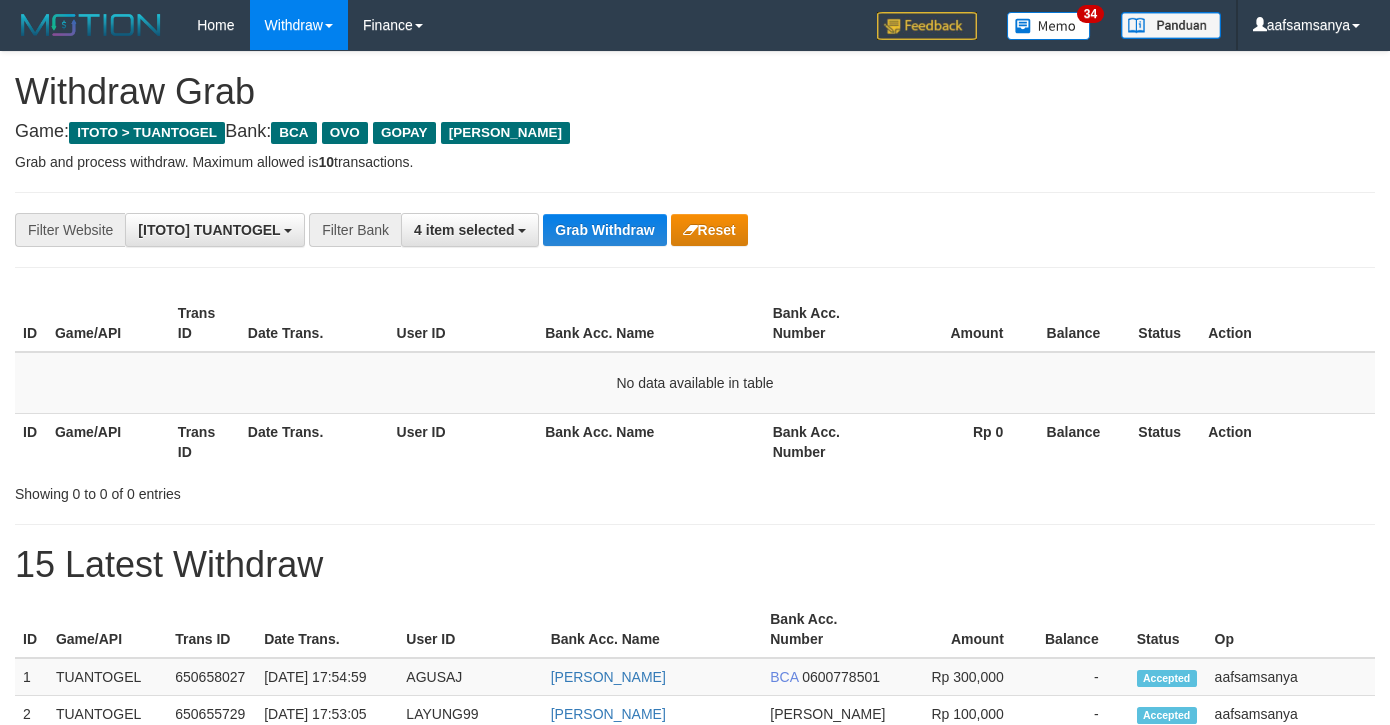 click on "Grab Withdraw" at bounding box center (604, 230) 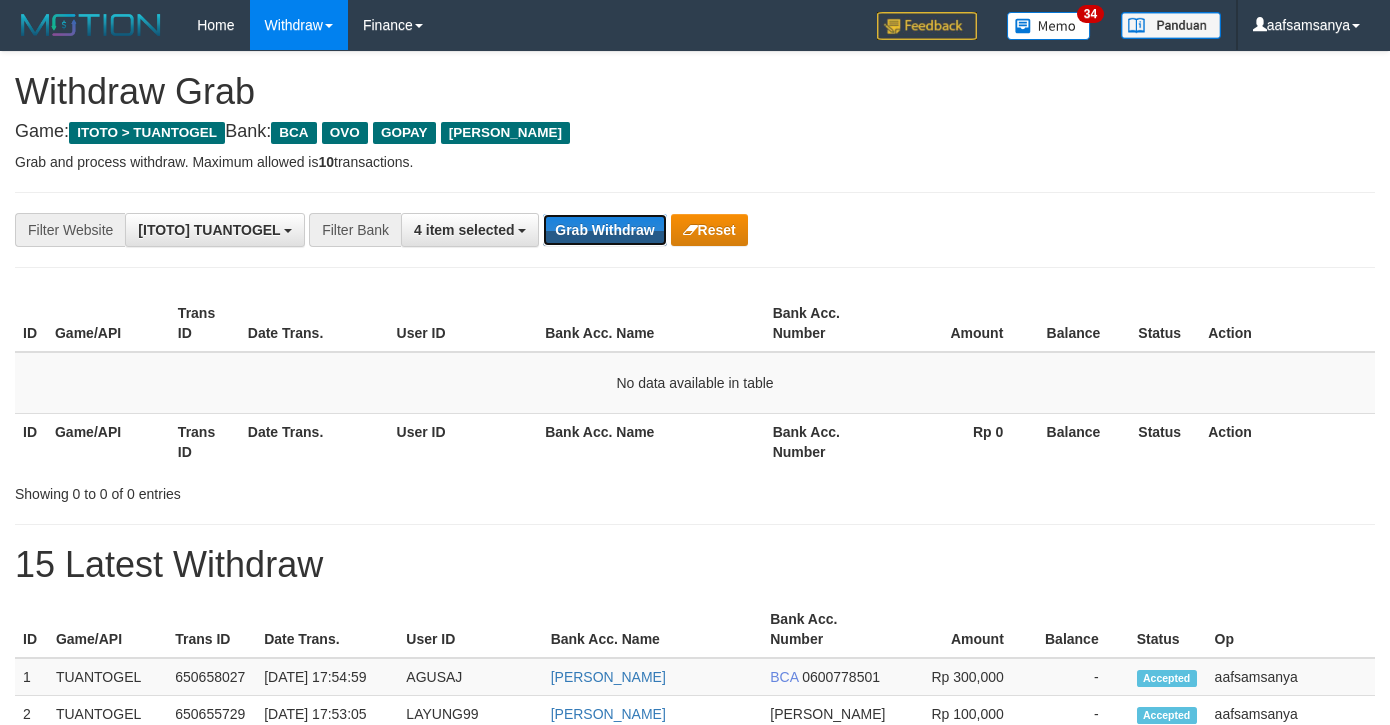 click on "Grab Withdraw" at bounding box center (604, 230) 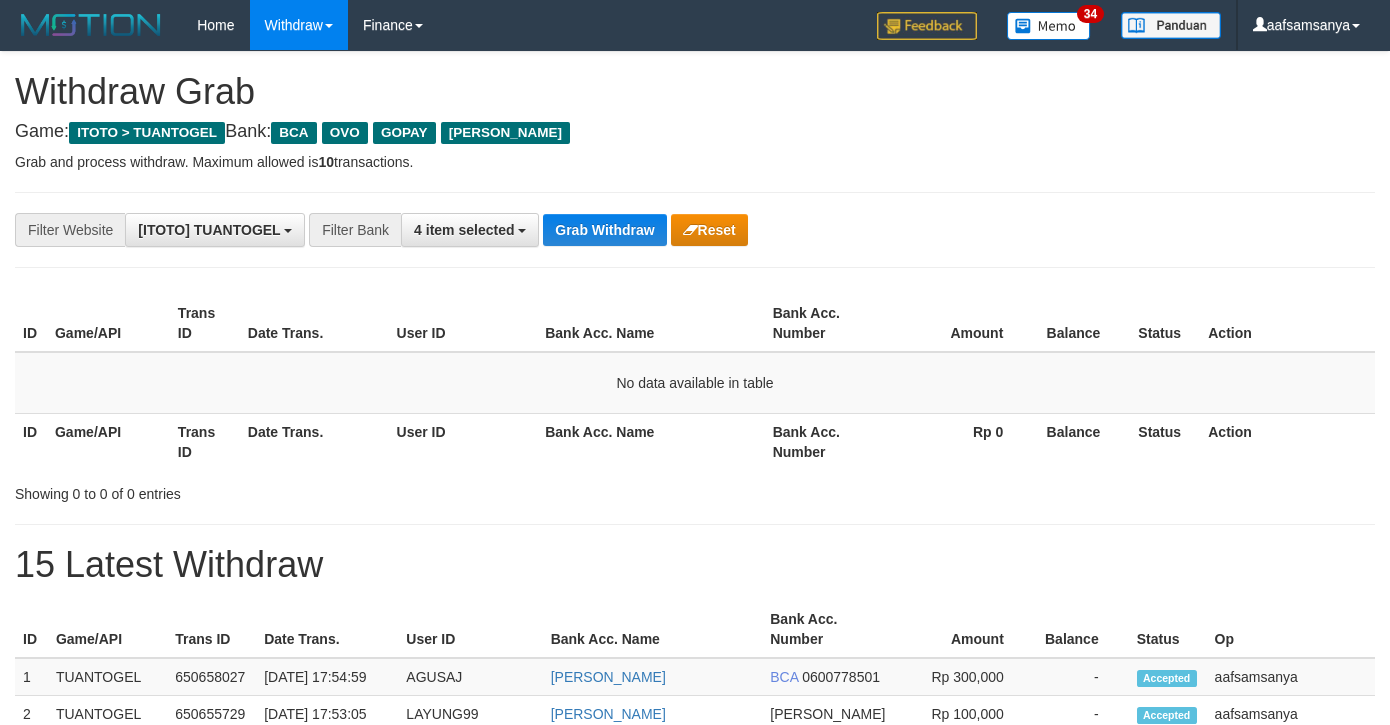 scroll, scrollTop: 0, scrollLeft: 0, axis: both 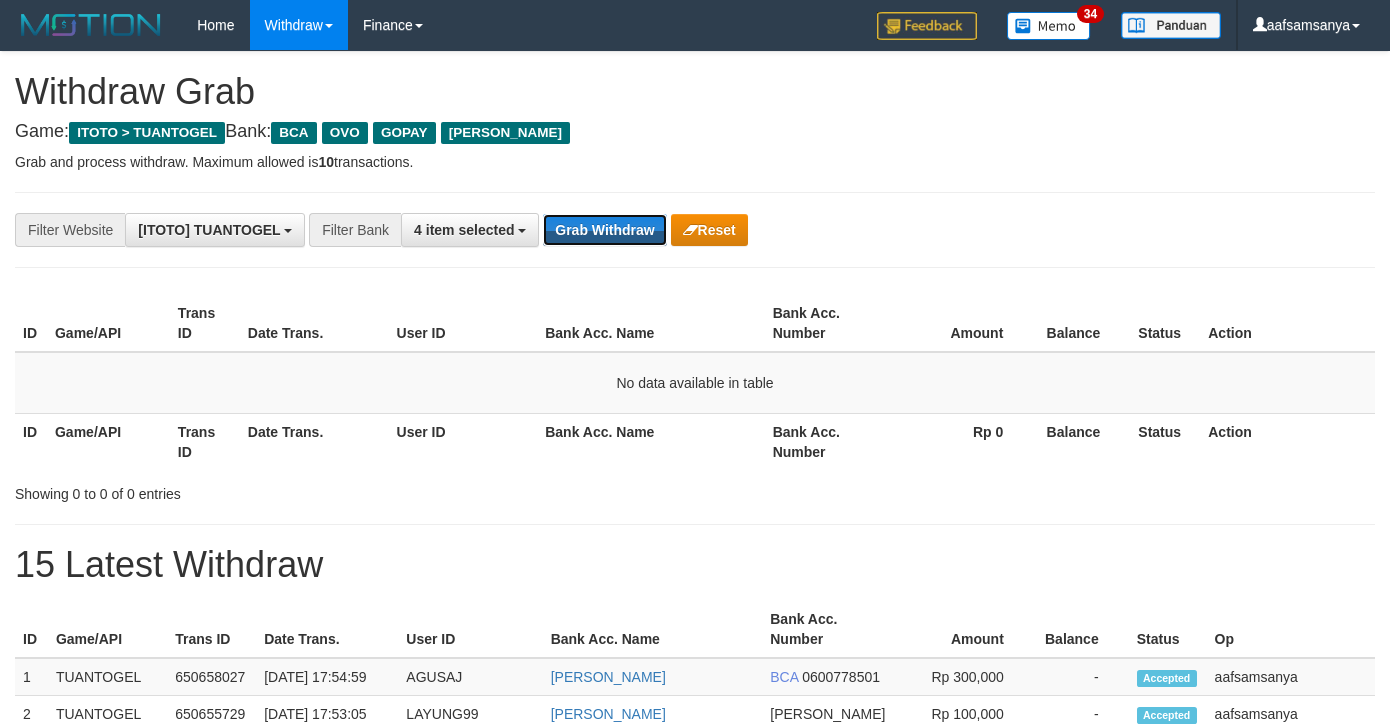 click on "Grab Withdraw" at bounding box center [604, 230] 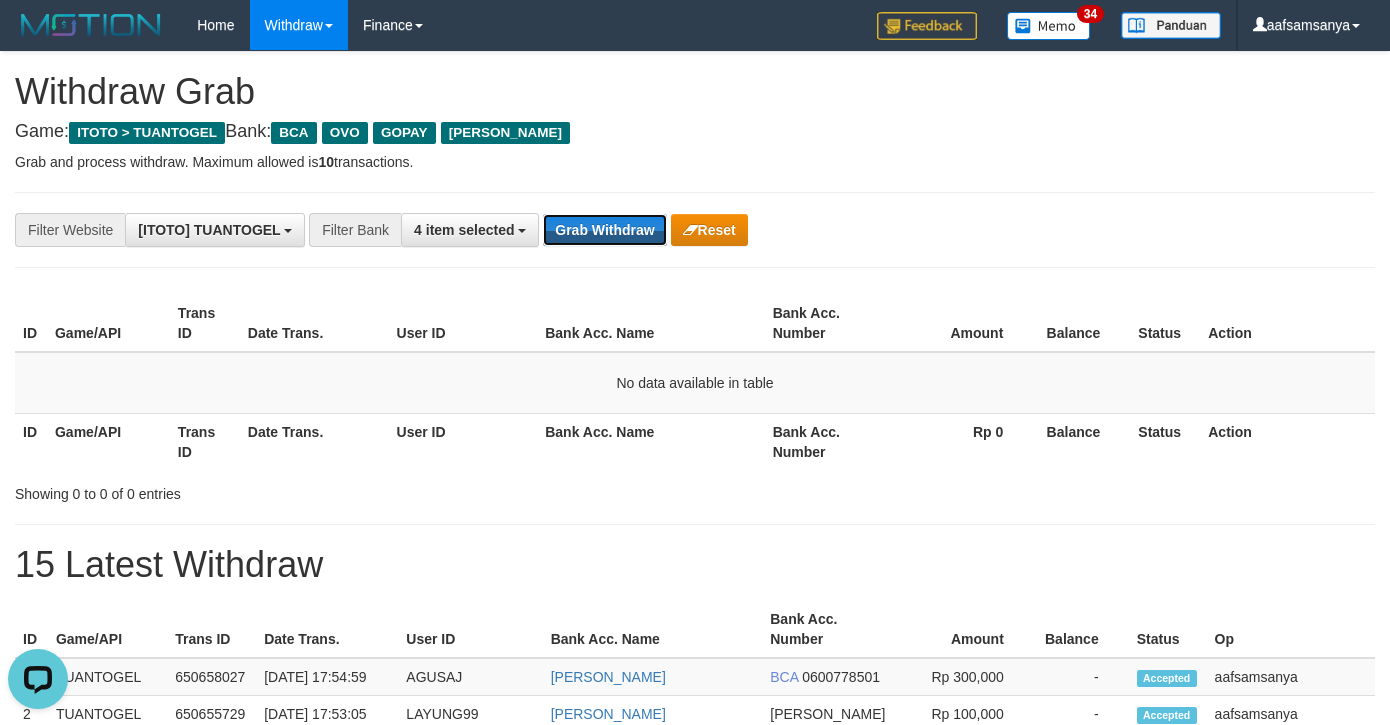 click on "Grab Withdraw" at bounding box center [604, 230] 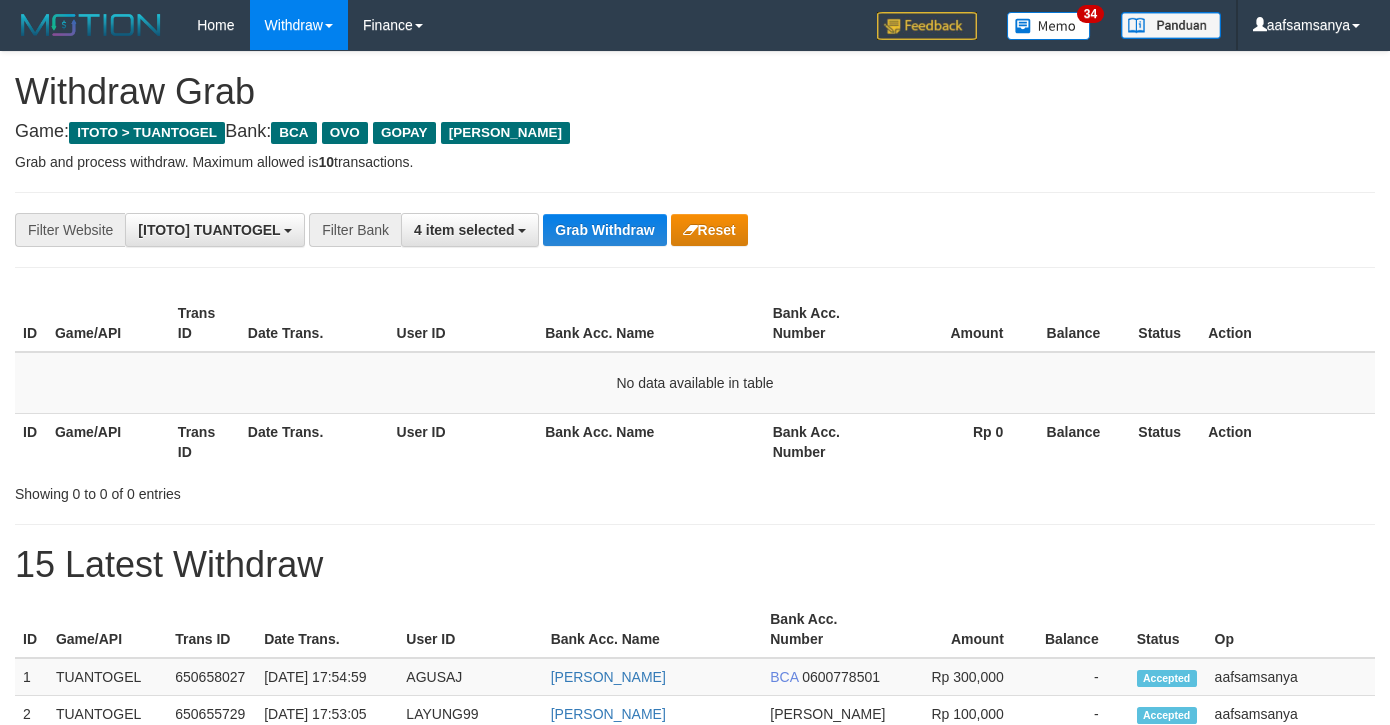 scroll, scrollTop: 0, scrollLeft: 0, axis: both 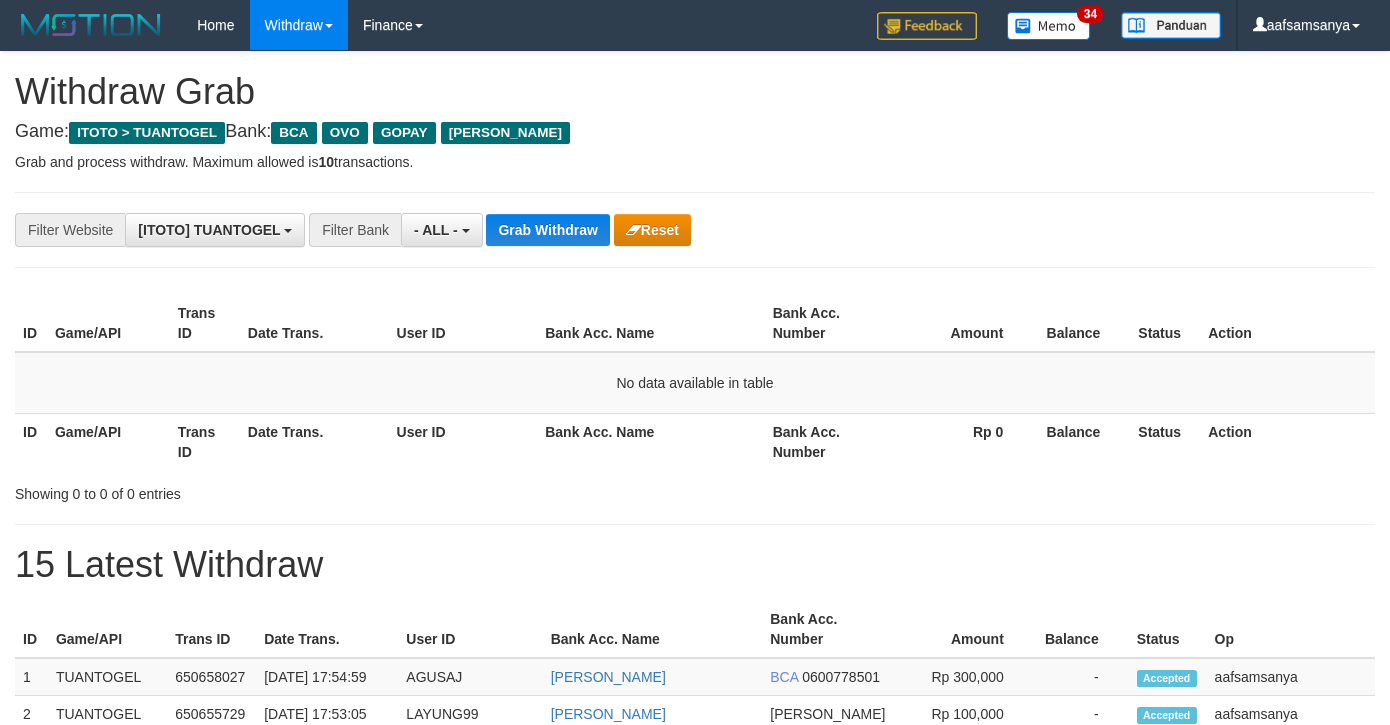 select on "***" 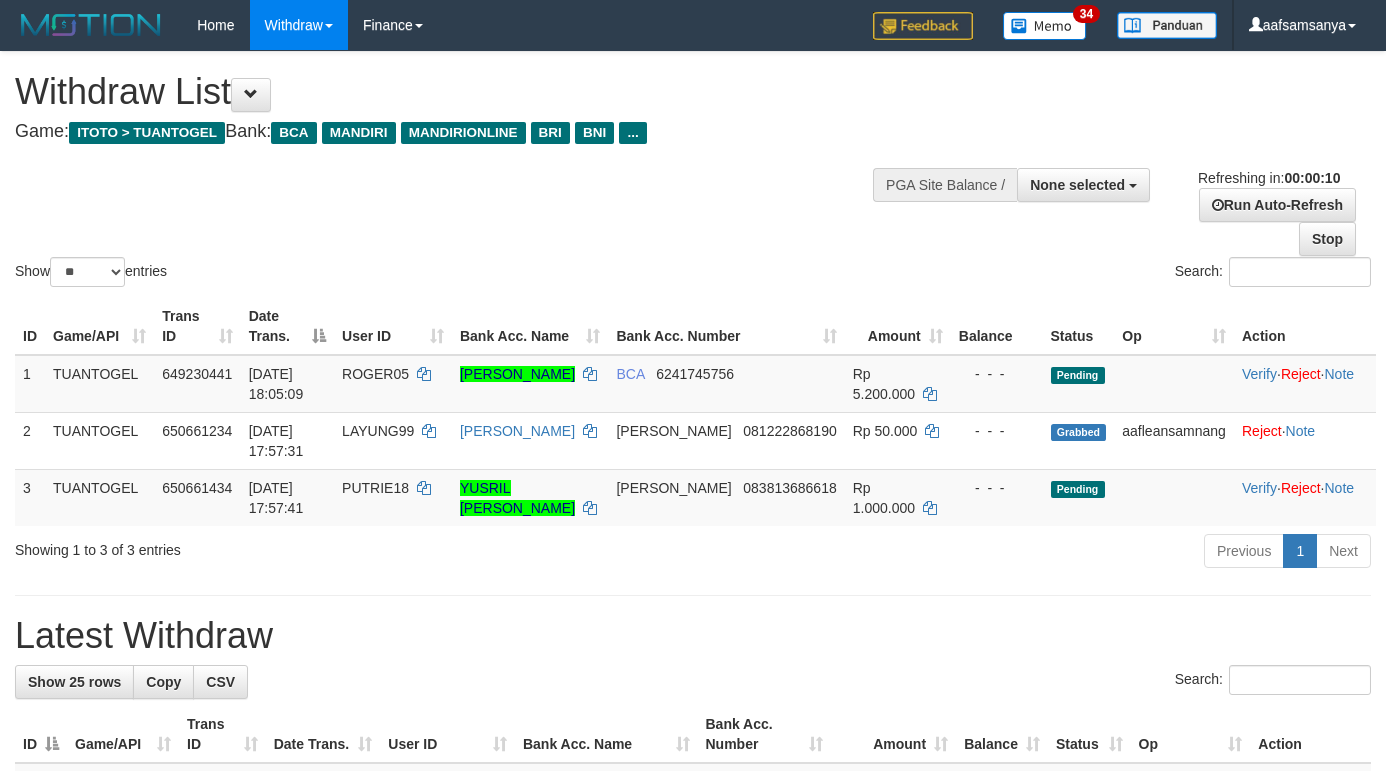 select 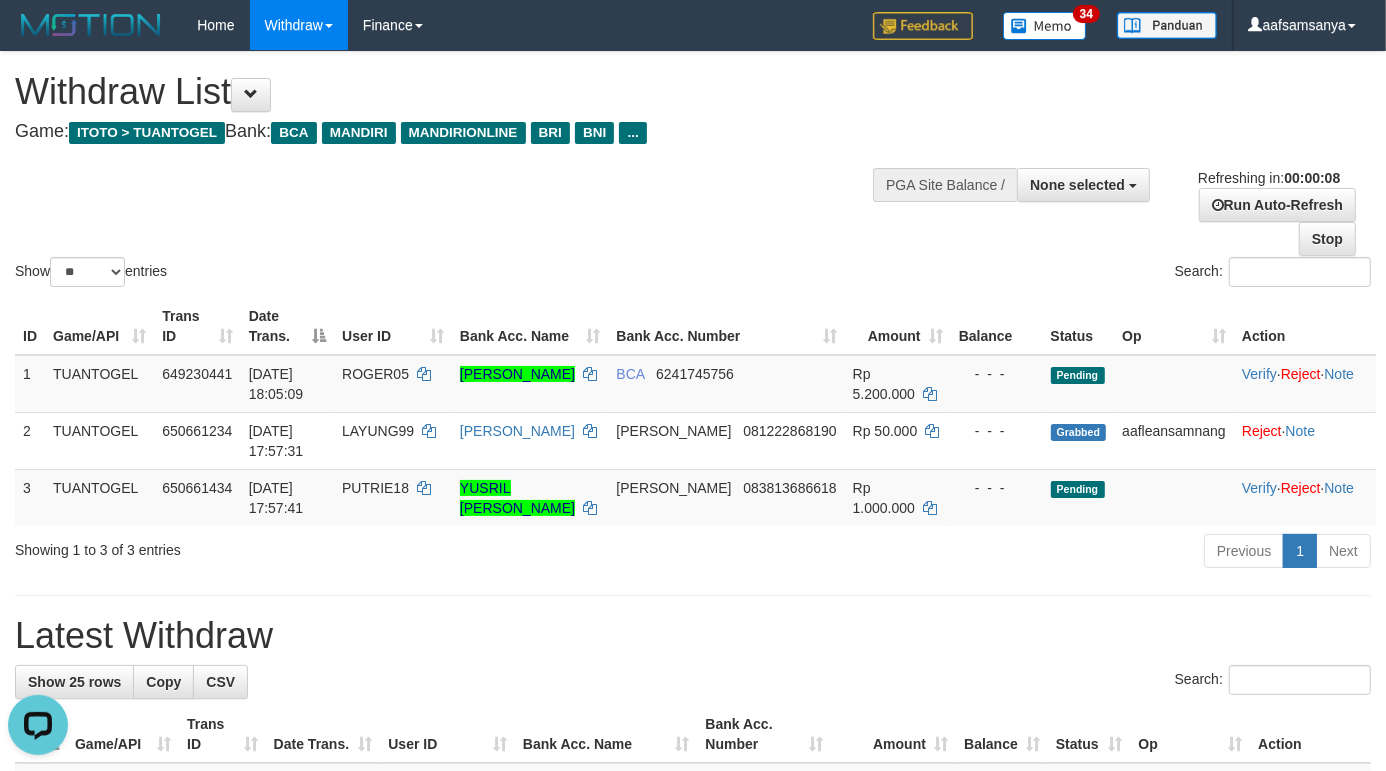 scroll, scrollTop: 0, scrollLeft: 0, axis: both 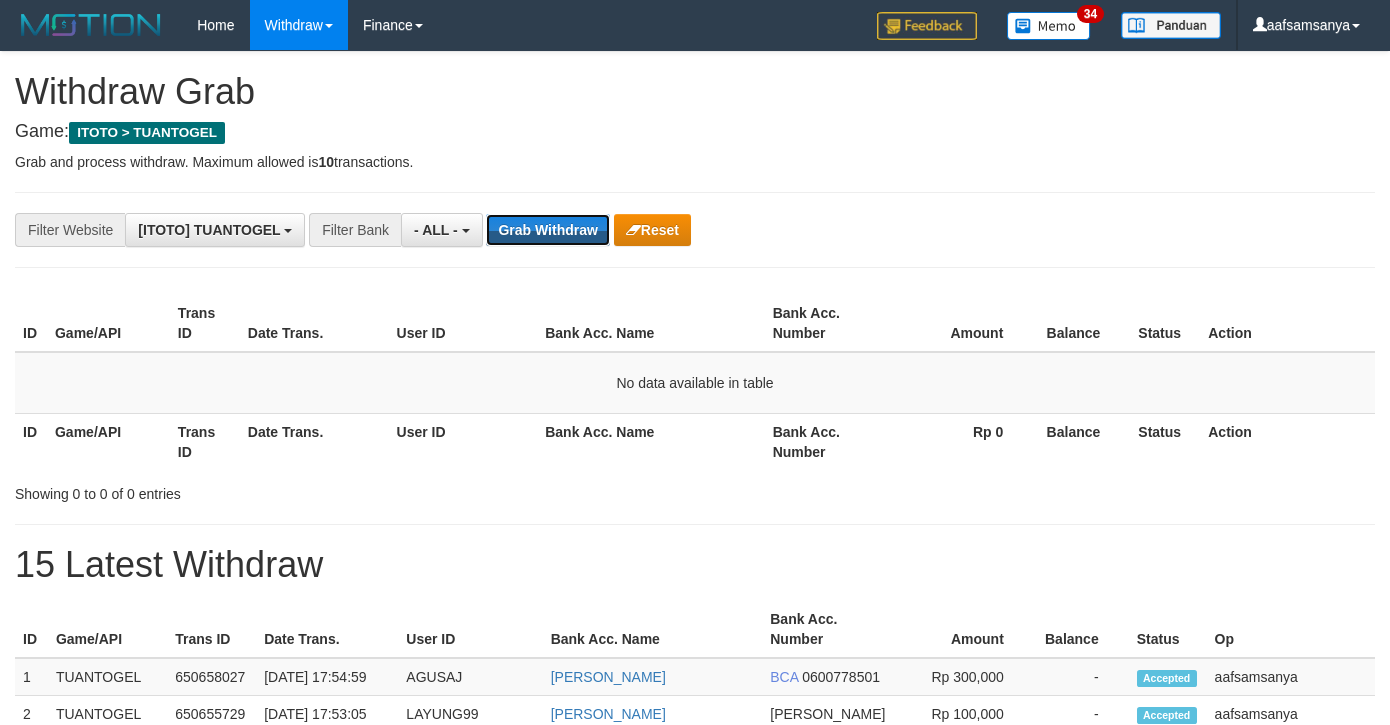 click on "Grab Withdraw" at bounding box center [547, 230] 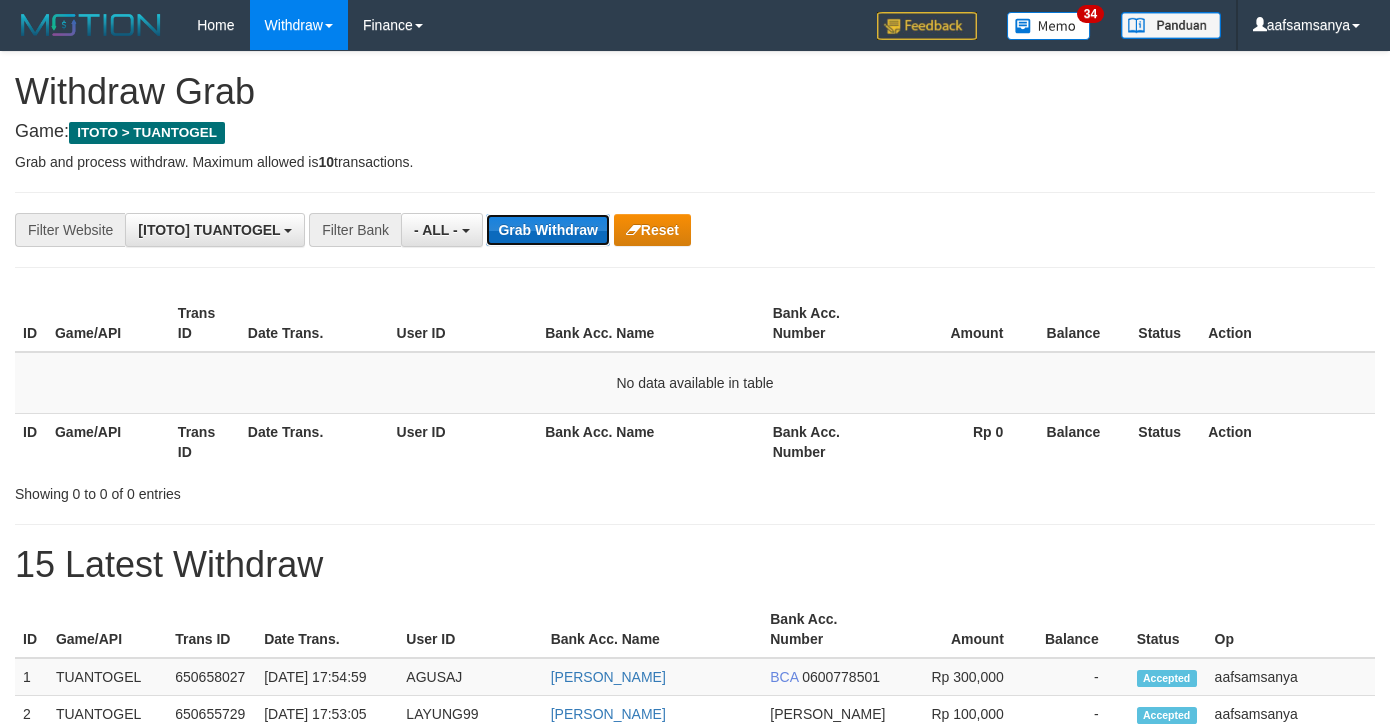 click on "Grab Withdraw" at bounding box center [547, 230] 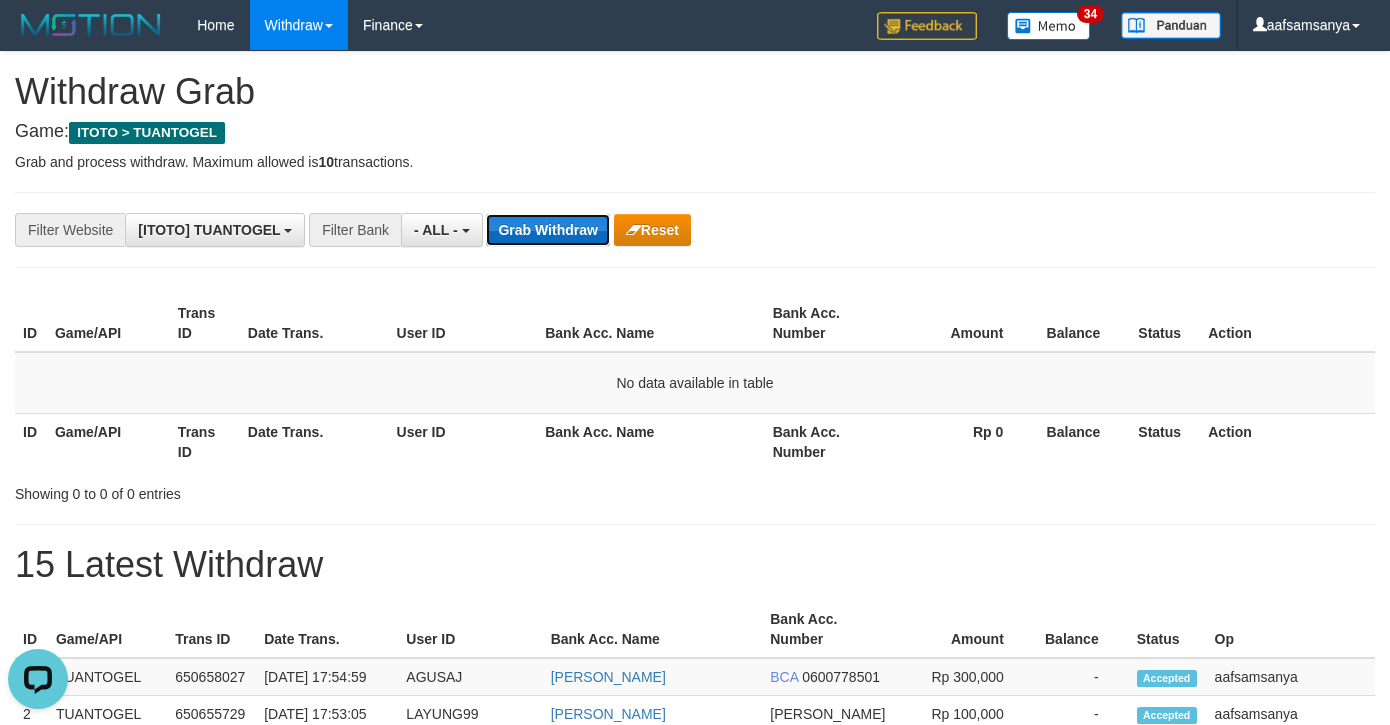 scroll, scrollTop: 0, scrollLeft: 0, axis: both 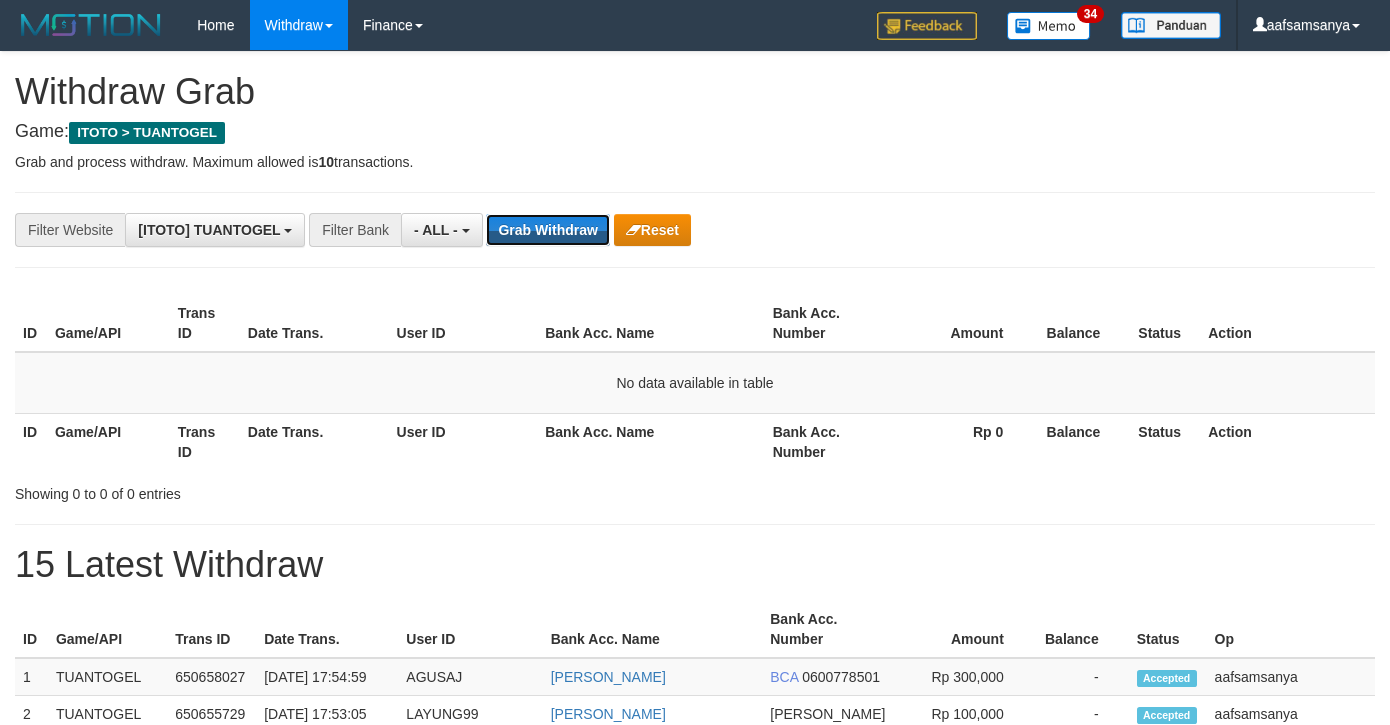click on "Grab Withdraw" at bounding box center (547, 230) 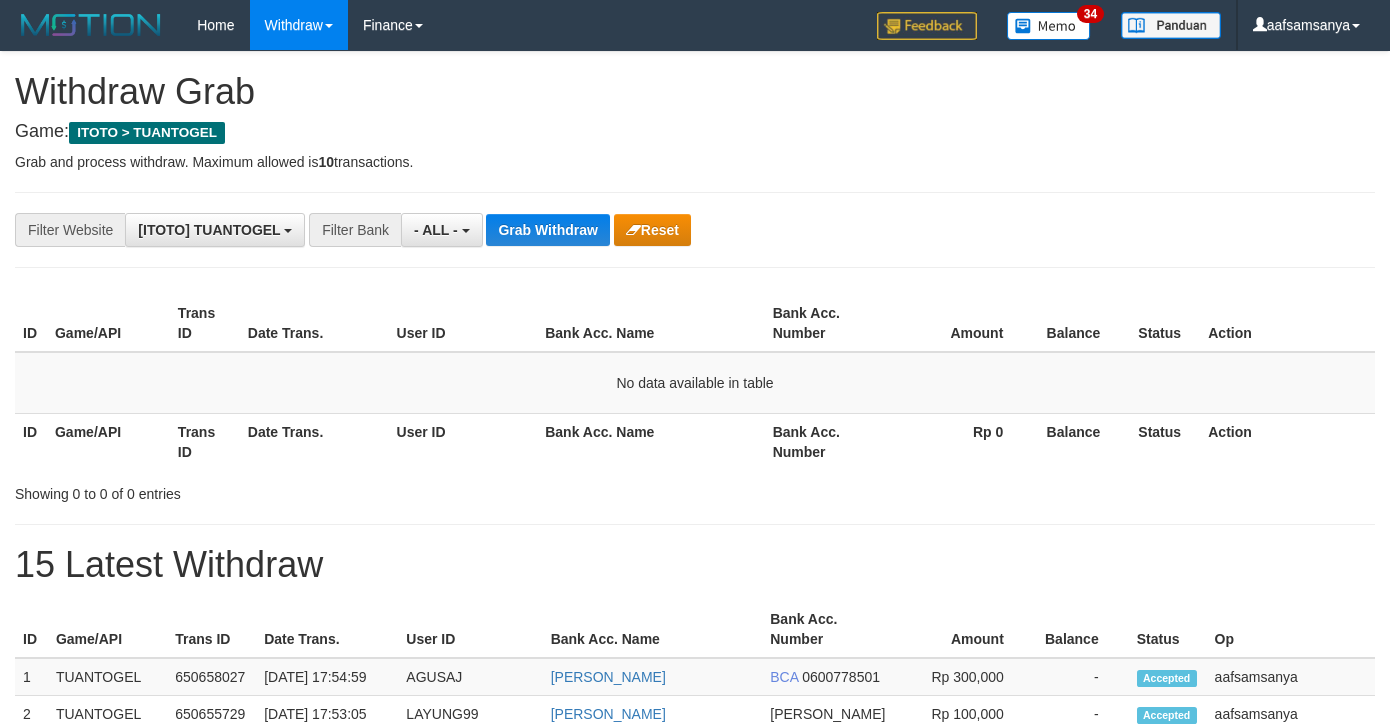 scroll, scrollTop: 0, scrollLeft: 0, axis: both 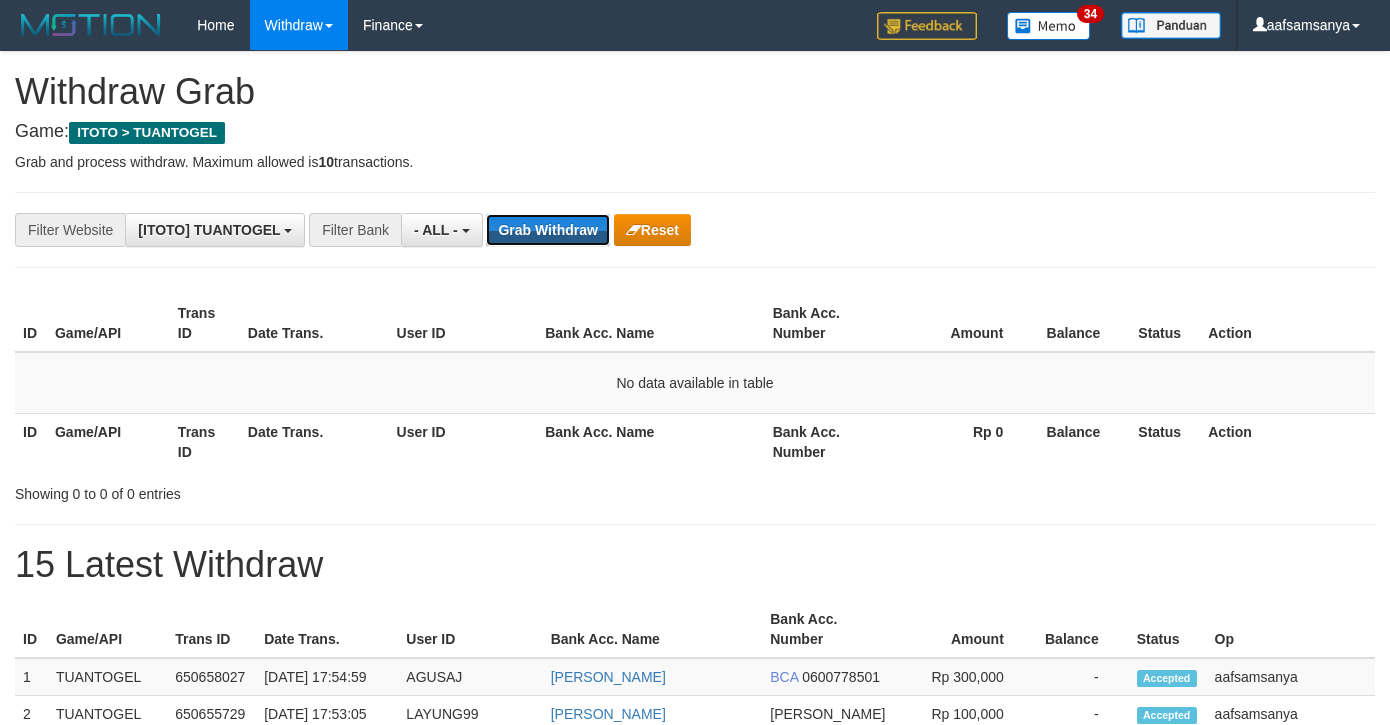 click on "Grab Withdraw" at bounding box center (547, 230) 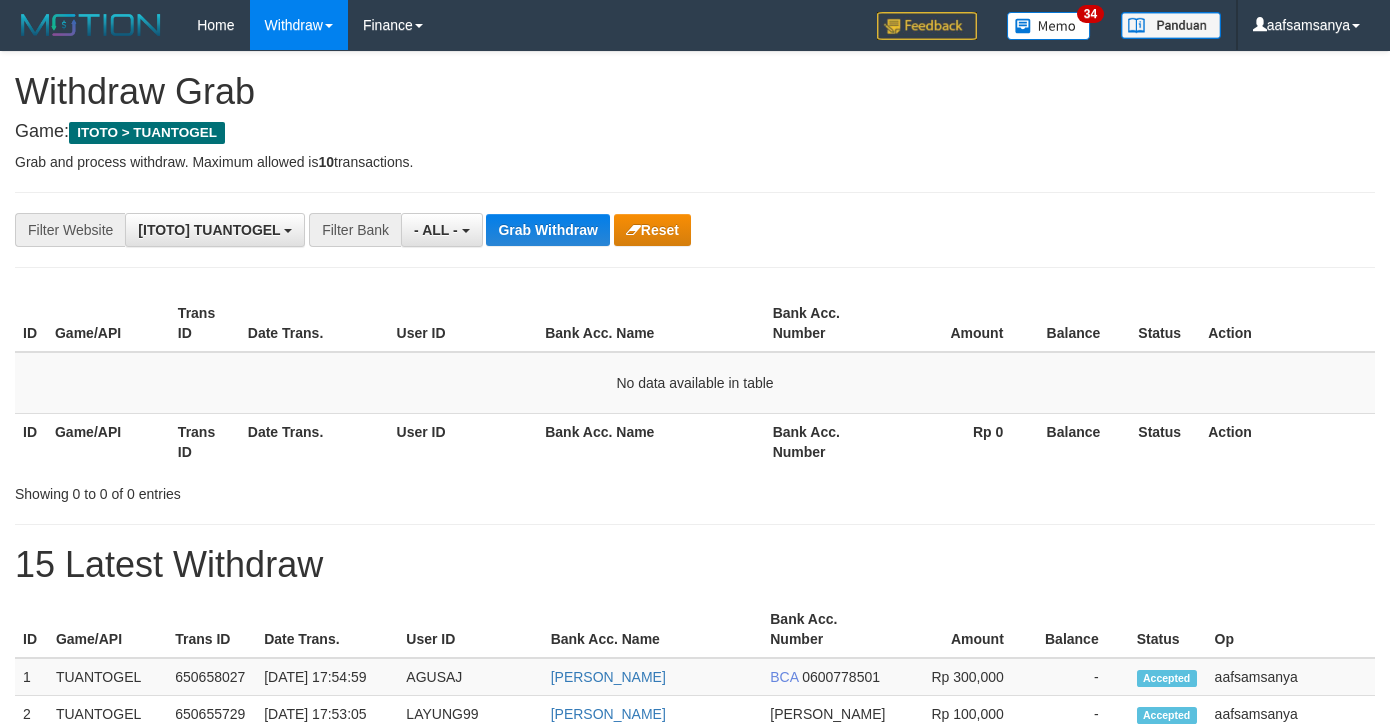 scroll, scrollTop: 0, scrollLeft: 0, axis: both 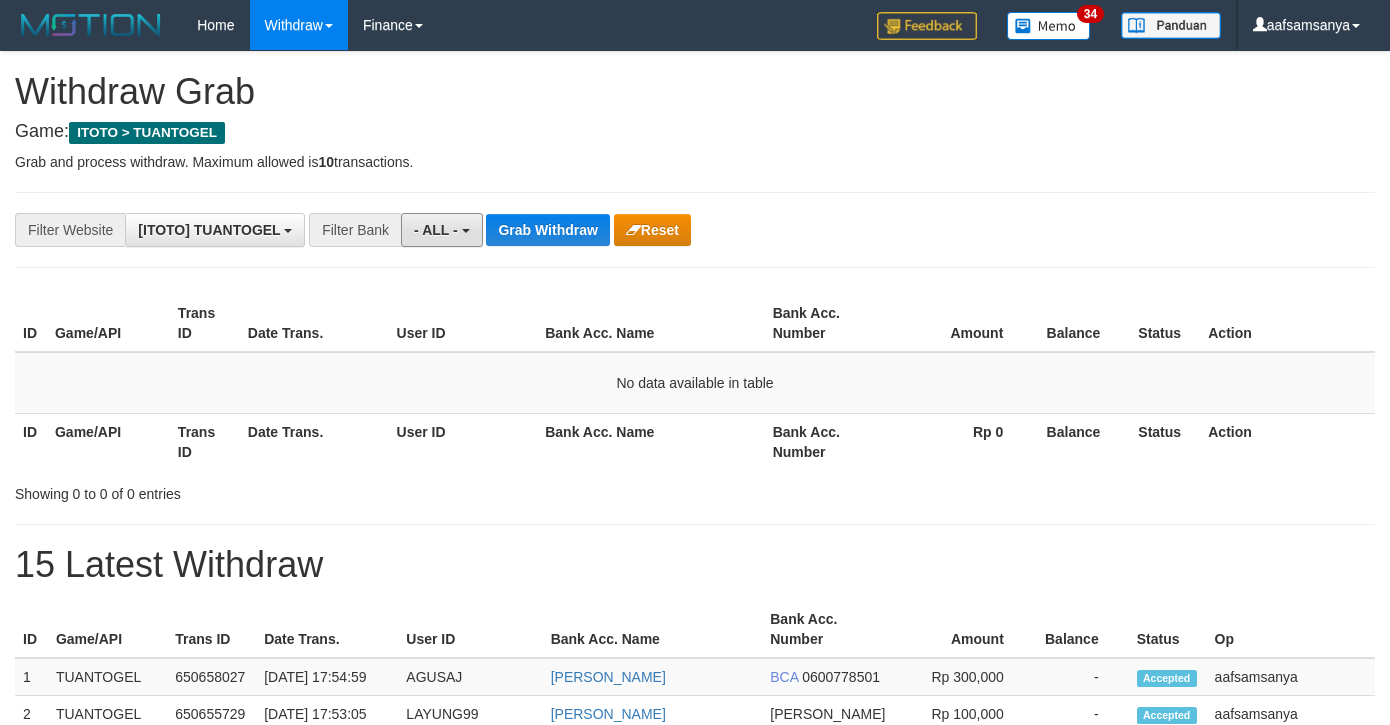 click on "- ALL -" at bounding box center [436, 230] 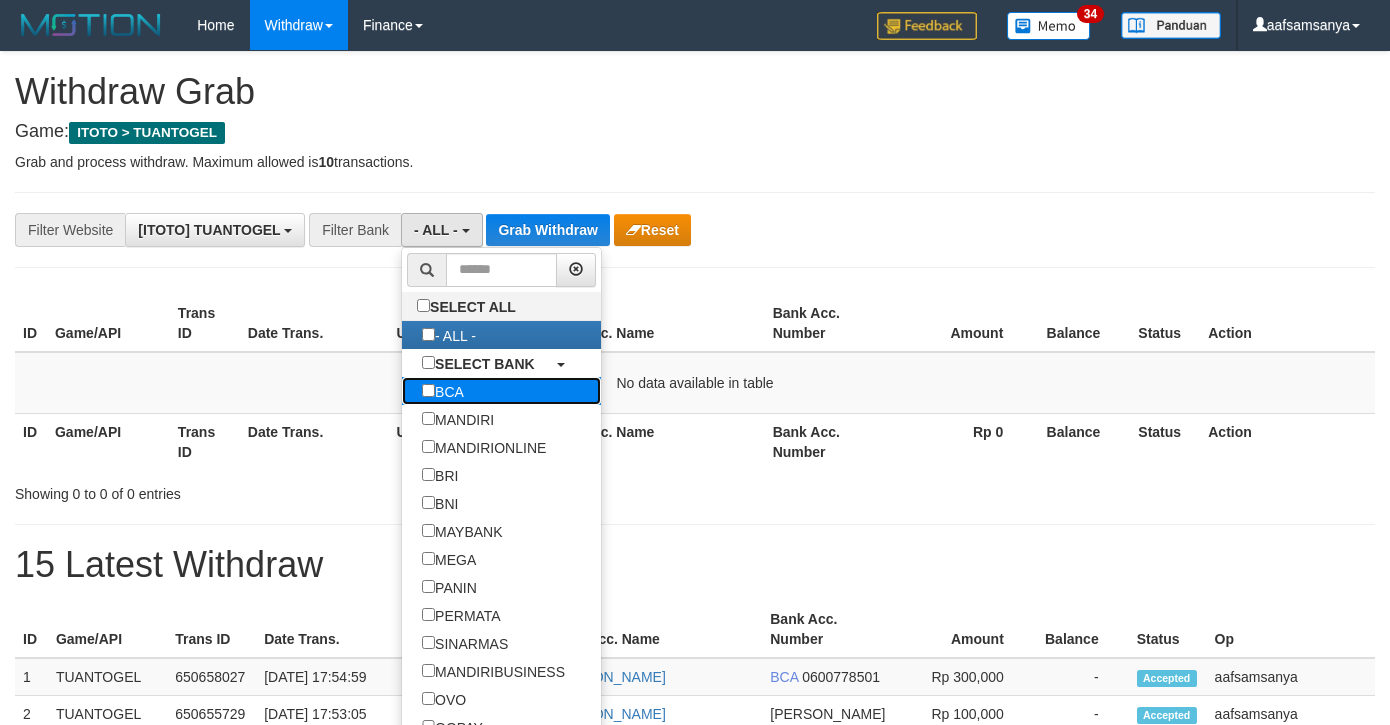 click on "BCA" at bounding box center [443, 391] 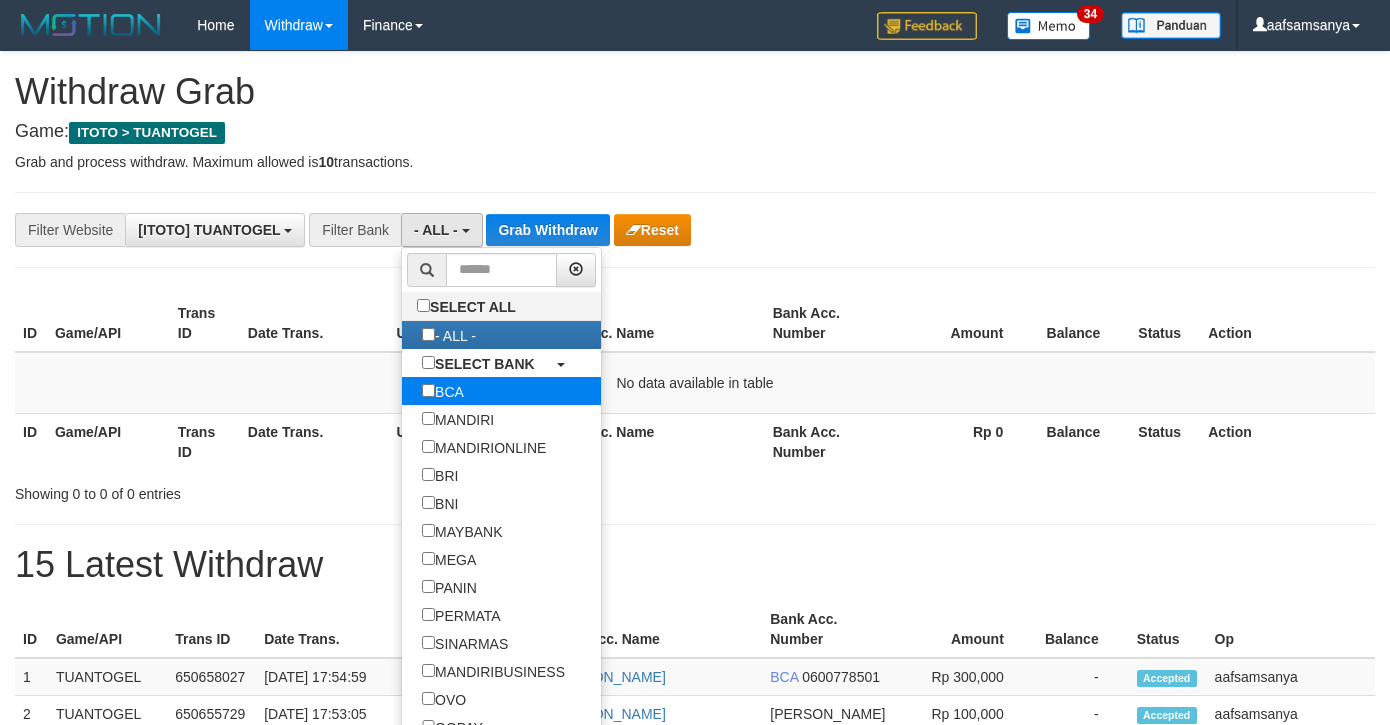 select on "***" 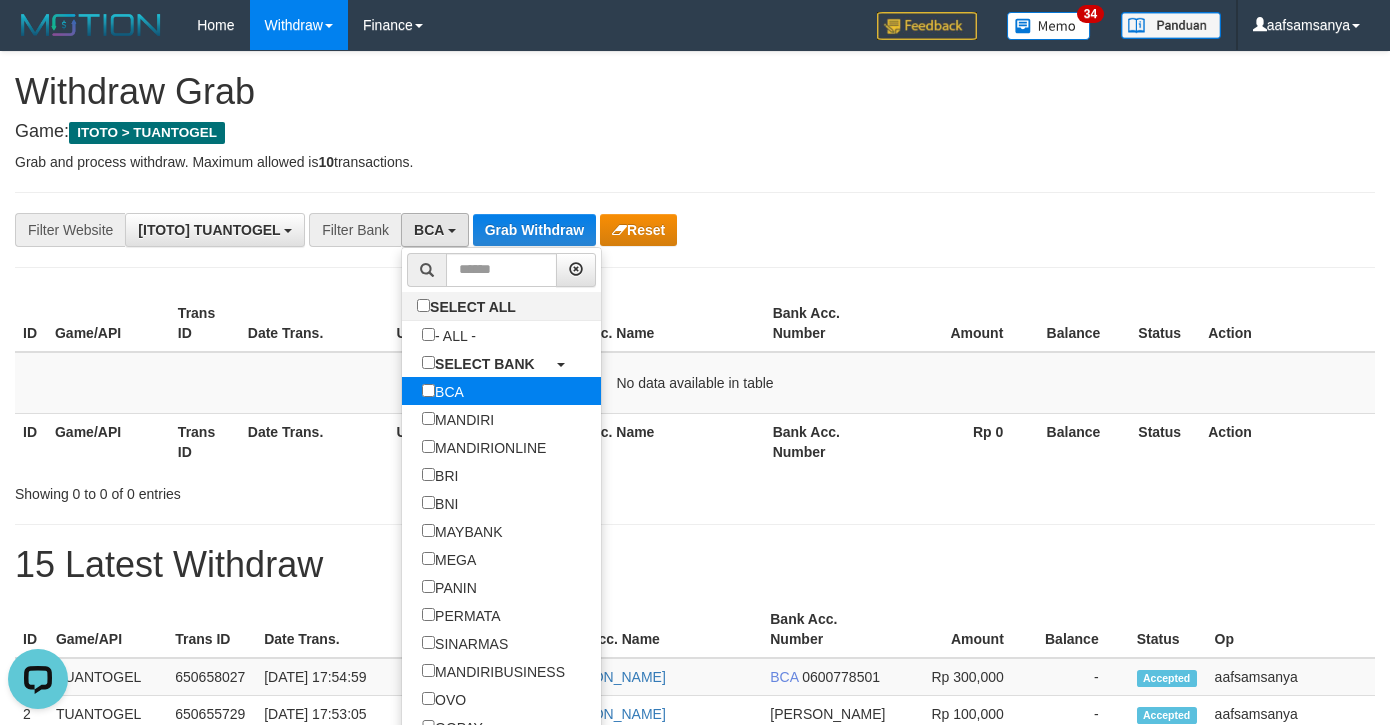 scroll, scrollTop: 0, scrollLeft: 0, axis: both 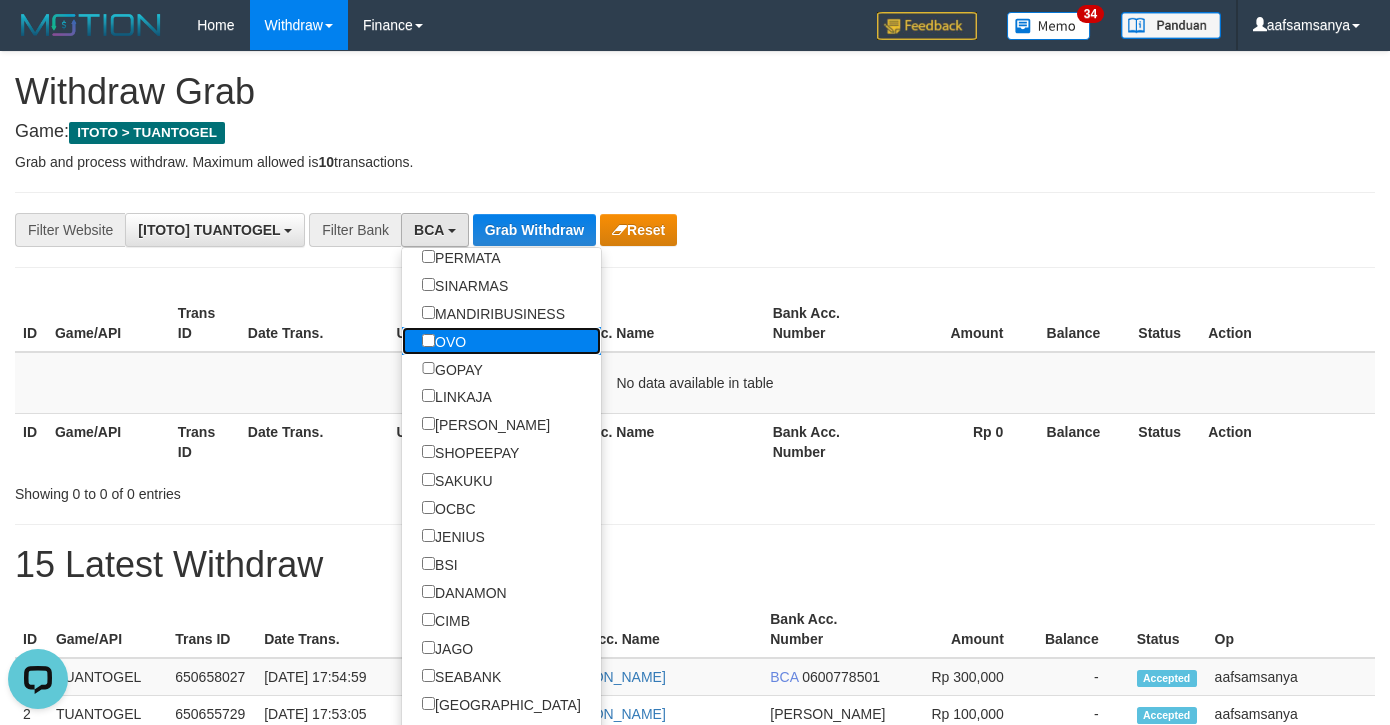 click on "OVO" at bounding box center (444, 341) 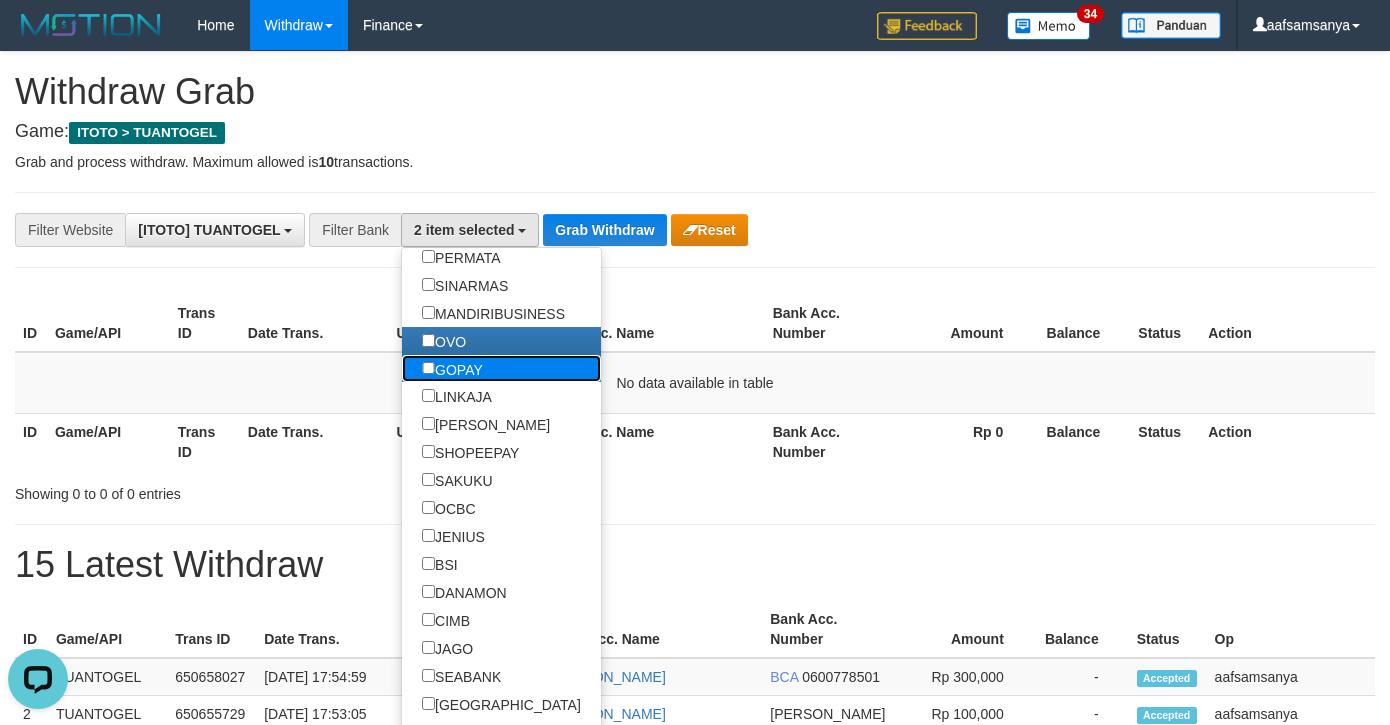 click on "GOPAY" at bounding box center [452, 369] 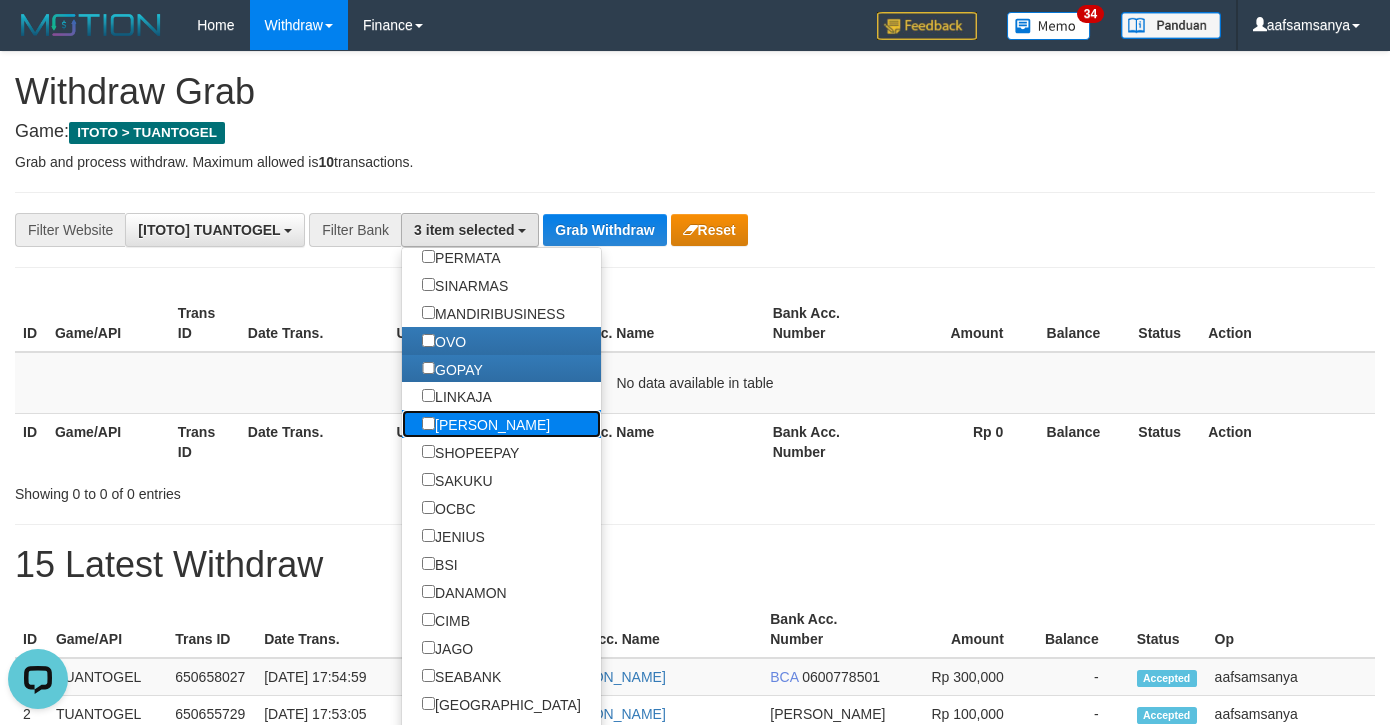 click on "[PERSON_NAME]" at bounding box center [486, 424] 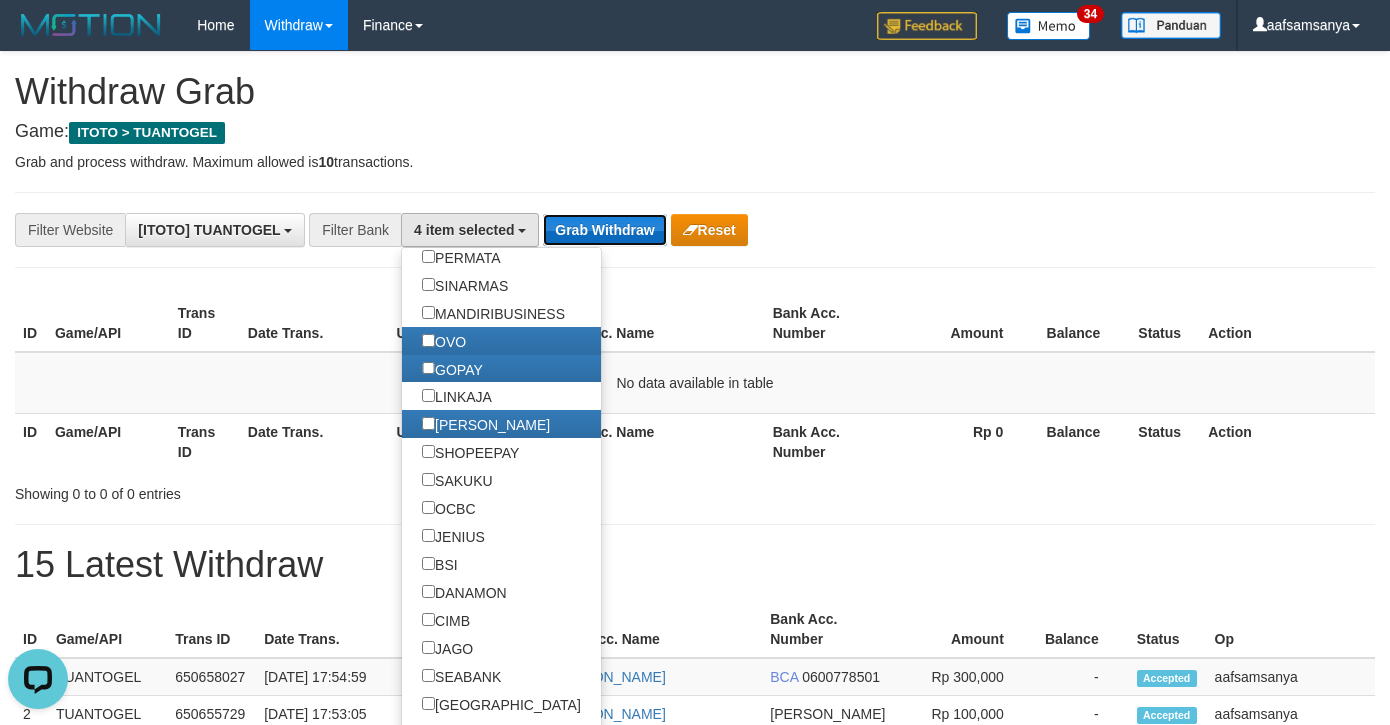 click on "Grab Withdraw" at bounding box center [604, 230] 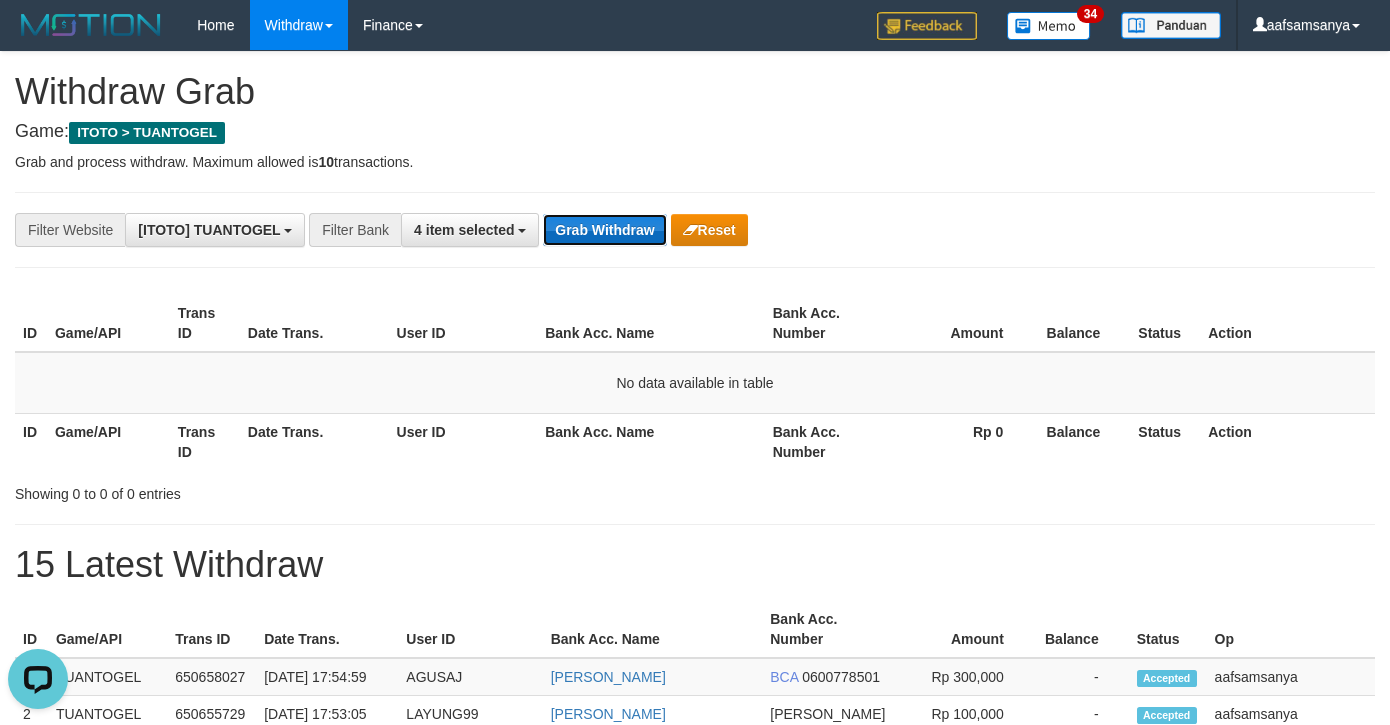 click on "Grab Withdraw" at bounding box center (604, 230) 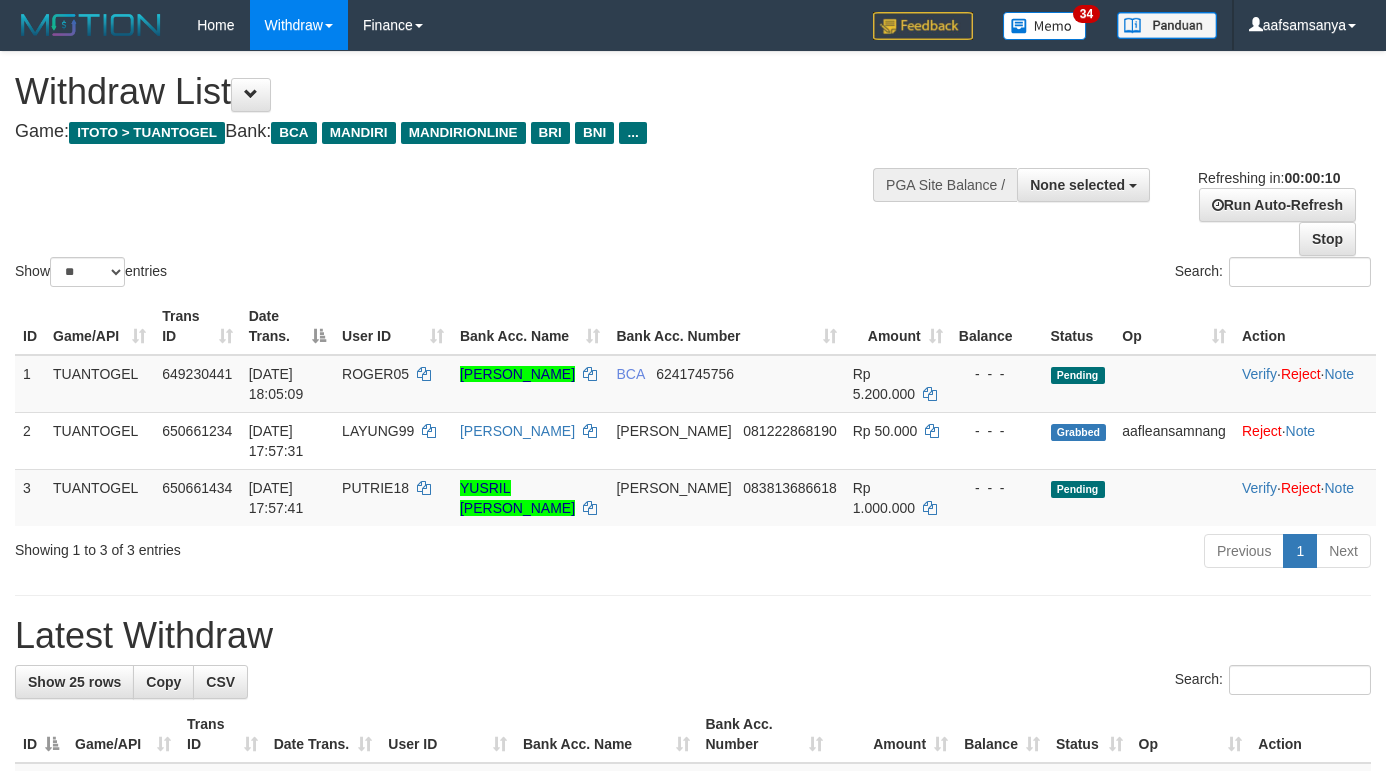 select 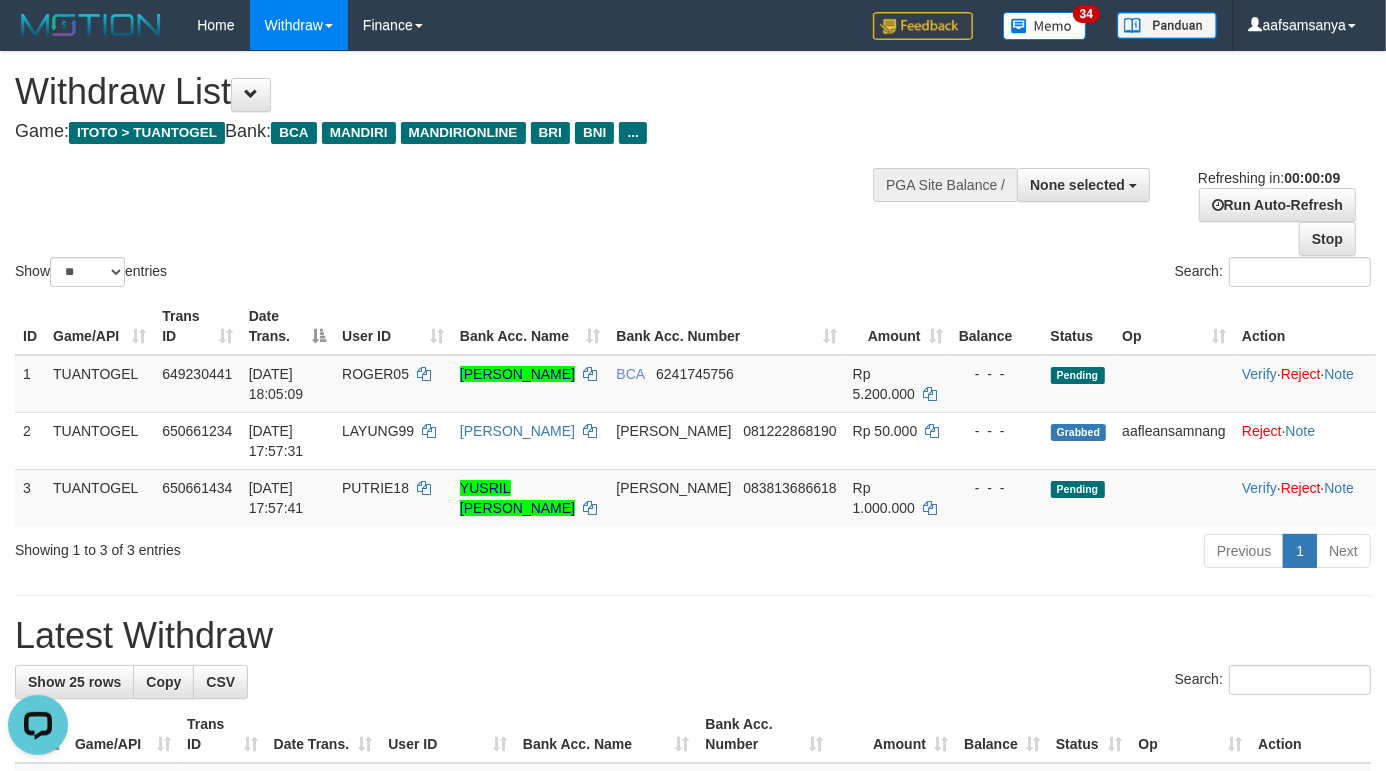 scroll, scrollTop: 0, scrollLeft: 0, axis: both 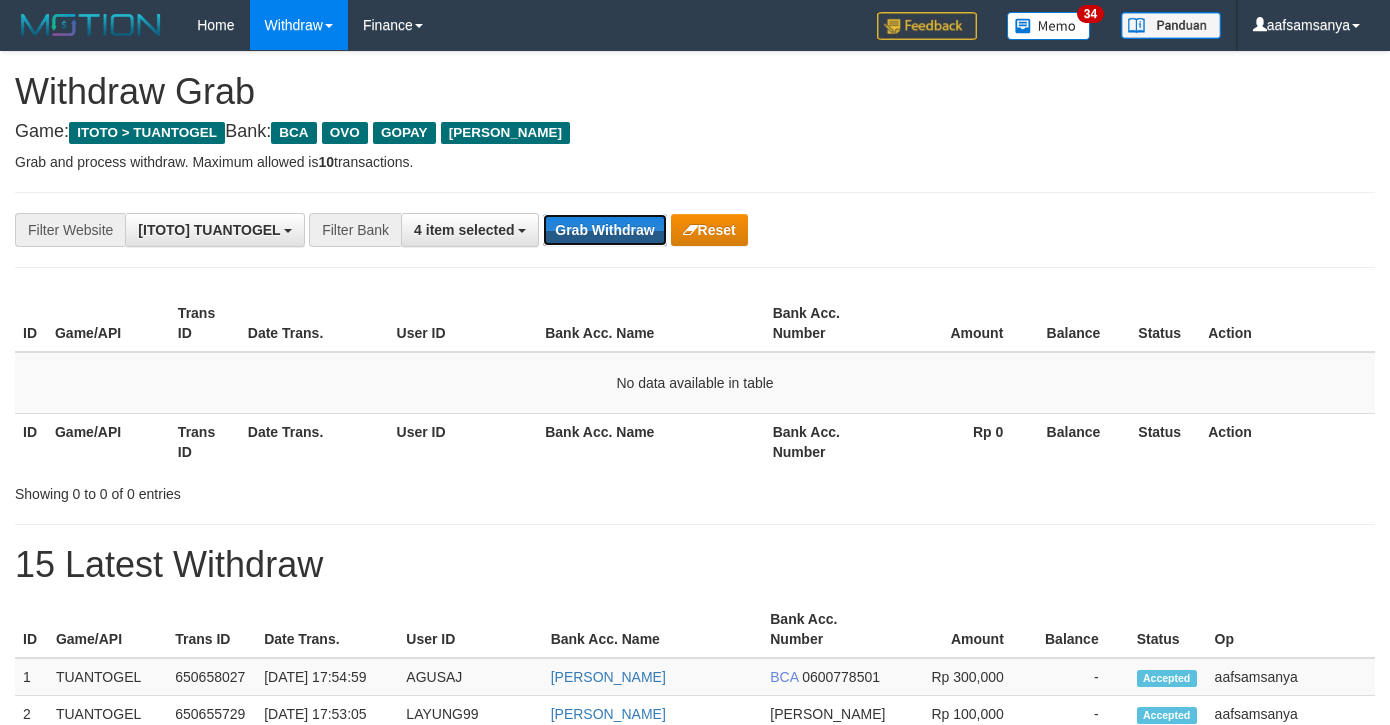 click on "Grab Withdraw" at bounding box center (604, 230) 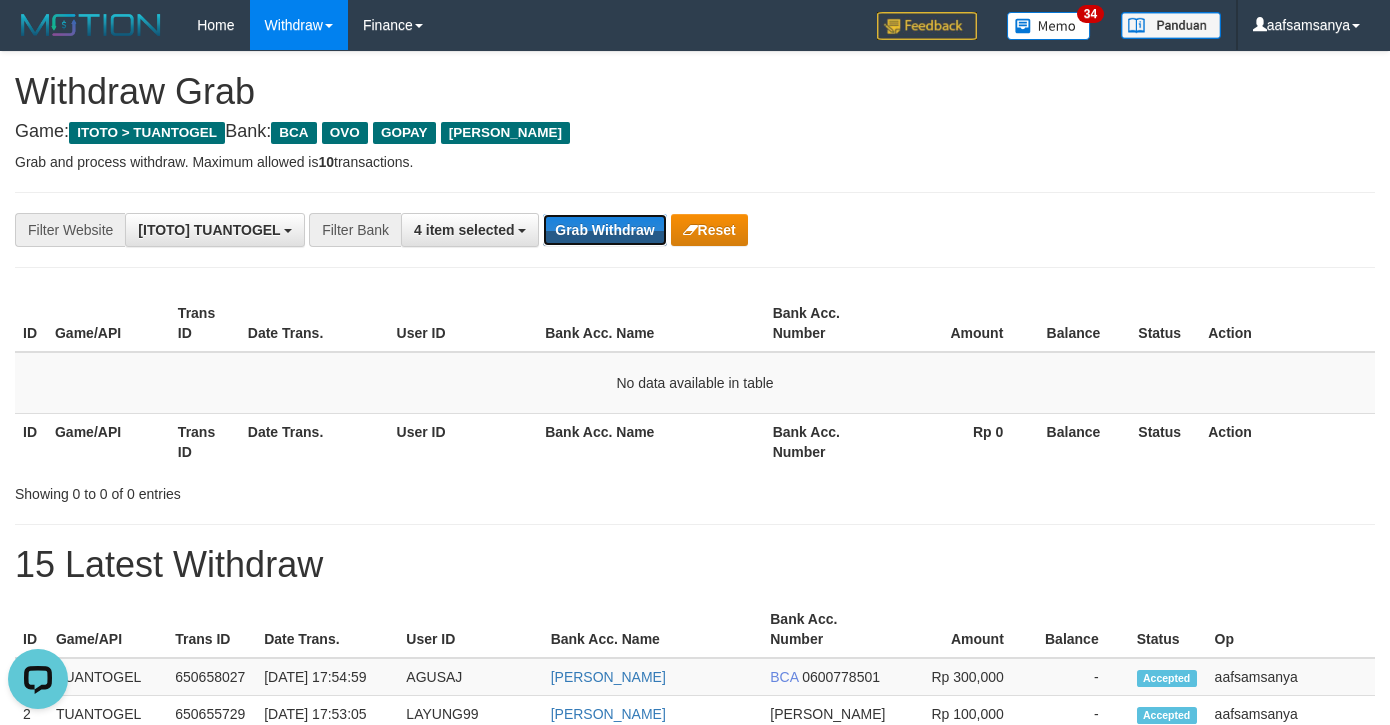 scroll, scrollTop: 0, scrollLeft: 0, axis: both 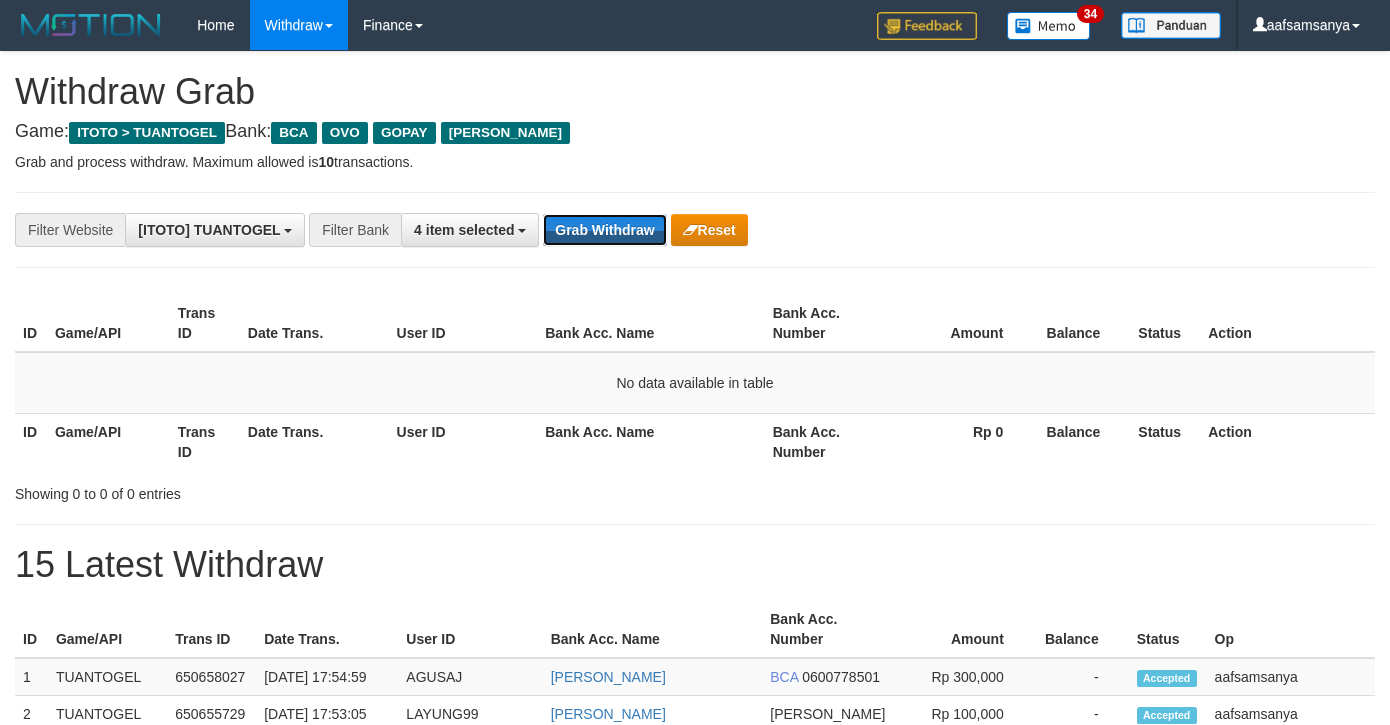 click on "Grab Withdraw" at bounding box center (604, 230) 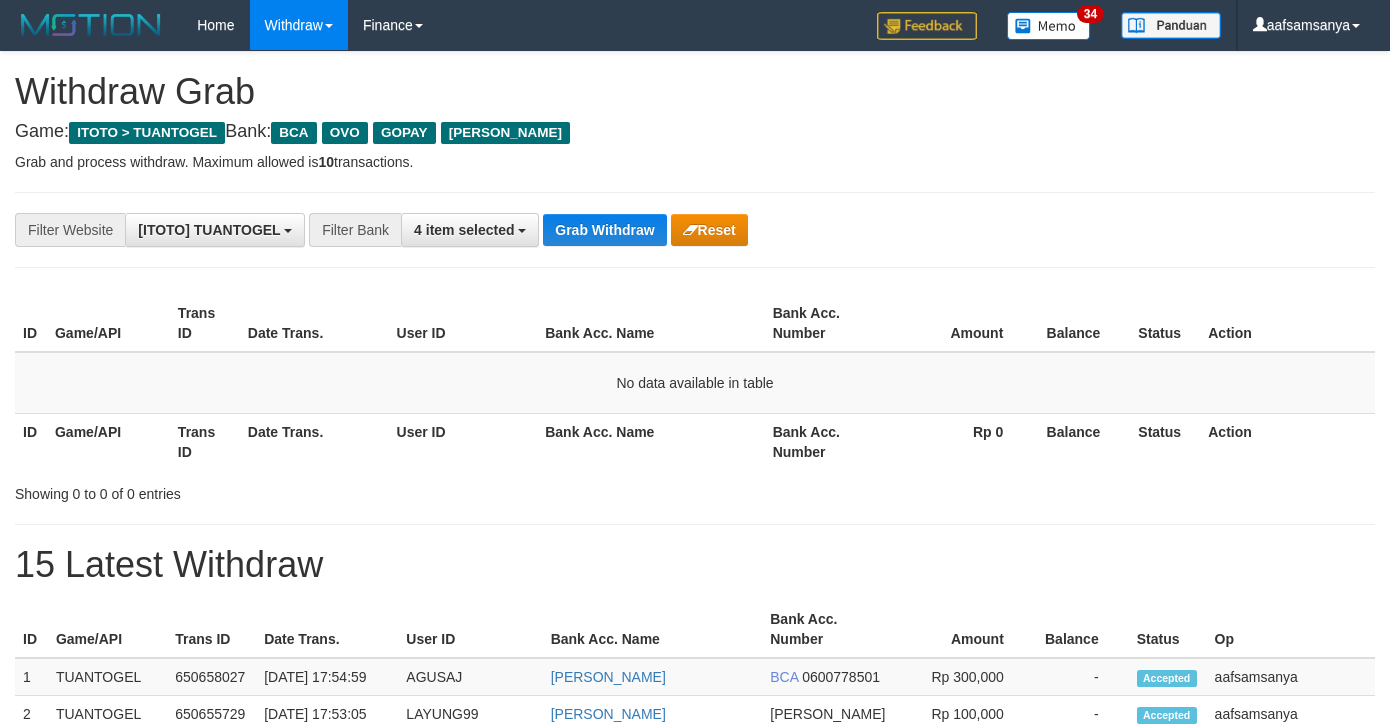 scroll, scrollTop: 0, scrollLeft: 0, axis: both 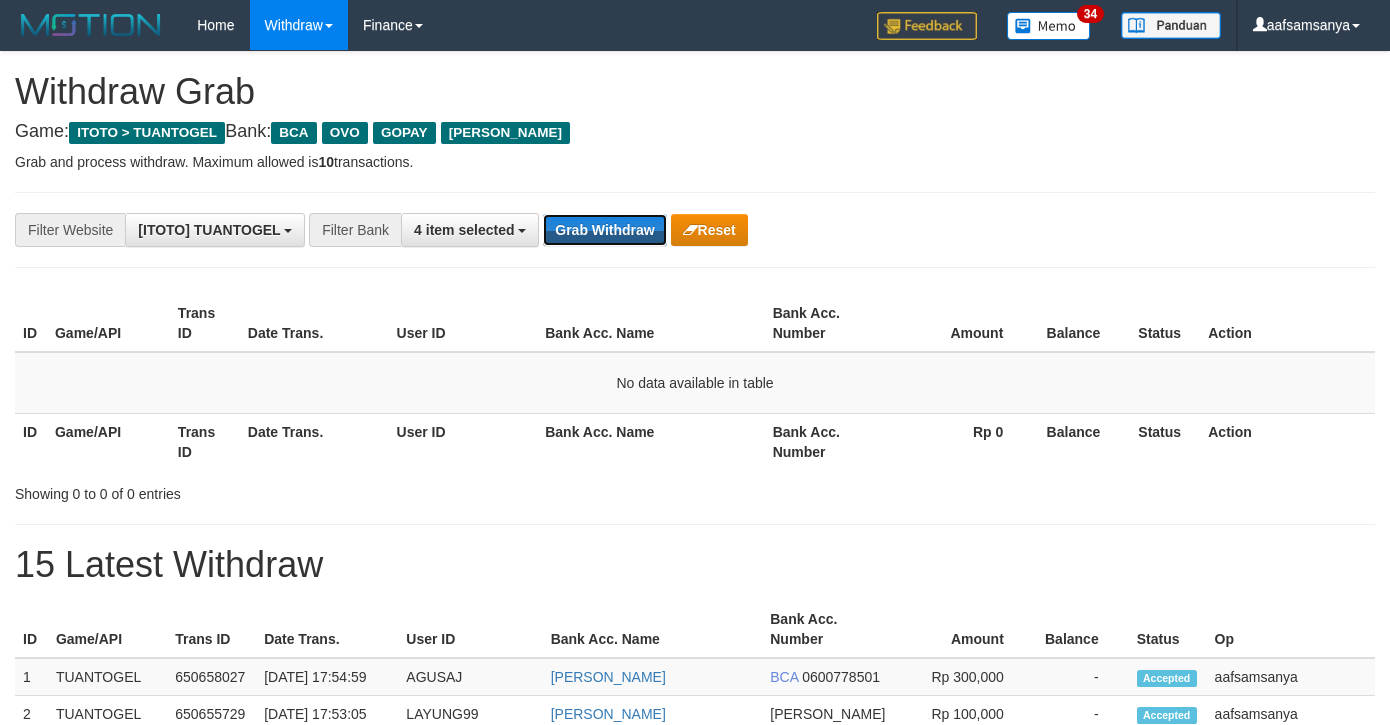 click on "Grab Withdraw" at bounding box center (604, 230) 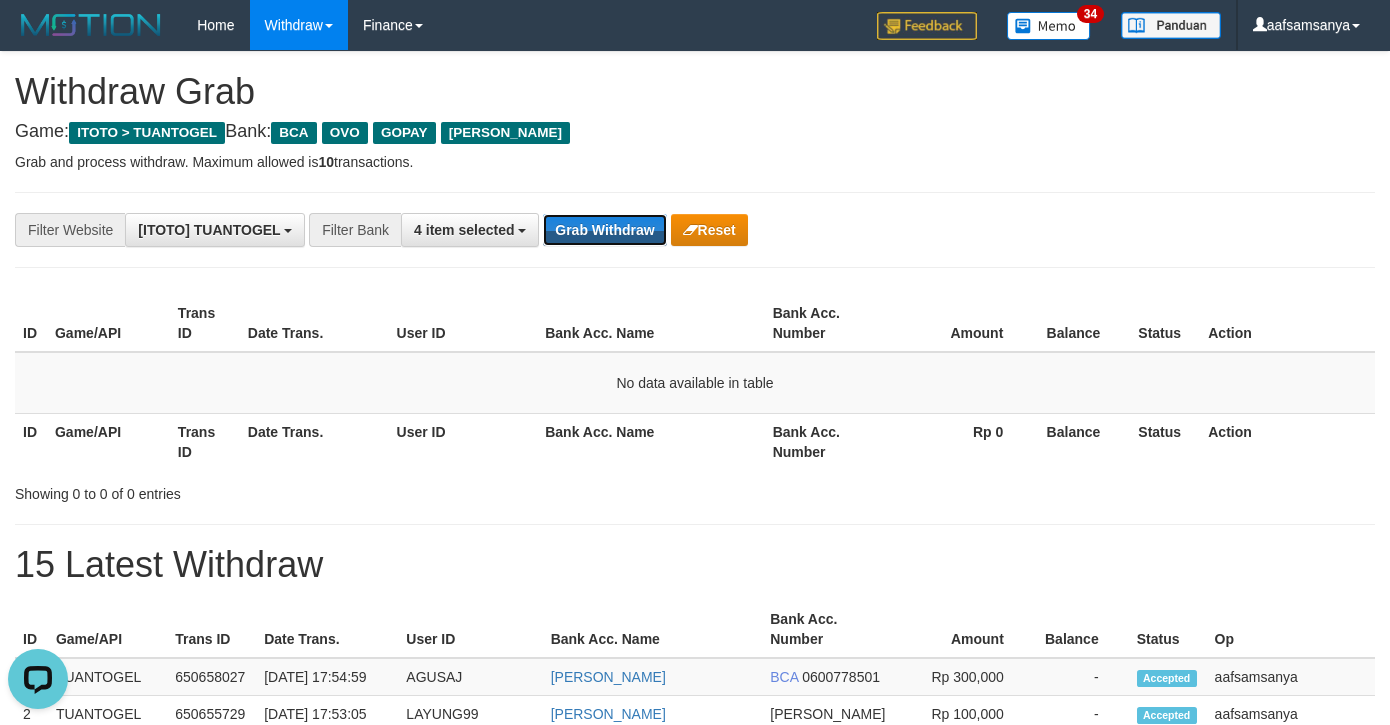 scroll, scrollTop: 0, scrollLeft: 0, axis: both 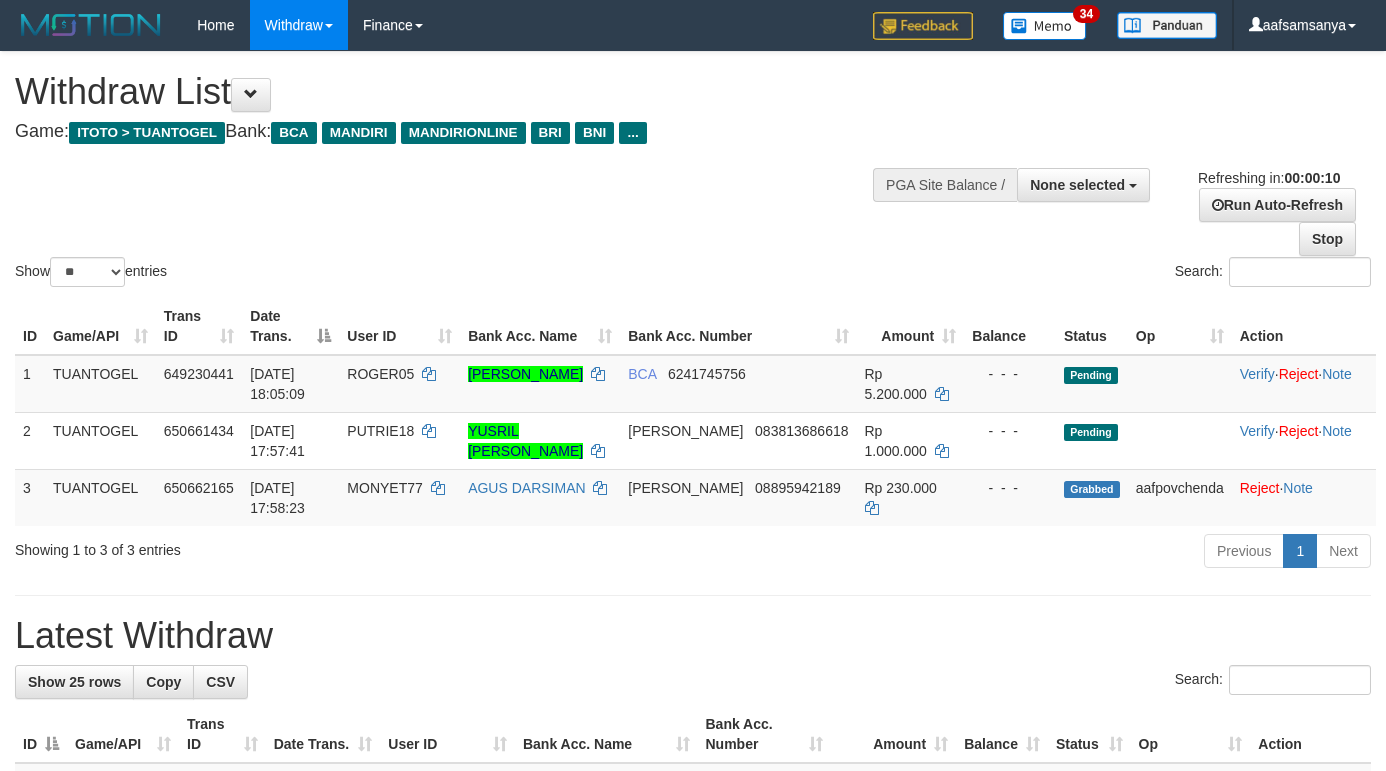 select 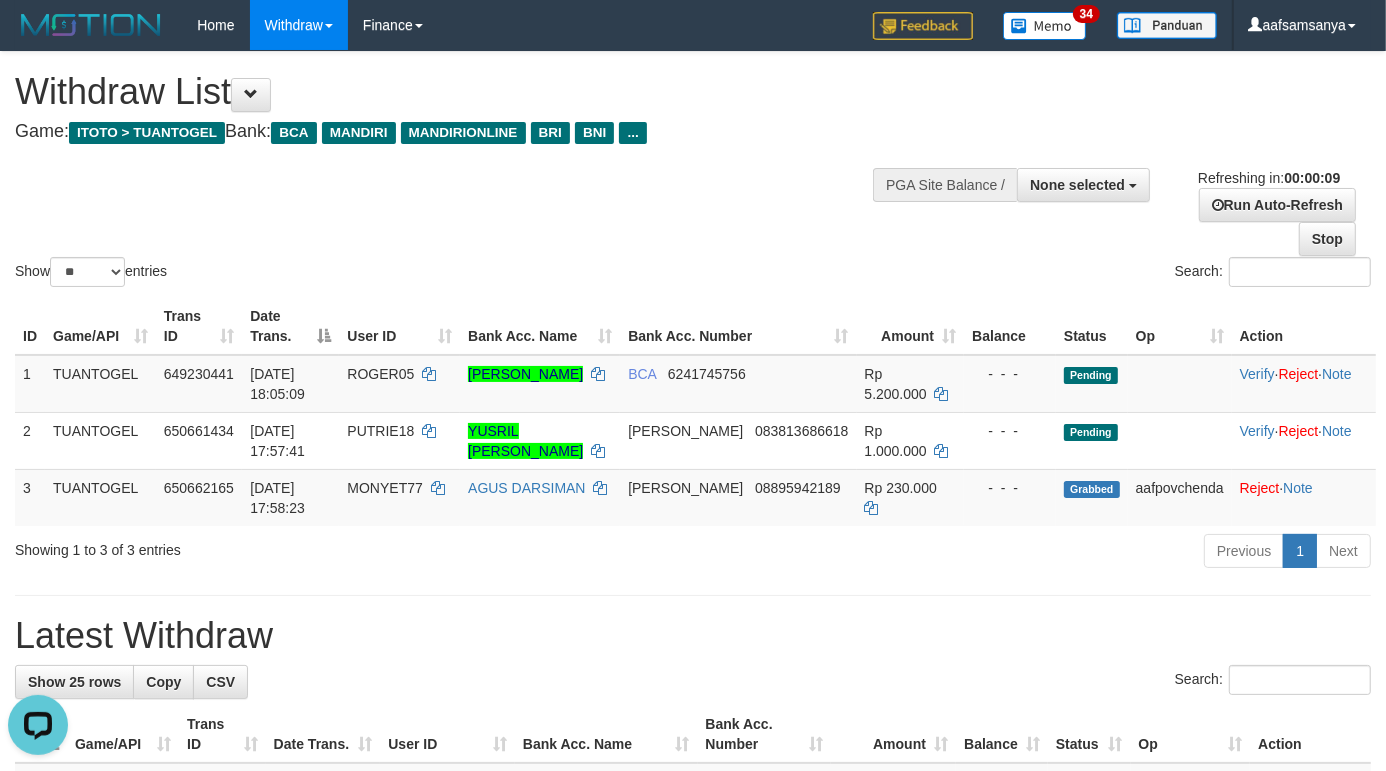 scroll, scrollTop: 0, scrollLeft: 0, axis: both 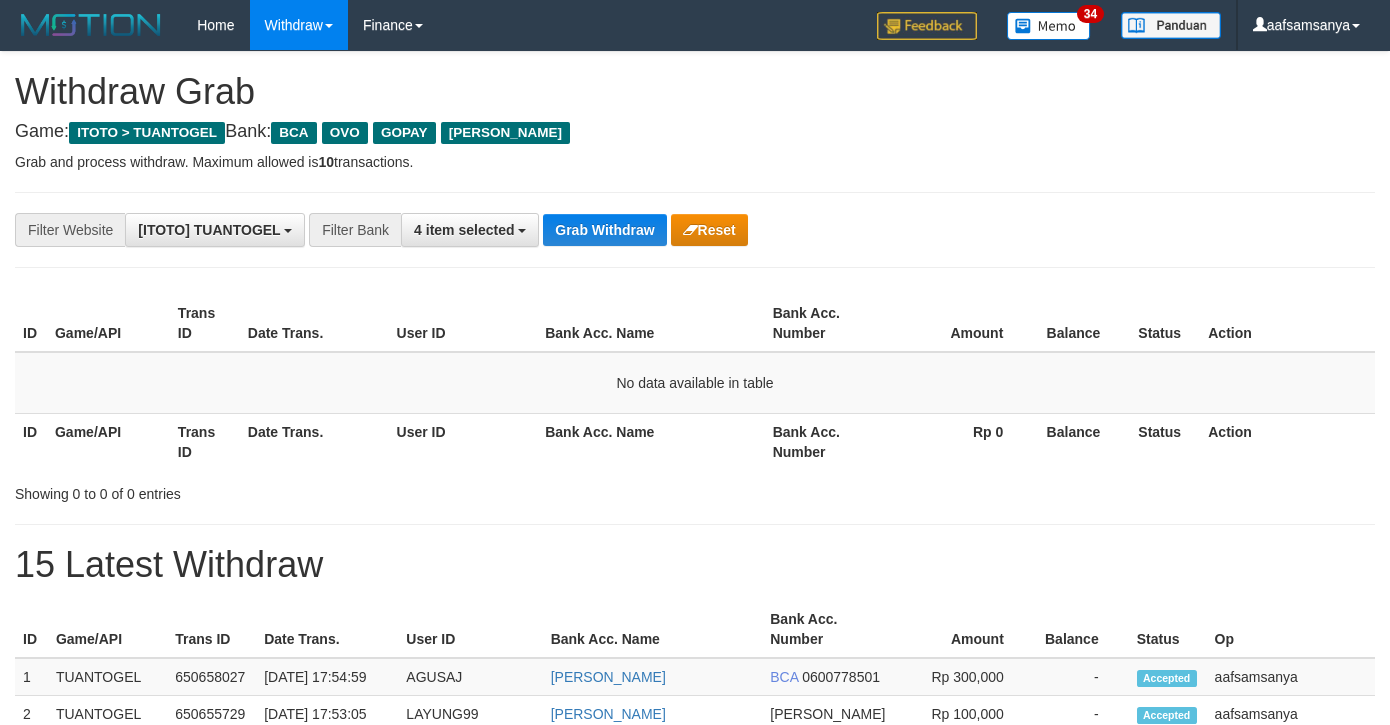 click on "Grab Withdraw" at bounding box center [604, 230] 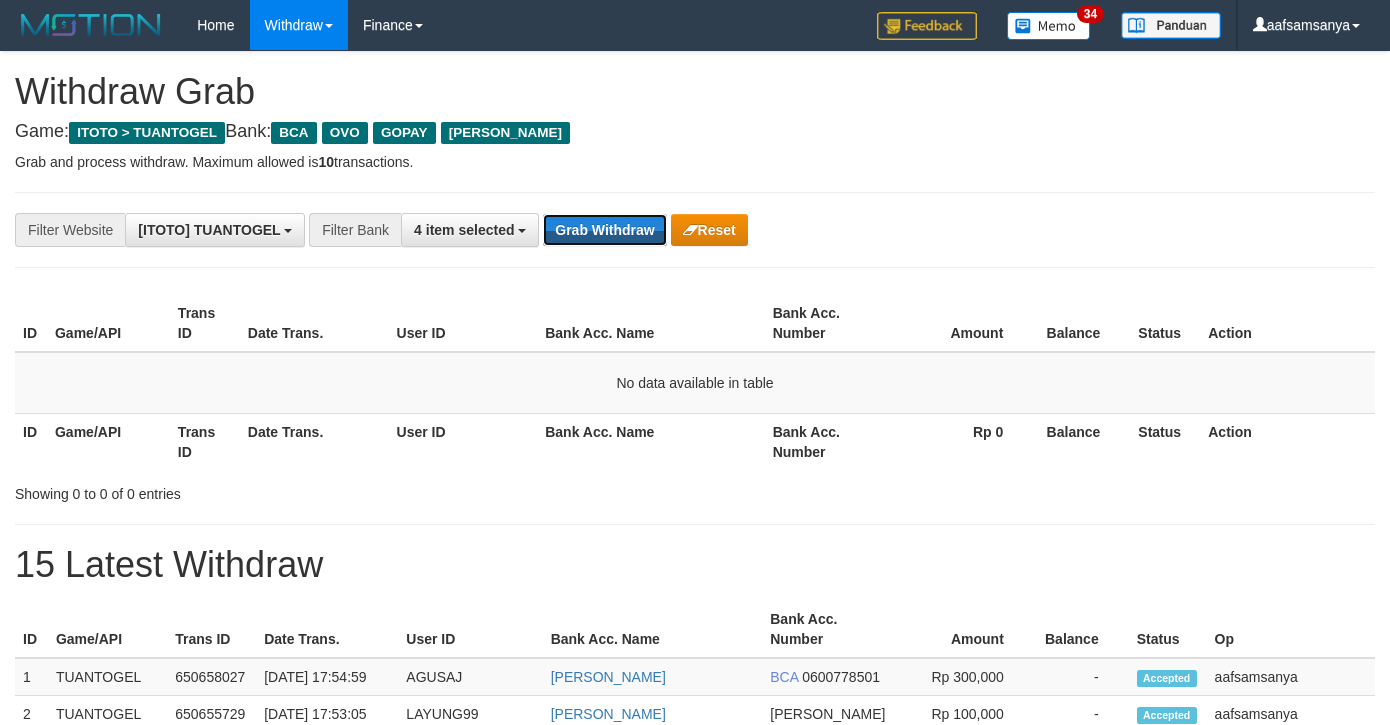 click on "Grab Withdraw" at bounding box center [604, 230] 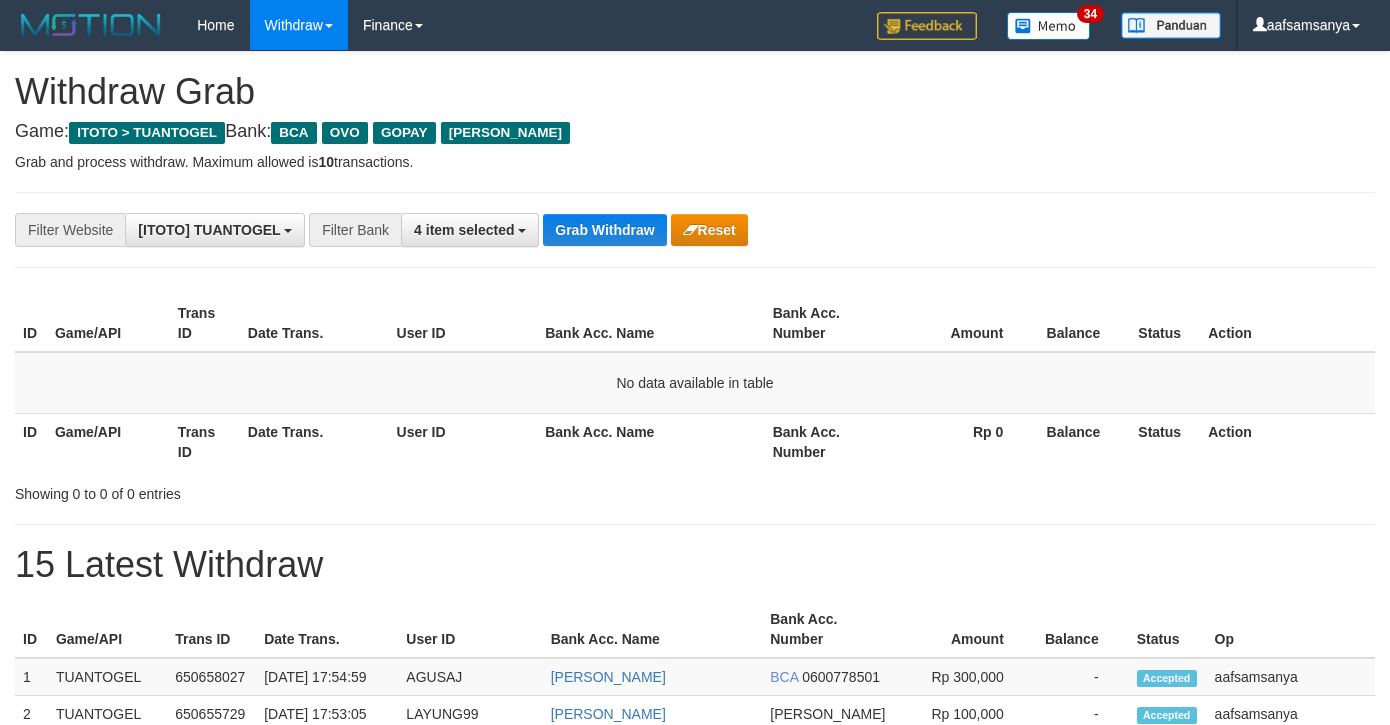 scroll, scrollTop: 0, scrollLeft: 0, axis: both 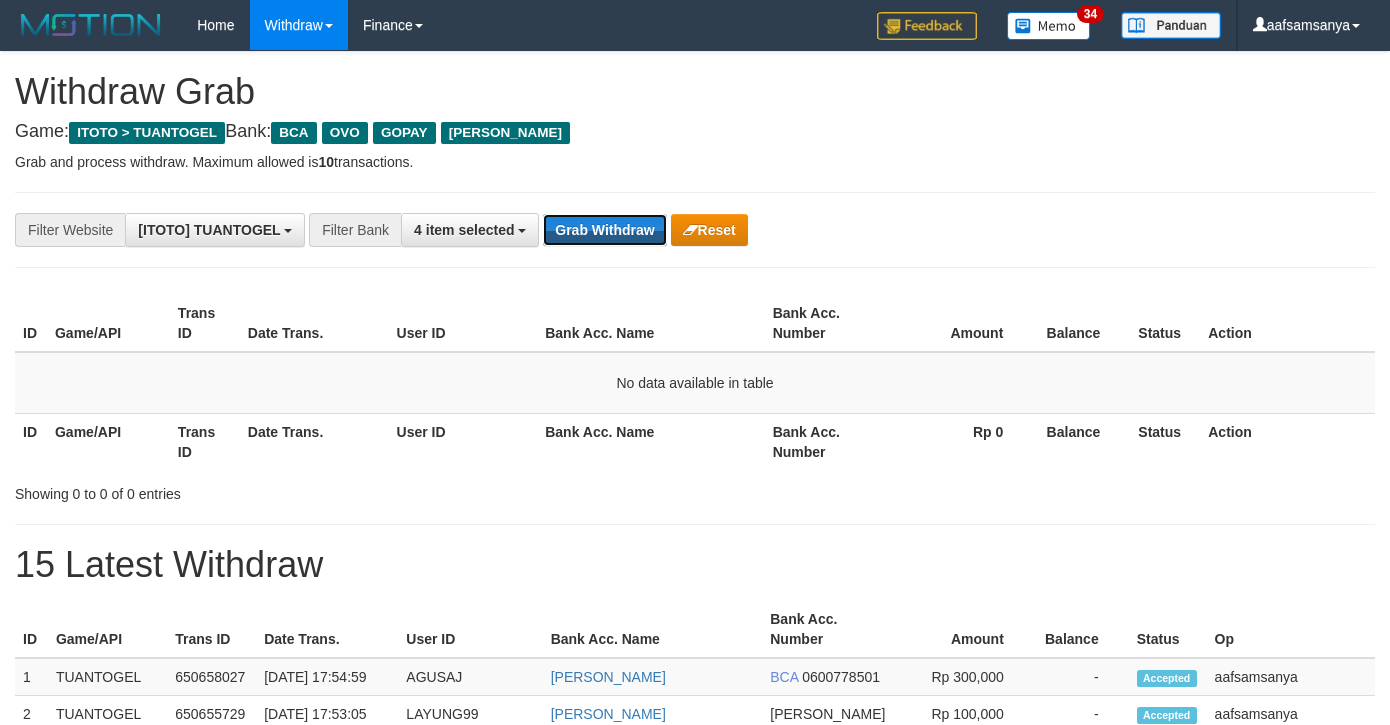 click on "Grab Withdraw" at bounding box center [604, 230] 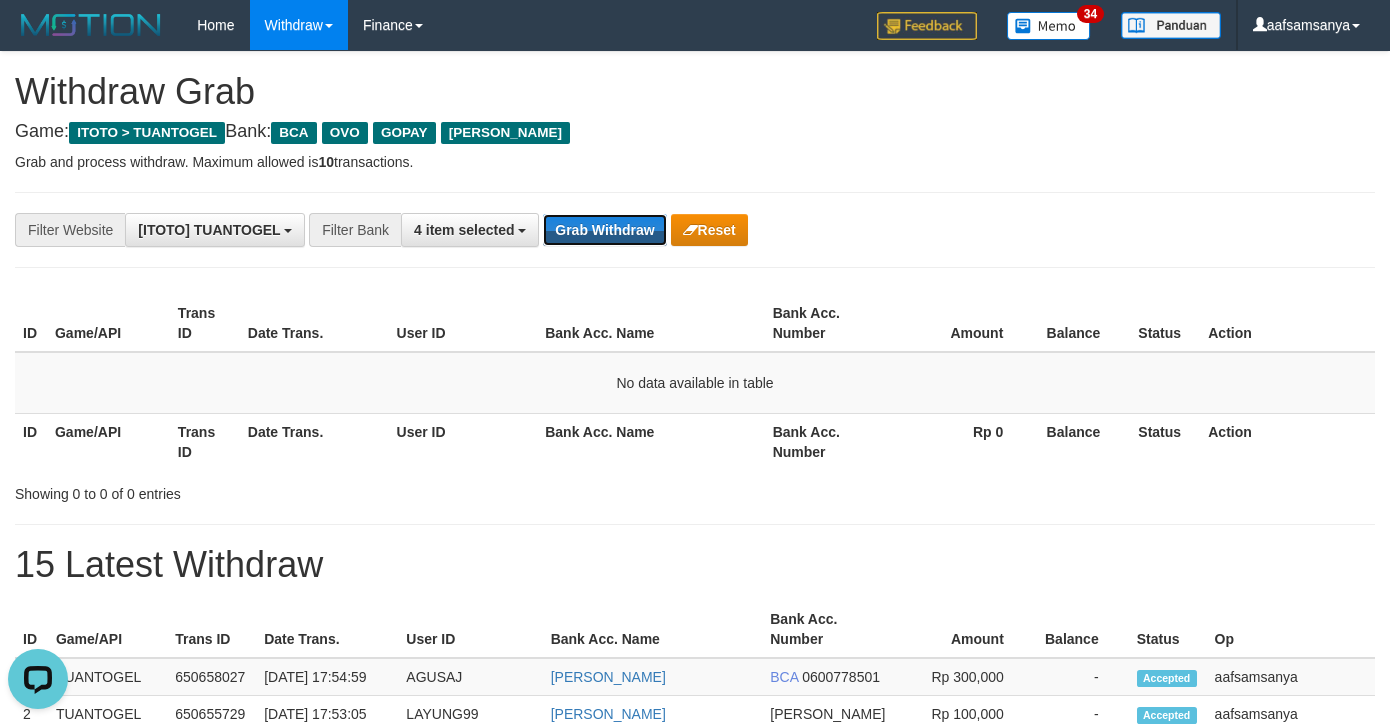 scroll, scrollTop: 0, scrollLeft: 0, axis: both 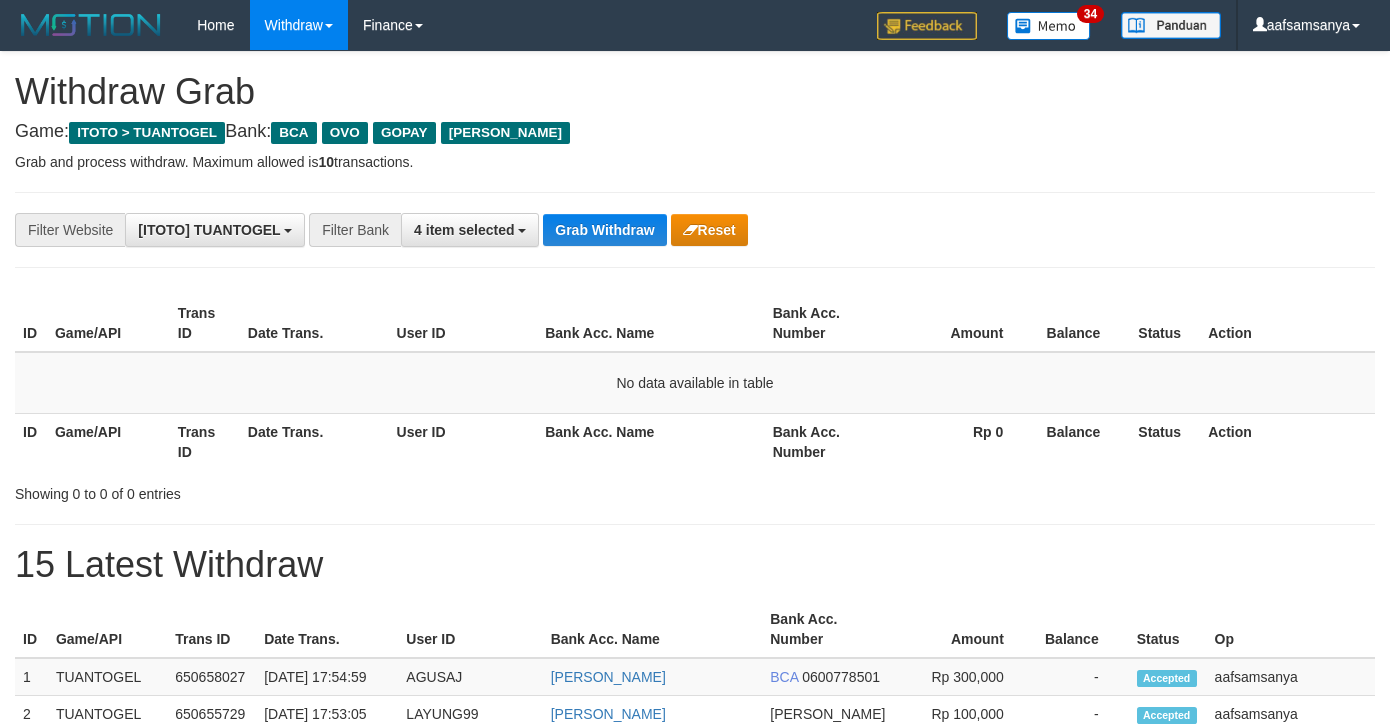click on "Grab Withdraw" at bounding box center (604, 230) 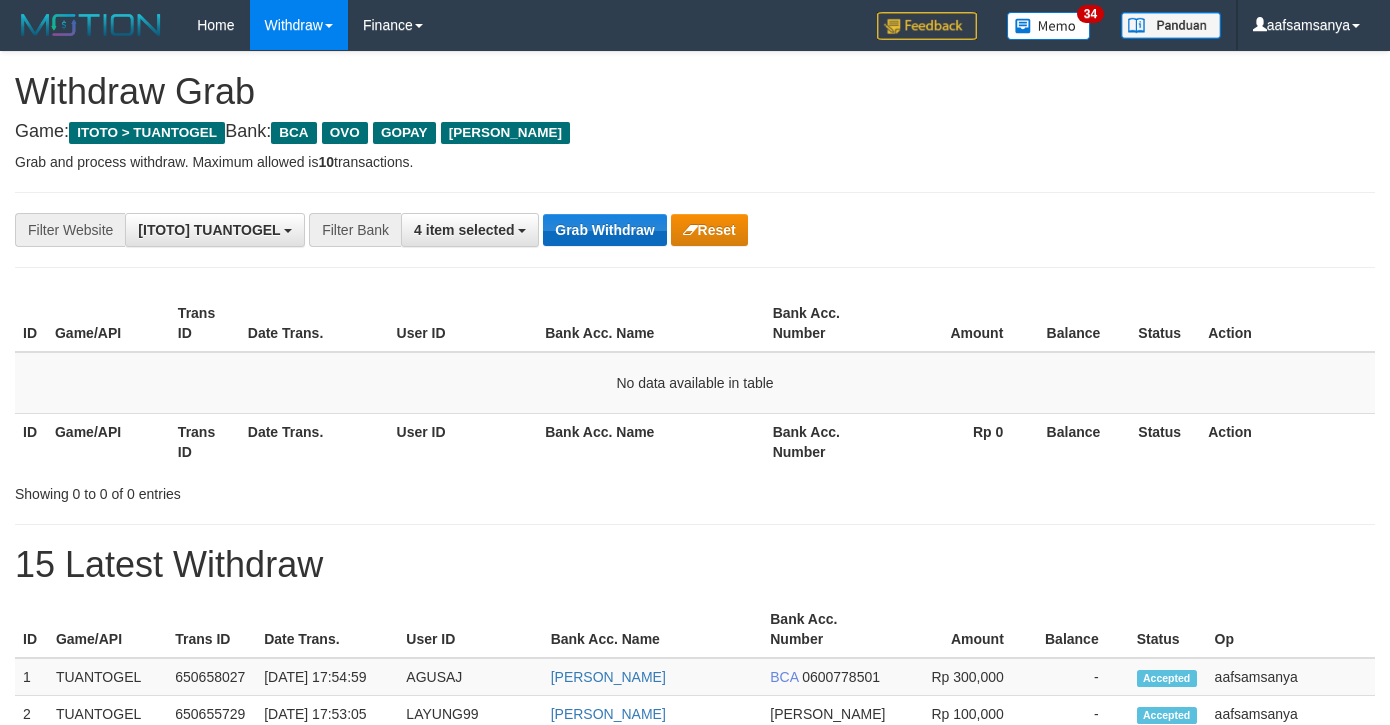 scroll, scrollTop: 0, scrollLeft: 0, axis: both 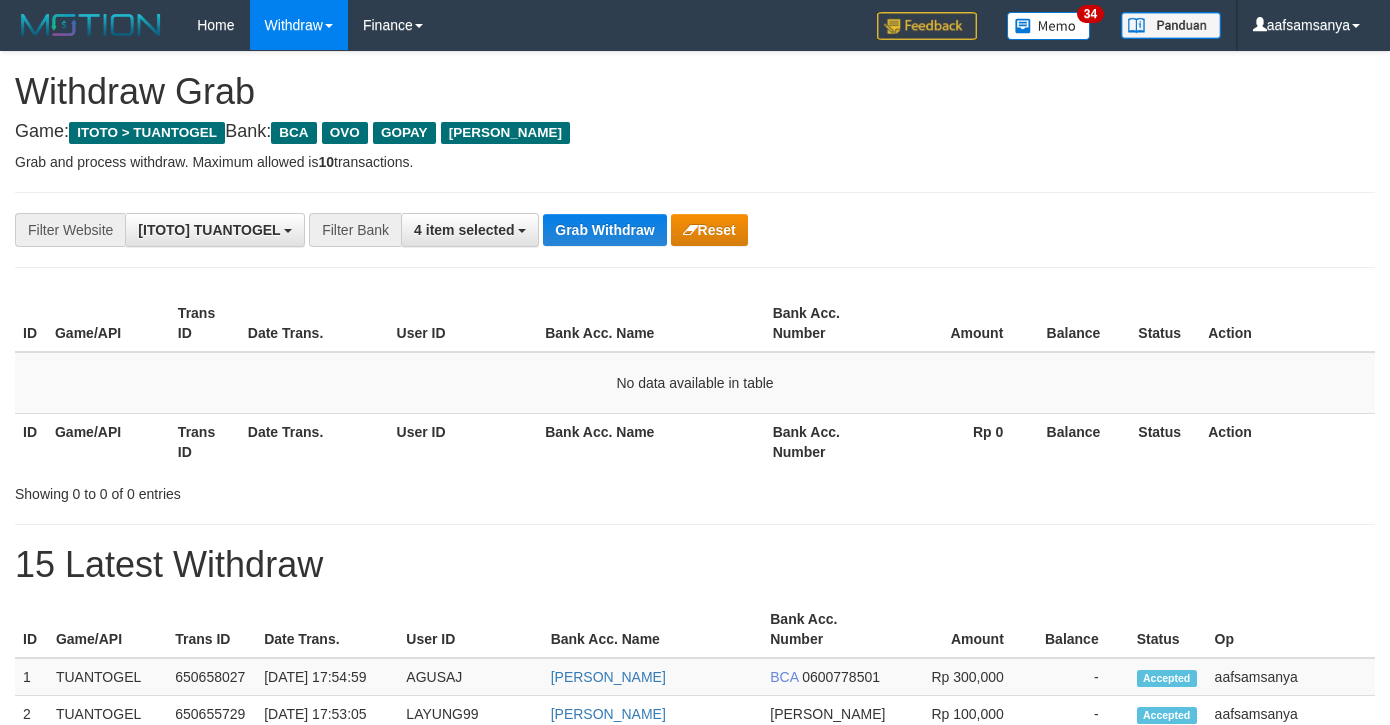 click on "Grab Withdraw" at bounding box center (604, 230) 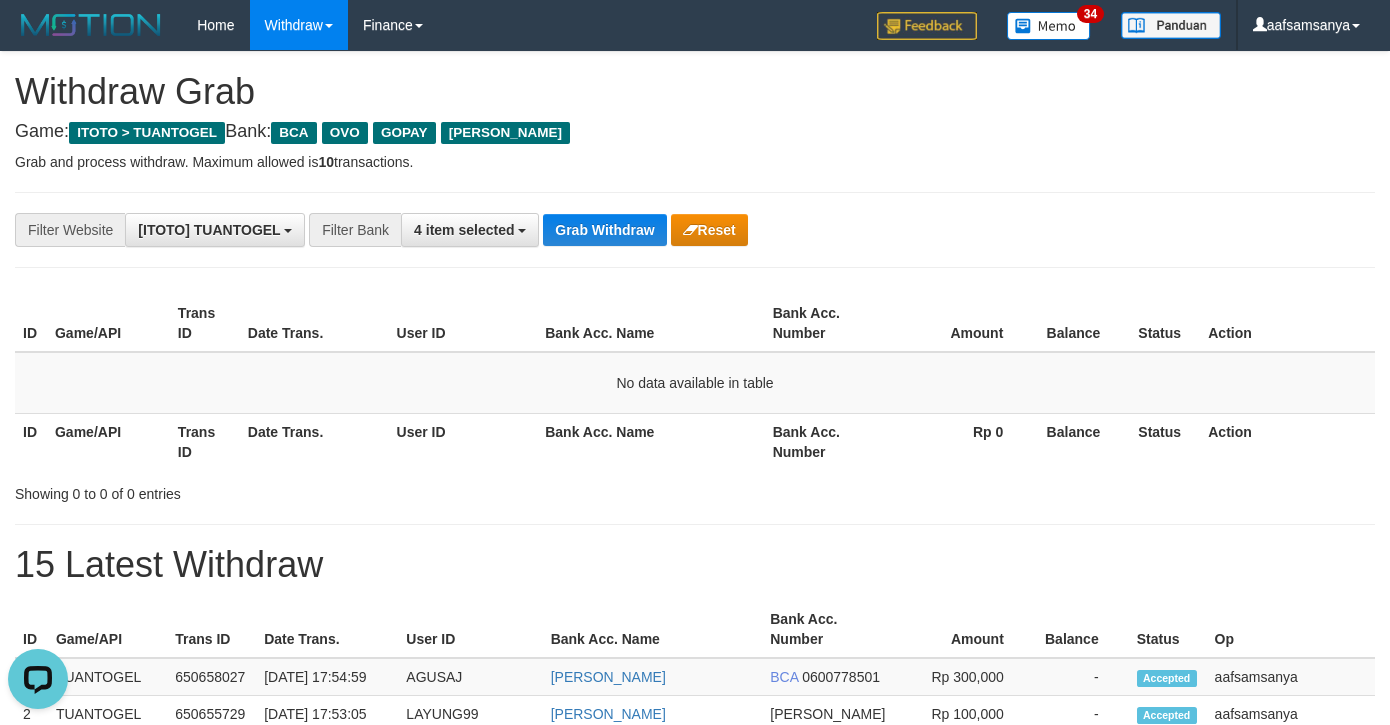 scroll, scrollTop: 0, scrollLeft: 0, axis: both 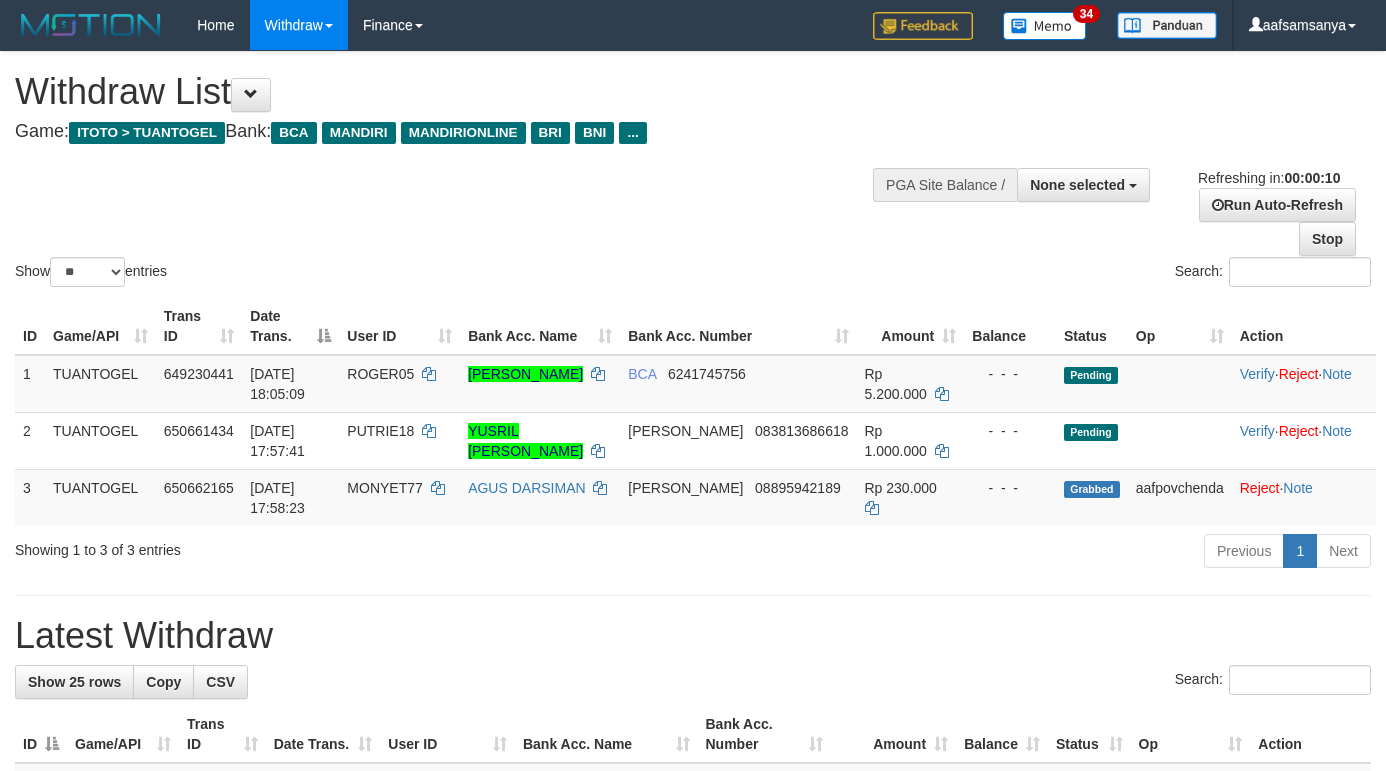 select 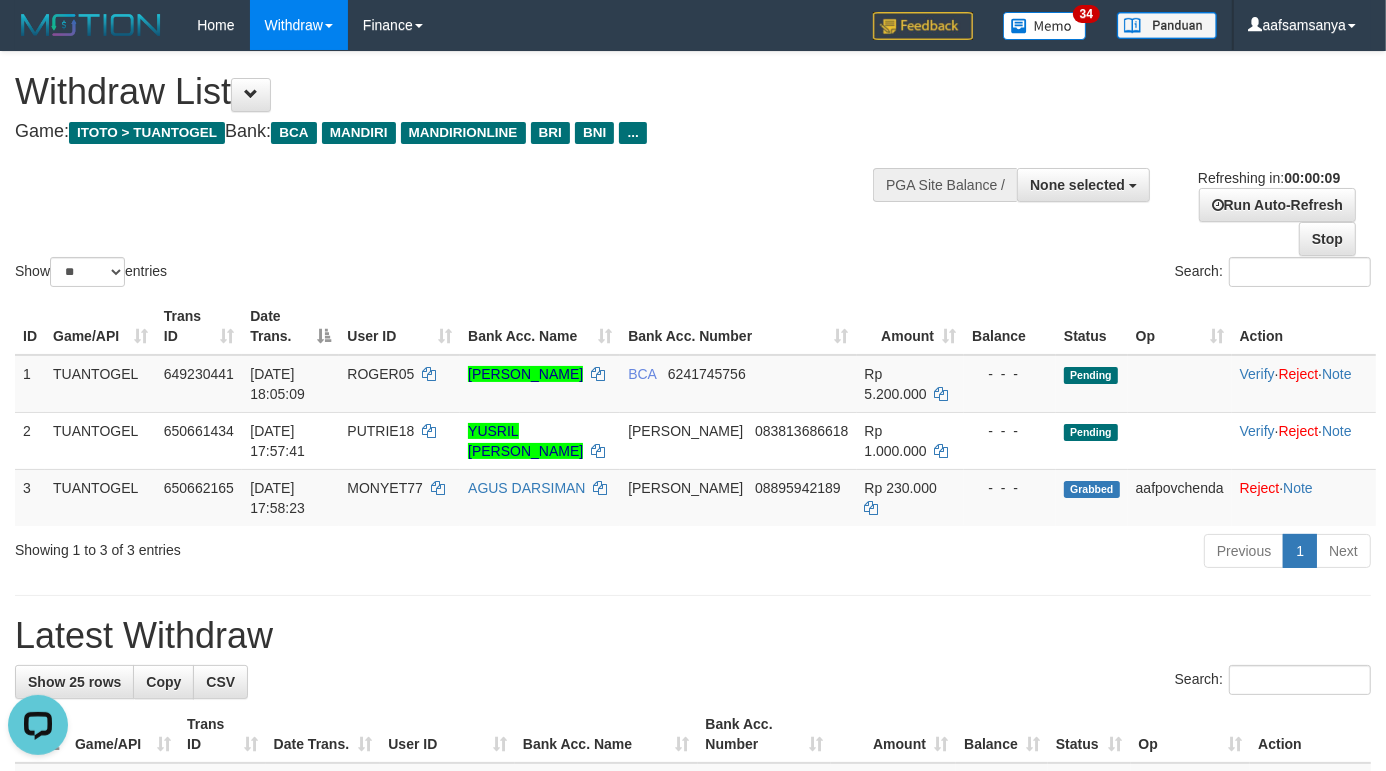 scroll, scrollTop: 0, scrollLeft: 0, axis: both 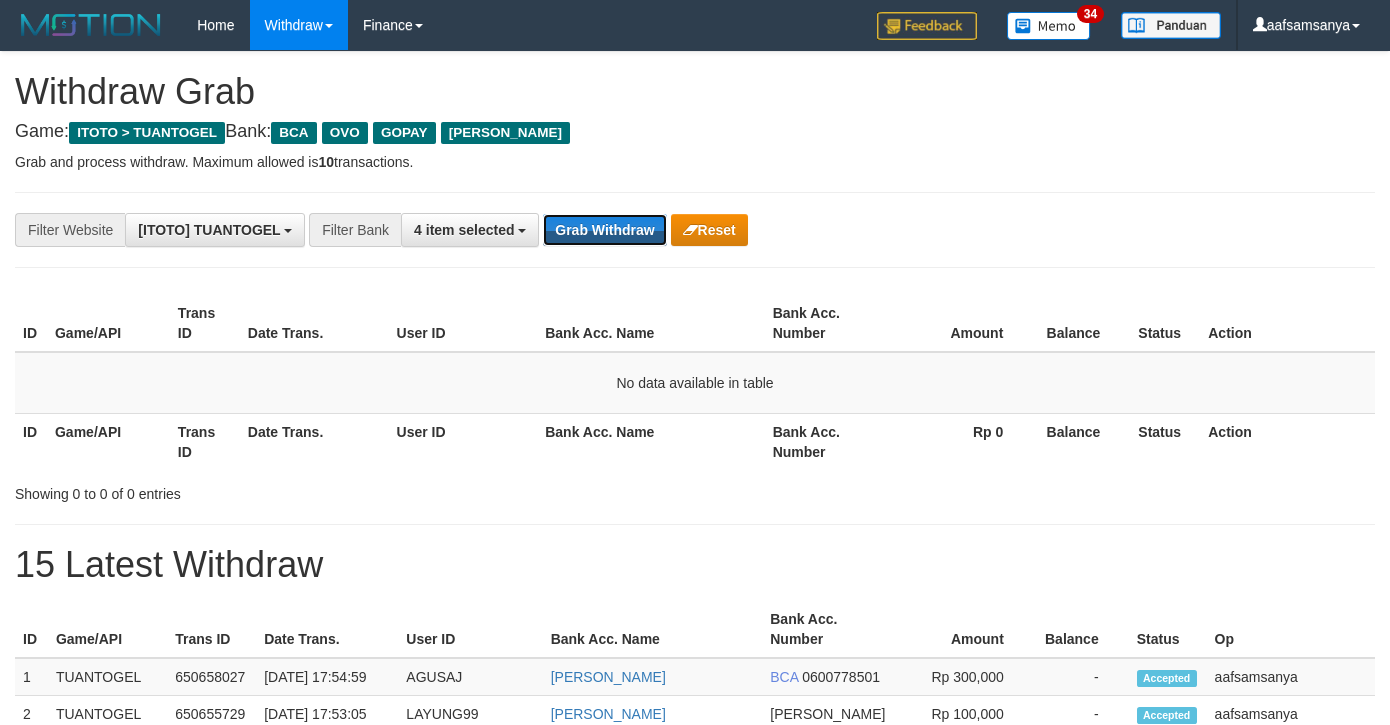 click on "Grab Withdraw" at bounding box center [604, 230] 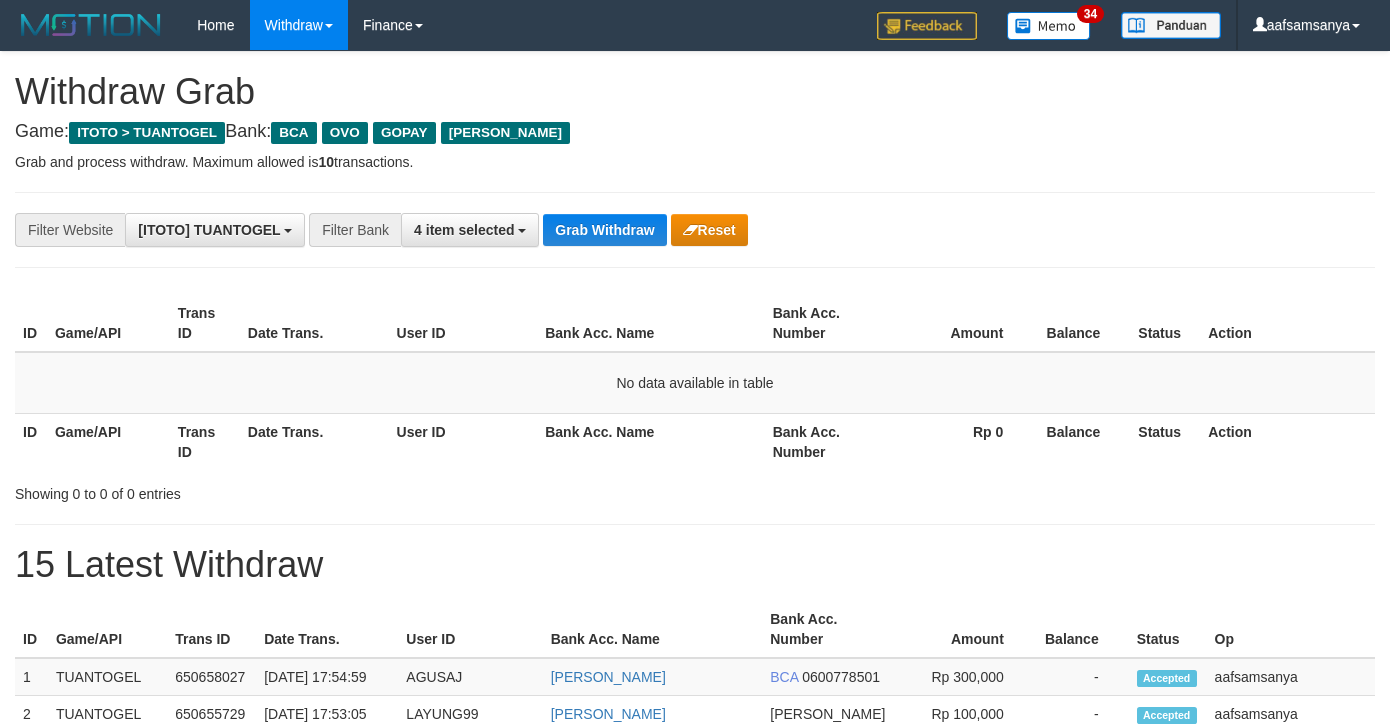 scroll, scrollTop: 0, scrollLeft: 0, axis: both 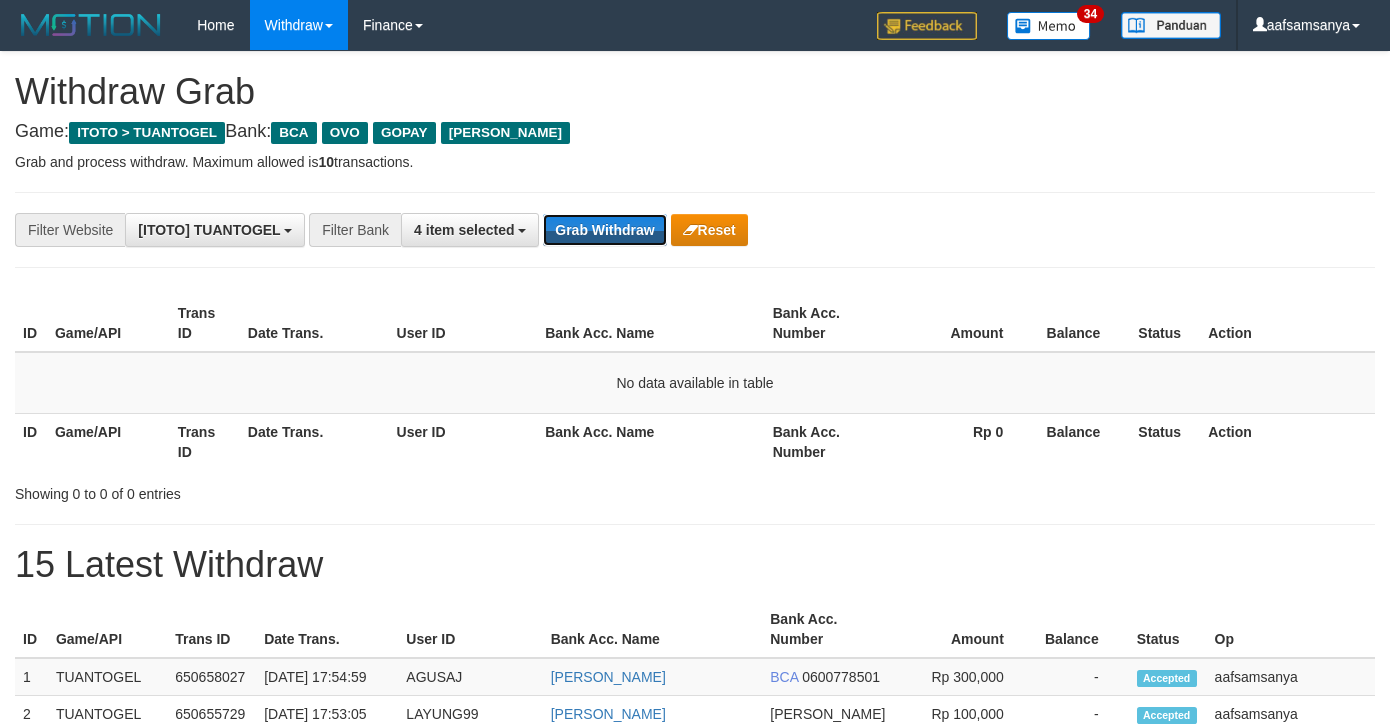 click on "Grab Withdraw" at bounding box center [604, 230] 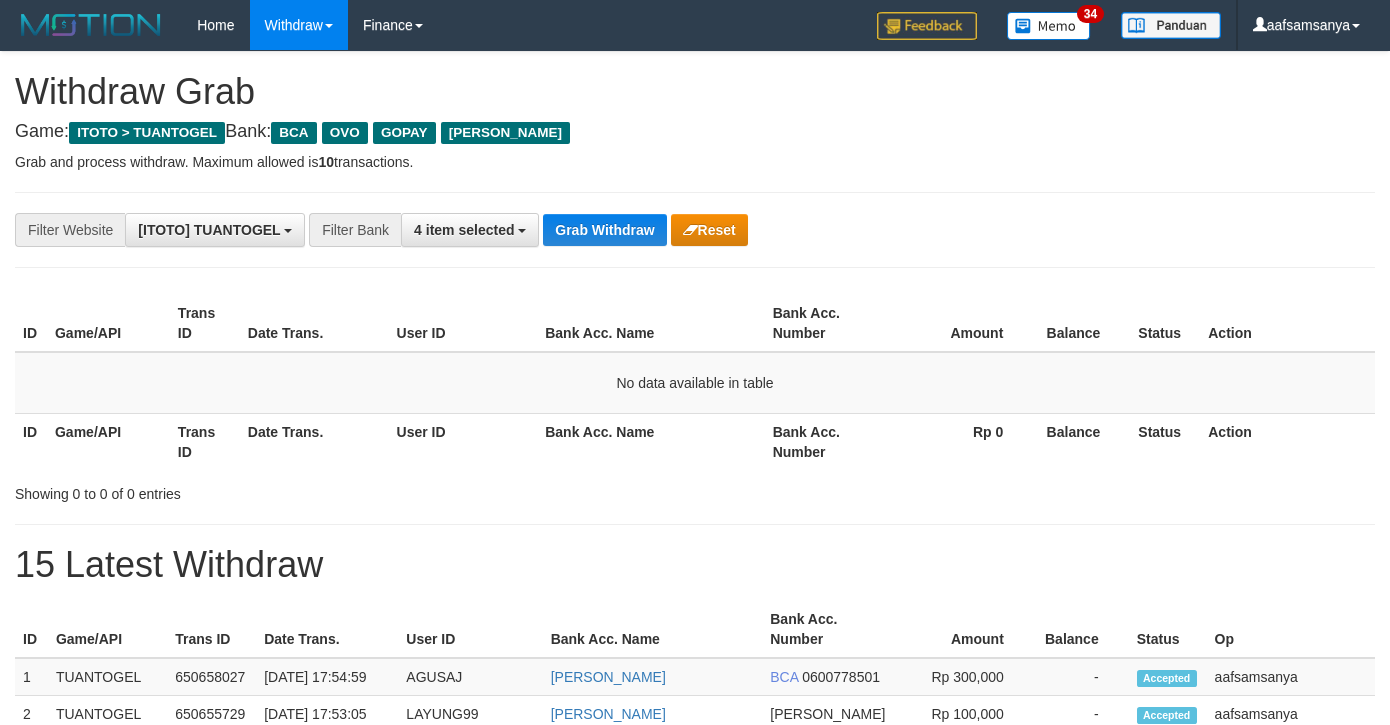 click on "Grab Withdraw" at bounding box center (604, 230) 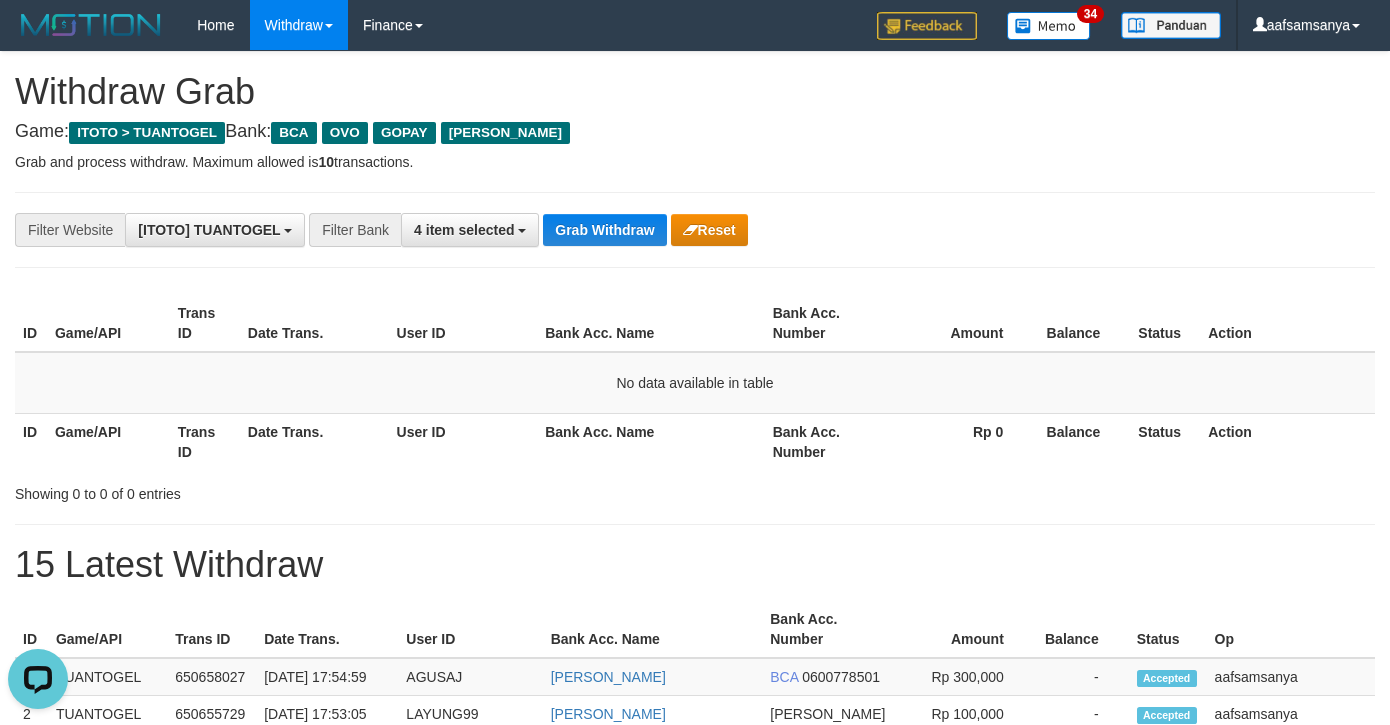 scroll, scrollTop: 0, scrollLeft: 0, axis: both 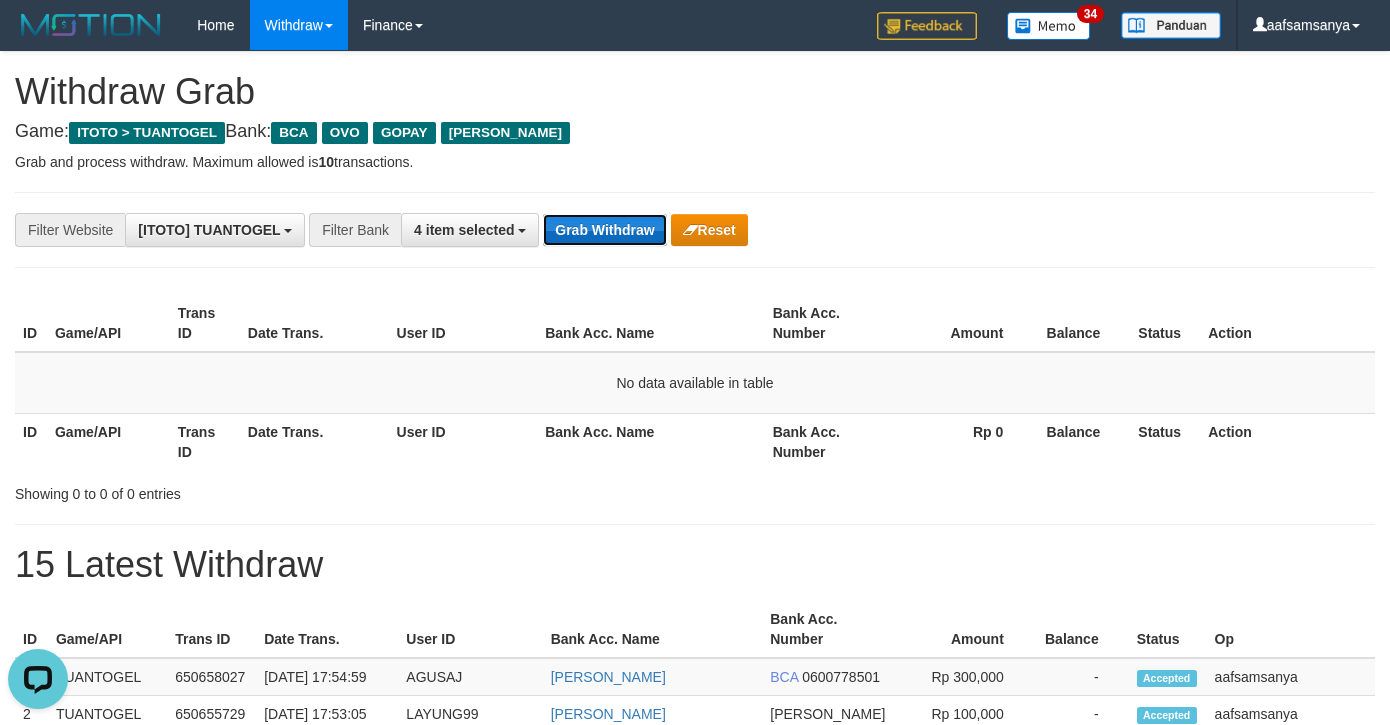 click on "Grab Withdraw" at bounding box center (604, 230) 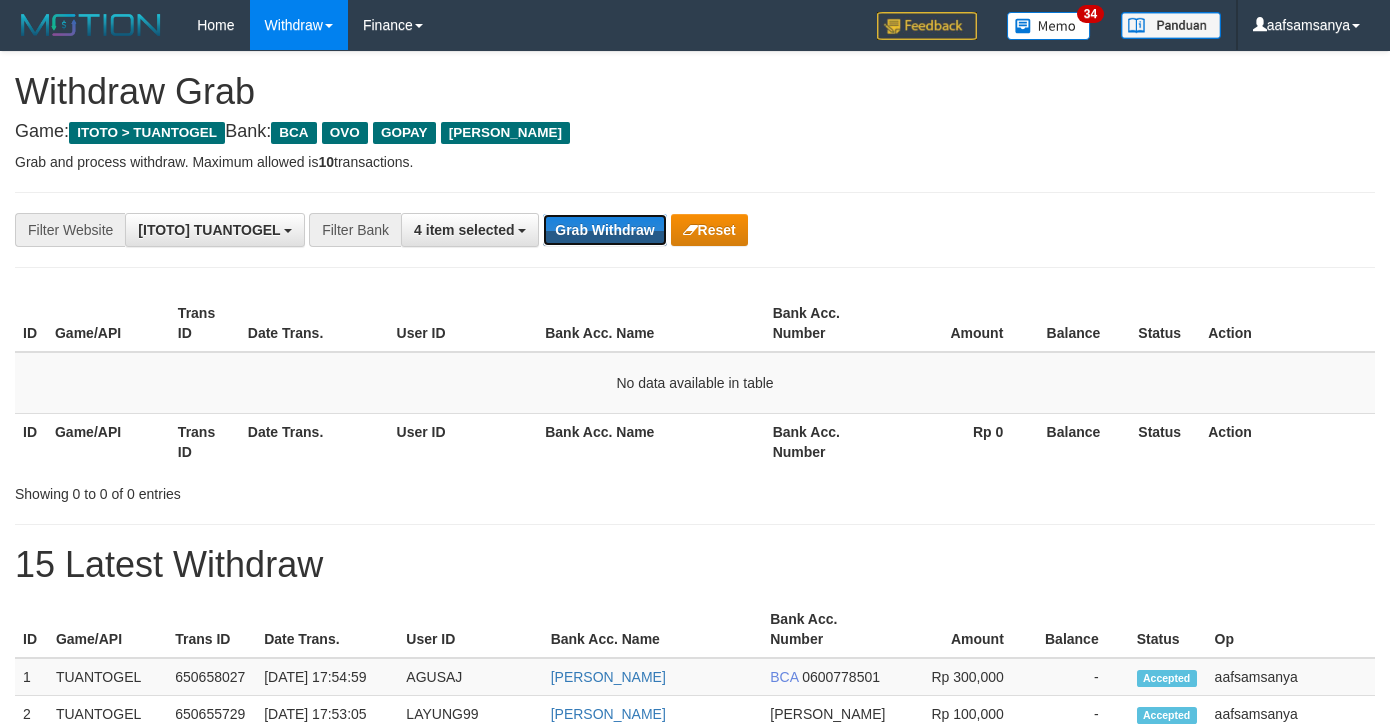 scroll, scrollTop: 0, scrollLeft: 0, axis: both 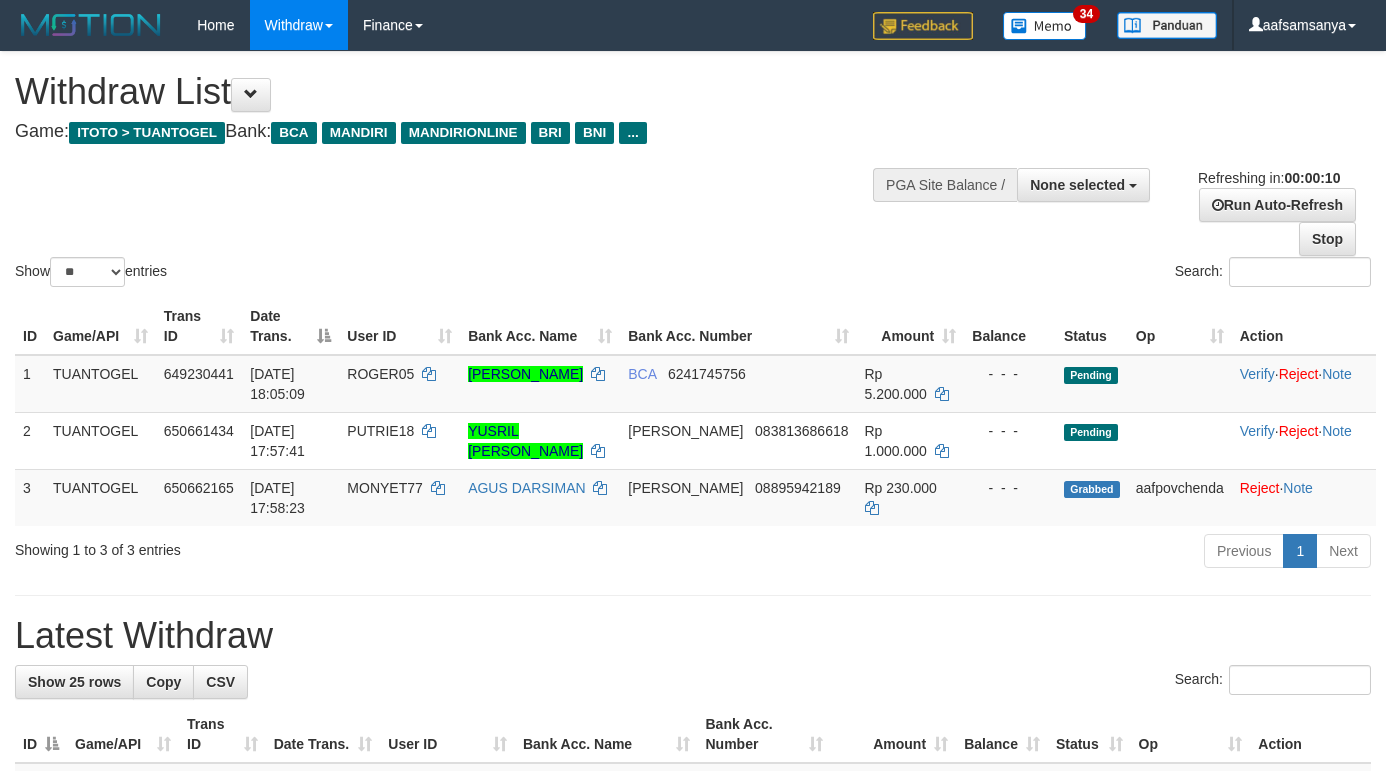 select 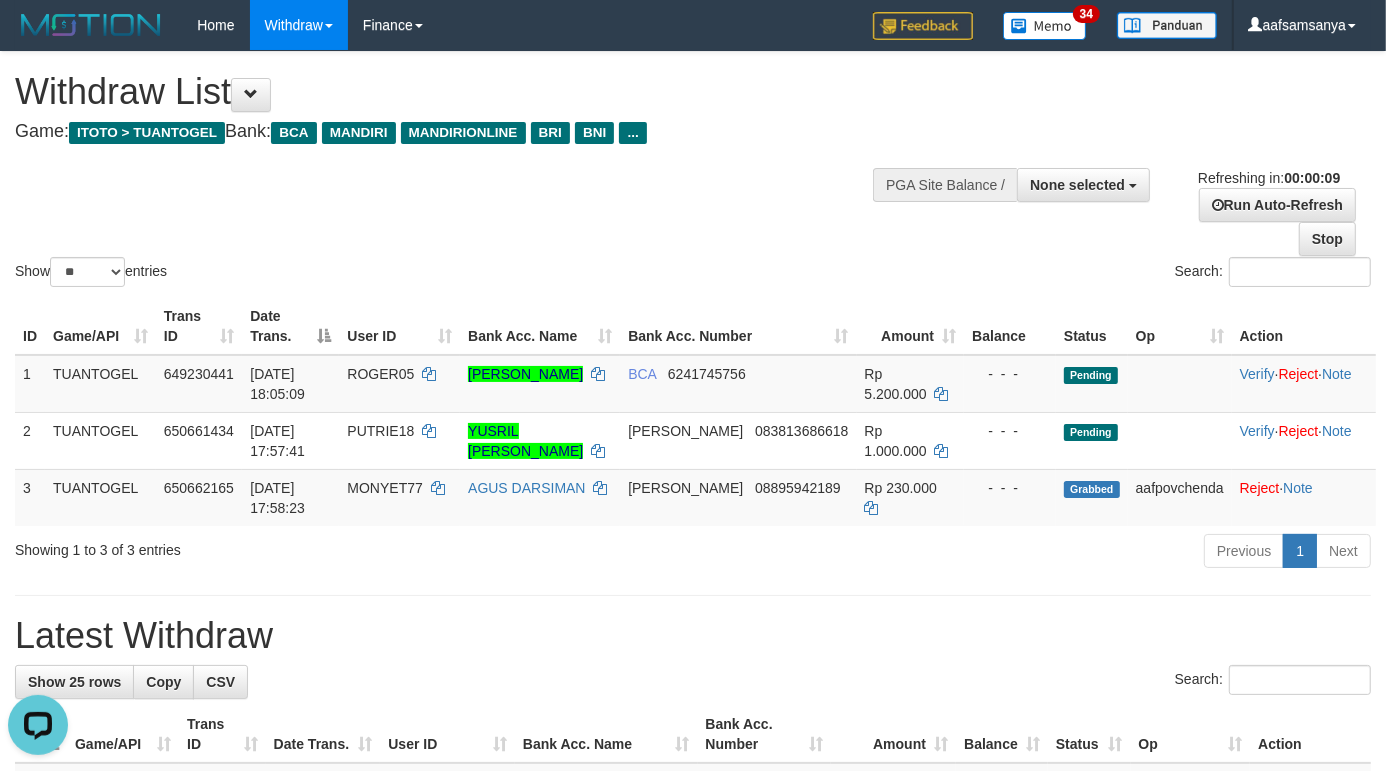 scroll, scrollTop: 0, scrollLeft: 0, axis: both 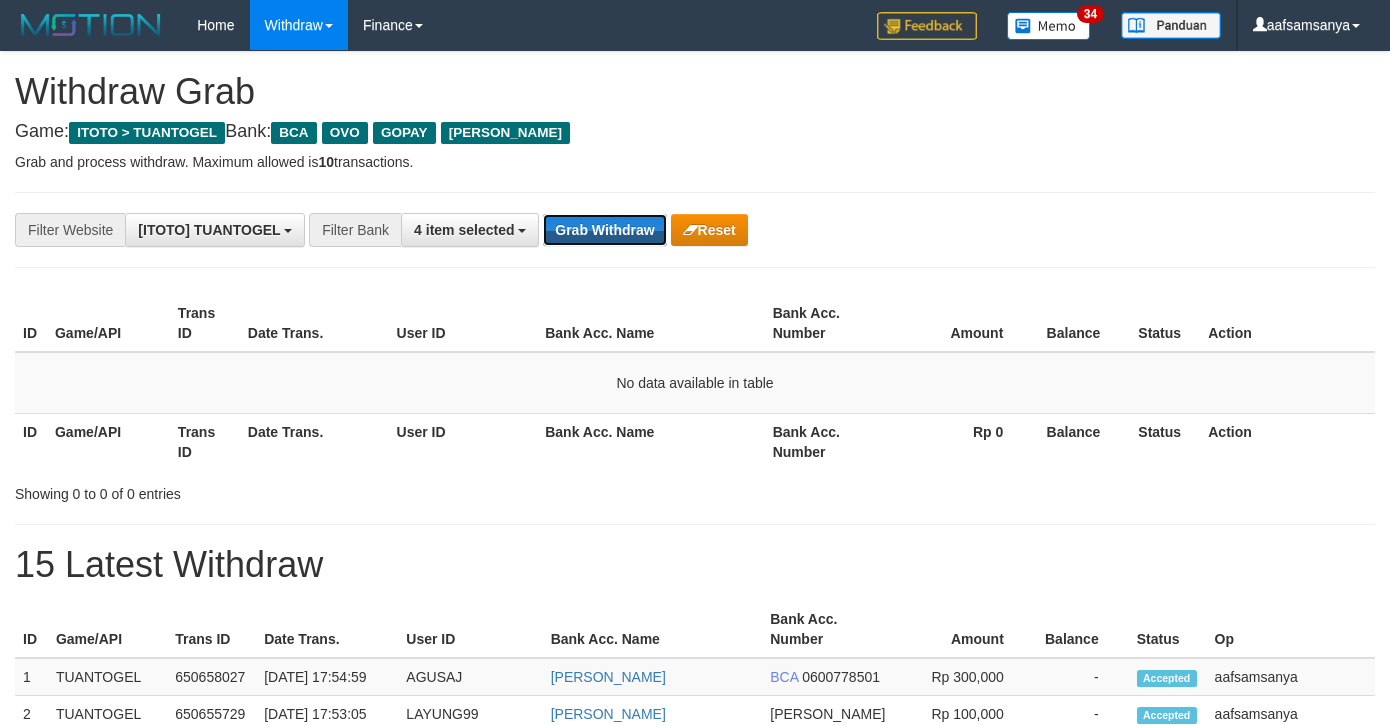 click on "Grab Withdraw" at bounding box center [604, 230] 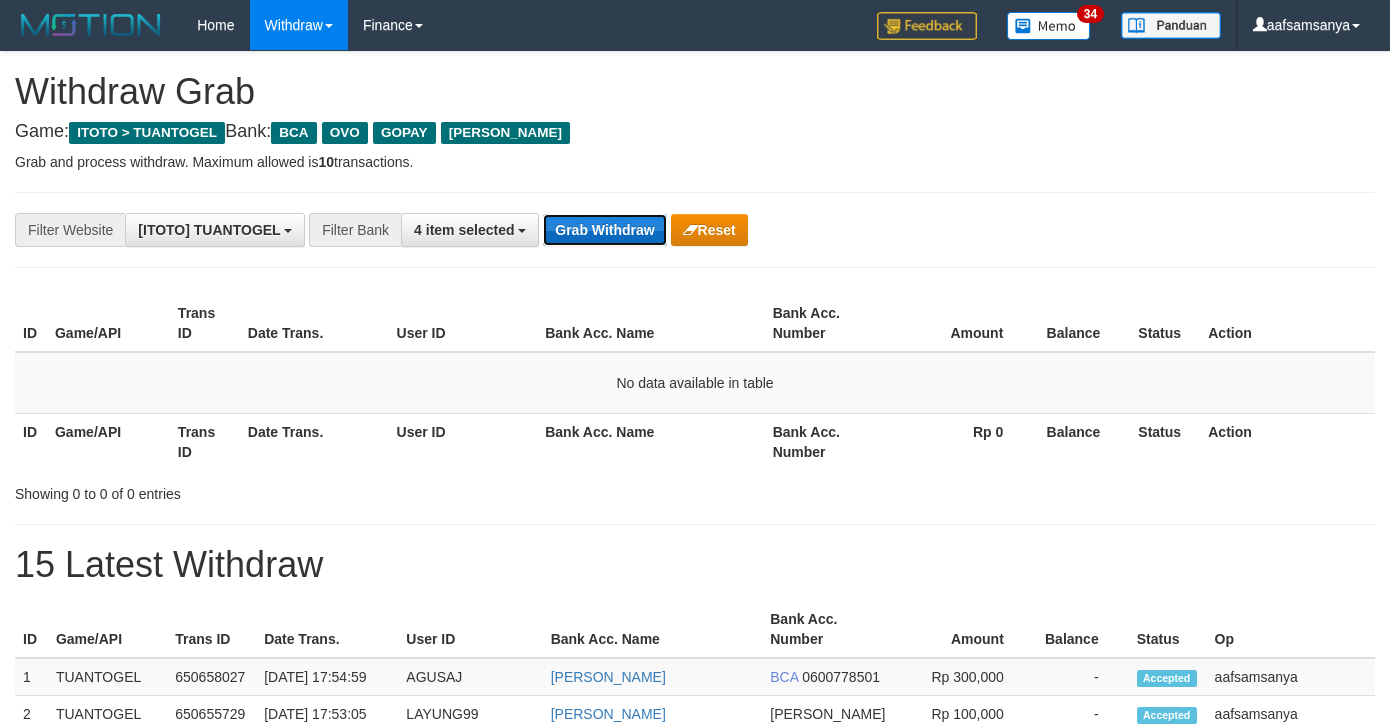 click on "Grab Withdraw" at bounding box center [604, 230] 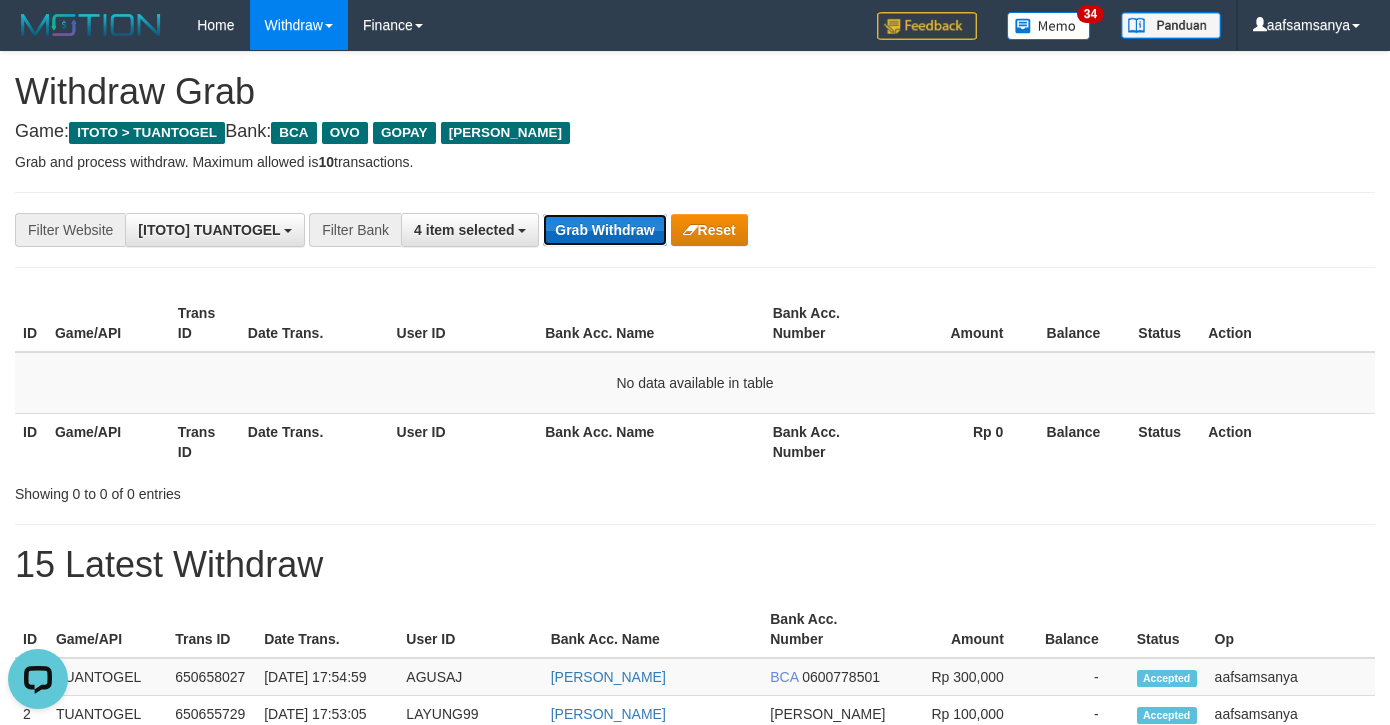 scroll, scrollTop: 0, scrollLeft: 0, axis: both 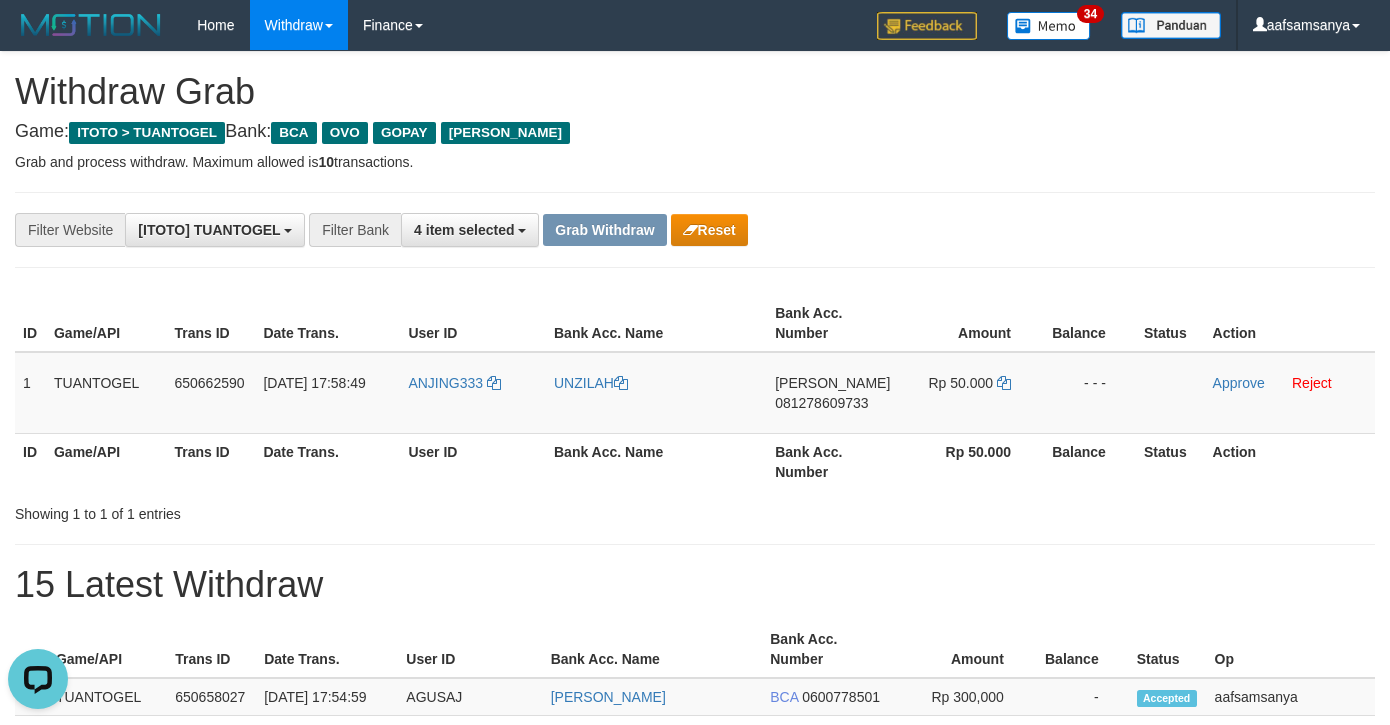 click on "**********" at bounding box center (695, 1063) 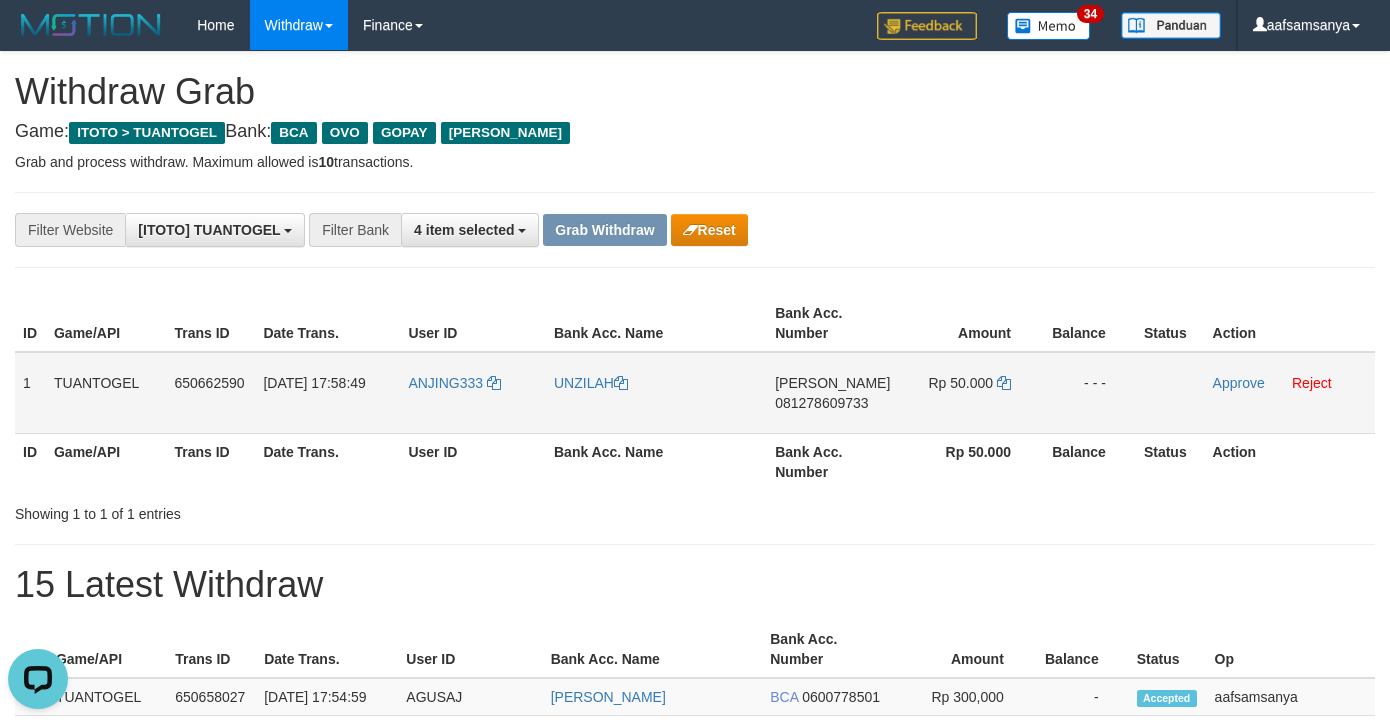 click on "081278609733" at bounding box center [821, 403] 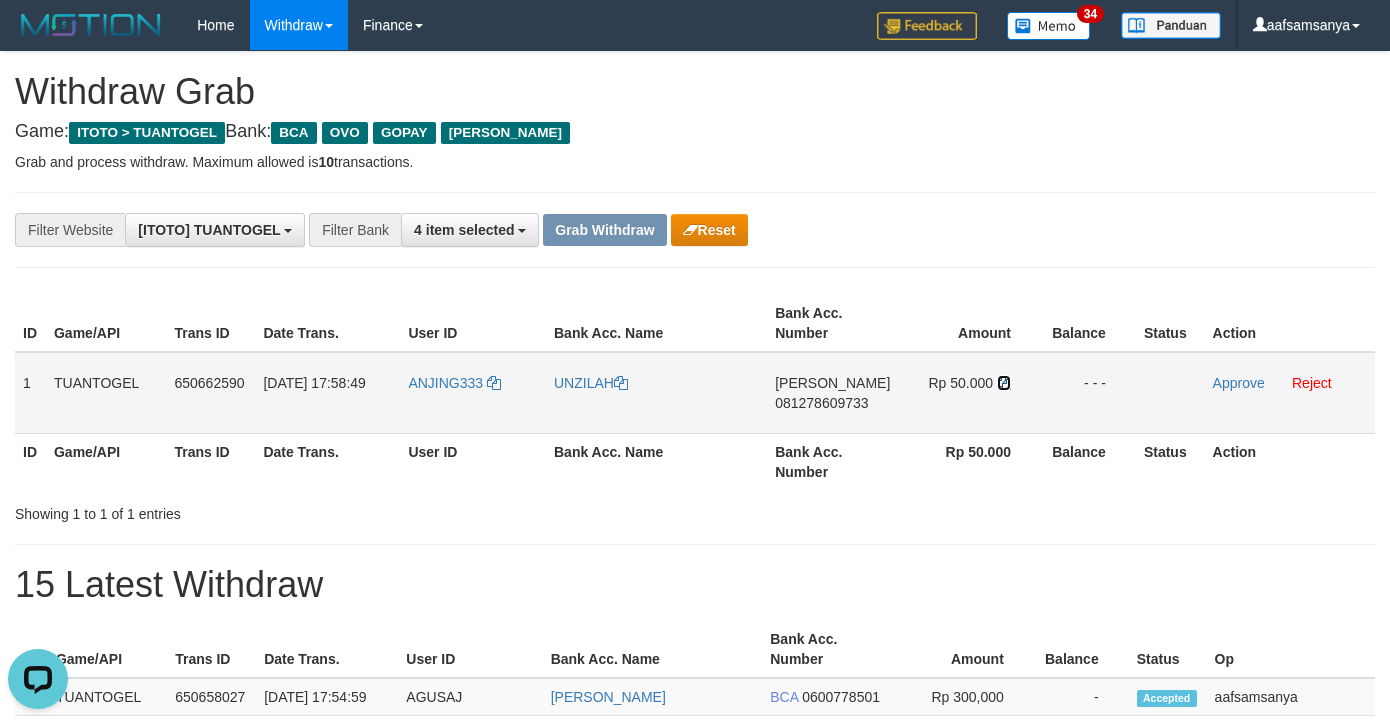 click at bounding box center [1004, 383] 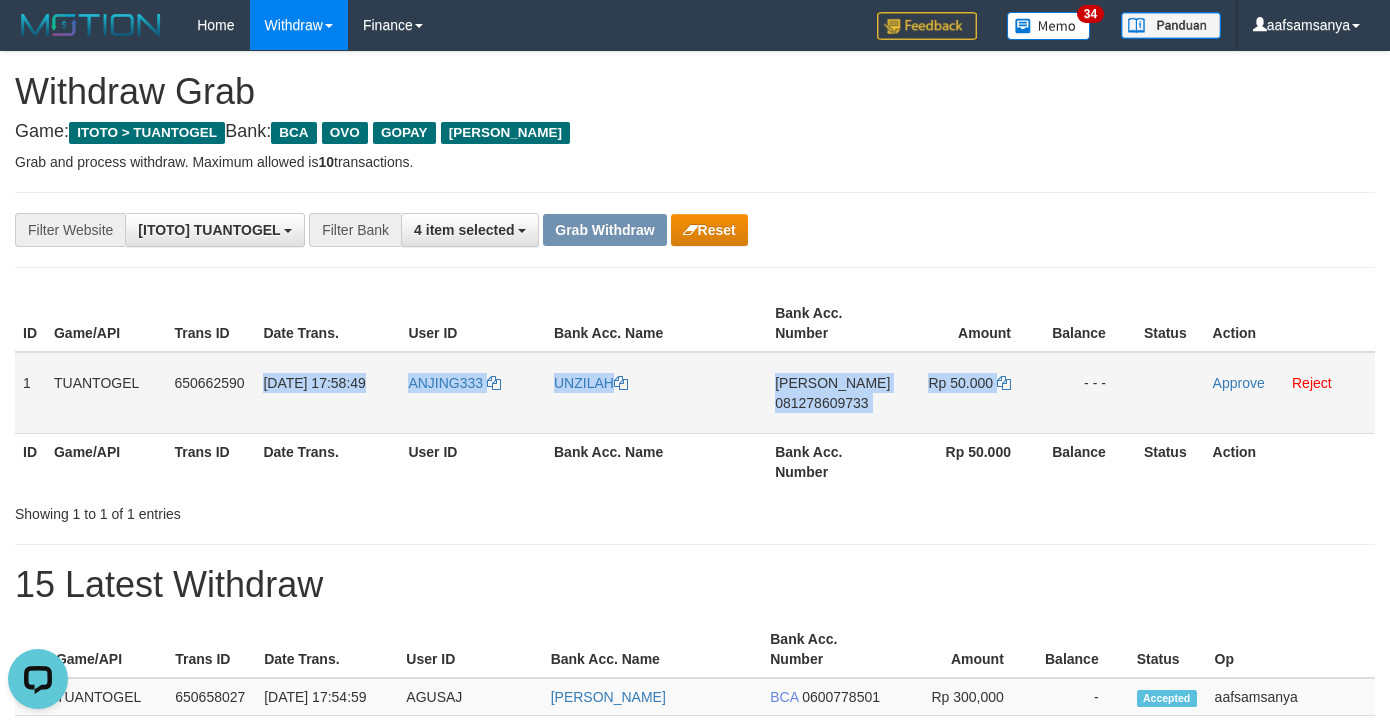drag, startPoint x: 262, startPoint y: 382, endPoint x: 1033, endPoint y: 420, distance: 771.93585 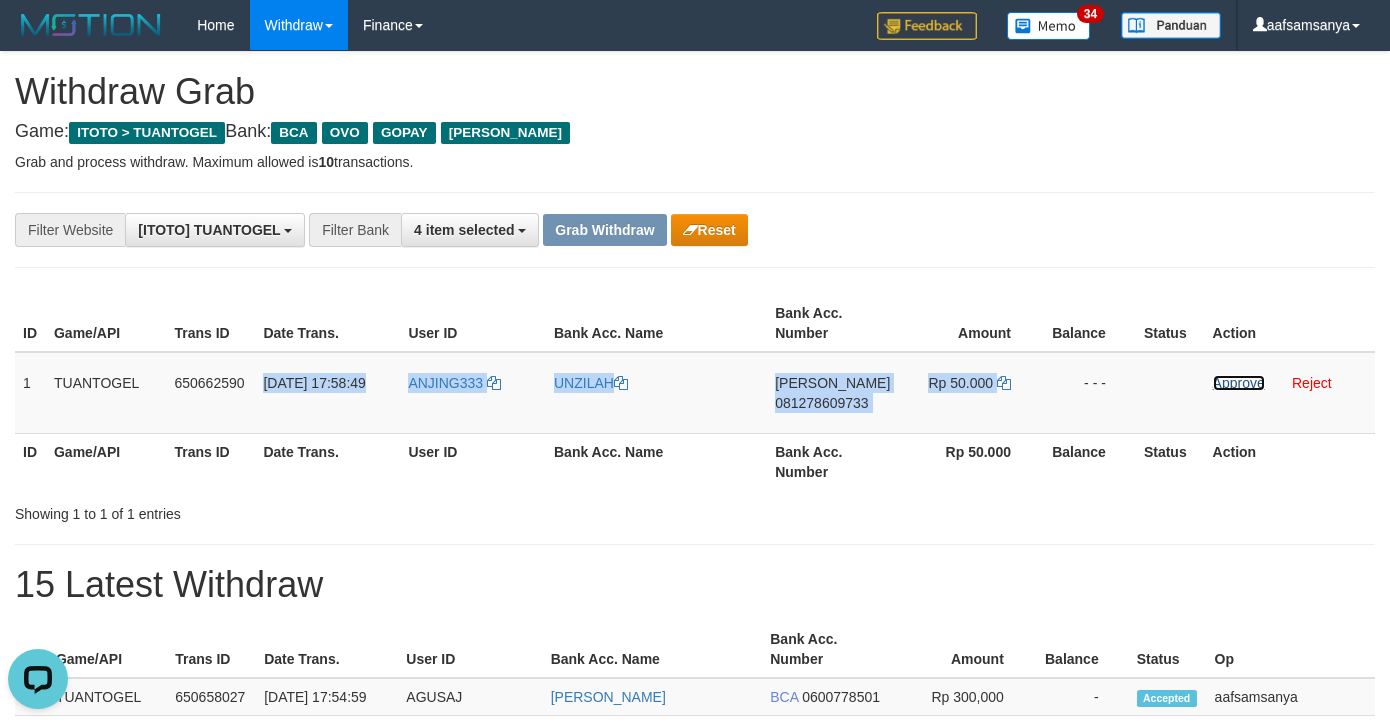drag, startPoint x: 1216, startPoint y: 380, endPoint x: 822, endPoint y: 297, distance: 402.6475 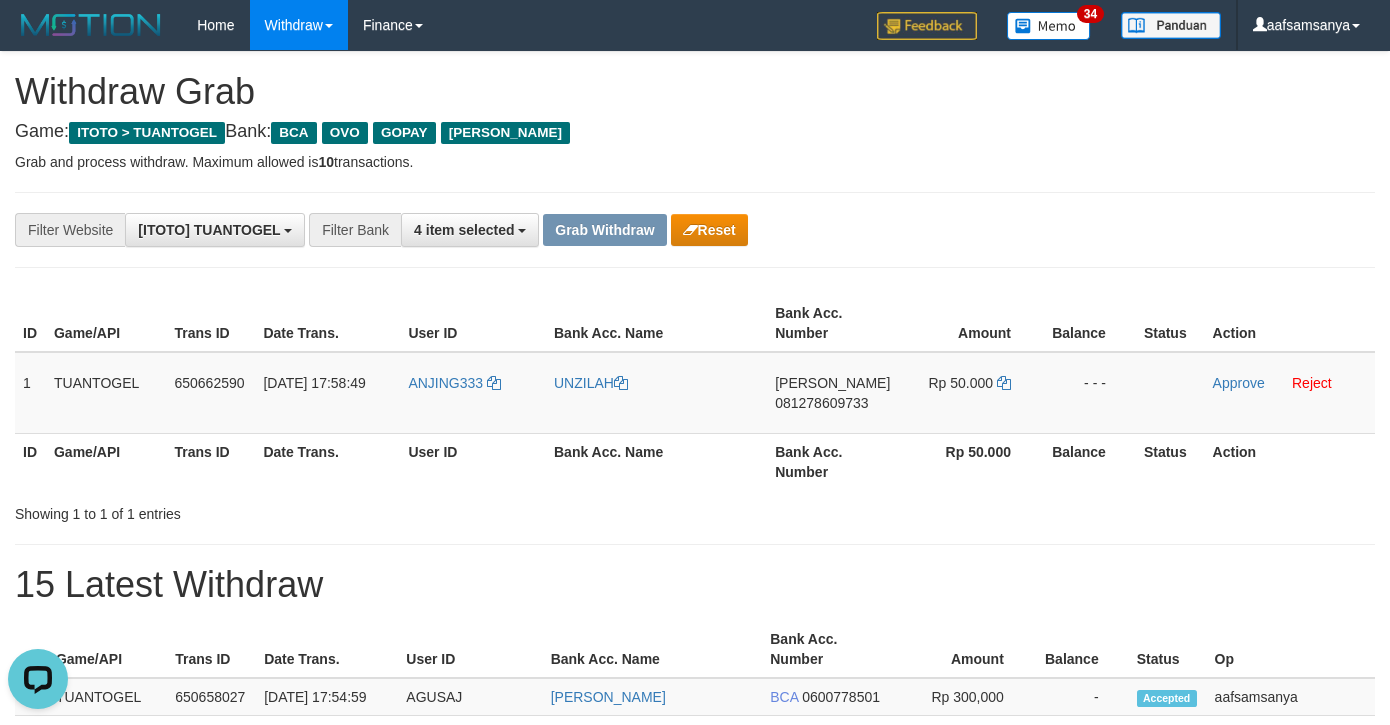 click on "**********" at bounding box center (695, 230) 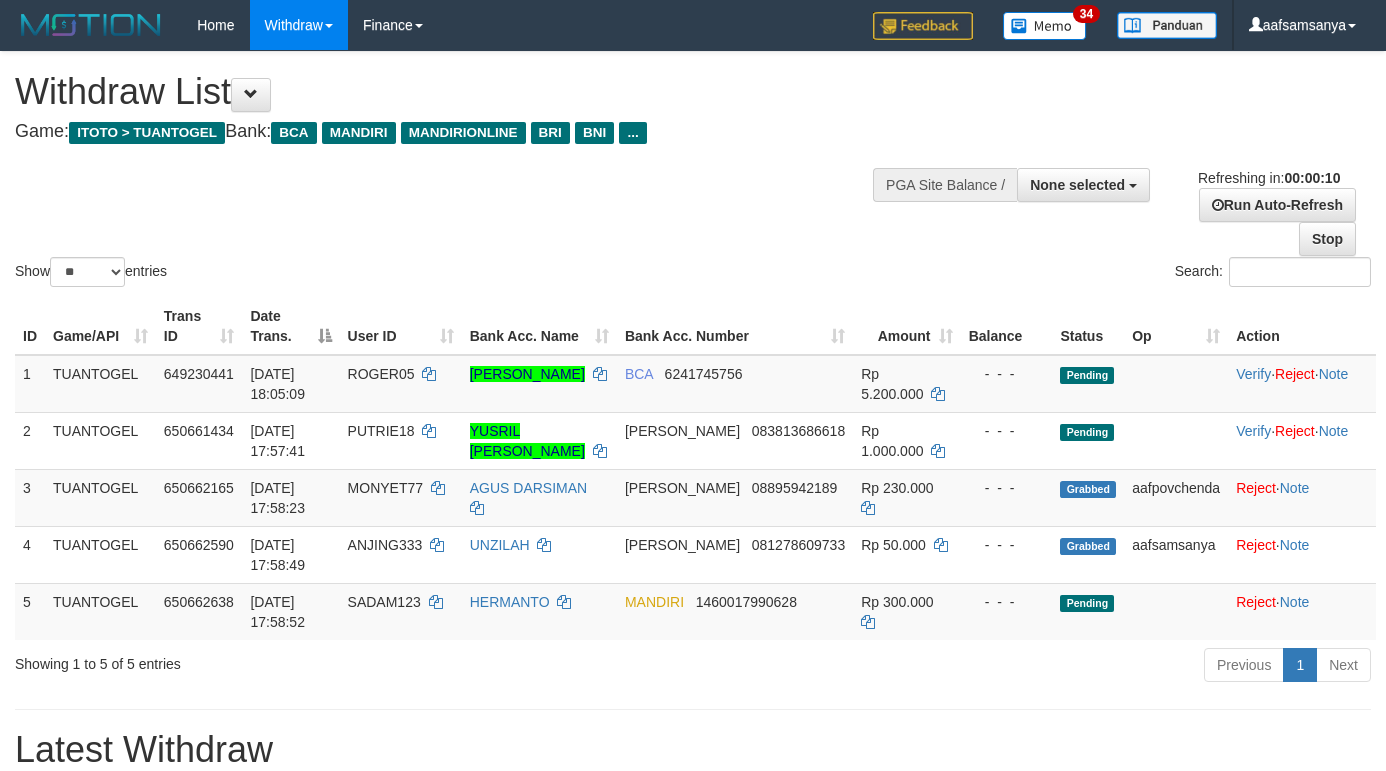 select 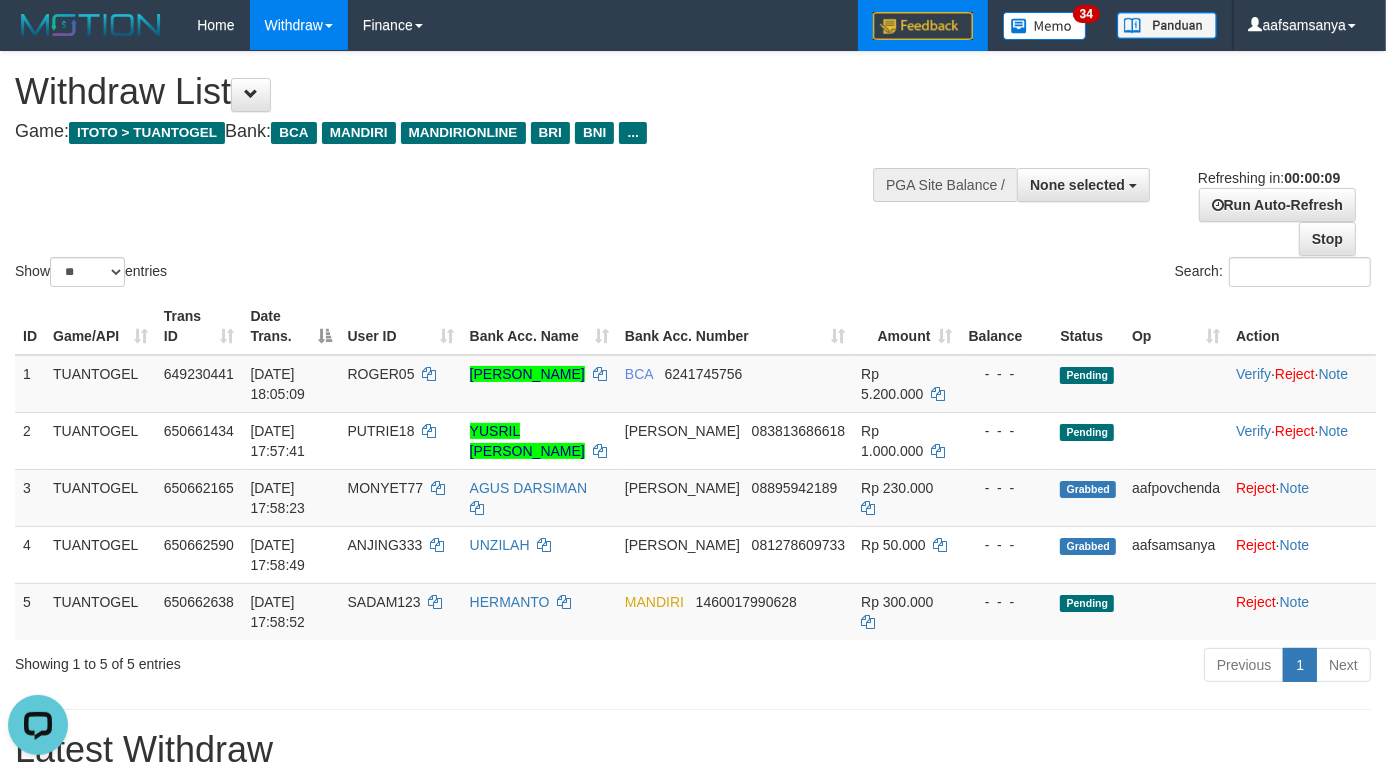 scroll, scrollTop: 0, scrollLeft: 0, axis: both 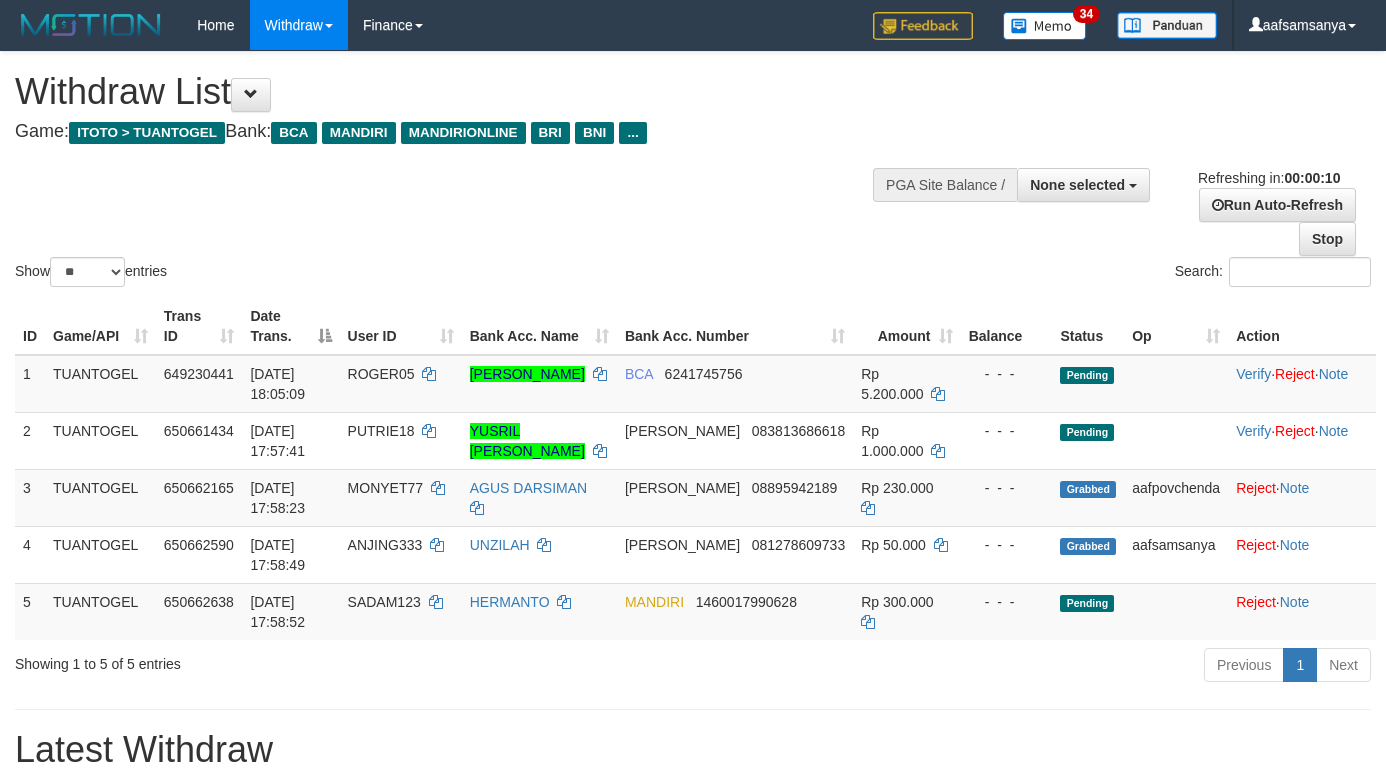 select 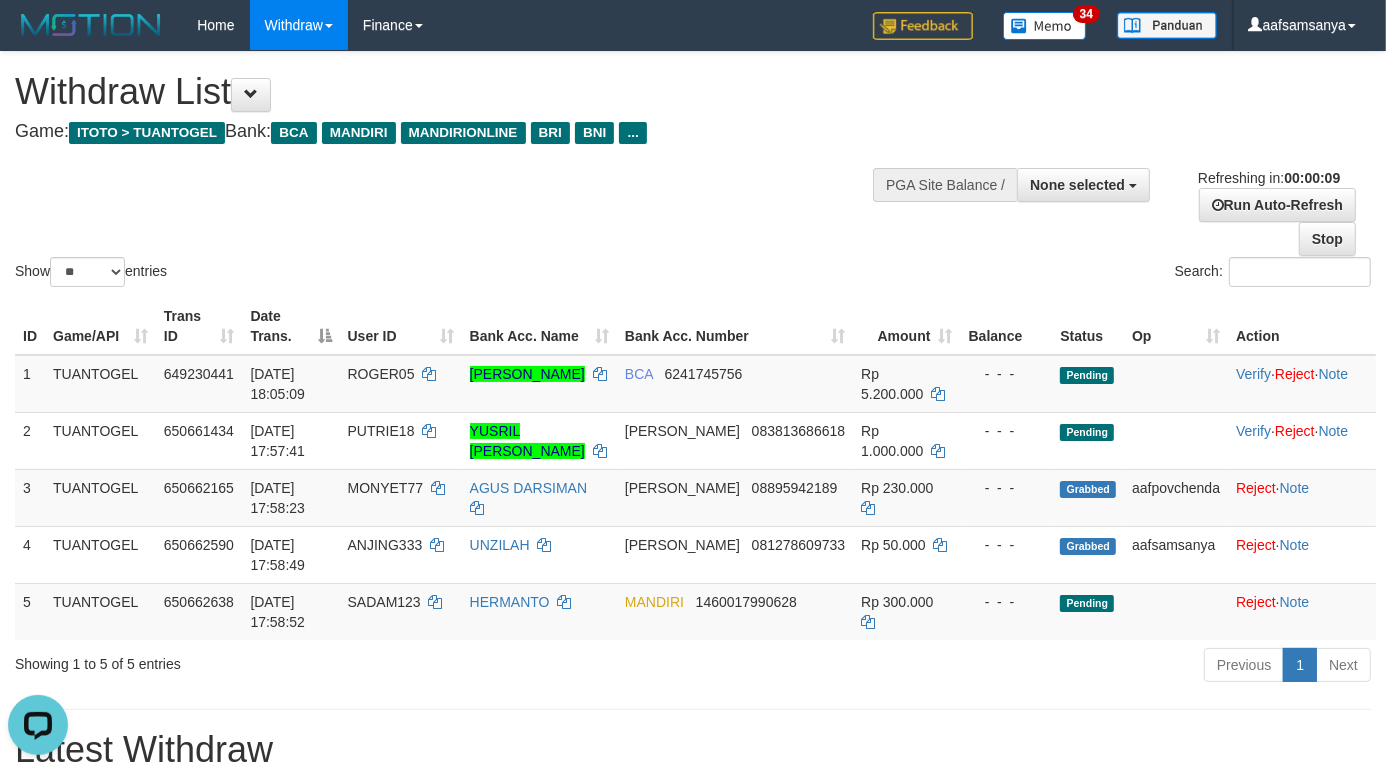 scroll, scrollTop: 0, scrollLeft: 0, axis: both 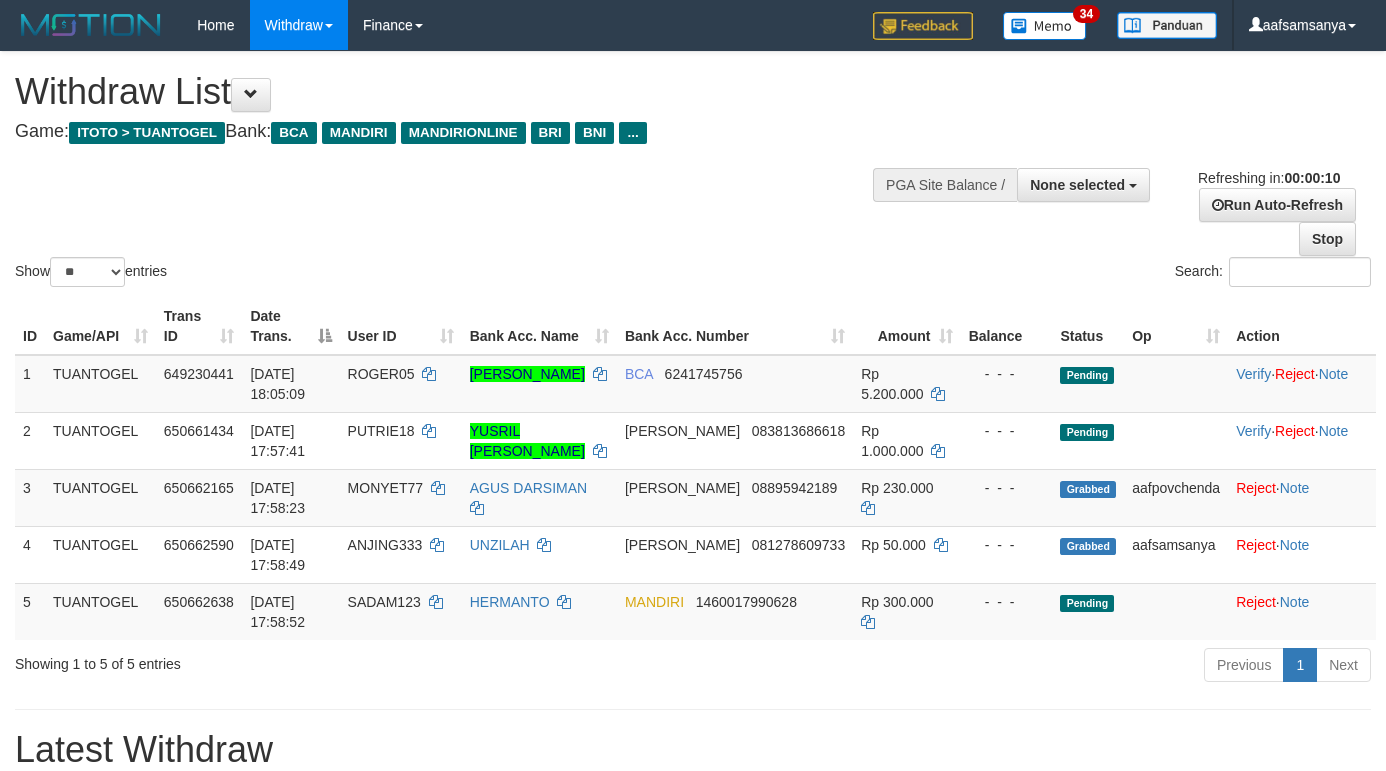 select 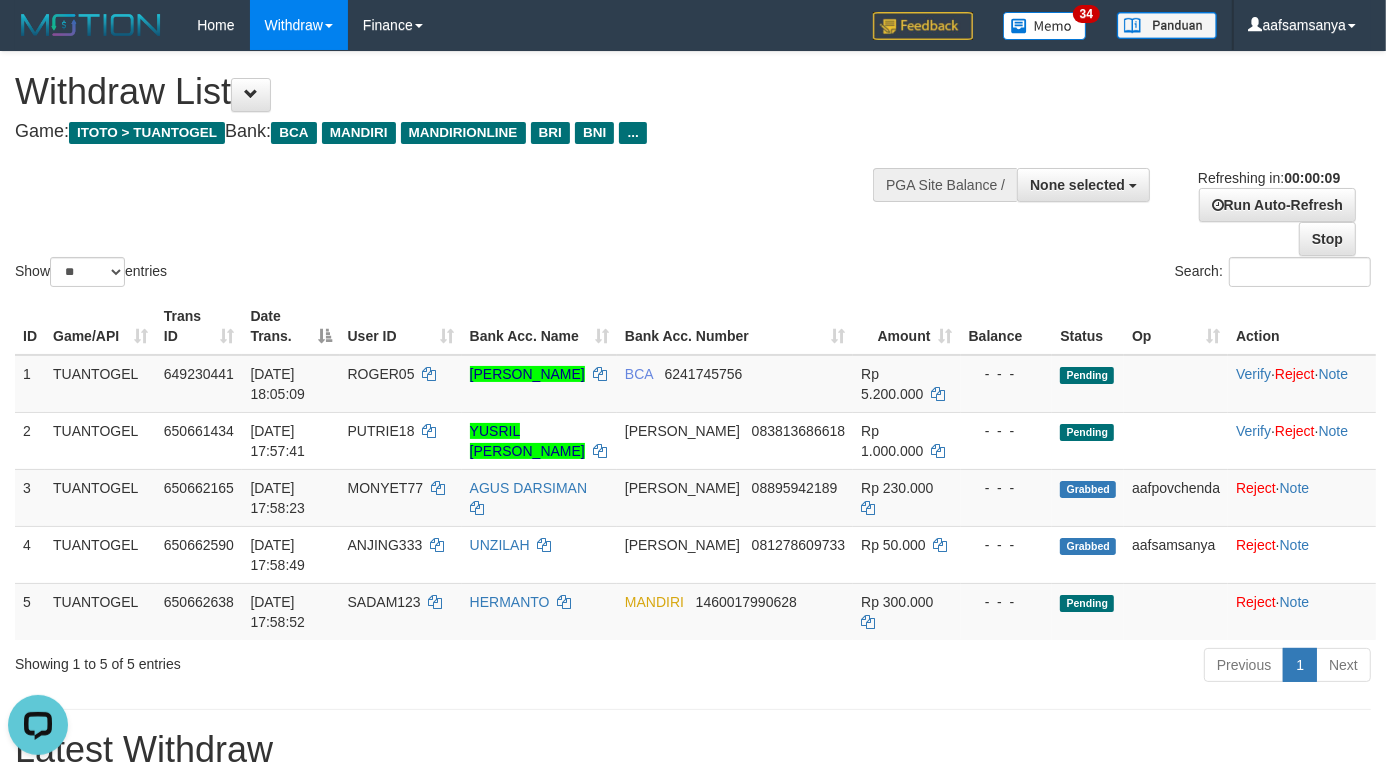 scroll, scrollTop: 0, scrollLeft: 0, axis: both 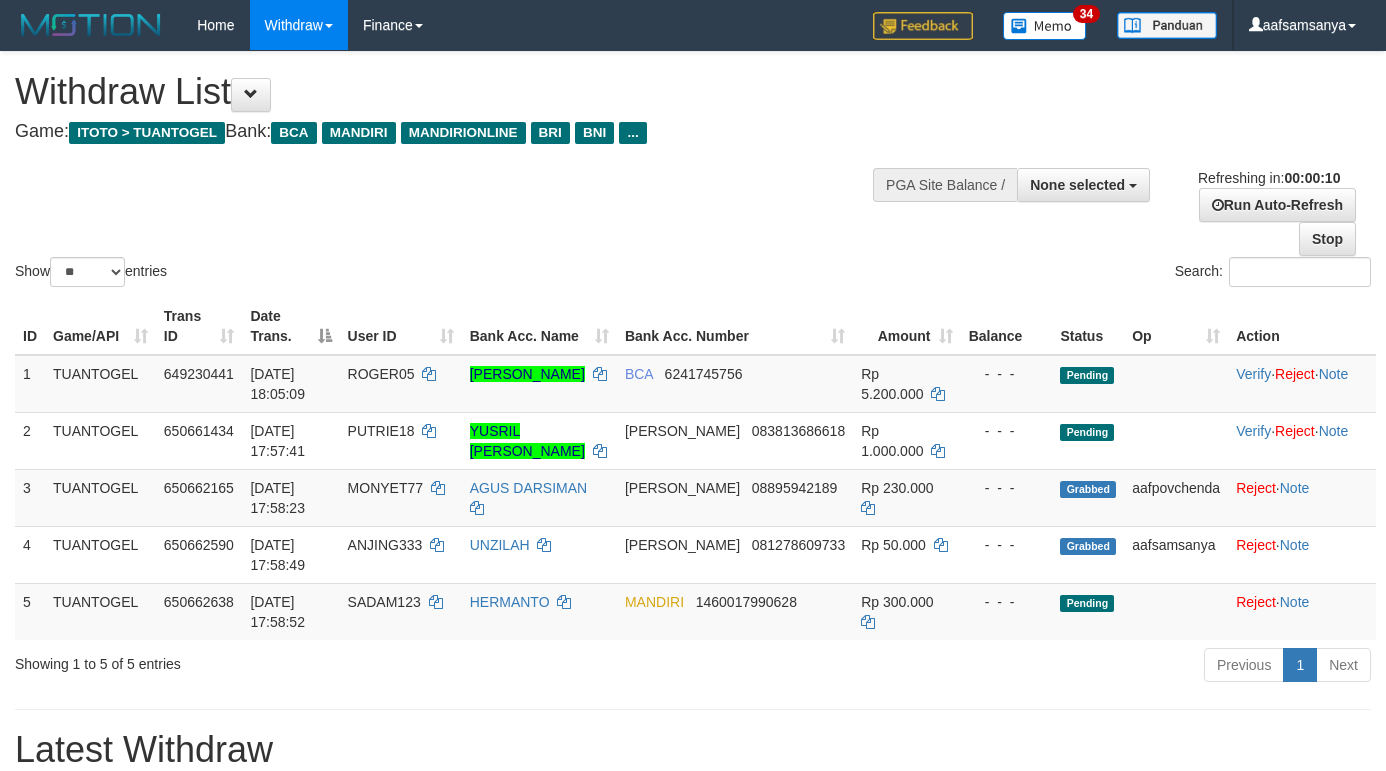 select 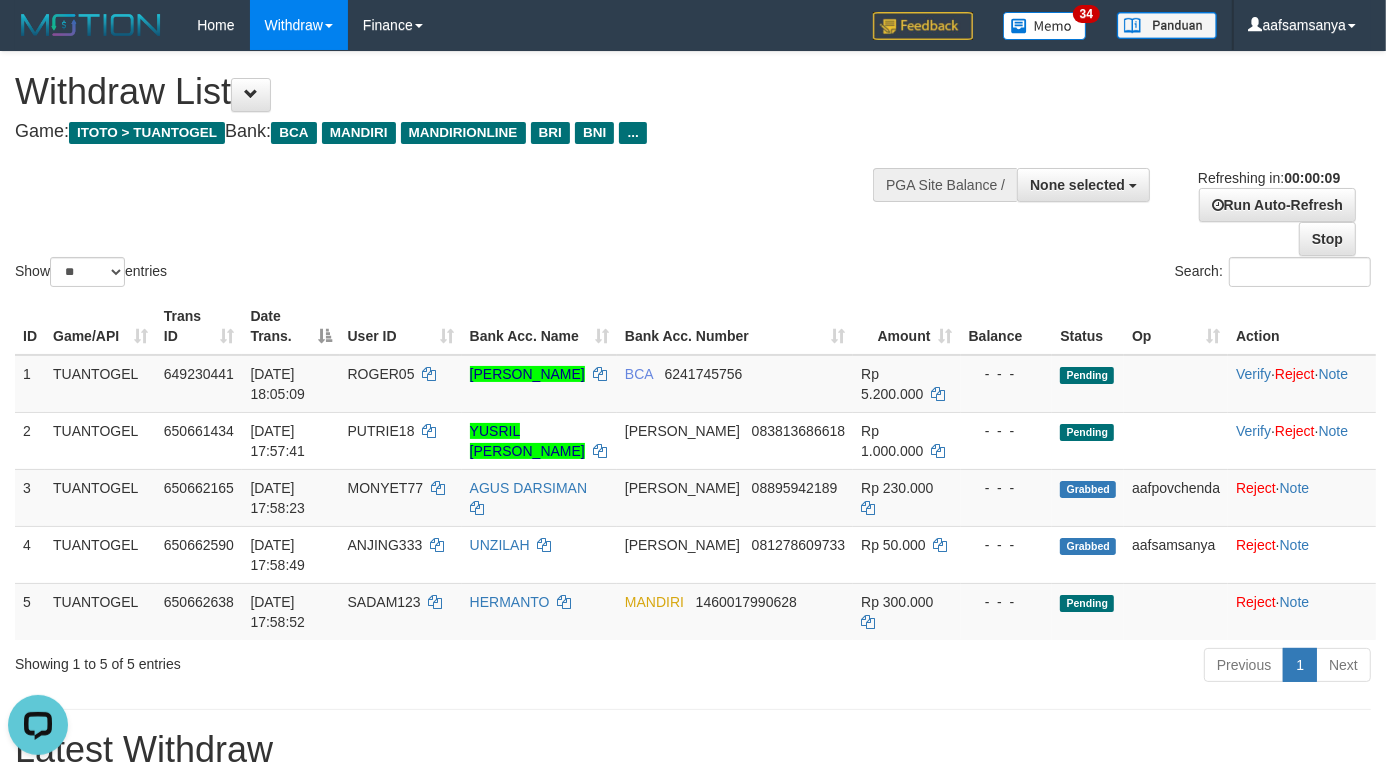 scroll, scrollTop: 0, scrollLeft: 0, axis: both 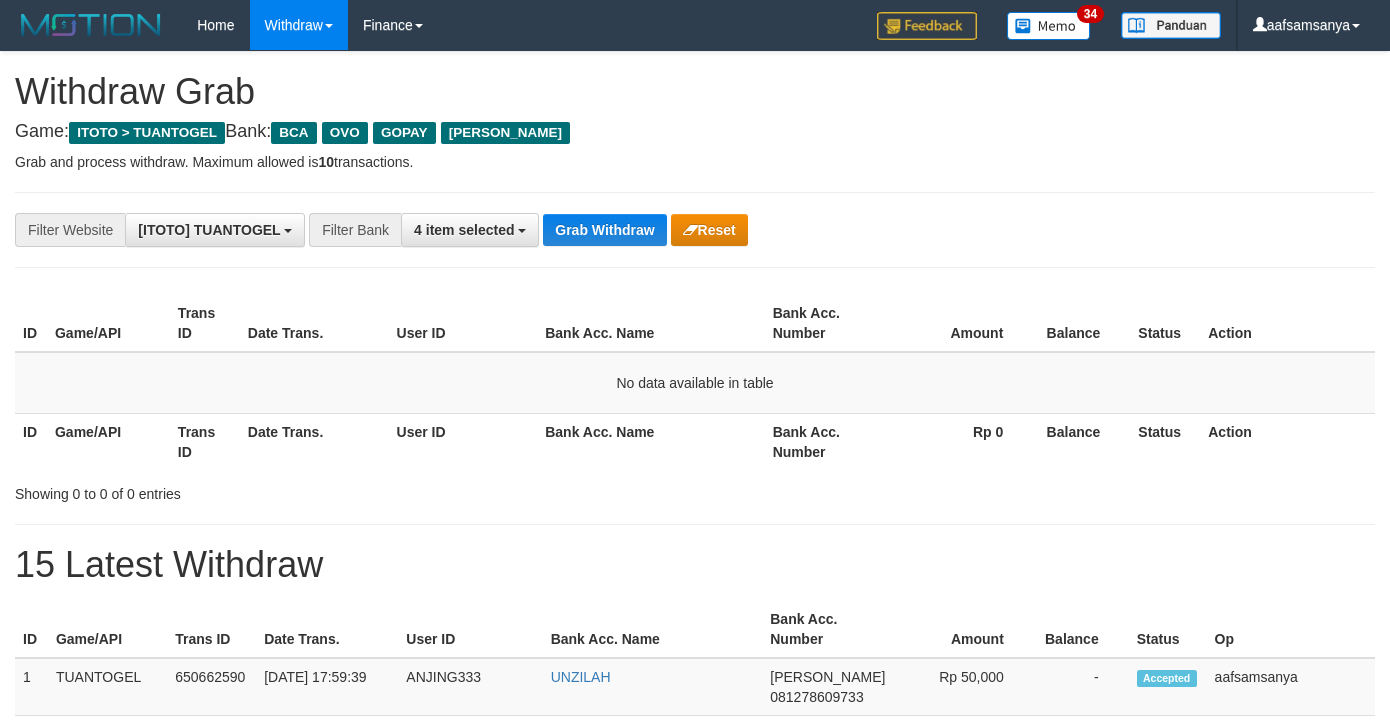 click on "Grab Withdraw" at bounding box center (604, 230) 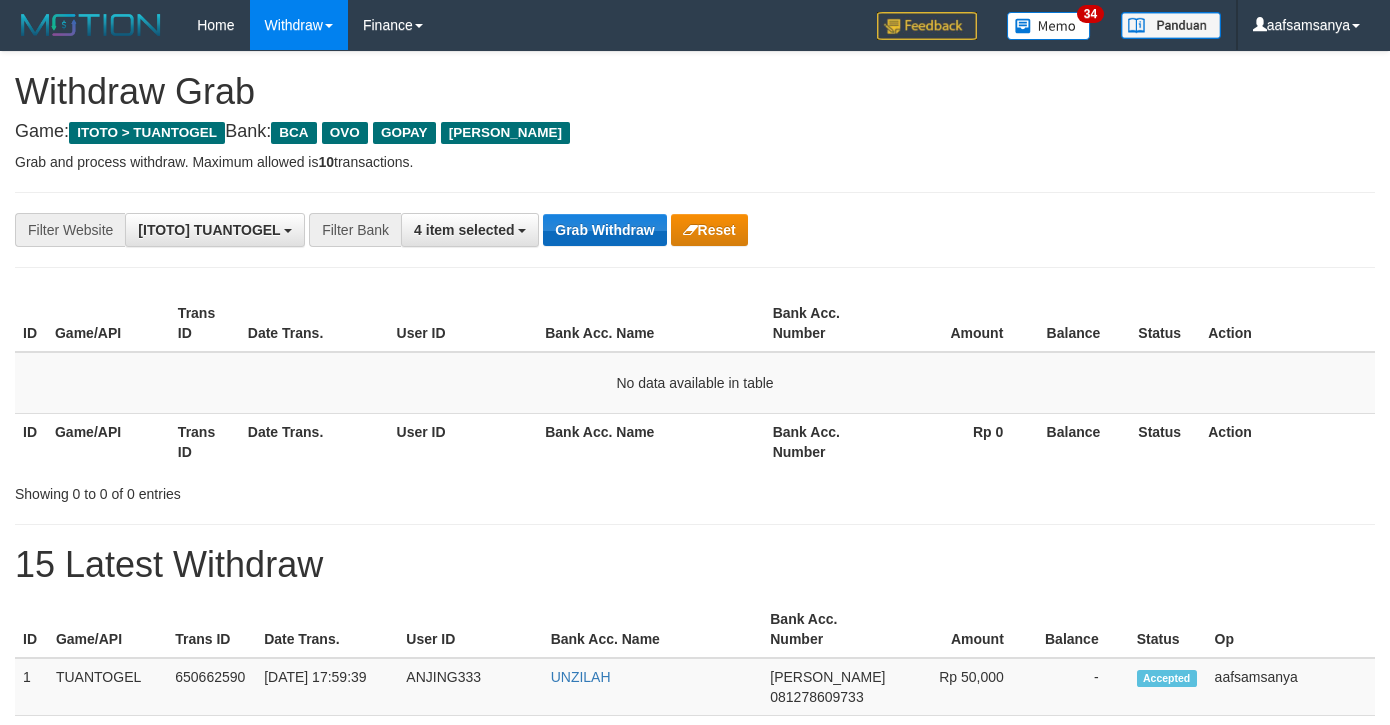 scroll, scrollTop: 0, scrollLeft: 0, axis: both 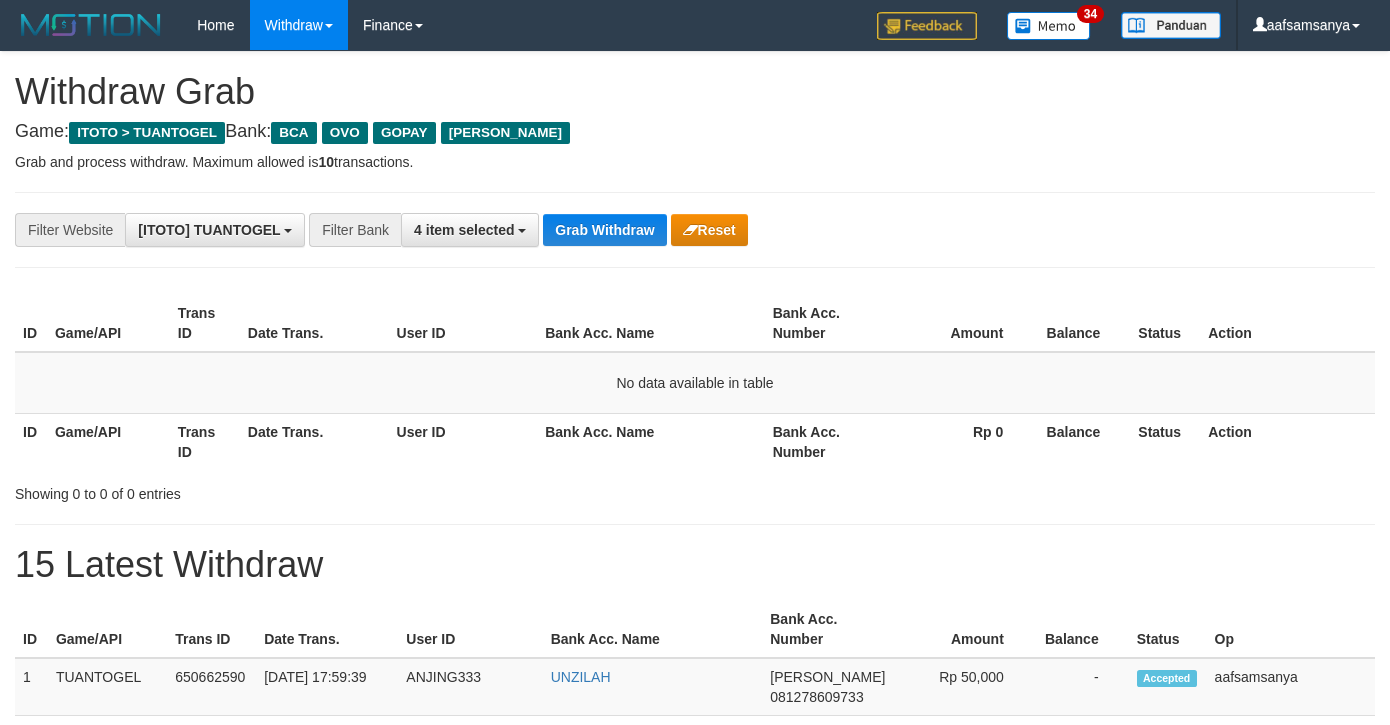 click on "**********" at bounding box center [579, 230] 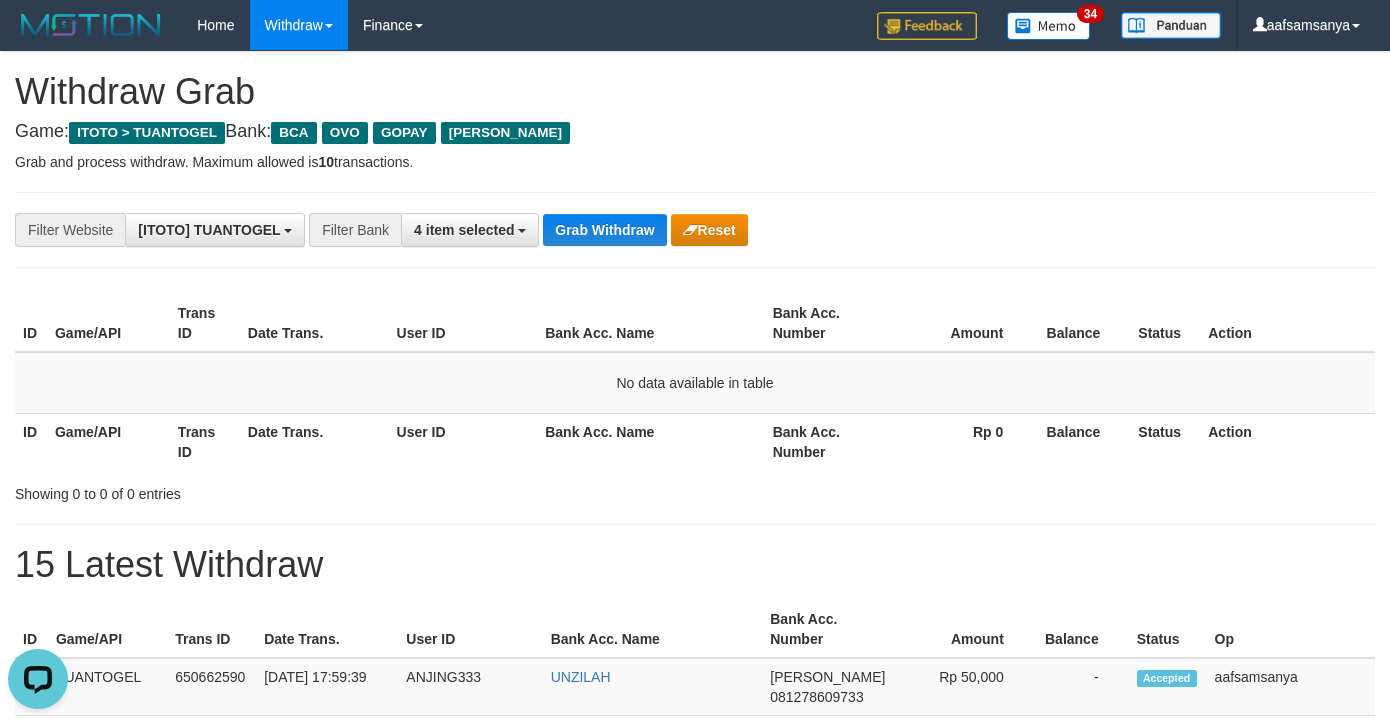 scroll, scrollTop: 0, scrollLeft: 0, axis: both 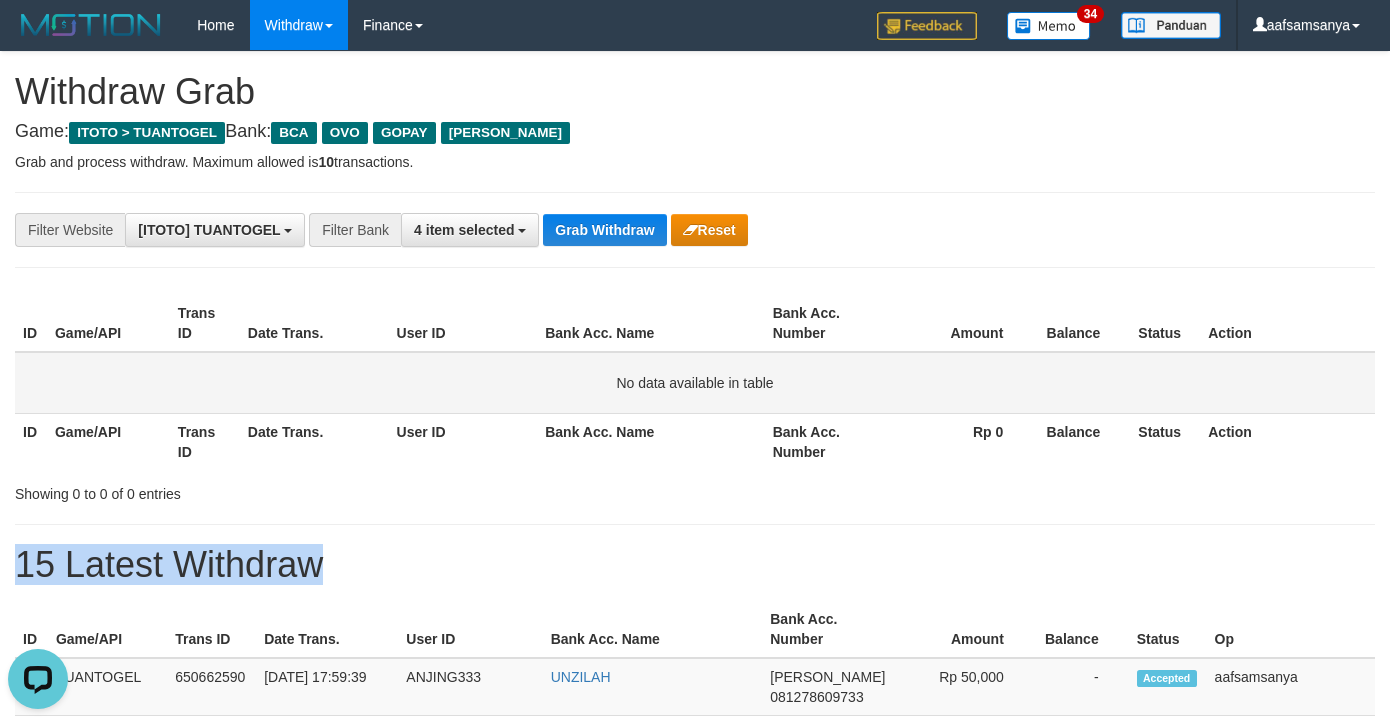 click on "**********" at bounding box center (695, 1053) 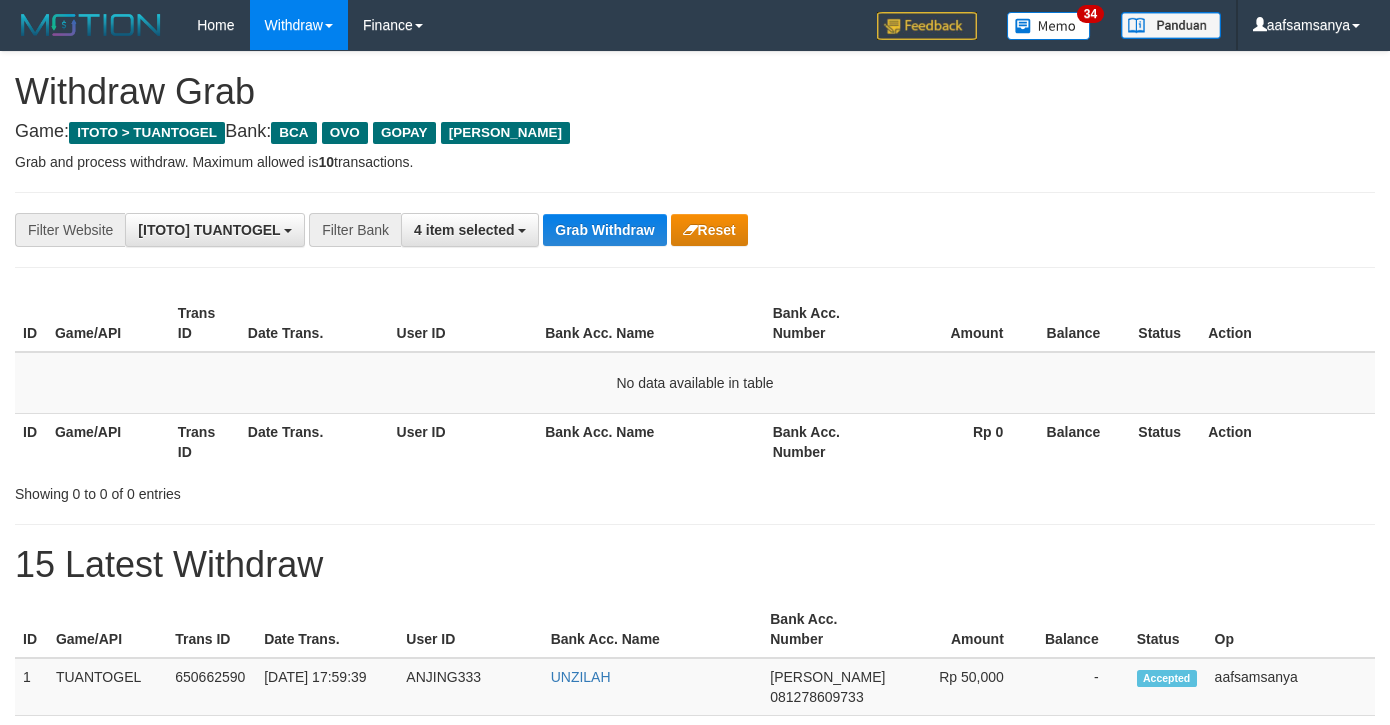 scroll, scrollTop: 0, scrollLeft: 0, axis: both 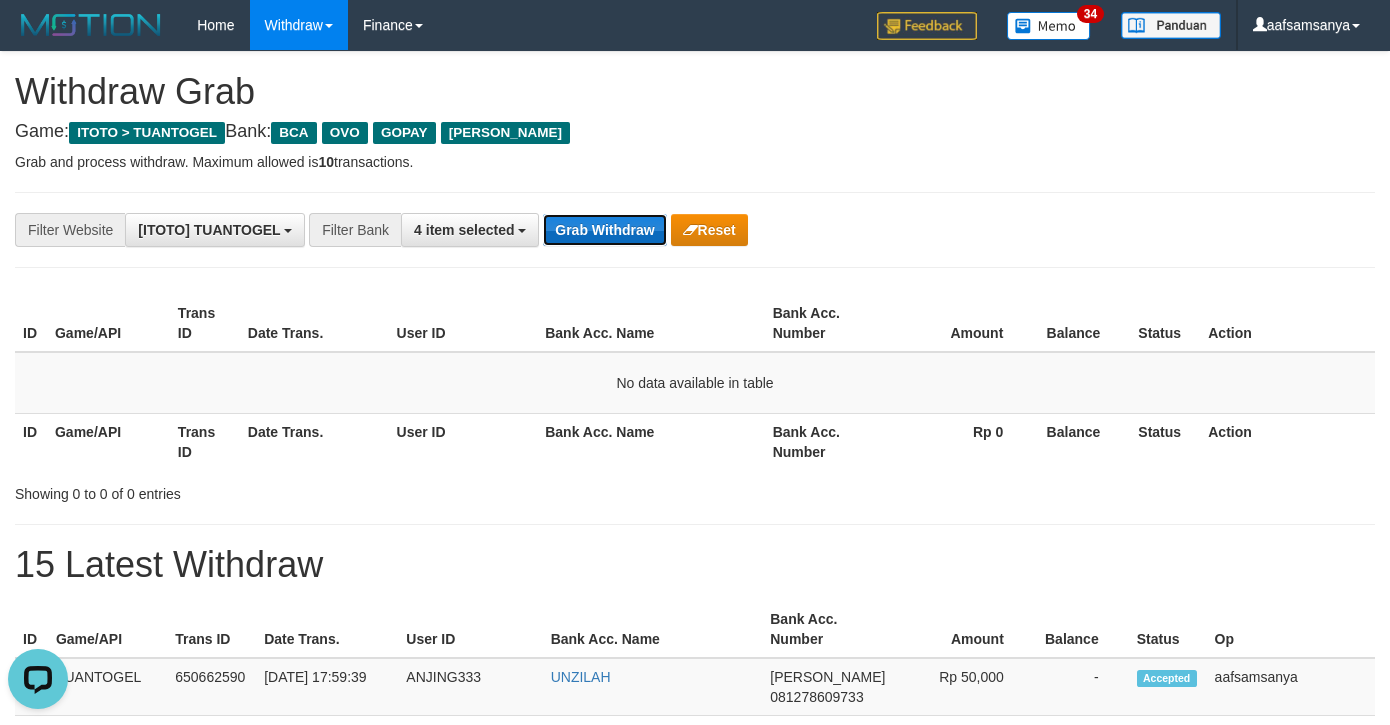 click on "Grab Withdraw" at bounding box center (604, 230) 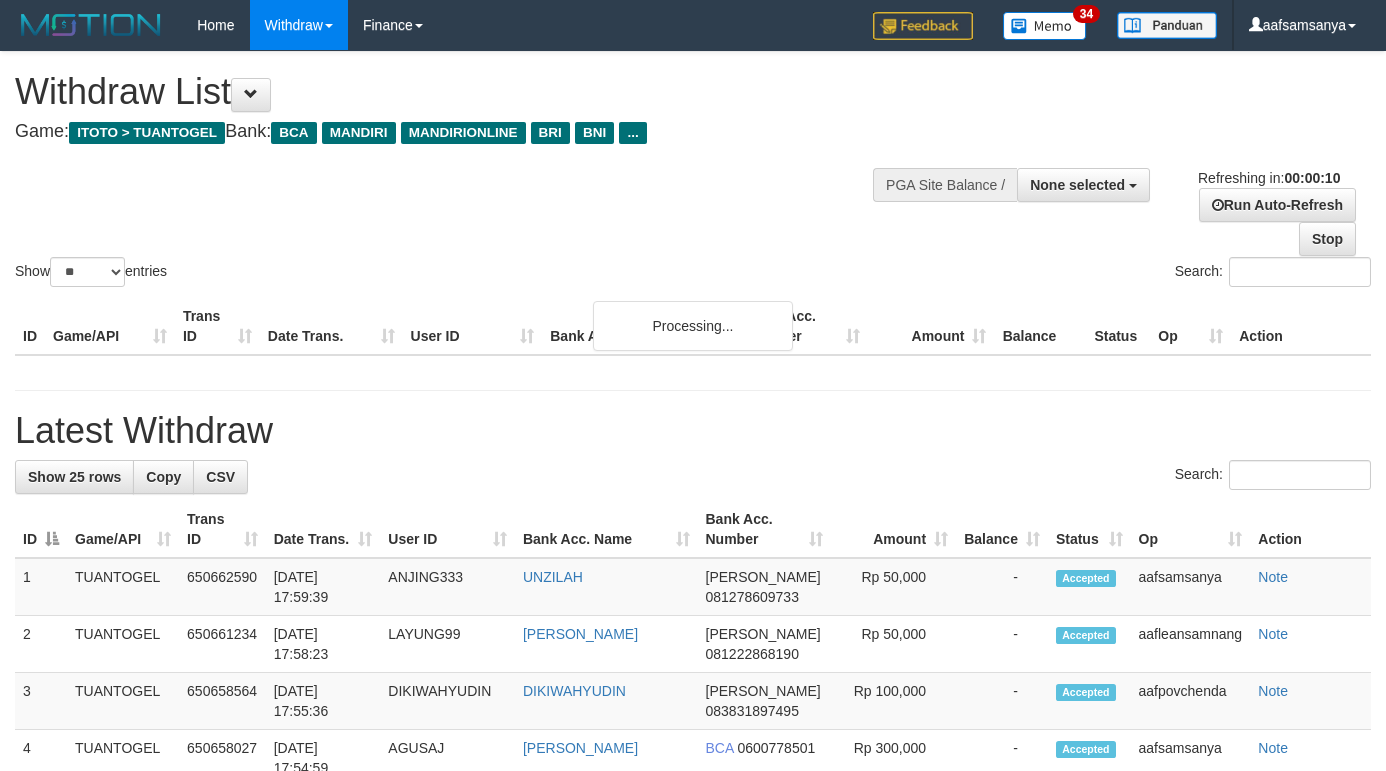 select 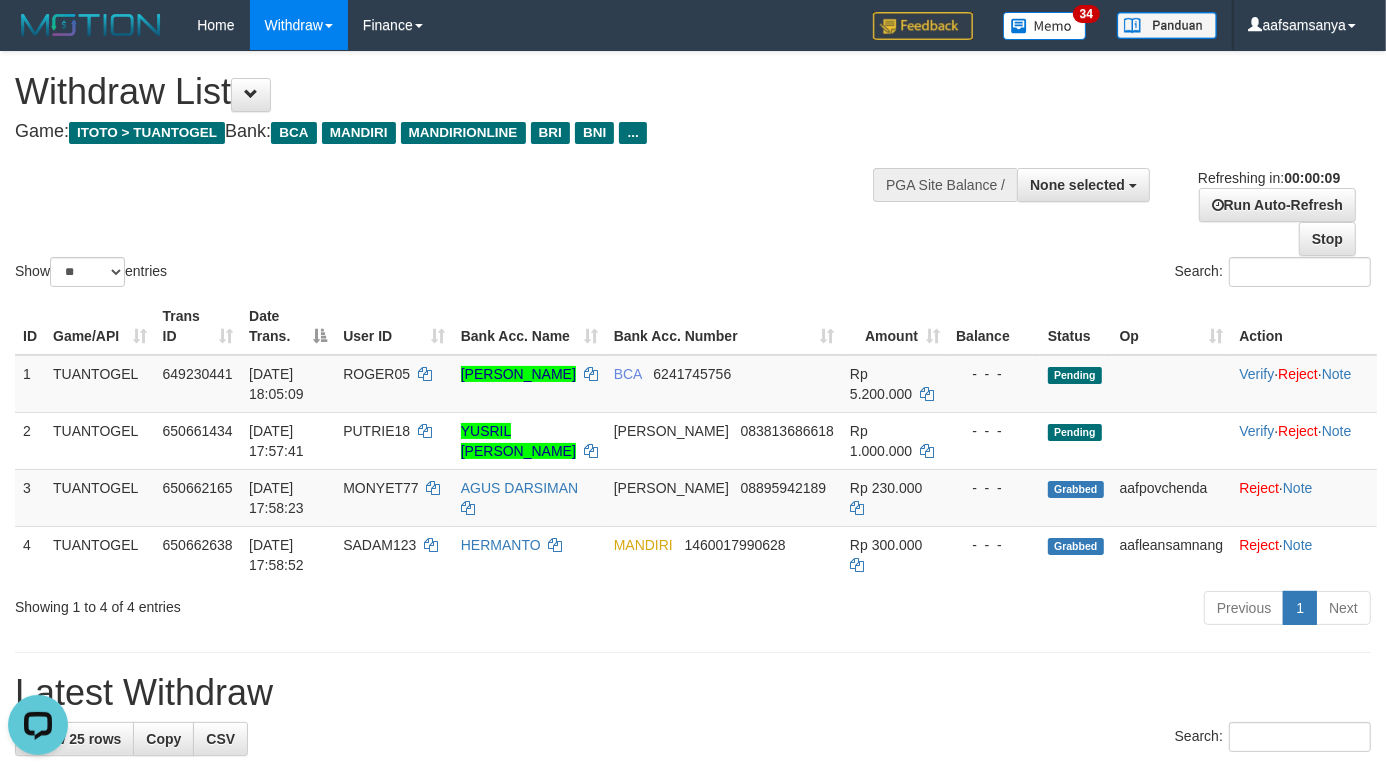 scroll, scrollTop: 0, scrollLeft: 0, axis: both 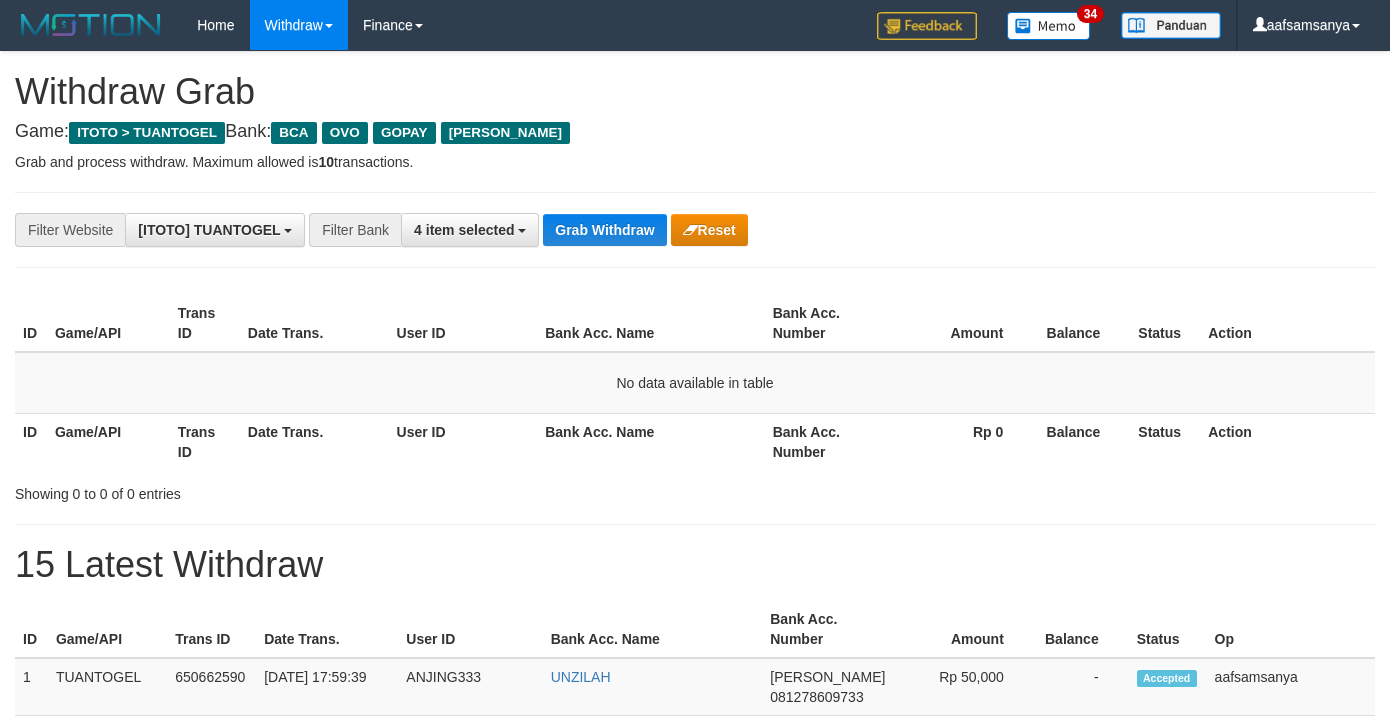 click on "Bank Acc. Name" at bounding box center [650, 441] 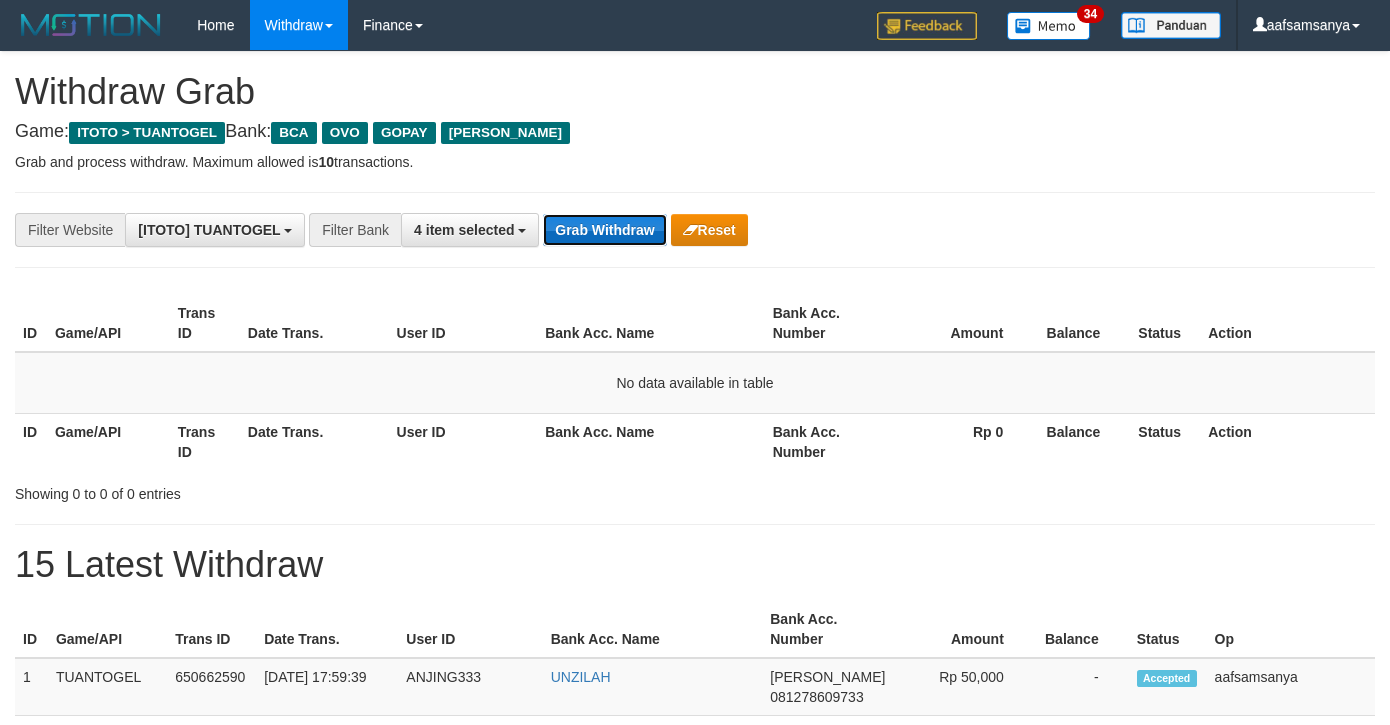 click on "Grab Withdraw" at bounding box center (604, 230) 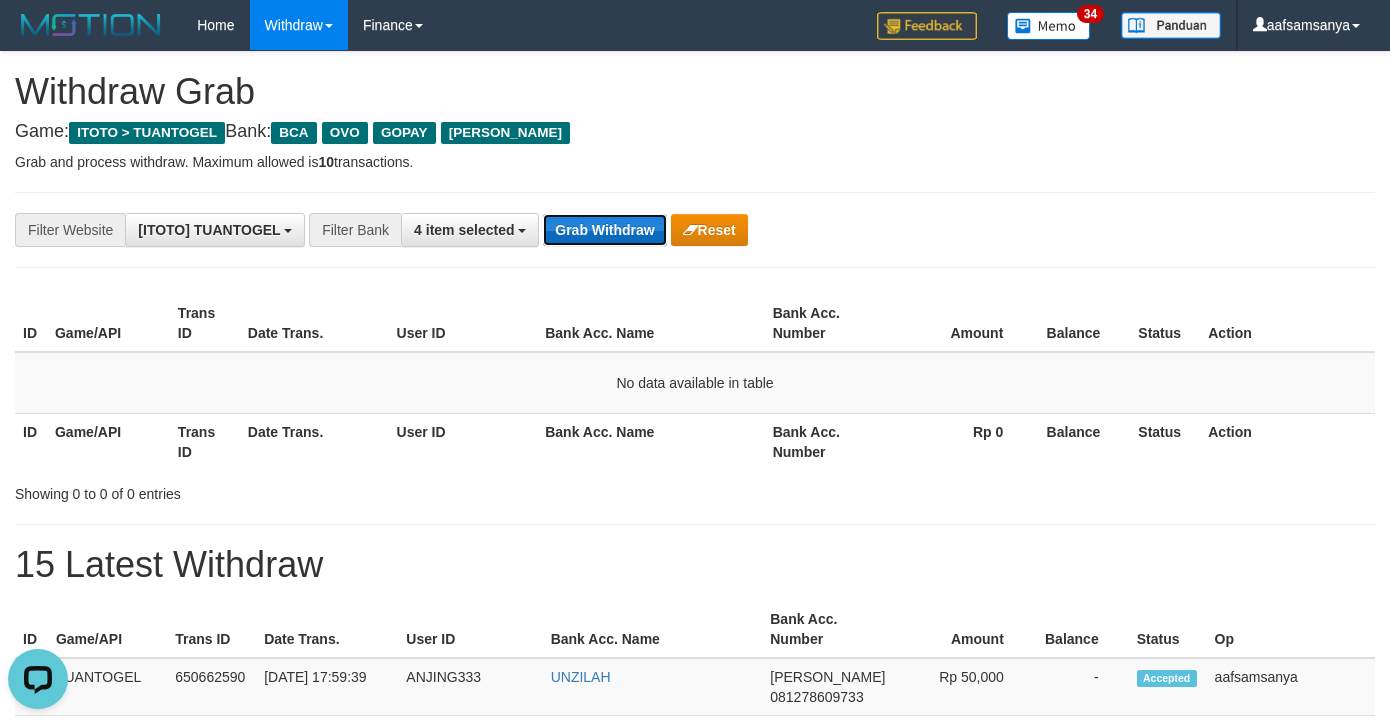scroll, scrollTop: 0, scrollLeft: 0, axis: both 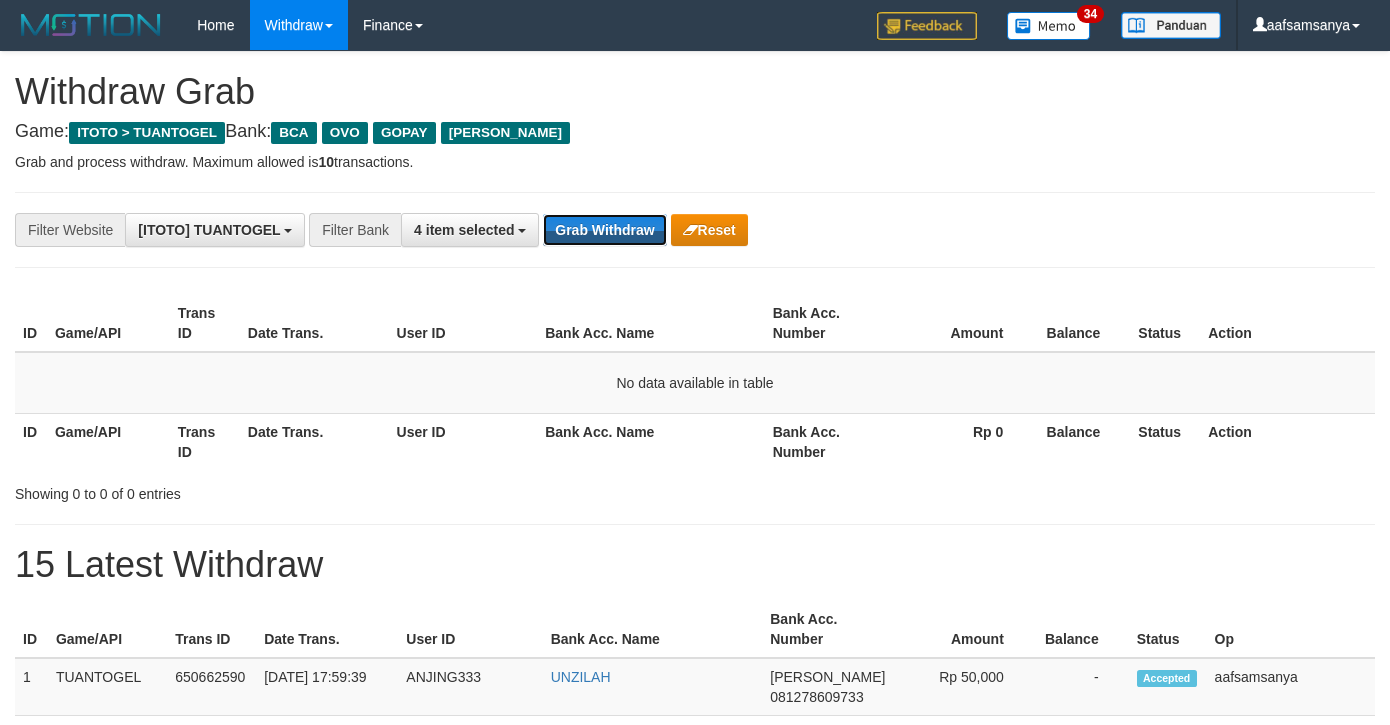 click on "Grab Withdraw" at bounding box center (604, 230) 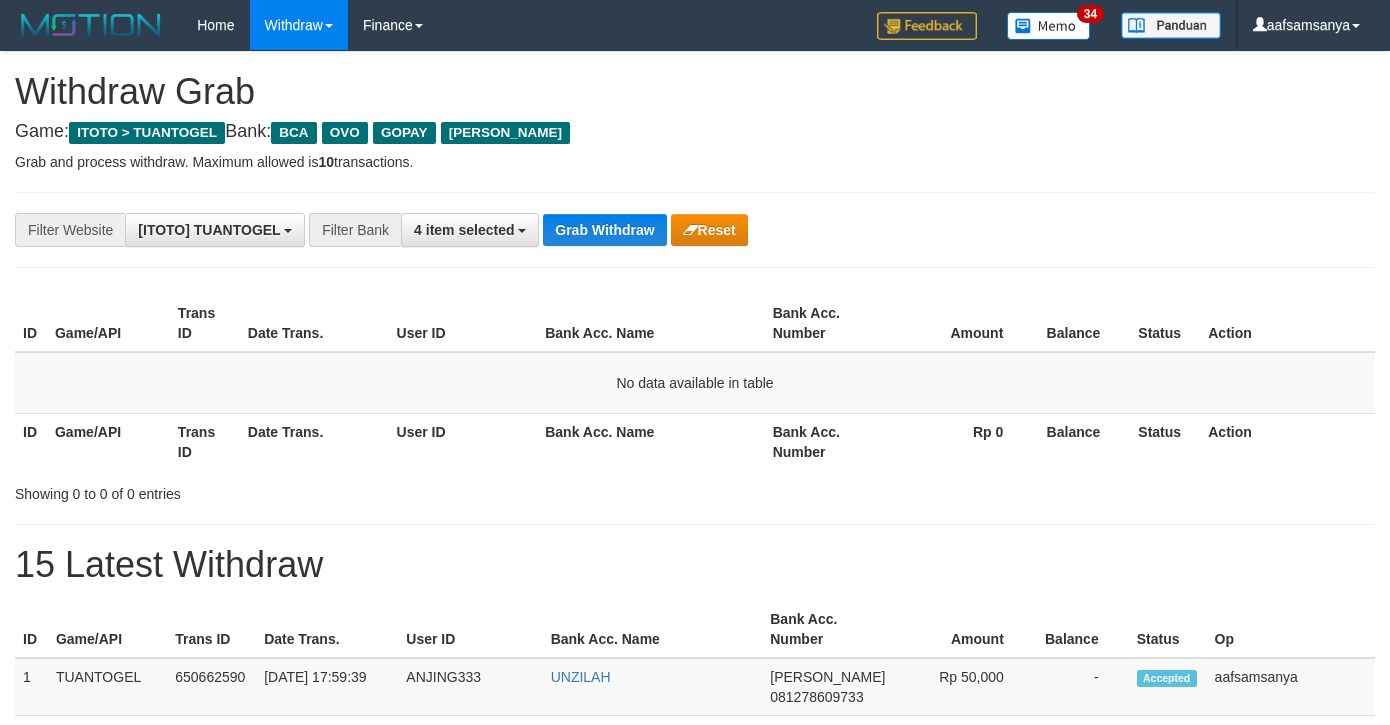 click on "Grab Withdraw" at bounding box center (604, 230) 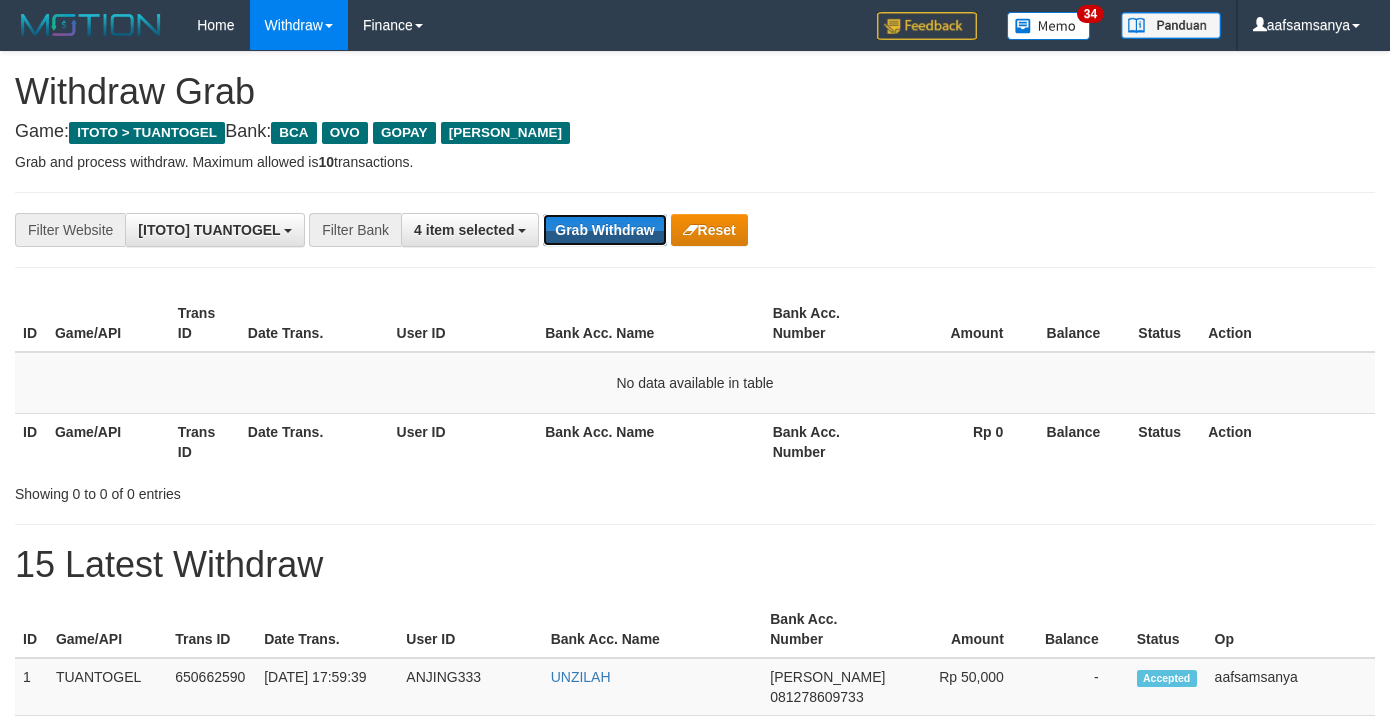 click on "Grab Withdraw" at bounding box center (604, 230) 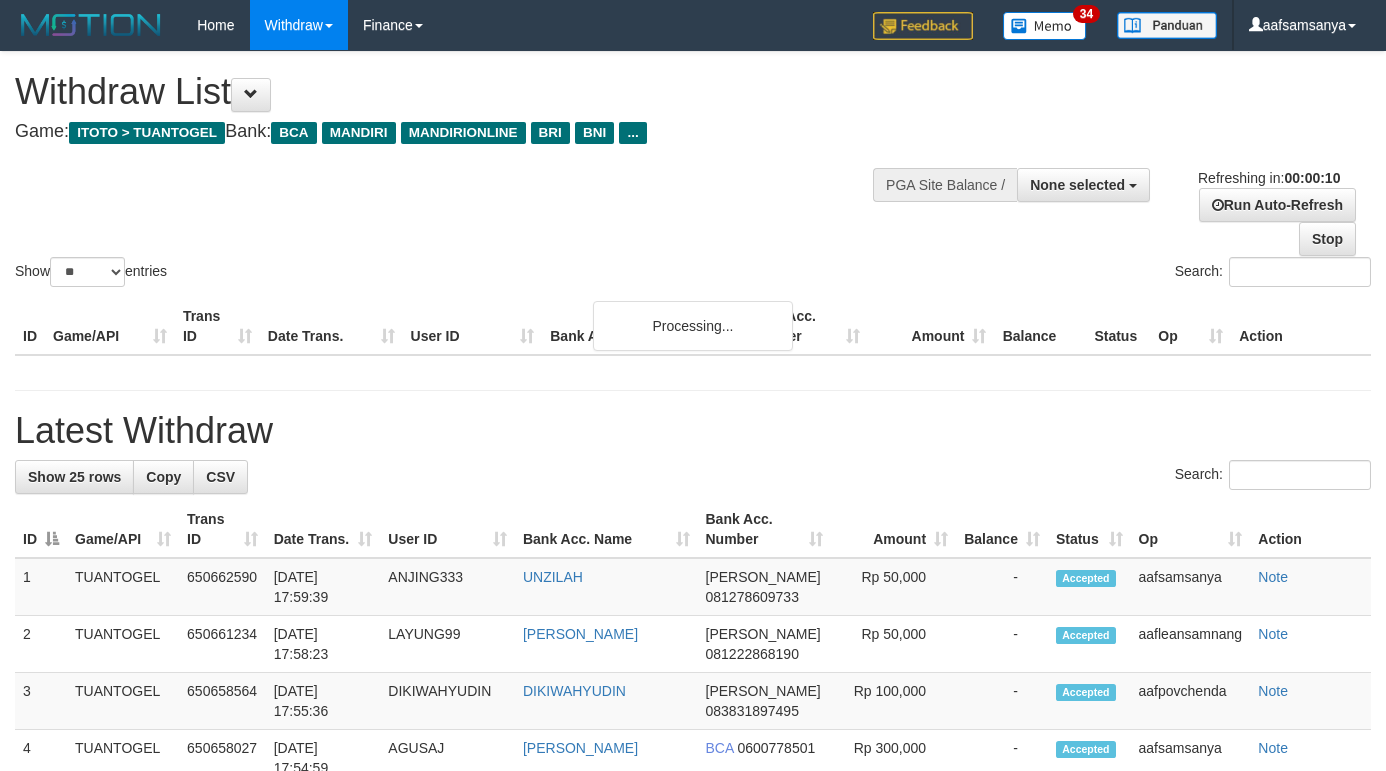 select 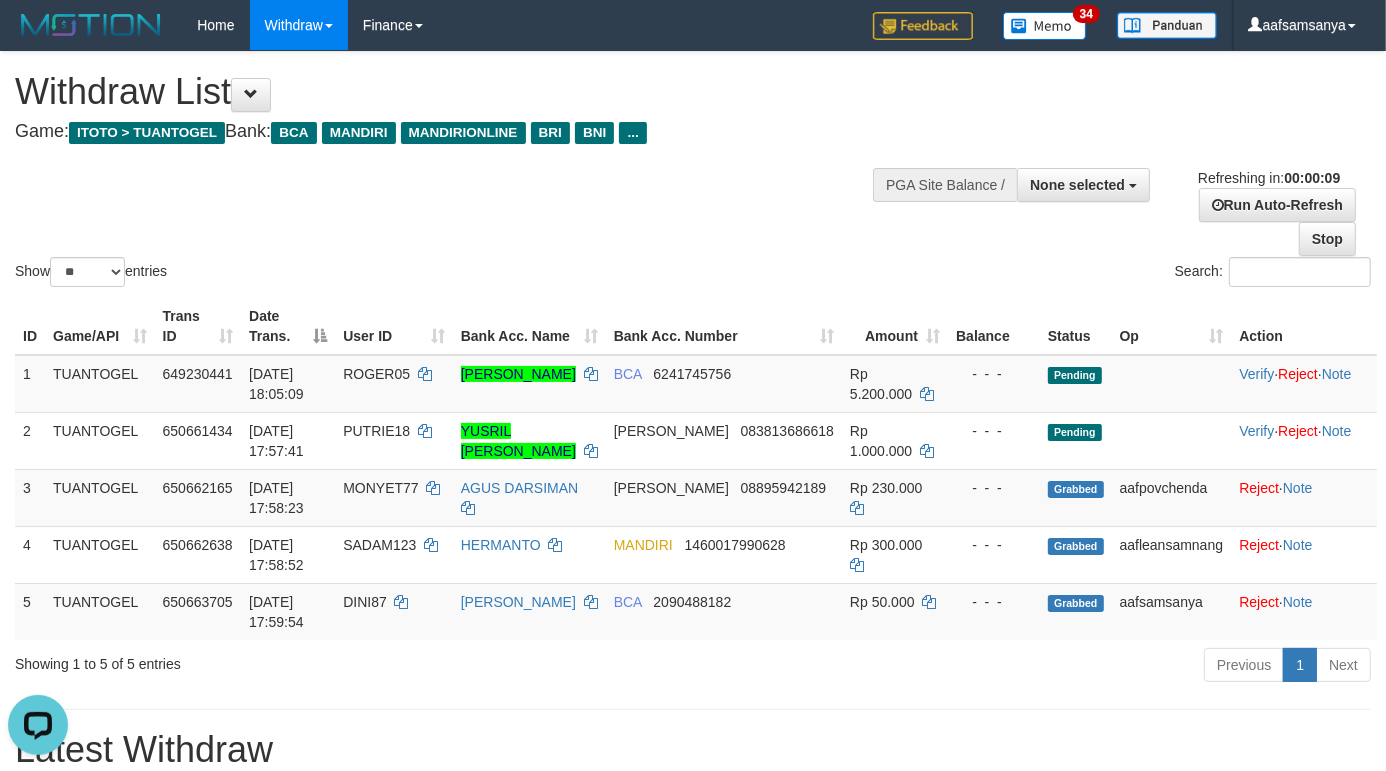 scroll, scrollTop: 0, scrollLeft: 0, axis: both 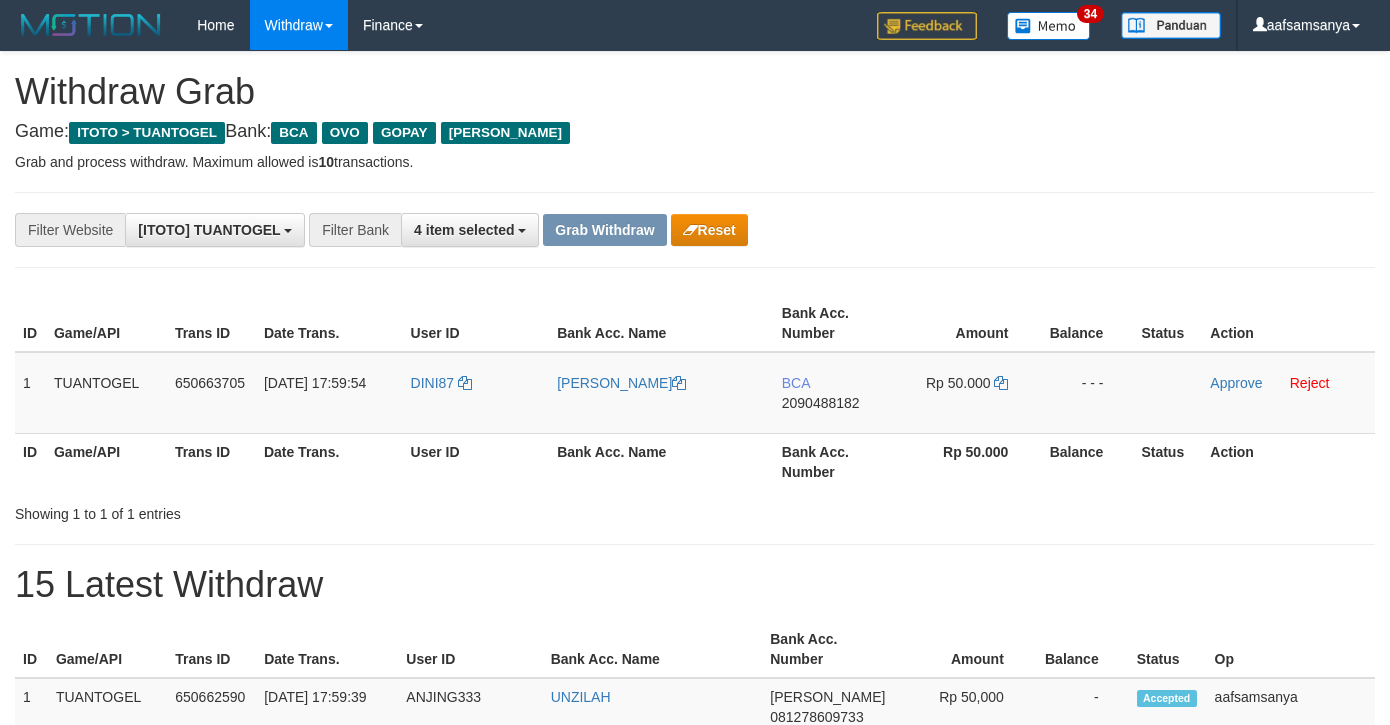 click on "Grab and process withdraw.
Maximum allowed is  10  transactions." at bounding box center [695, 162] 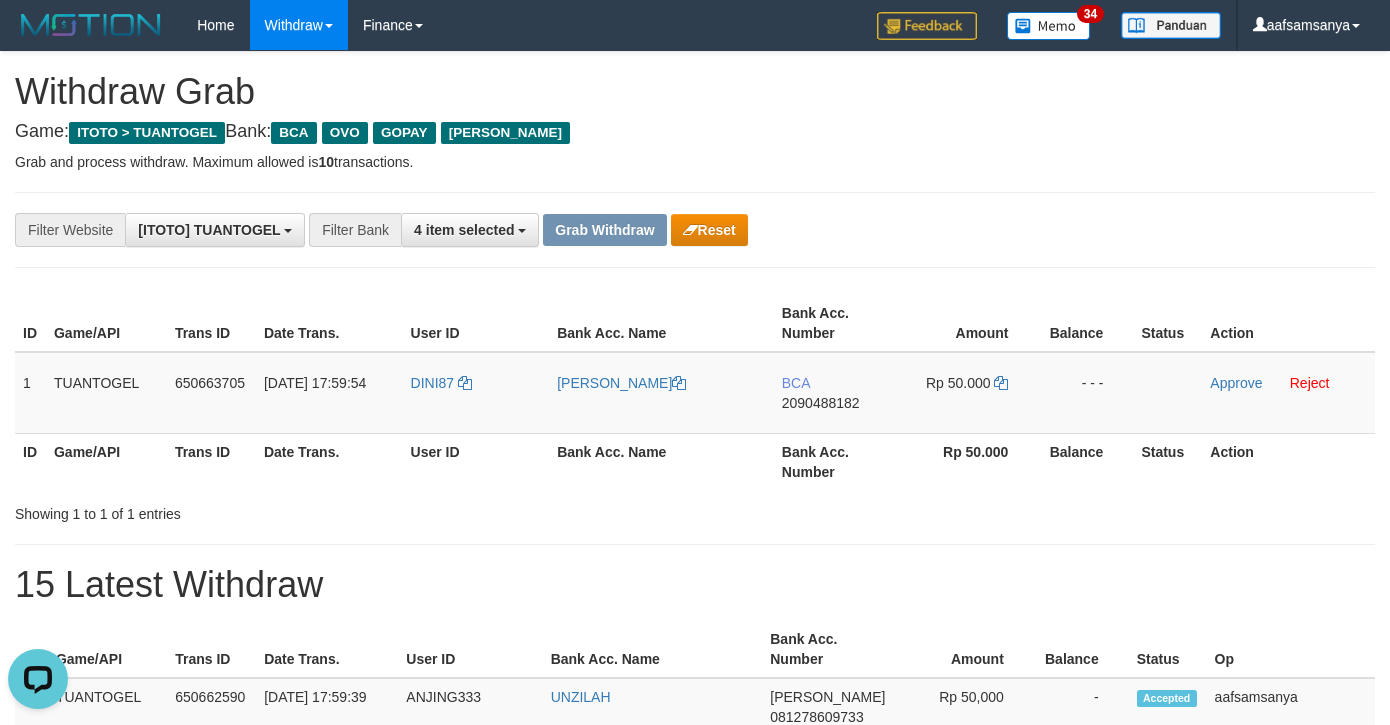 scroll, scrollTop: 0, scrollLeft: 0, axis: both 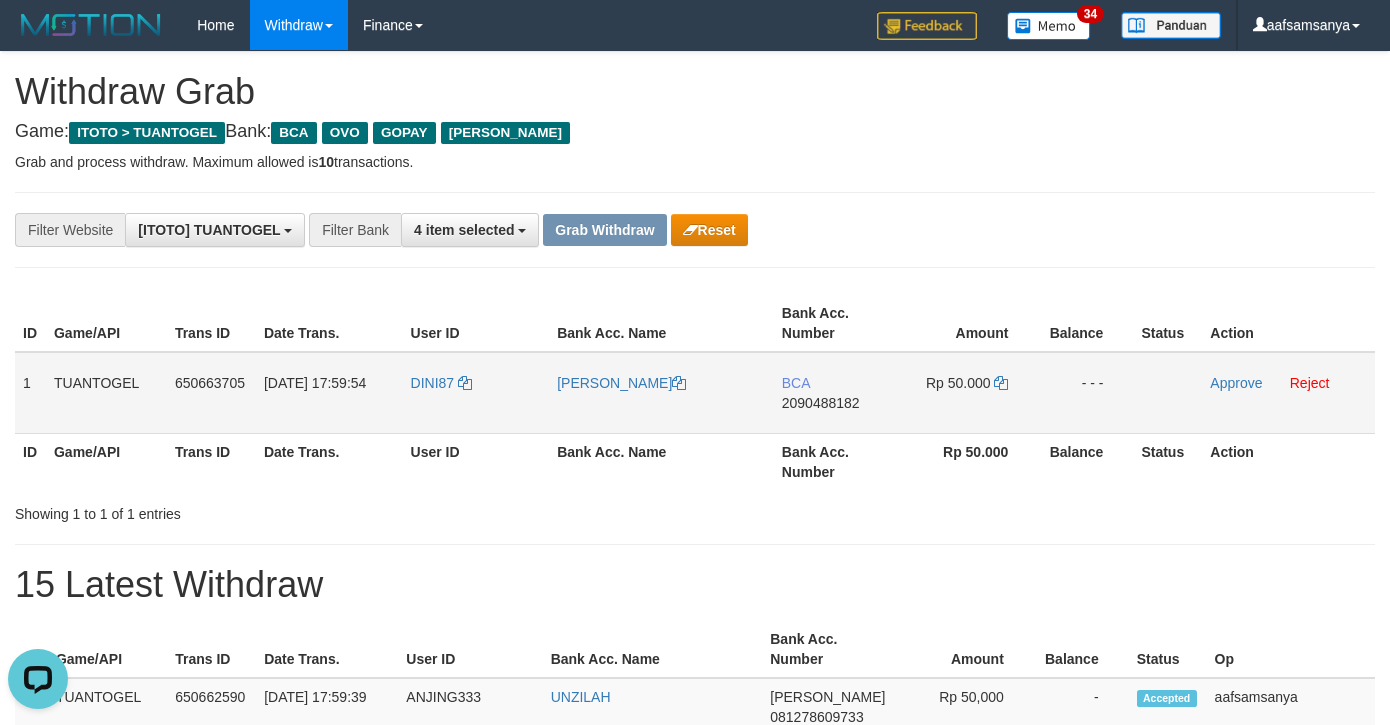 drag, startPoint x: 825, startPoint y: 401, endPoint x: 933, endPoint y: 401, distance: 108 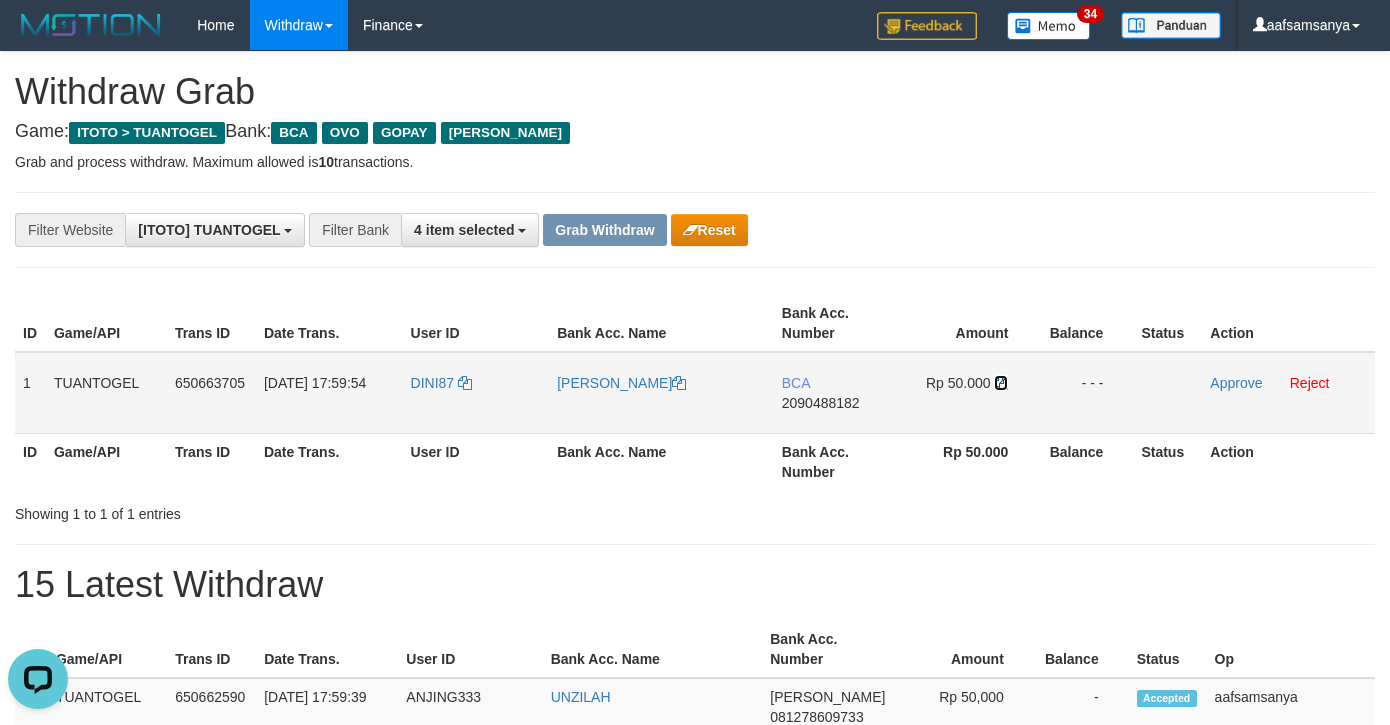 drag, startPoint x: 1006, startPoint y: 383, endPoint x: 1052, endPoint y: 377, distance: 46.389652 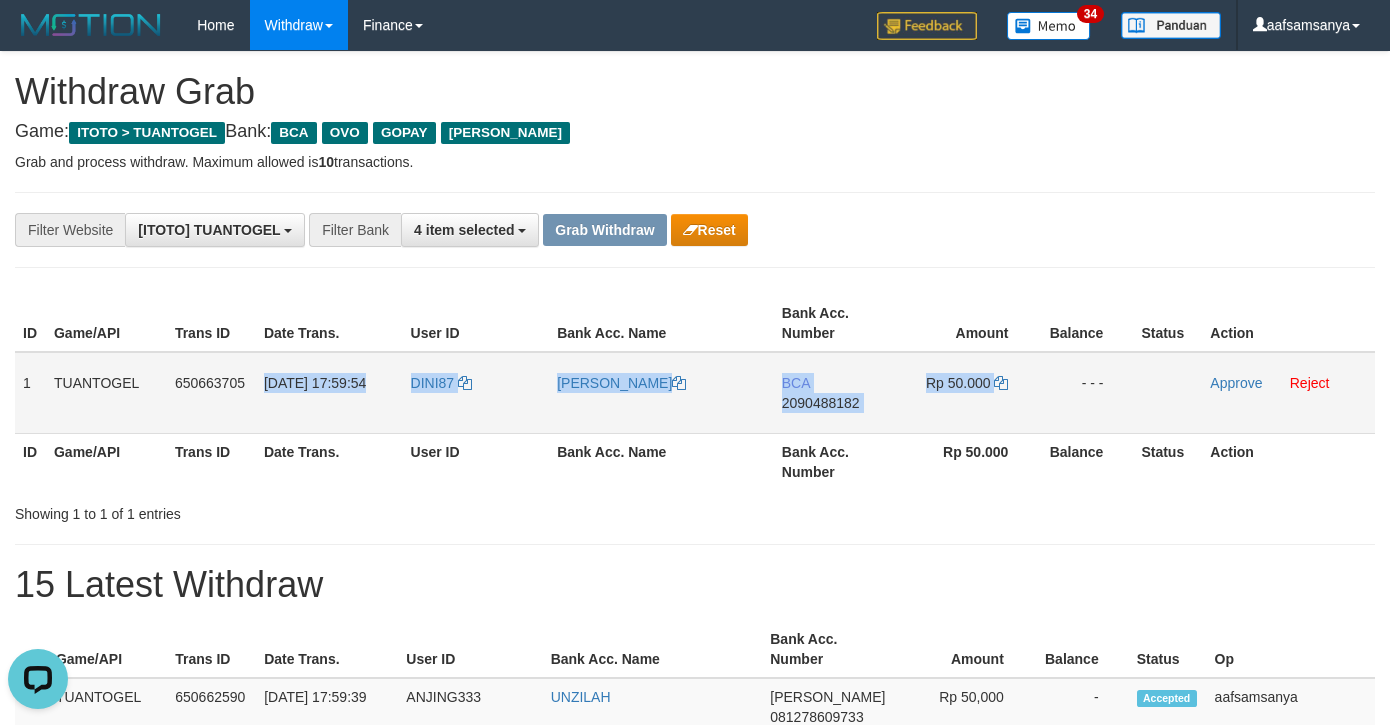 drag, startPoint x: 267, startPoint y: 382, endPoint x: 1033, endPoint y: 387, distance: 766.0163 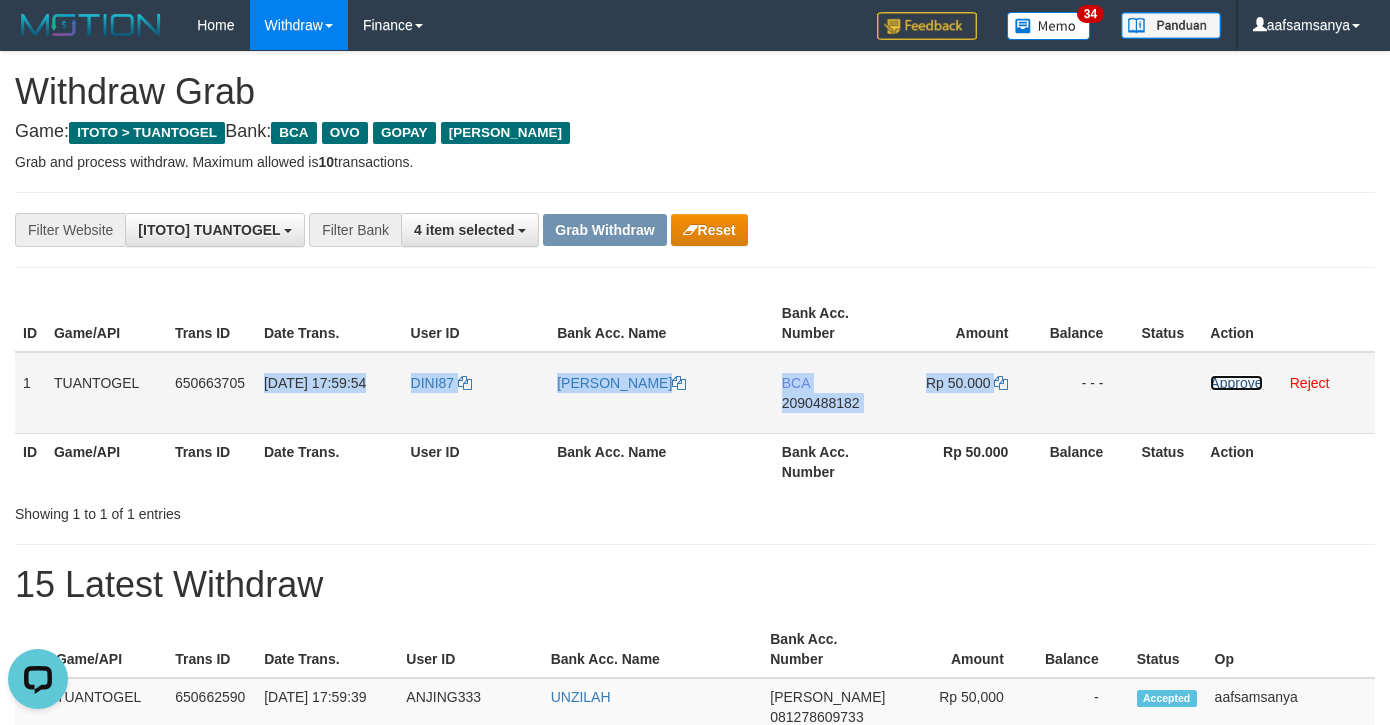 click on "Approve" at bounding box center [1236, 383] 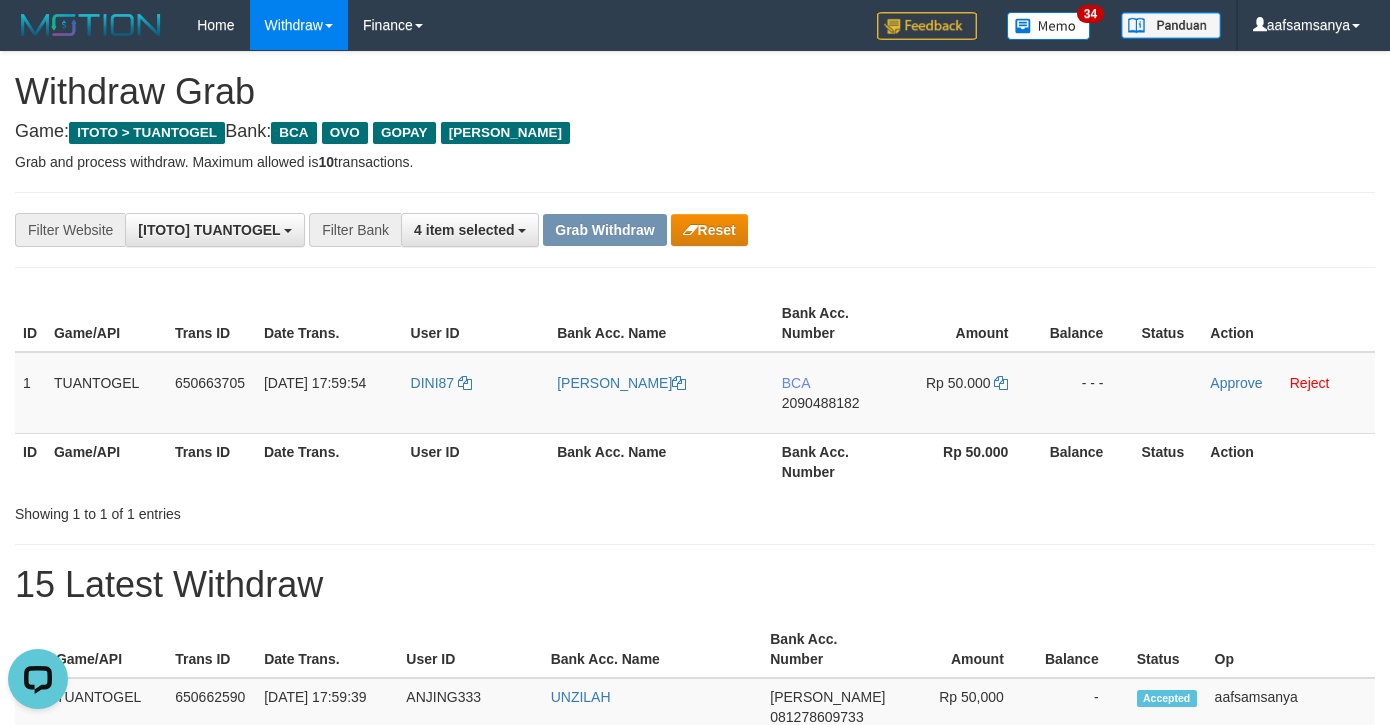 click on "**********" at bounding box center (695, 1063) 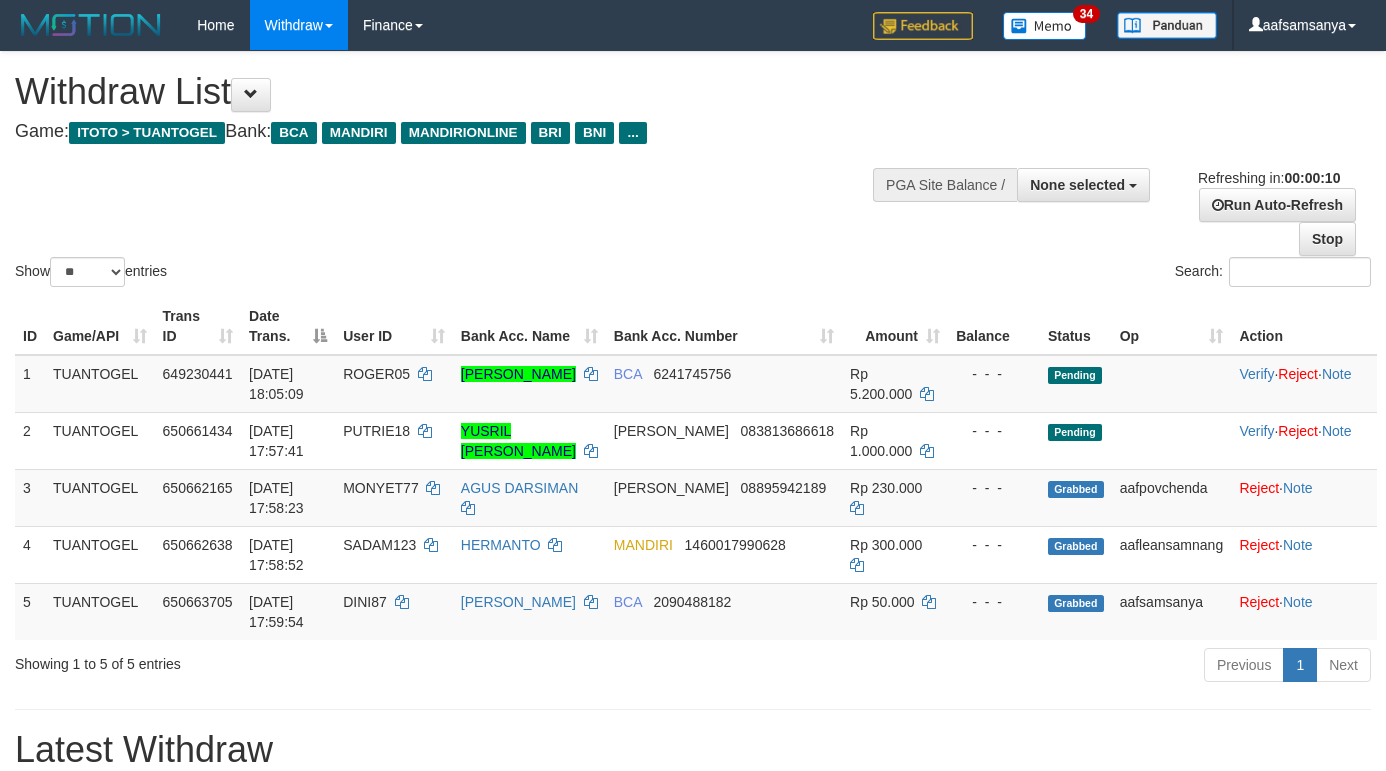 select 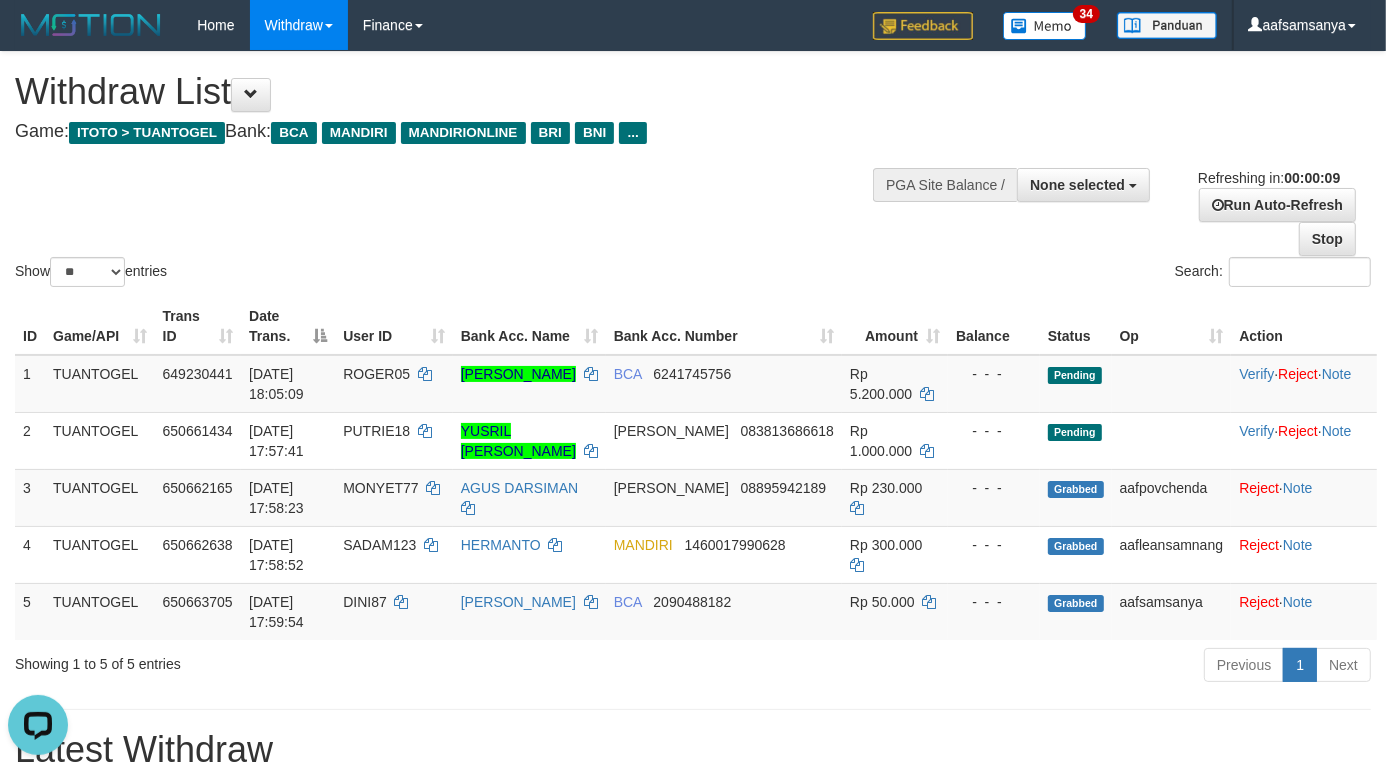 scroll, scrollTop: 0, scrollLeft: 0, axis: both 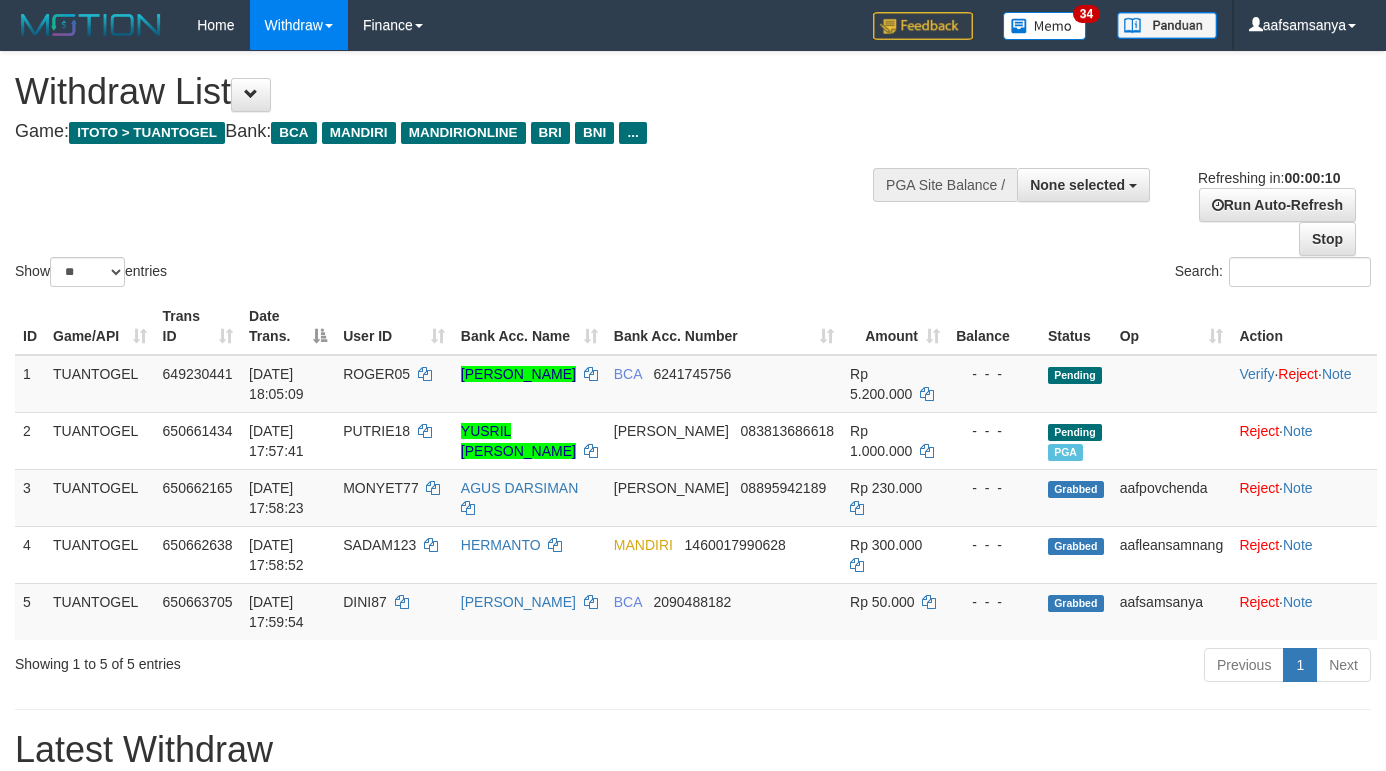 select 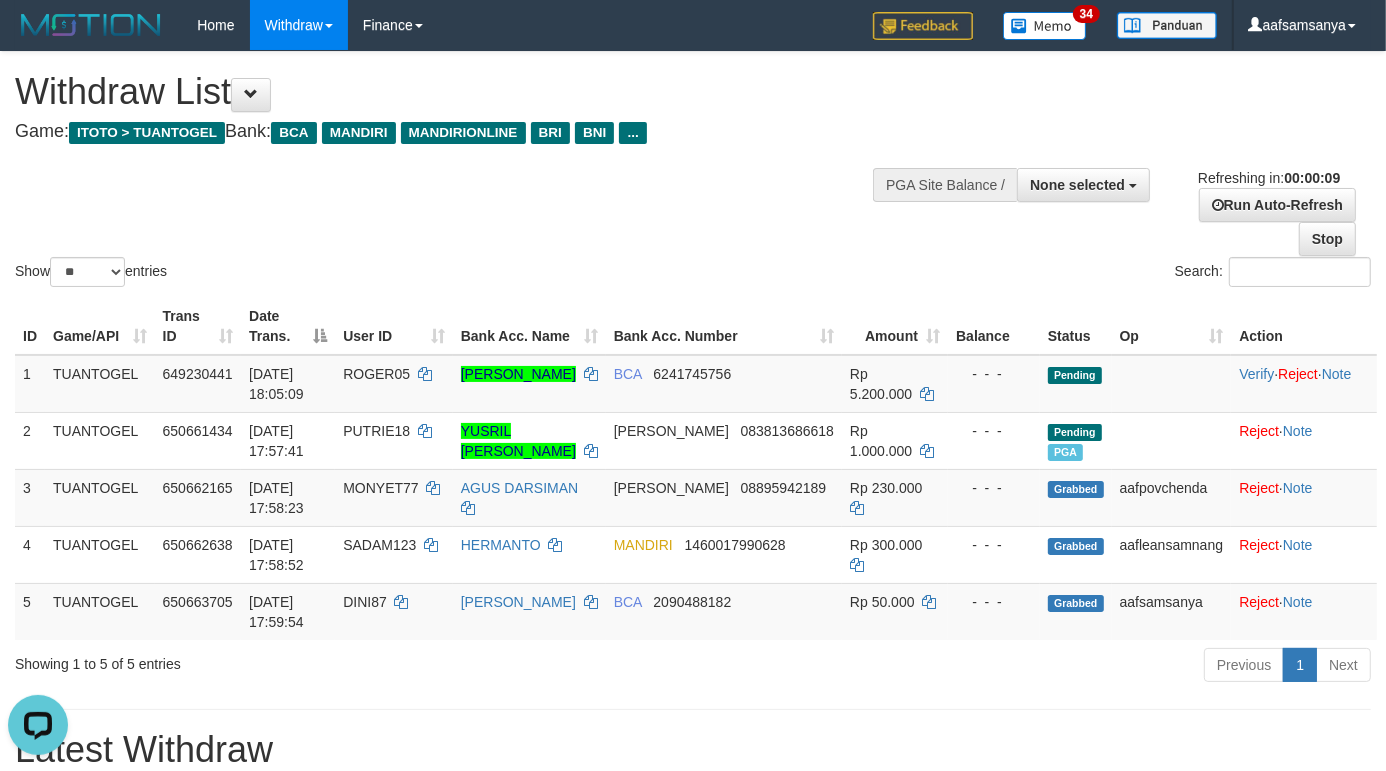 scroll, scrollTop: 0, scrollLeft: 0, axis: both 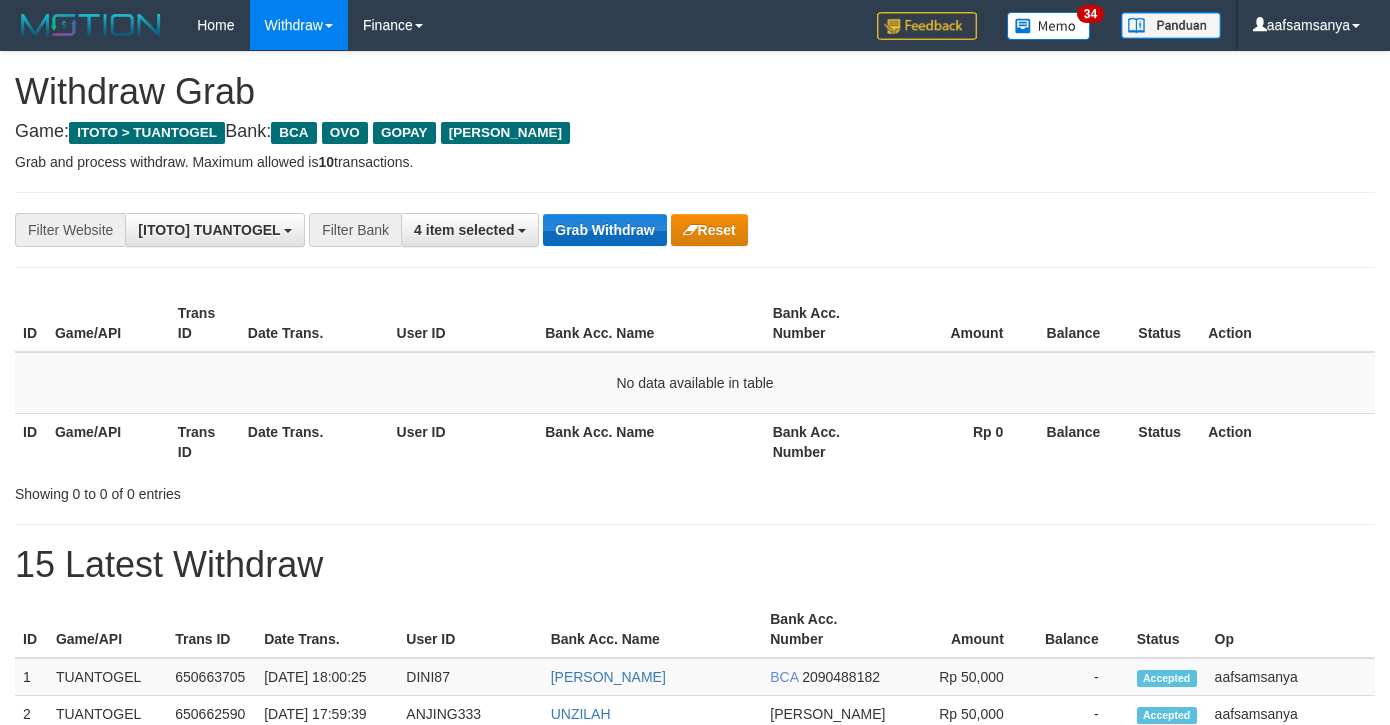 click on "Grab Withdraw" at bounding box center [604, 230] 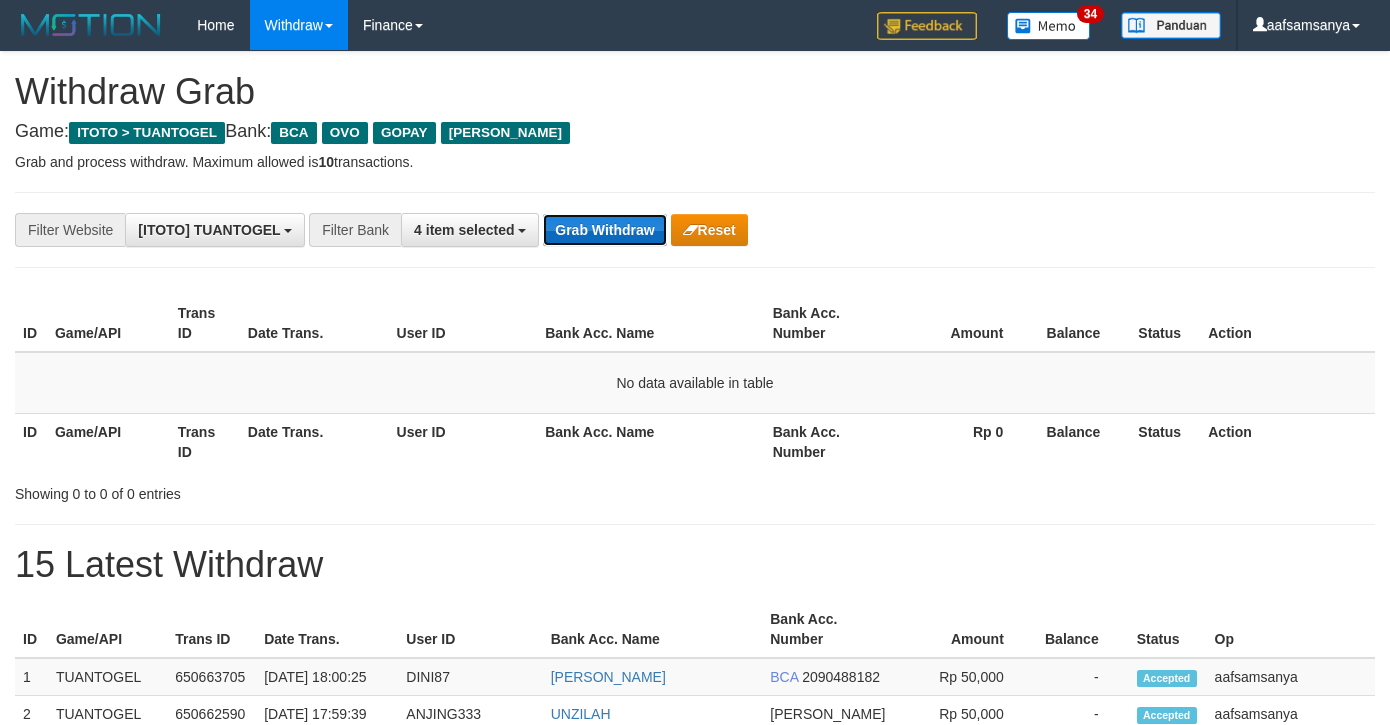 click on "Grab Withdraw" at bounding box center (604, 230) 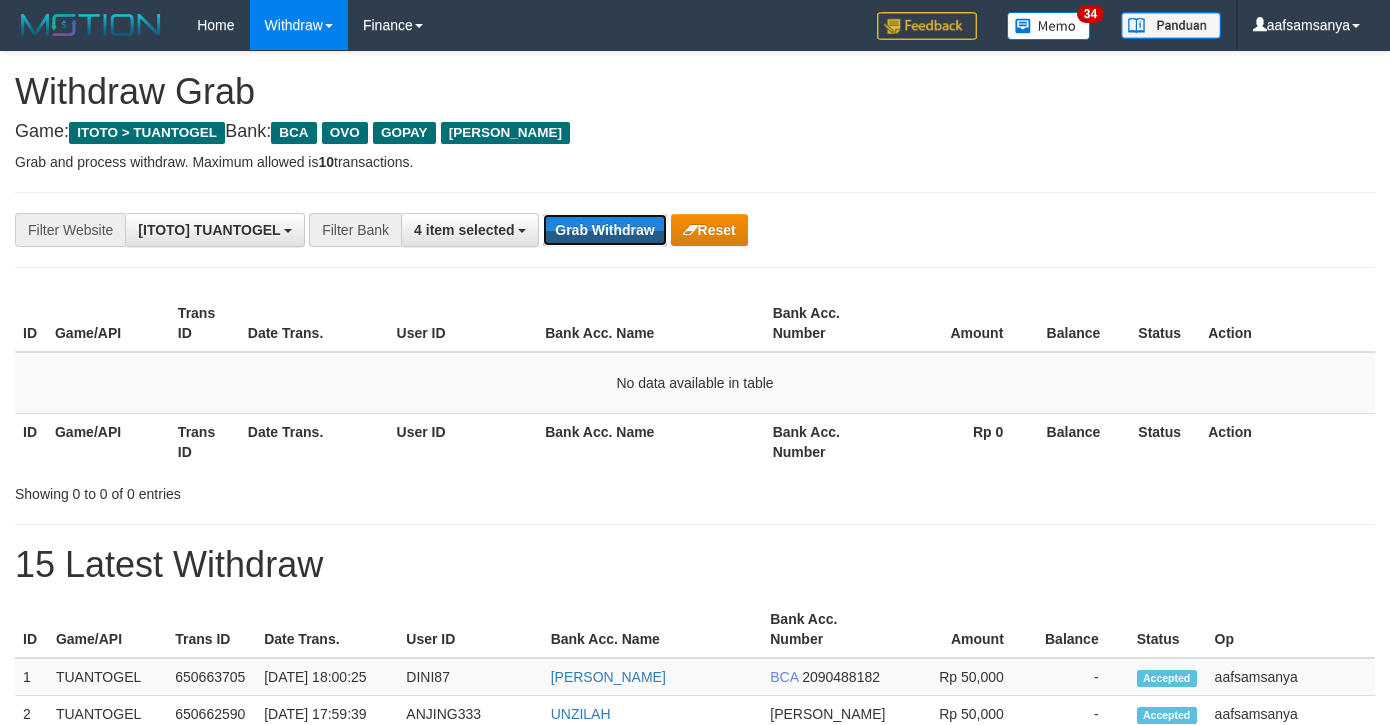 type 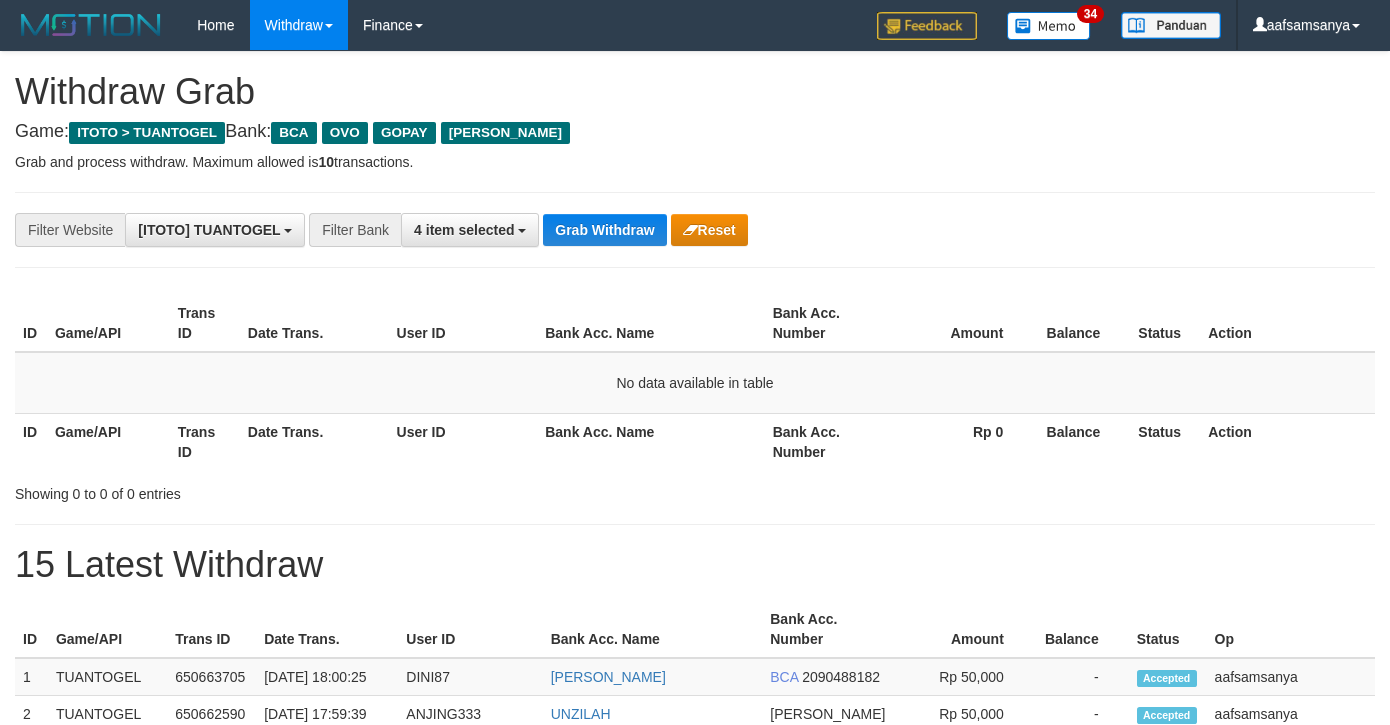 scroll, scrollTop: 0, scrollLeft: 0, axis: both 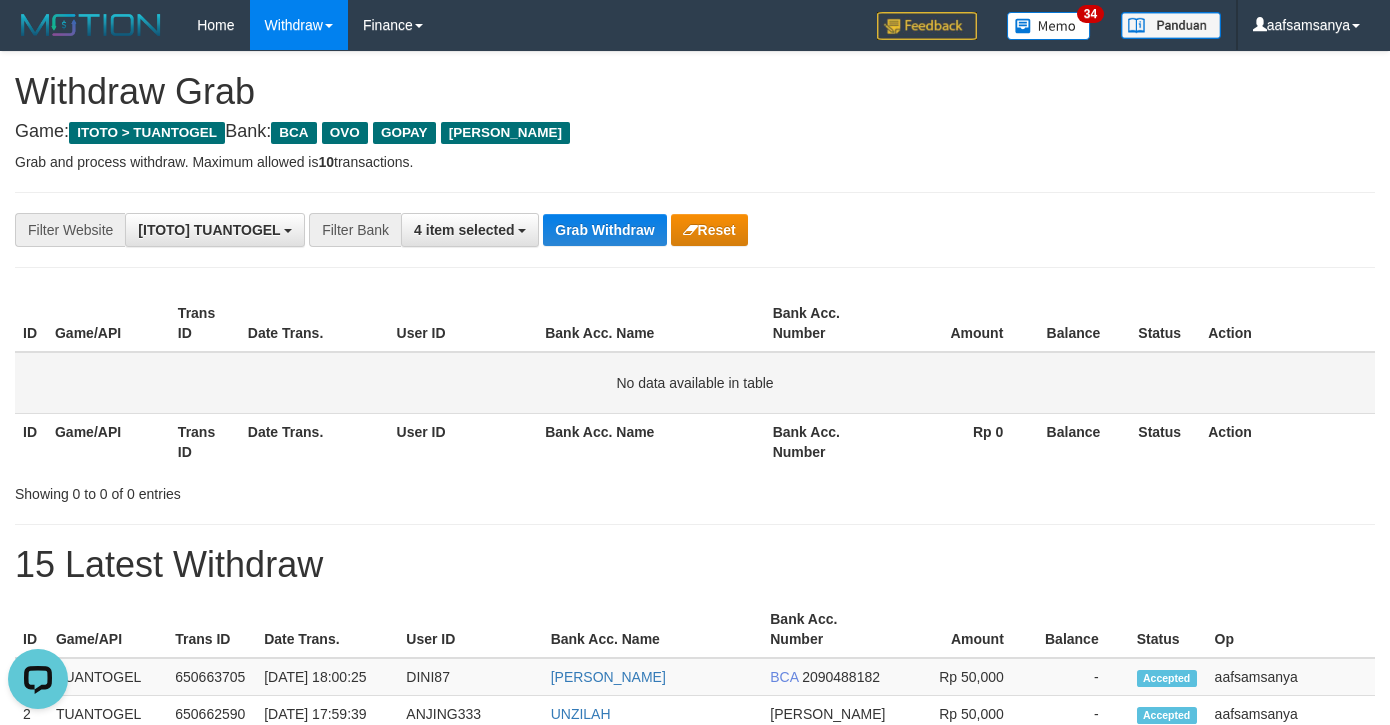 click on "No data available in table" at bounding box center [695, 383] 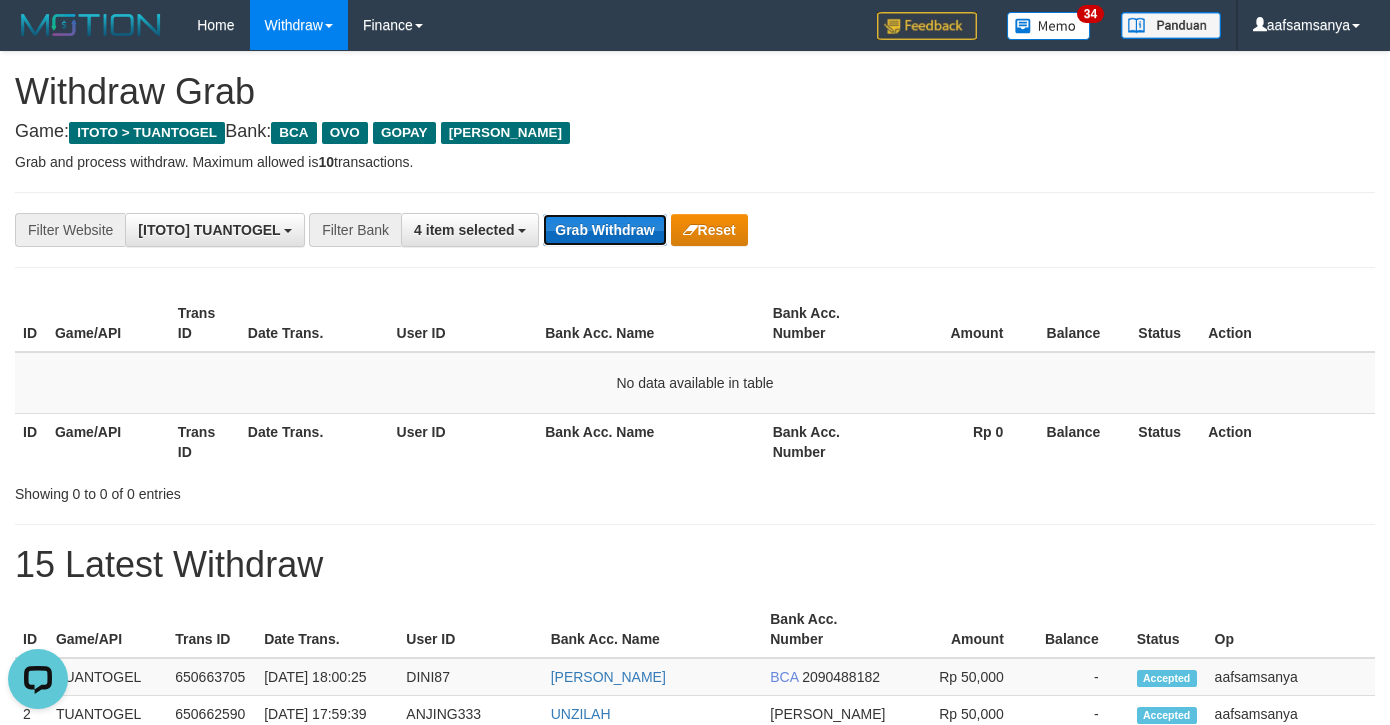 click on "Grab Withdraw" at bounding box center (604, 230) 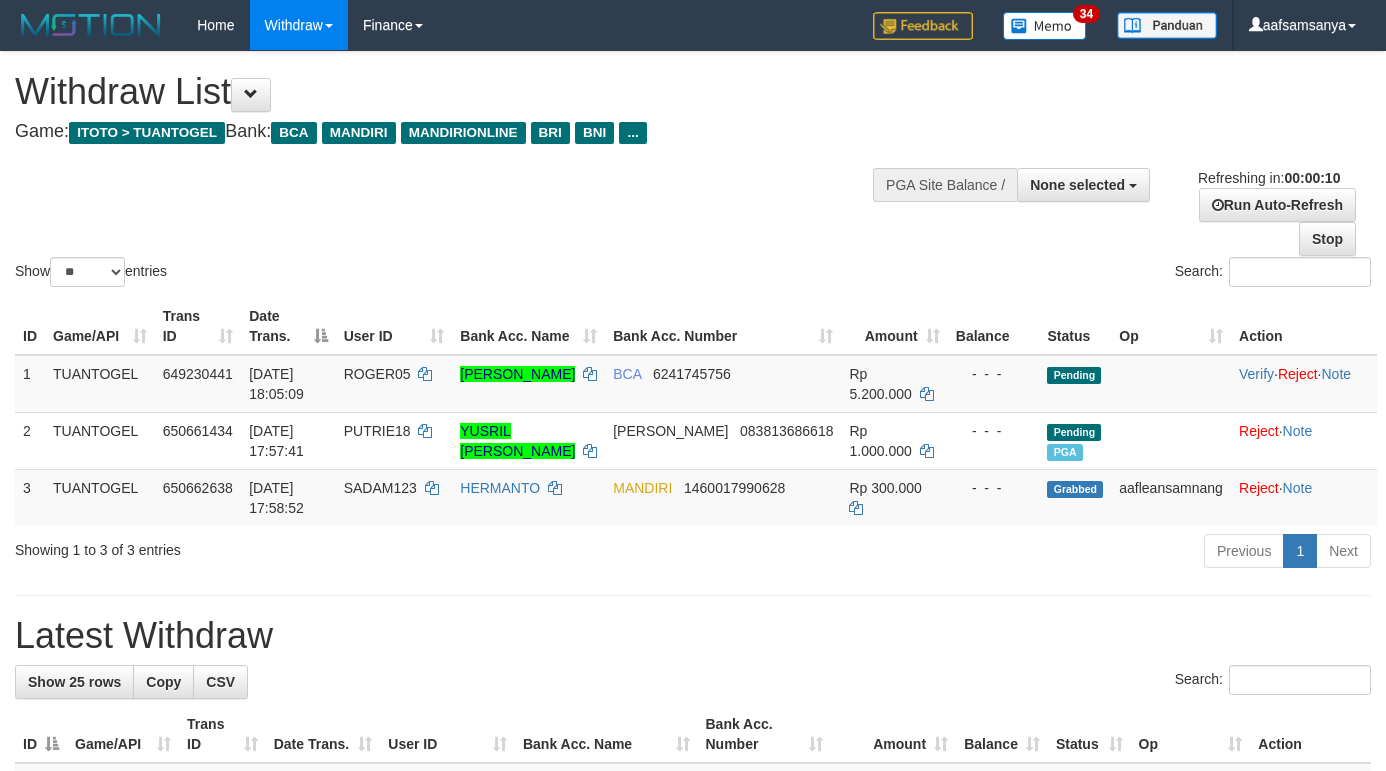 select 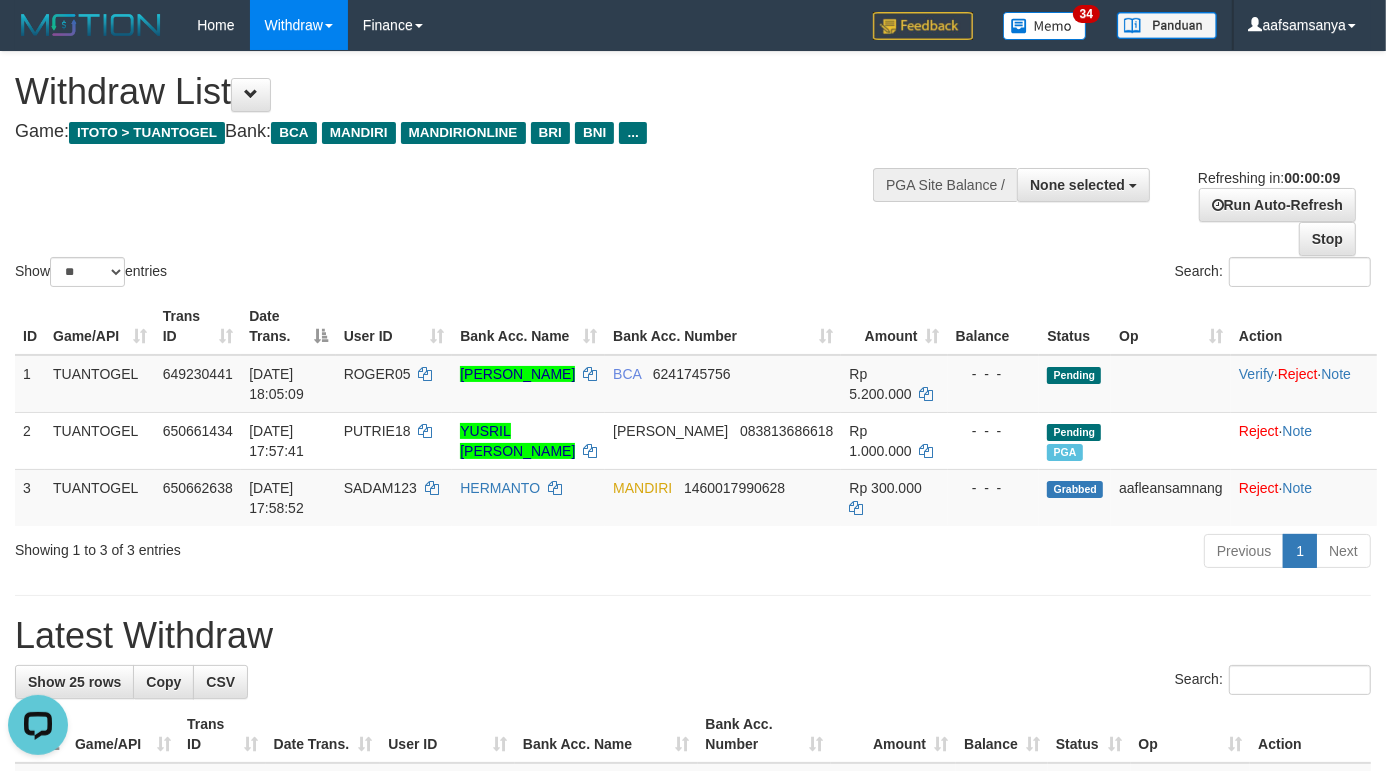 scroll, scrollTop: 0, scrollLeft: 0, axis: both 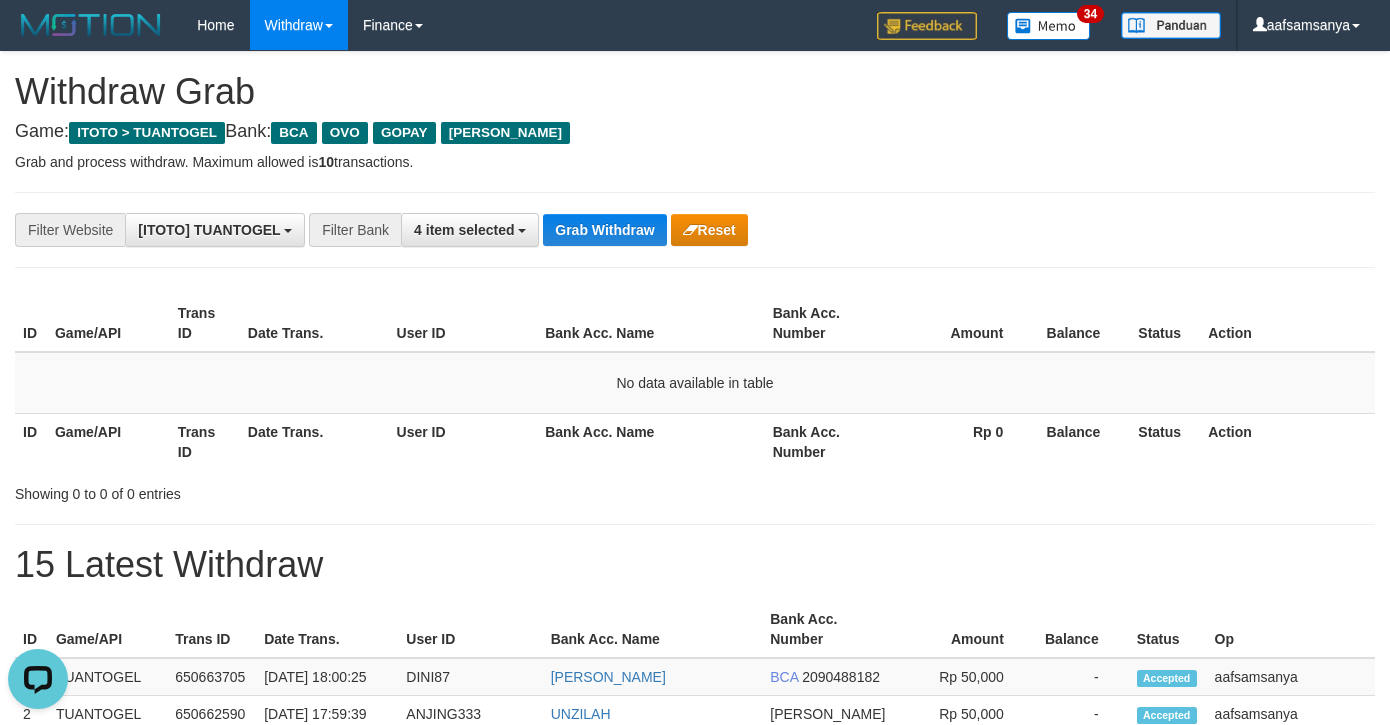 drag, startPoint x: 735, startPoint y: 403, endPoint x: 753, endPoint y: 323, distance: 82 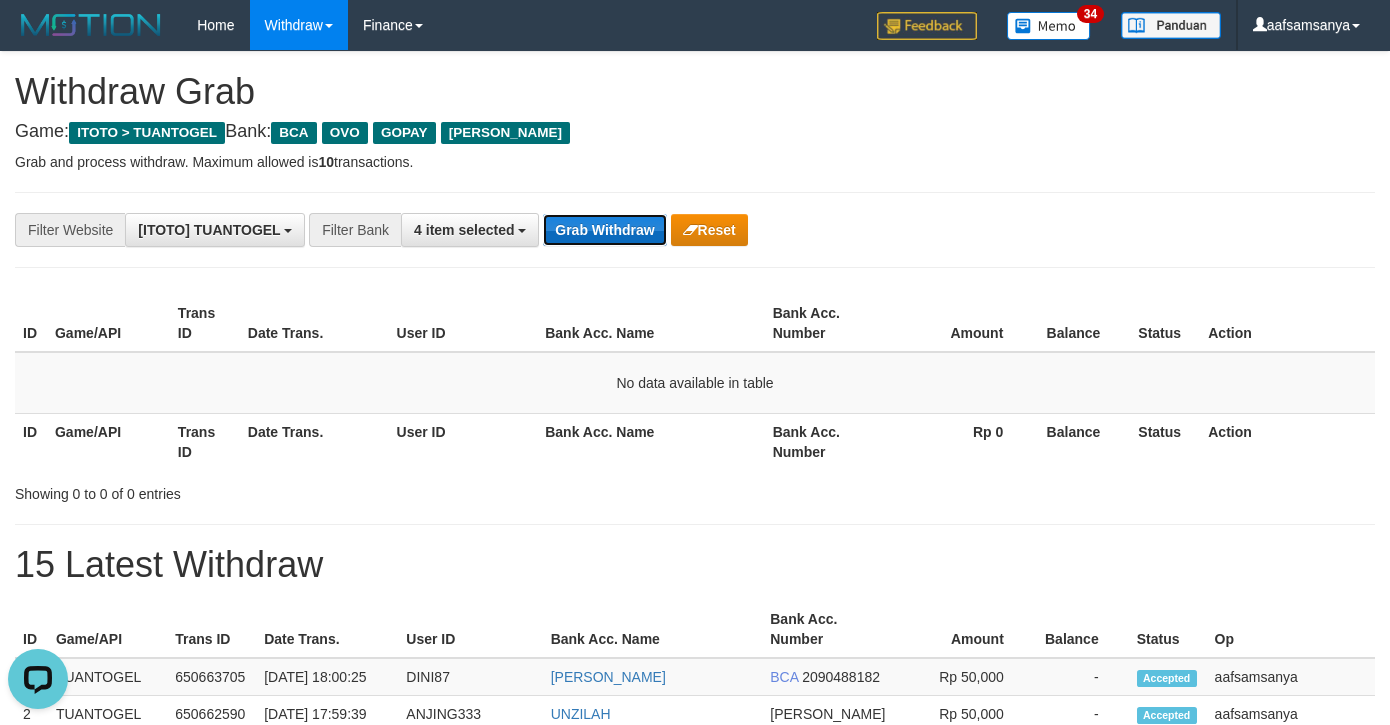 click on "Grab Withdraw" at bounding box center (604, 230) 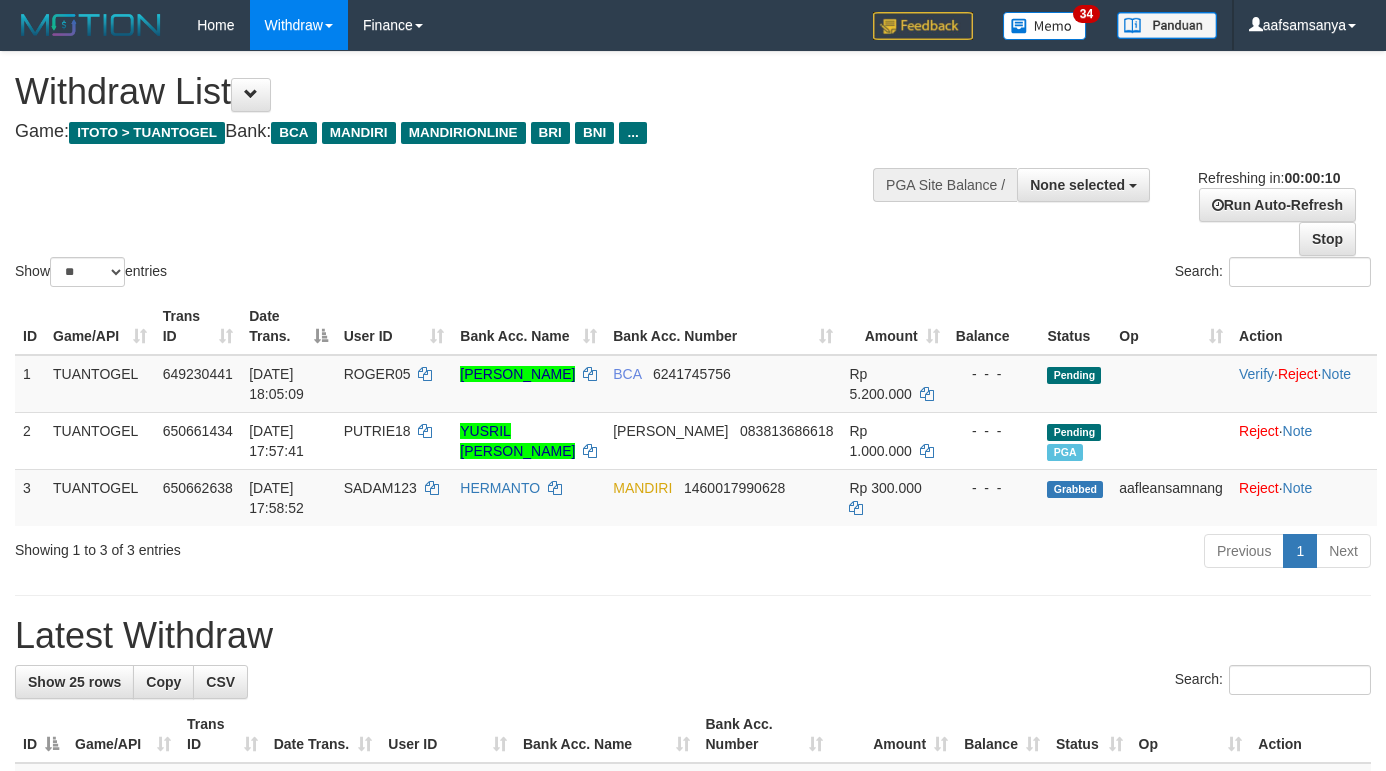 select 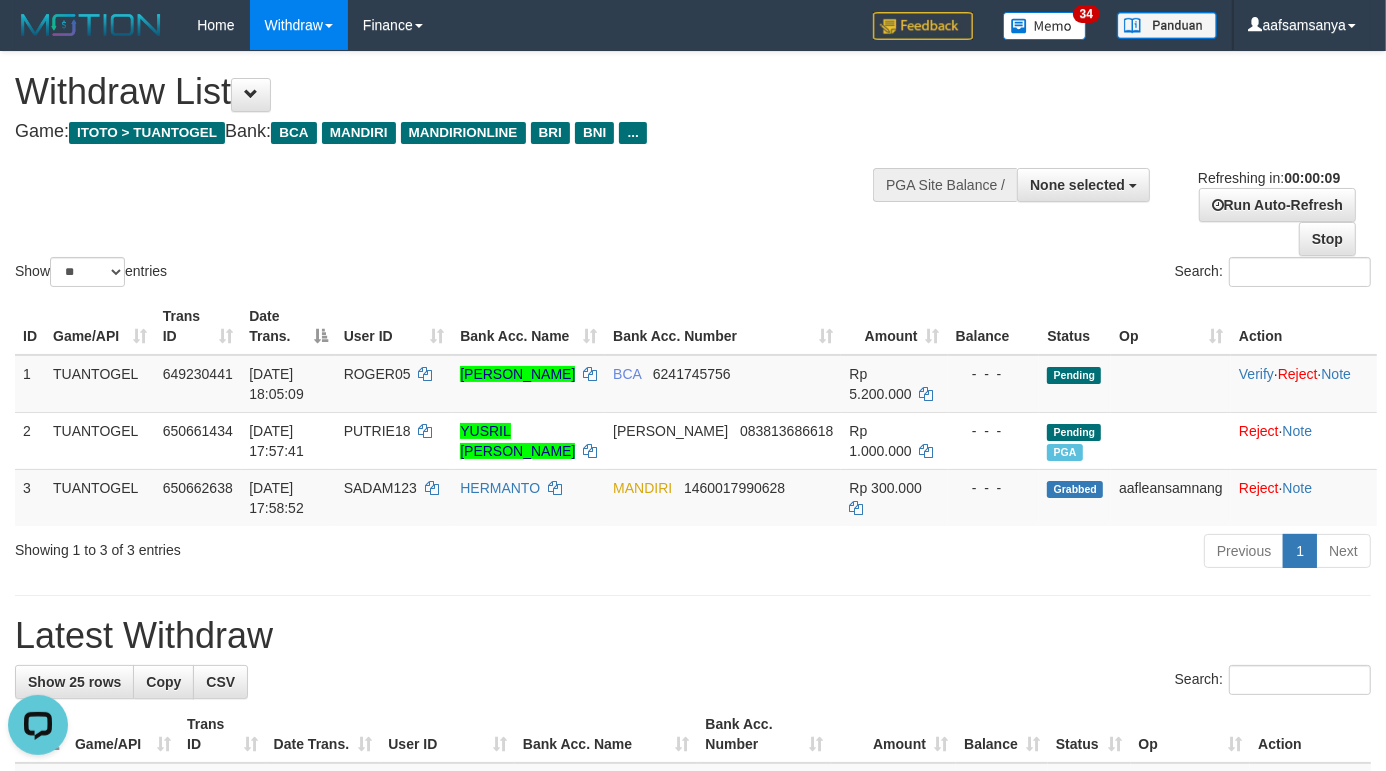 scroll, scrollTop: 0, scrollLeft: 0, axis: both 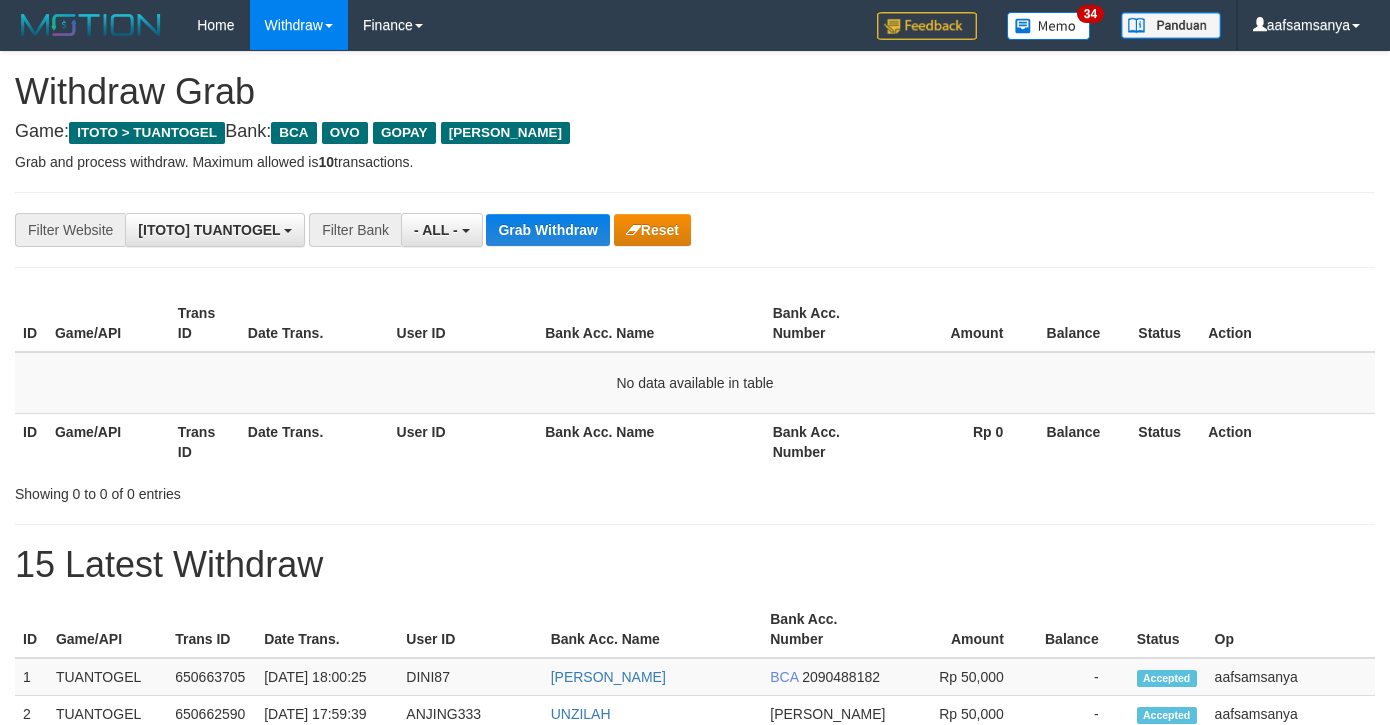 select on "***" 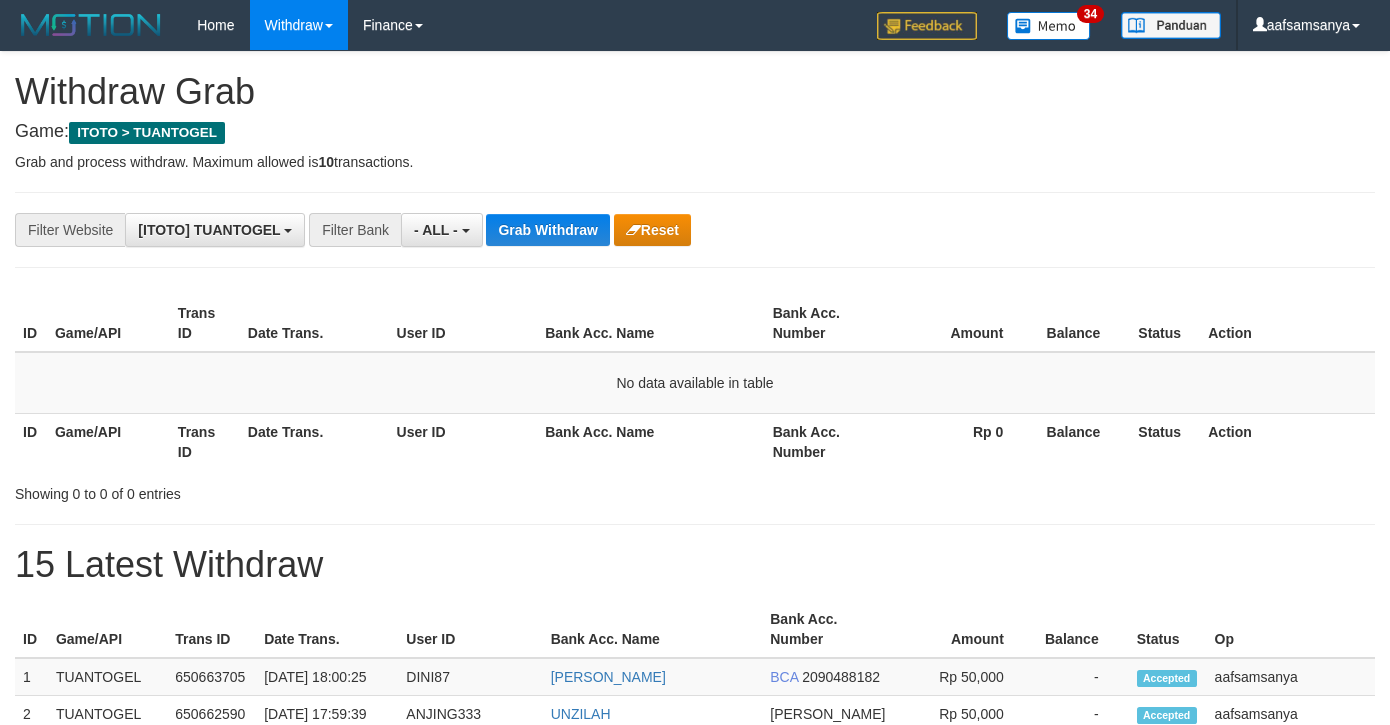 scroll, scrollTop: 0, scrollLeft: 0, axis: both 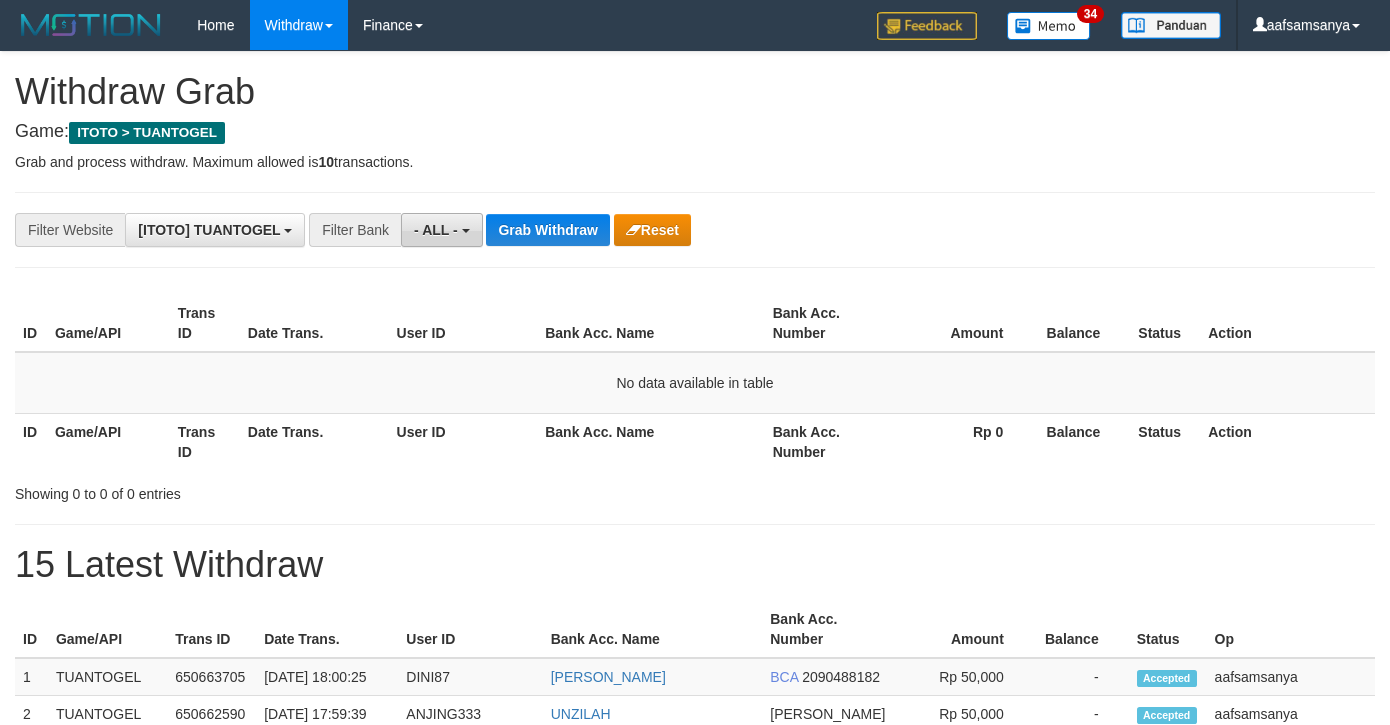 click on "- ALL -" at bounding box center [436, 230] 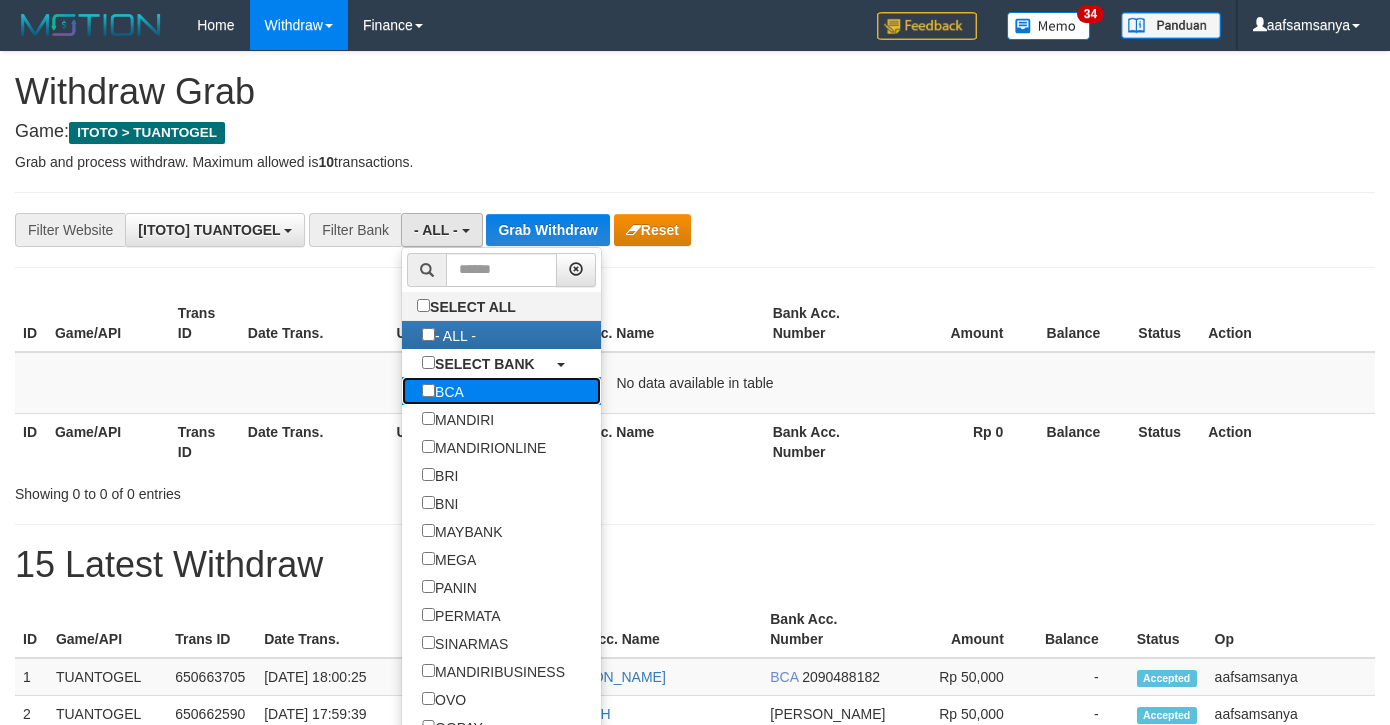 click on "BCA" at bounding box center [443, 391] 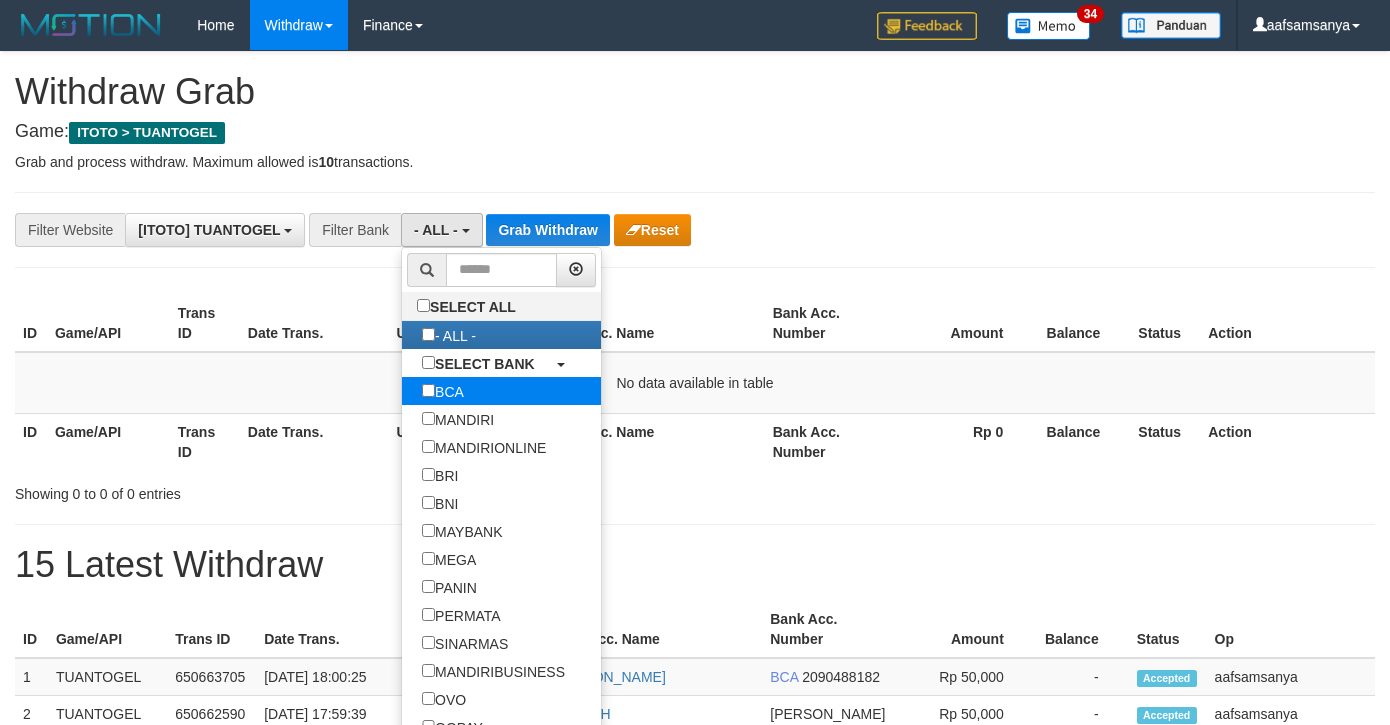 select on "***" 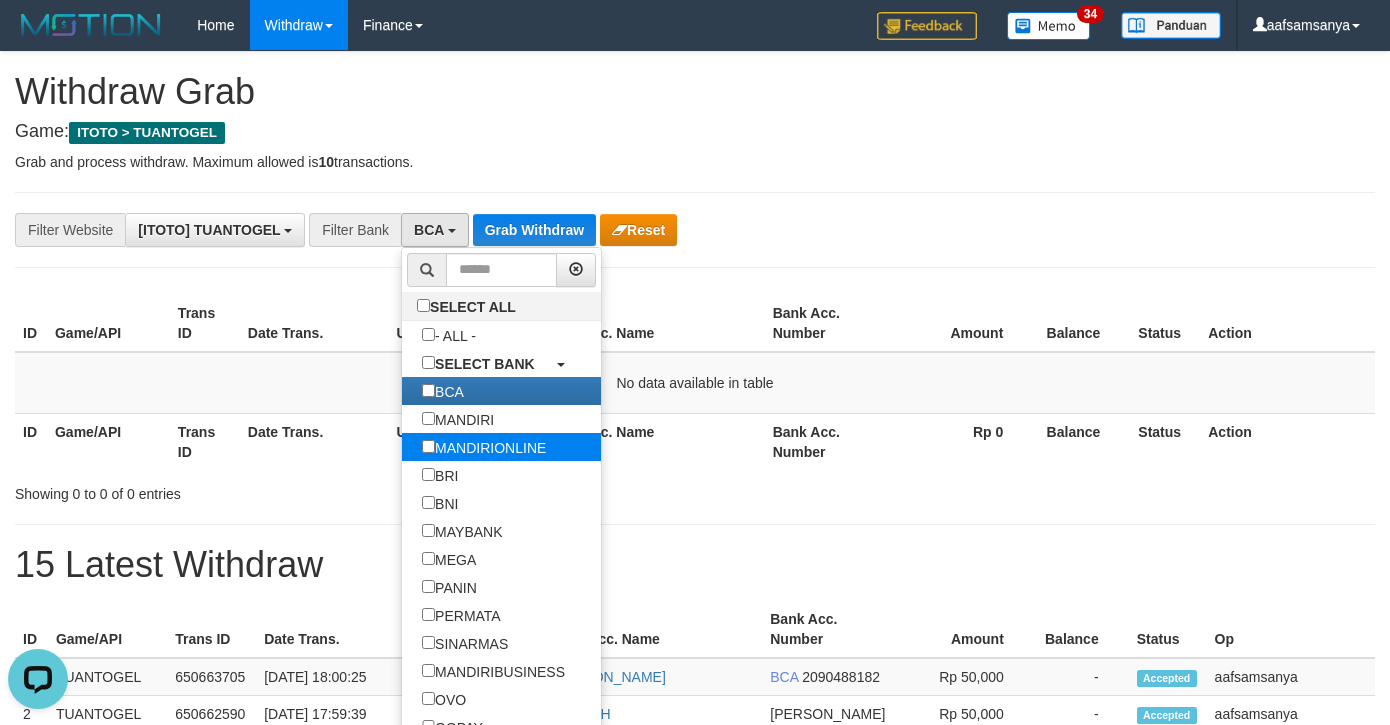 scroll, scrollTop: 0, scrollLeft: 0, axis: both 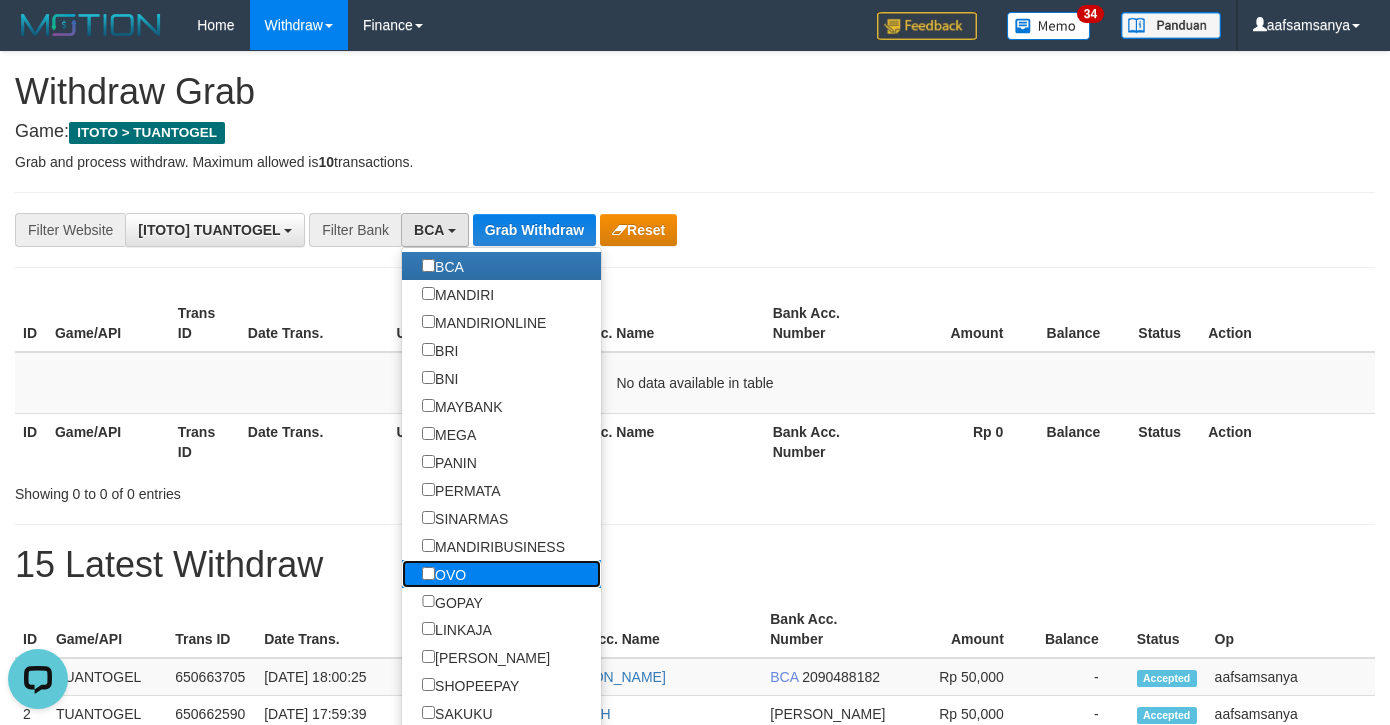 click on "OVO" at bounding box center [444, 574] 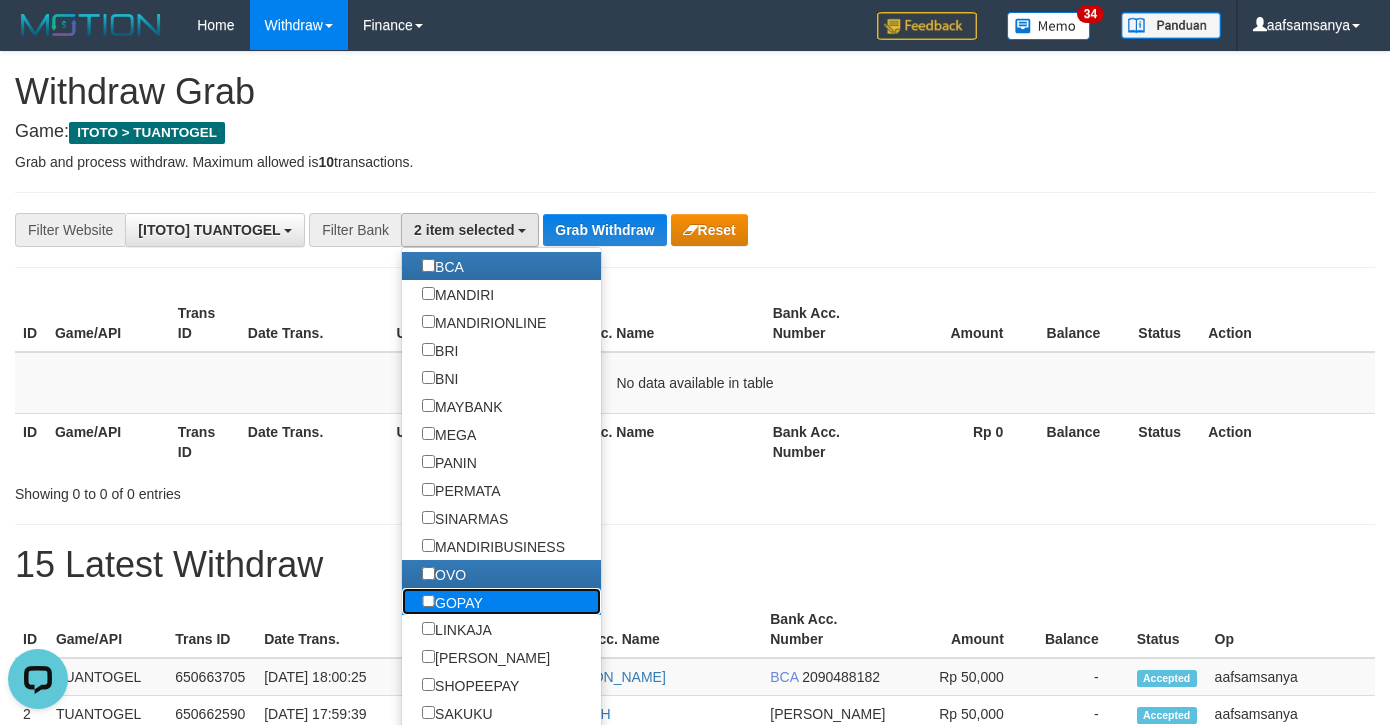 click on "GOPAY" at bounding box center (452, 602) 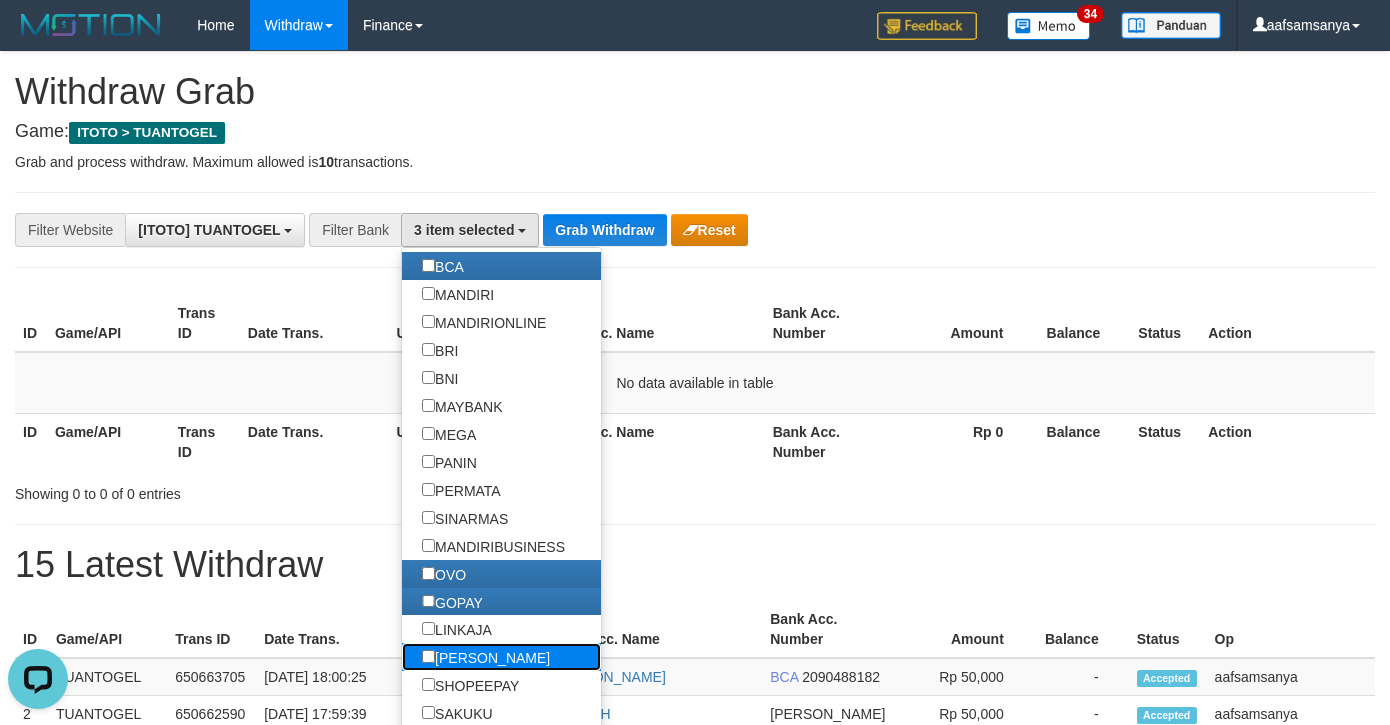 click on "[PERSON_NAME]" at bounding box center (486, 657) 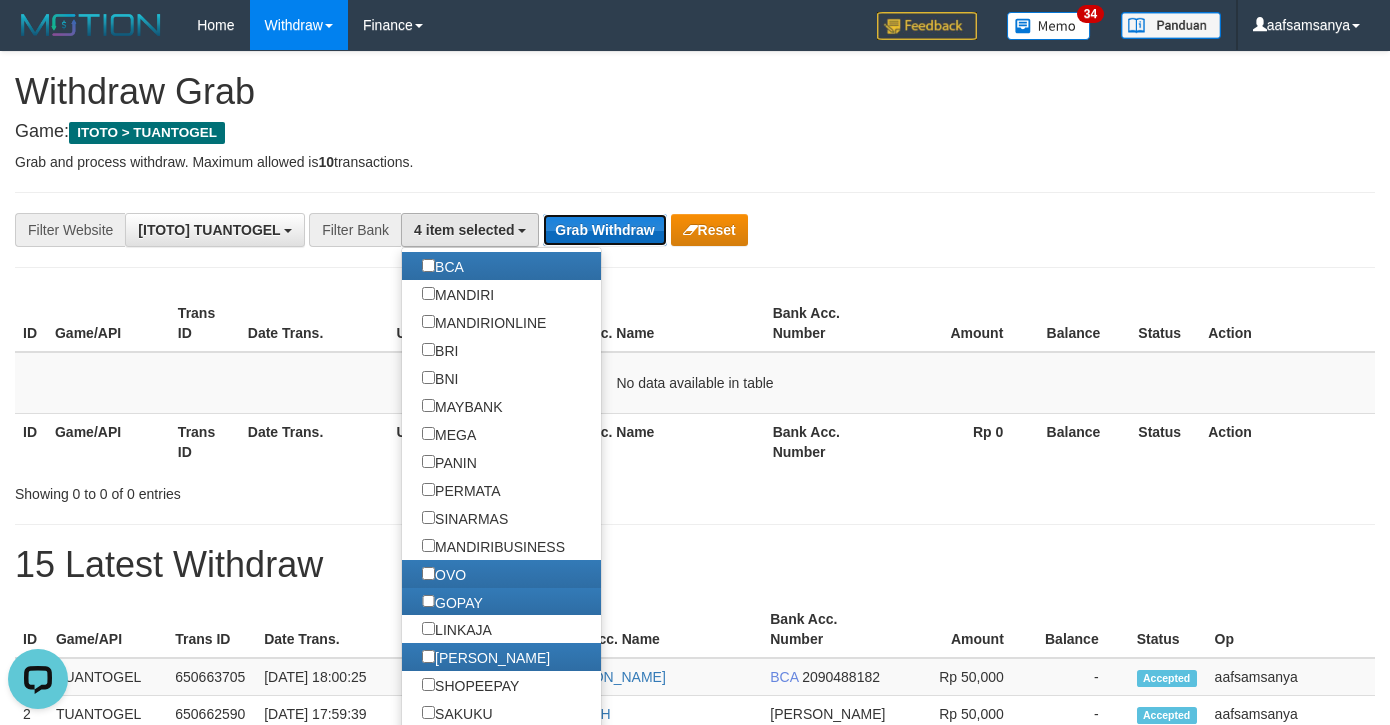 click on "Grab Withdraw" at bounding box center [604, 230] 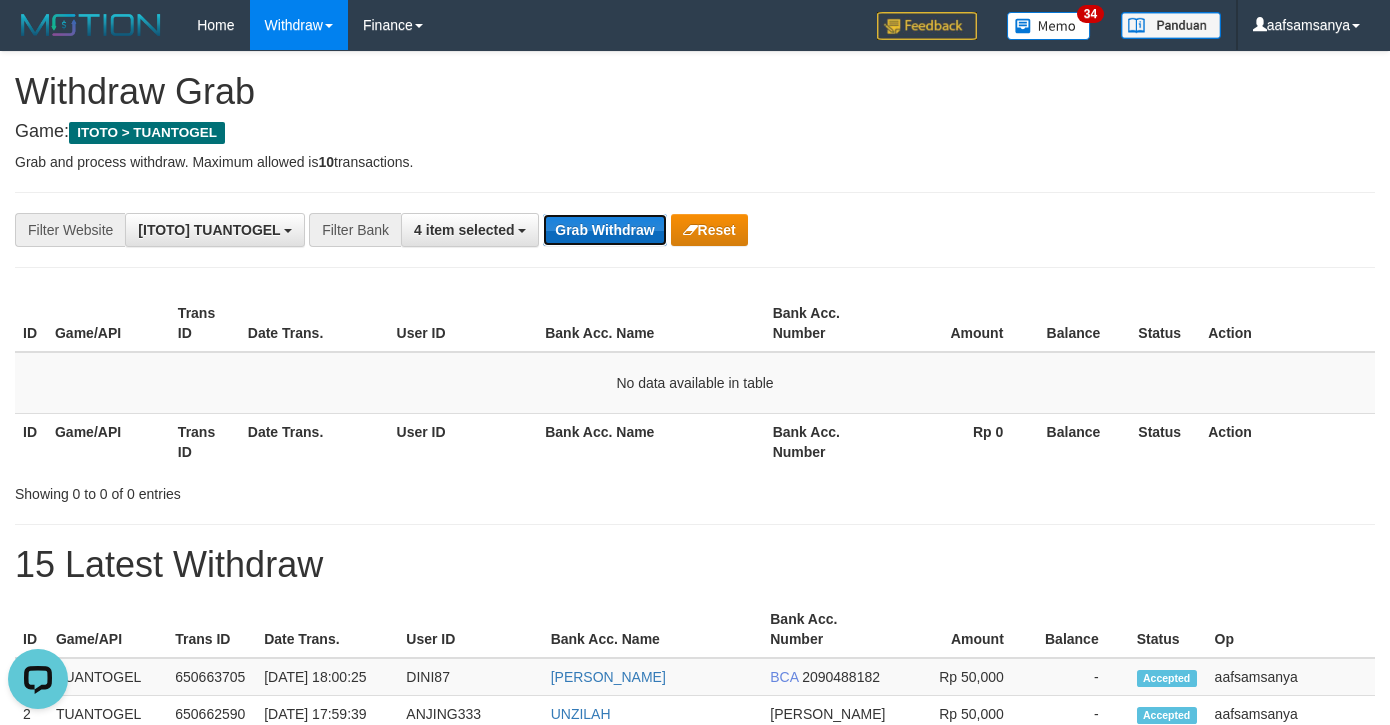 click on "Grab Withdraw" at bounding box center [604, 230] 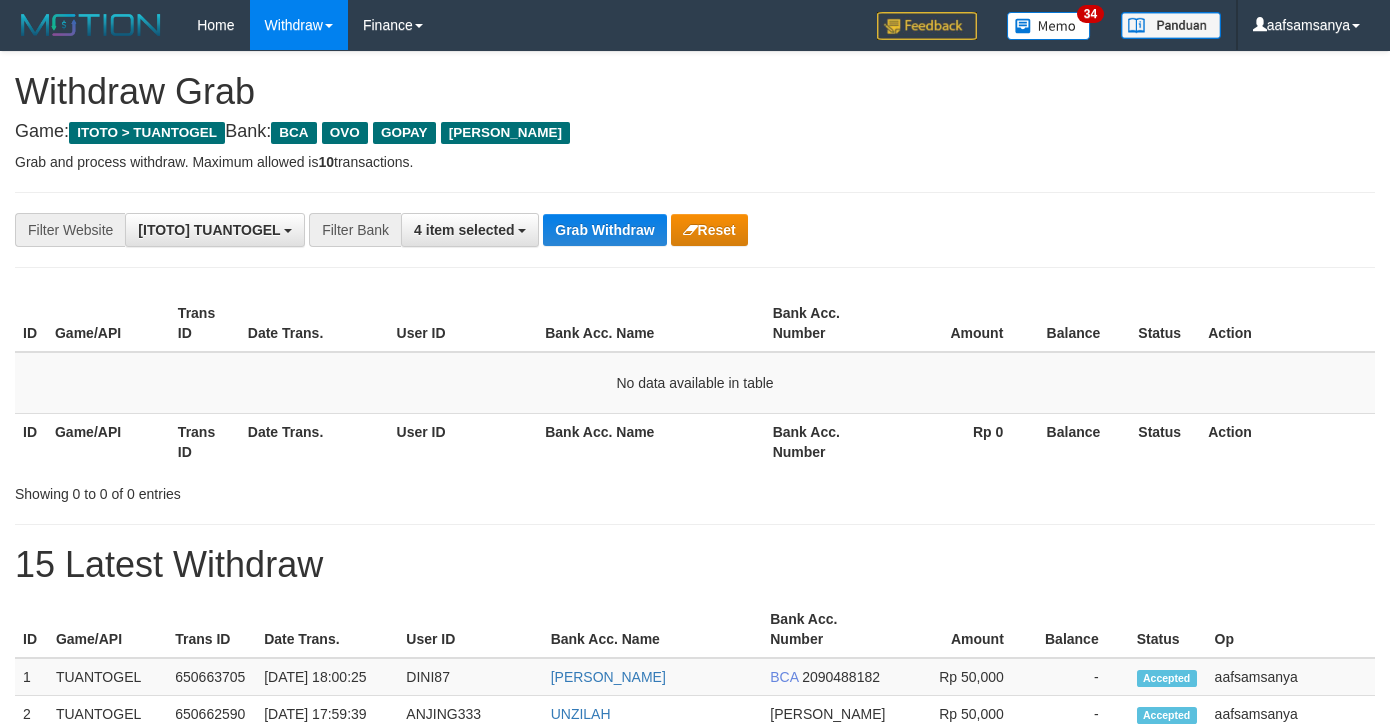 scroll, scrollTop: 0, scrollLeft: 0, axis: both 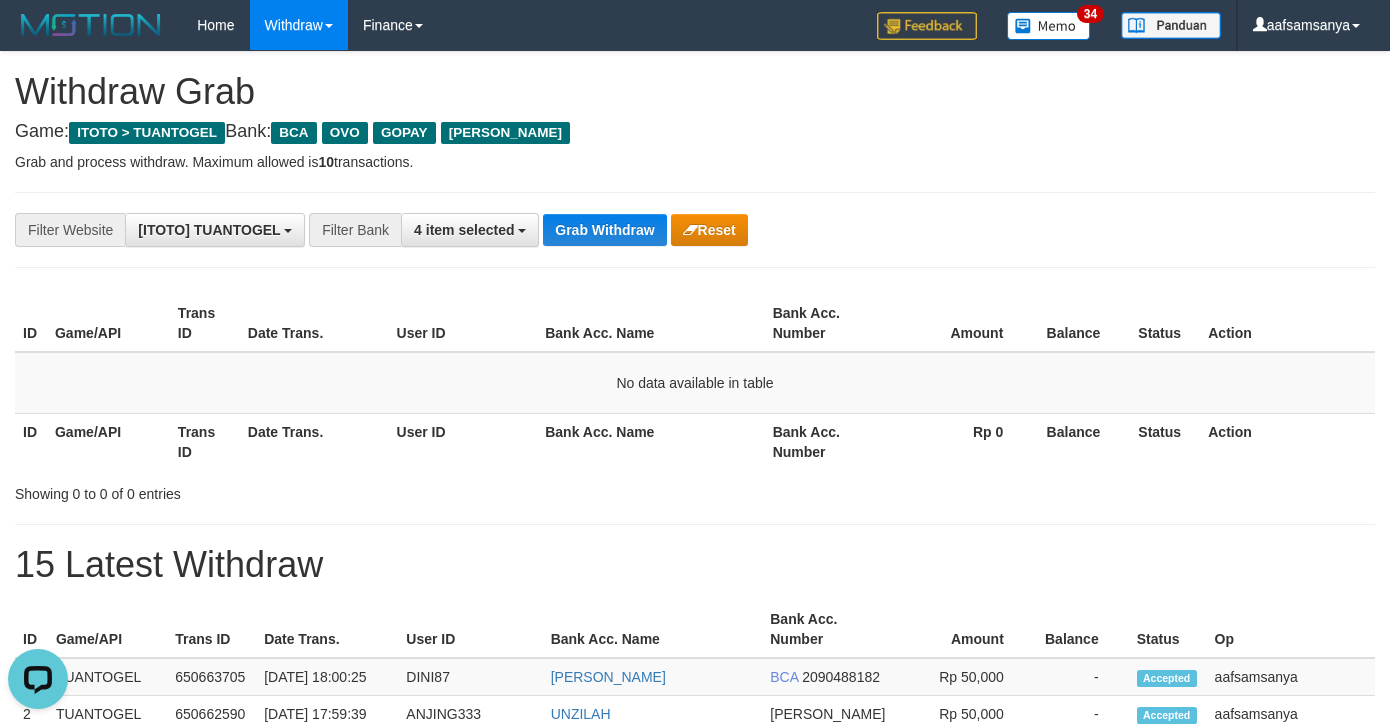 click on "Grab Withdraw" at bounding box center [604, 230] 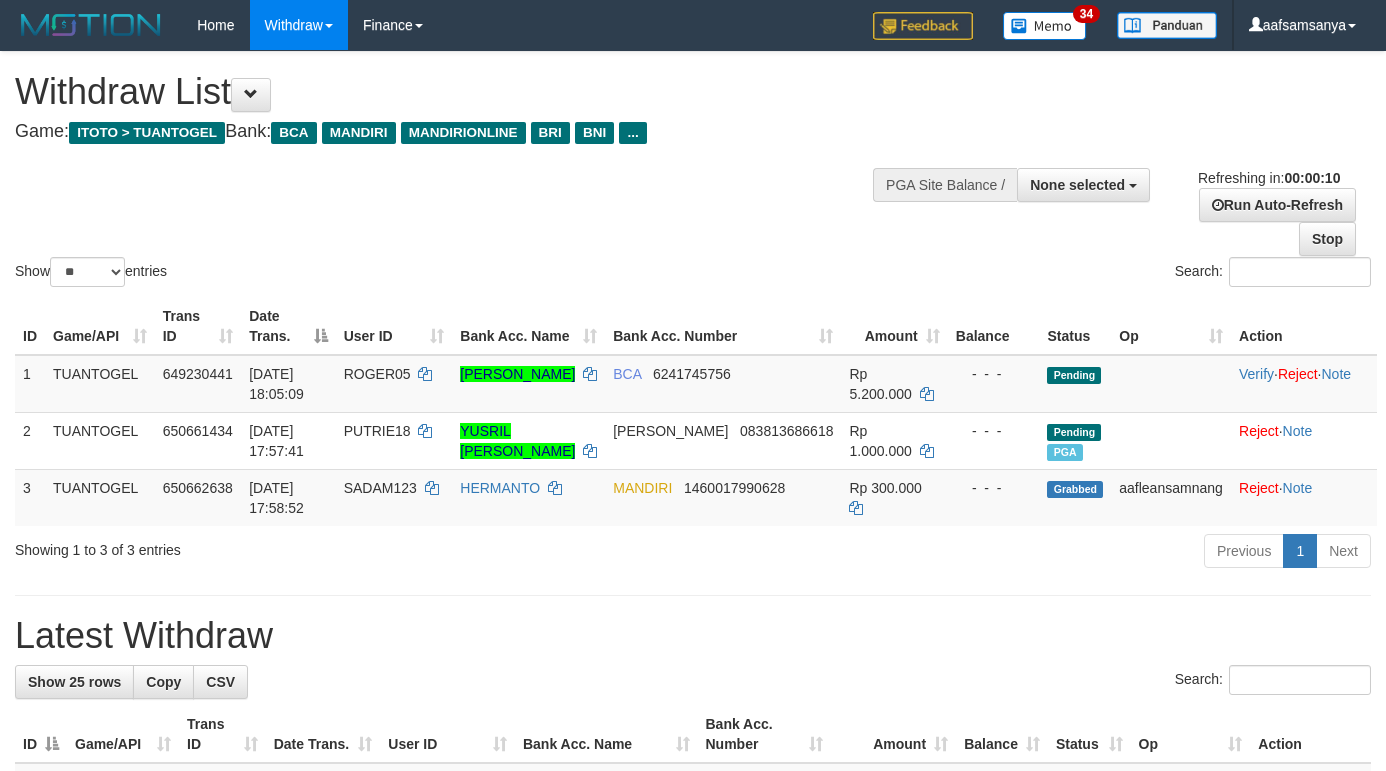 select 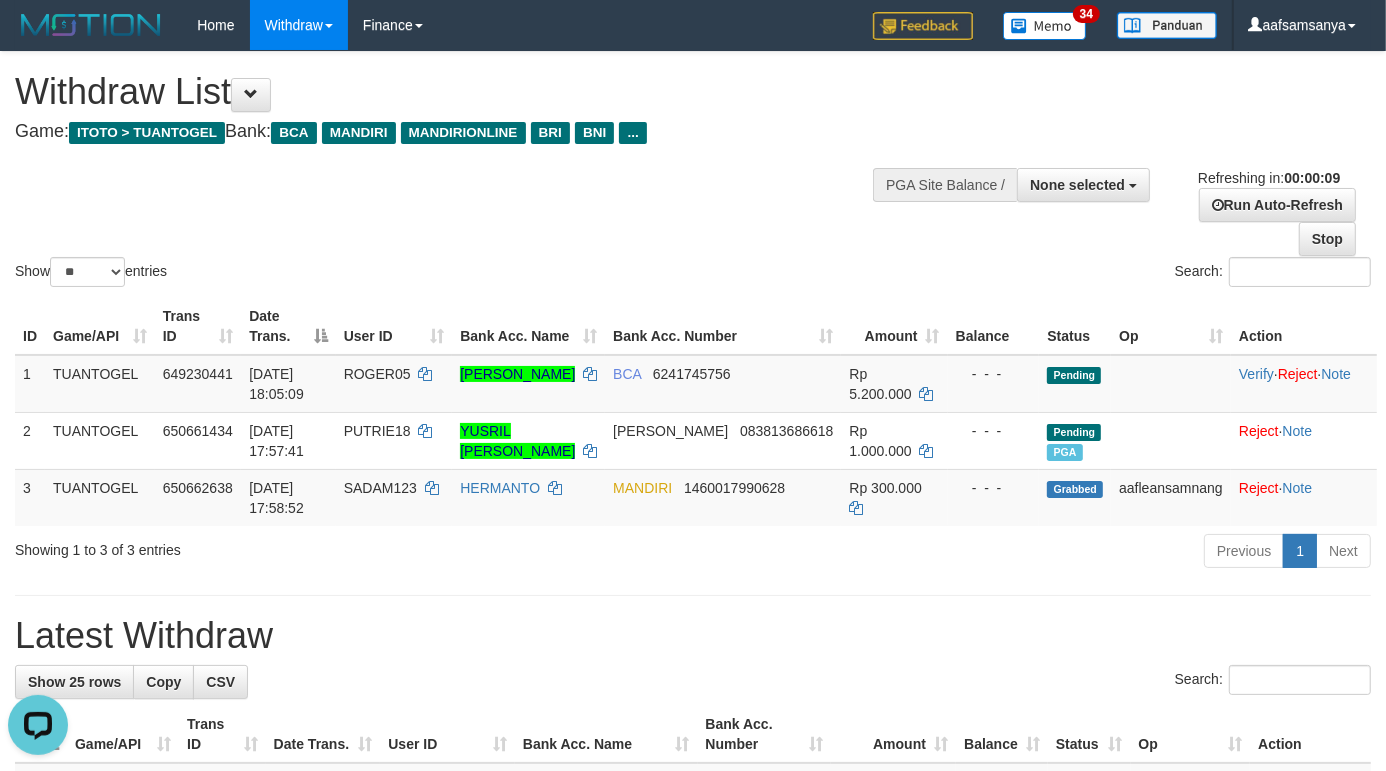 scroll, scrollTop: 0, scrollLeft: 0, axis: both 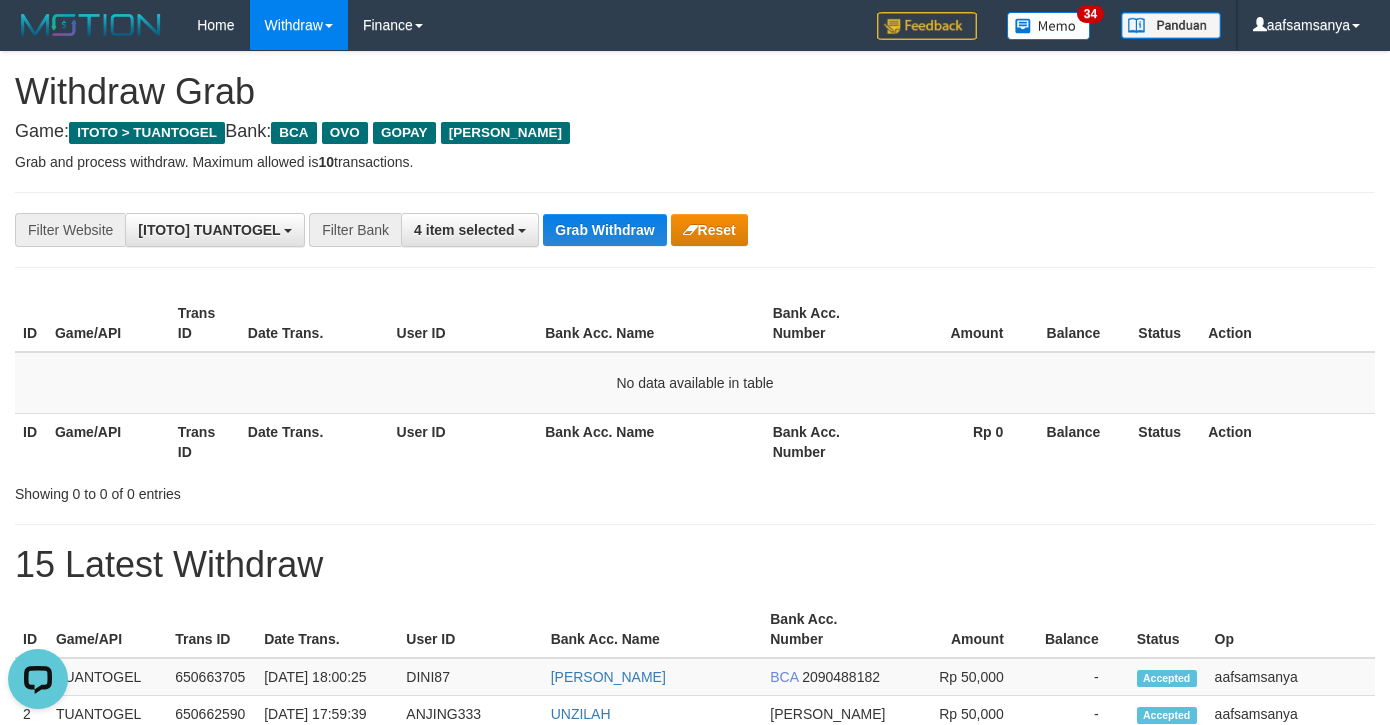 drag, startPoint x: 645, startPoint y: 482, endPoint x: 638, endPoint y: 460, distance: 23.086792 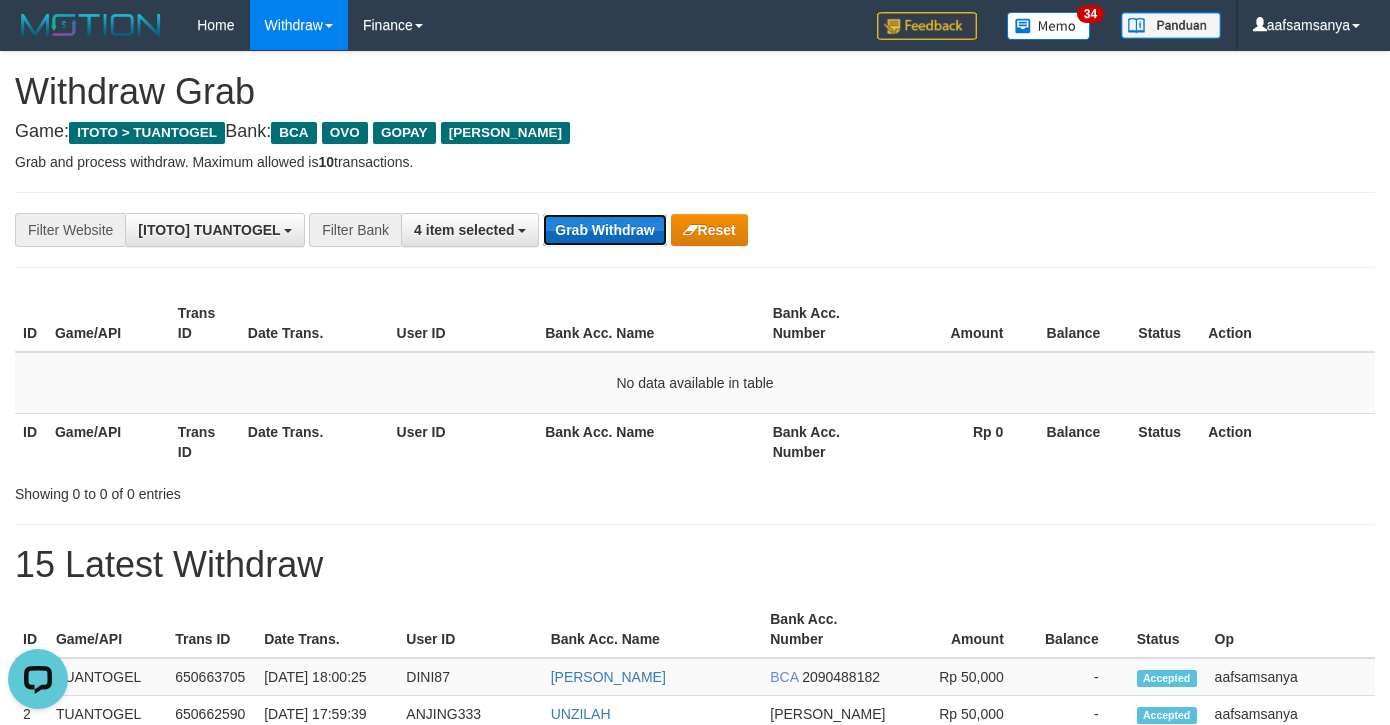 click on "Grab Withdraw" at bounding box center [604, 230] 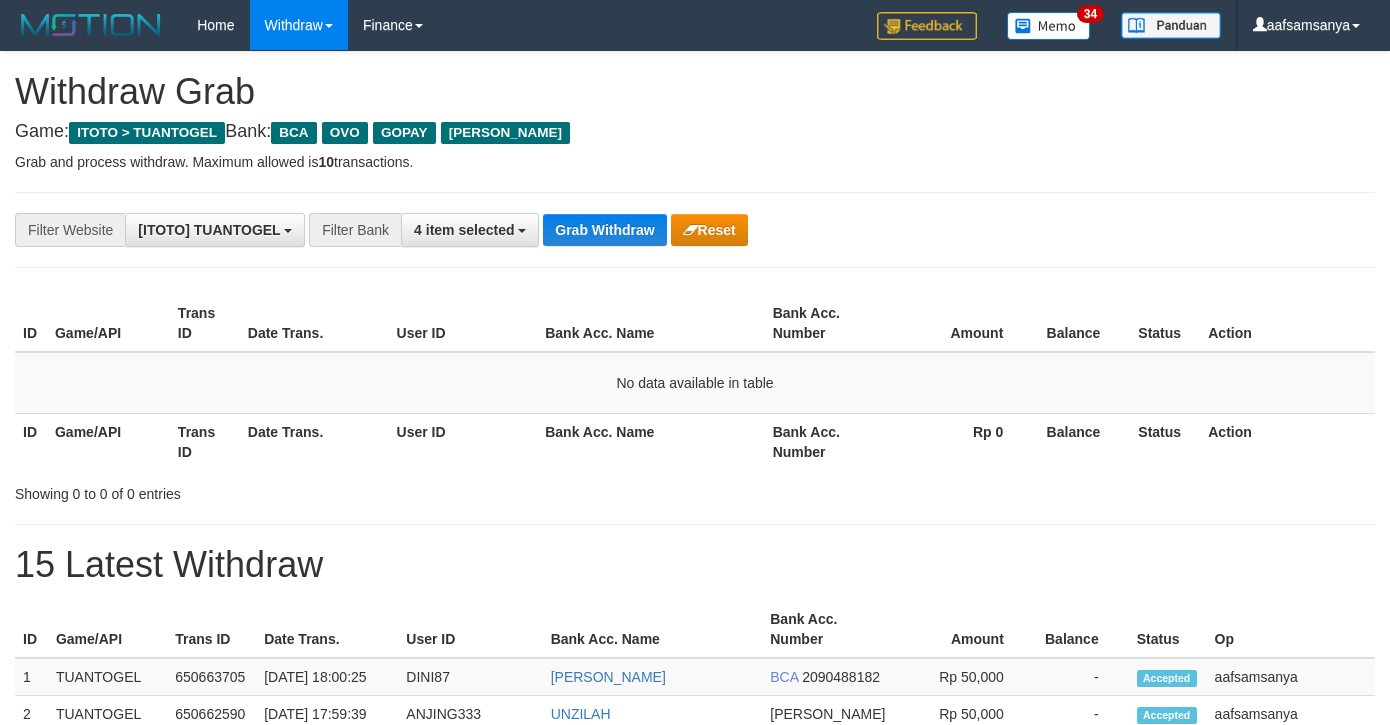scroll, scrollTop: 0, scrollLeft: 0, axis: both 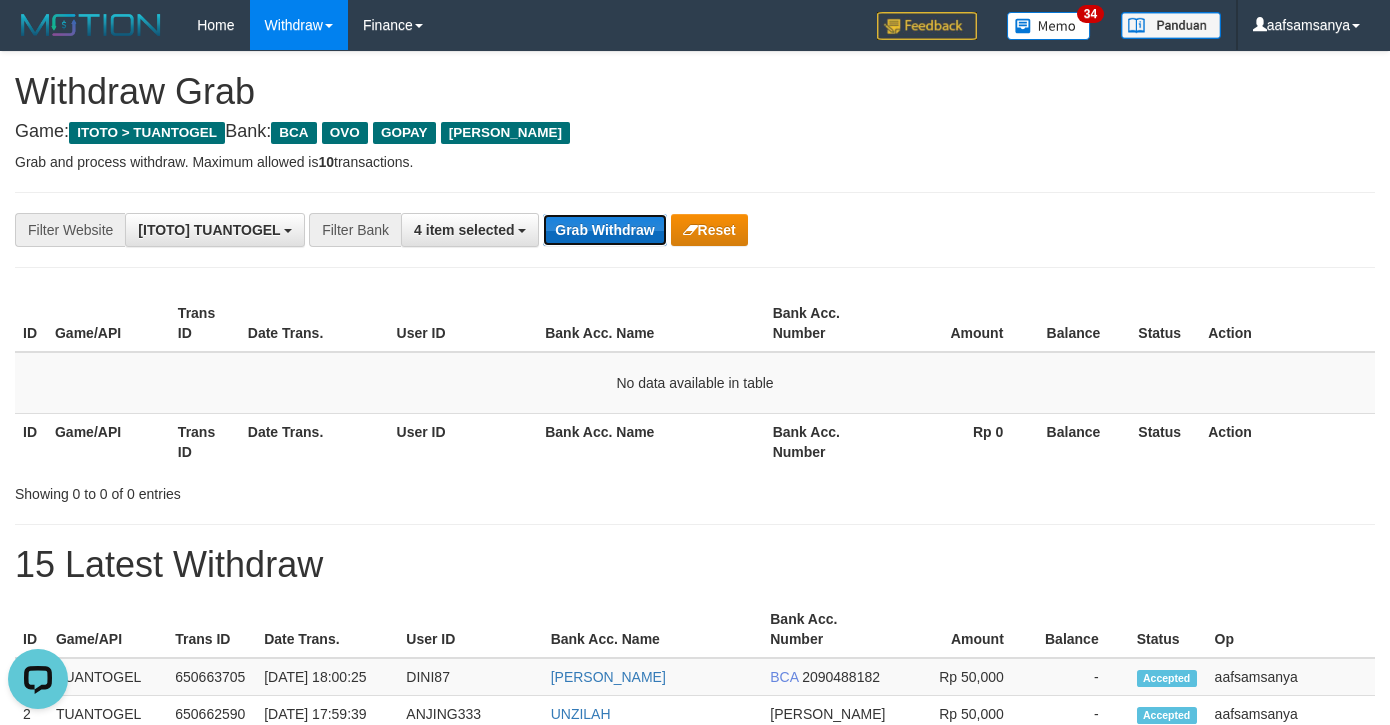 click on "Grab Withdraw" at bounding box center [604, 230] 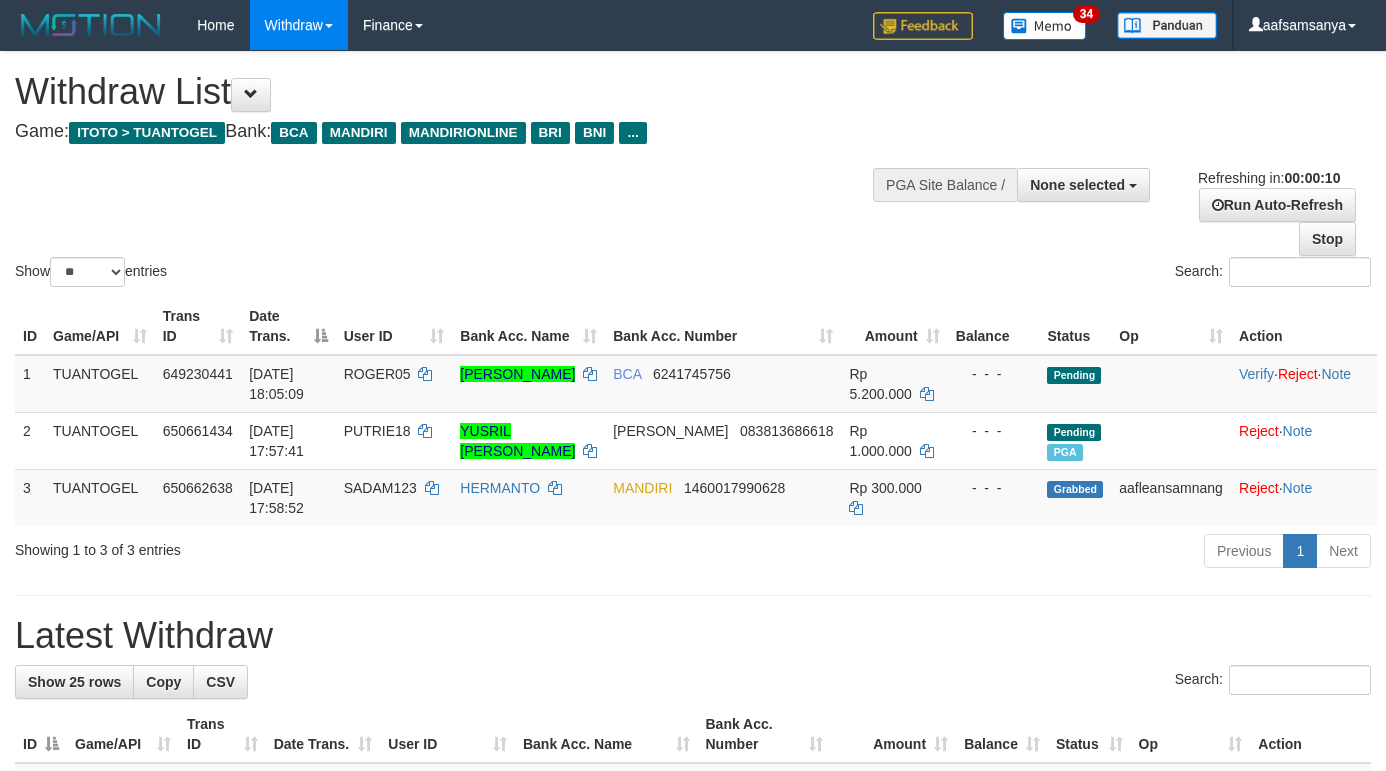 select 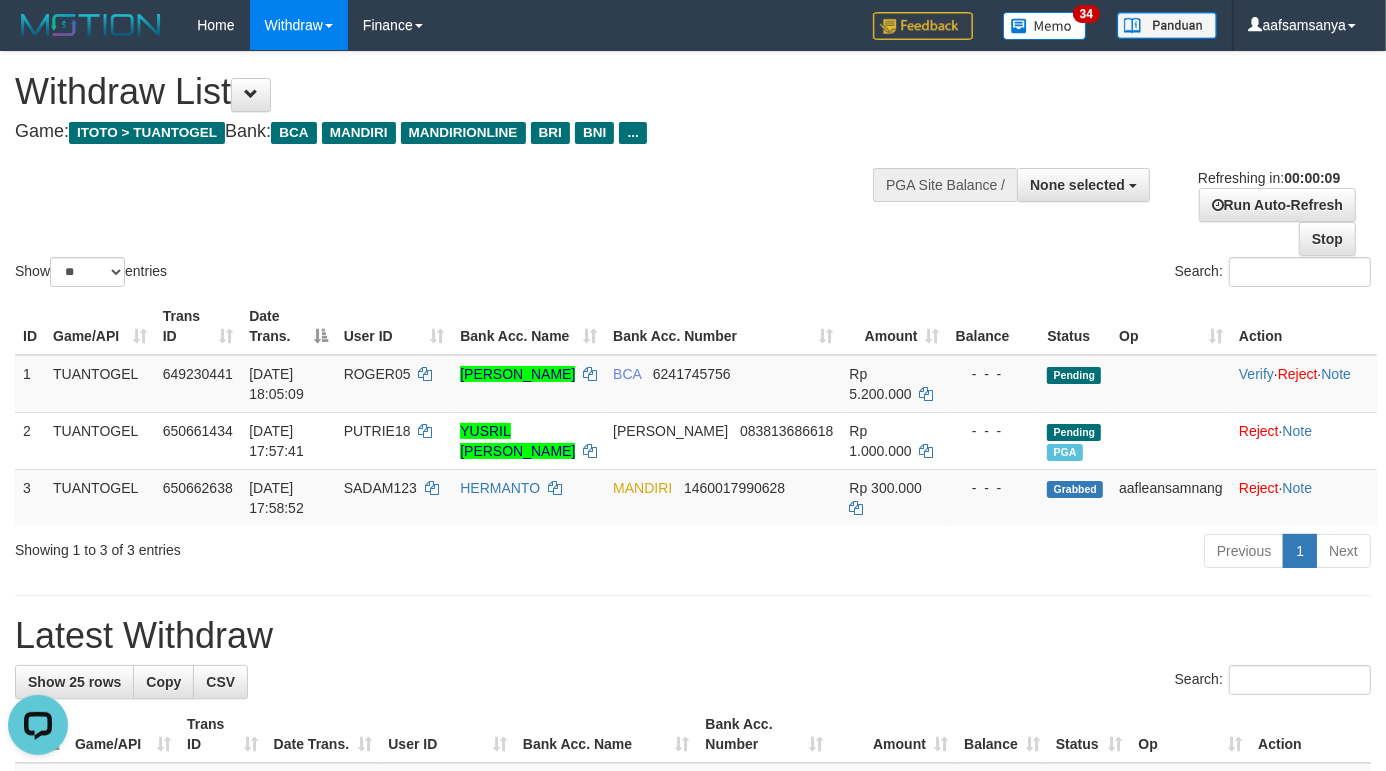 scroll, scrollTop: 0, scrollLeft: 0, axis: both 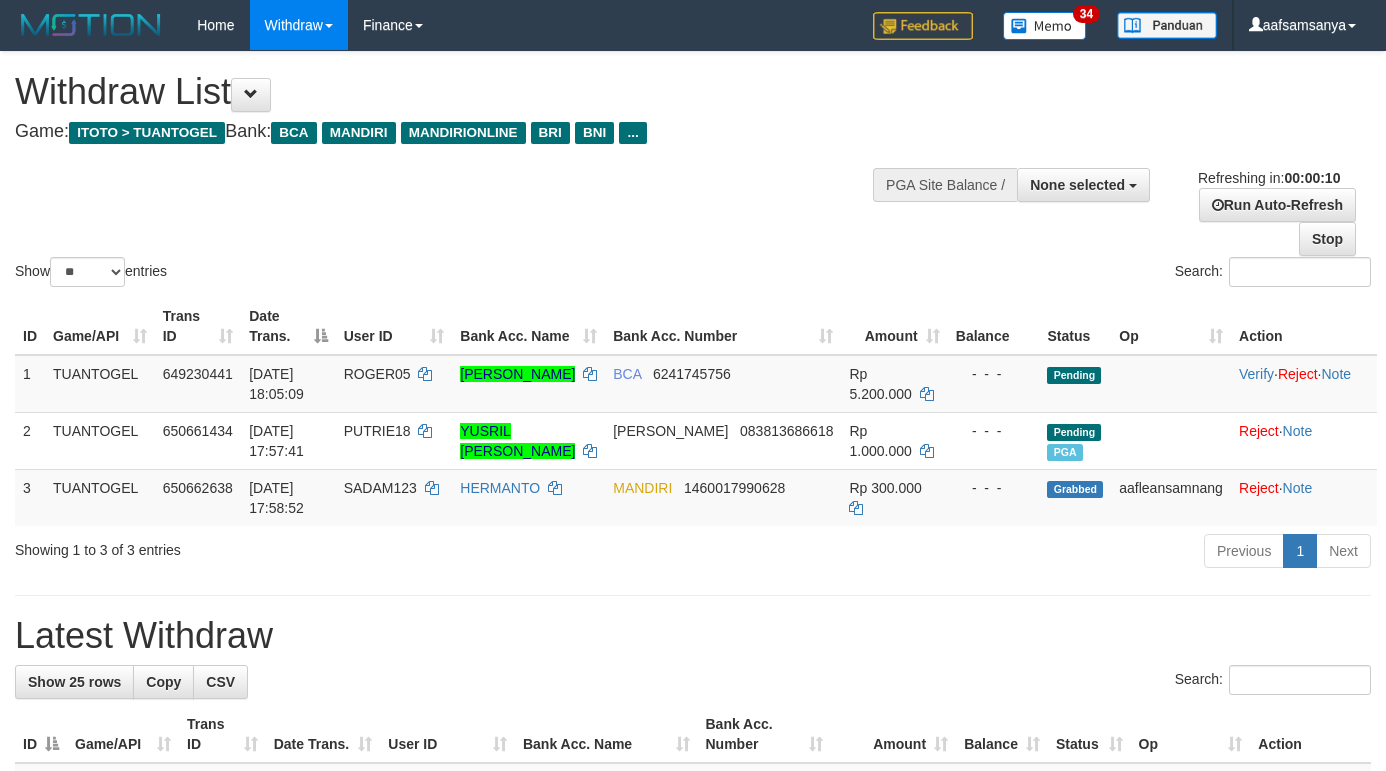 select 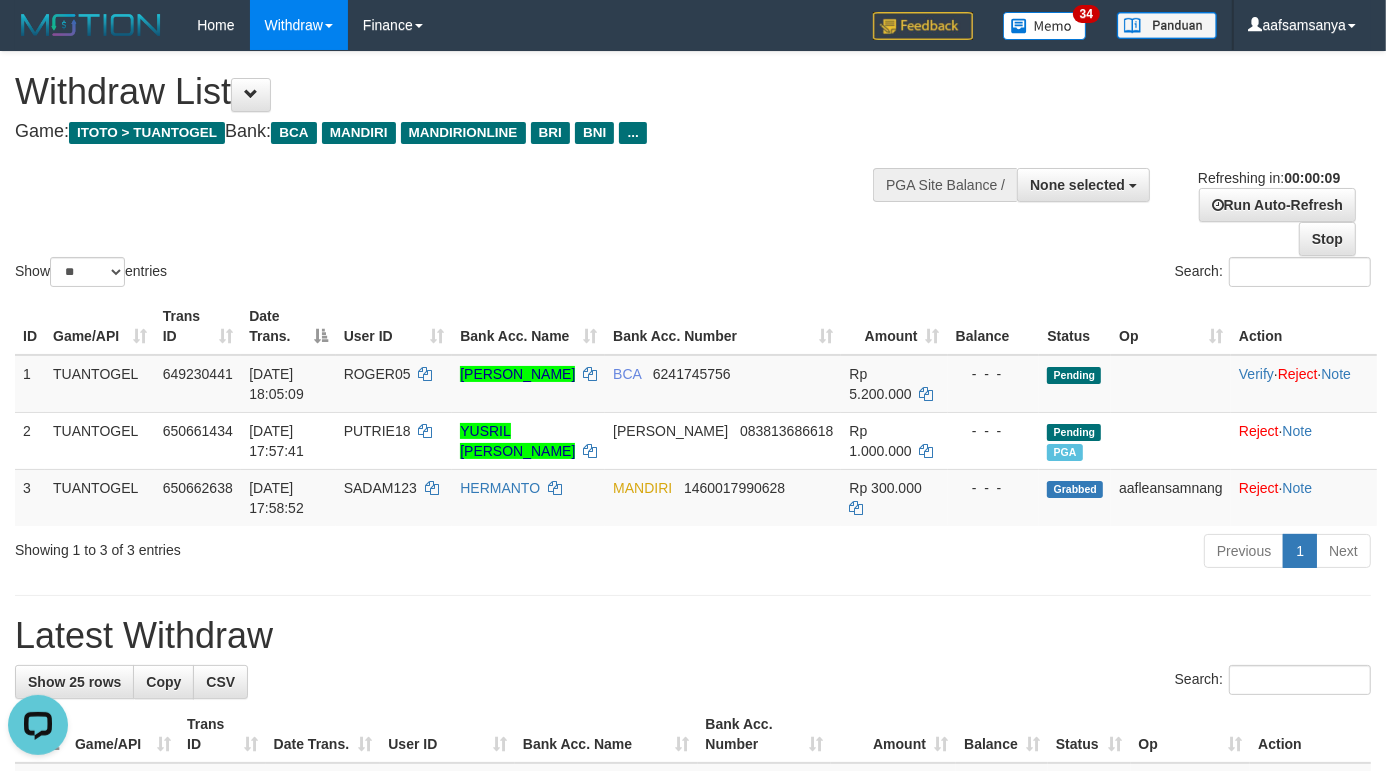scroll, scrollTop: 0, scrollLeft: 0, axis: both 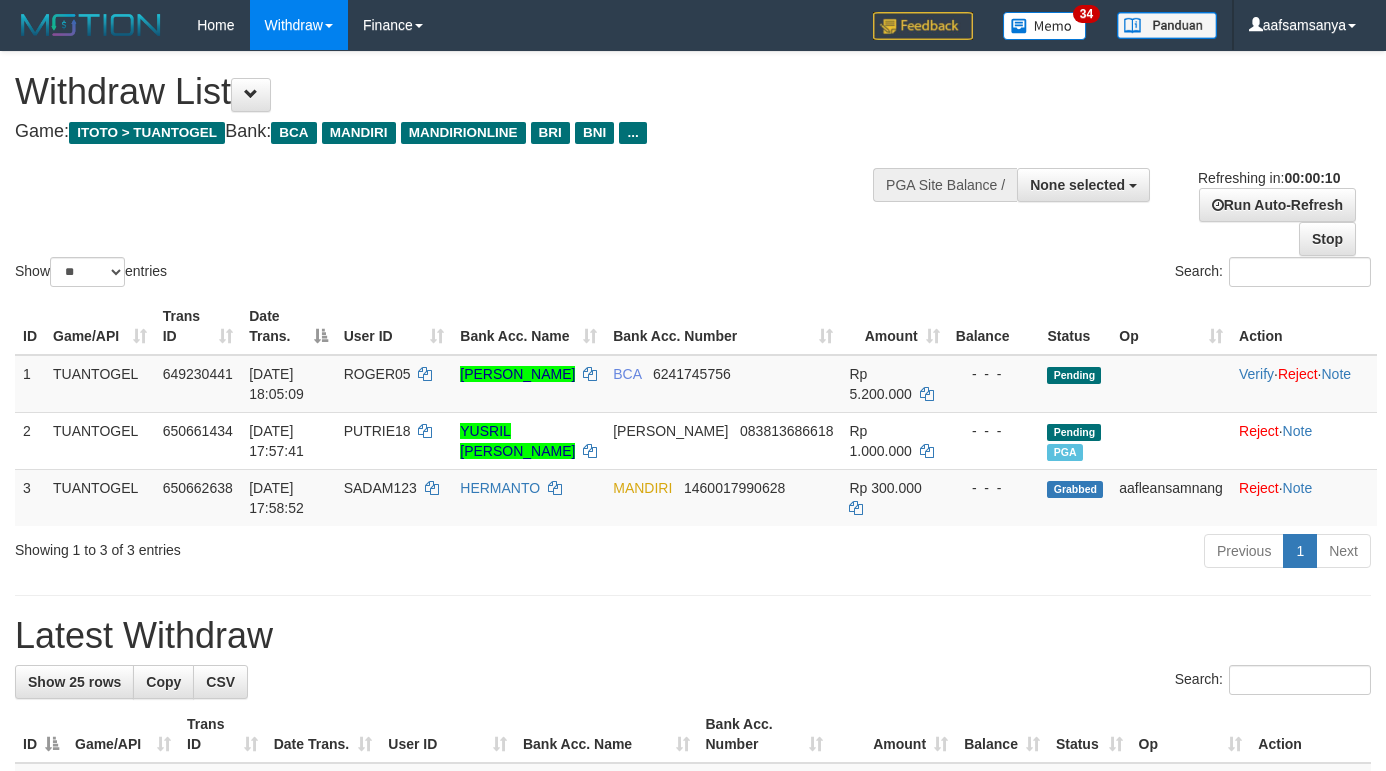 select 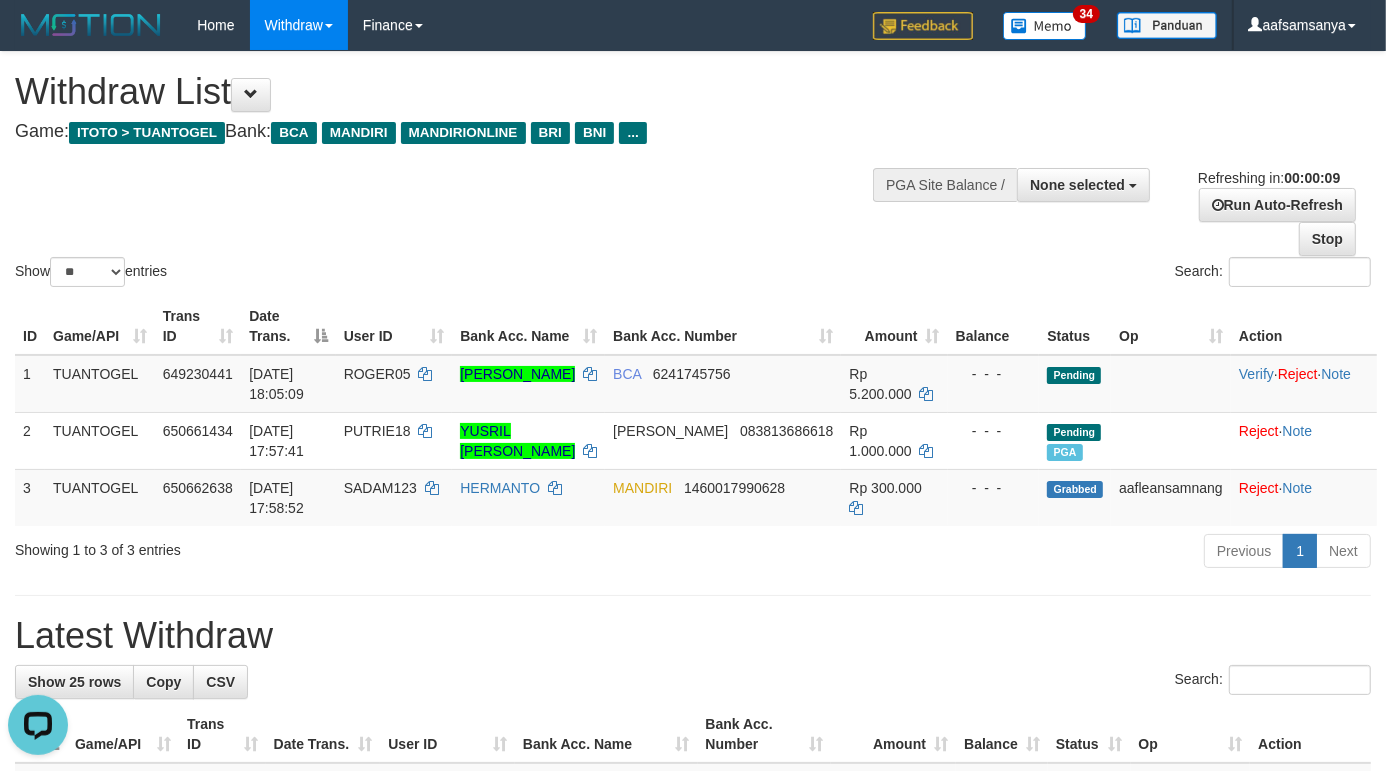 scroll, scrollTop: 0, scrollLeft: 0, axis: both 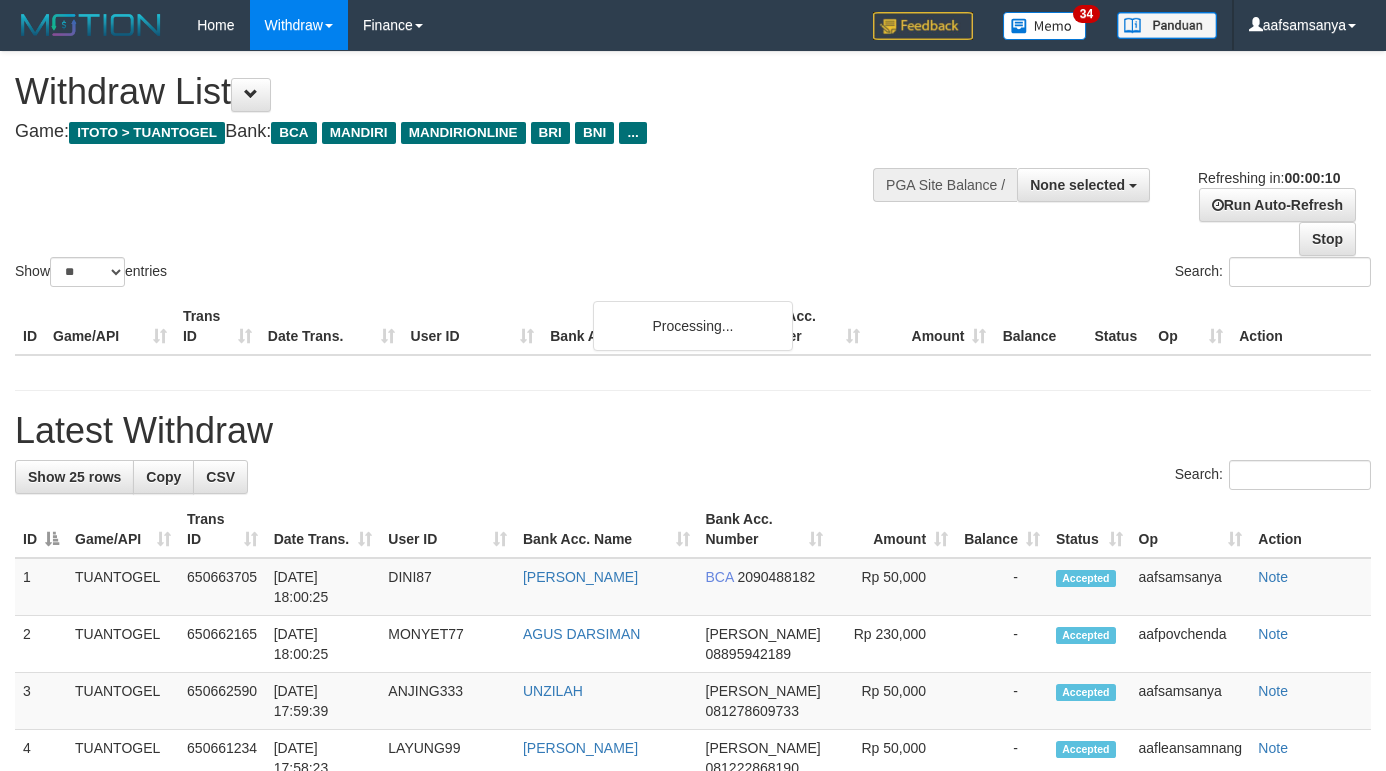 select 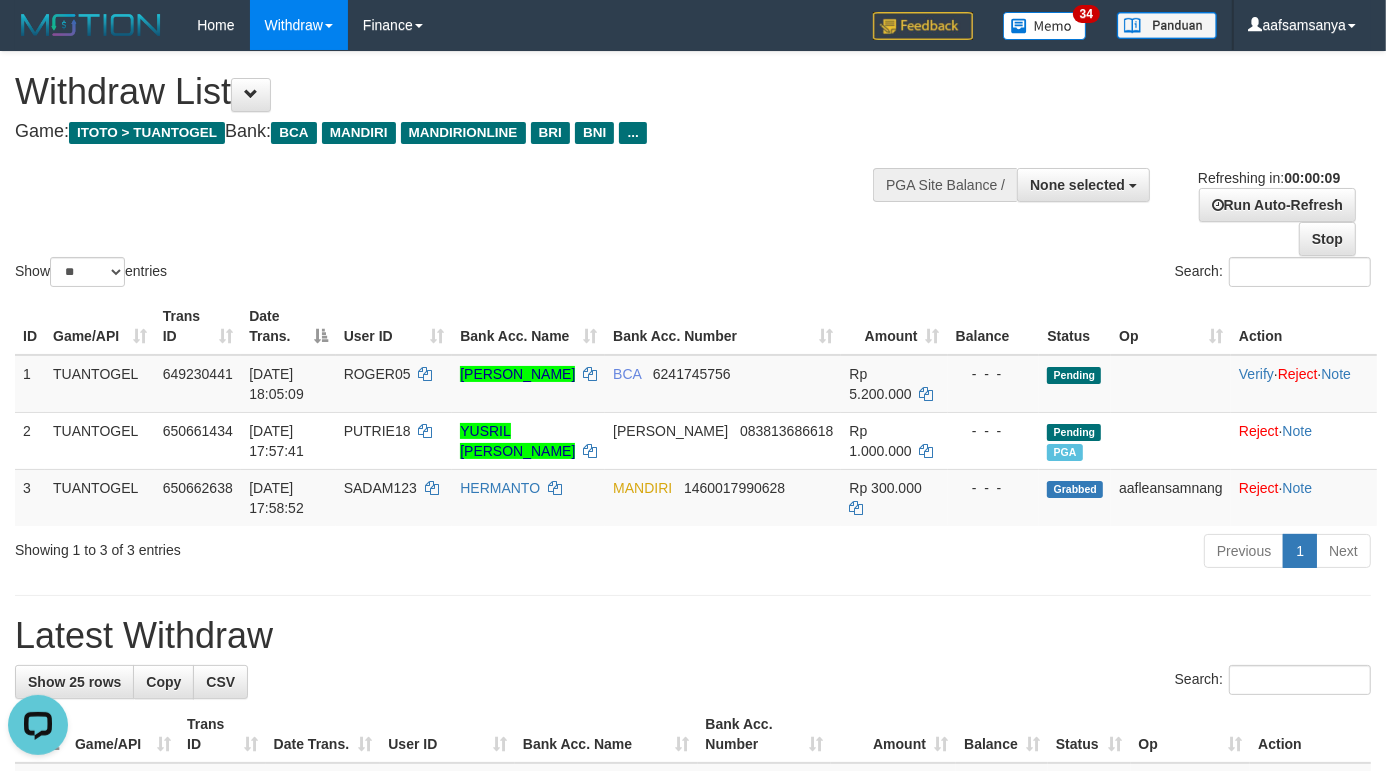 scroll, scrollTop: 0, scrollLeft: 0, axis: both 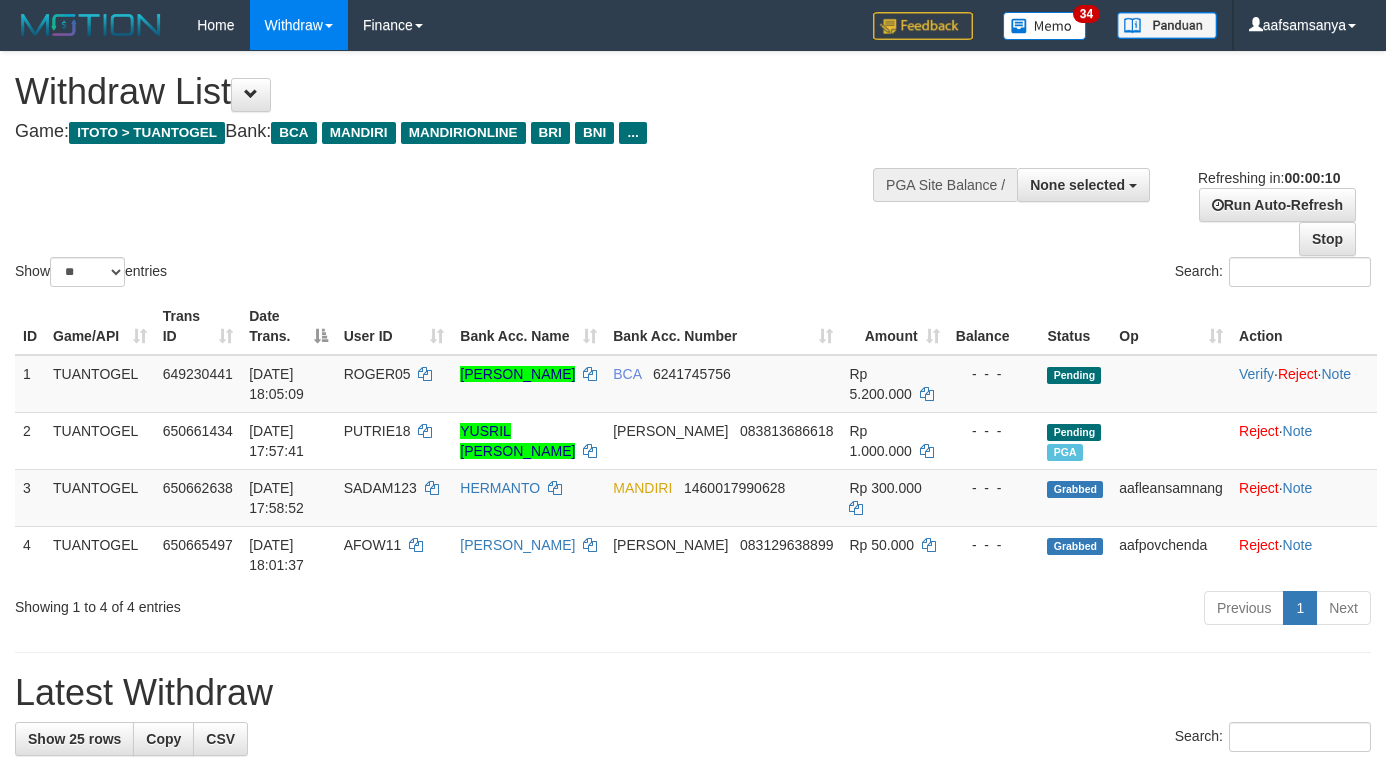 select 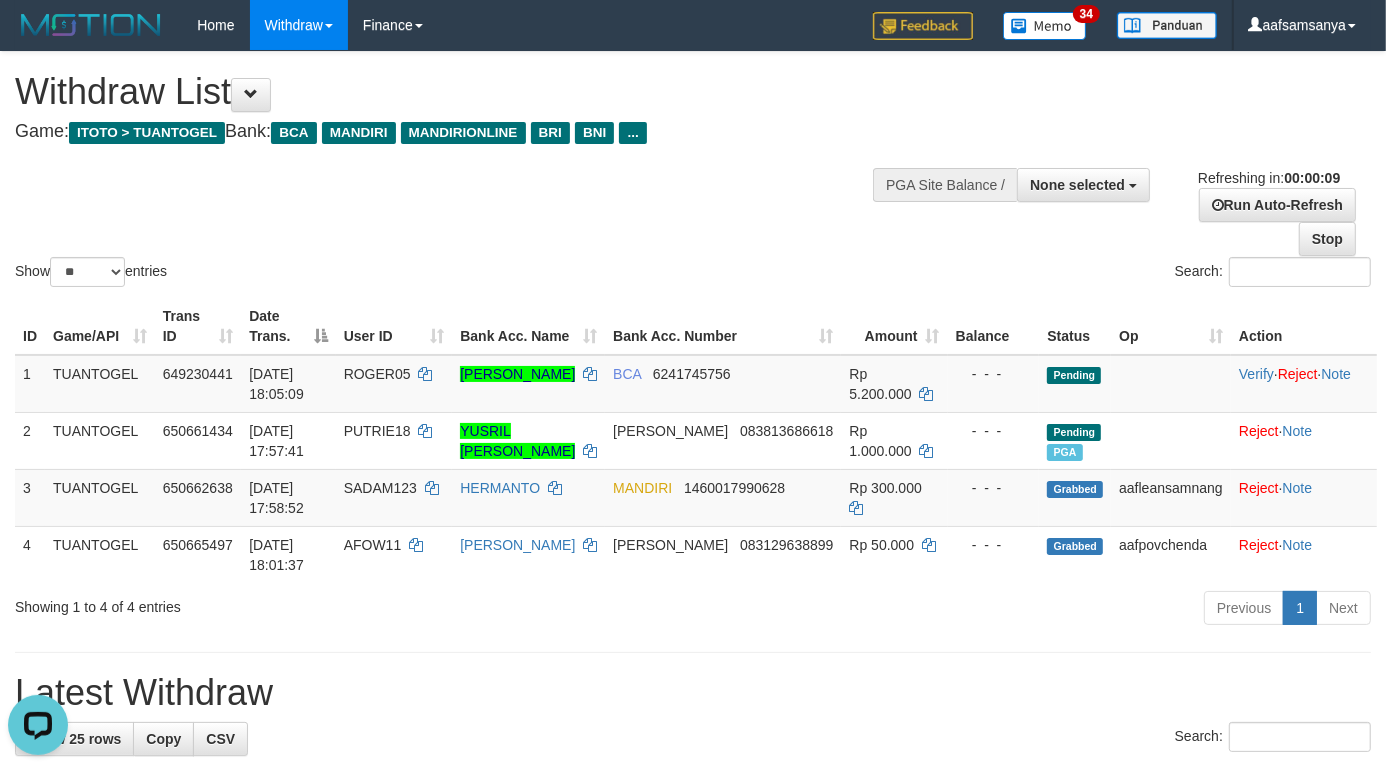 scroll, scrollTop: 0, scrollLeft: 0, axis: both 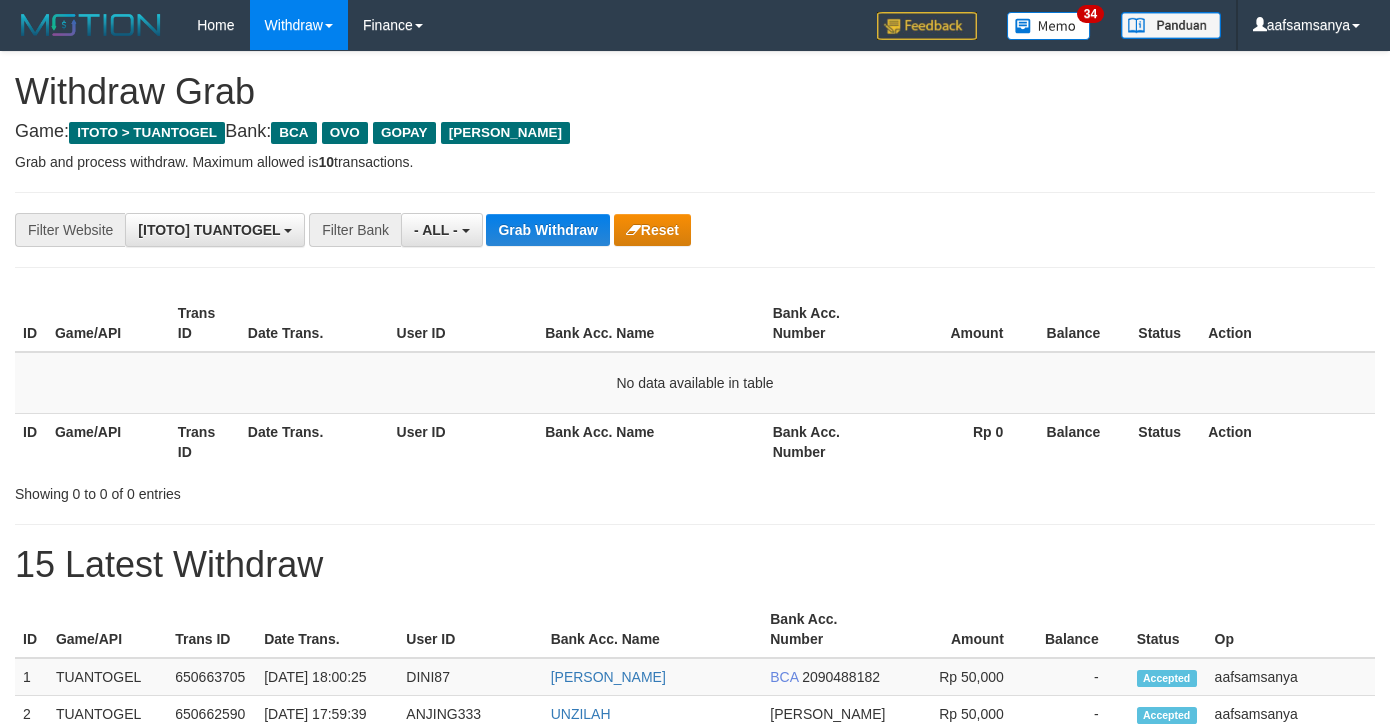 select on "***" 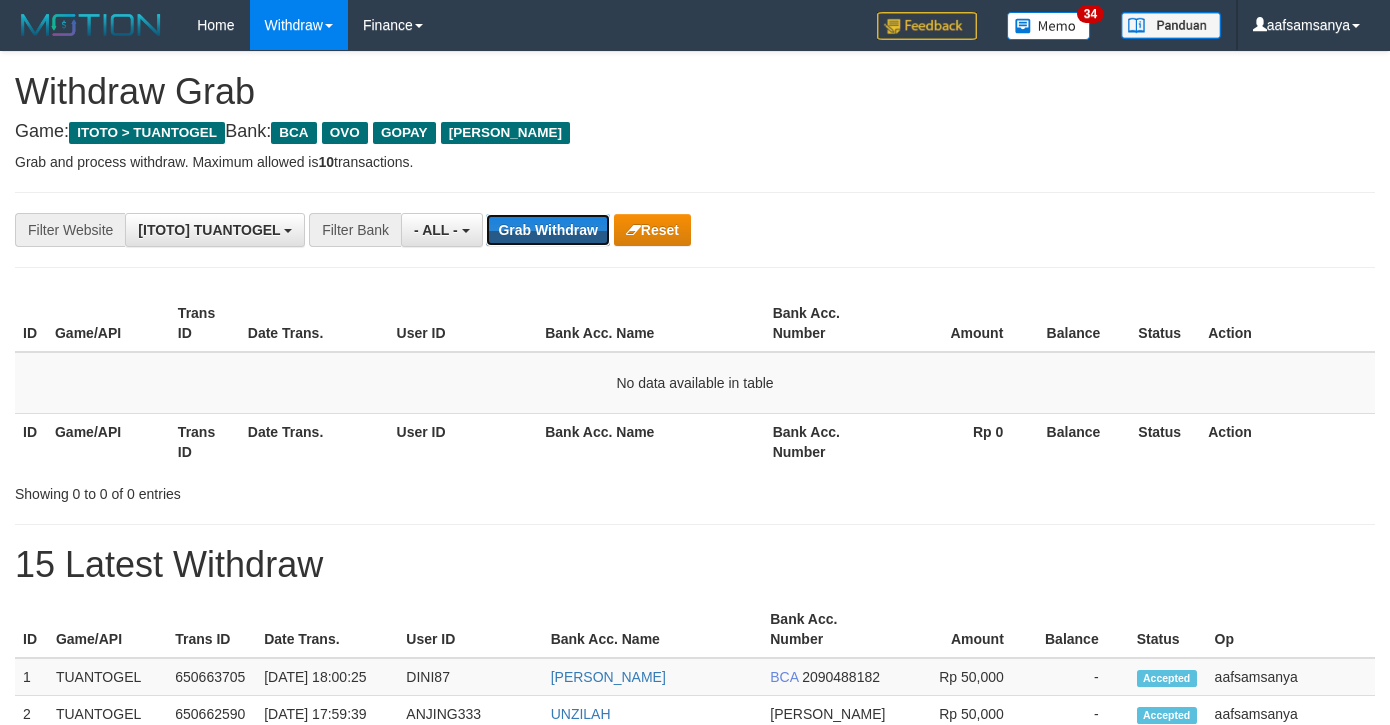 click on "Grab Withdraw" at bounding box center (547, 230) 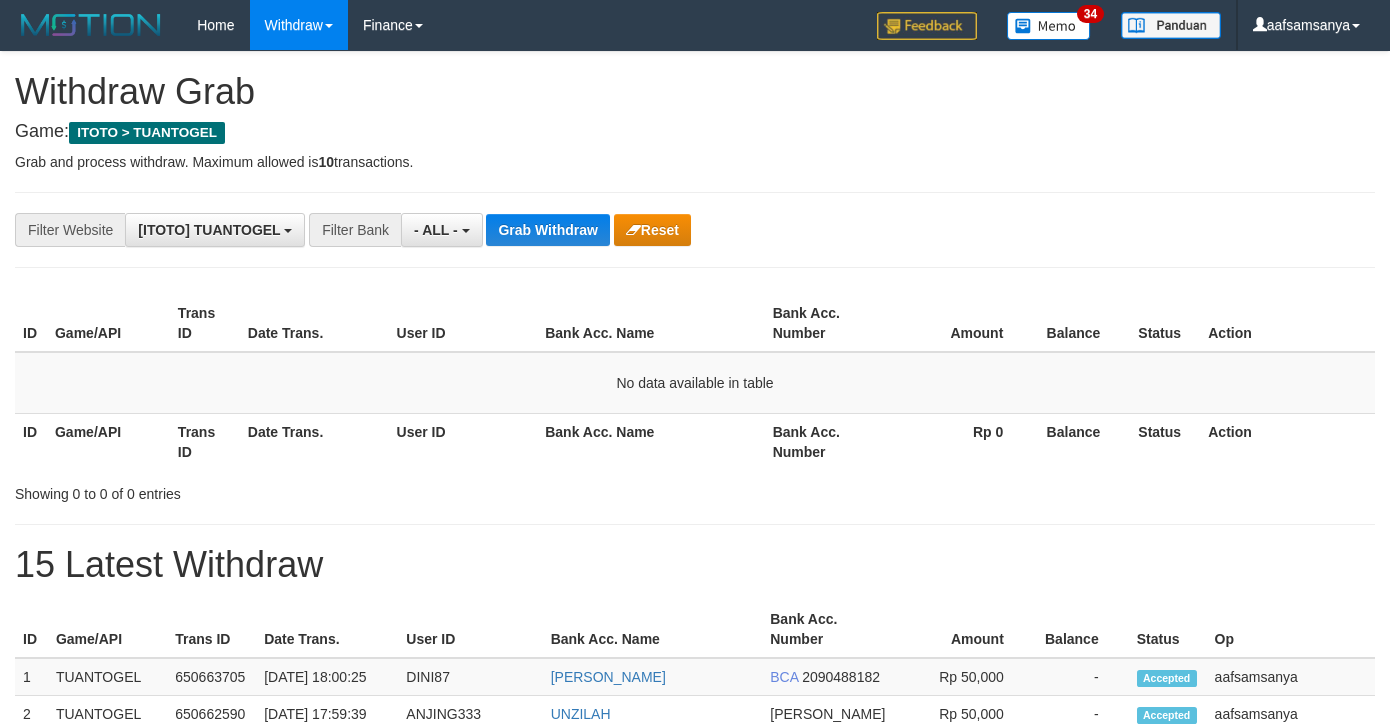 scroll, scrollTop: 0, scrollLeft: 0, axis: both 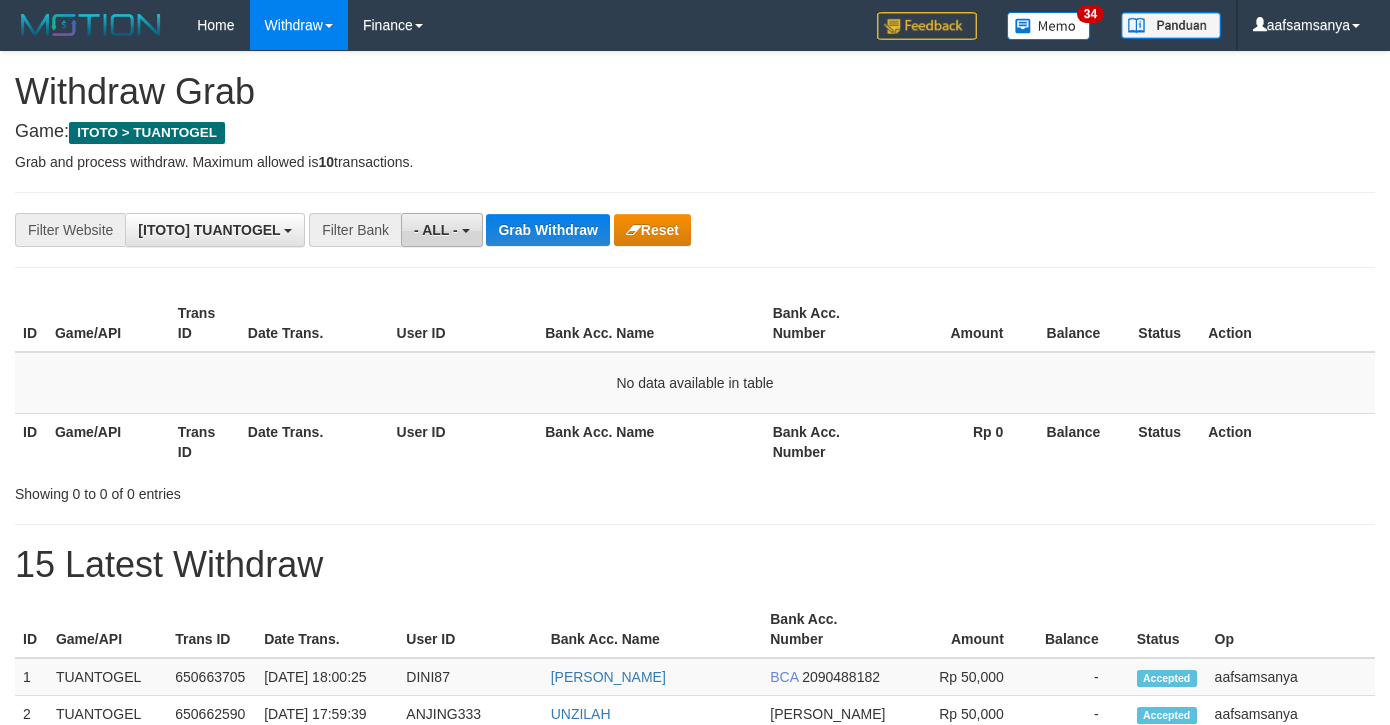 click on "- ALL -" at bounding box center [441, 230] 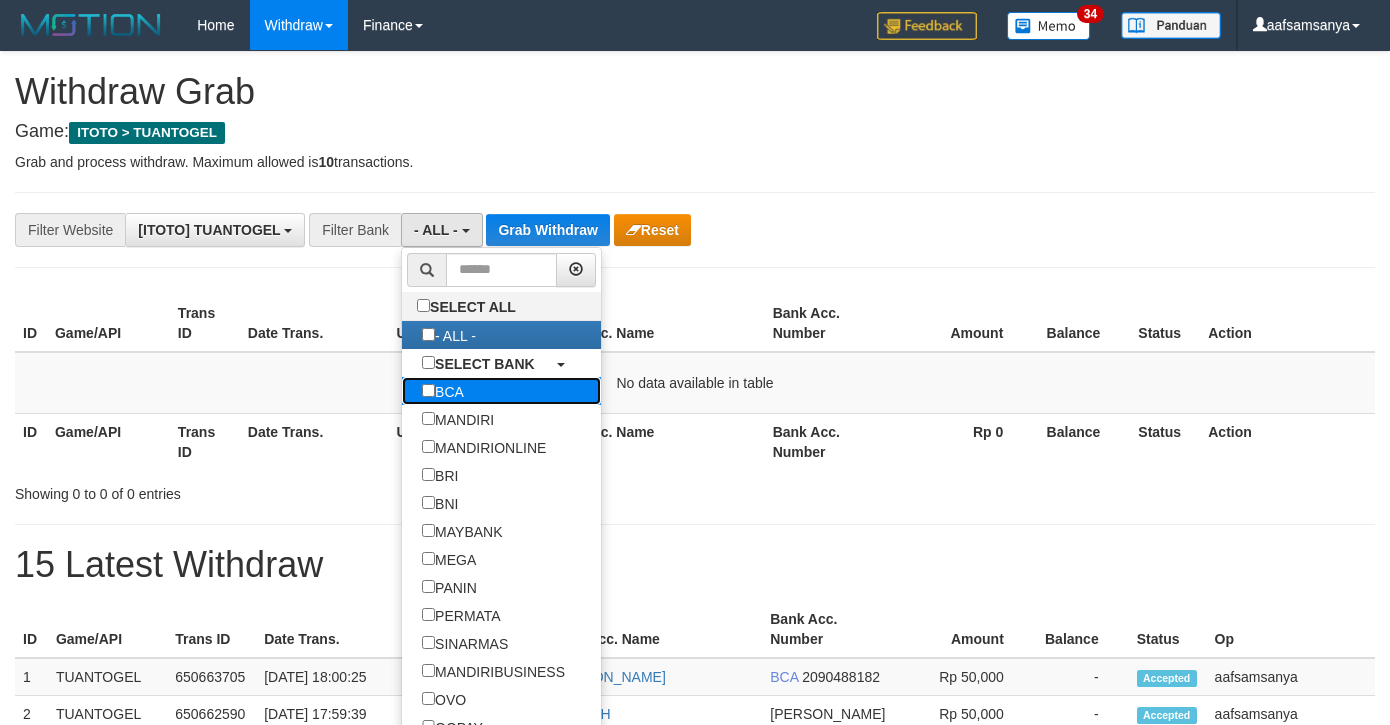 click on "BCA" at bounding box center [443, 391] 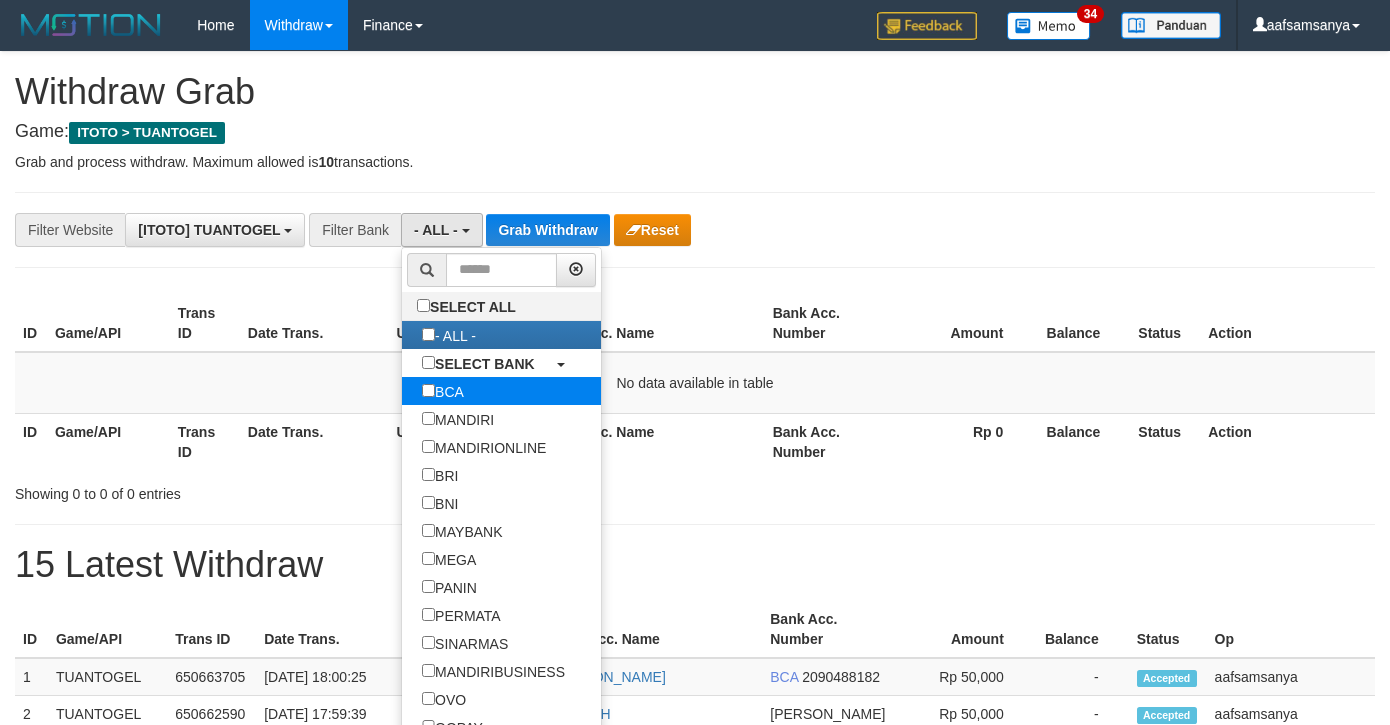 select on "***" 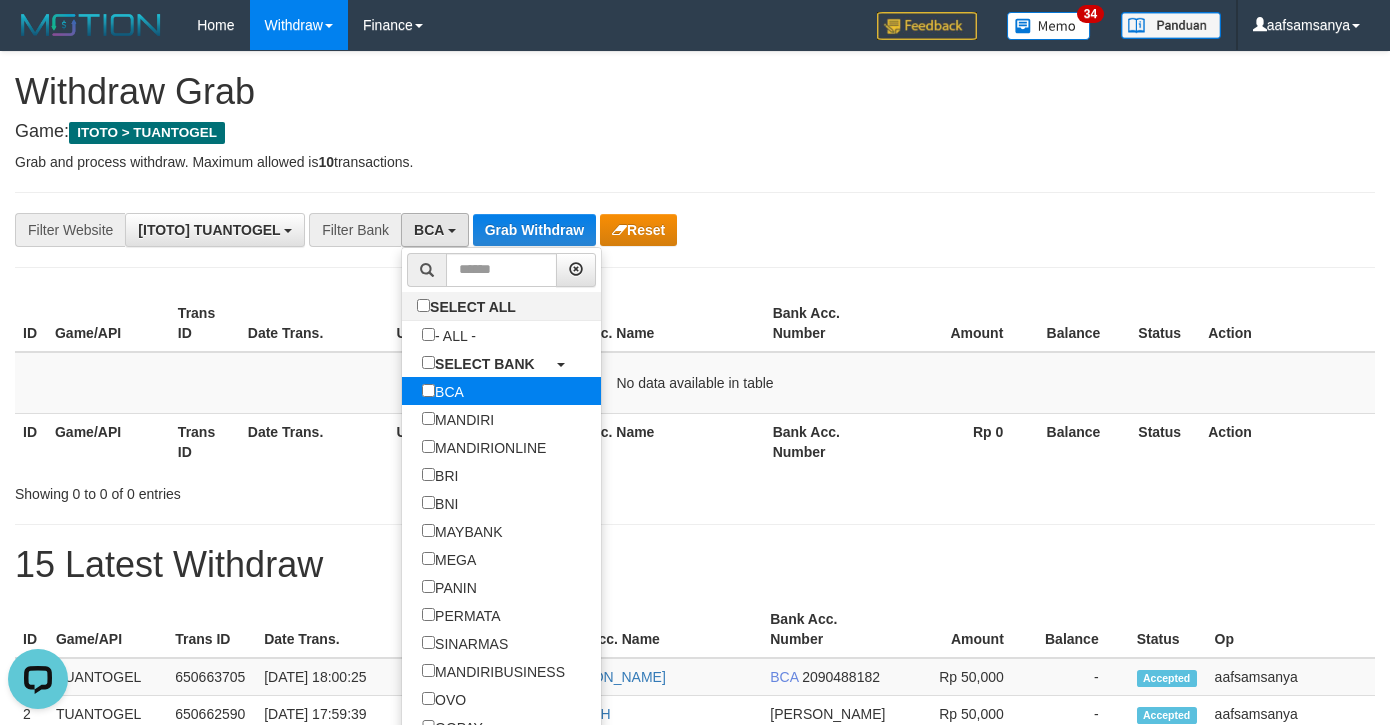 scroll, scrollTop: 0, scrollLeft: 0, axis: both 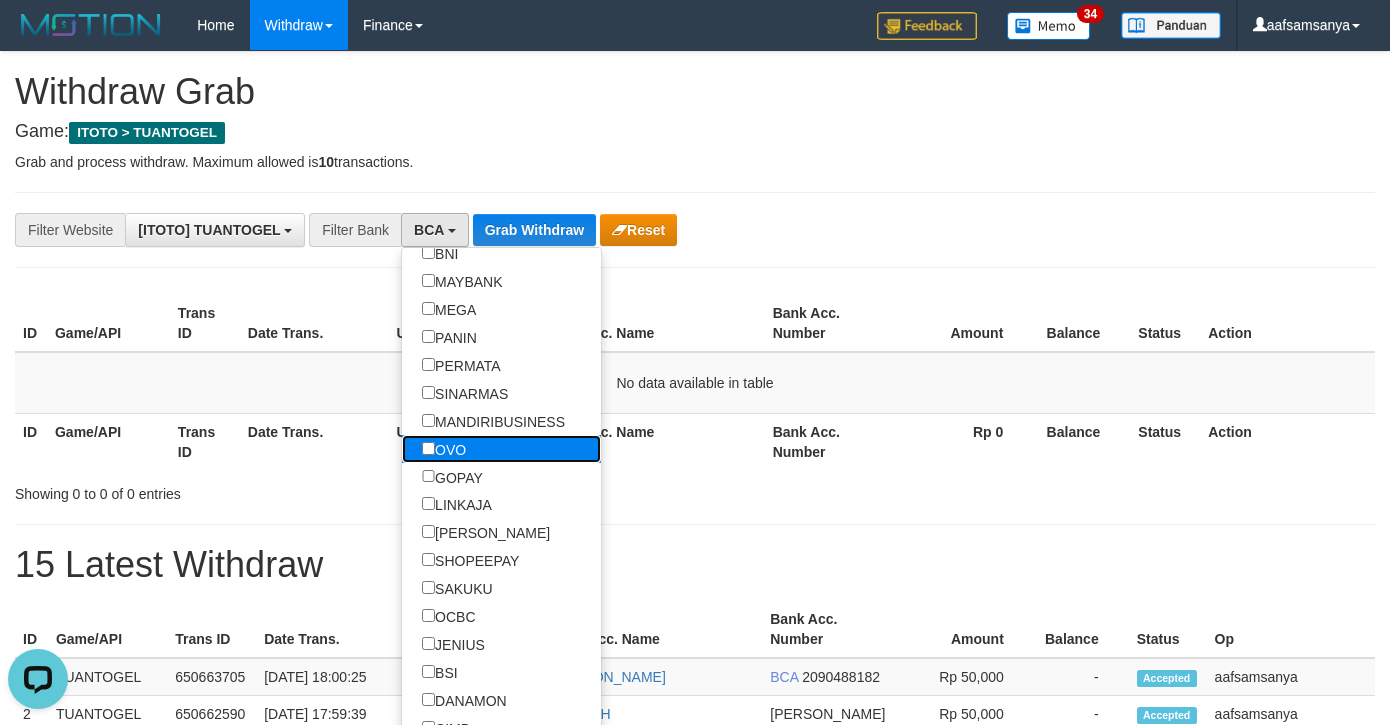click on "OVO" at bounding box center (444, 449) 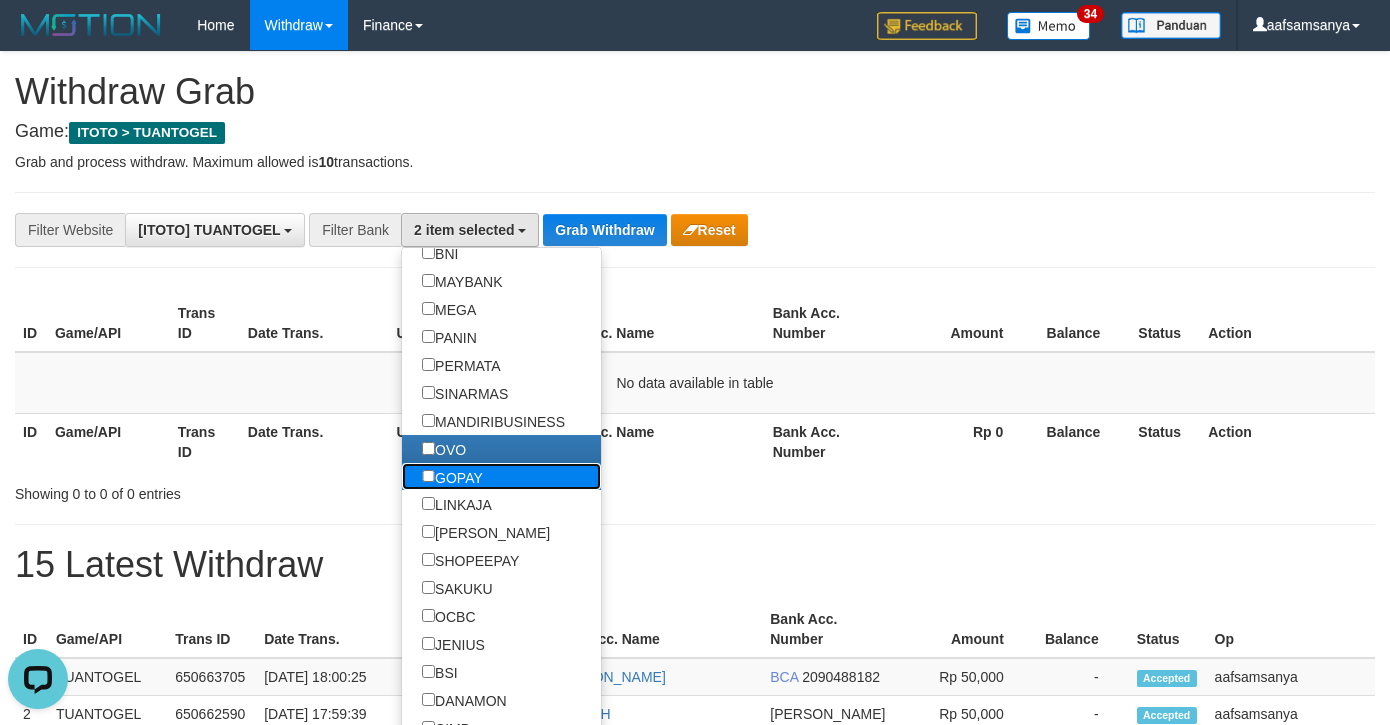 click on "GOPAY" at bounding box center (452, 477) 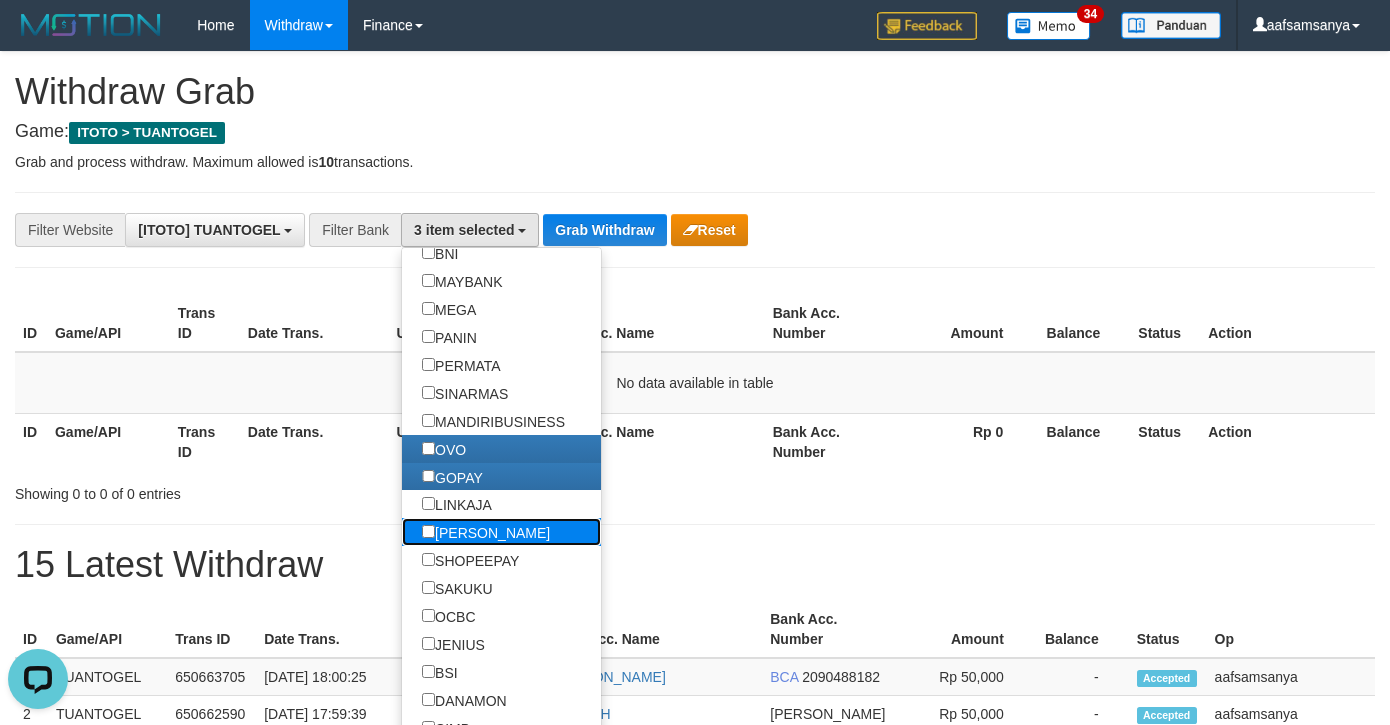 click on "[PERSON_NAME]" at bounding box center (486, 532) 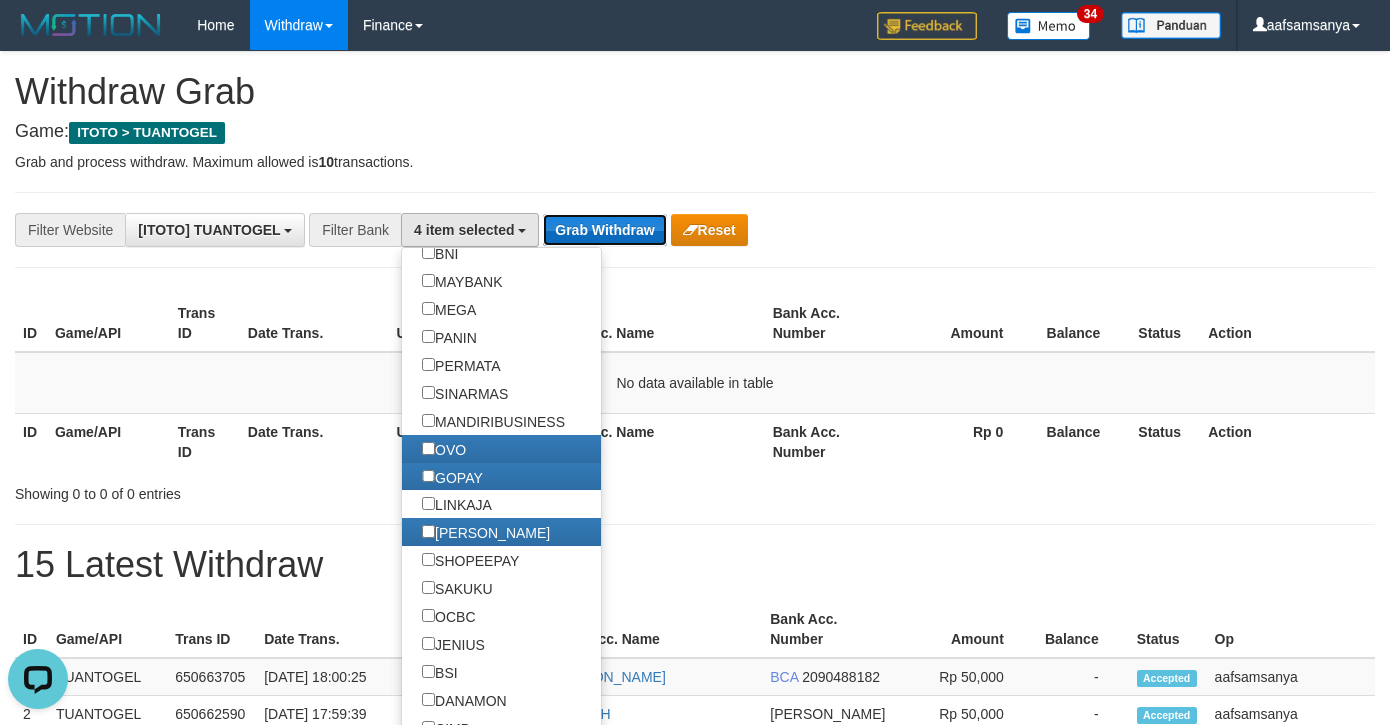click on "Grab Withdraw" at bounding box center (604, 230) 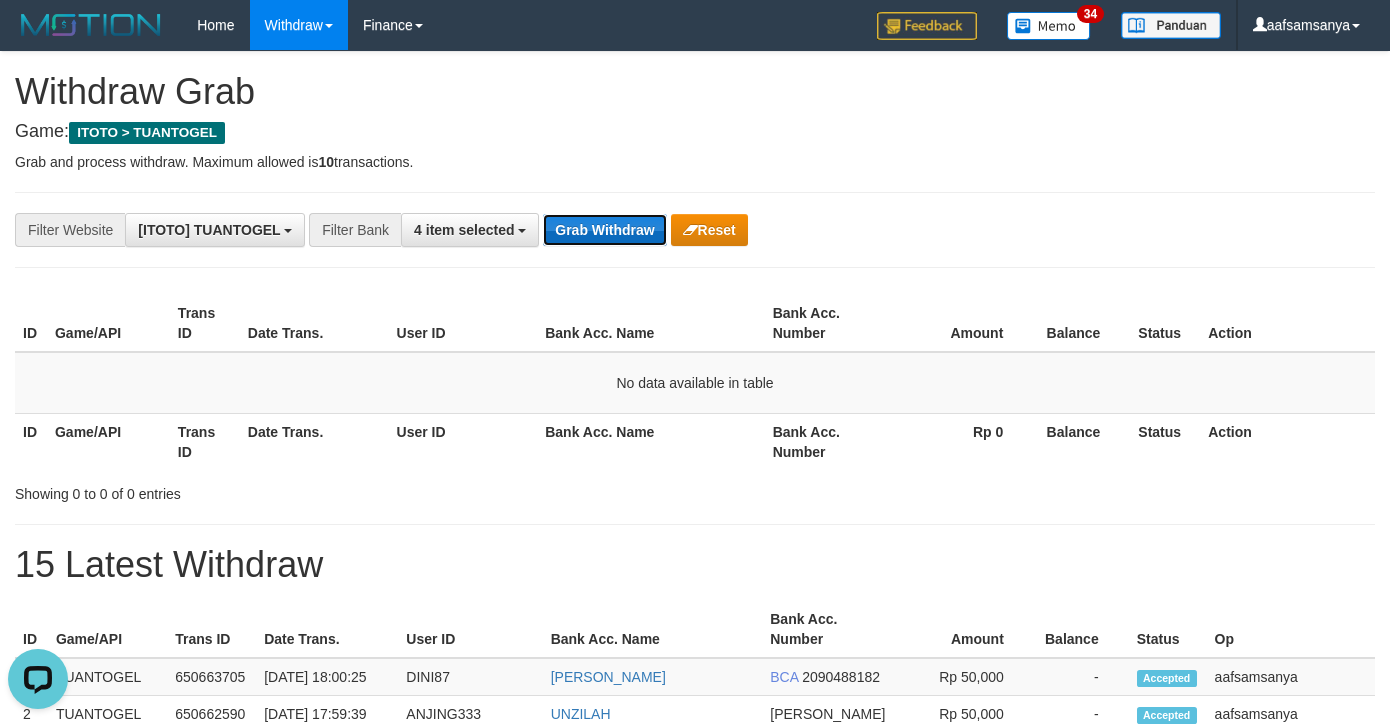 click on "Grab Withdraw" at bounding box center (604, 230) 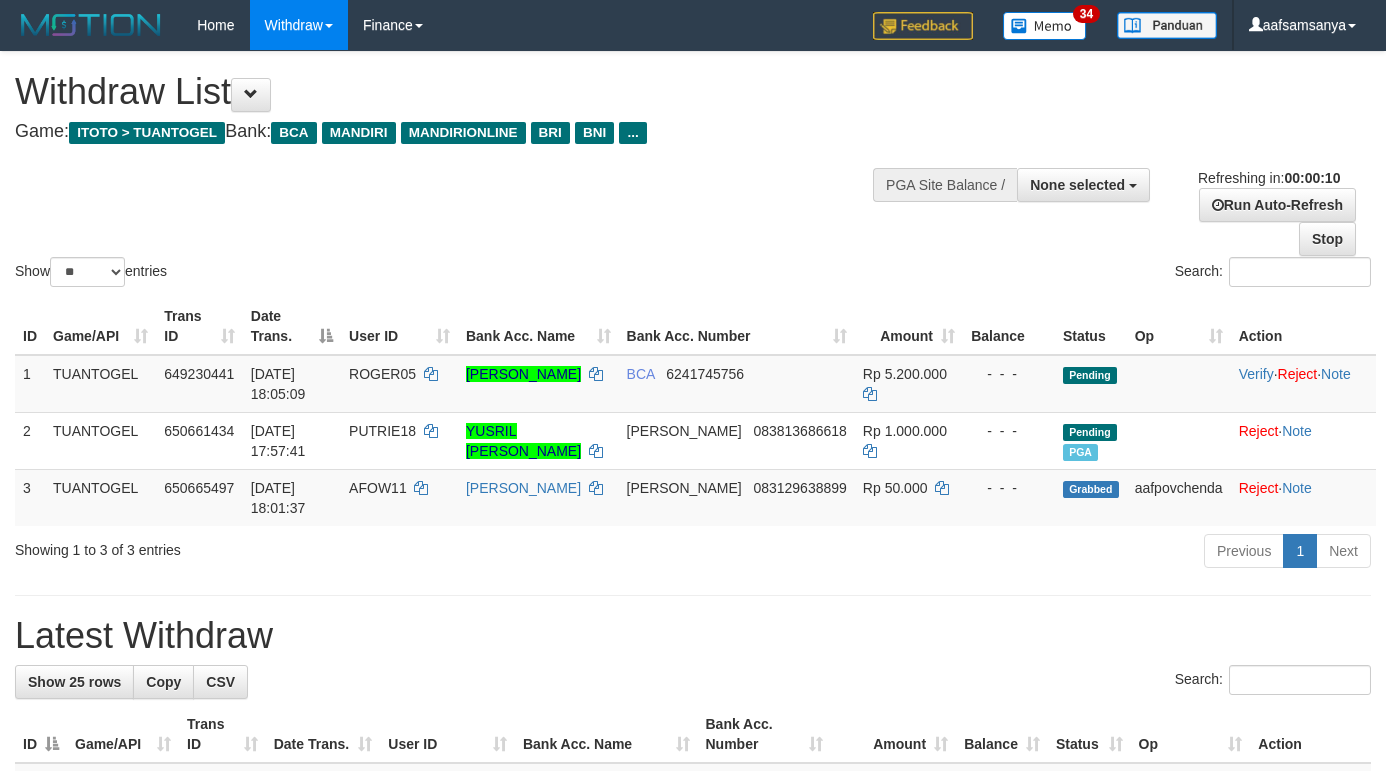 select 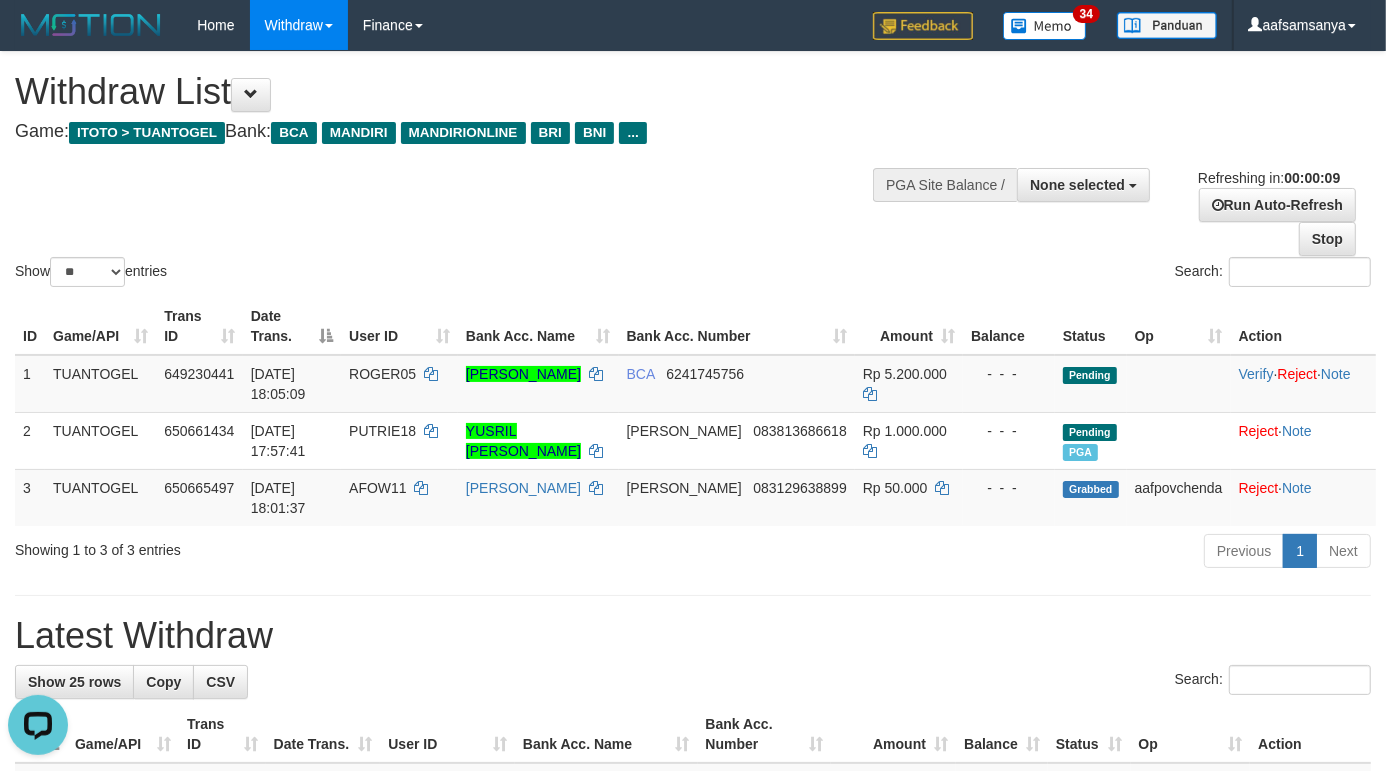 scroll, scrollTop: 0, scrollLeft: 0, axis: both 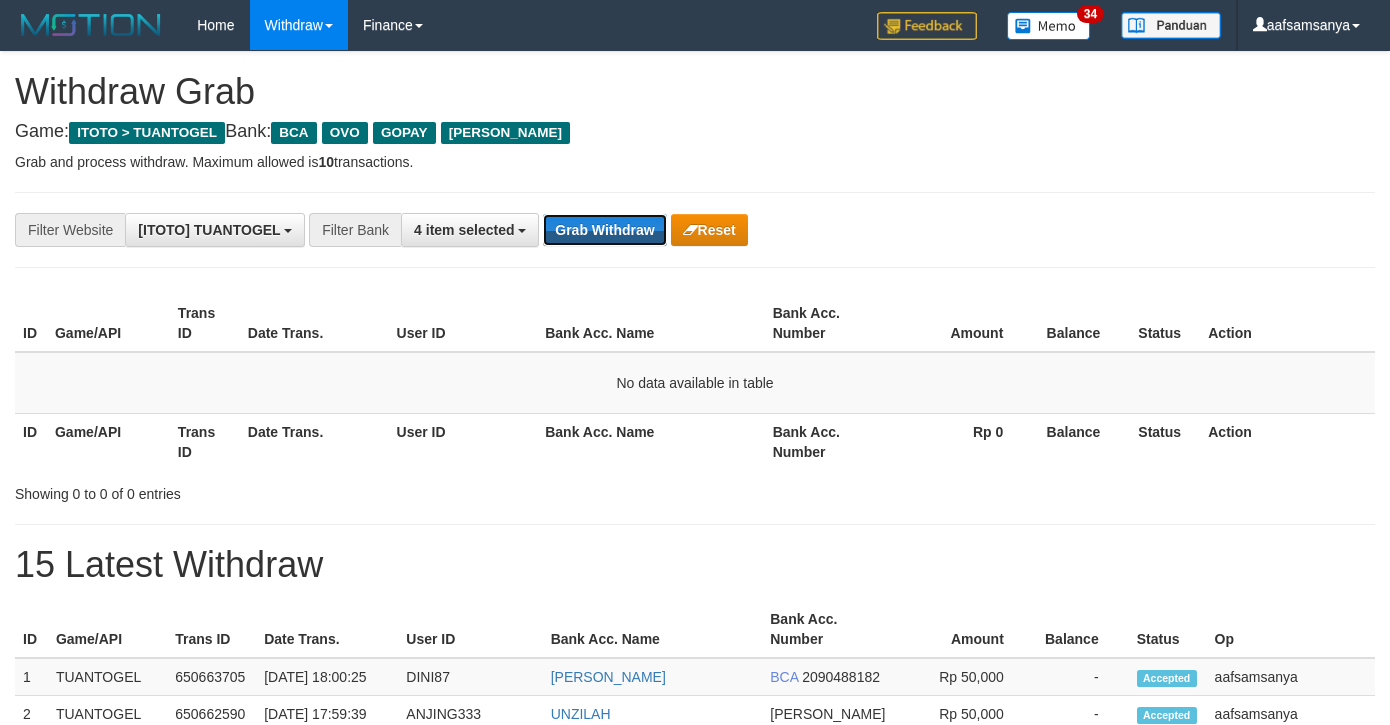 click on "Grab Withdraw" at bounding box center [604, 230] 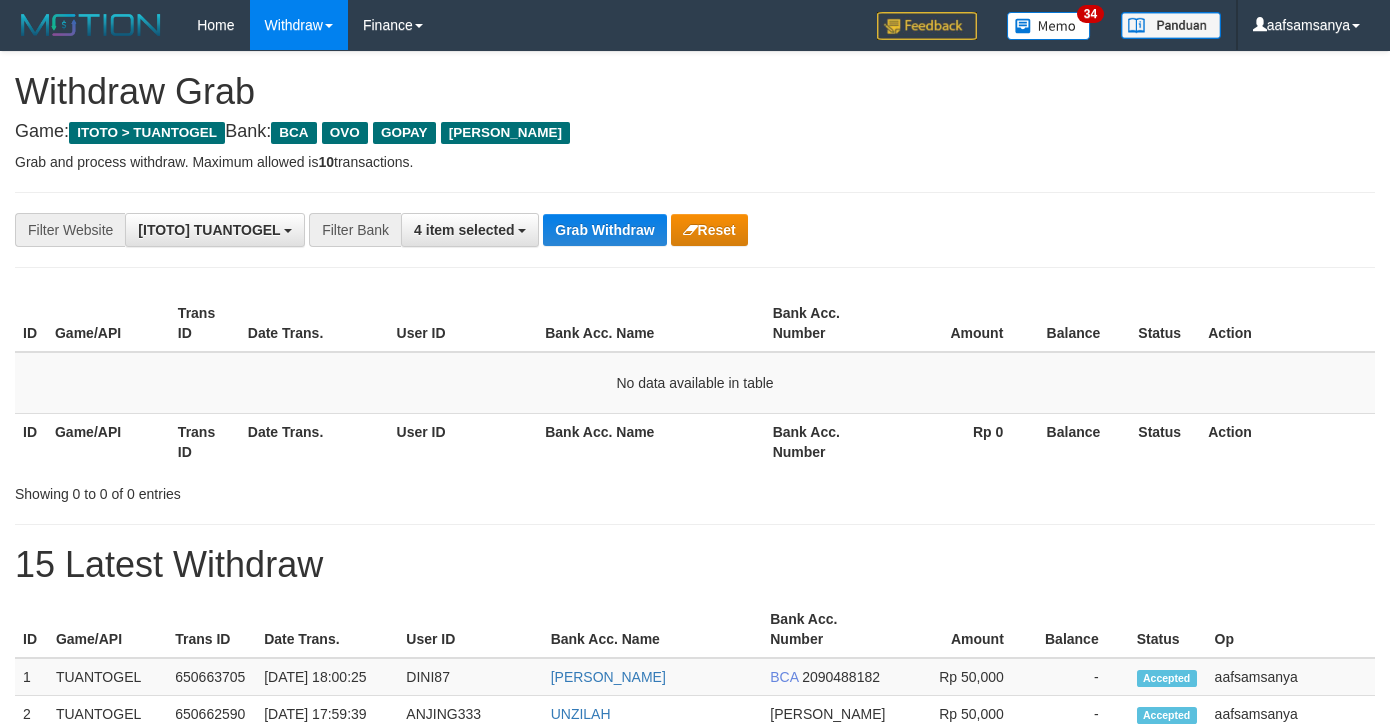 scroll, scrollTop: 0, scrollLeft: 0, axis: both 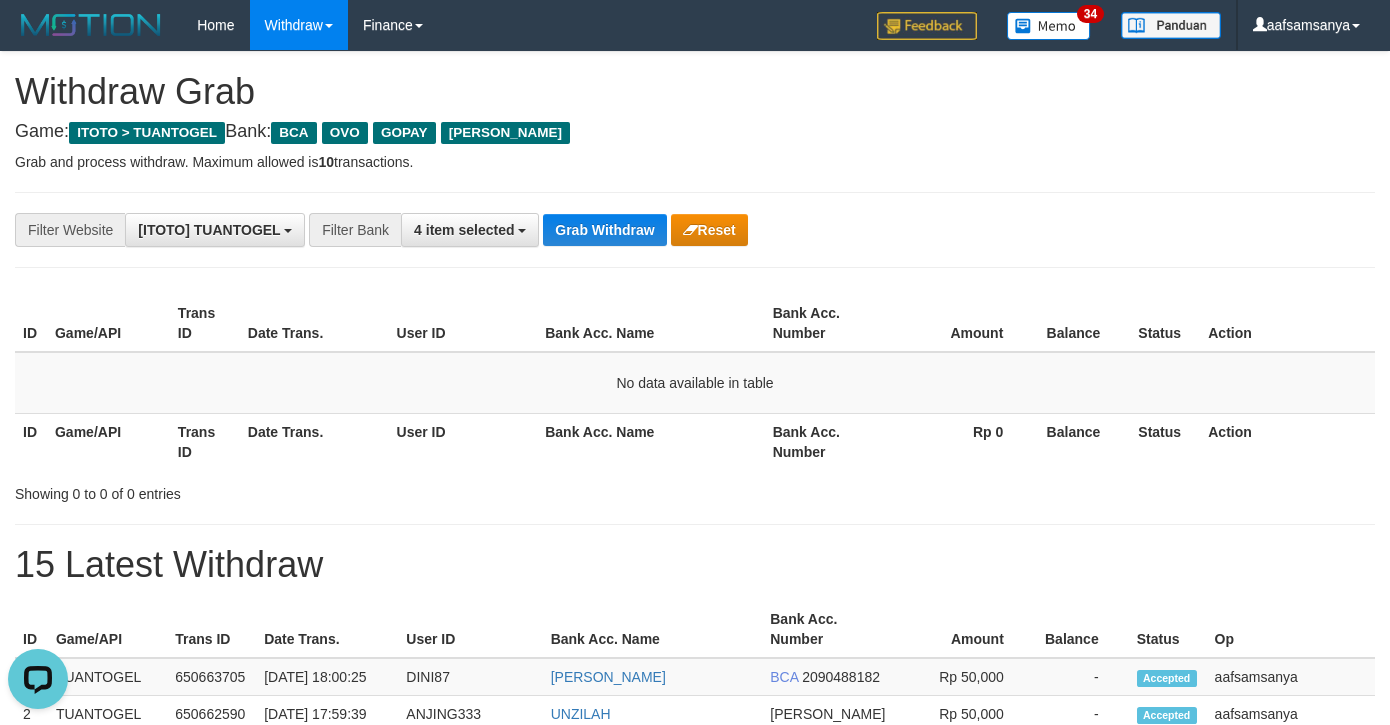 click on "**********" at bounding box center [695, 230] 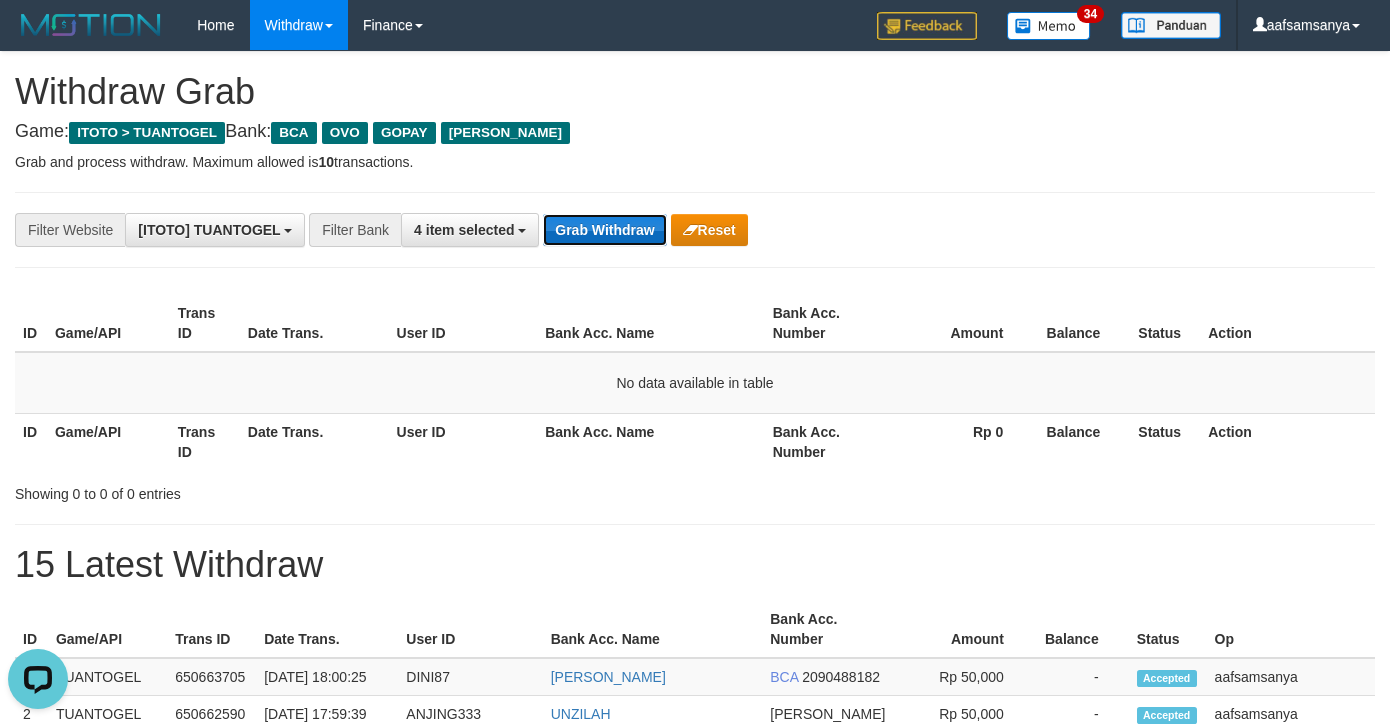 click on "Grab Withdraw" at bounding box center [604, 230] 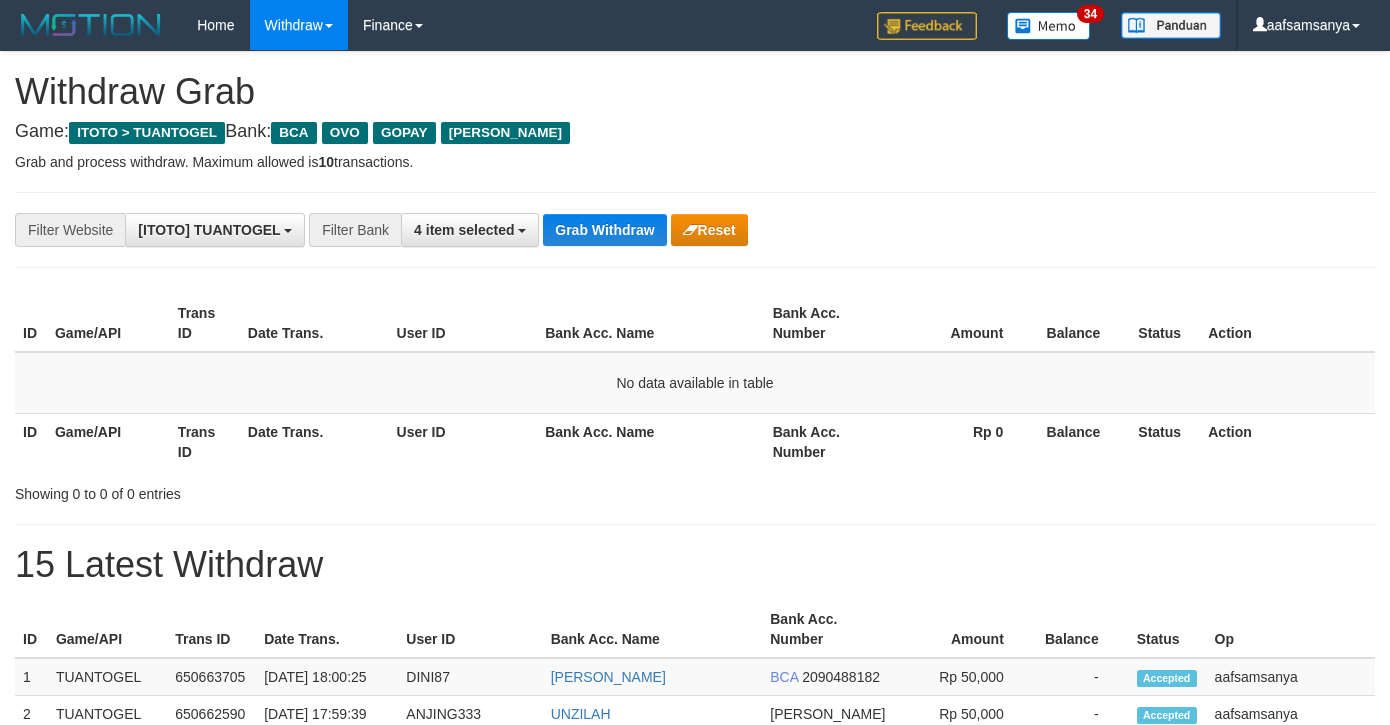 scroll, scrollTop: 0, scrollLeft: 0, axis: both 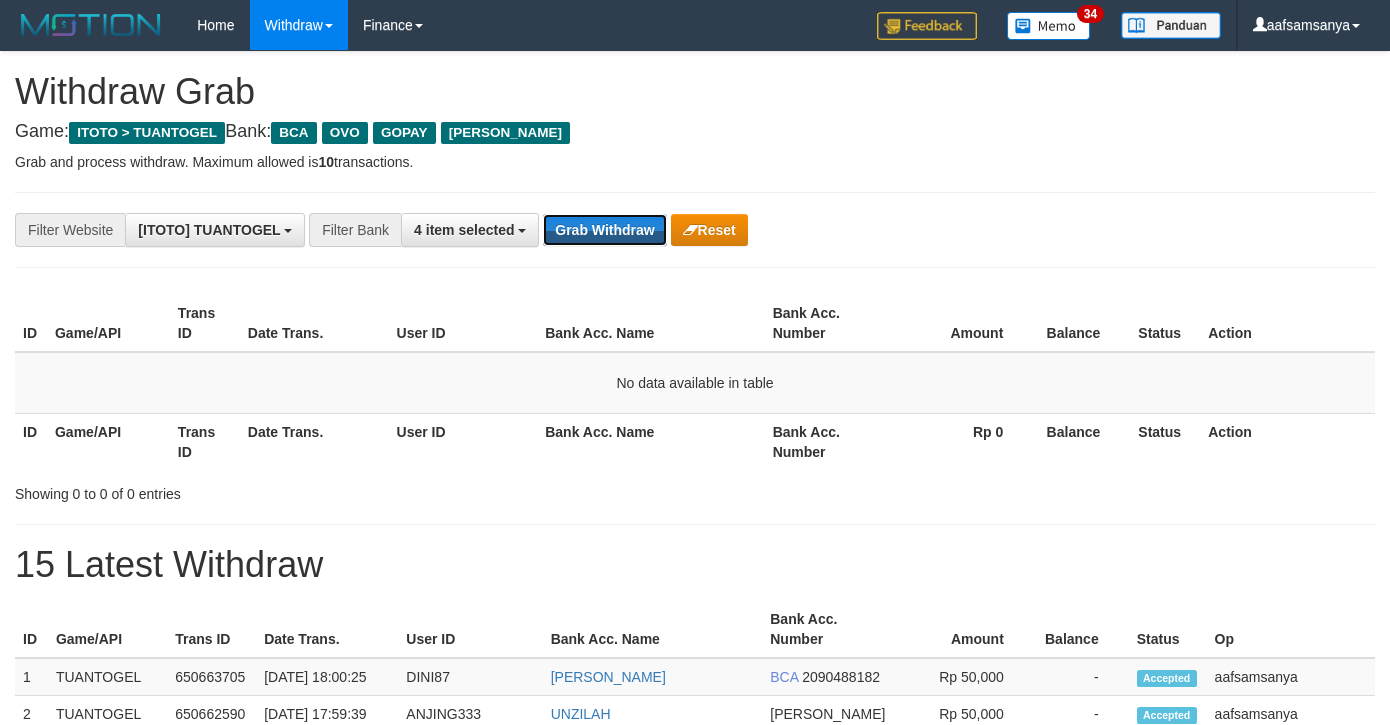 click on "Grab Withdraw" at bounding box center [604, 230] 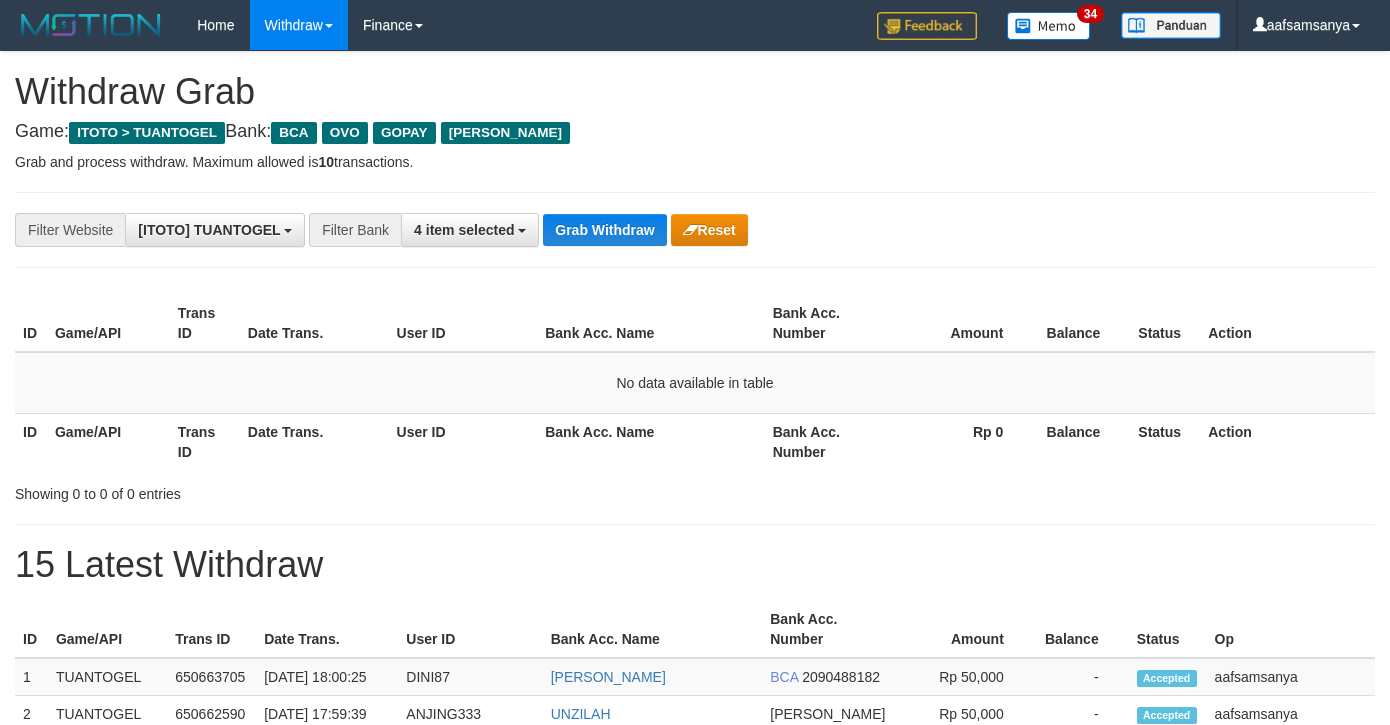 scroll, scrollTop: 0, scrollLeft: 0, axis: both 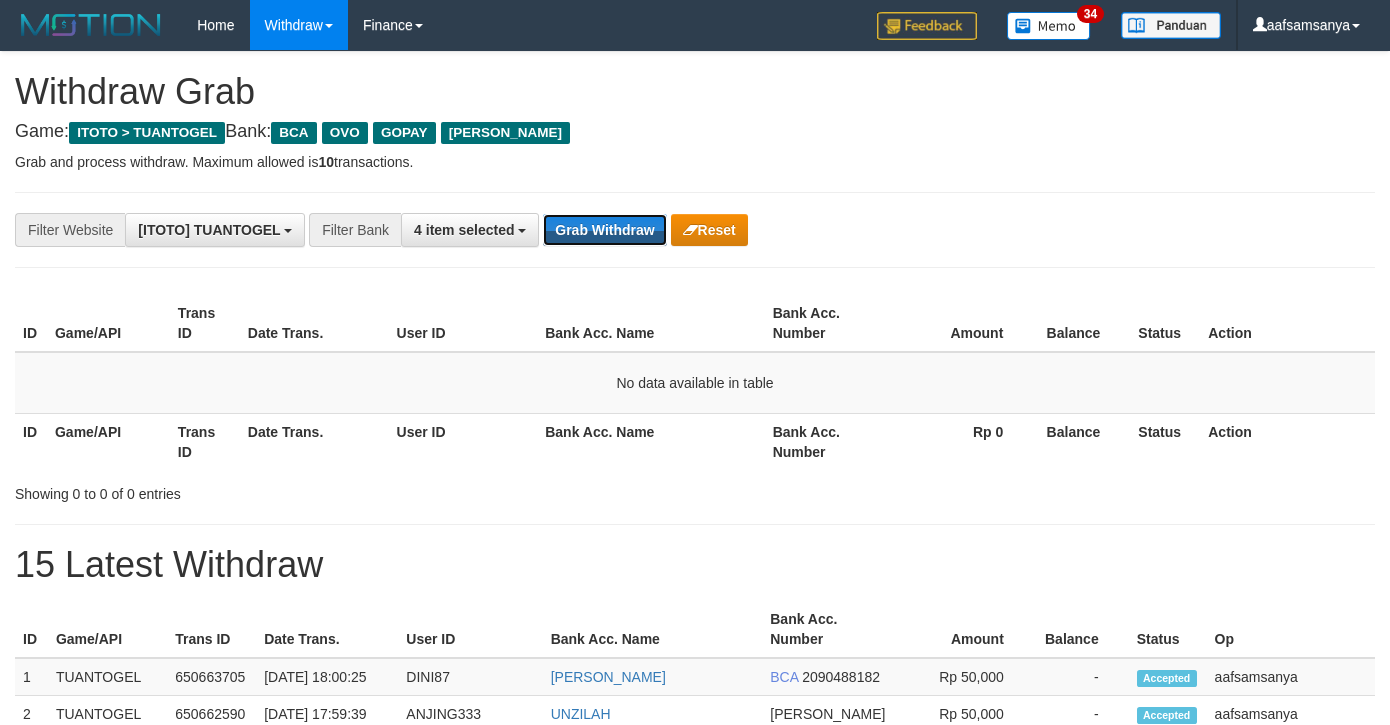 click on "Grab Withdraw" at bounding box center (604, 230) 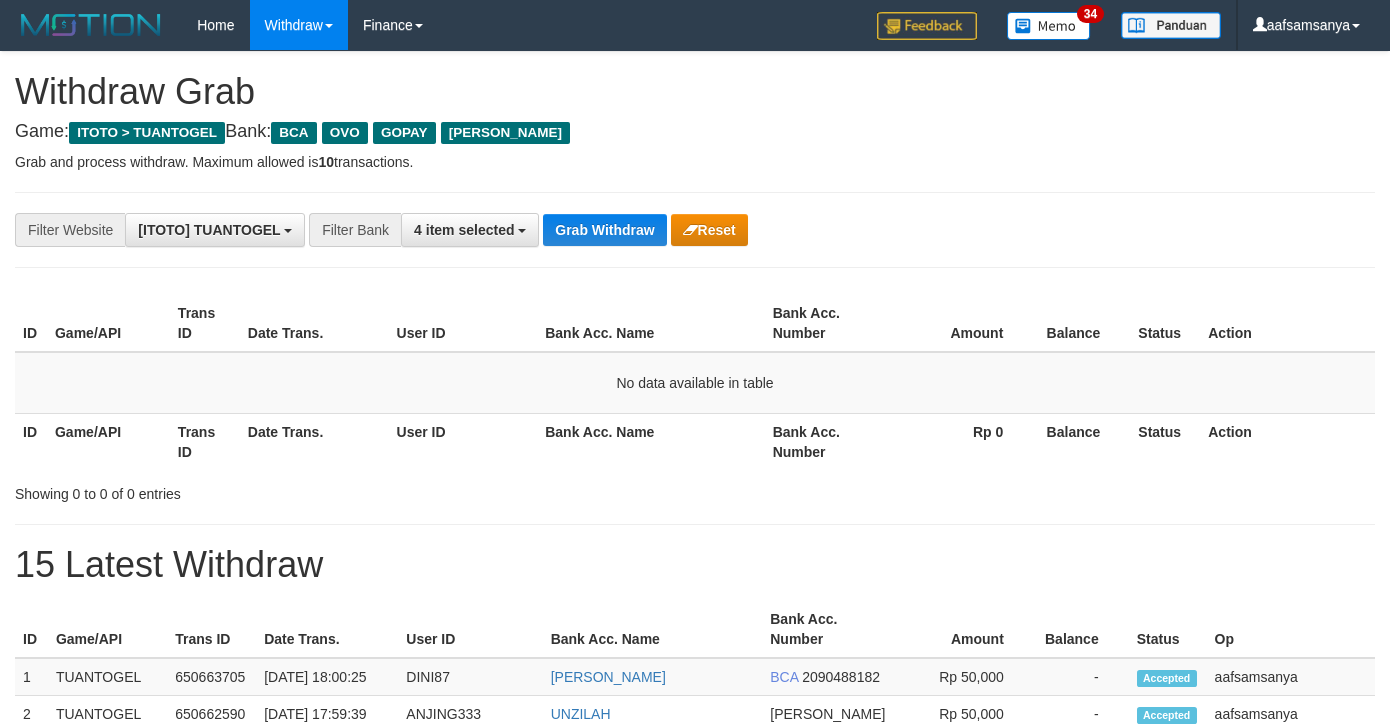 scroll, scrollTop: 0, scrollLeft: 0, axis: both 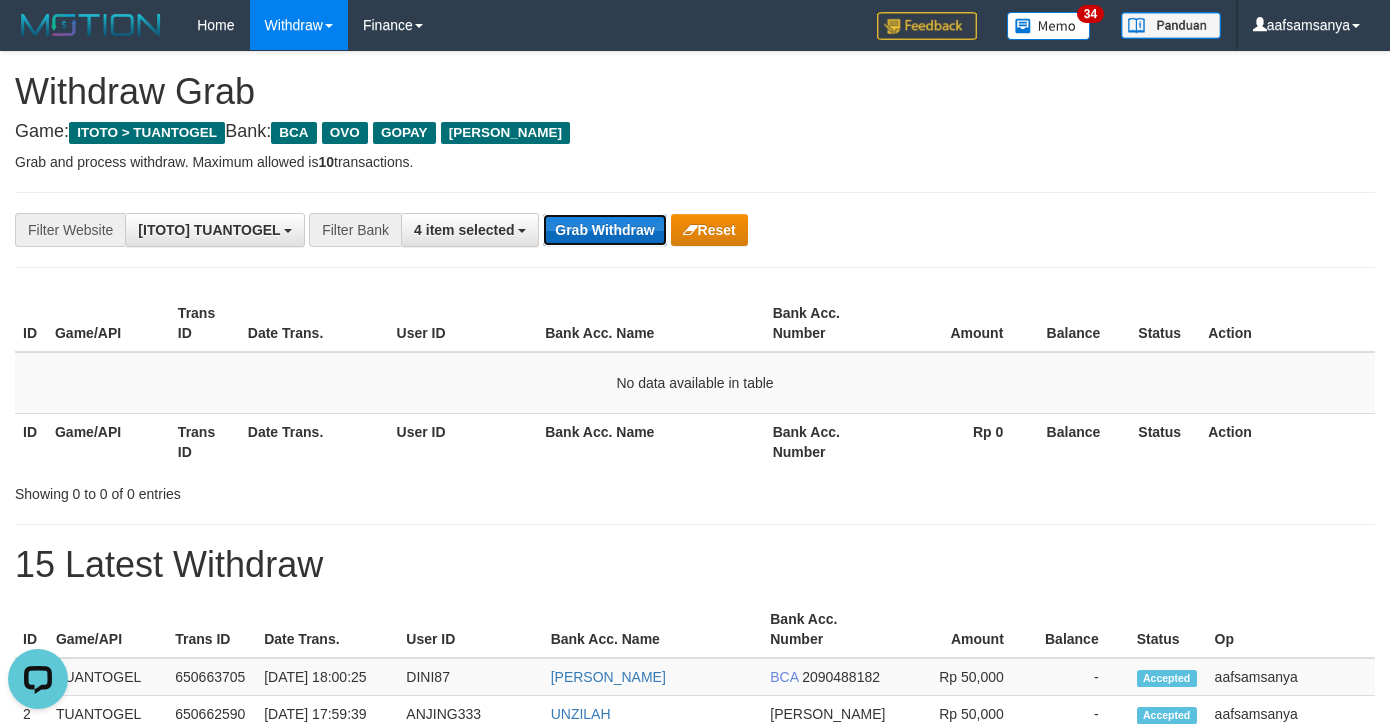 click on "Grab Withdraw" at bounding box center (604, 230) 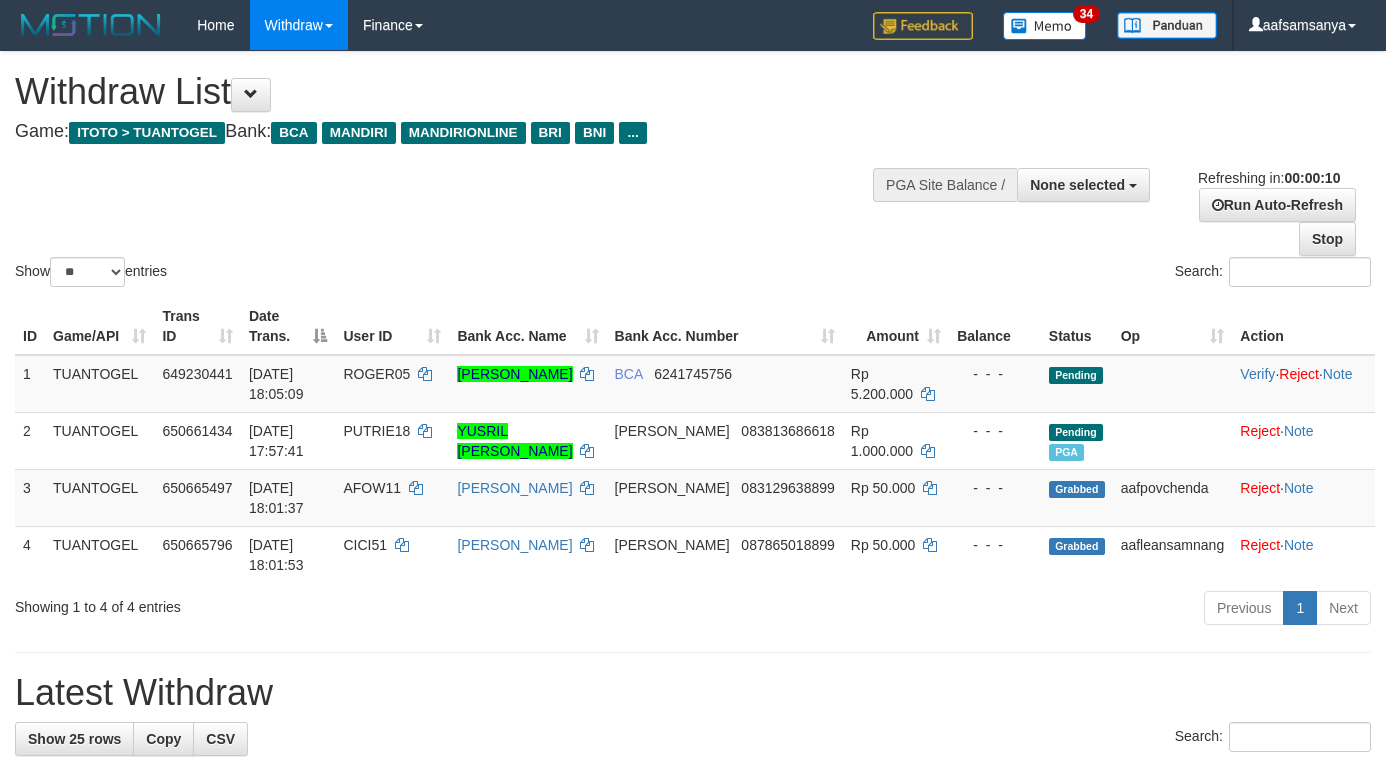 select 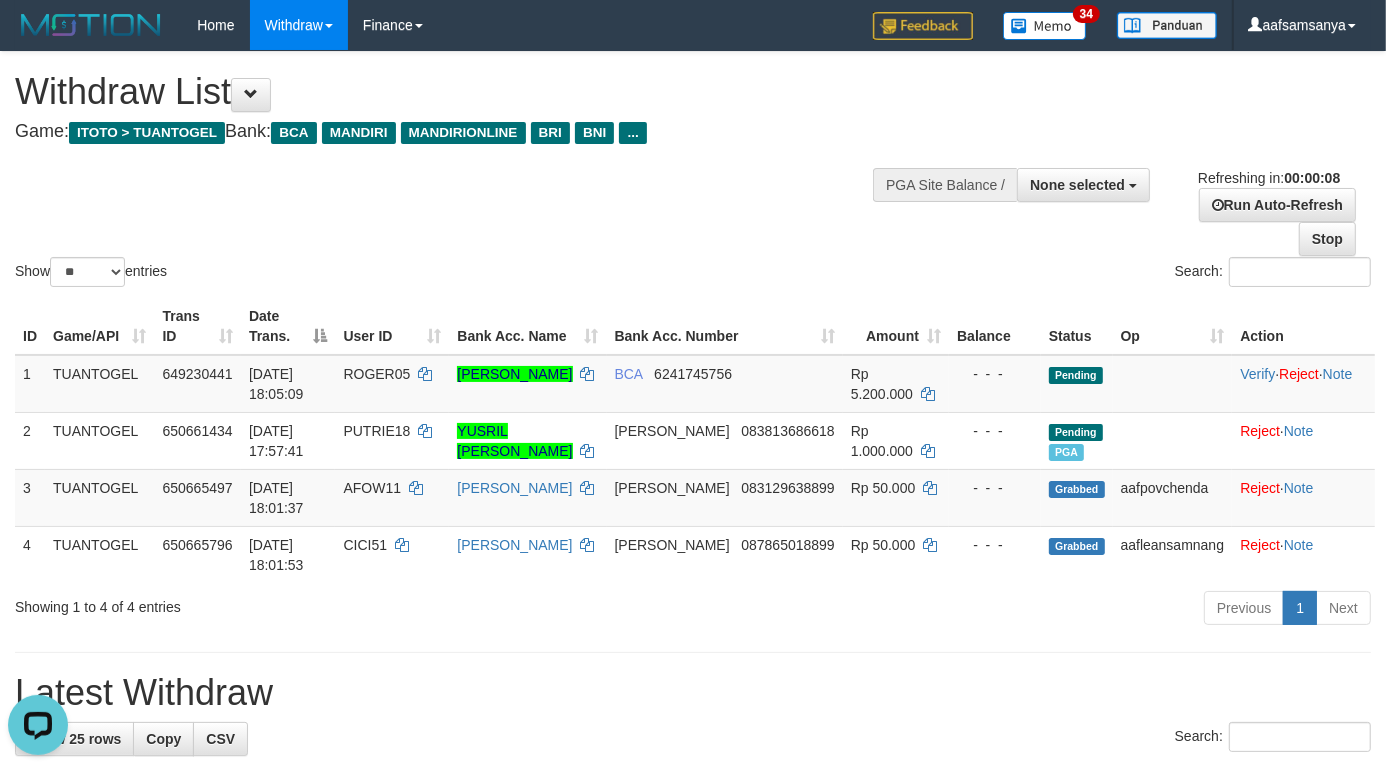 scroll, scrollTop: 0, scrollLeft: 0, axis: both 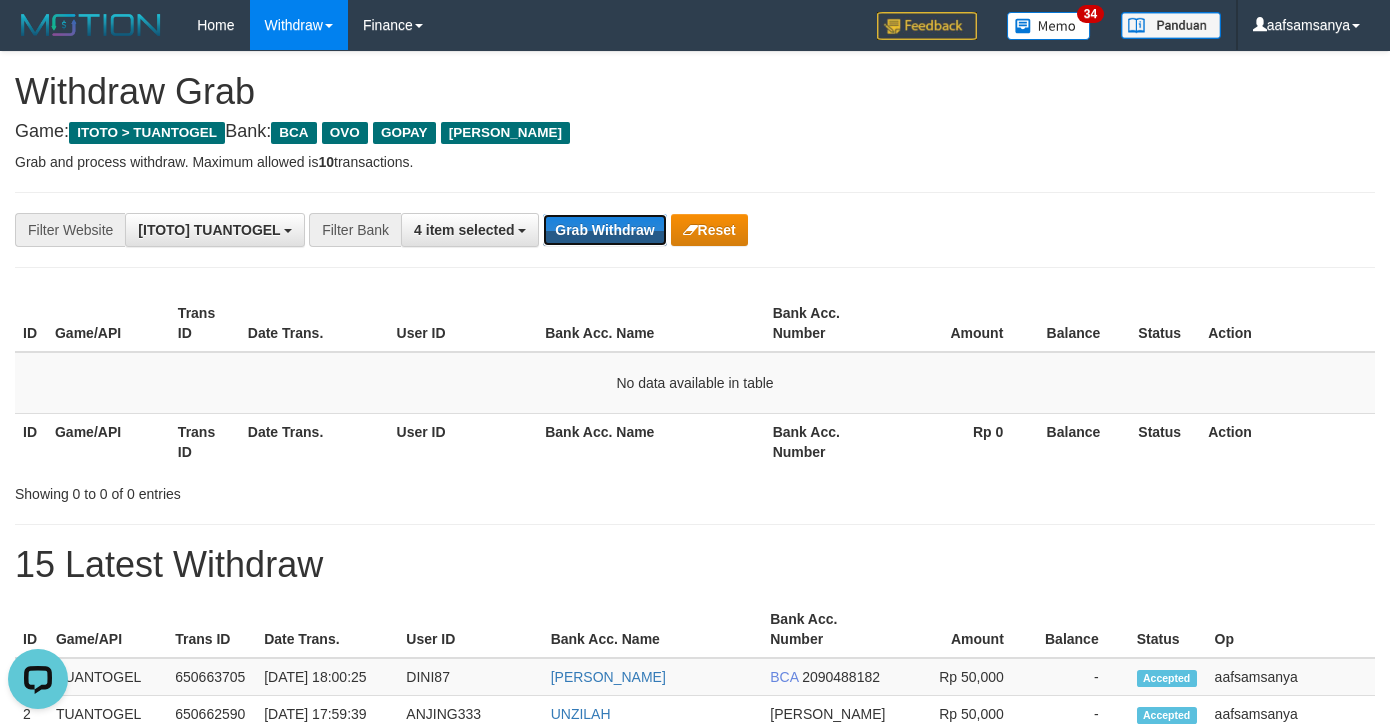 click on "Grab Withdraw" at bounding box center [604, 230] 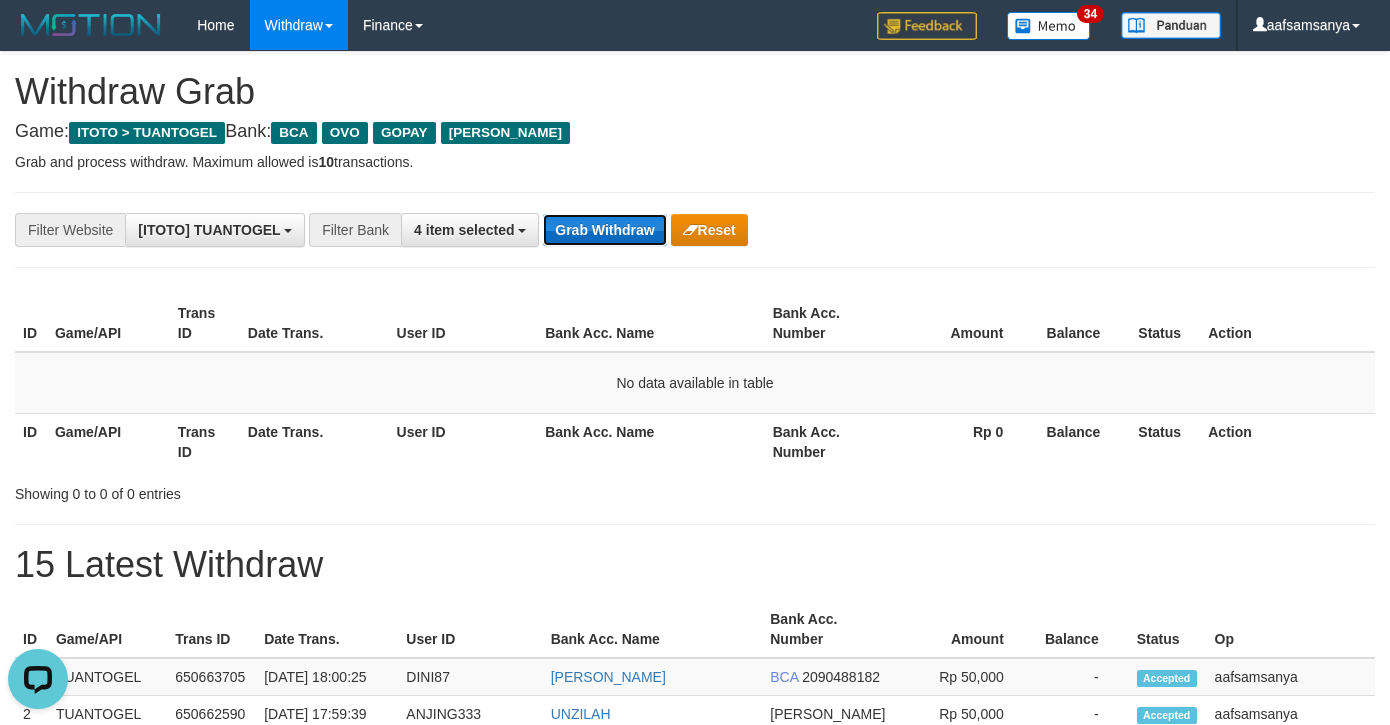 click on "Grab Withdraw" at bounding box center [604, 230] 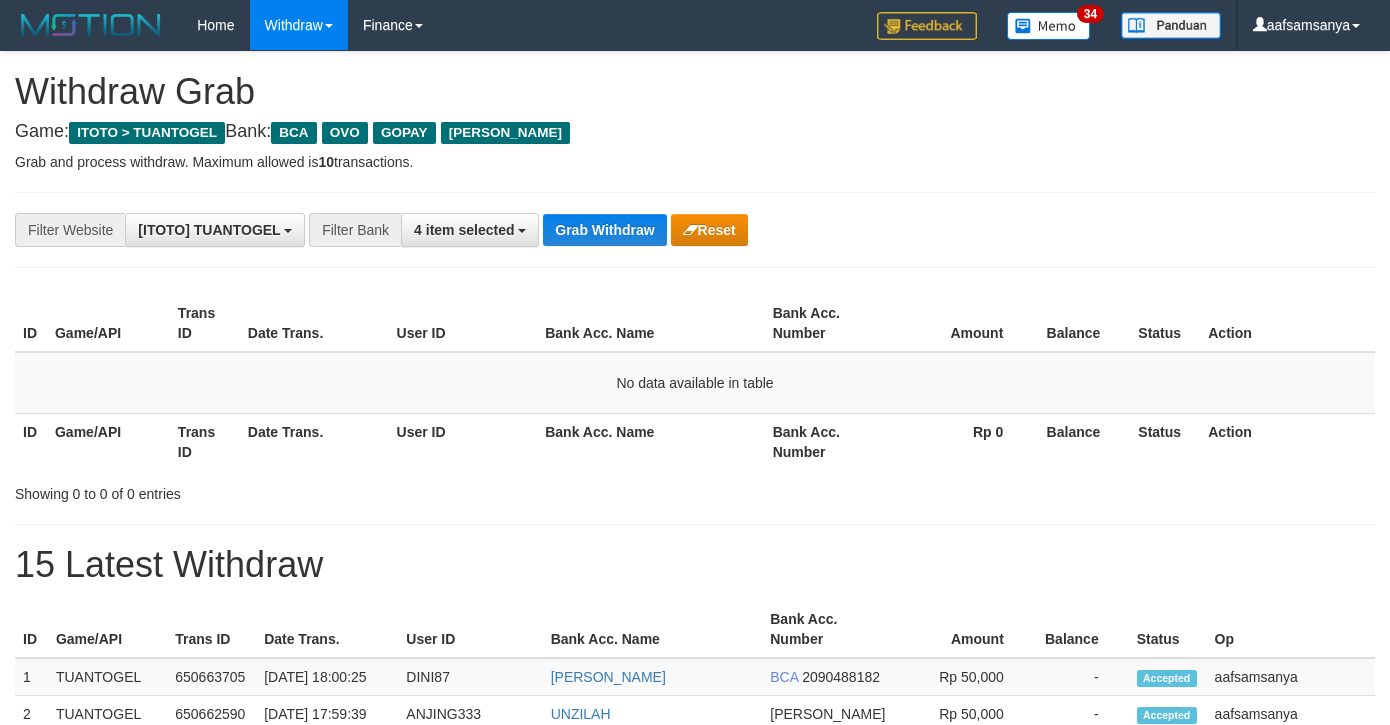 scroll, scrollTop: 0, scrollLeft: 0, axis: both 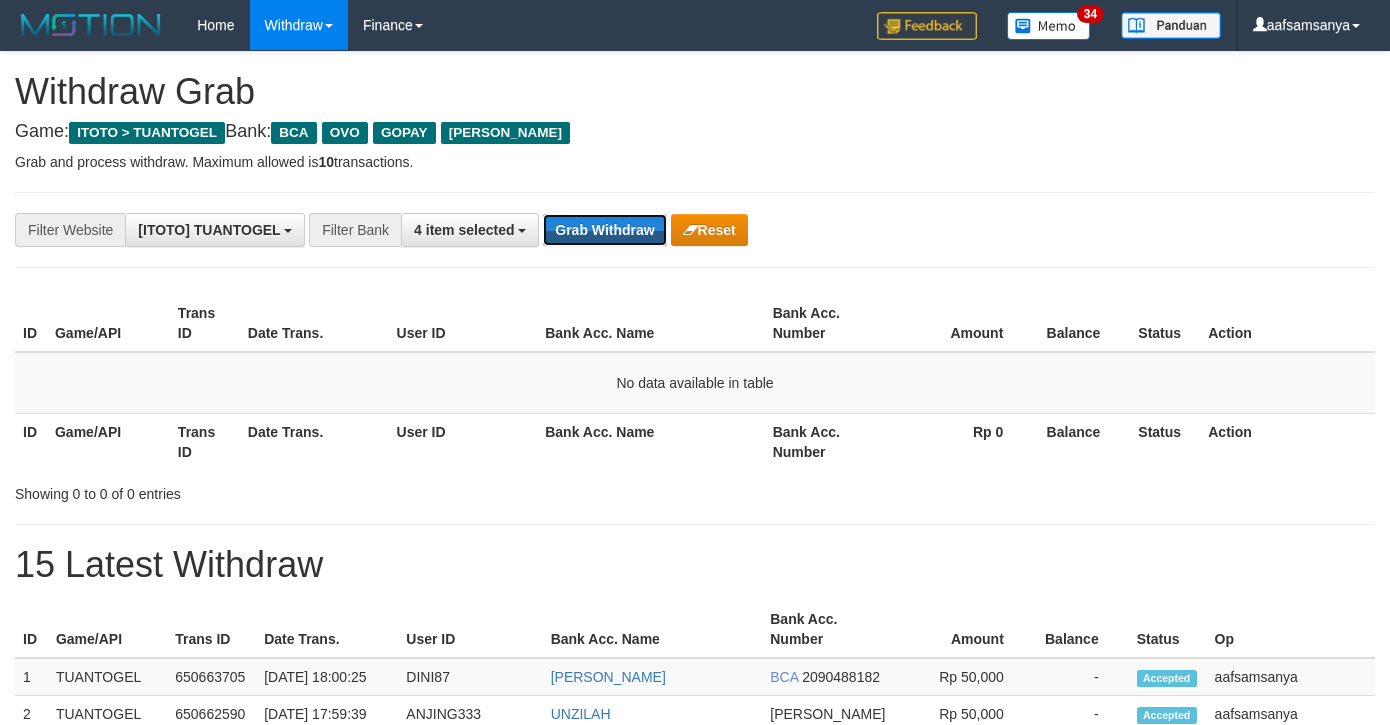 click on "Grab Withdraw" at bounding box center (604, 230) 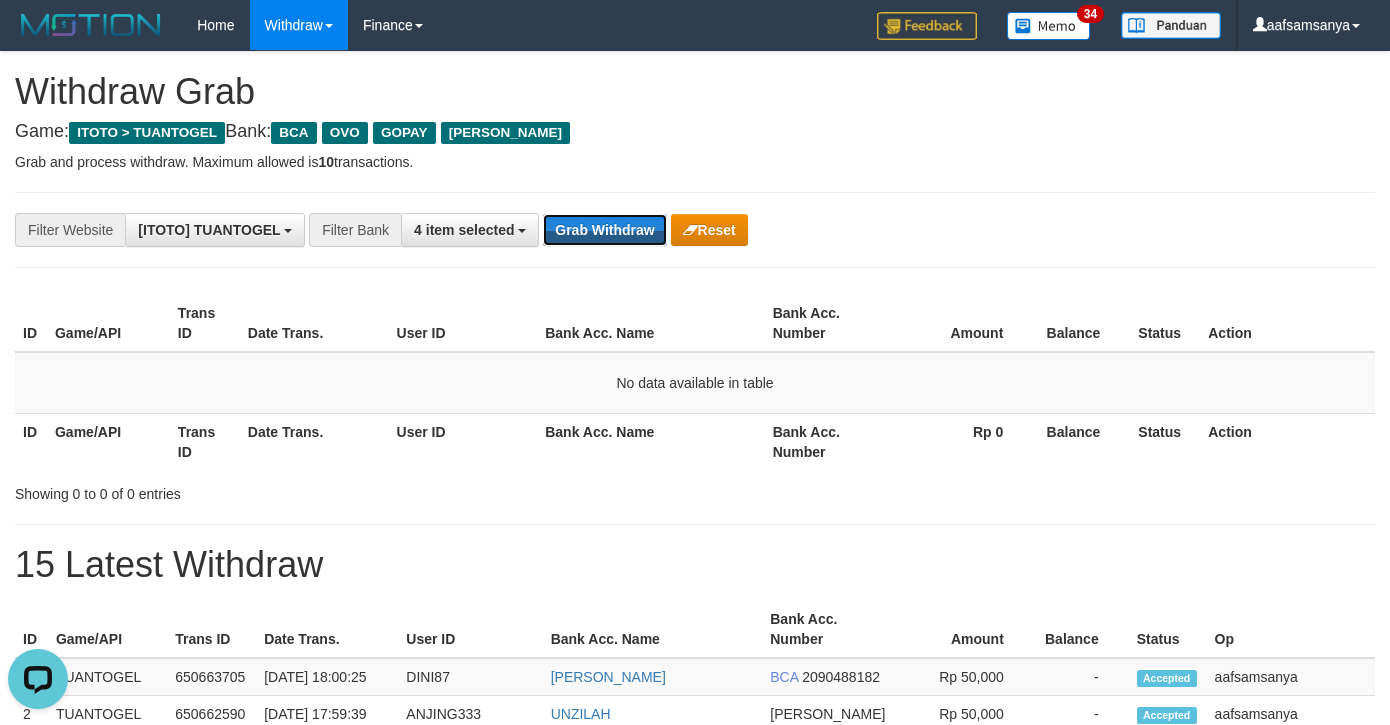 click on "Grab Withdraw" at bounding box center [604, 230] 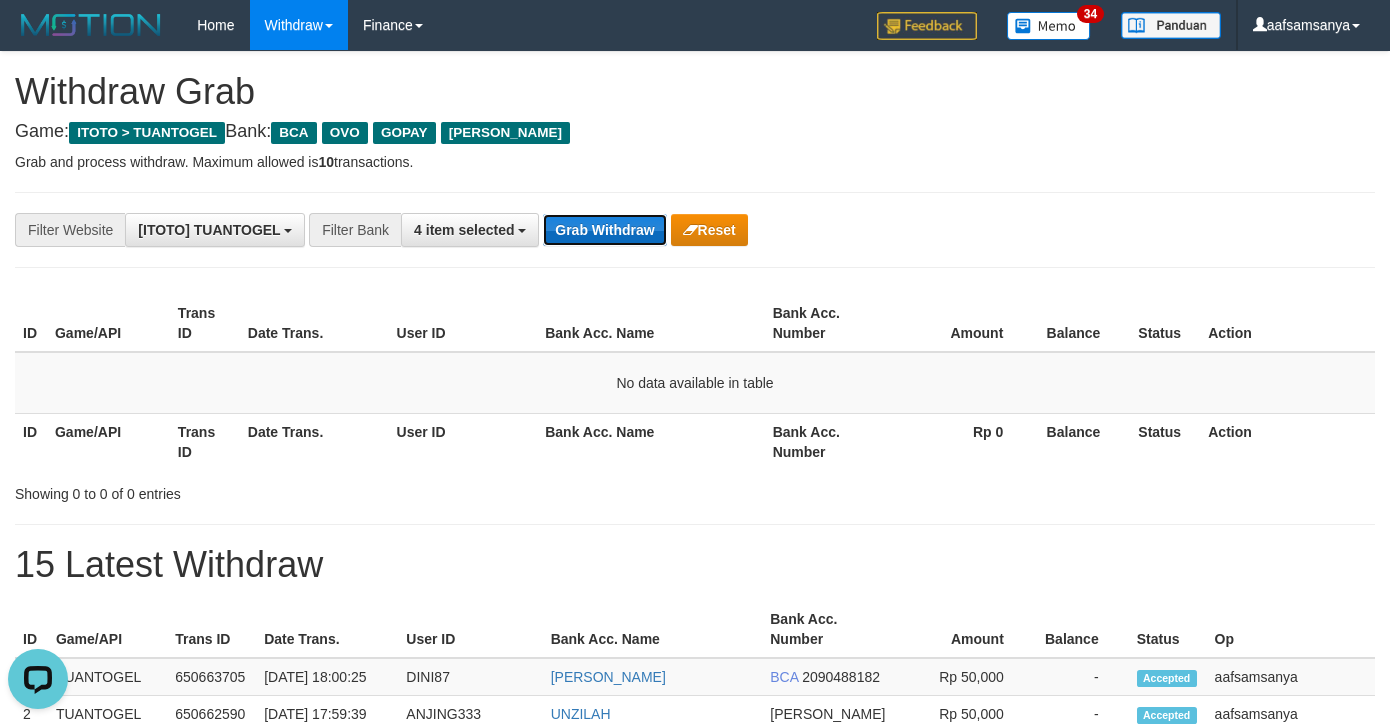 click on "Grab Withdraw" at bounding box center (604, 230) 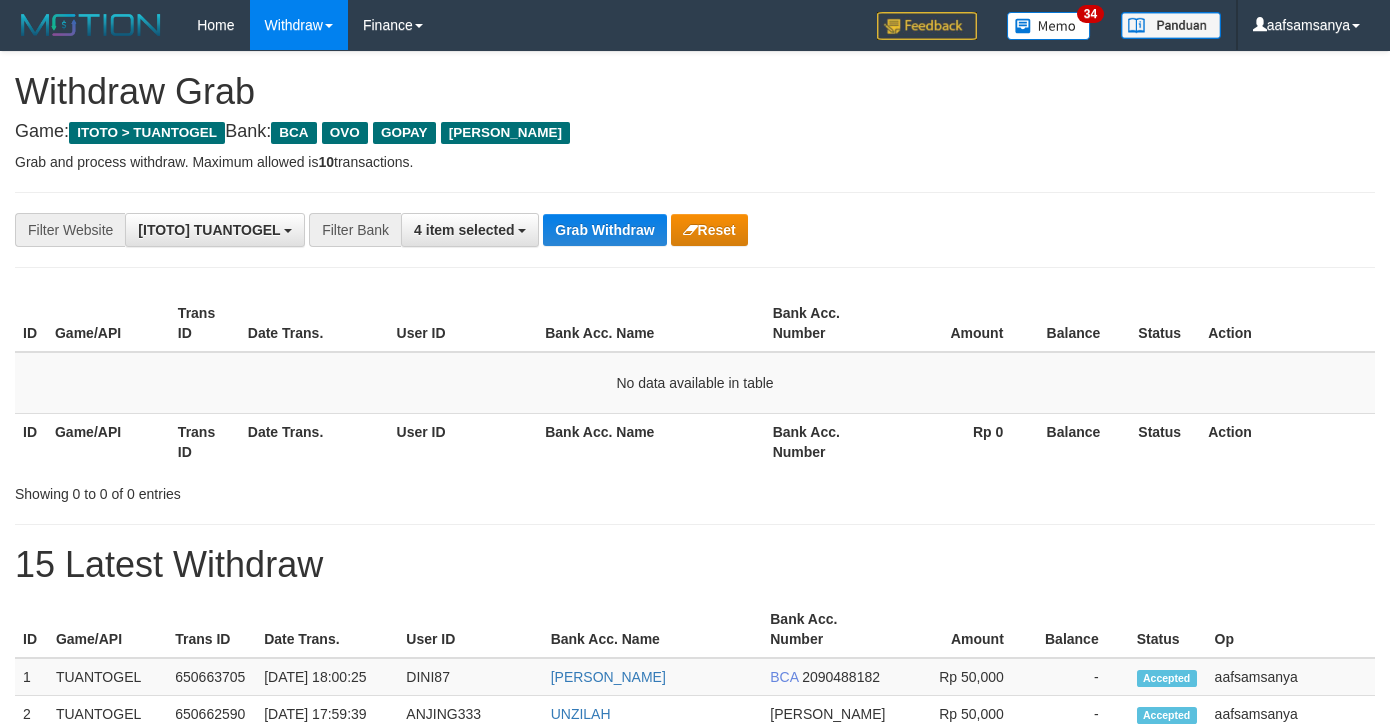 scroll, scrollTop: 0, scrollLeft: 0, axis: both 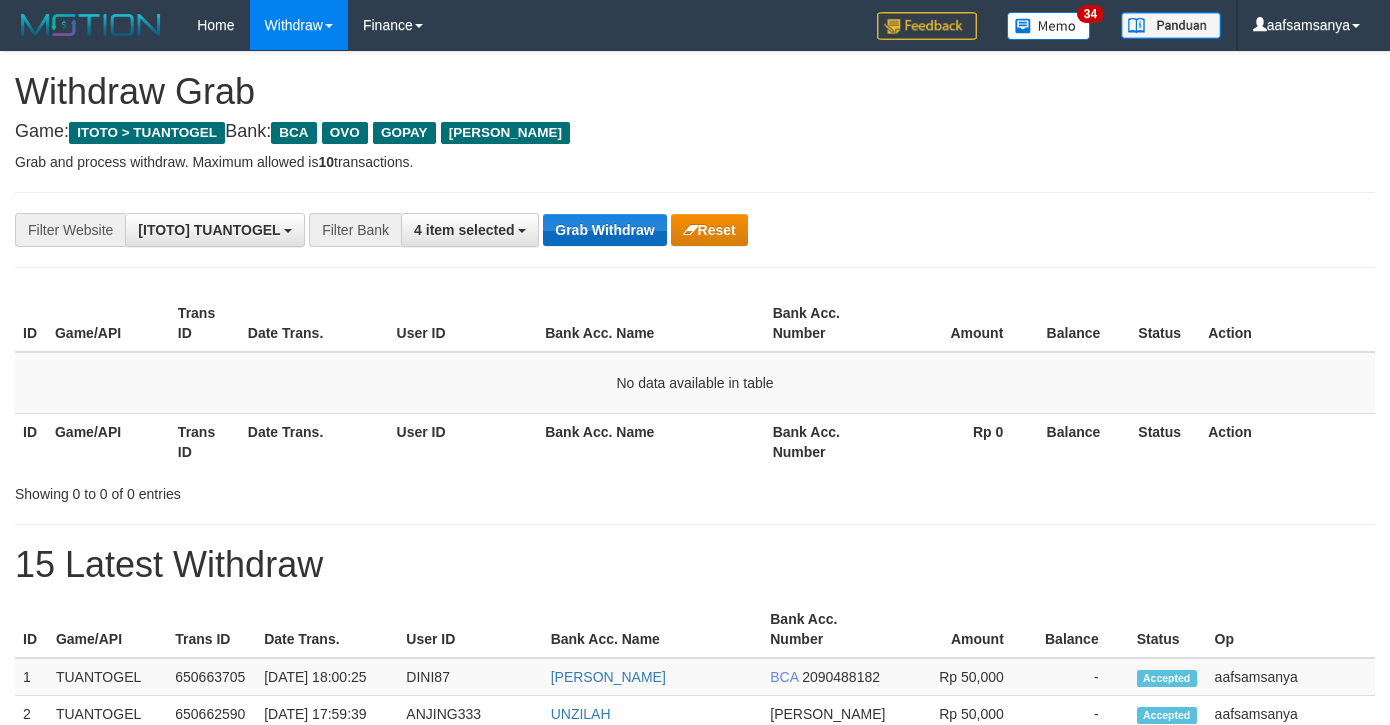 drag, startPoint x: 0, startPoint y: 0, endPoint x: 573, endPoint y: 230, distance: 617.43744 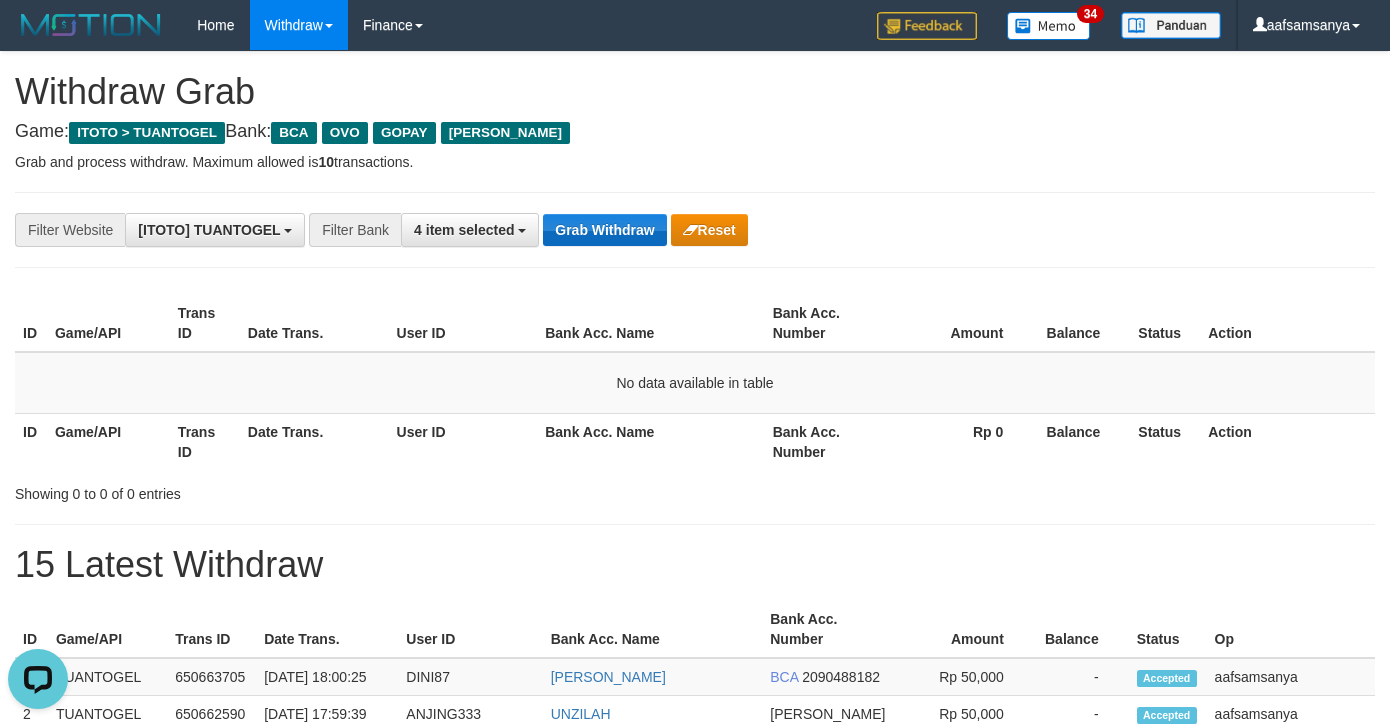 scroll, scrollTop: 0, scrollLeft: 0, axis: both 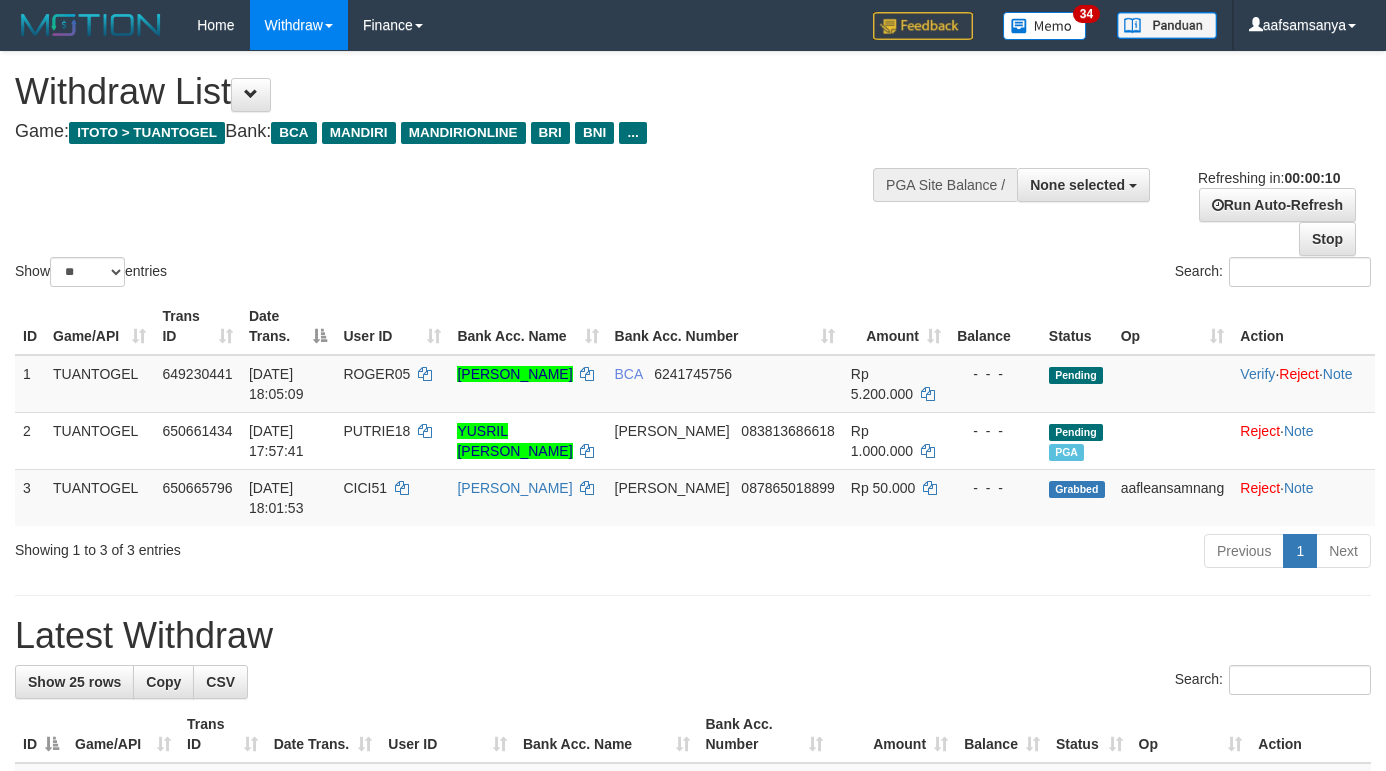 select 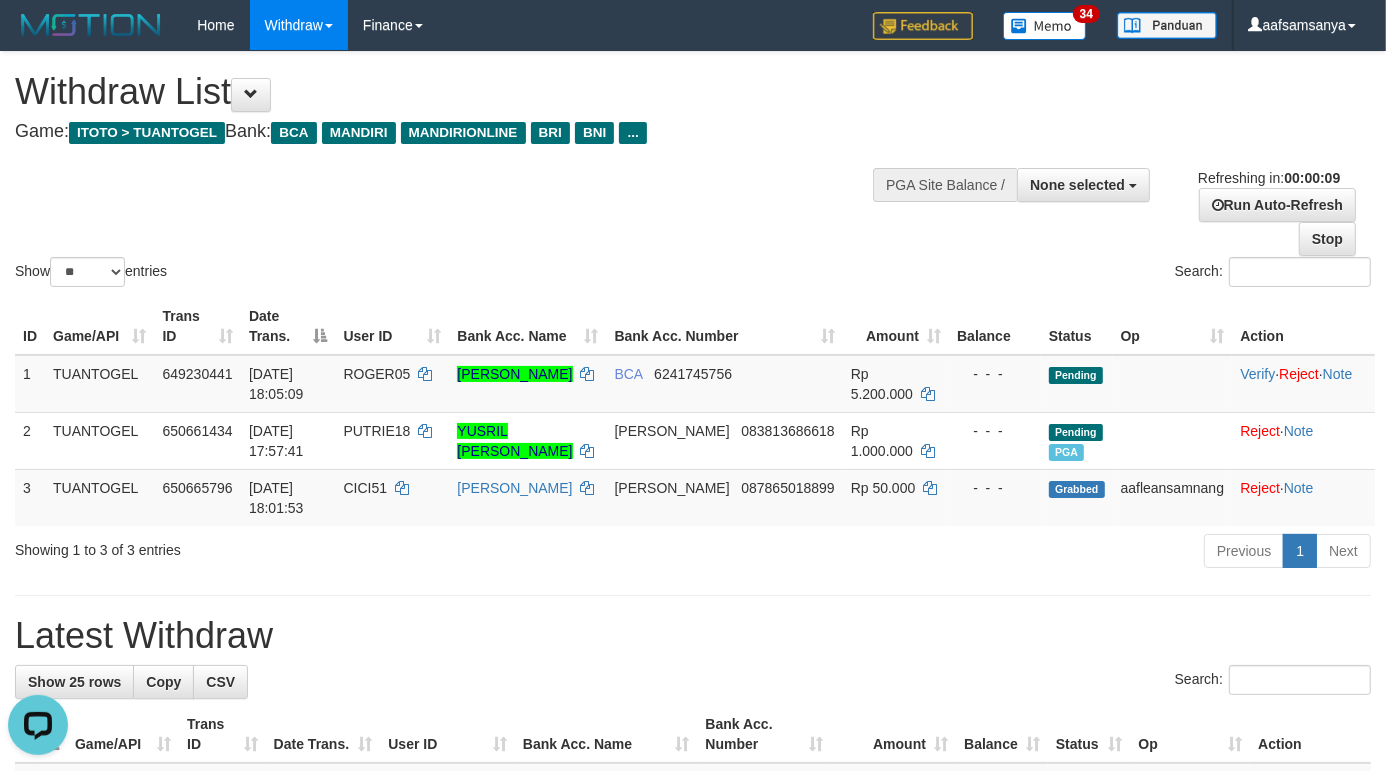 scroll, scrollTop: 0, scrollLeft: 0, axis: both 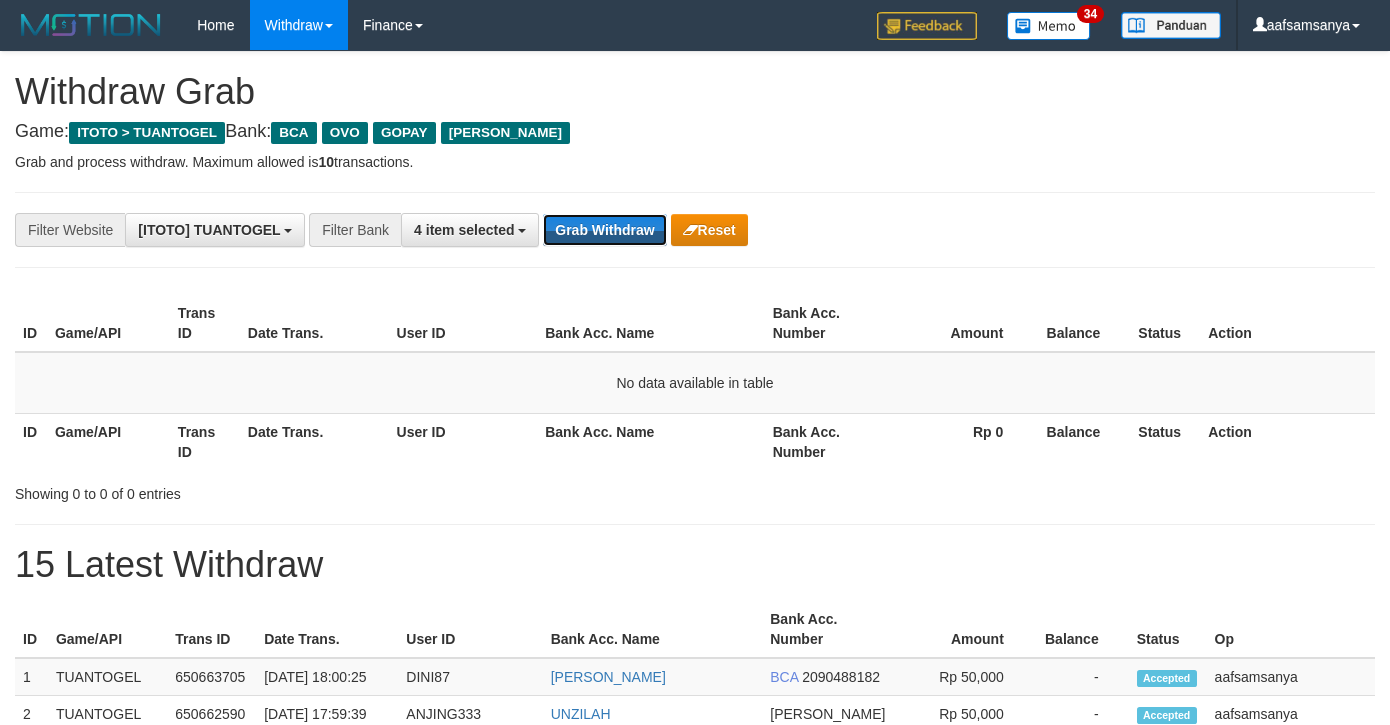click on "Grab Withdraw" at bounding box center [604, 230] 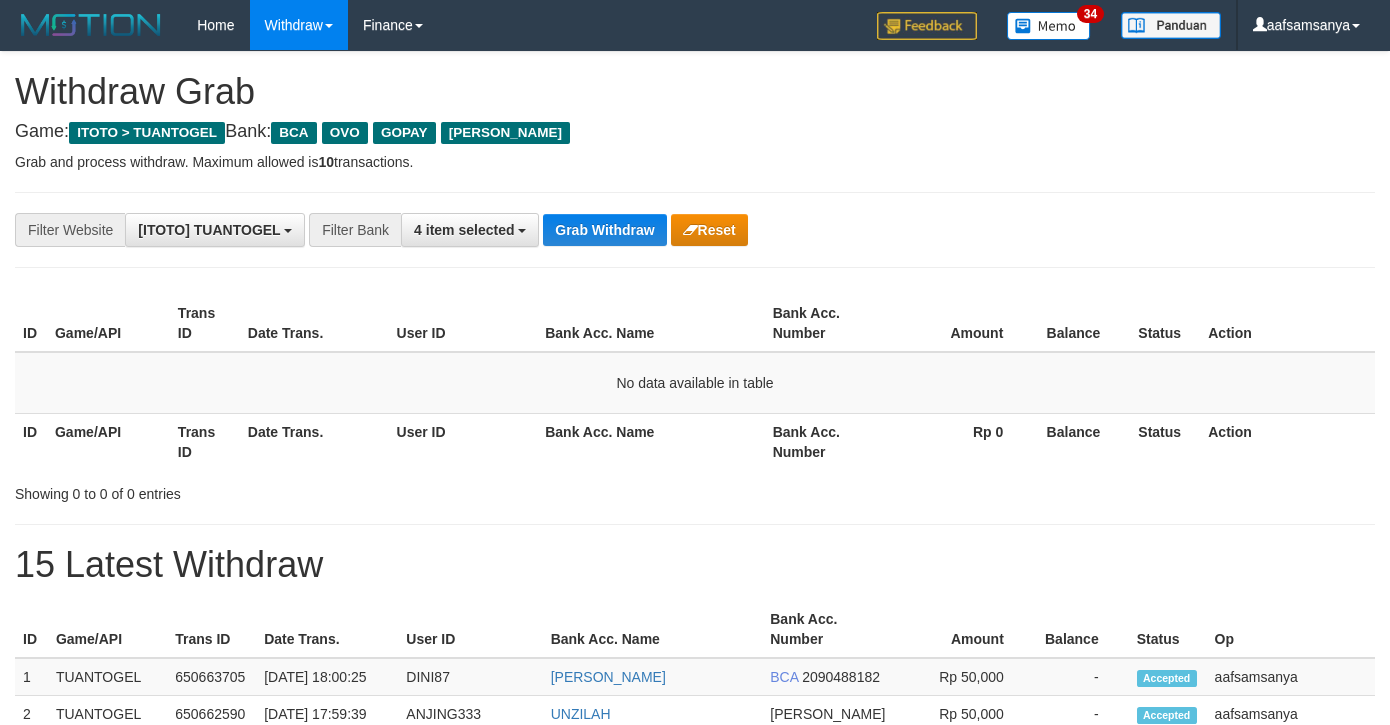 click on "Grab Withdraw" at bounding box center [604, 230] 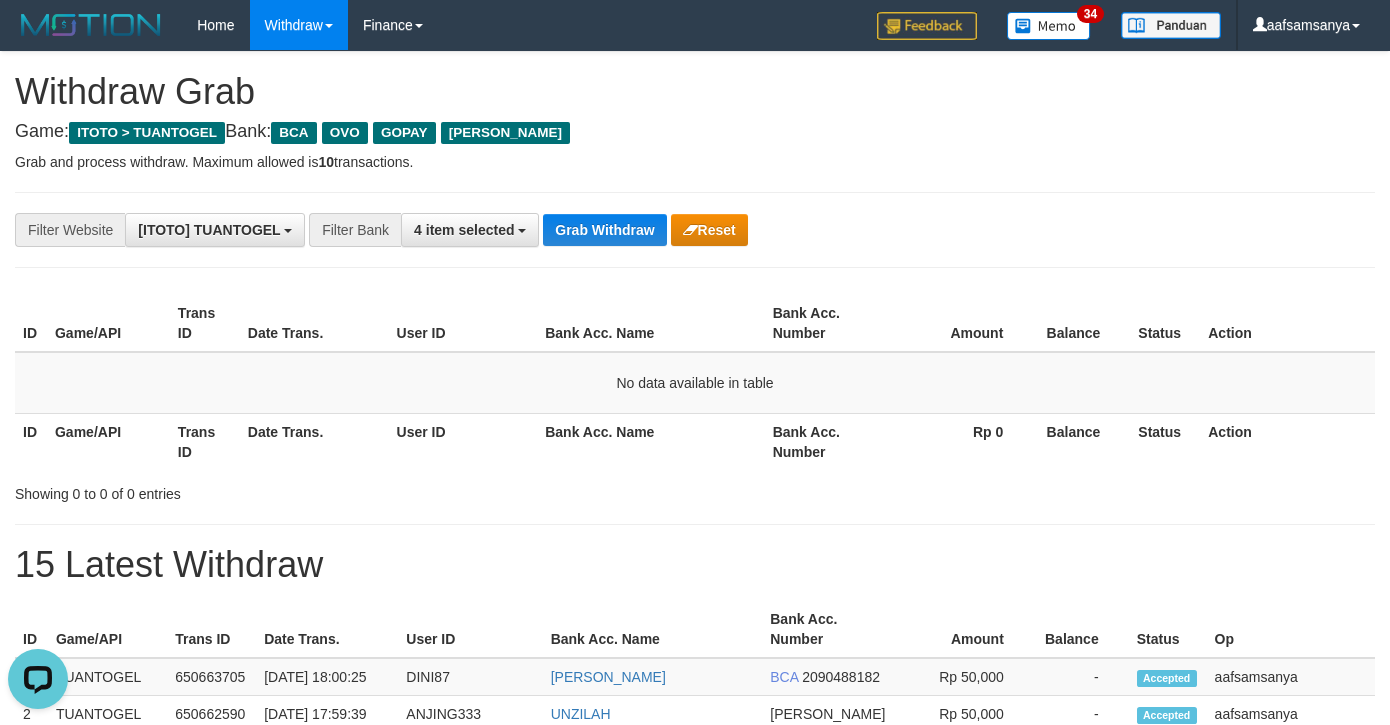 scroll, scrollTop: 0, scrollLeft: 0, axis: both 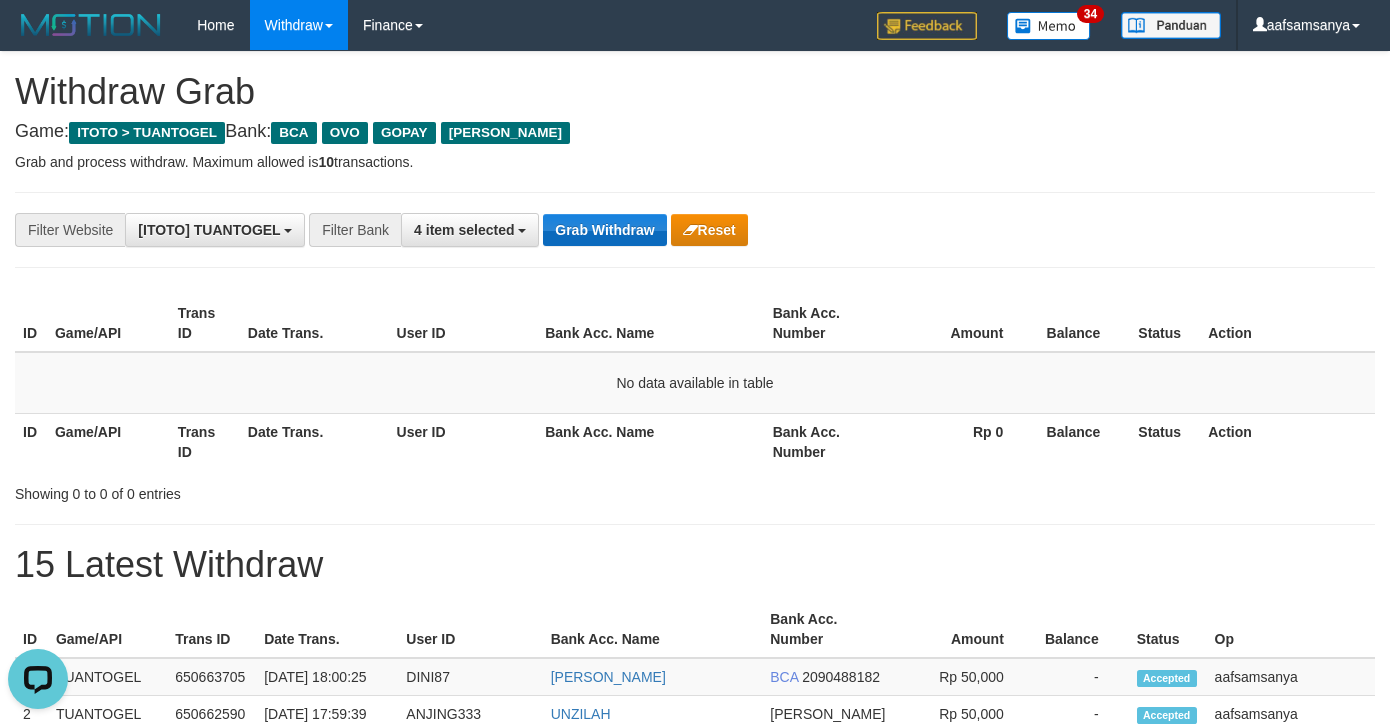drag, startPoint x: 0, startPoint y: 0, endPoint x: 583, endPoint y: 222, distance: 623.83734 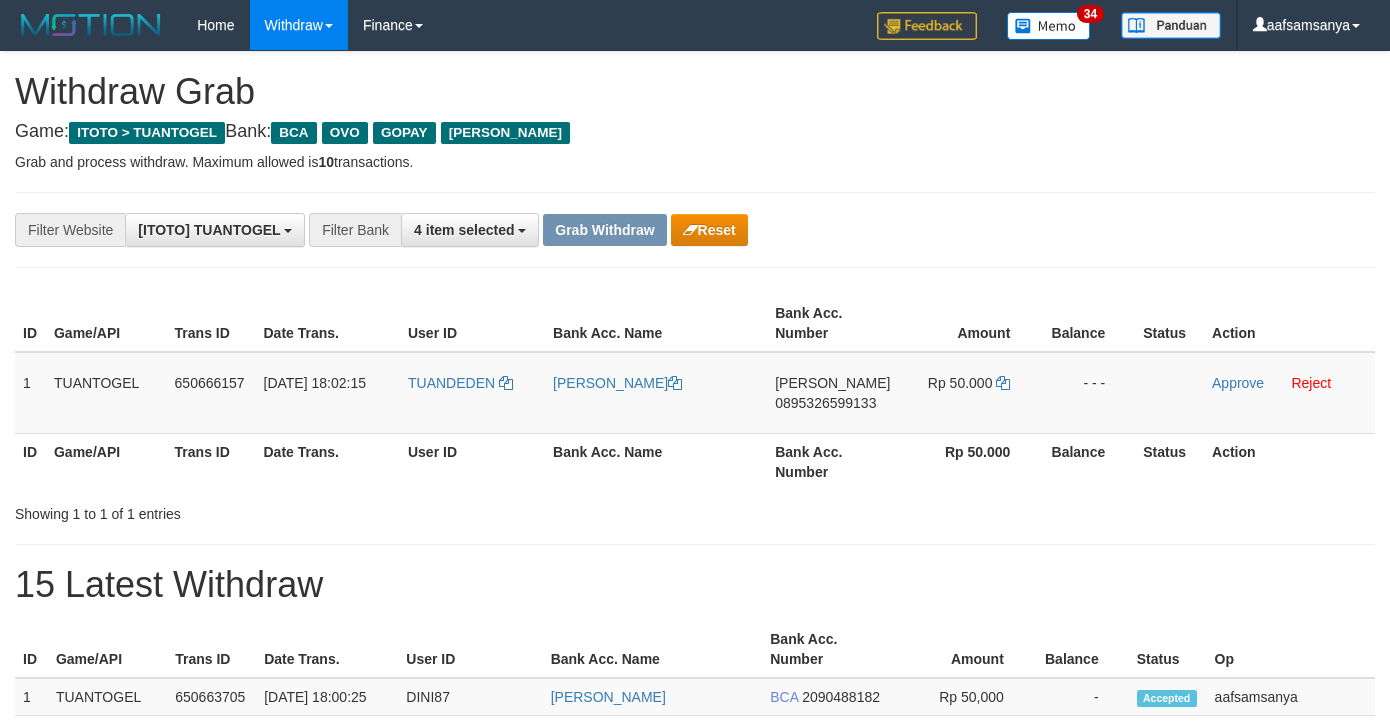 scroll, scrollTop: 0, scrollLeft: 0, axis: both 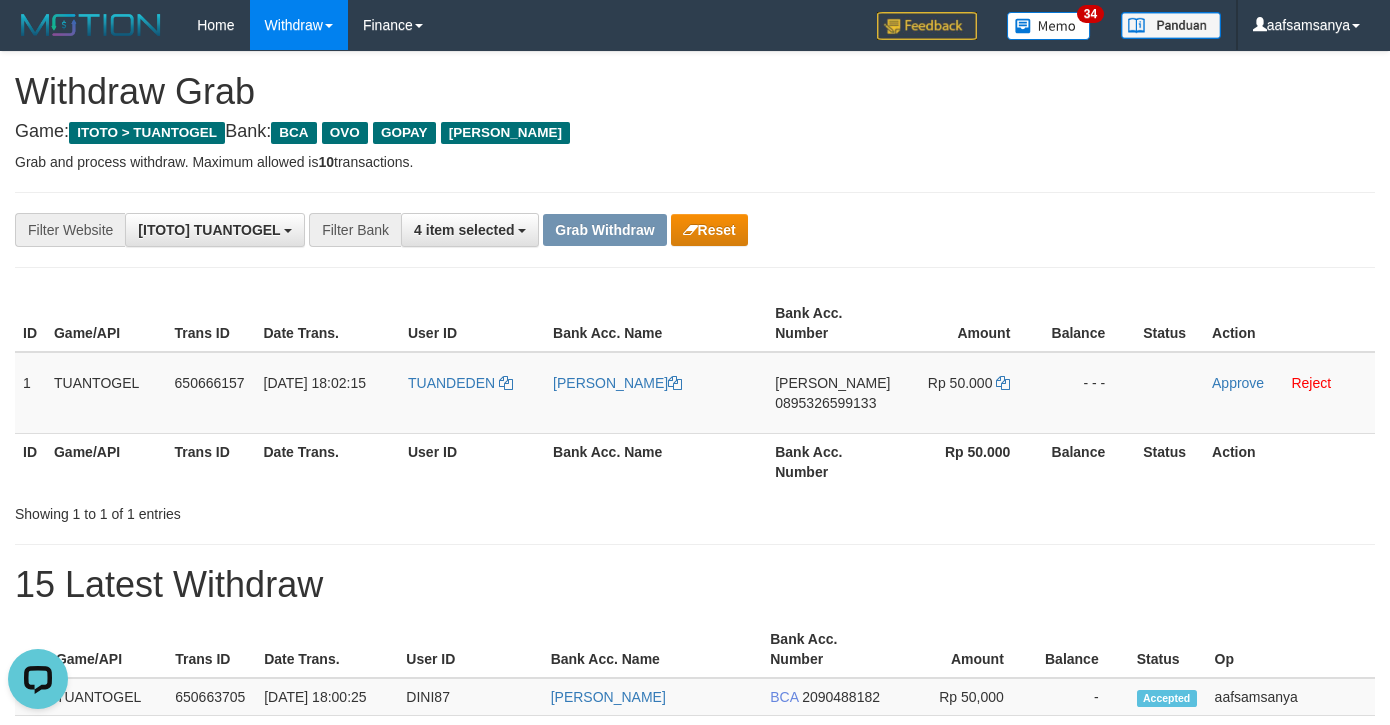 click on "**********" at bounding box center [579, 230] 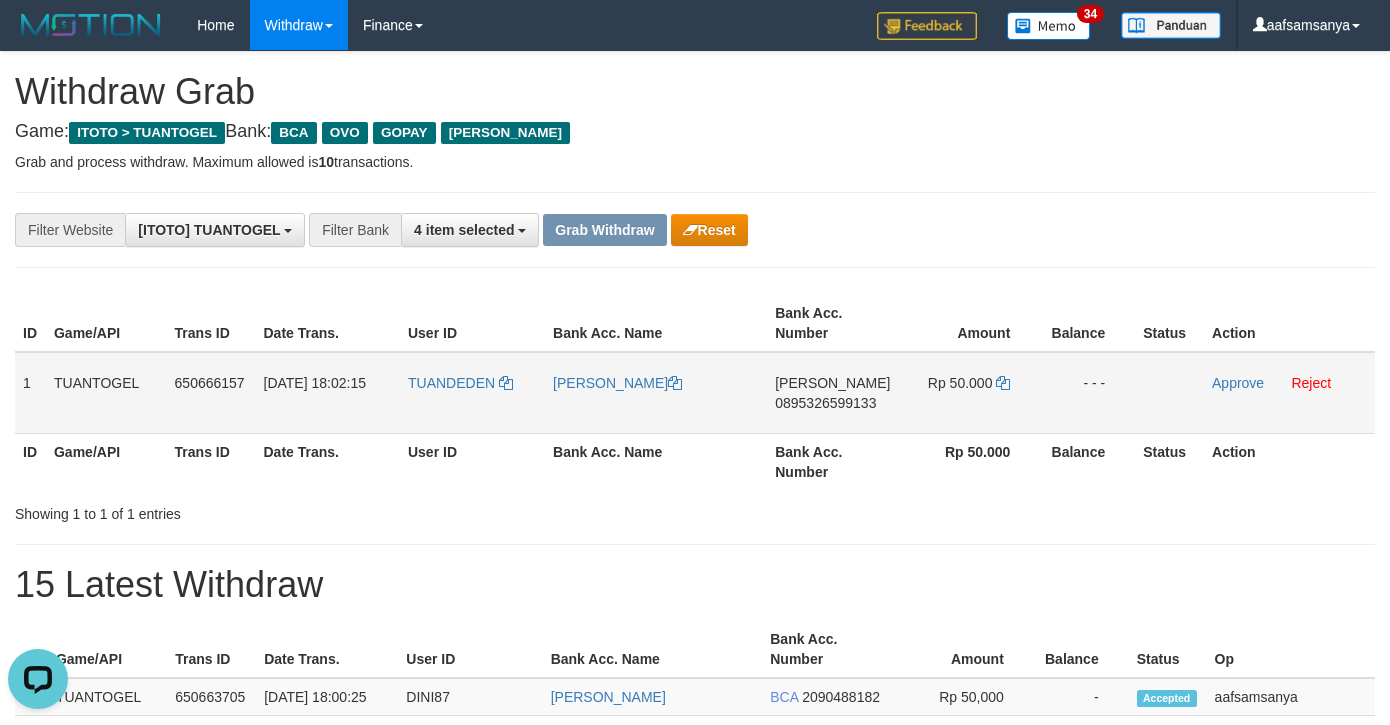 drag, startPoint x: 862, startPoint y: 405, endPoint x: 893, endPoint y: 403, distance: 31.06445 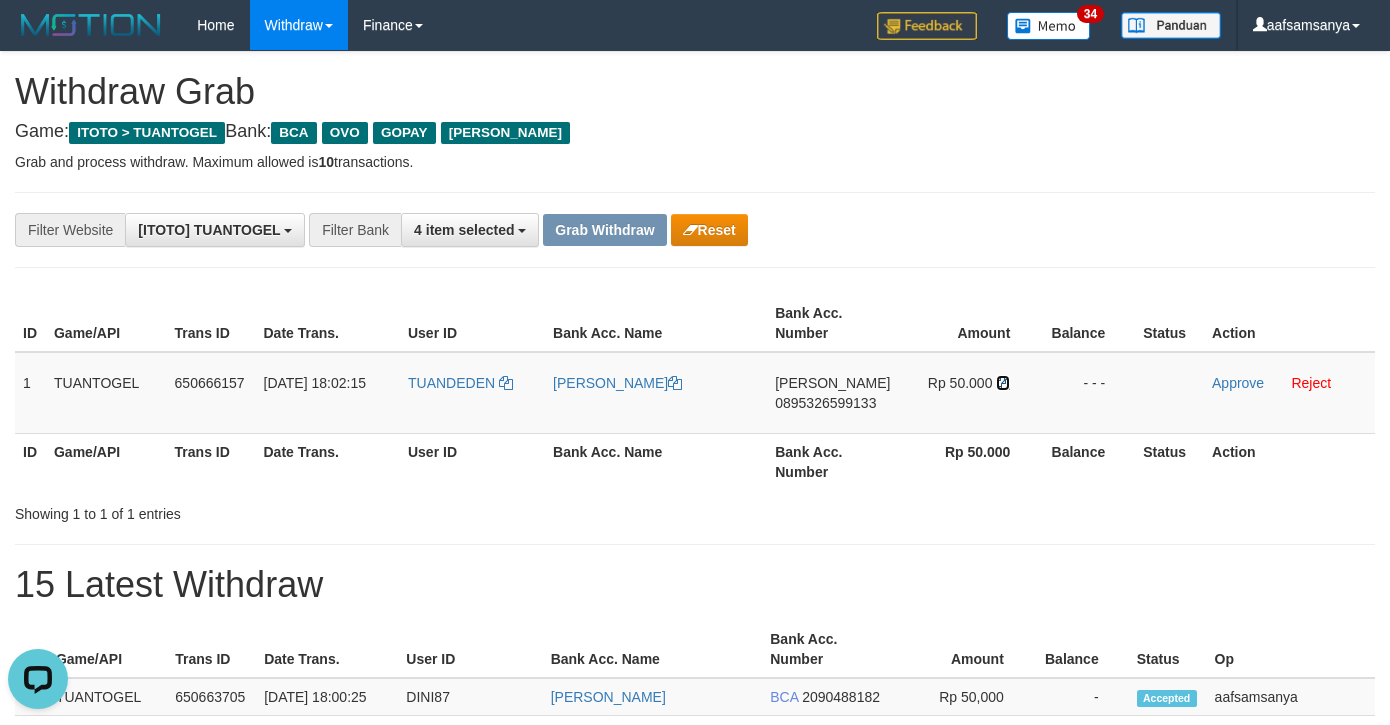 drag, startPoint x: 1001, startPoint y: 383, endPoint x: 1402, endPoint y: 445, distance: 405.7647 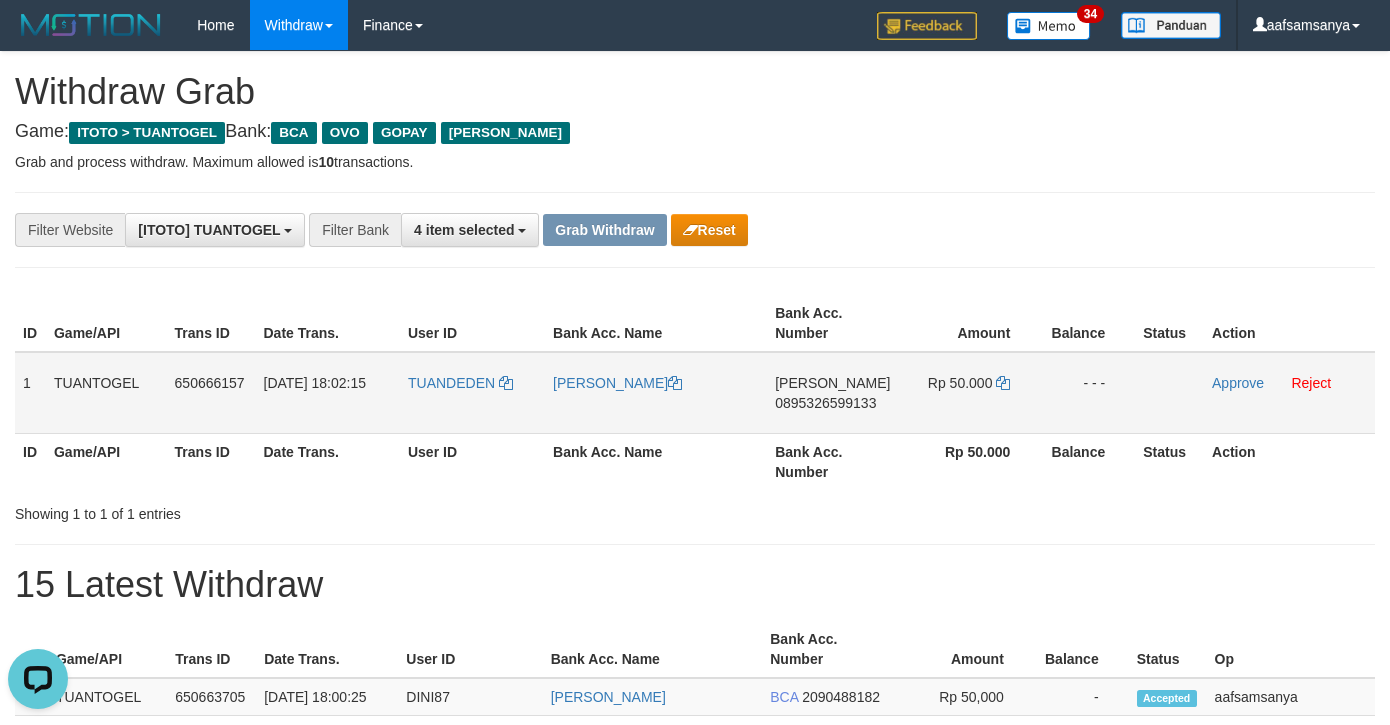 click on "[DATE] 18:02:15" at bounding box center [315, 383] 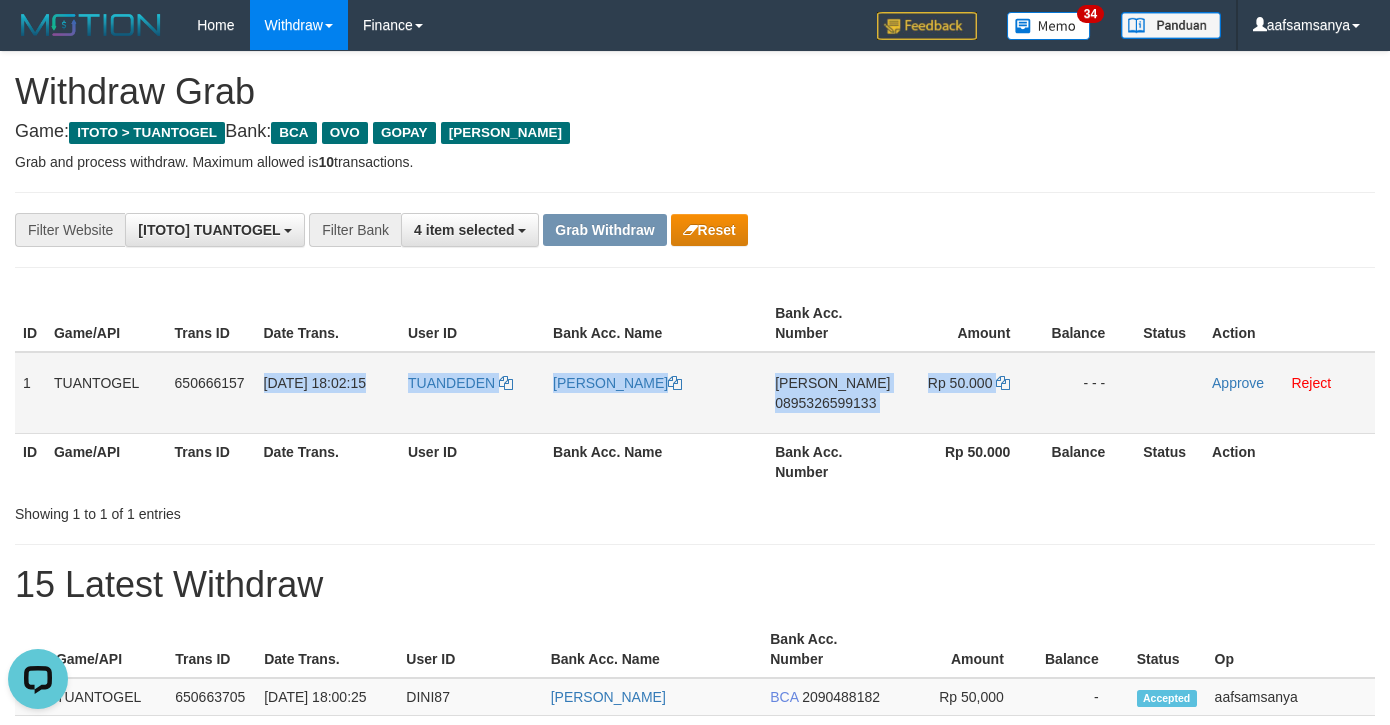 drag, startPoint x: 266, startPoint y: 380, endPoint x: 1025, endPoint y: 398, distance: 759.2134 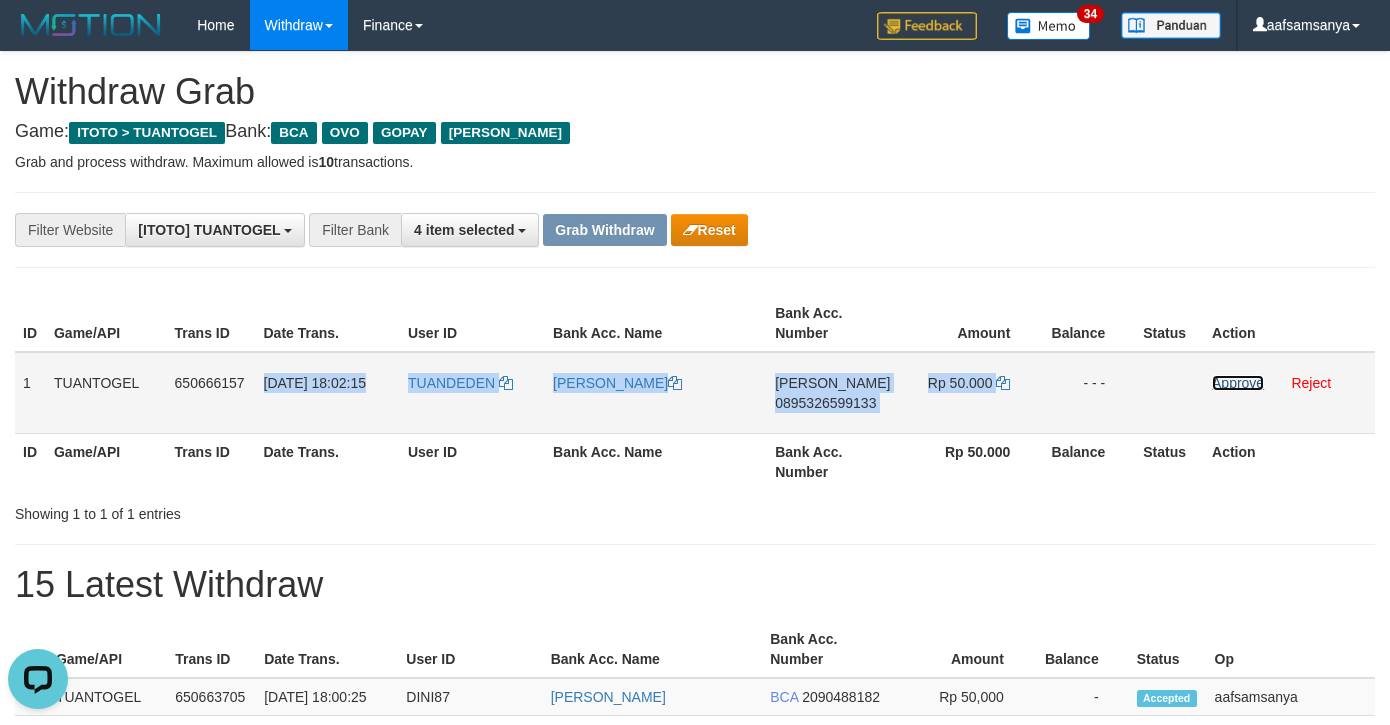 click on "Approve" at bounding box center (1238, 383) 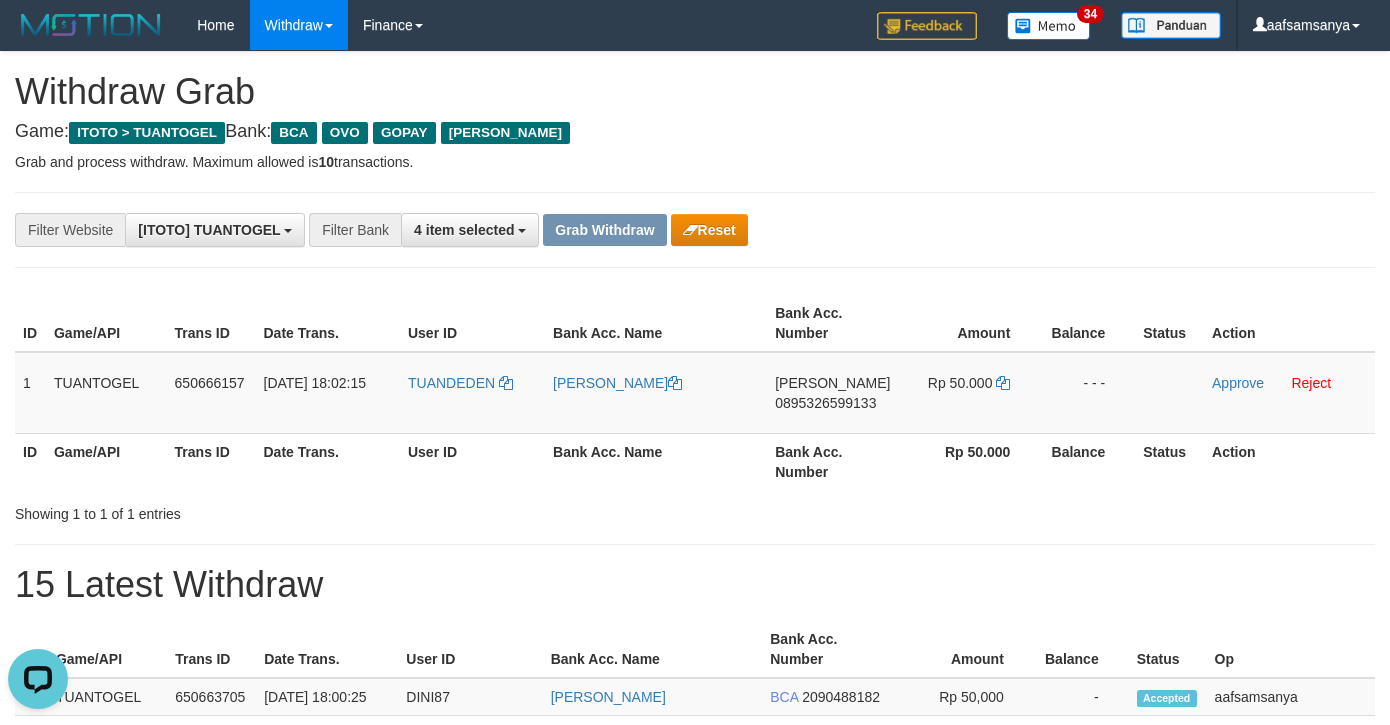 click on "**********" at bounding box center [695, 1053] 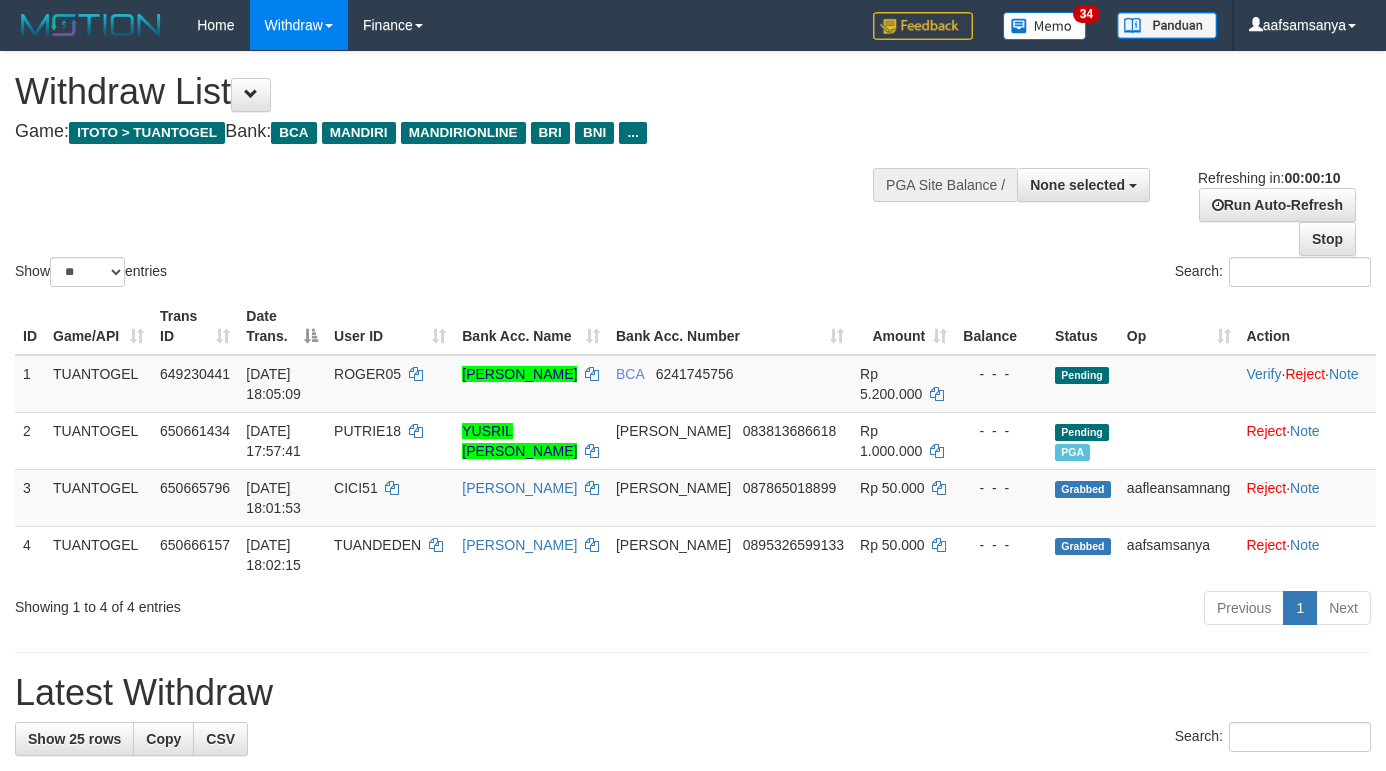 select 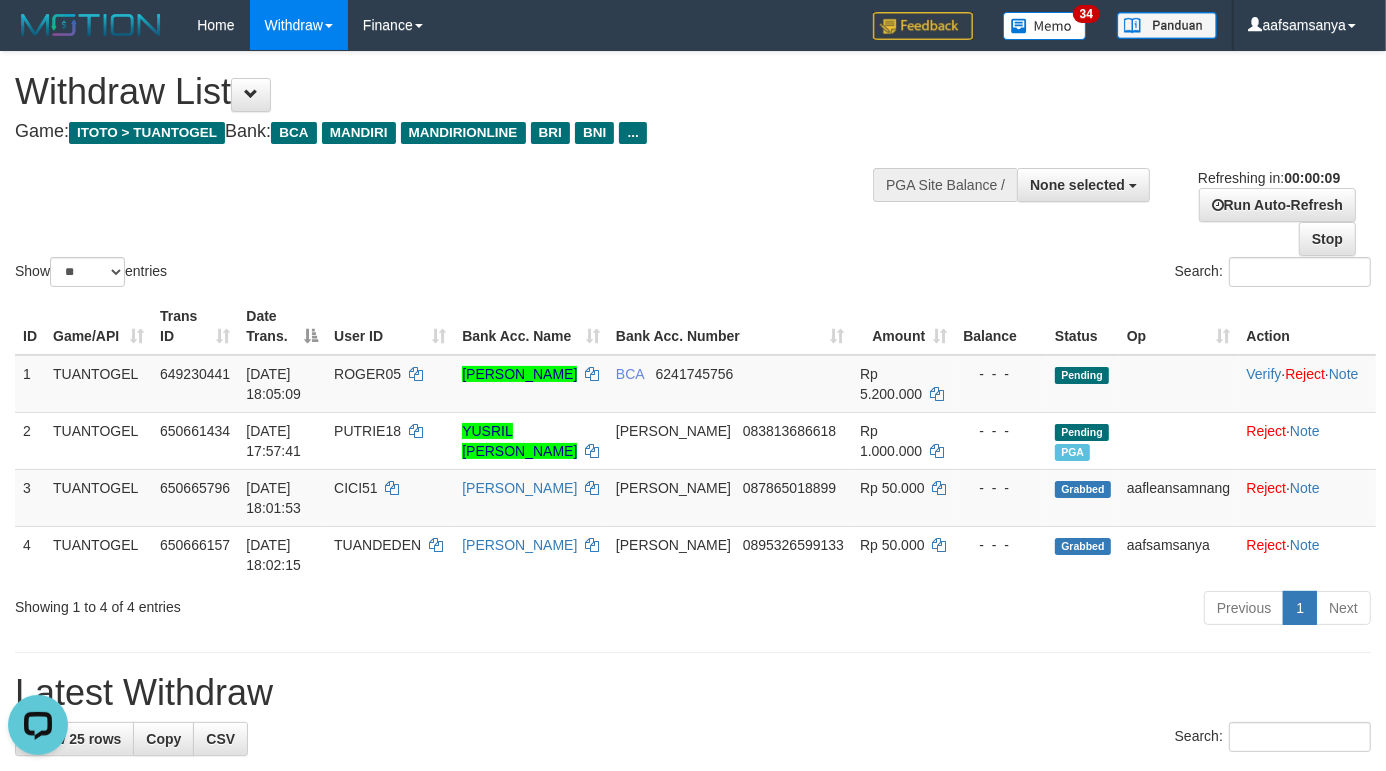scroll, scrollTop: 0, scrollLeft: 0, axis: both 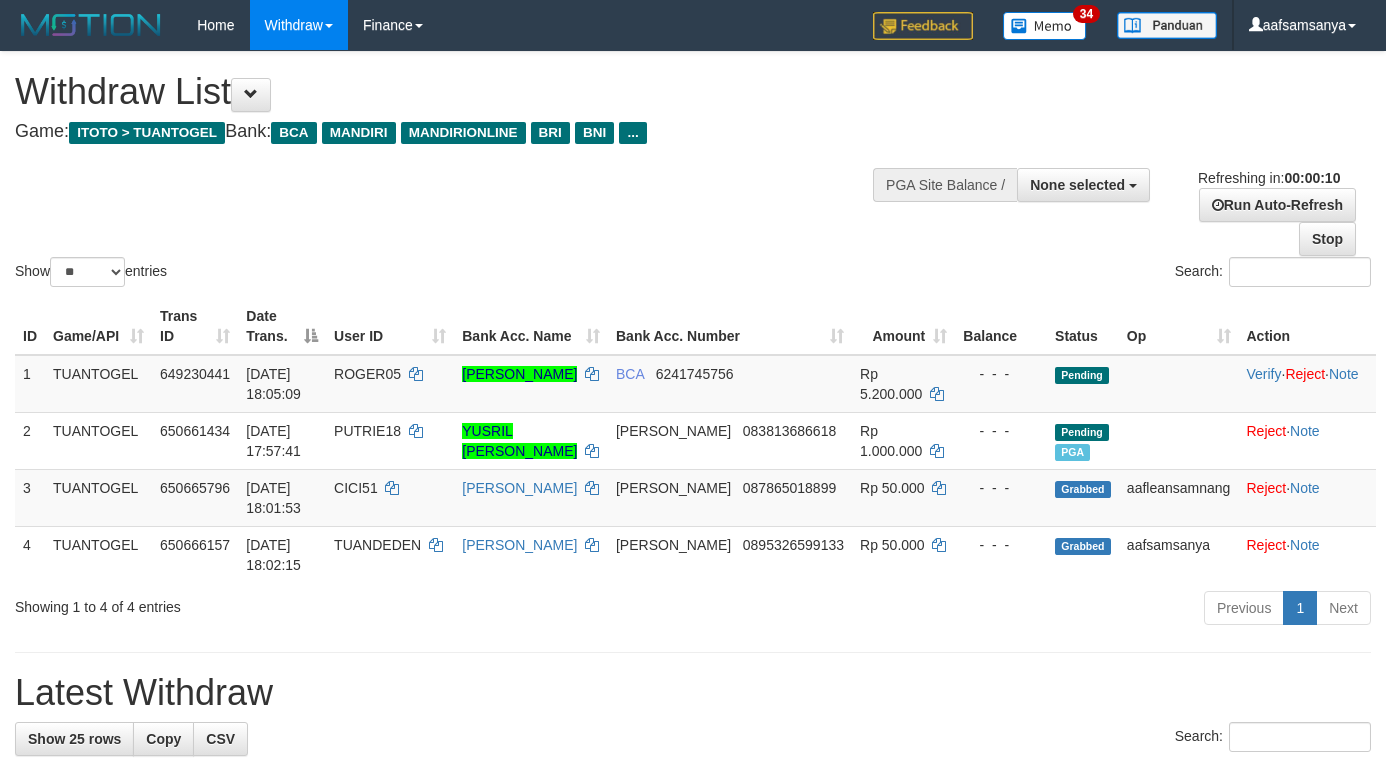 select 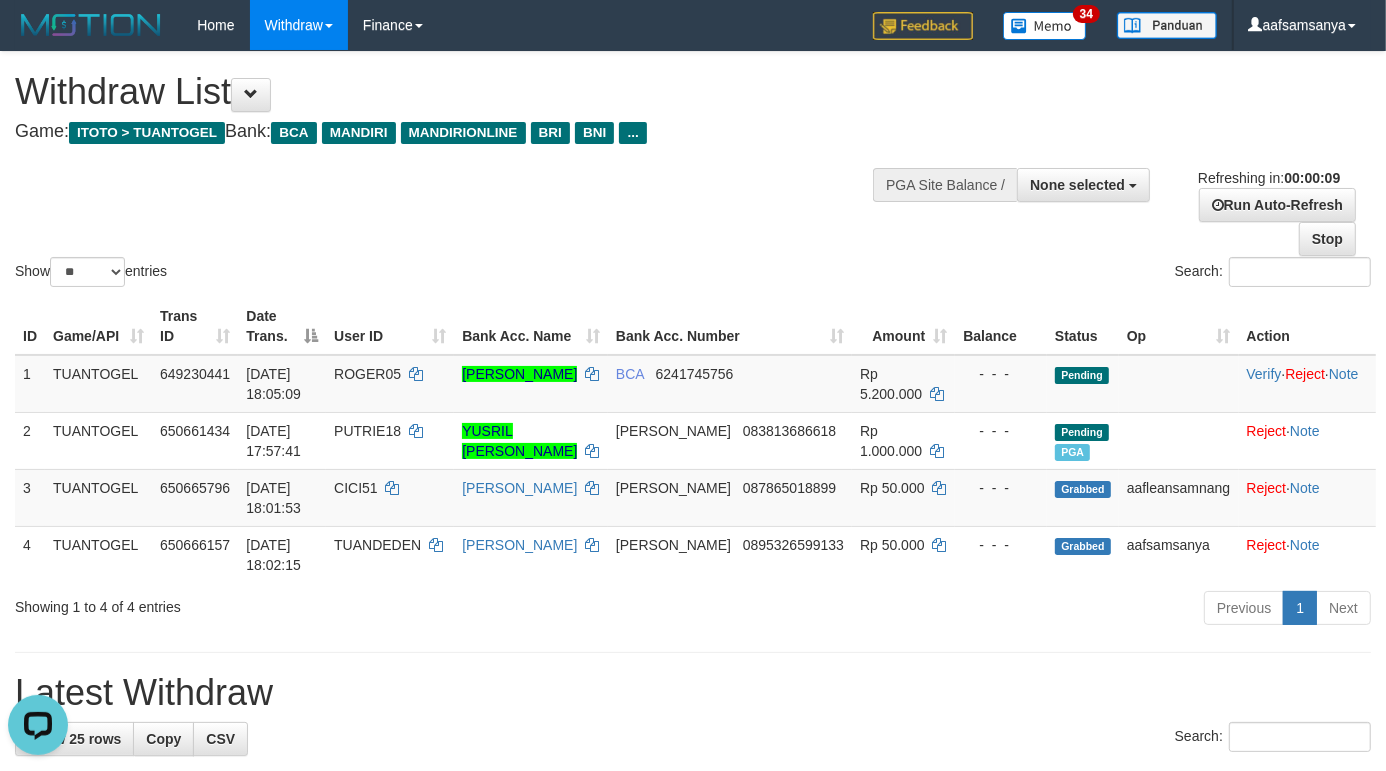 scroll, scrollTop: 0, scrollLeft: 0, axis: both 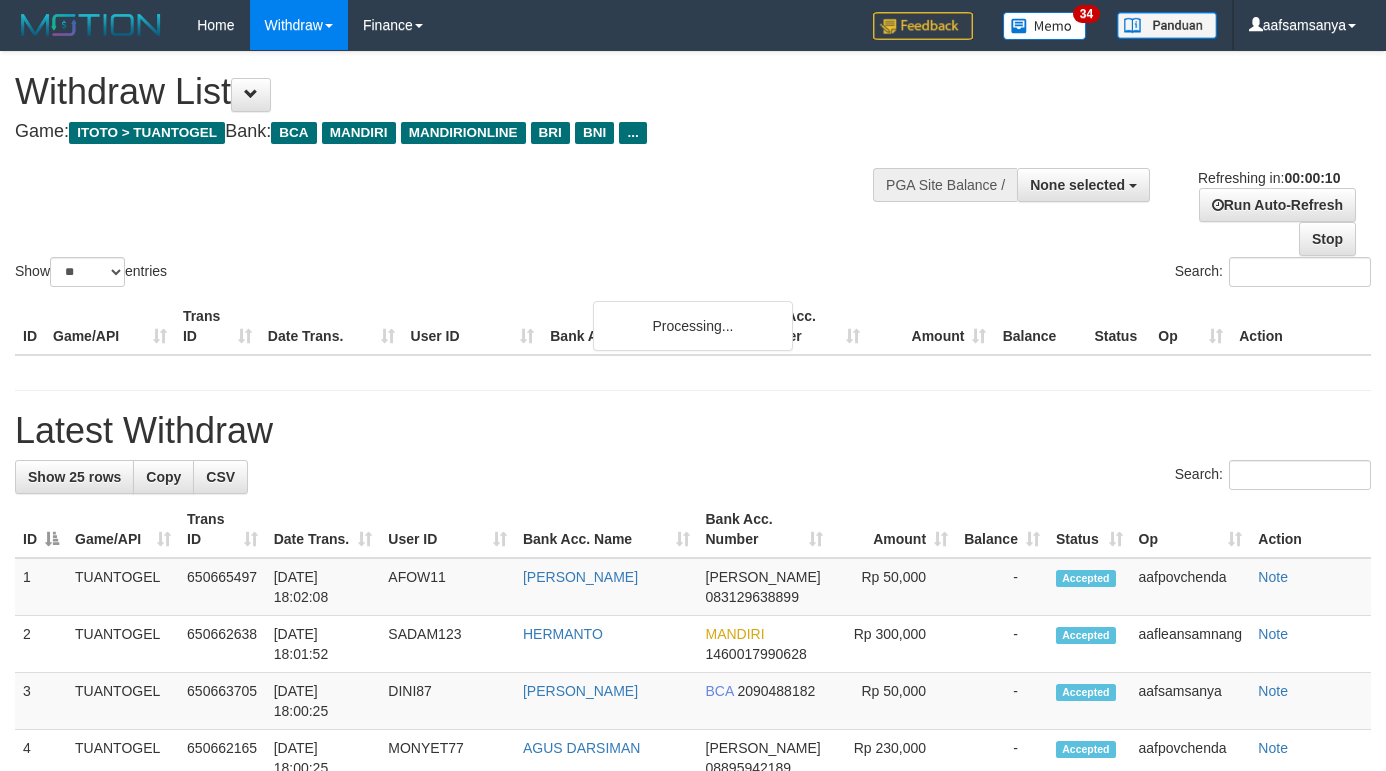 select 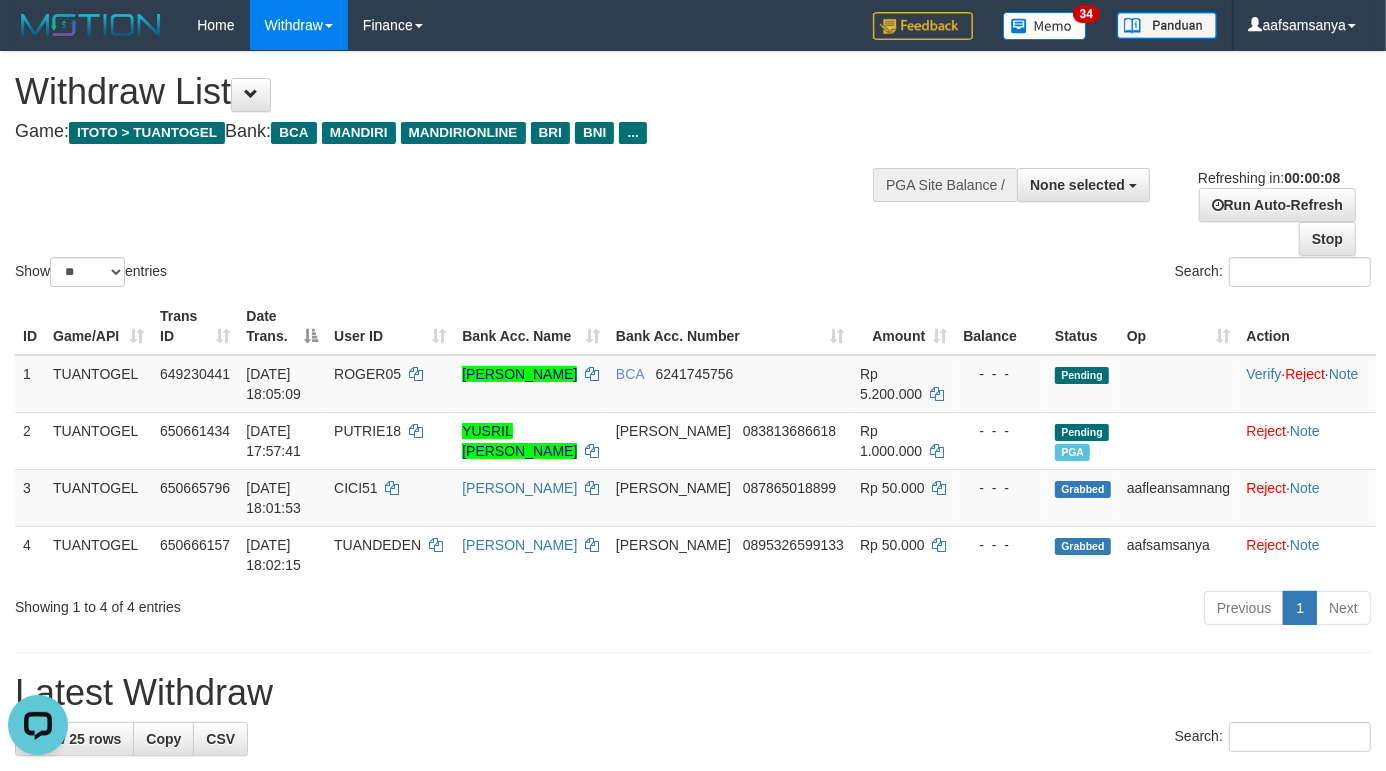 scroll, scrollTop: 0, scrollLeft: 0, axis: both 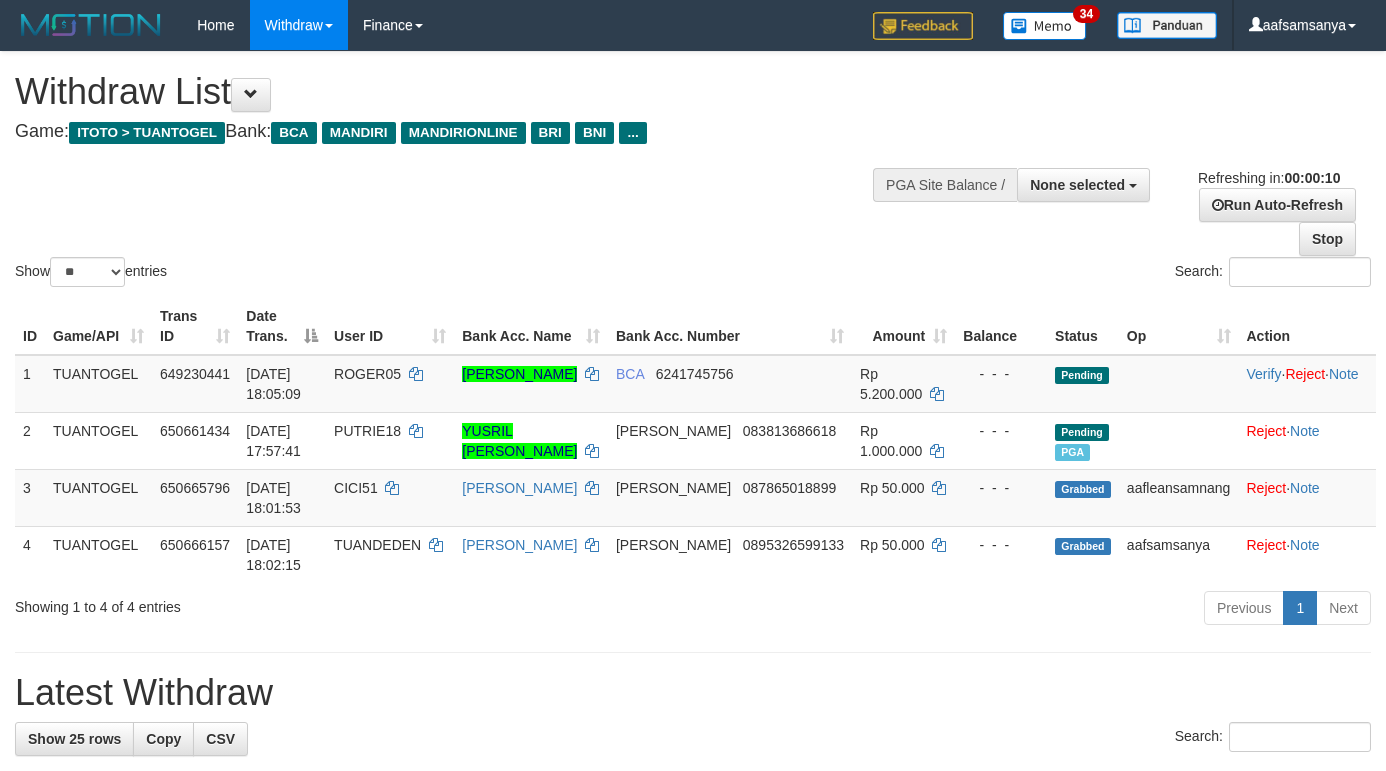 select 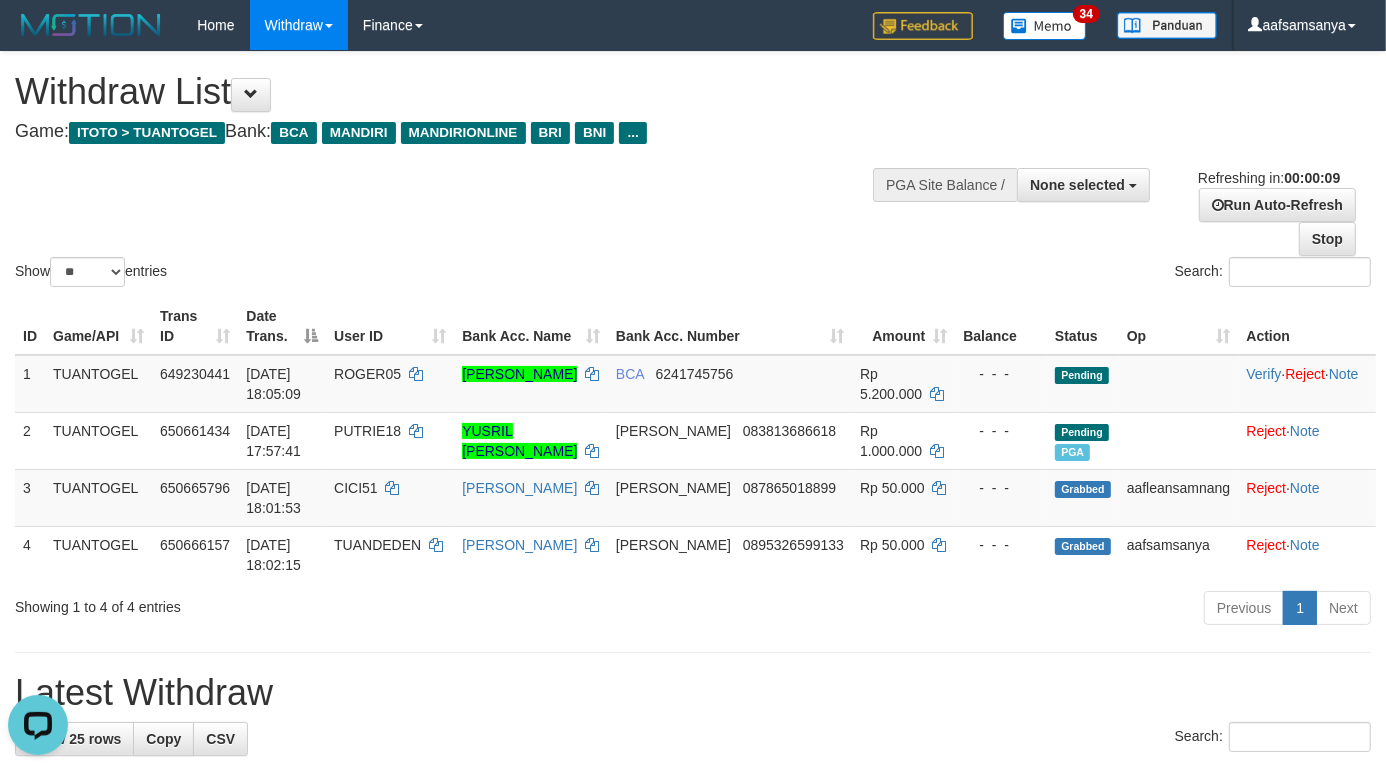 scroll, scrollTop: 0, scrollLeft: 0, axis: both 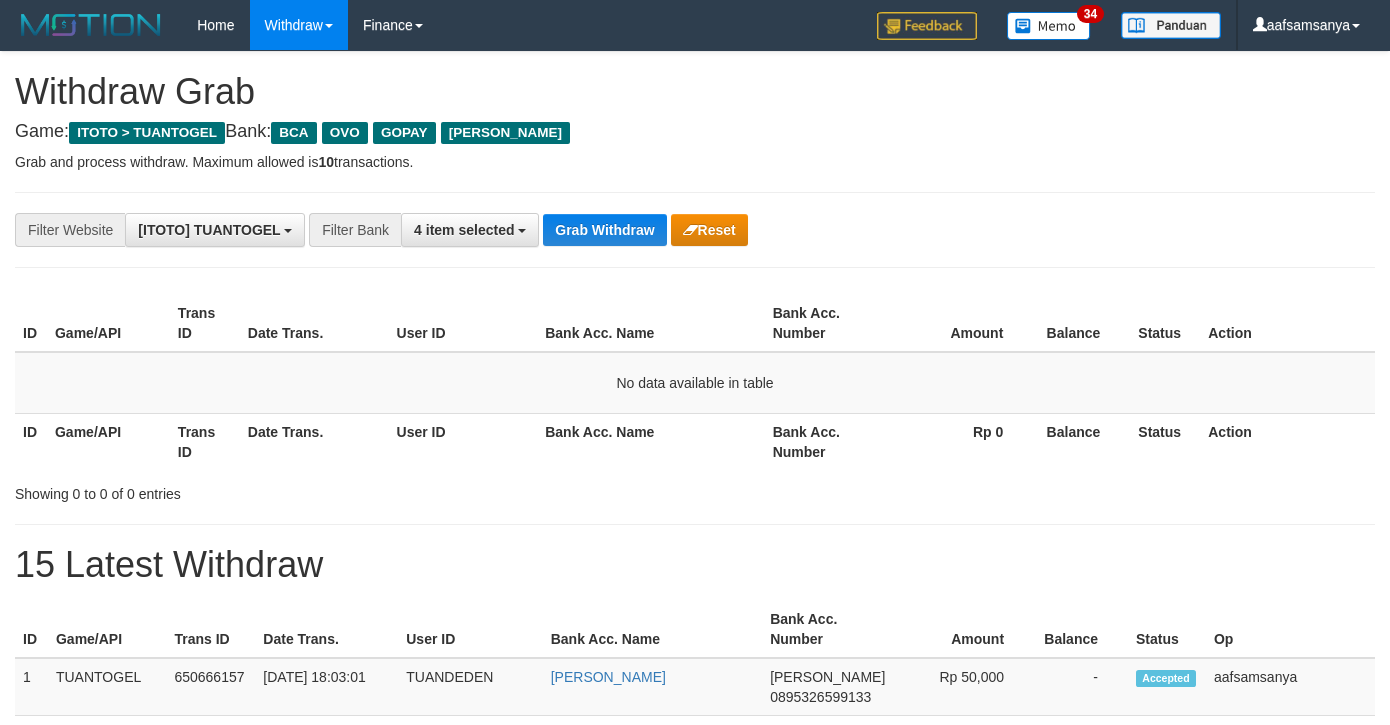 click on "Grab Withdraw" at bounding box center [604, 230] 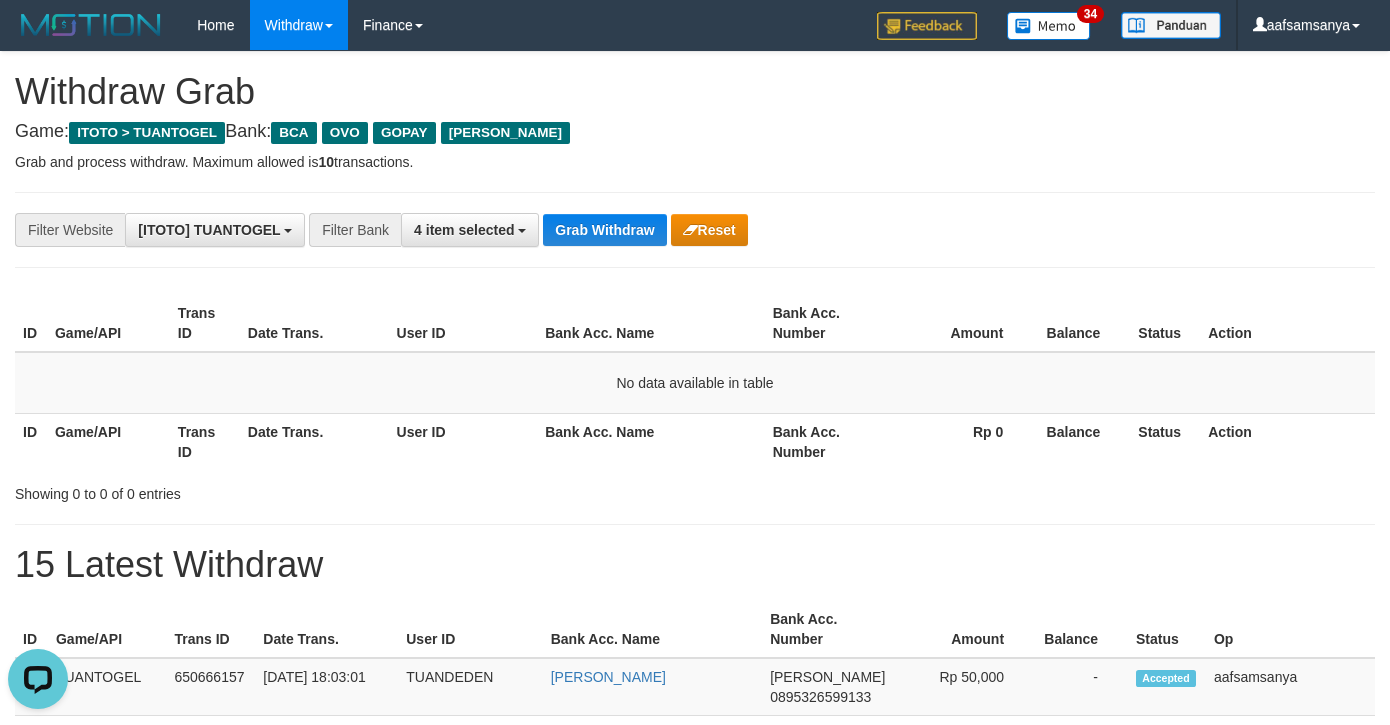 scroll, scrollTop: 0, scrollLeft: 0, axis: both 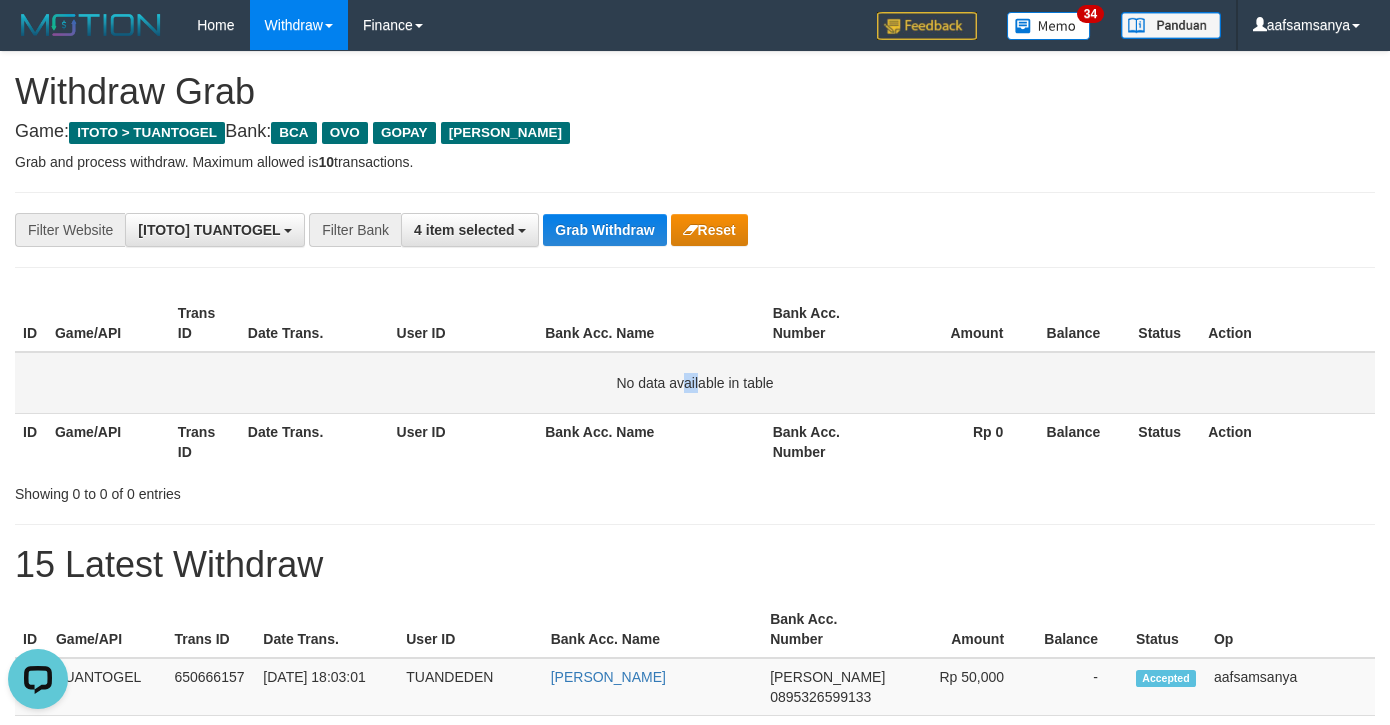 click on "No data available in table" at bounding box center (695, 383) 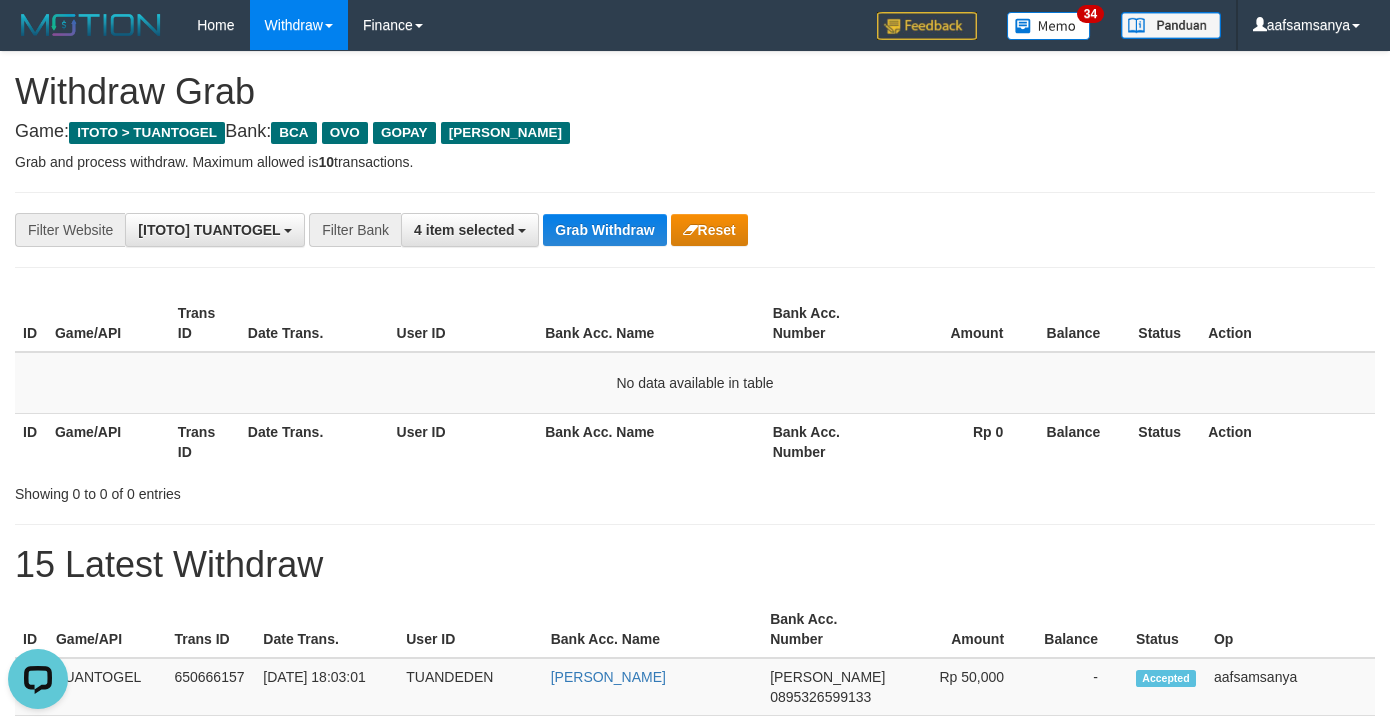 click on "**********" at bounding box center [695, 230] 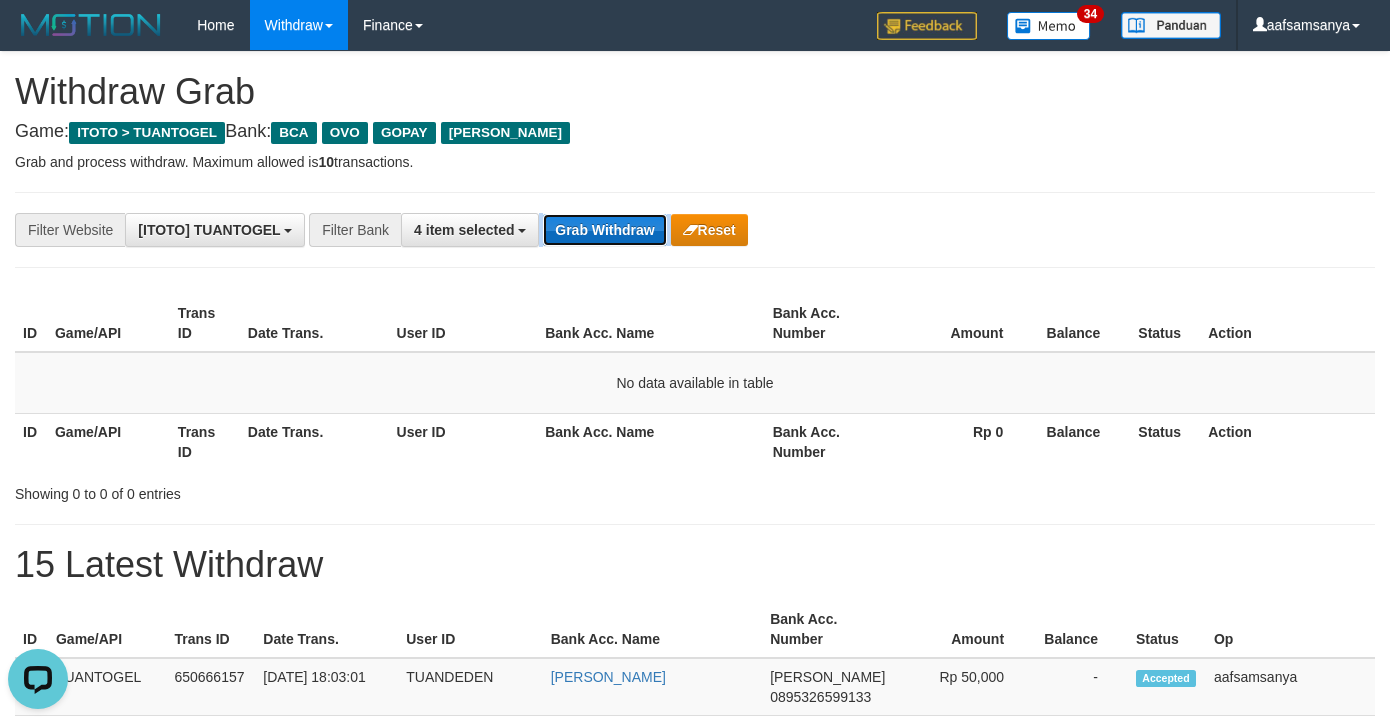 click on "Grab Withdraw" at bounding box center (604, 230) 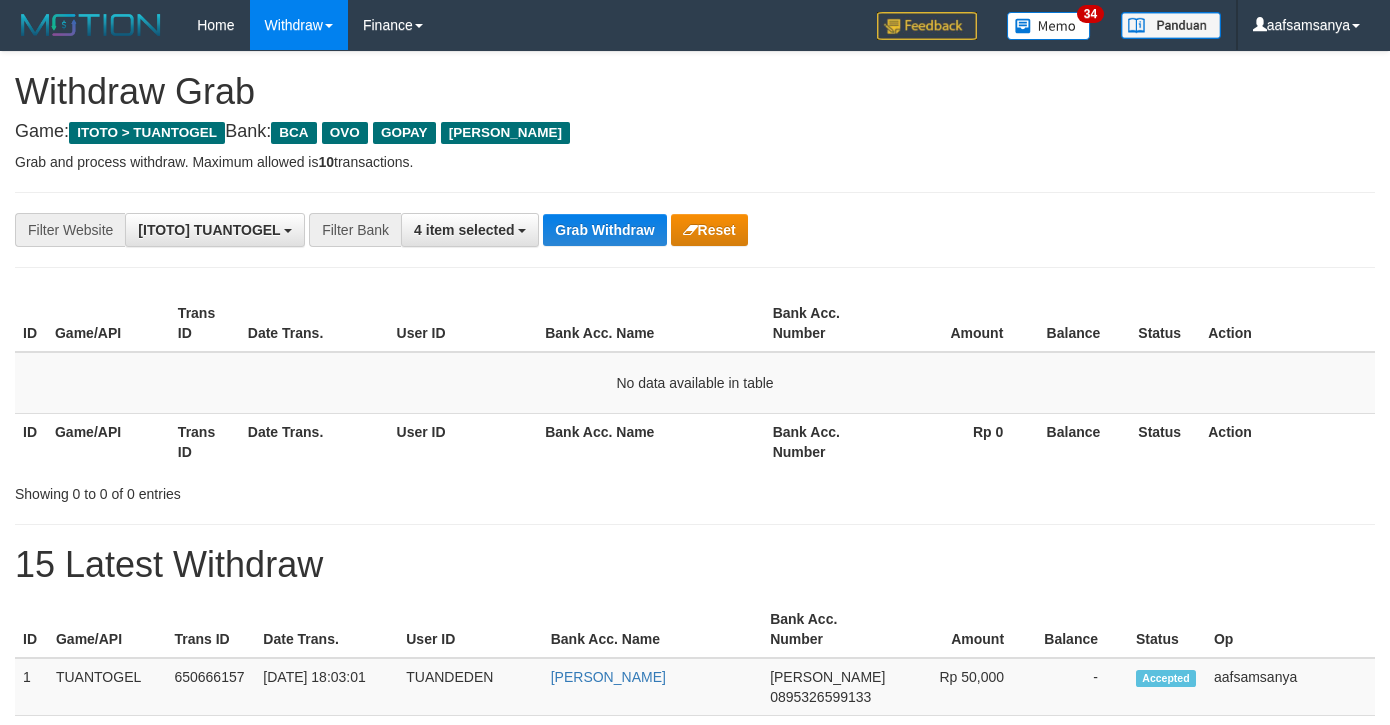scroll, scrollTop: 0, scrollLeft: 0, axis: both 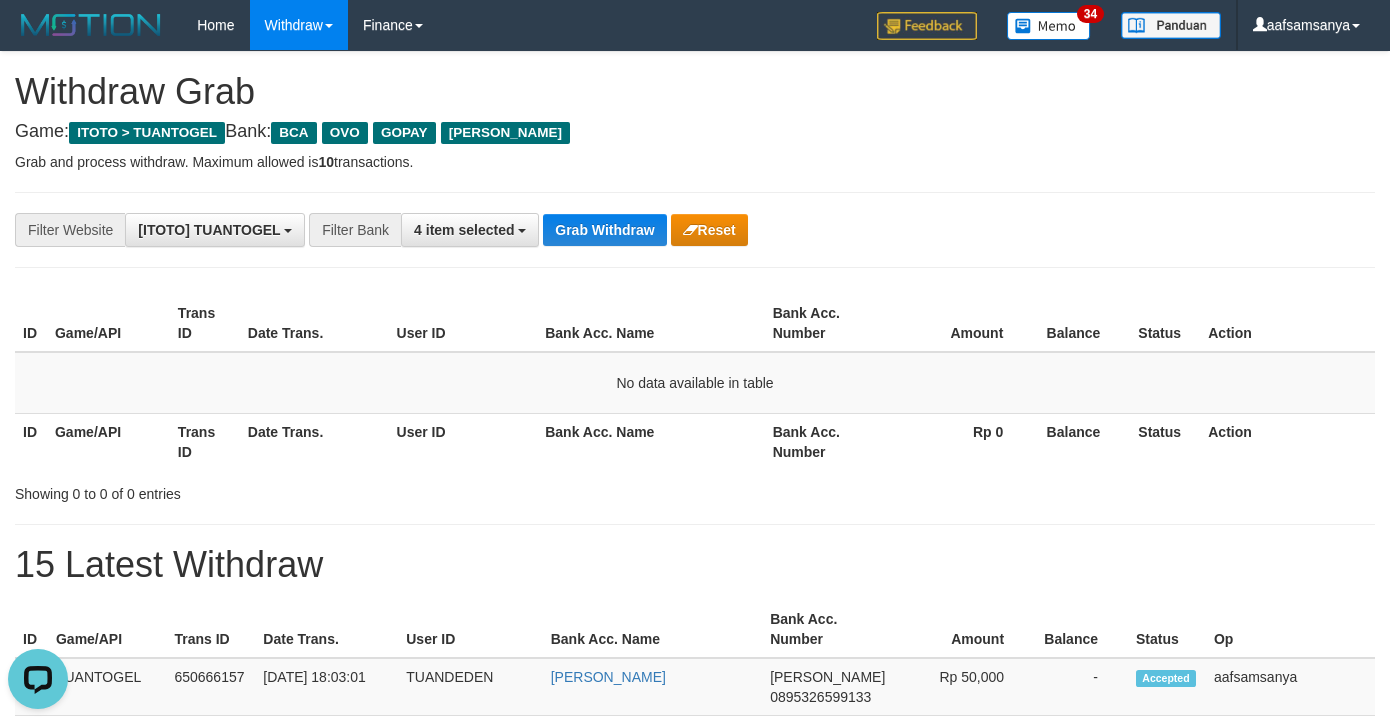 click on "**********" at bounding box center [695, 230] 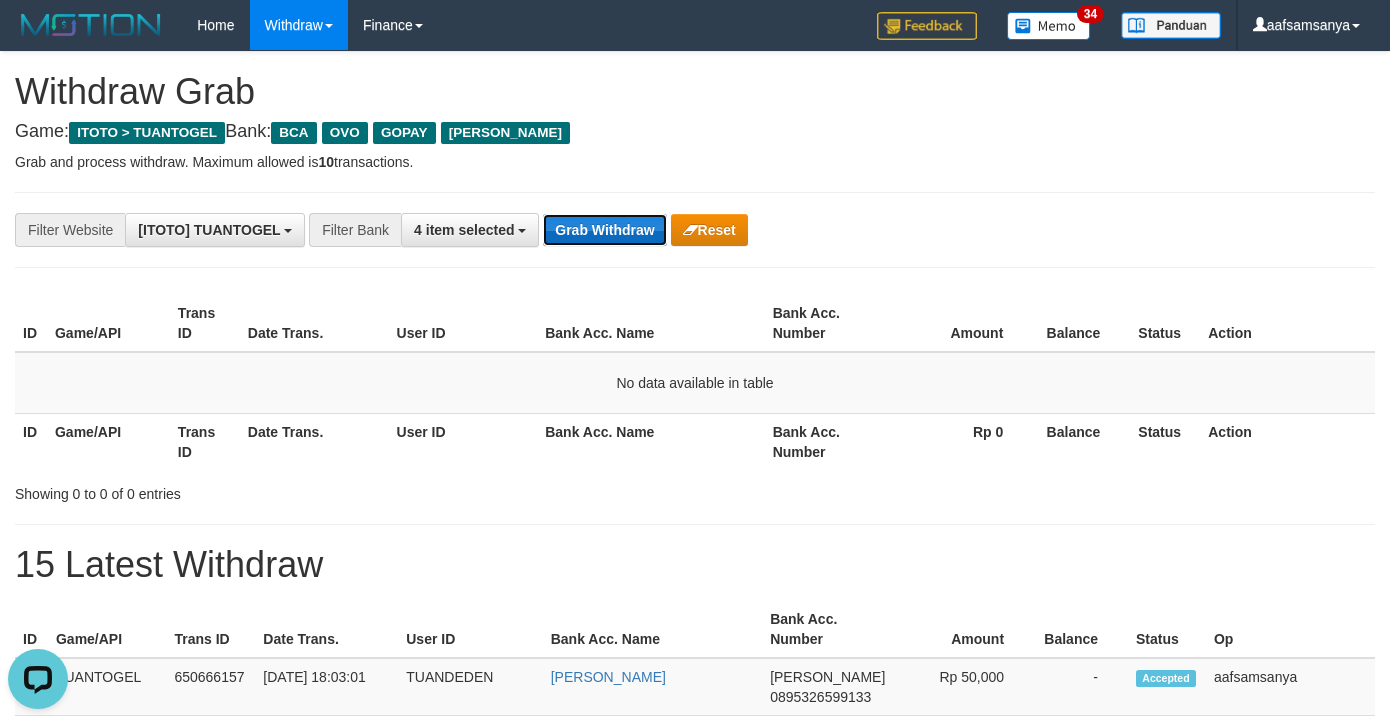 click on "Grab Withdraw" at bounding box center (604, 230) 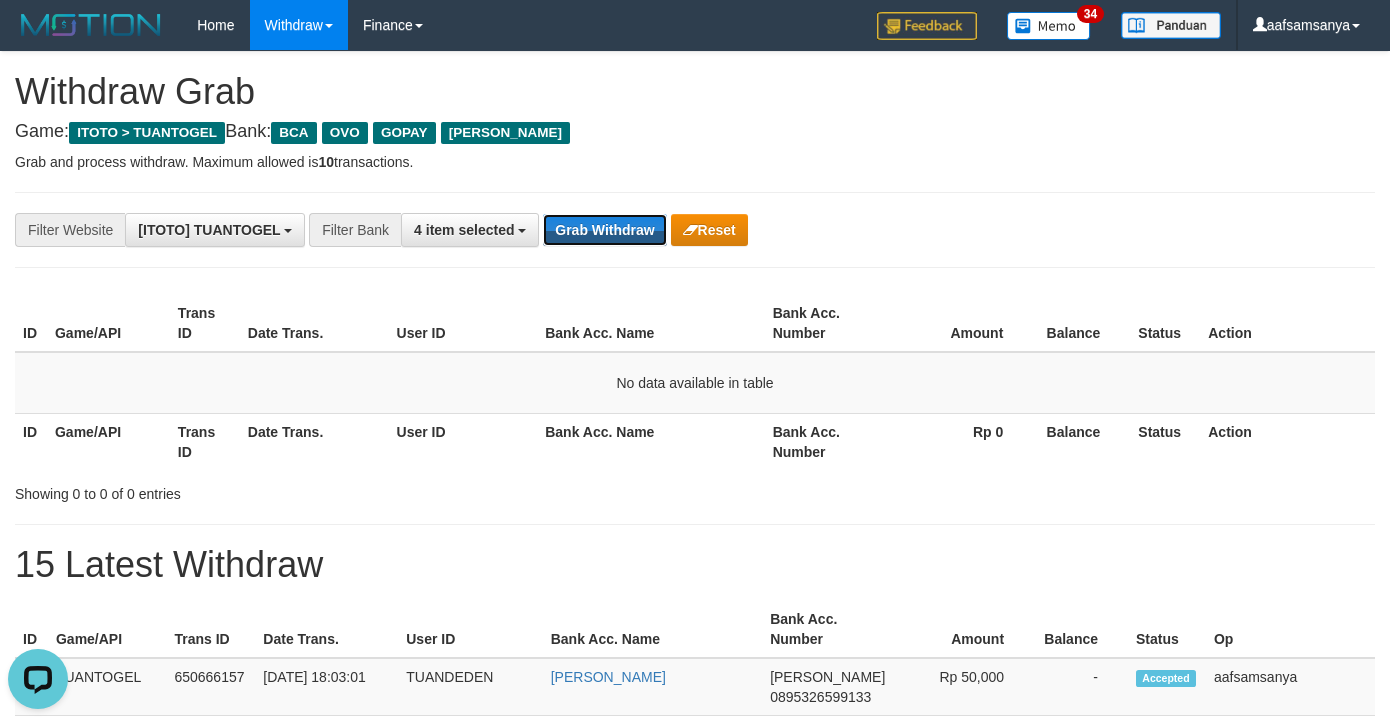 drag, startPoint x: 633, startPoint y: 225, endPoint x: 1215, endPoint y: 546, distance: 664.65405 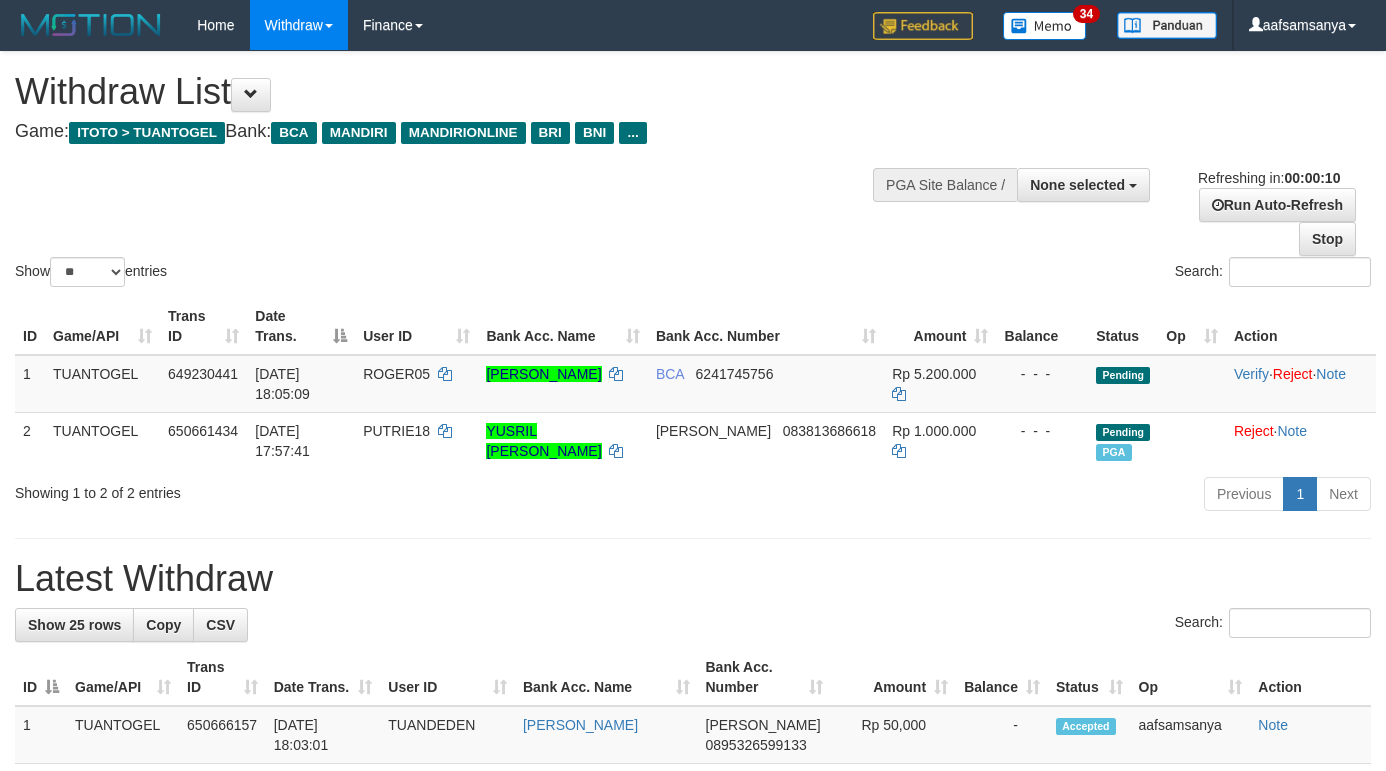 select 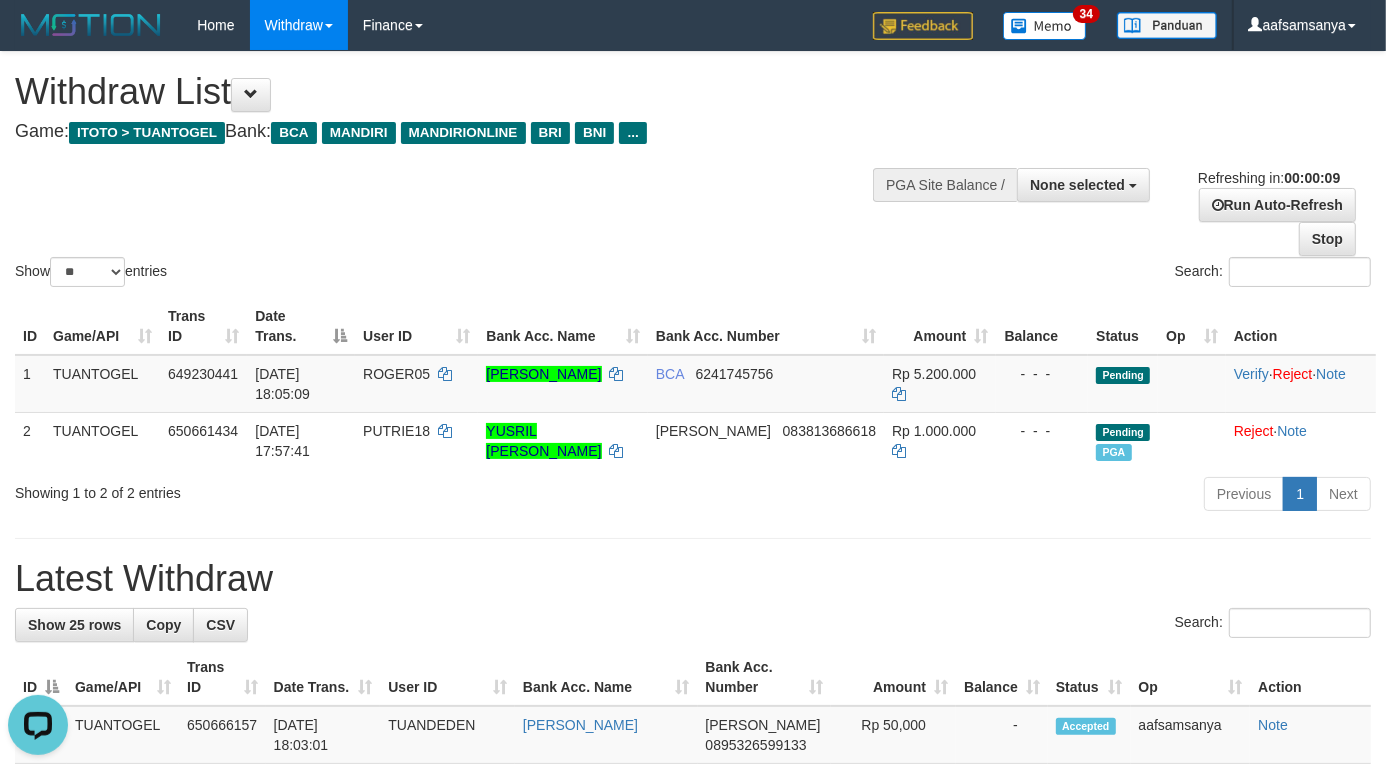 scroll, scrollTop: 0, scrollLeft: 0, axis: both 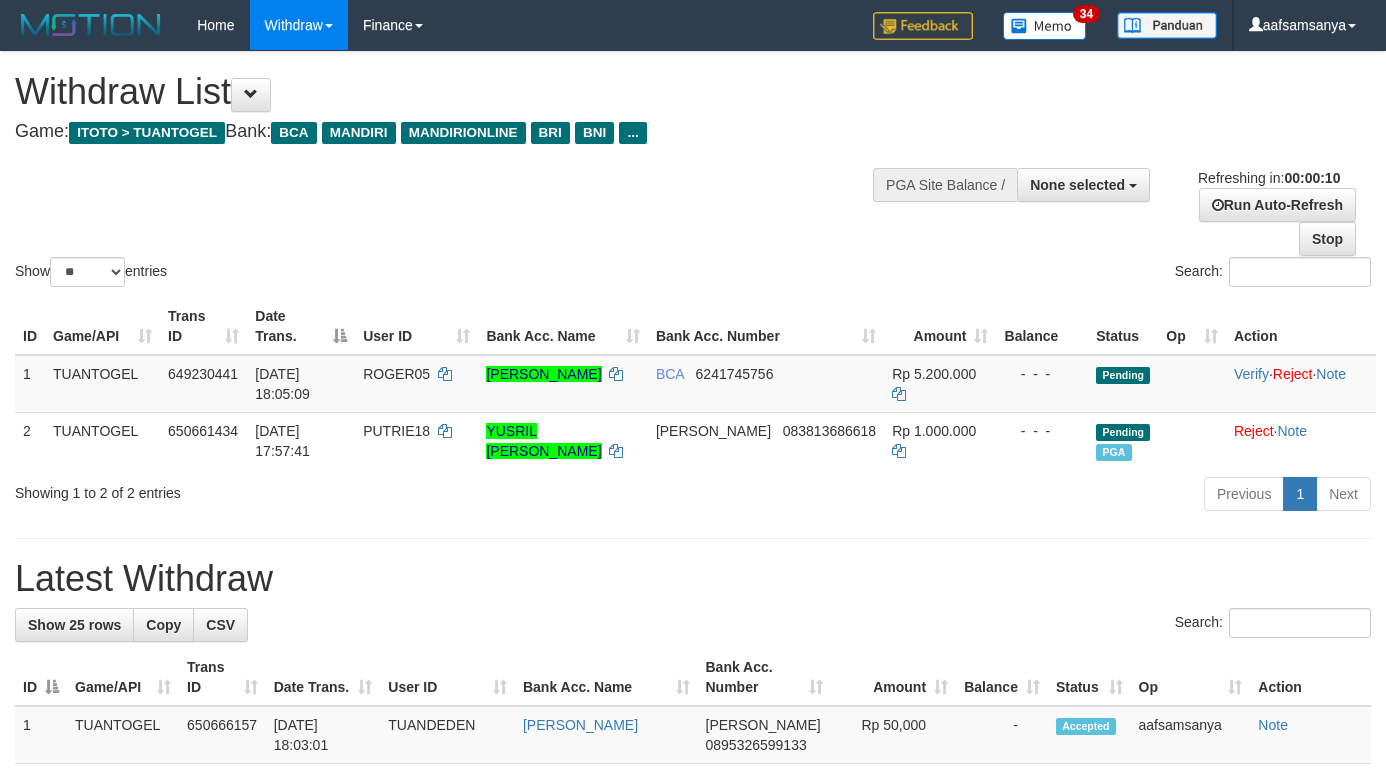 select 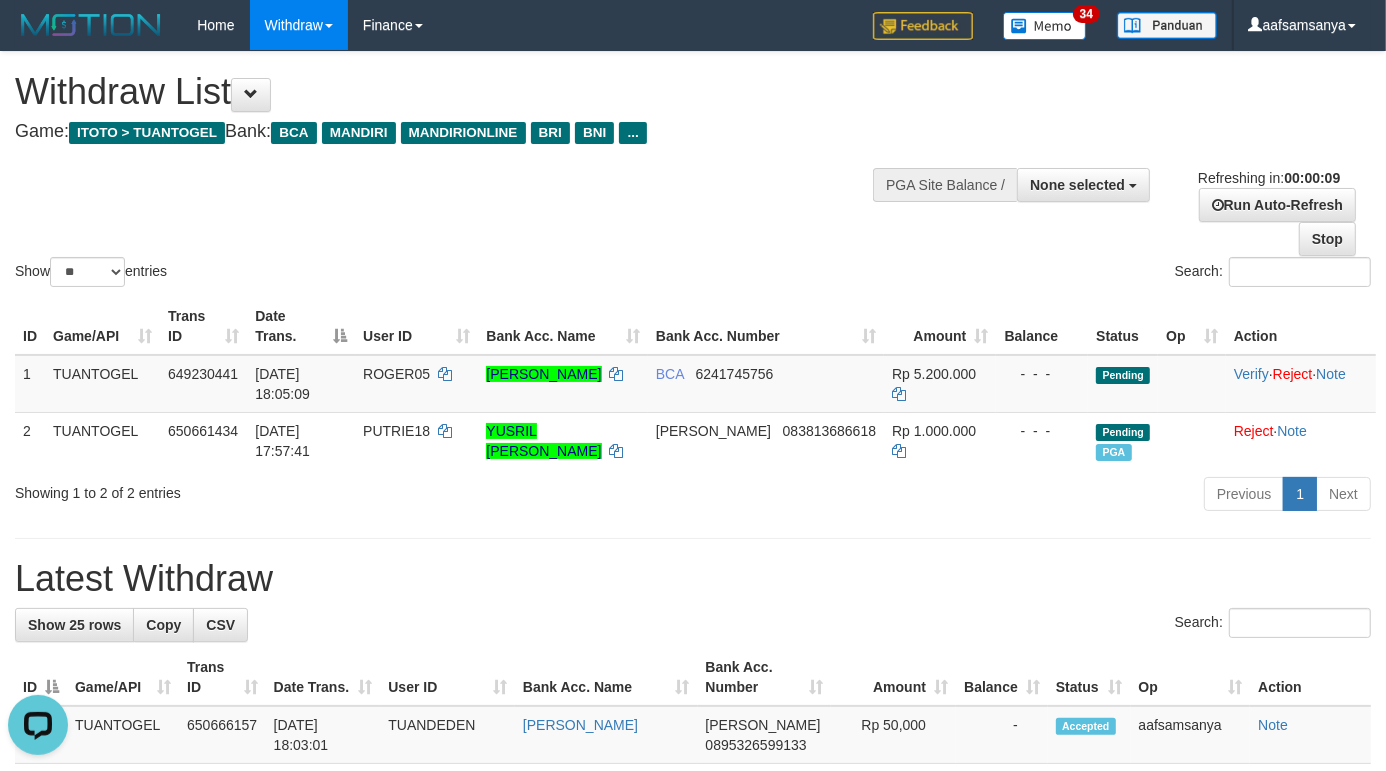 scroll, scrollTop: 0, scrollLeft: 0, axis: both 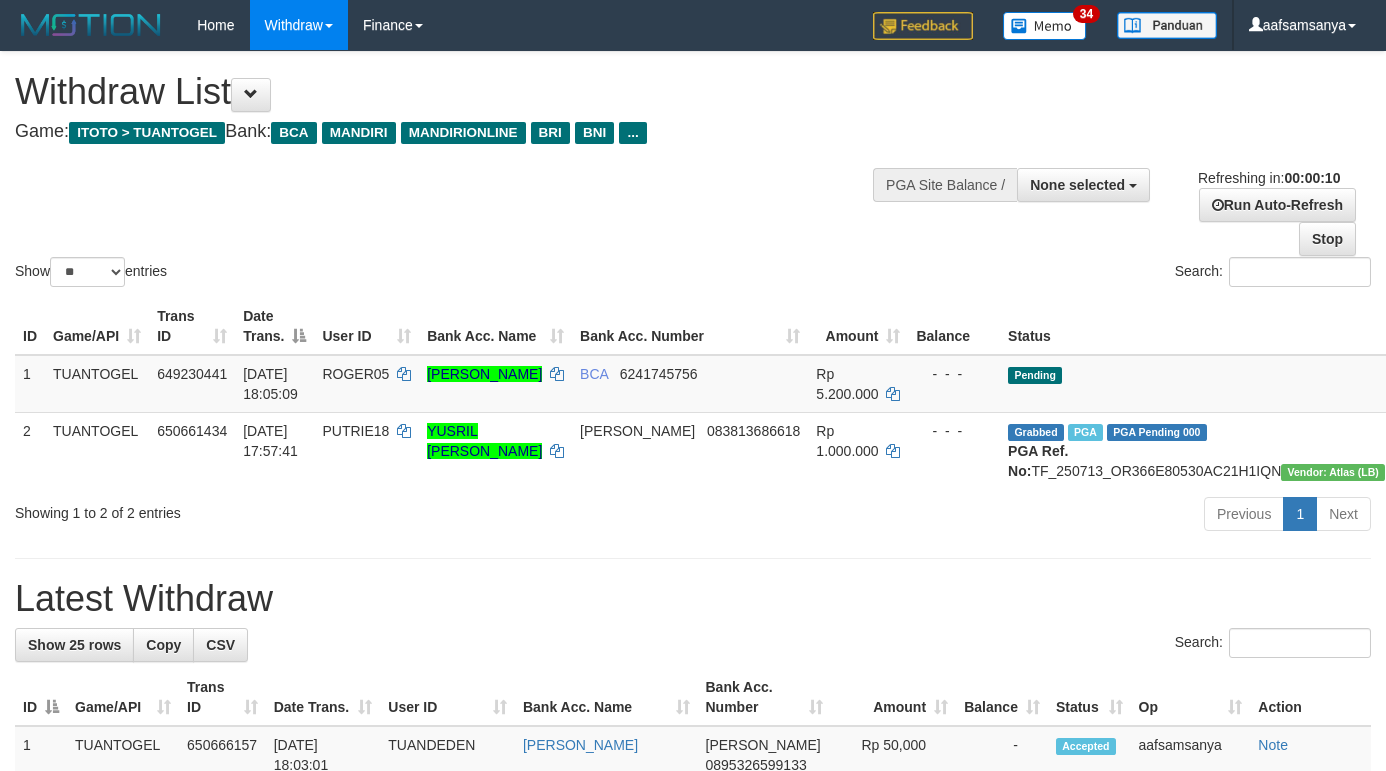 select 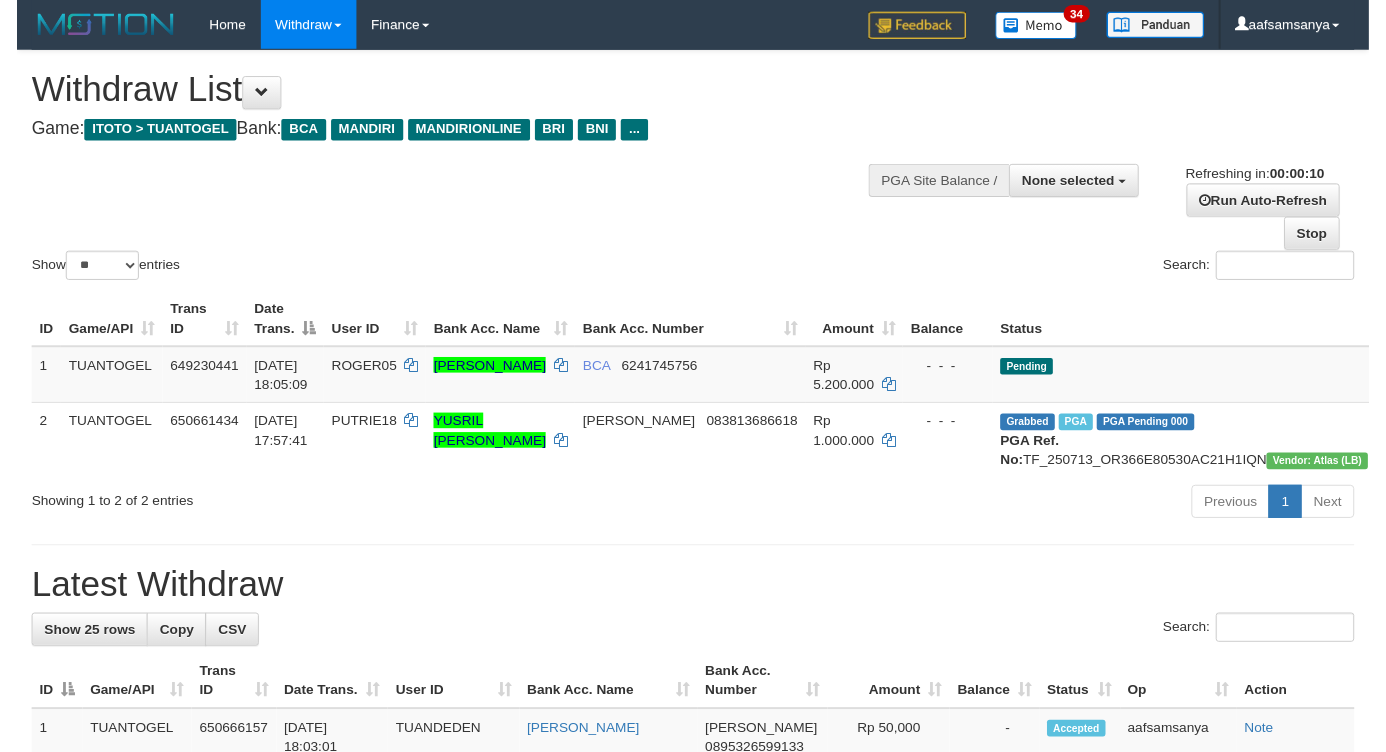 scroll, scrollTop: 0, scrollLeft: 0, axis: both 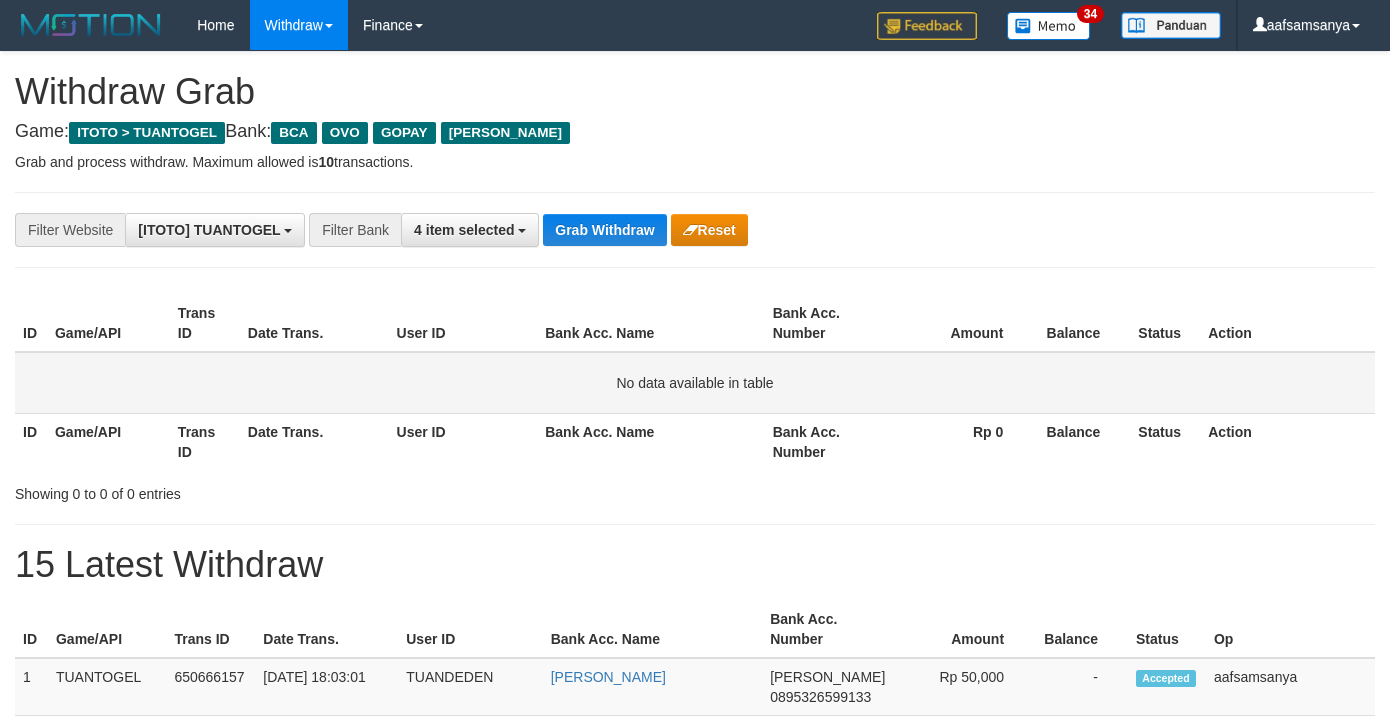 drag, startPoint x: 487, startPoint y: 385, endPoint x: 507, endPoint y: 380, distance: 20.615528 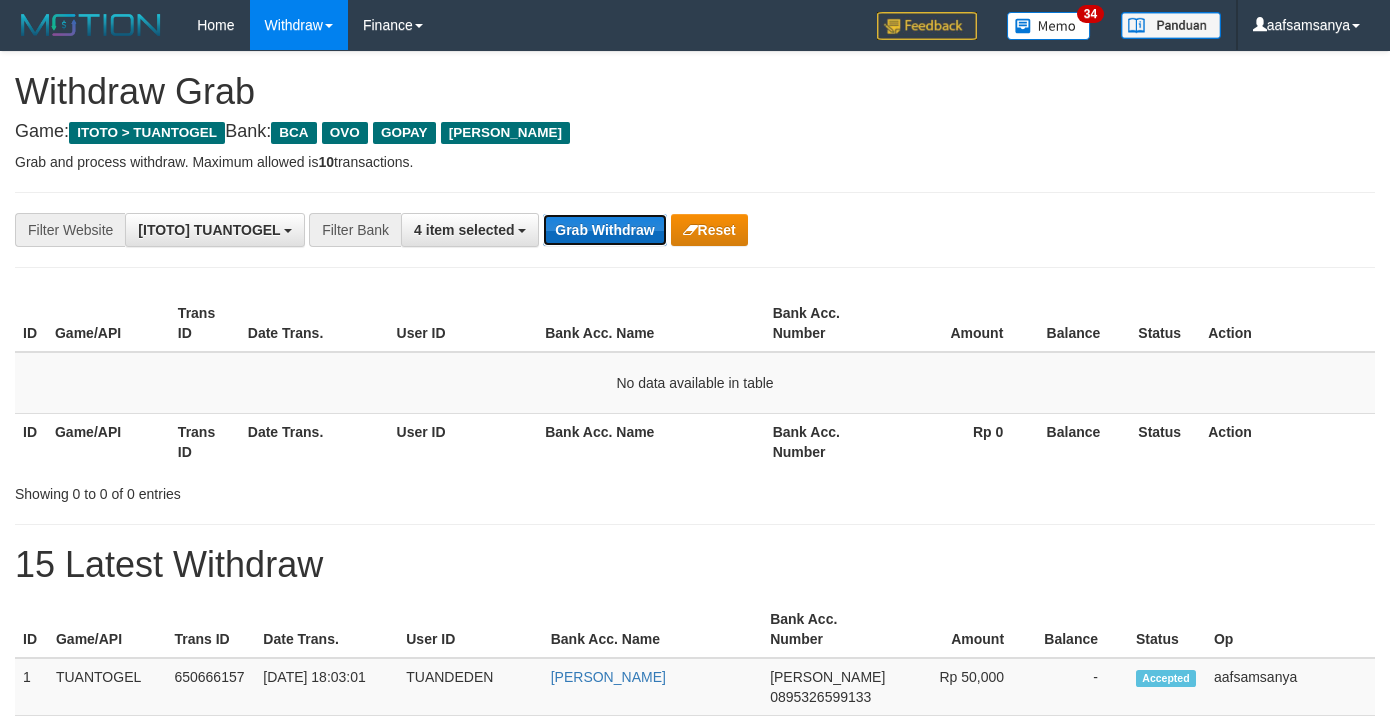 click on "Grab Withdraw" at bounding box center [604, 230] 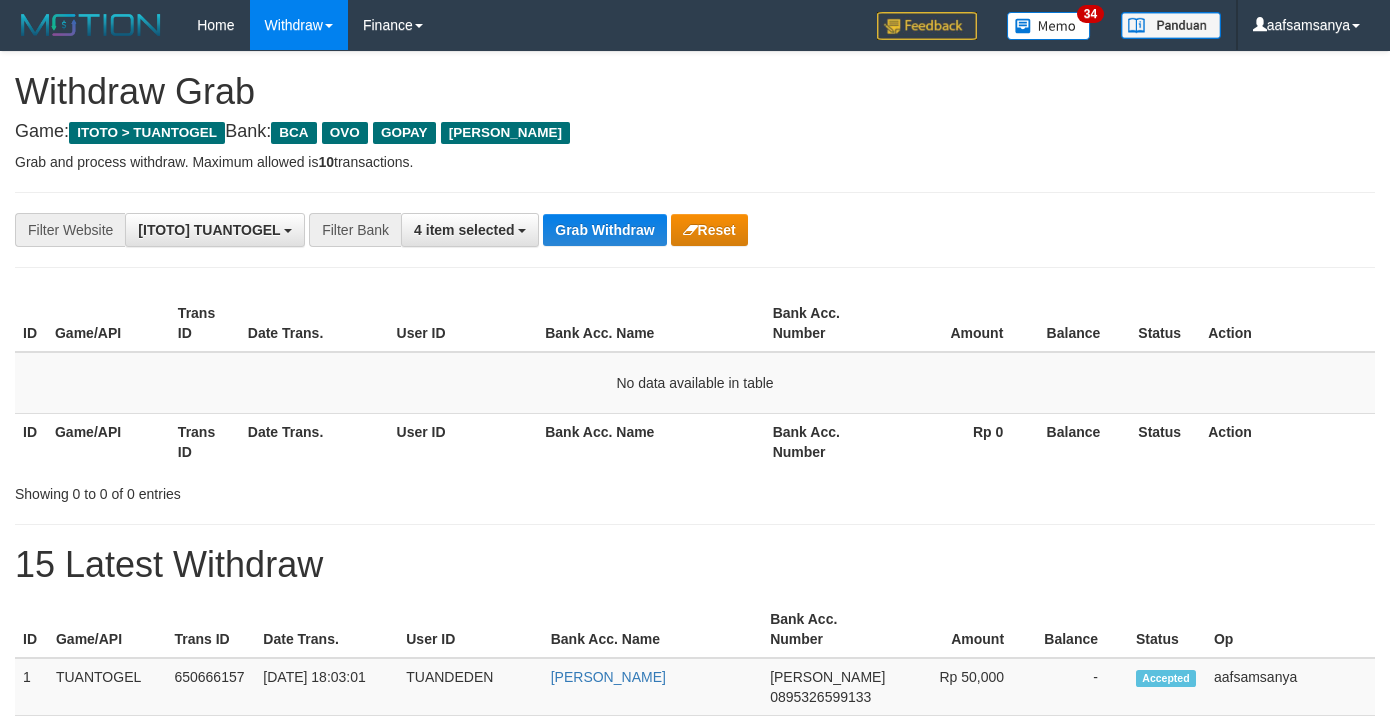 scroll, scrollTop: 0, scrollLeft: 0, axis: both 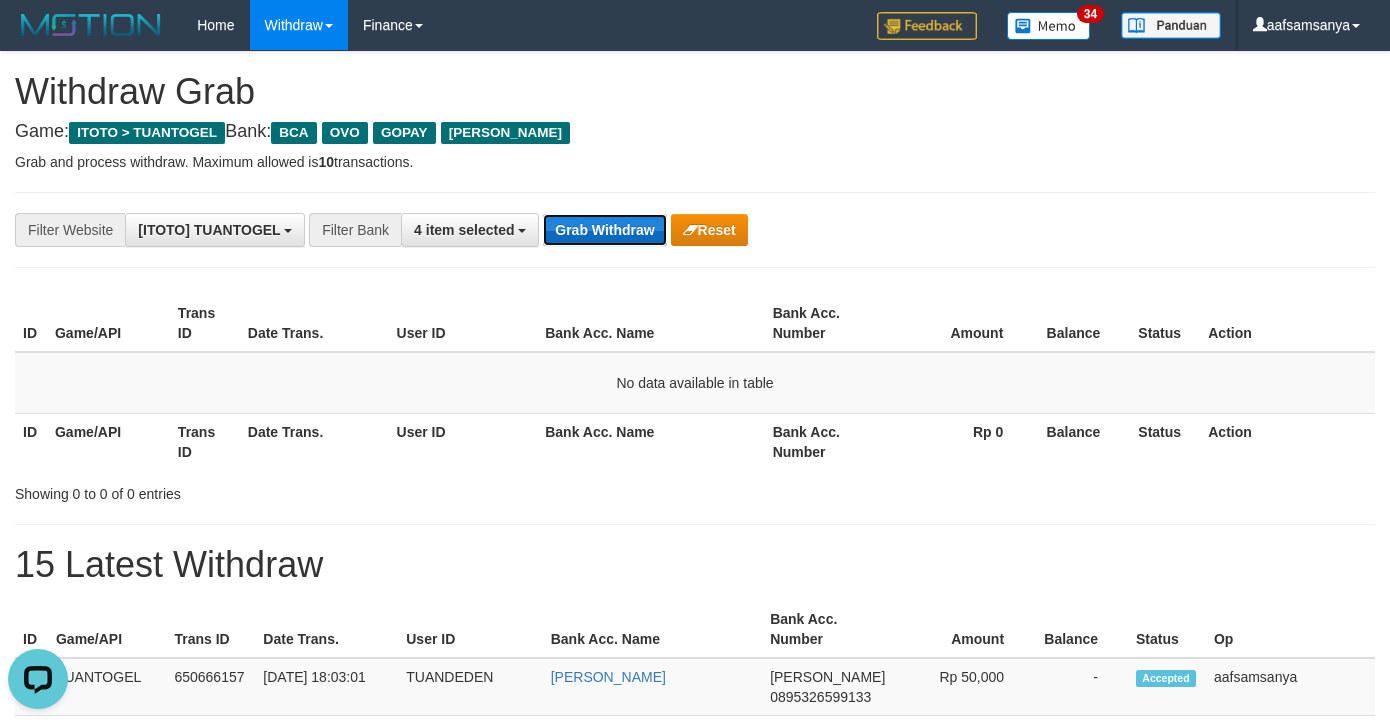 click on "Grab Withdraw" at bounding box center [604, 230] 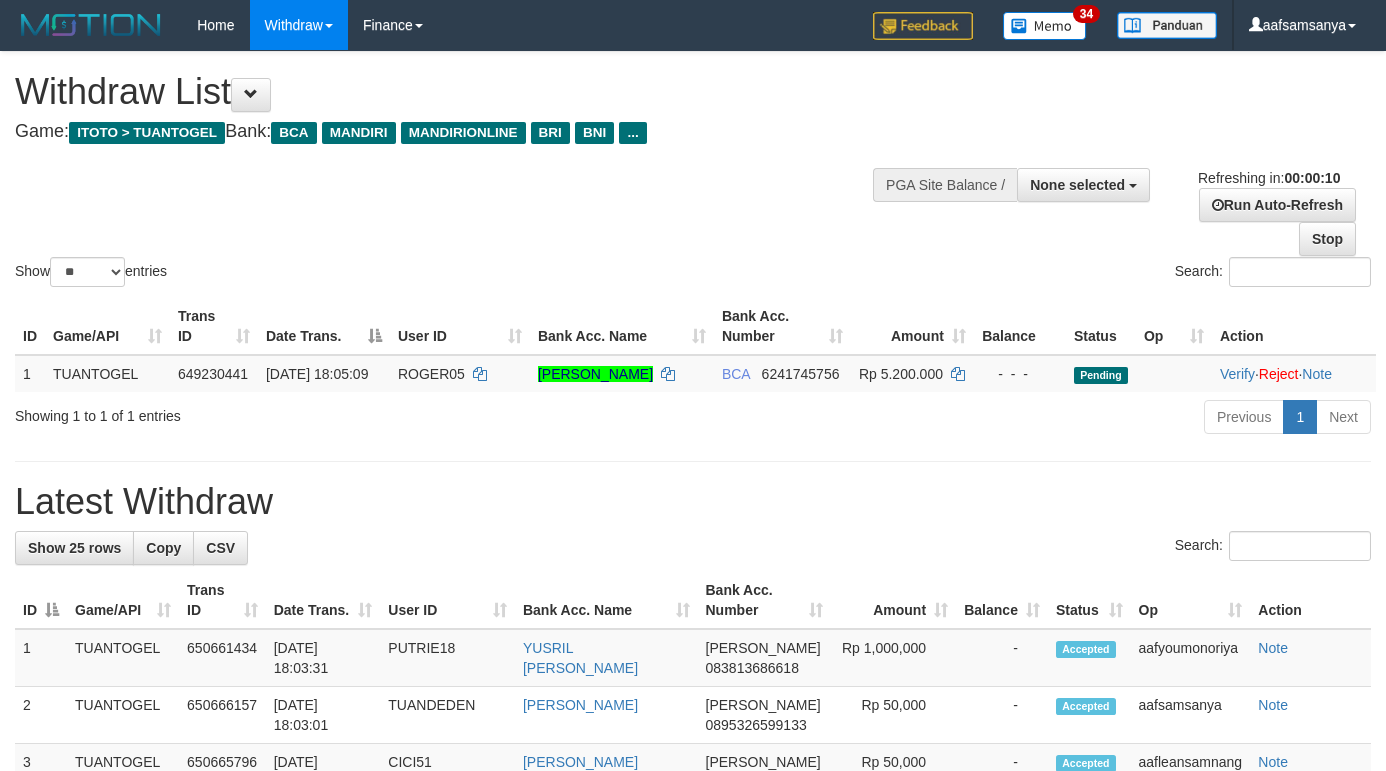 select 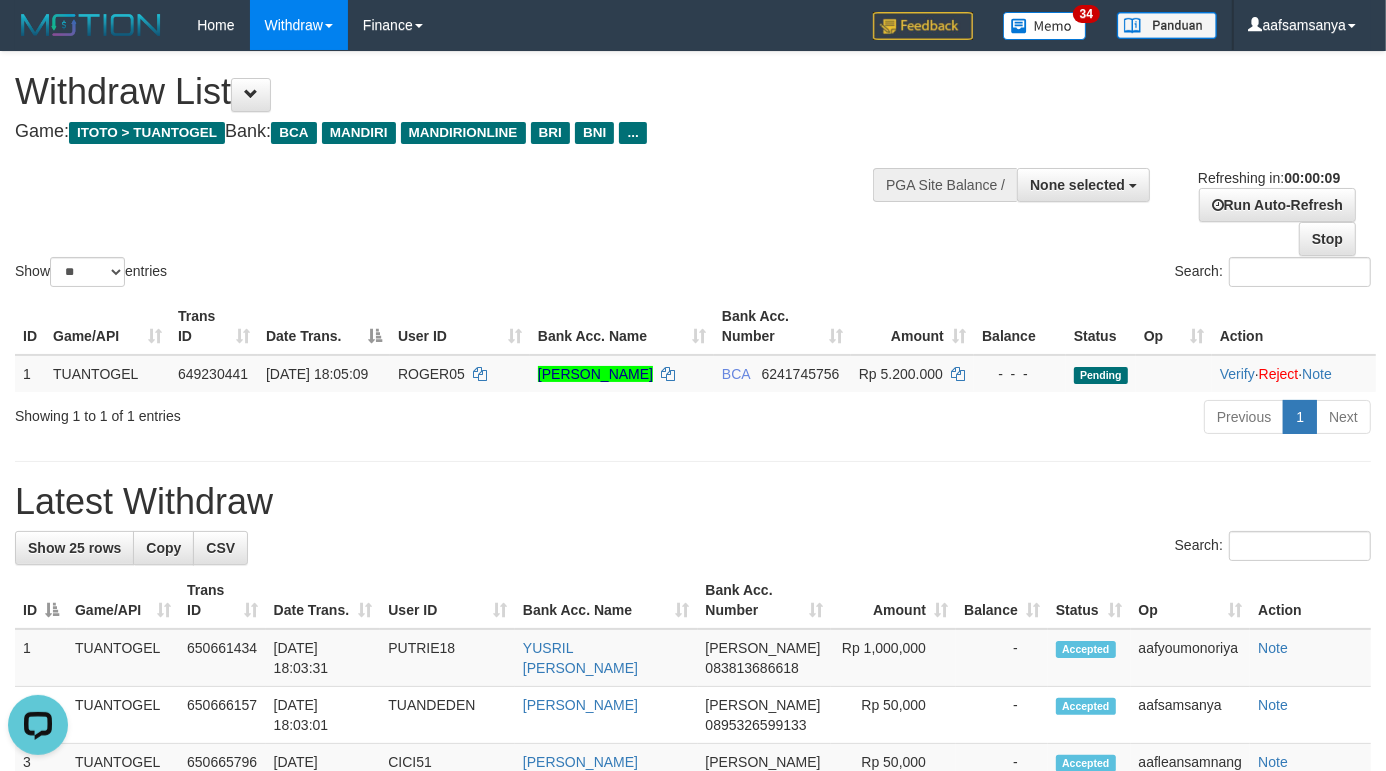 scroll, scrollTop: 0, scrollLeft: 0, axis: both 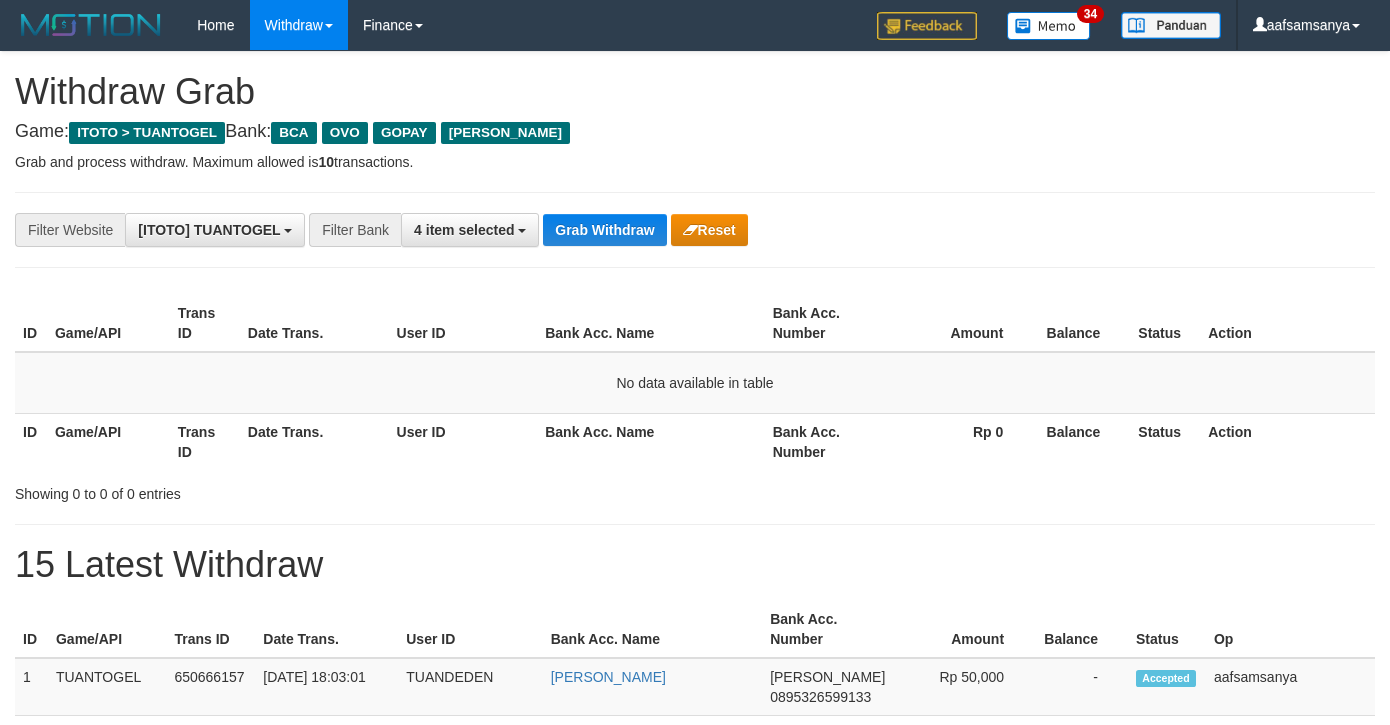 click on "**********" at bounding box center (695, 1043) 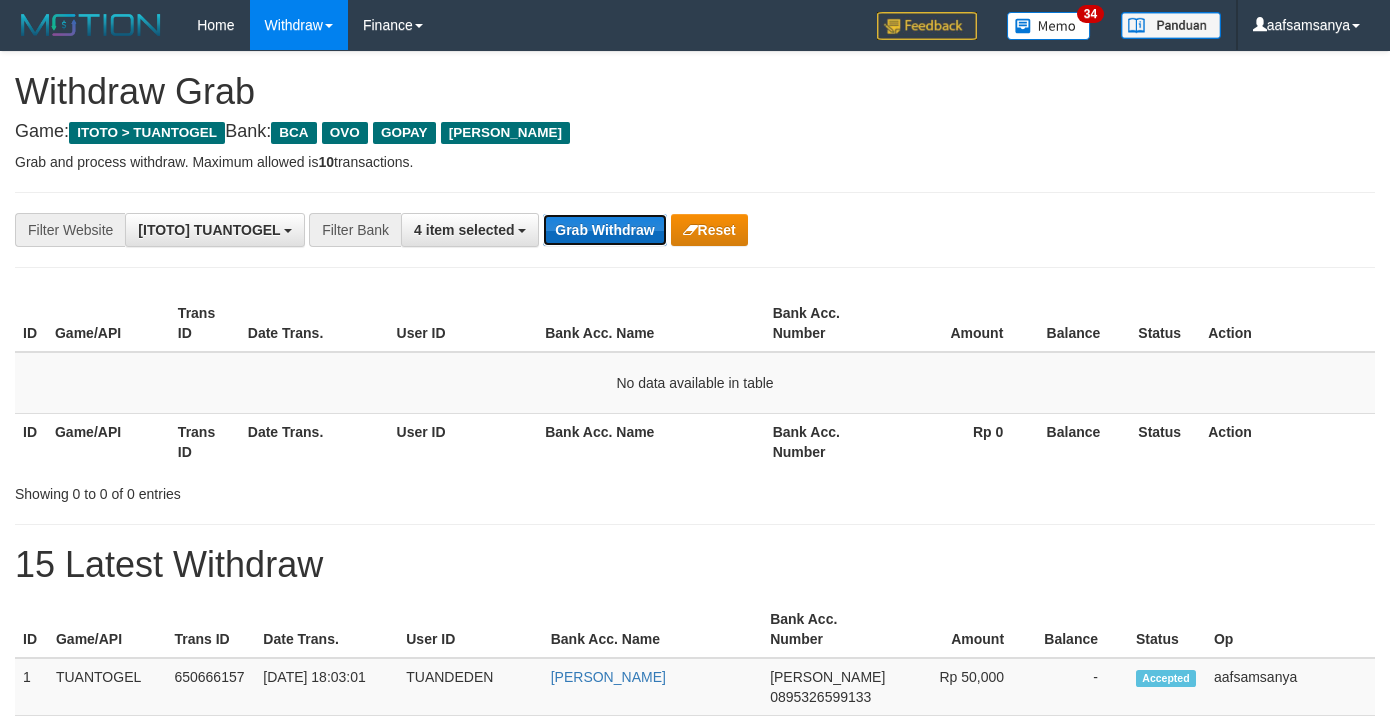 click on "Grab Withdraw" at bounding box center [604, 230] 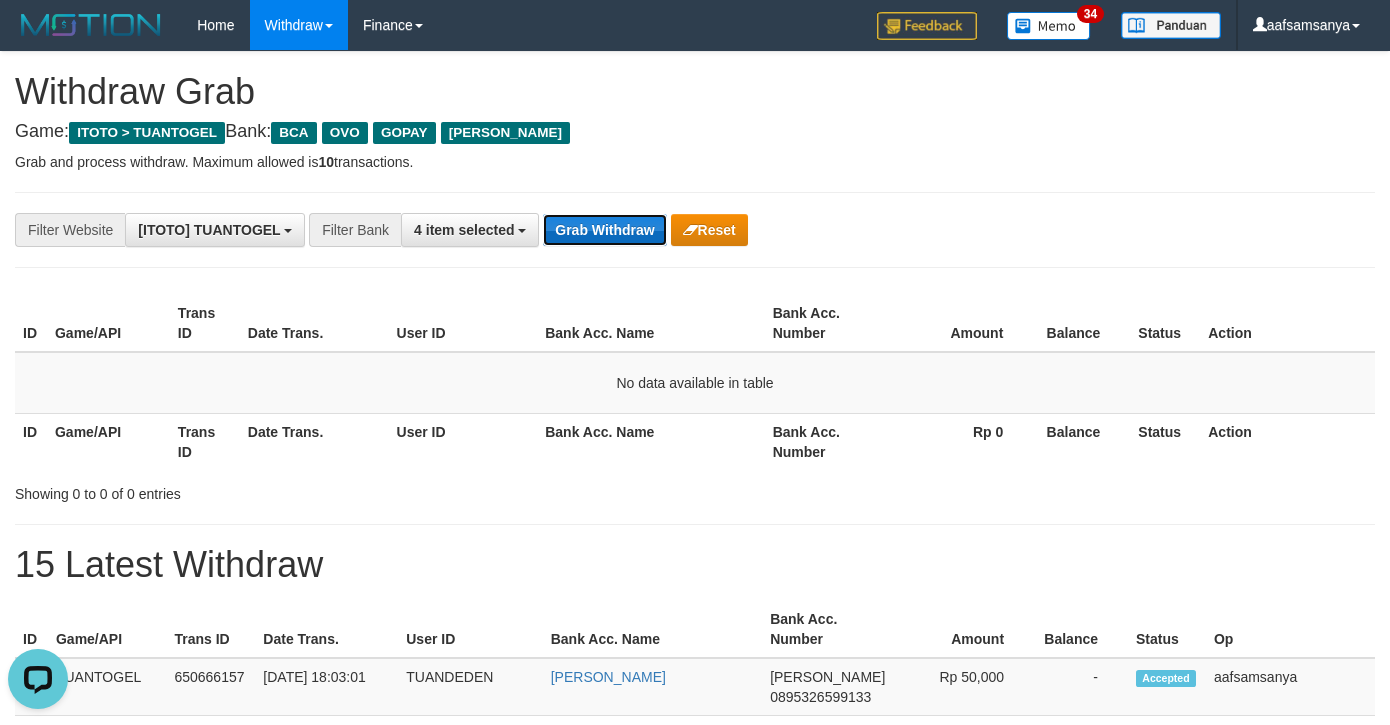 scroll, scrollTop: 0, scrollLeft: 0, axis: both 